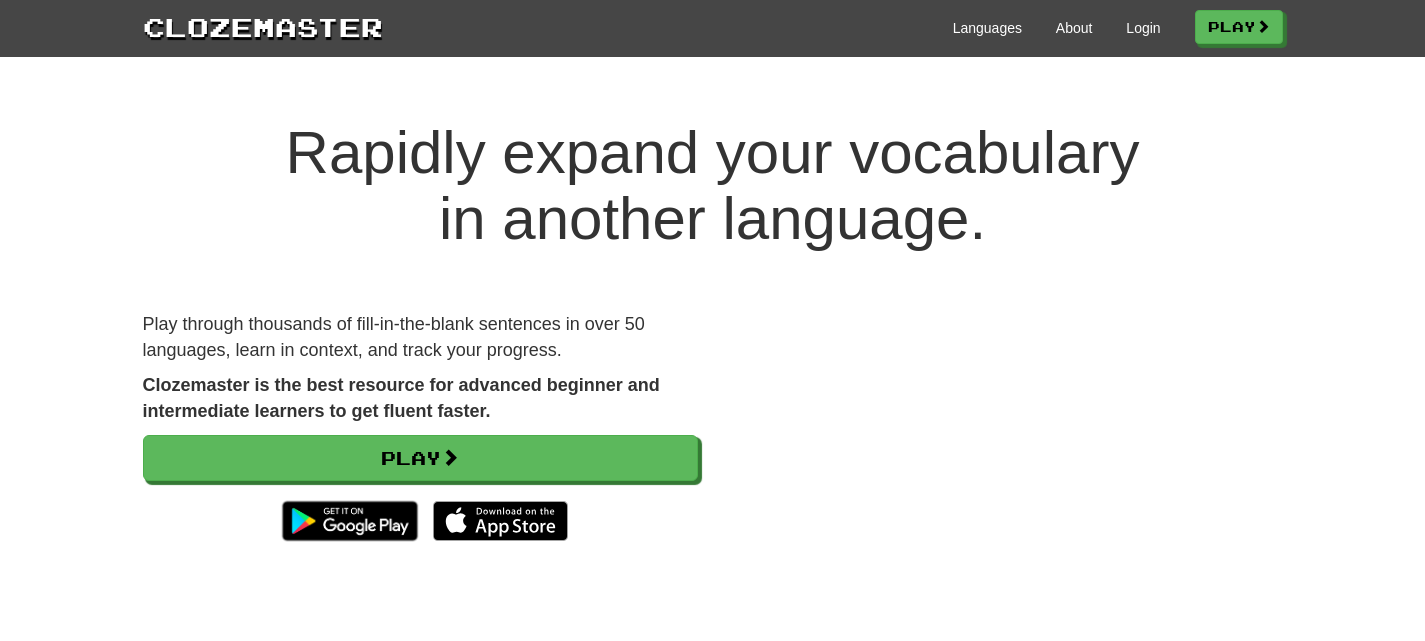 scroll, scrollTop: 0, scrollLeft: 0, axis: both 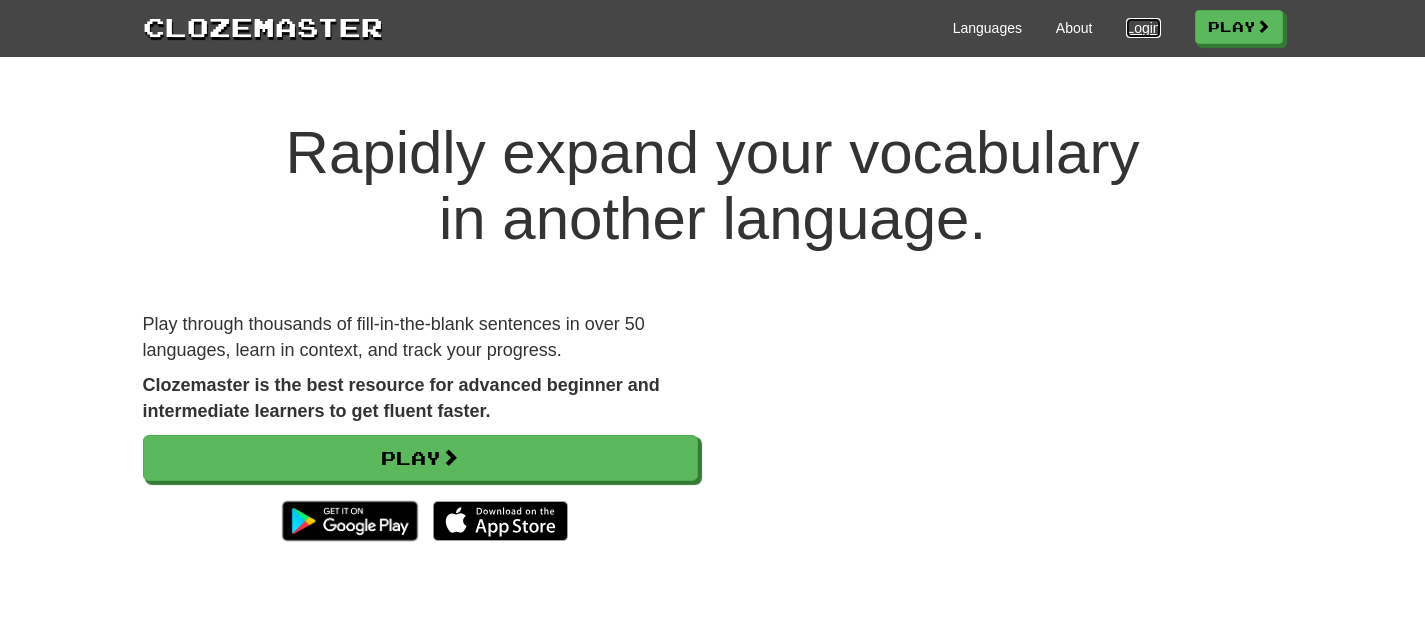 click on "Login" at bounding box center [1143, 28] 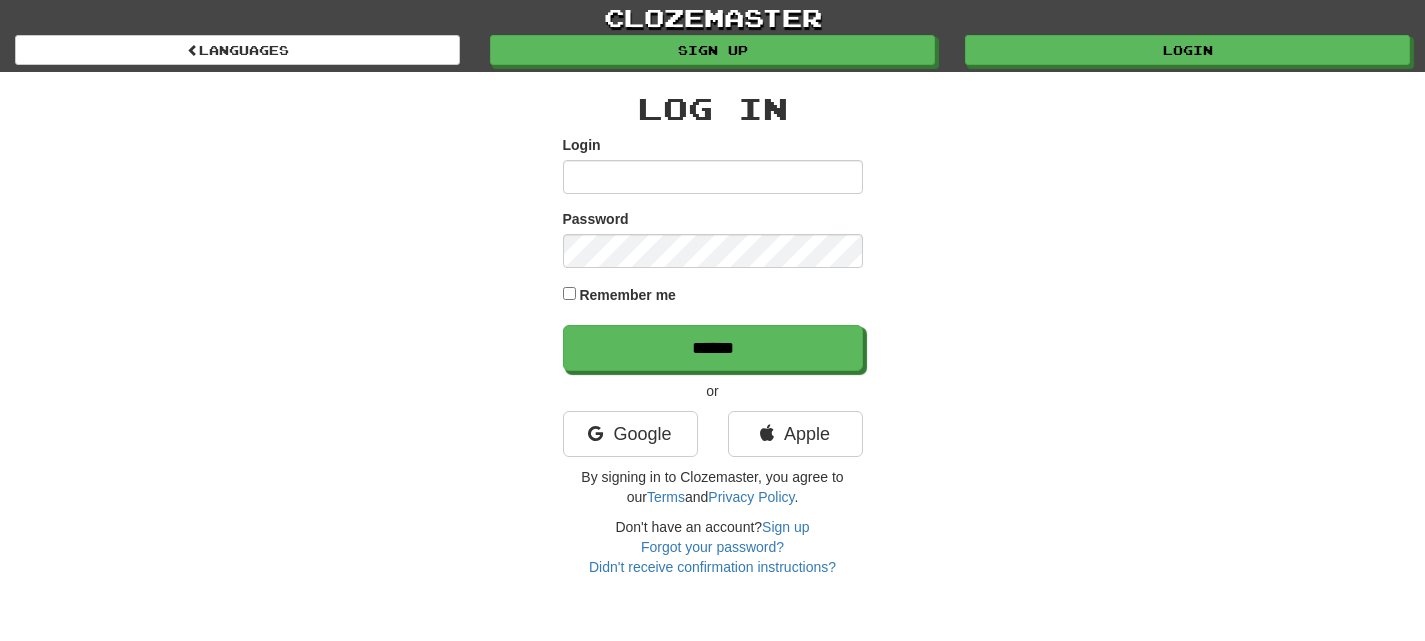 scroll, scrollTop: 0, scrollLeft: 0, axis: both 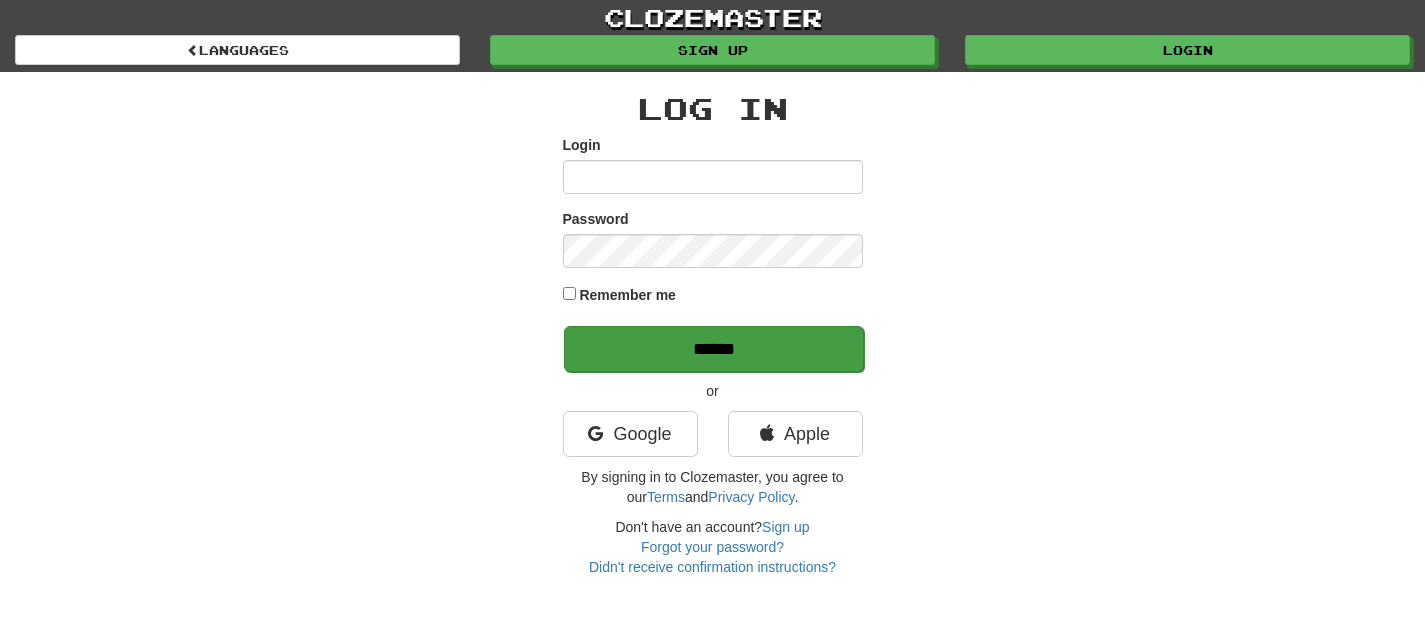 type on "**********" 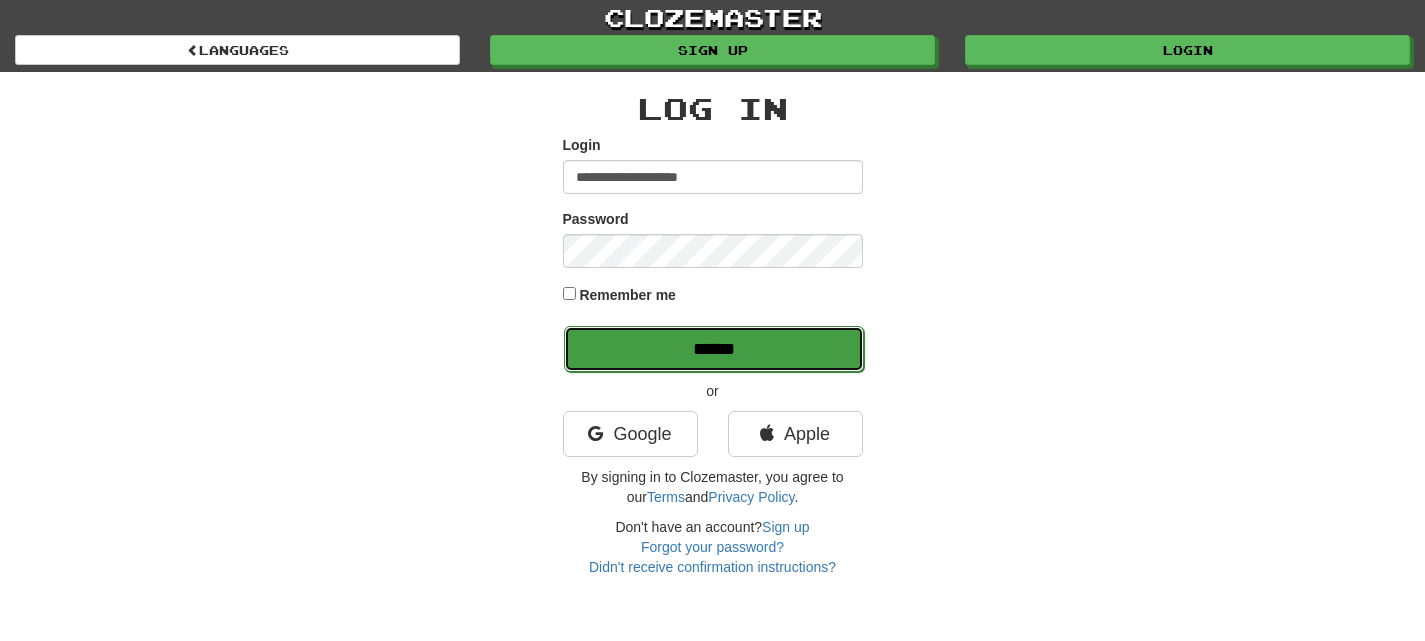click on "******" at bounding box center (714, 349) 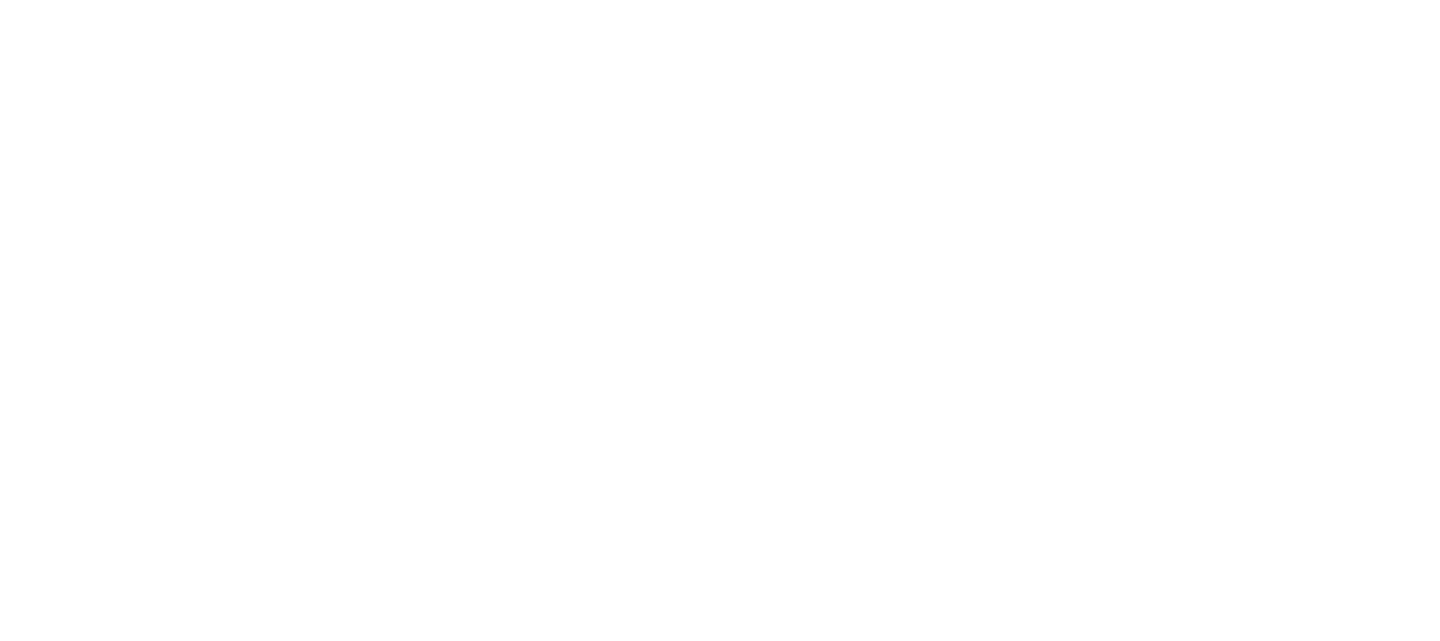 scroll, scrollTop: 0, scrollLeft: 0, axis: both 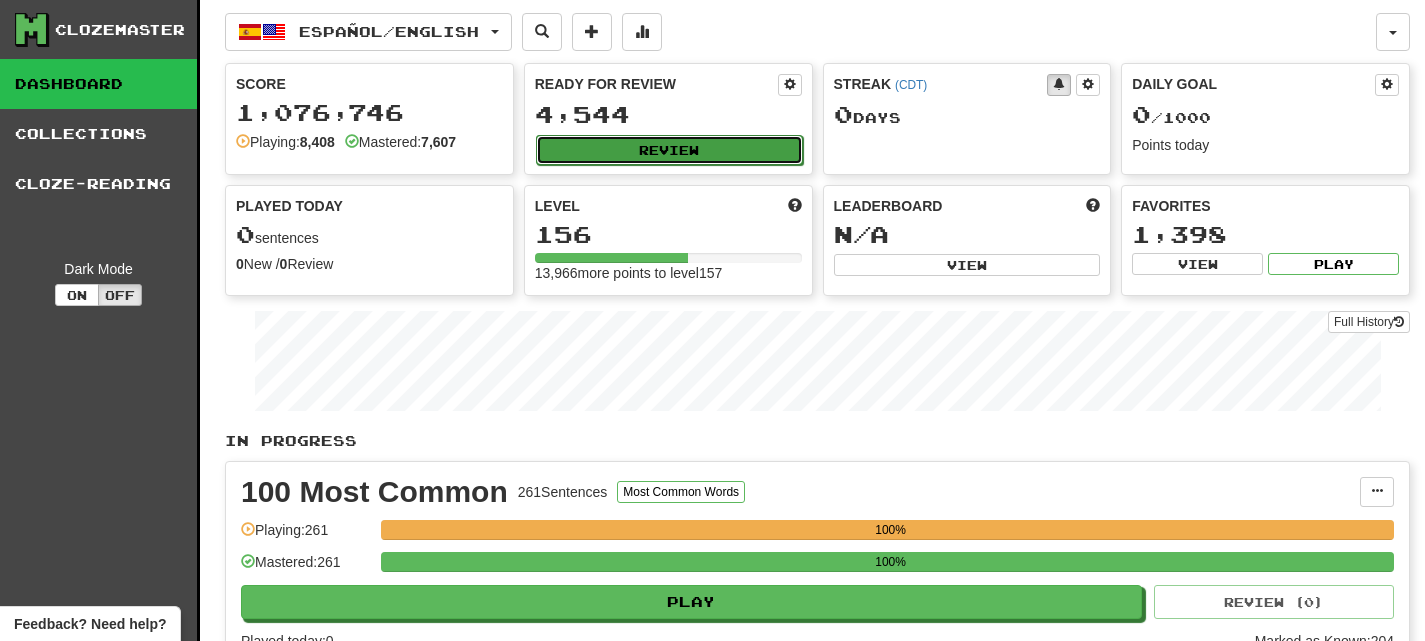 click on "Review" at bounding box center (669, 150) 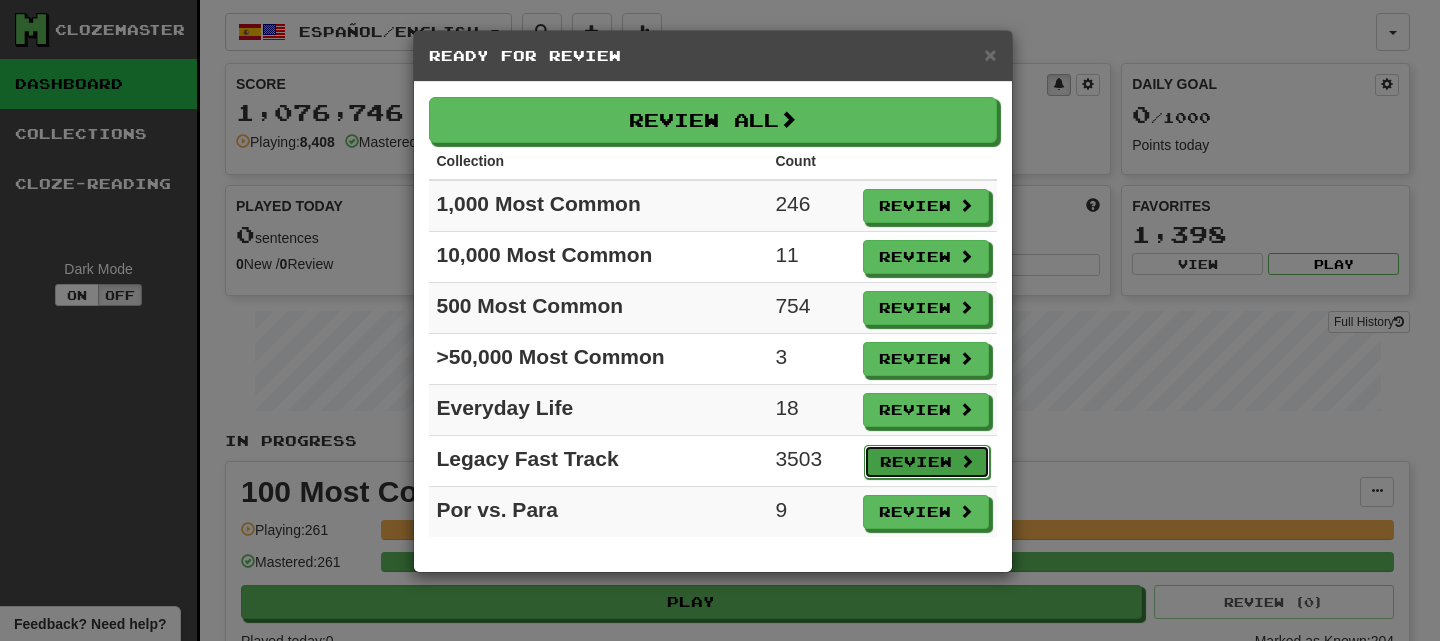 click on "Review" at bounding box center [927, 462] 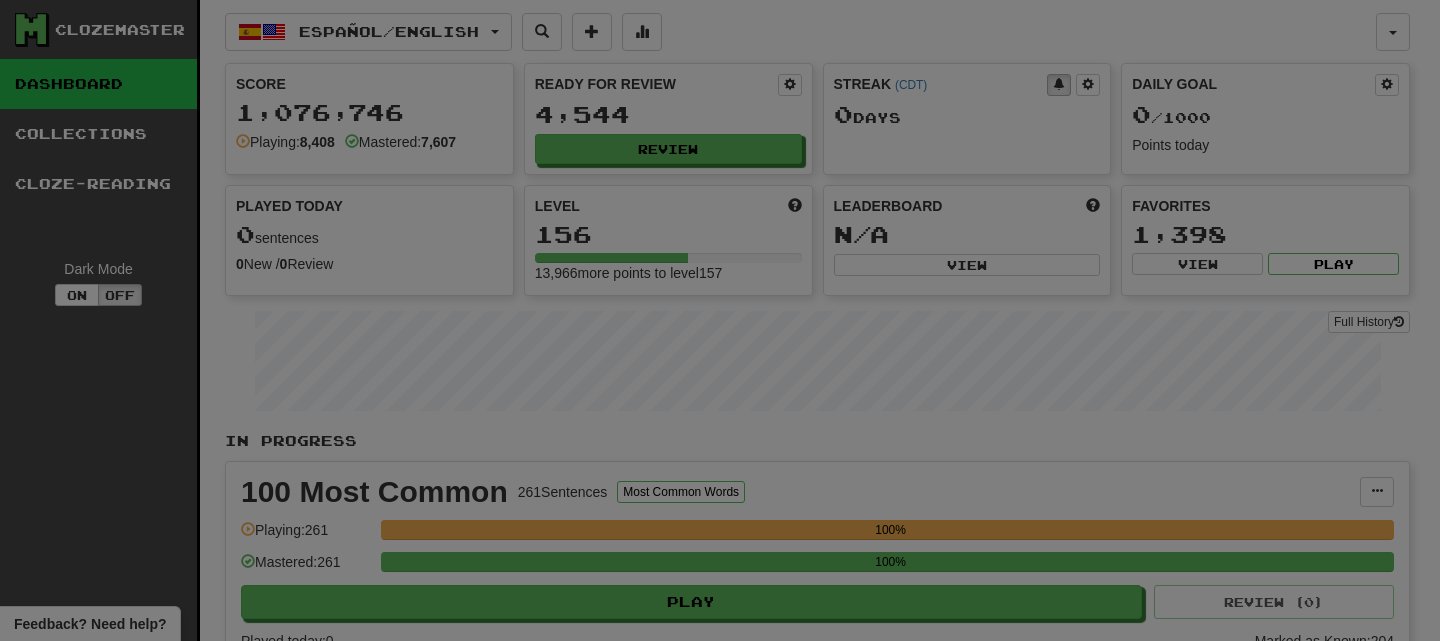 select on "**" 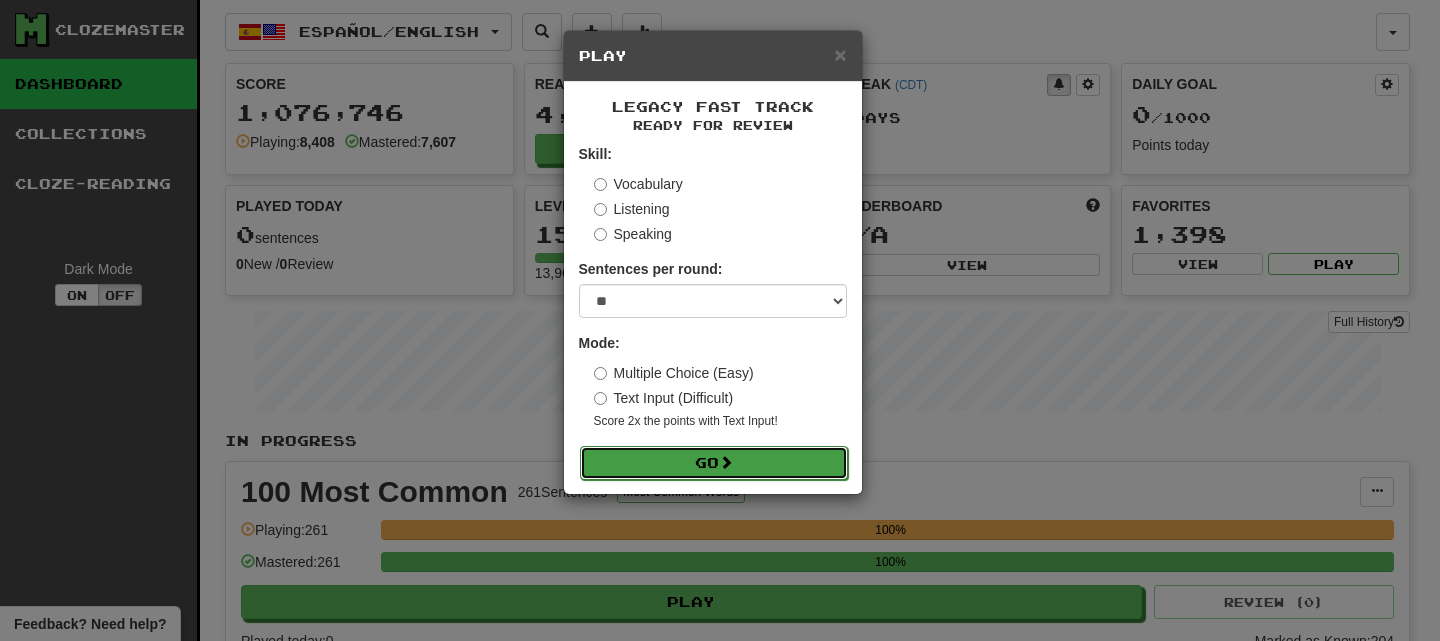 click at bounding box center [726, 462] 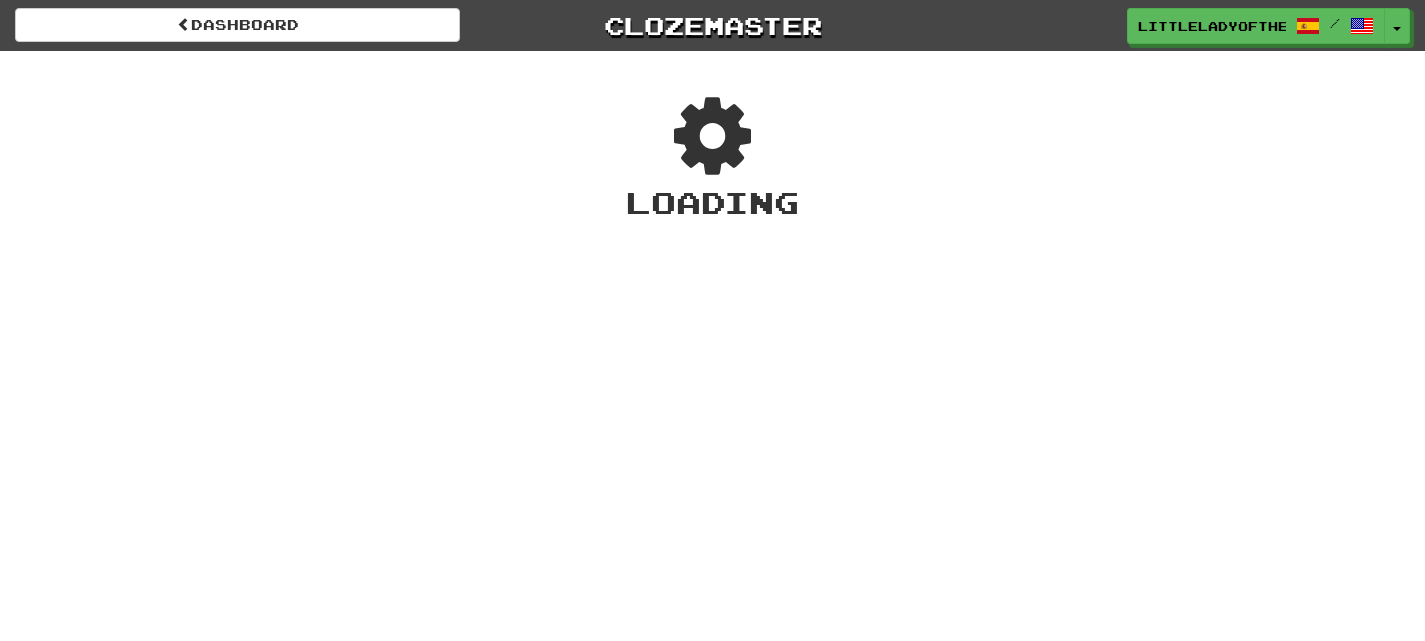 scroll, scrollTop: 0, scrollLeft: 0, axis: both 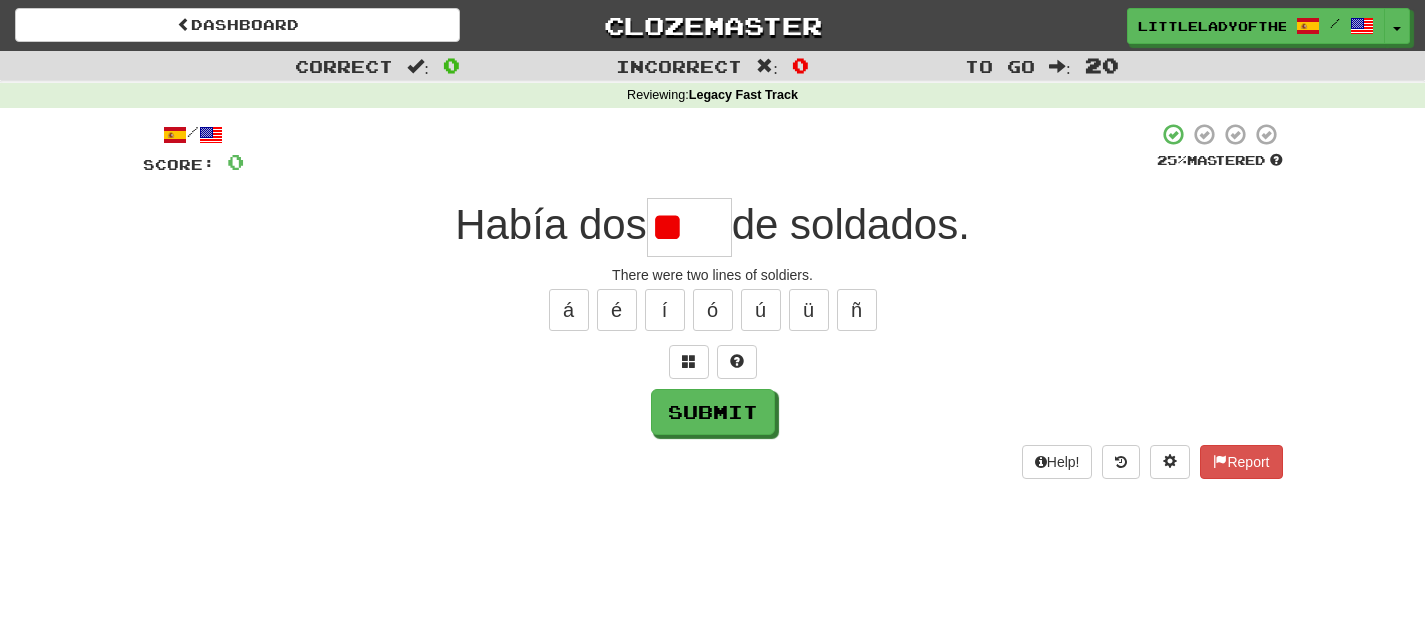 type on "*" 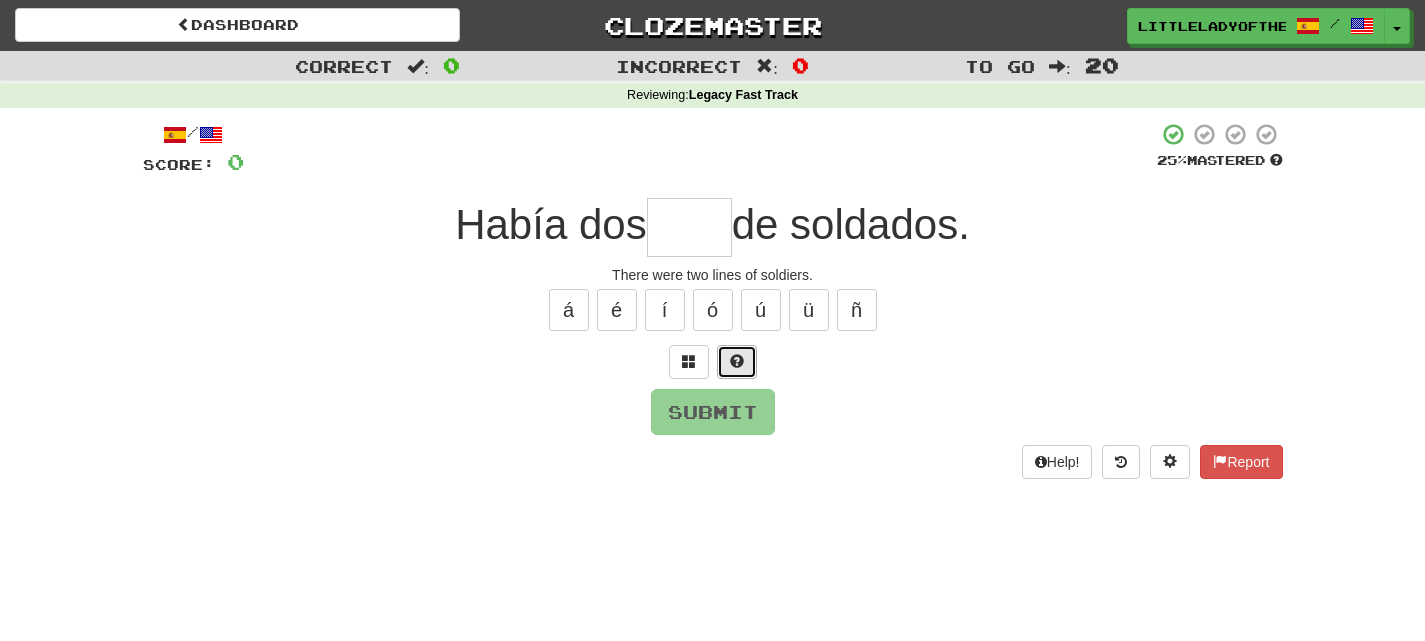click at bounding box center (737, 361) 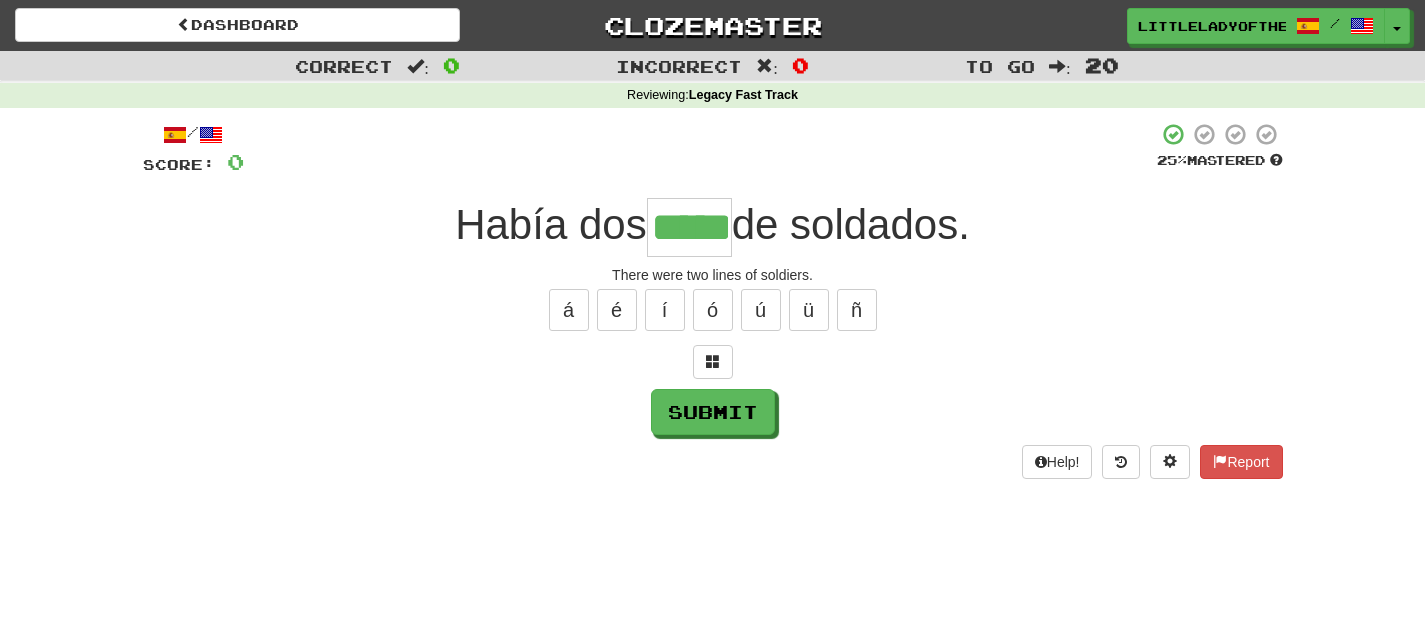 type on "*****" 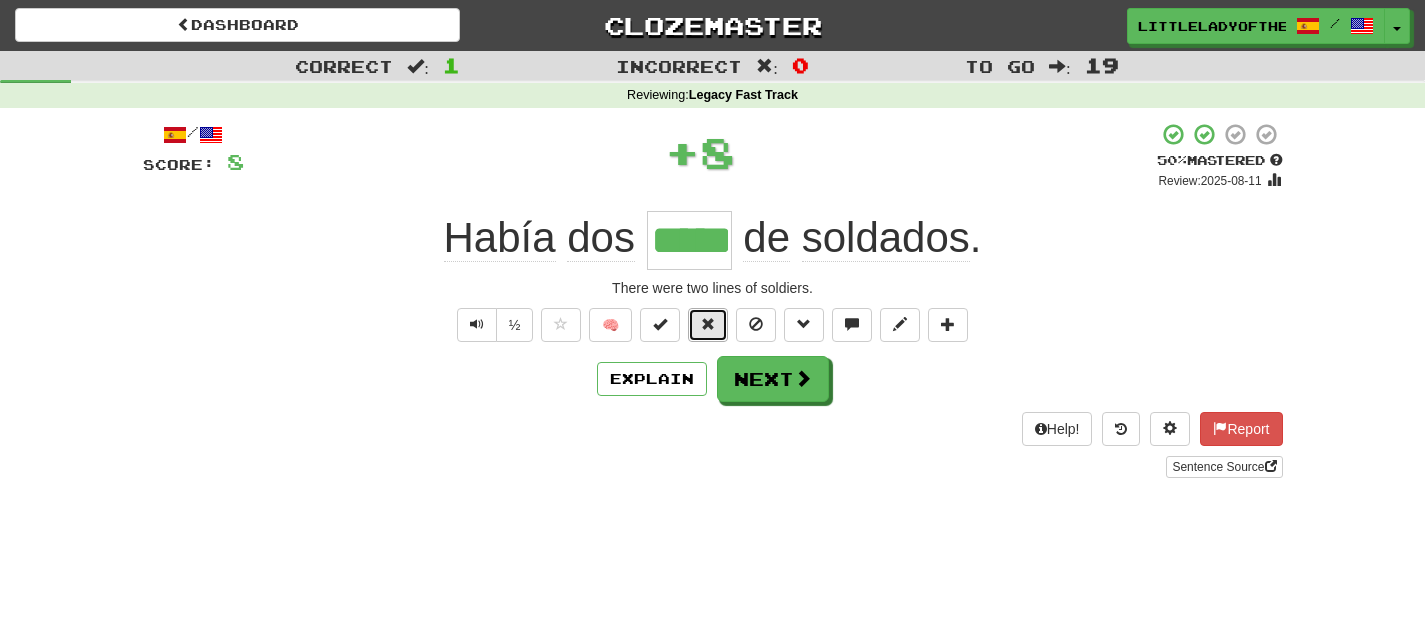 click at bounding box center (708, 325) 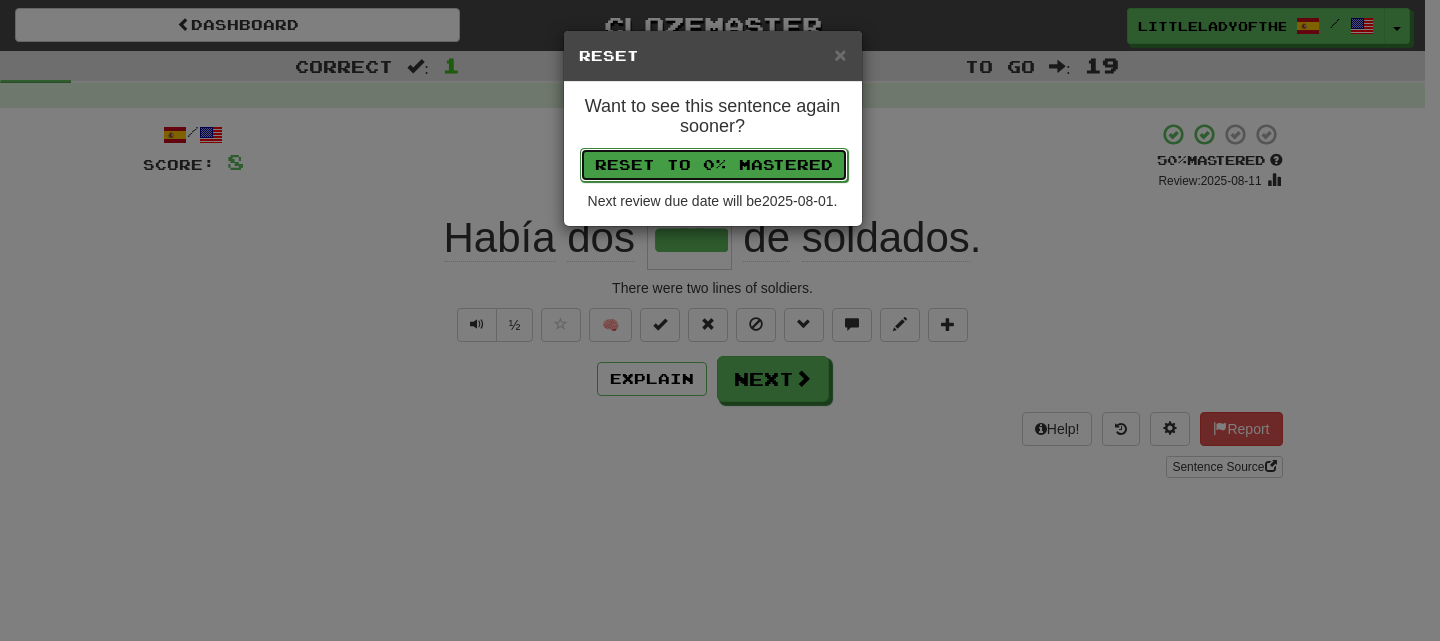 click on "Reset to 0% Mastered" at bounding box center [714, 165] 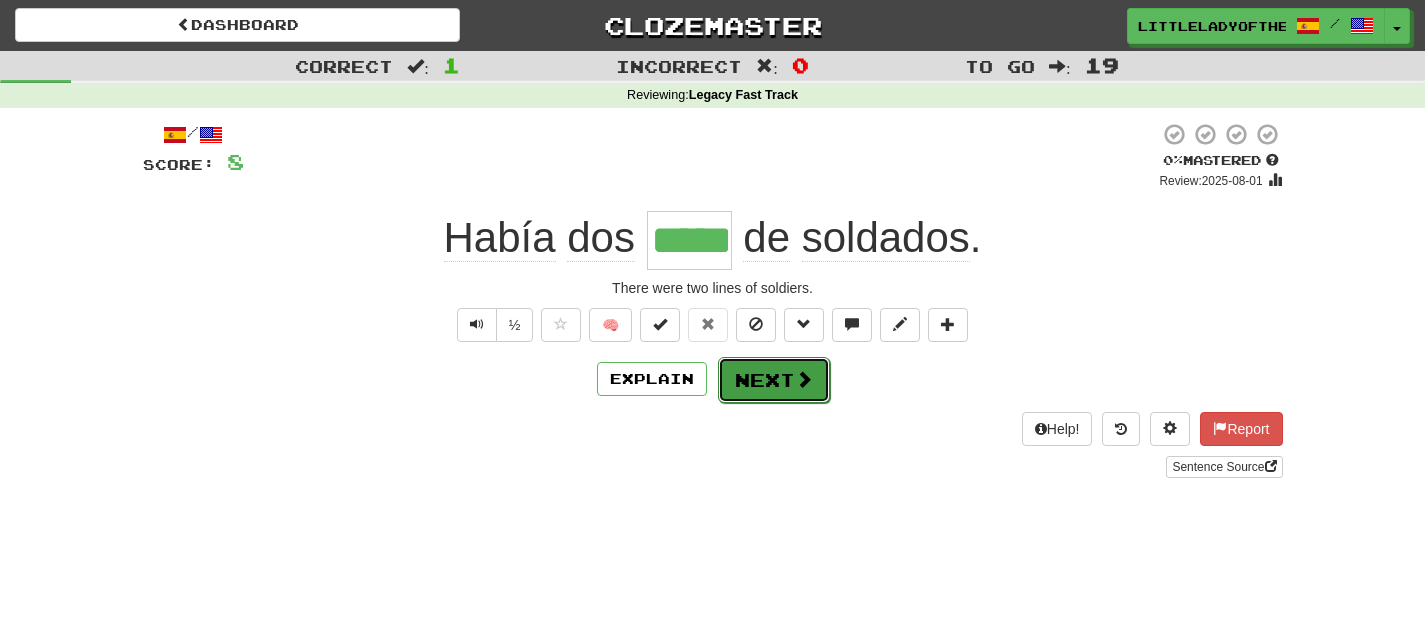 click on "Next" at bounding box center [774, 380] 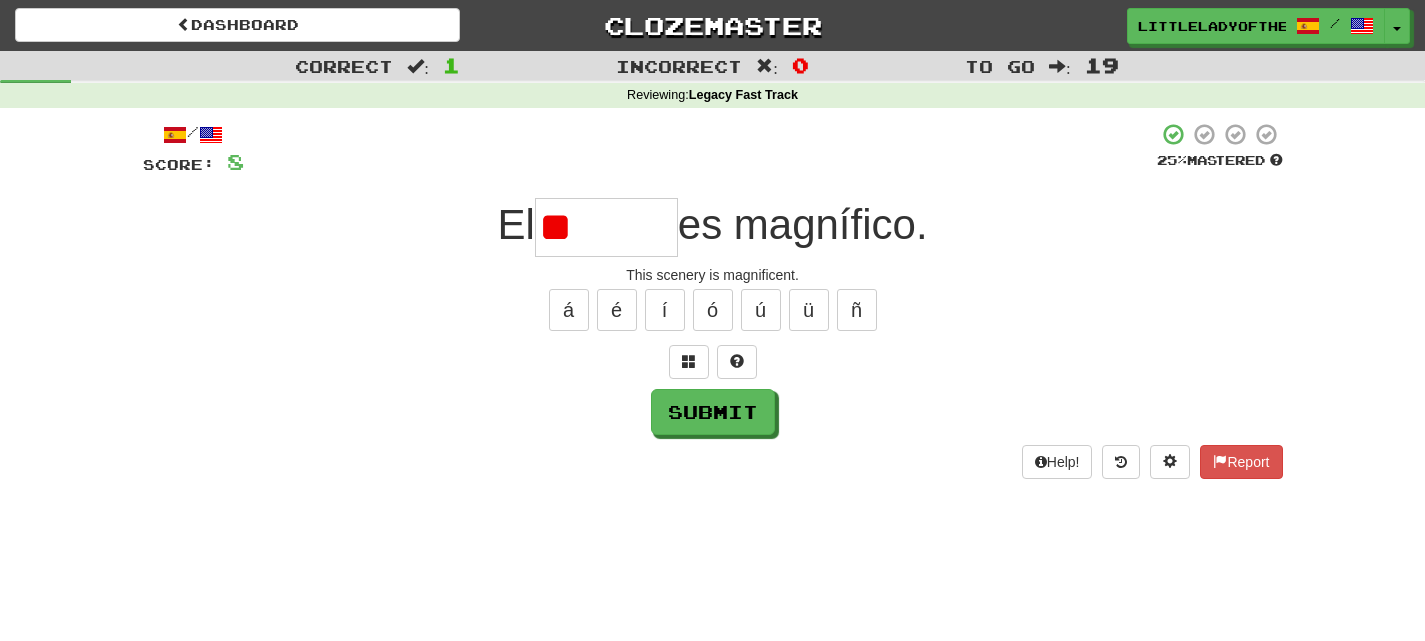 type on "*" 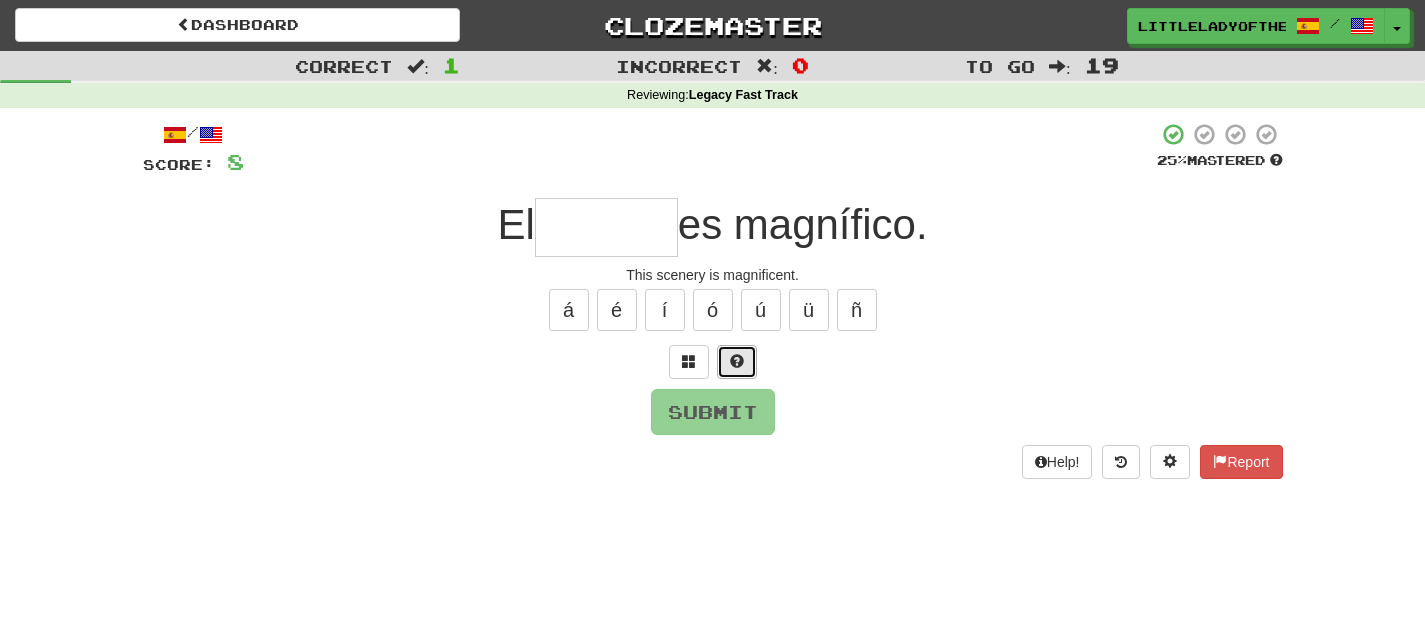 click at bounding box center [737, 362] 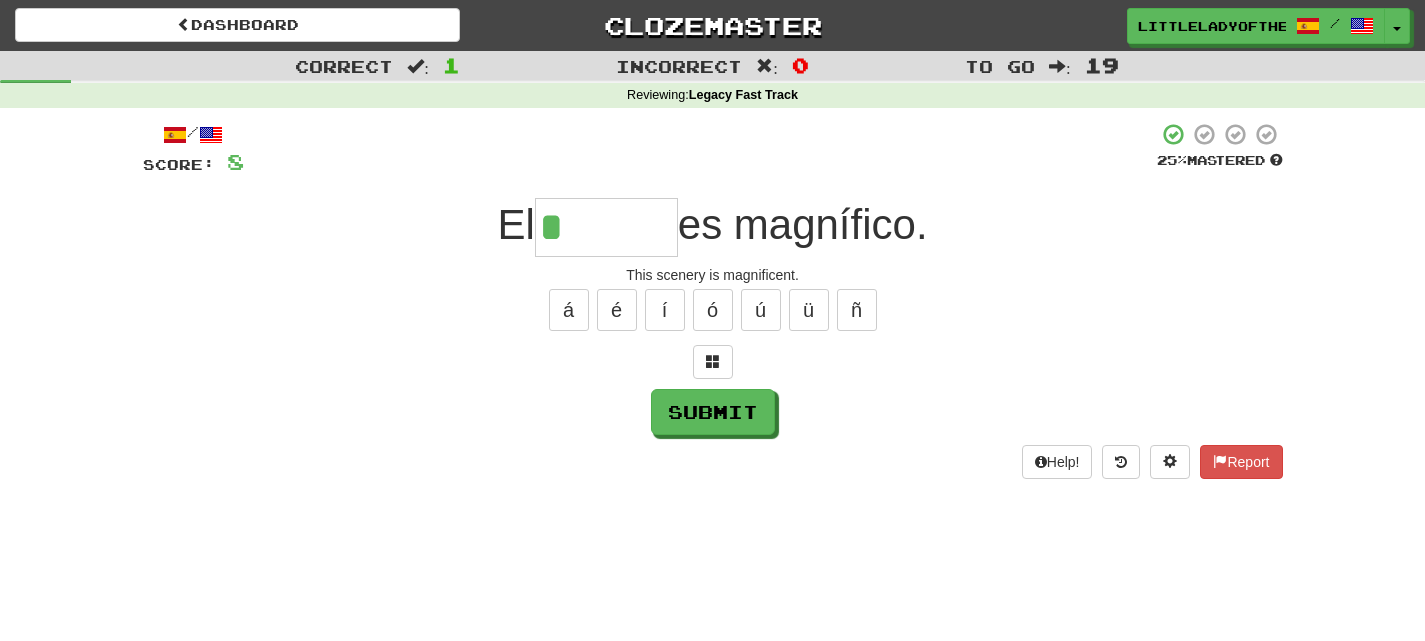 click at bounding box center [713, 362] 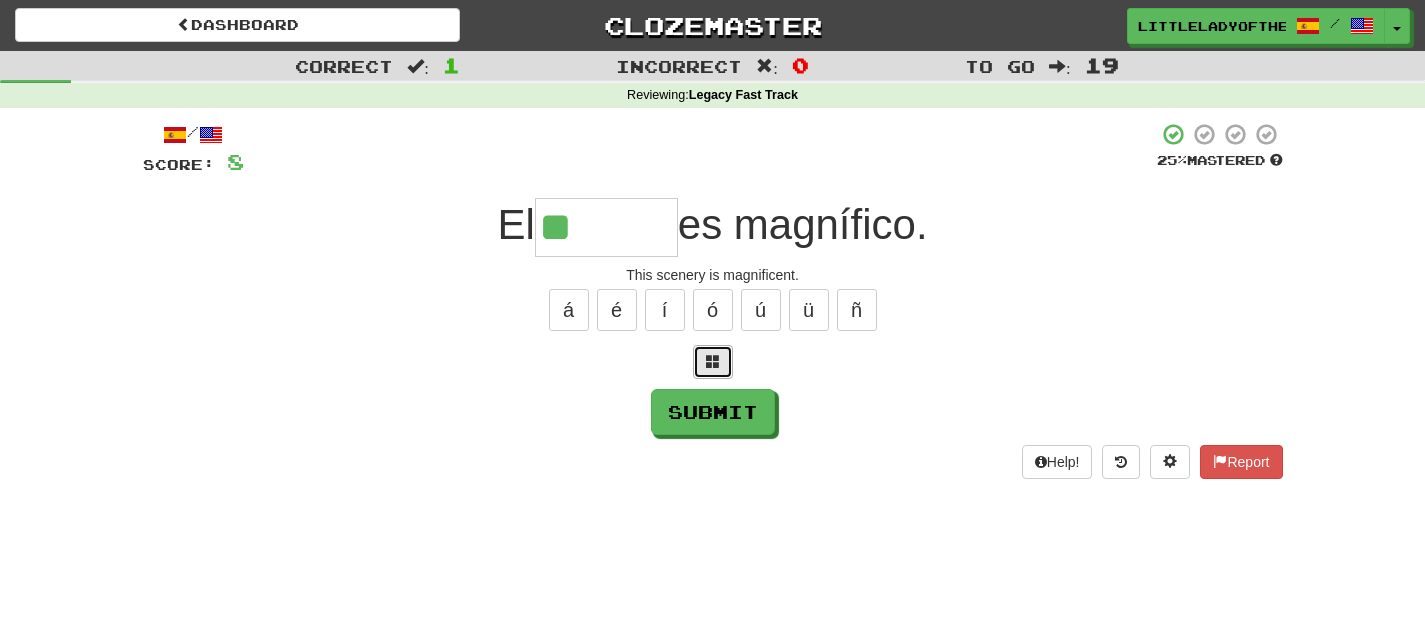 click at bounding box center (713, 362) 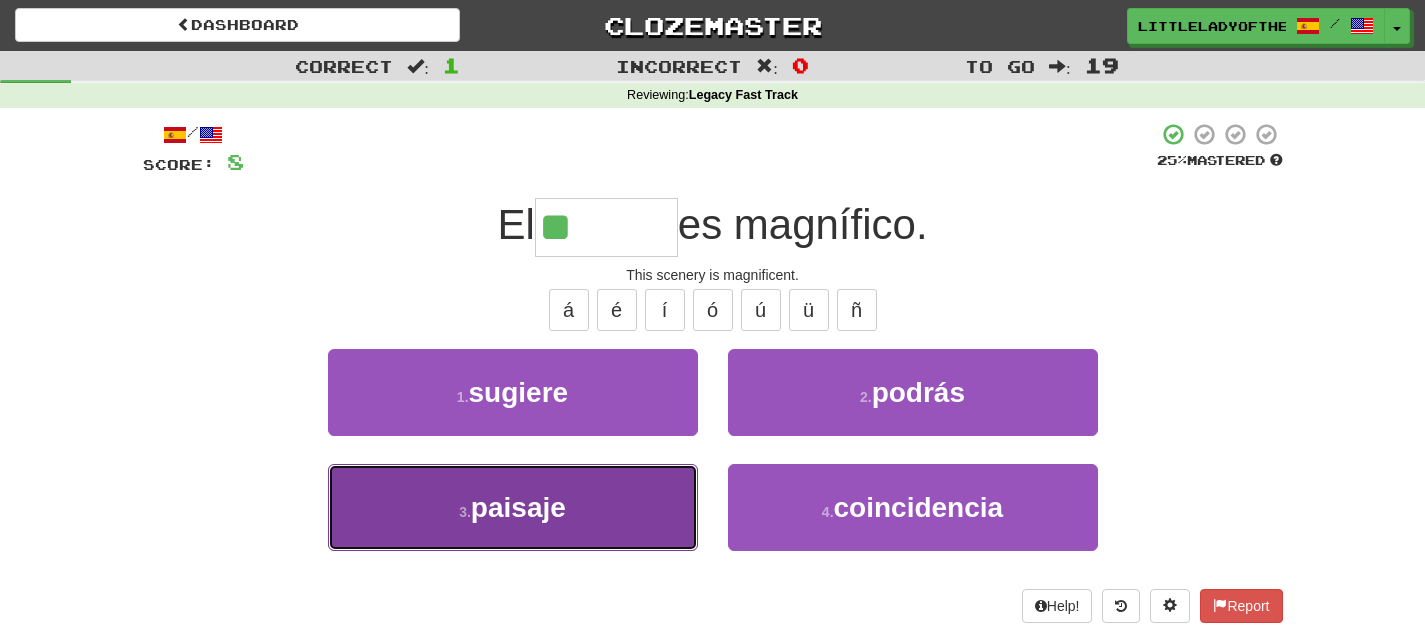 click on "3 .  paisaje" at bounding box center (513, 507) 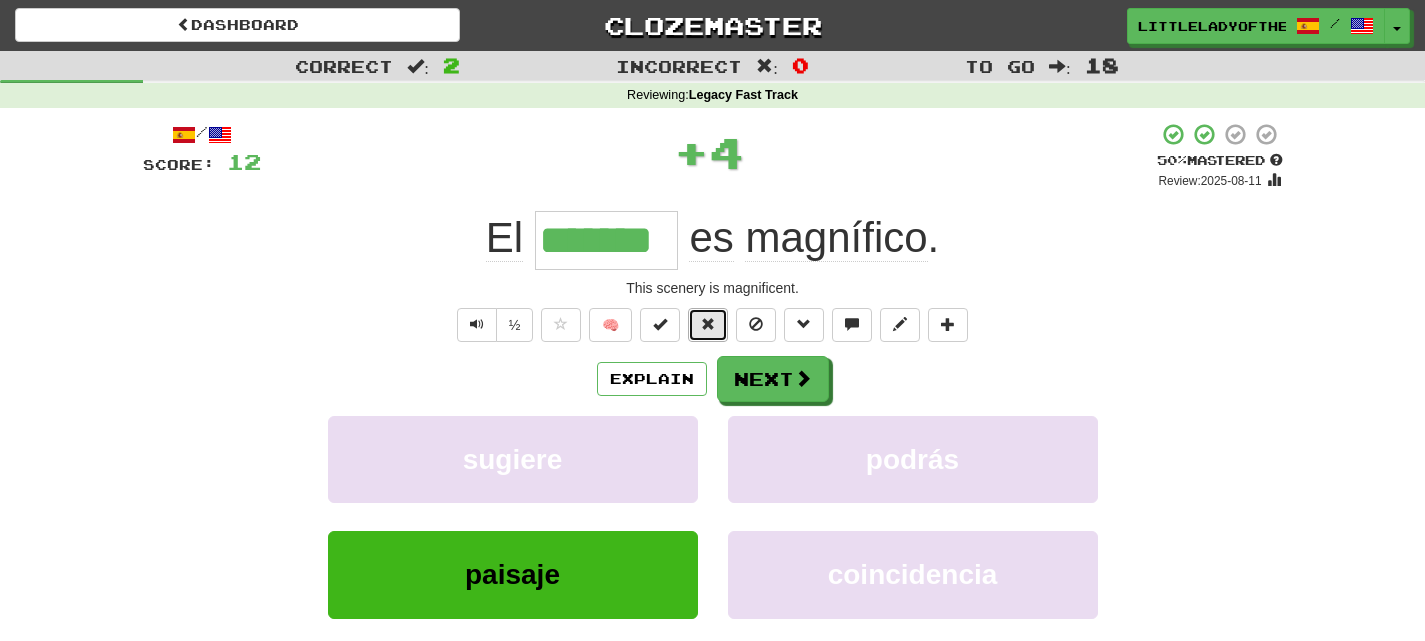 click at bounding box center (708, 325) 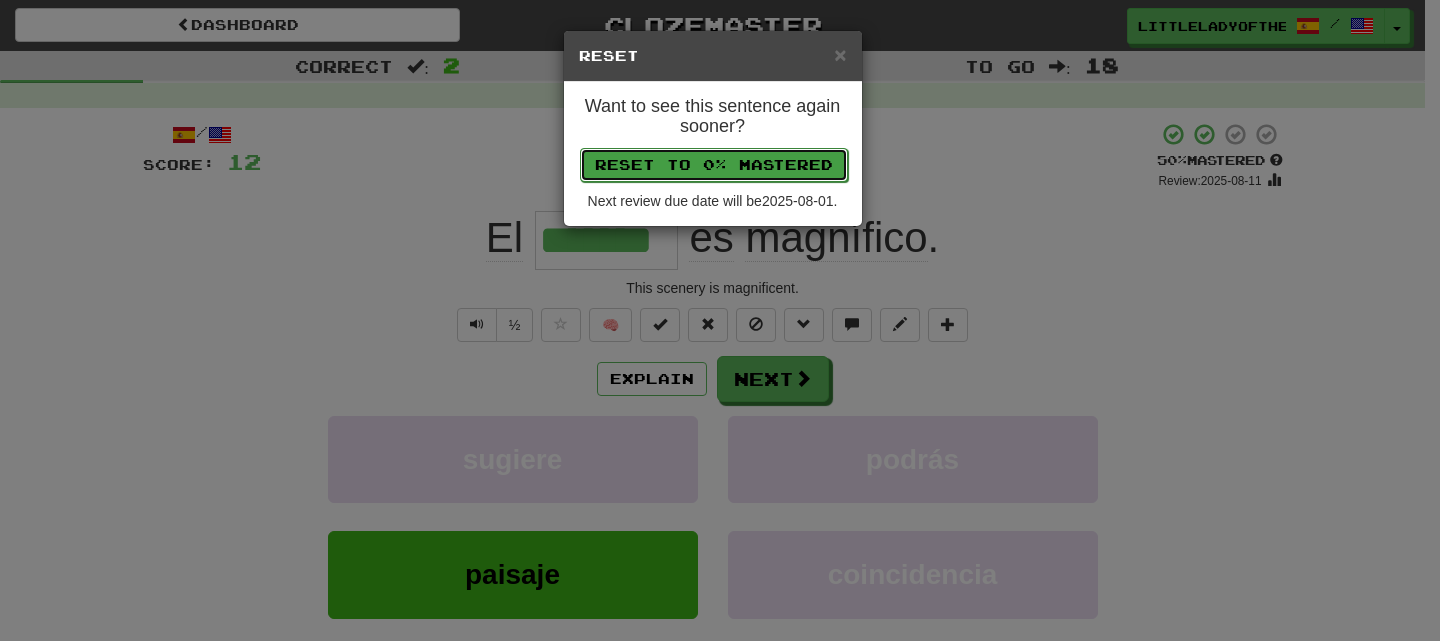 click on "Reset to 0% Mastered" at bounding box center [714, 165] 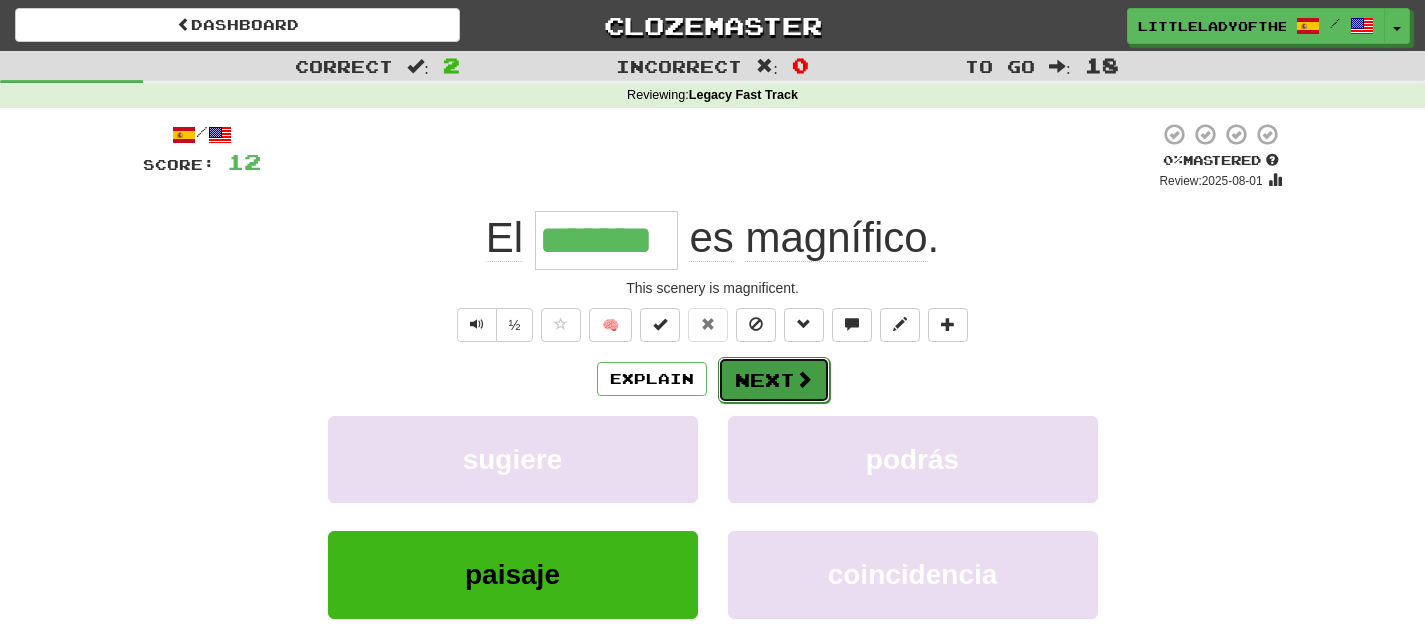 click on "Next" at bounding box center [774, 380] 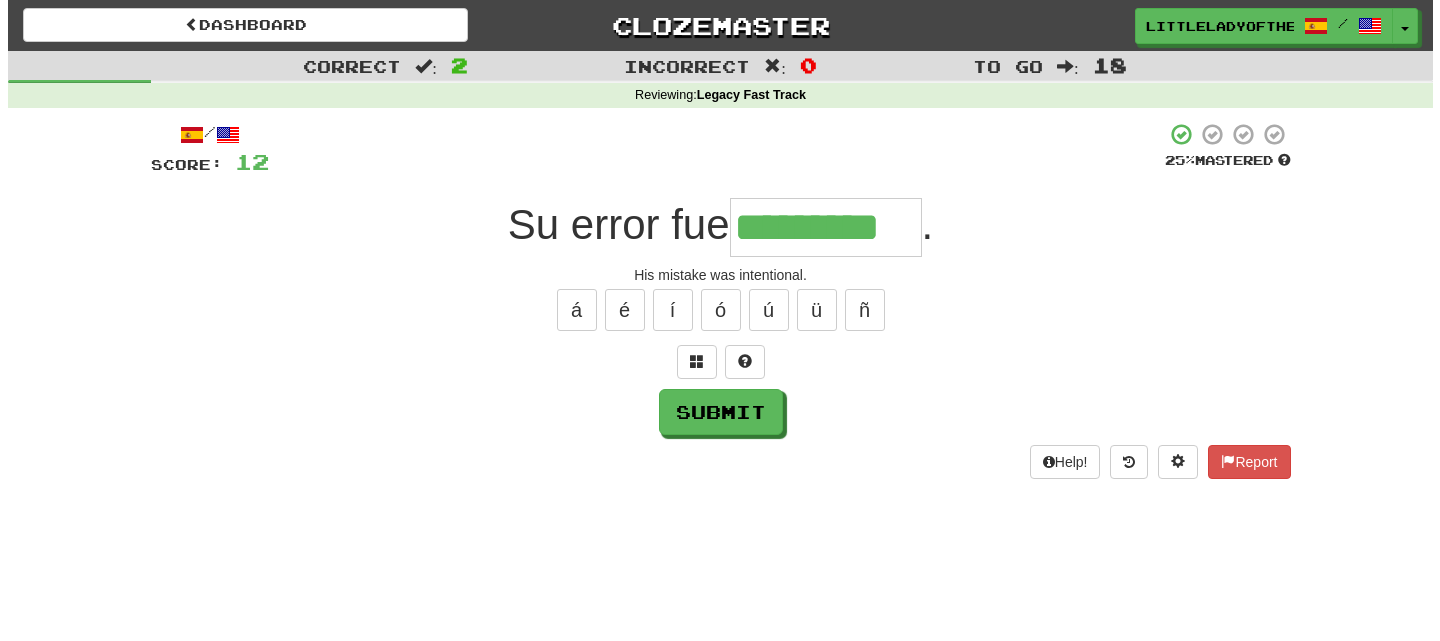 scroll, scrollTop: 0, scrollLeft: 0, axis: both 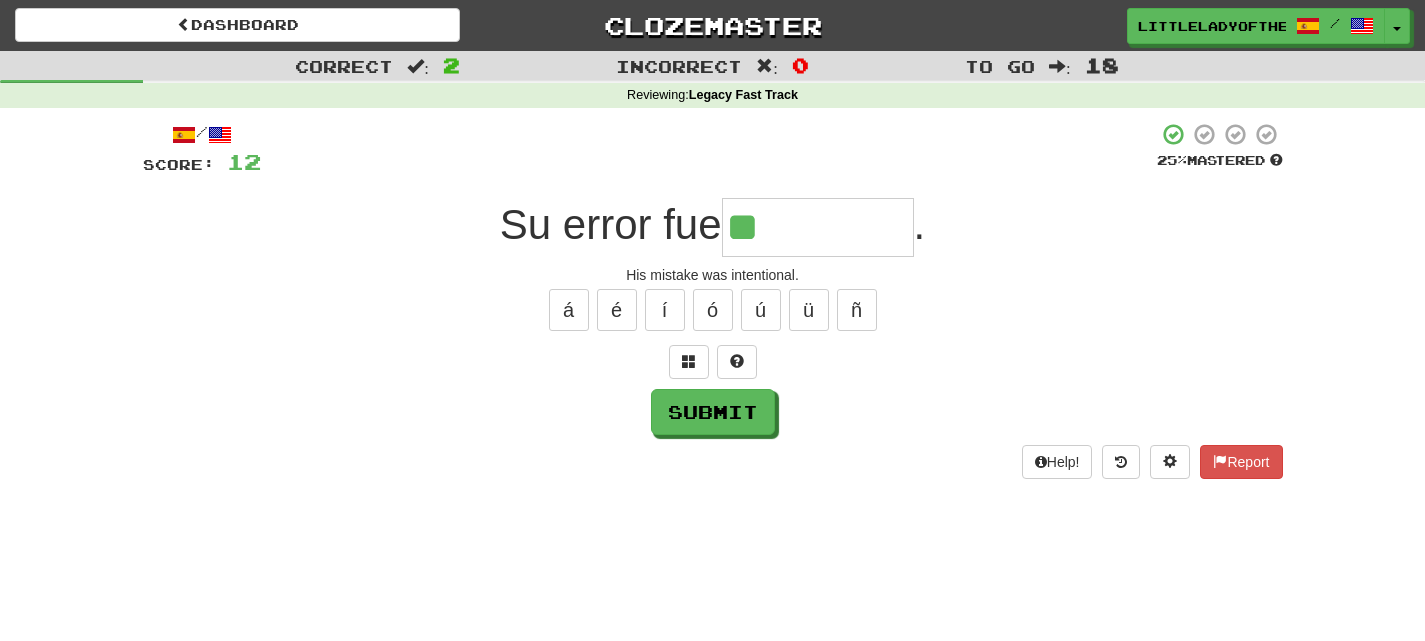 type on "*" 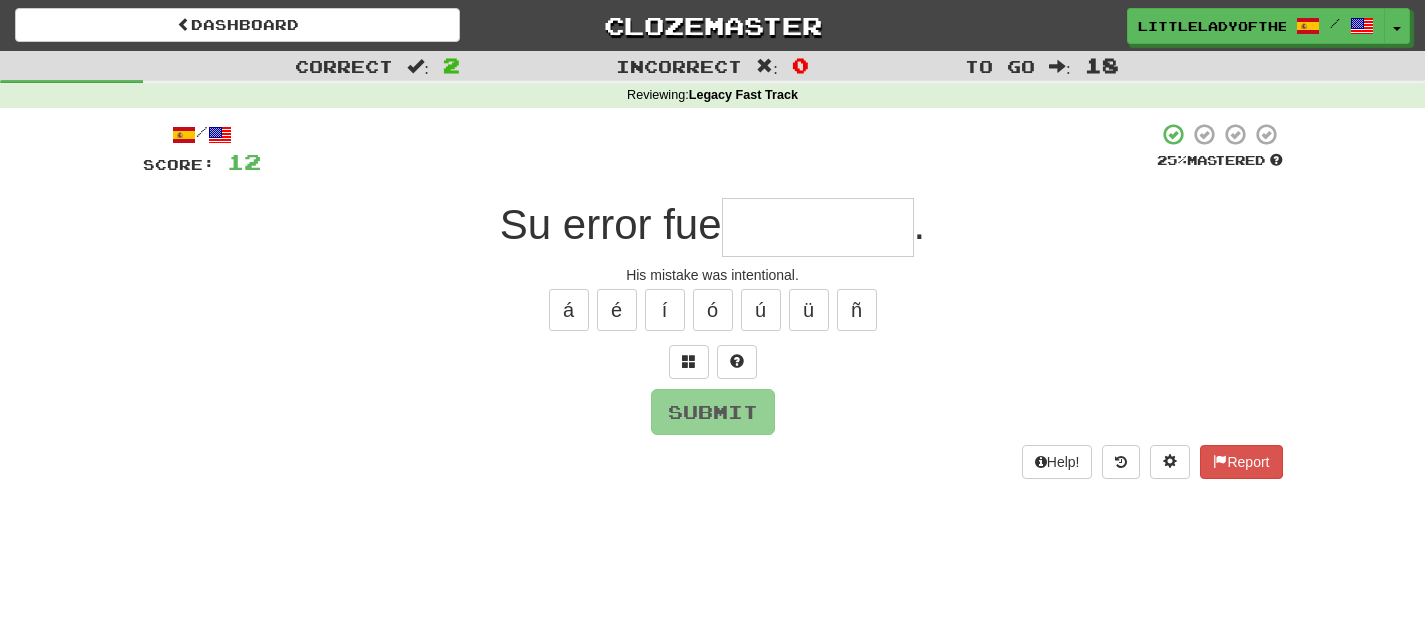 type on "*" 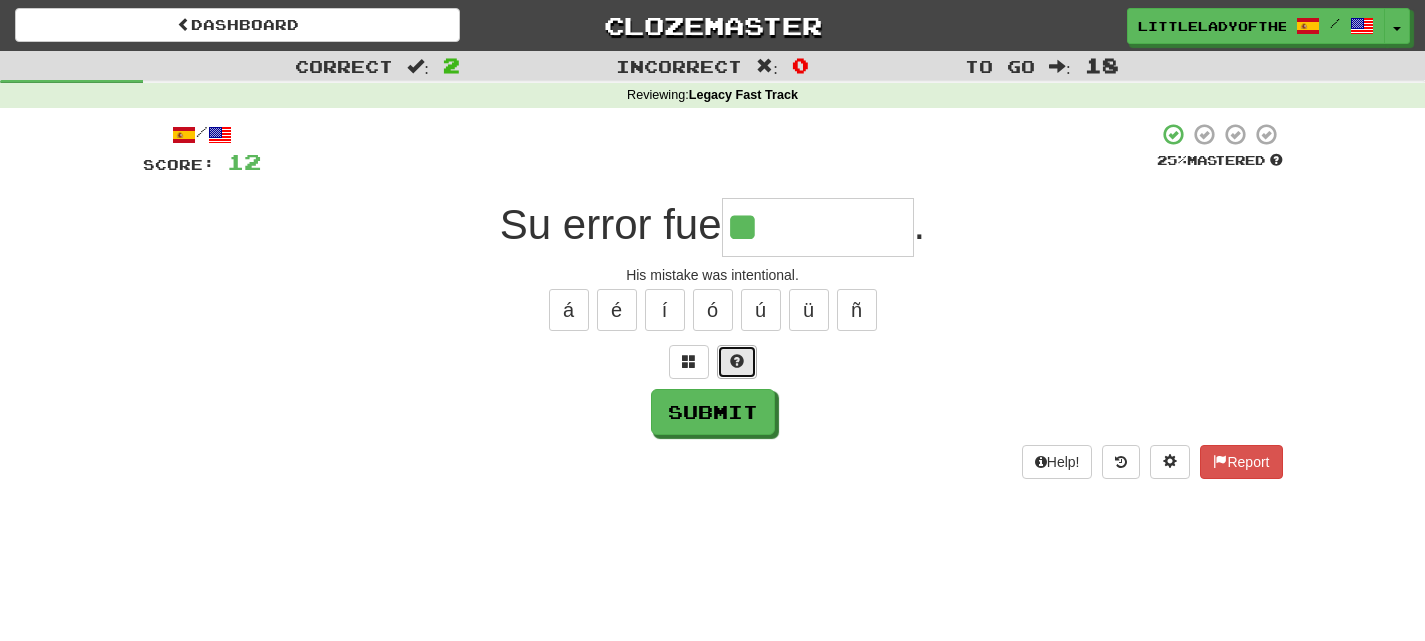 click at bounding box center (737, 362) 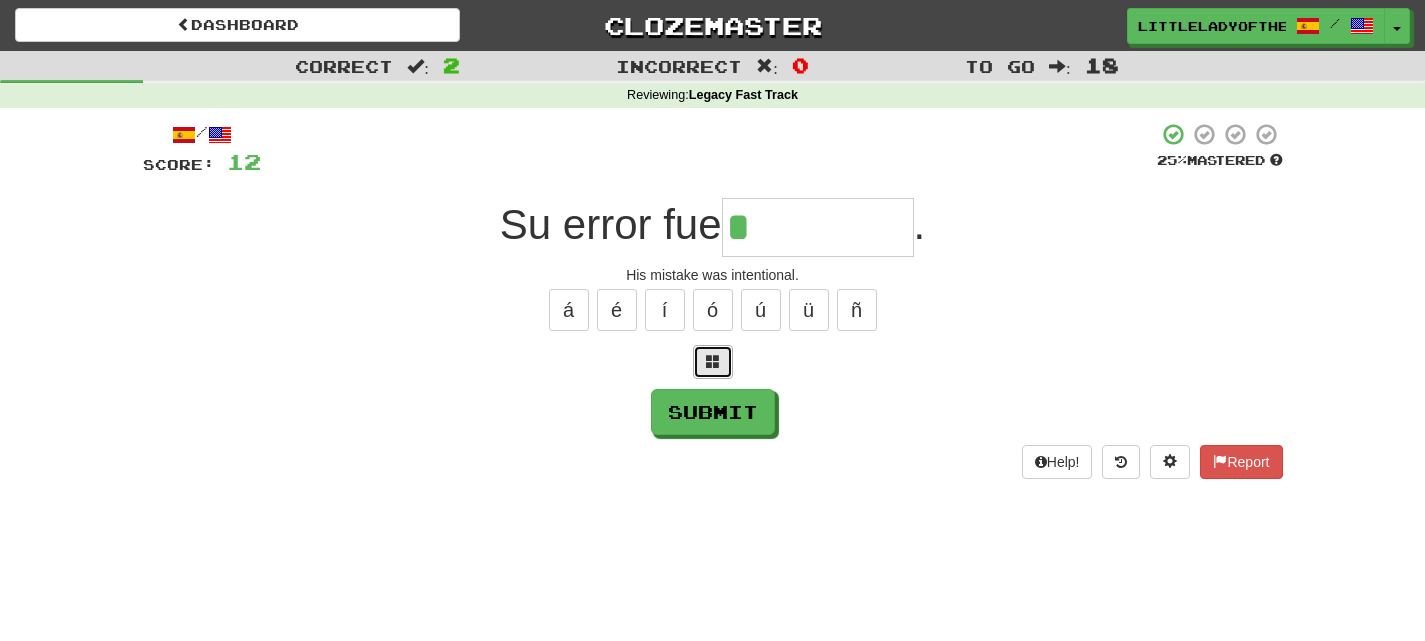 click at bounding box center [713, 362] 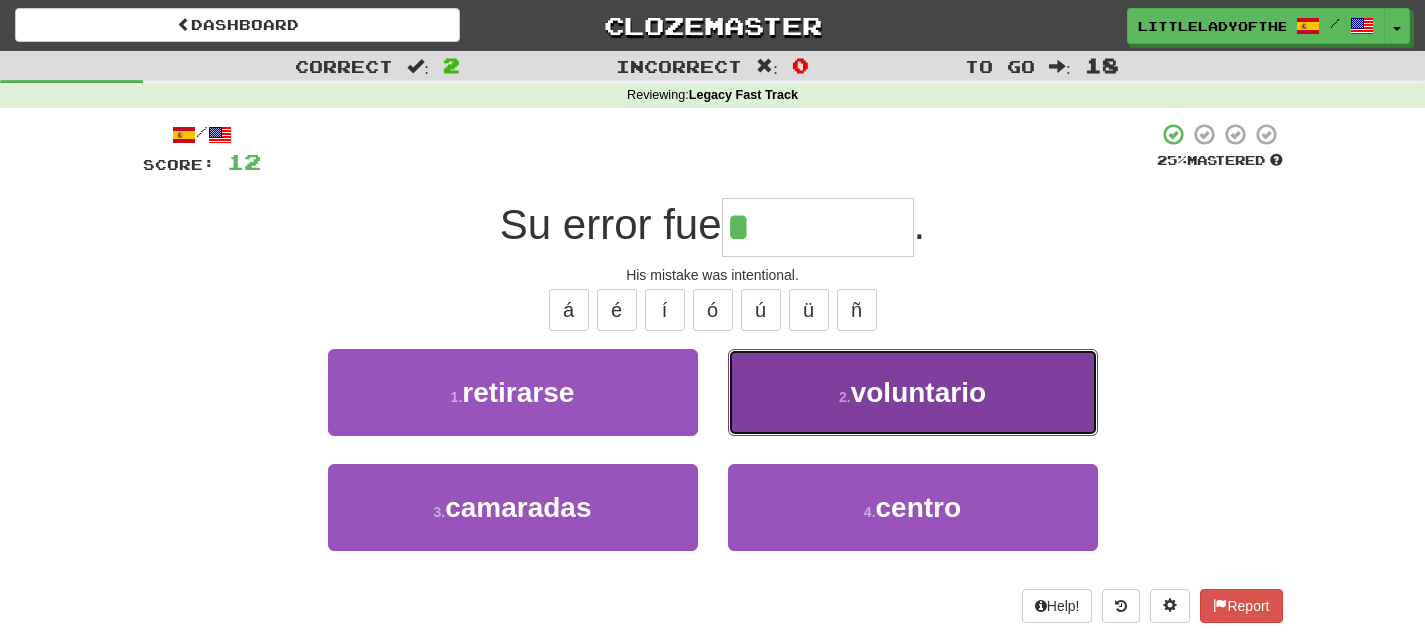 click on "2 .  voluntario" at bounding box center [913, 392] 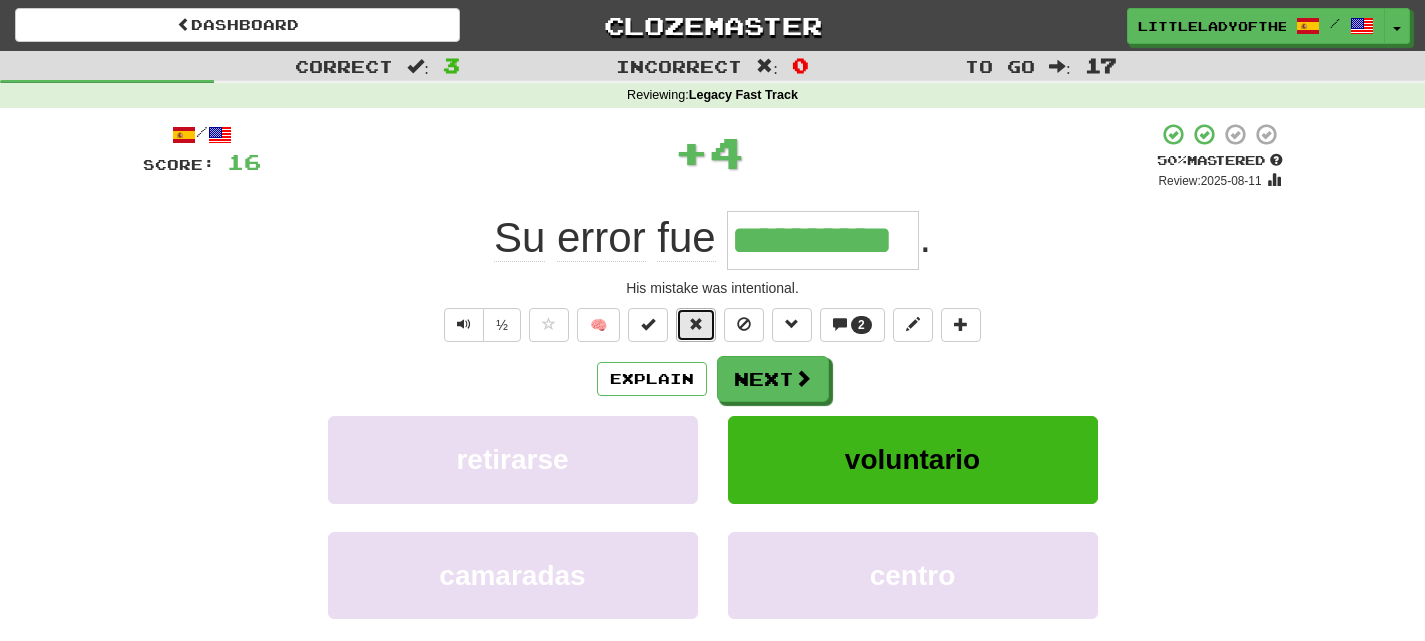 click at bounding box center [696, 324] 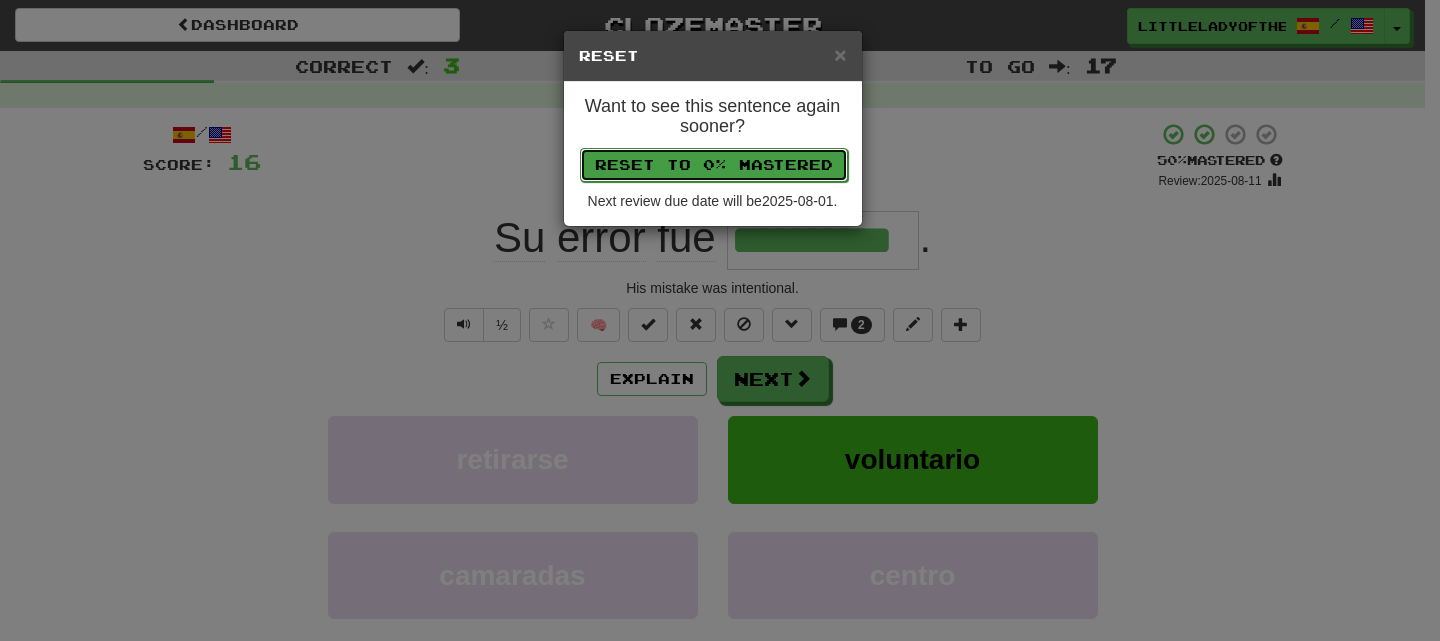 click on "Reset to 0% Mastered" at bounding box center [714, 165] 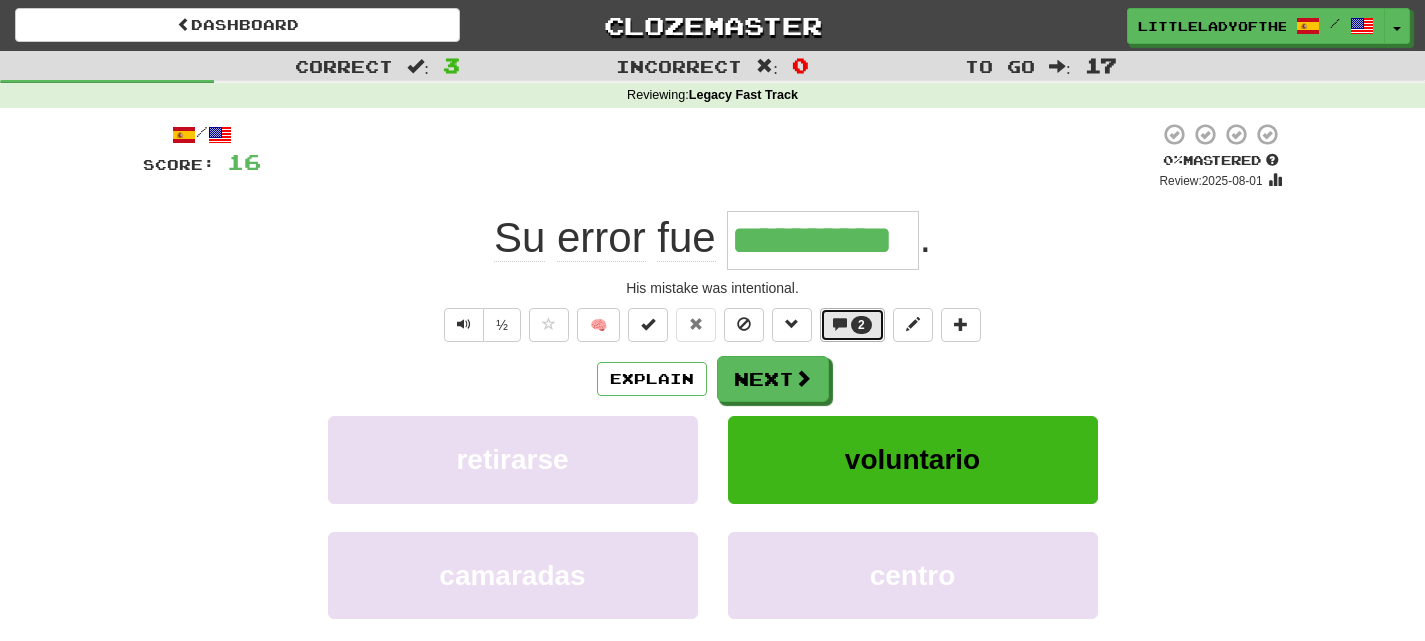 click on "2" at bounding box center [861, 325] 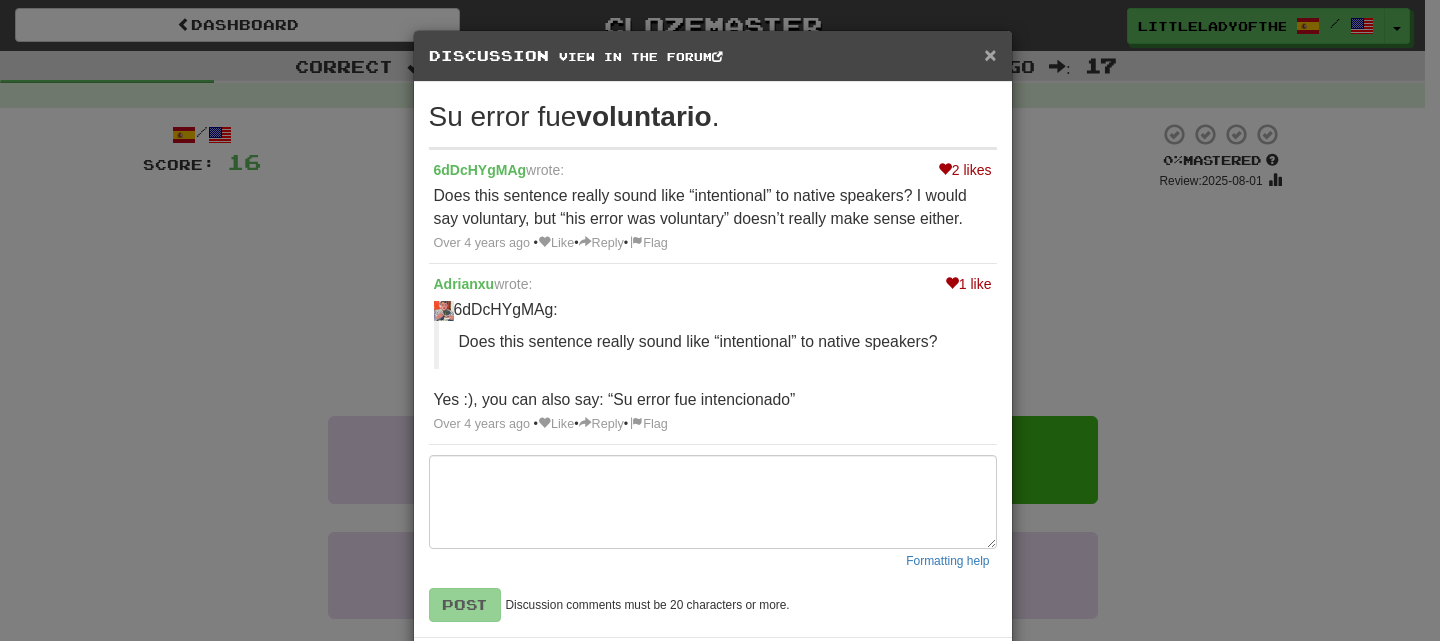click on "×" at bounding box center [990, 54] 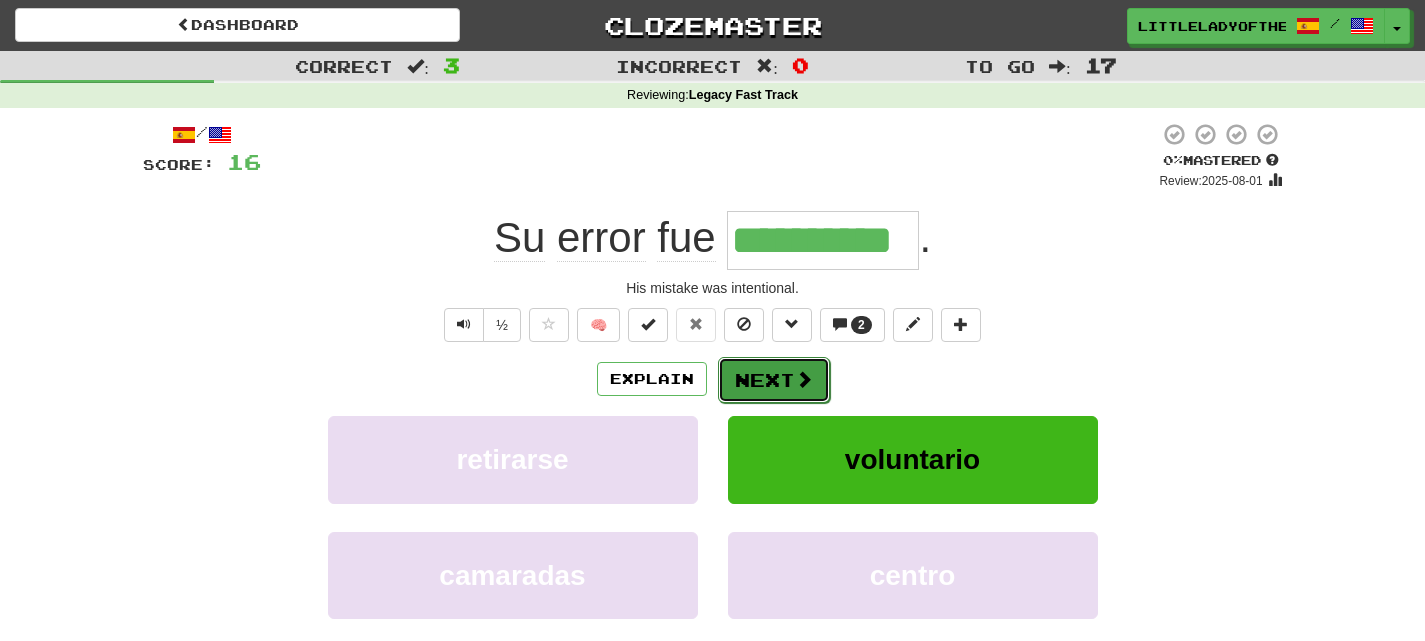 click on "Next" at bounding box center (774, 380) 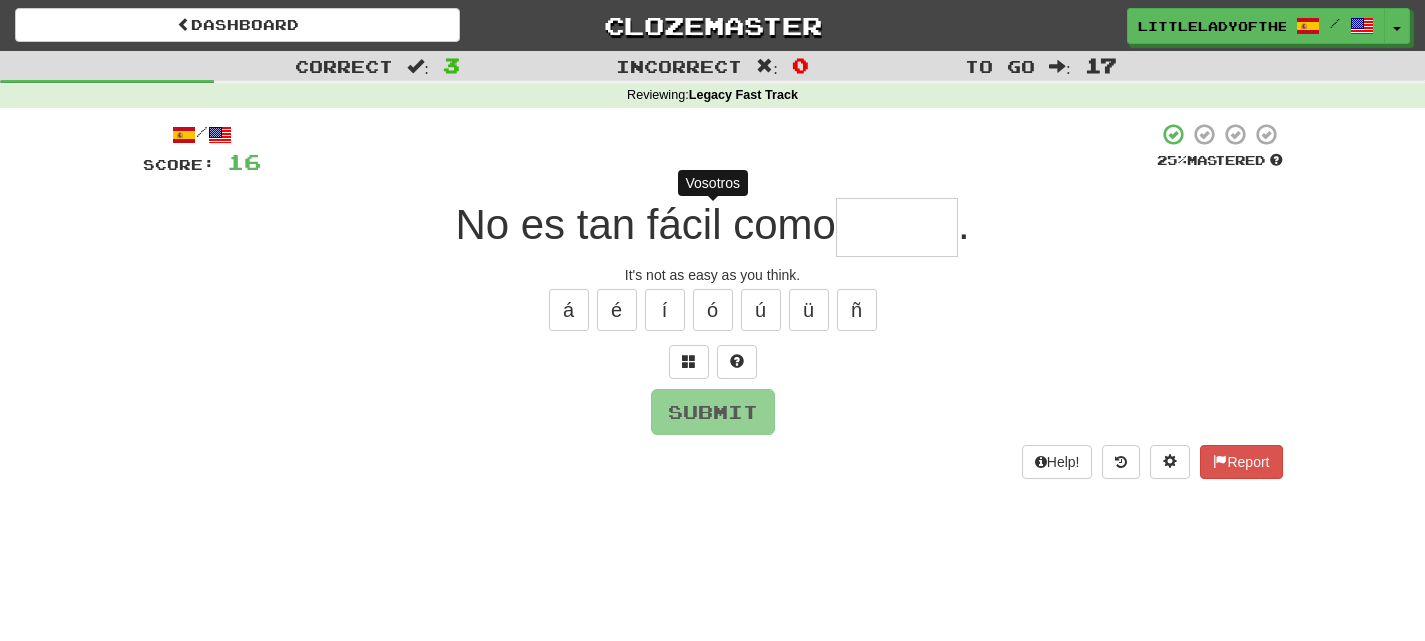 type on "*" 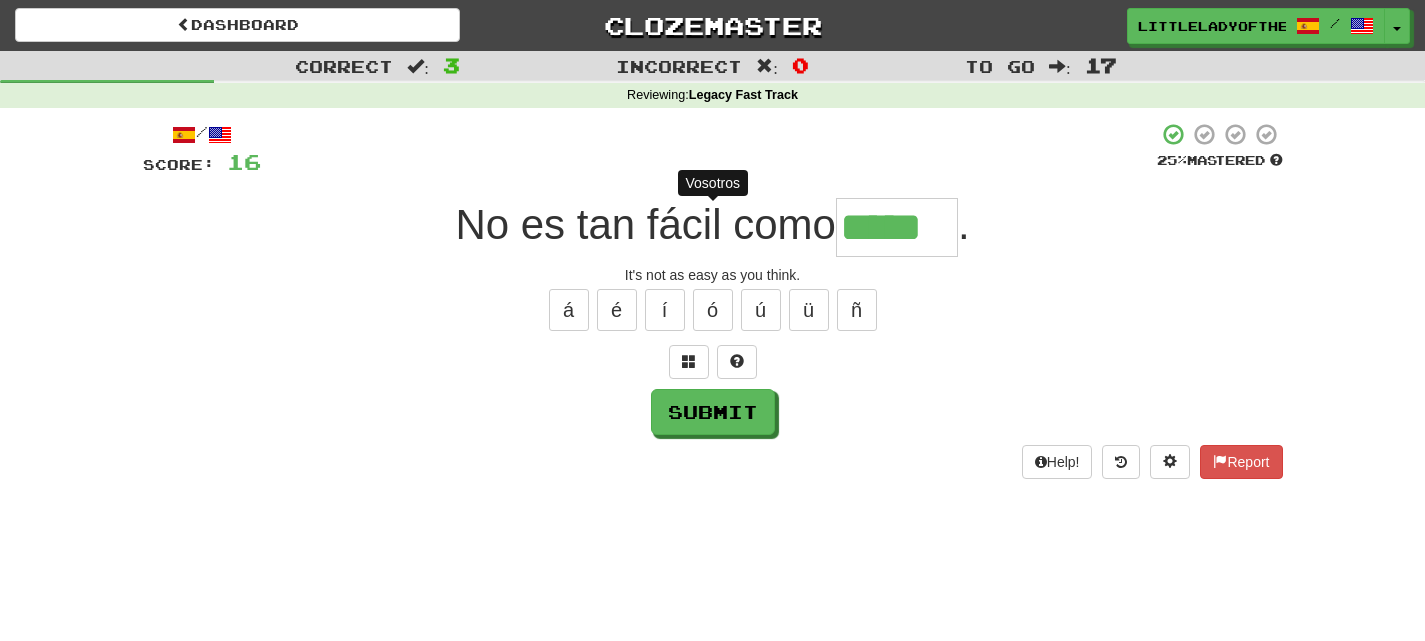 type on "******" 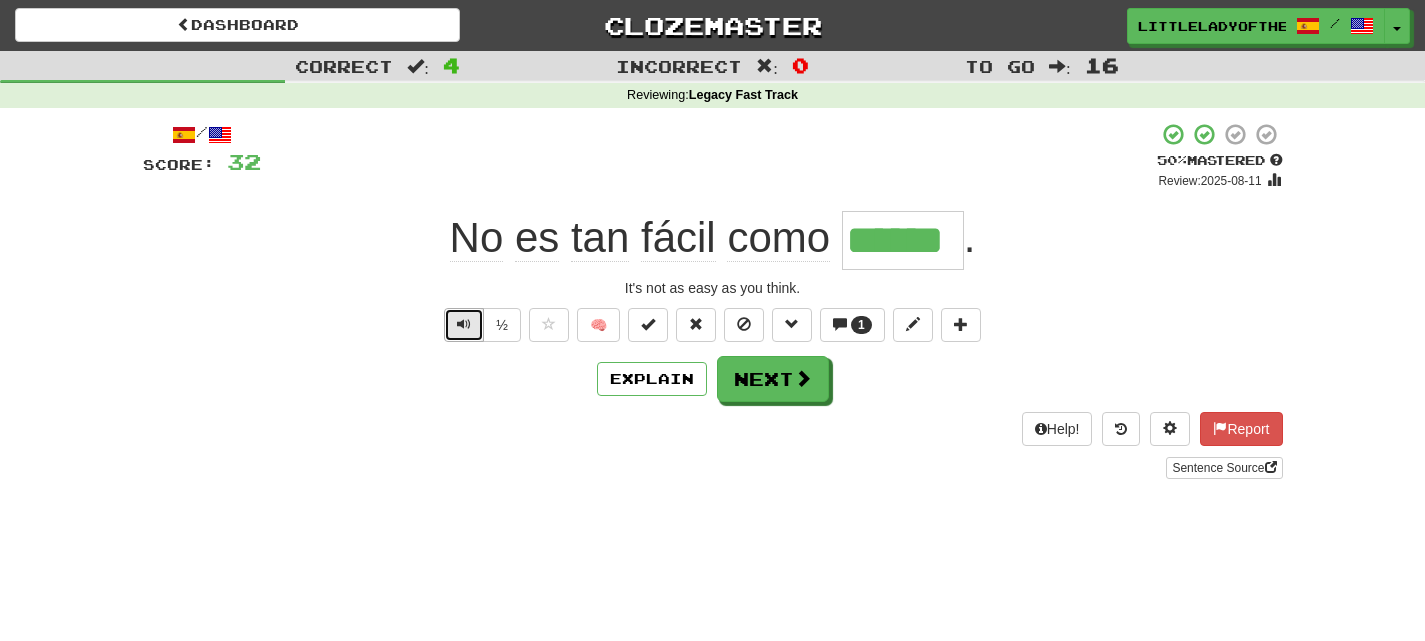 click at bounding box center (464, 324) 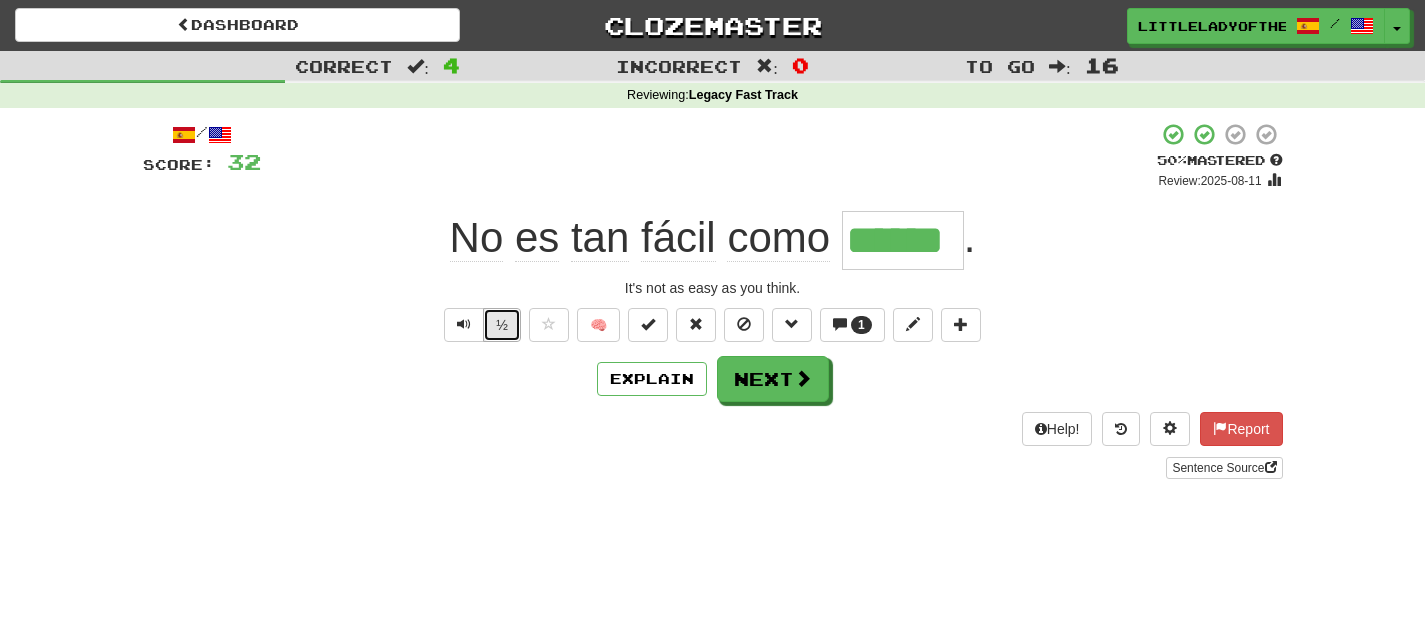 click on "½" at bounding box center [502, 325] 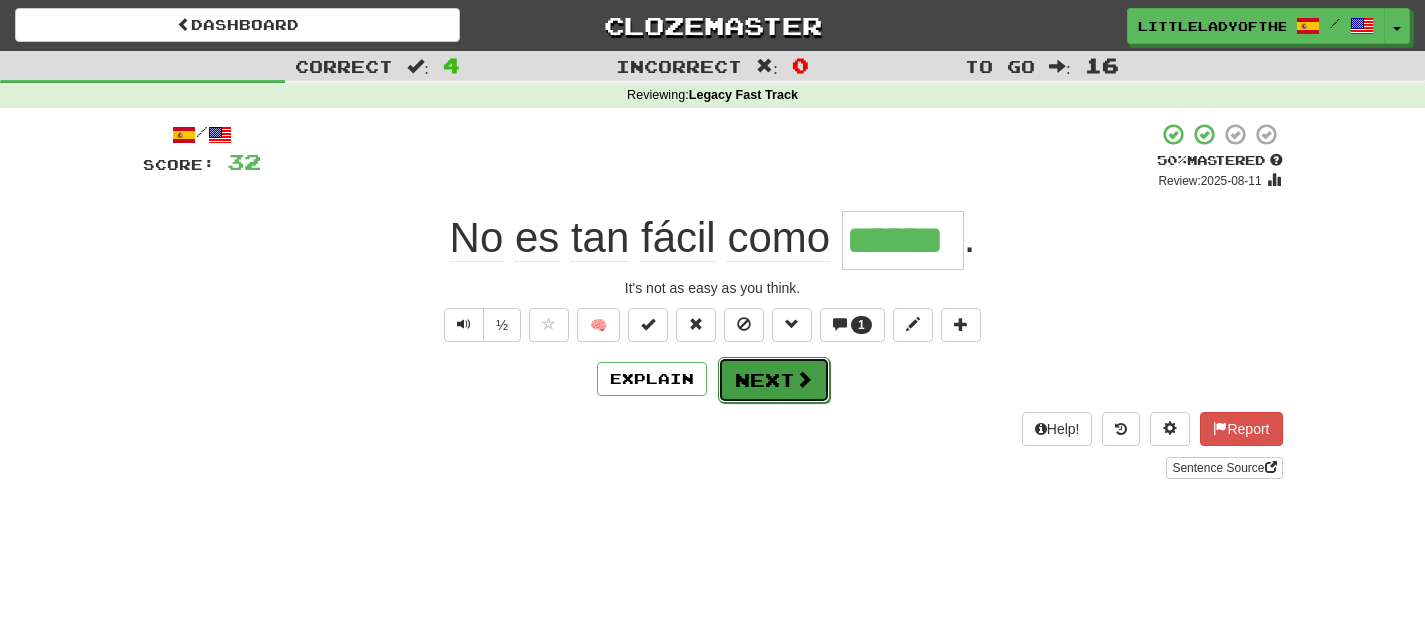click on "Next" at bounding box center [774, 380] 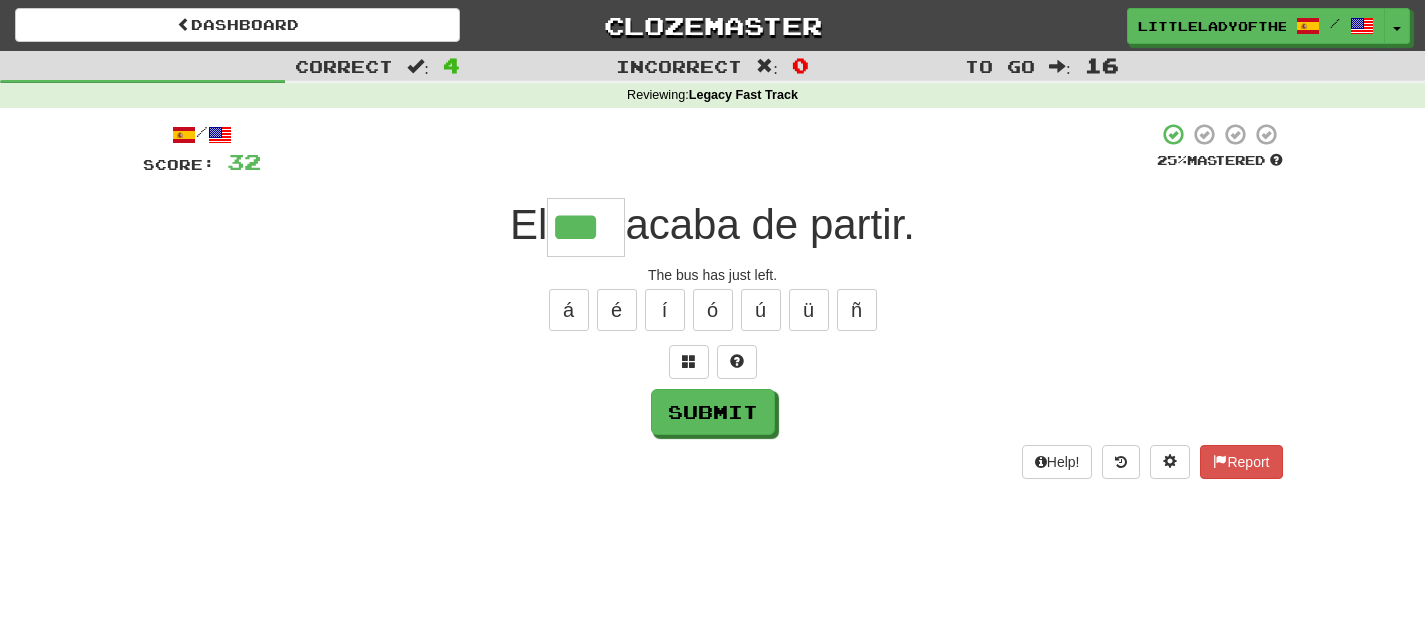 type on "***" 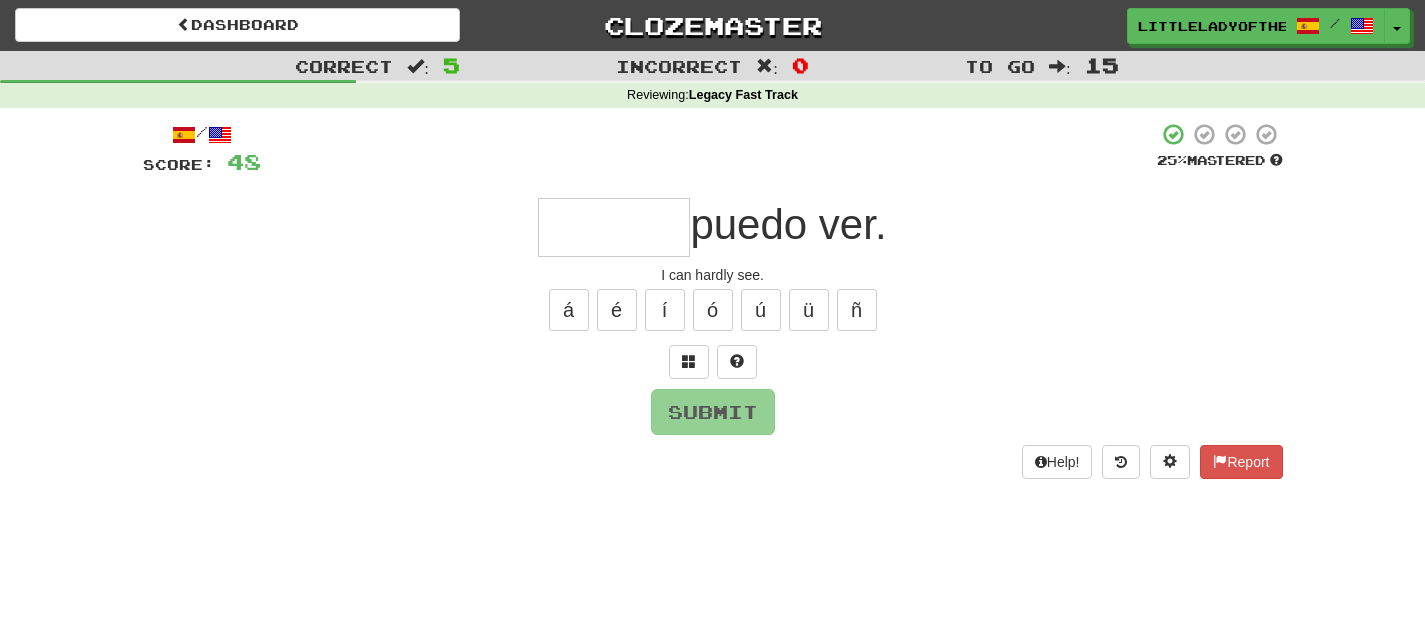 type on "*" 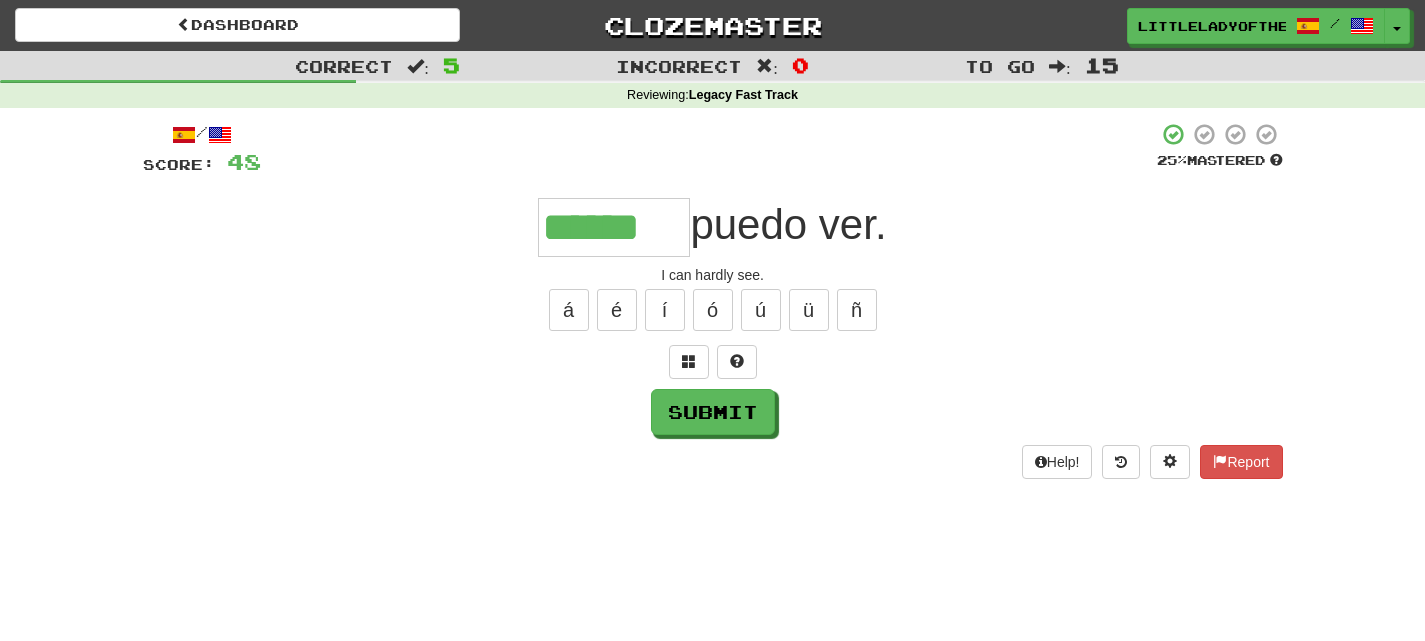 type on "******" 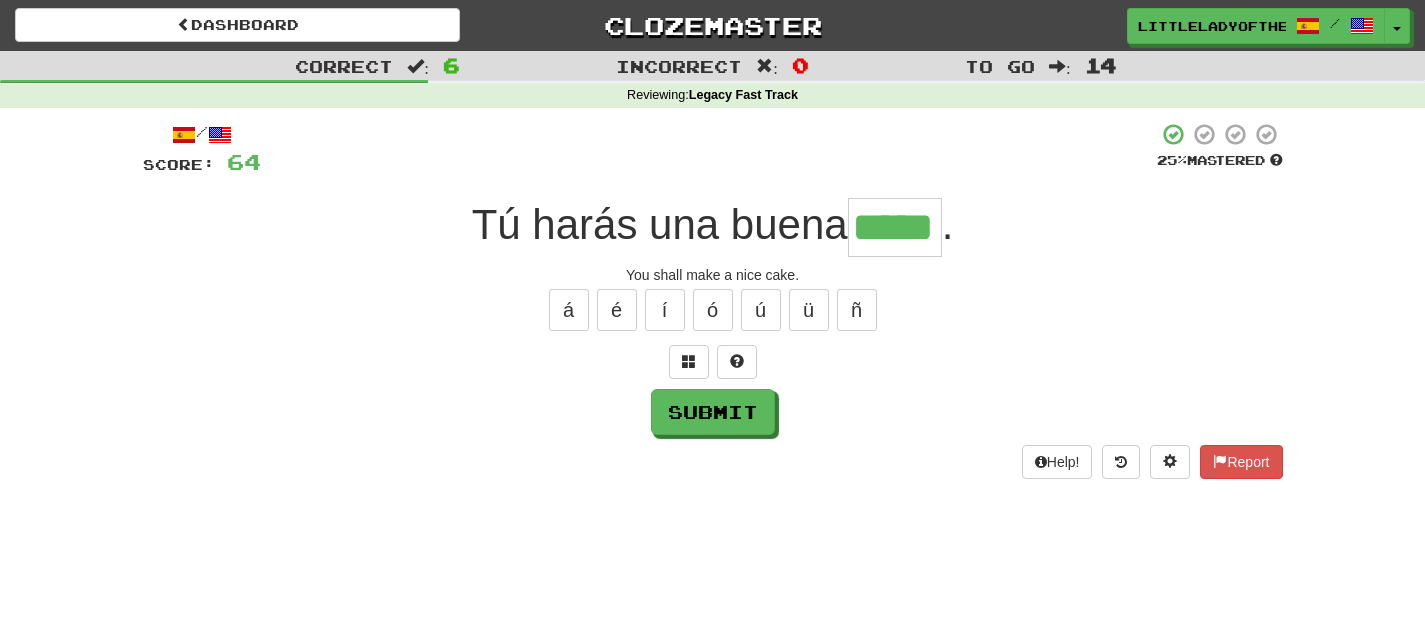 type on "*****" 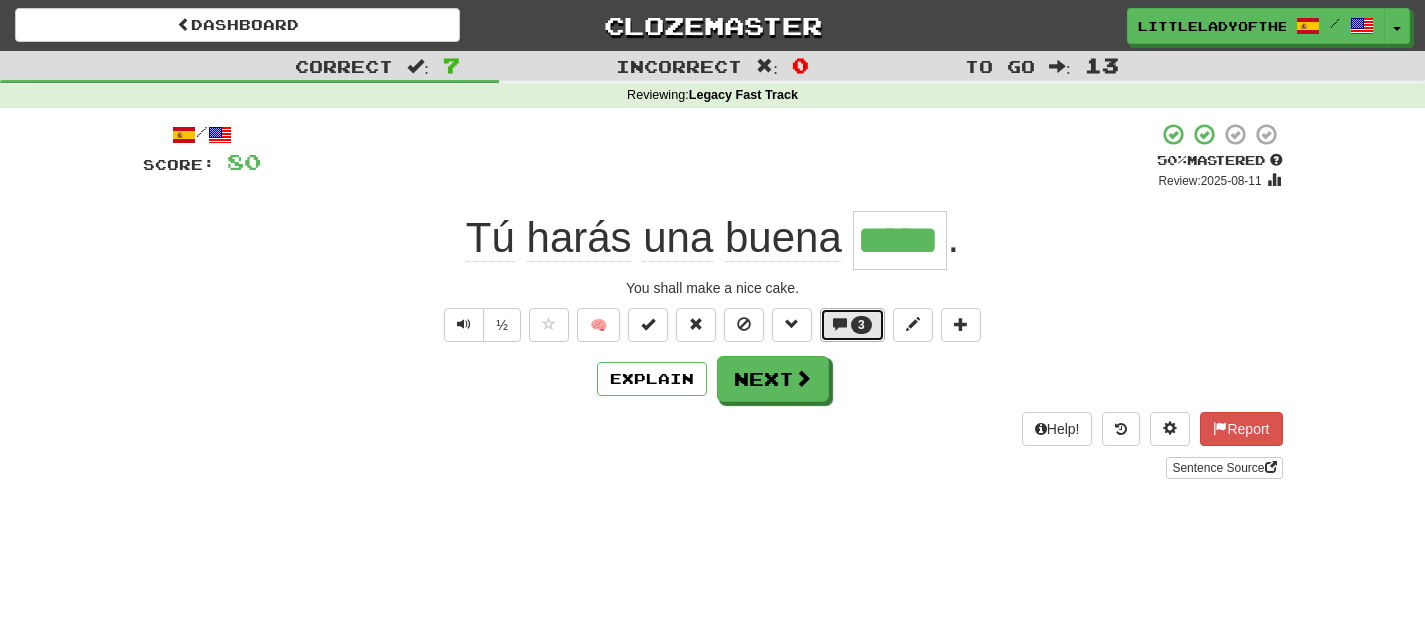 click on "3" at bounding box center [861, 325] 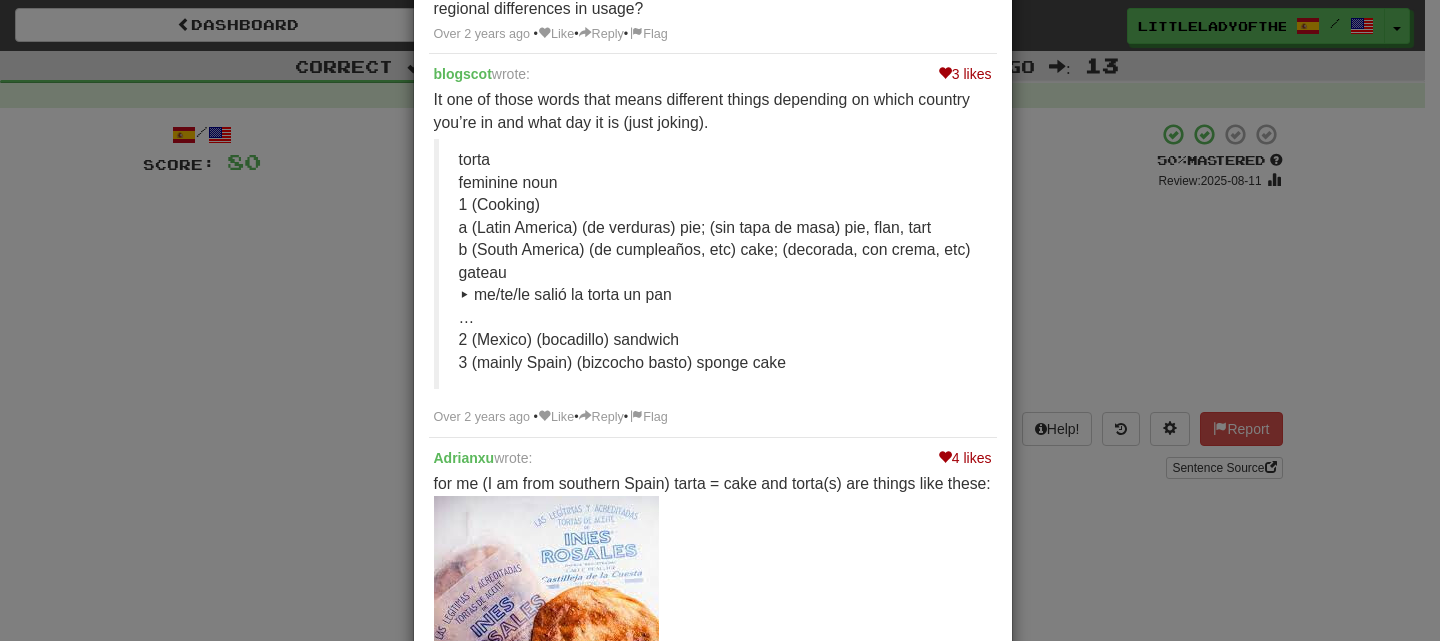scroll, scrollTop: 241, scrollLeft: 0, axis: vertical 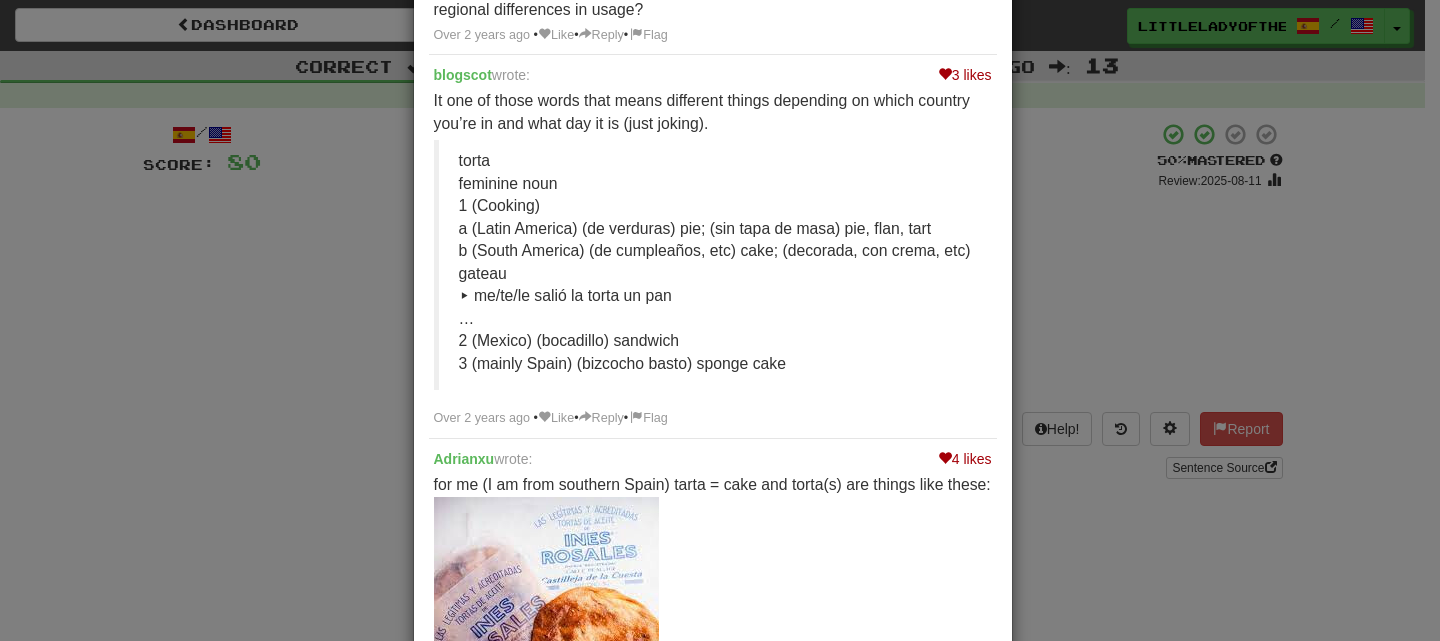 click on "× Discussion View in the forum  Tú harás una buena  torta .
1
like
morbrorper
wrote:
English Translation
You shall make a nice cake.
Am I the only one having difficulty in distinguishing  torta  from  tarta ? Are there also regional differences in usage?
Over 2 years ago
•
Like
•
Reply
•
Flag
3
likes
blogscot
wrote:
It one of those words that means different things depending on which country you’re in and what day it is (just joking).
torta
feminine noun
1 (Cooking)
a (Latin America) (de verduras) pie; (sin tapa de masa) pie, flan, tart
b (South America) (de cumpleaños, etc) cake; (decorada, con crema, etc) gateau
▸ me/te/le salió la torta un pan
…
2 (Mexico) (bocadillo) sandwich
3 (mainly Spain) (bizcocho basto) sponge cake
Over 2 years ago
•
Like
•
Reply
•
Flag
4
likes
Adrianxu
wrote:
image 600×600 48.8 KB
Over 2 years ago
•
Like
•" at bounding box center [720, 320] 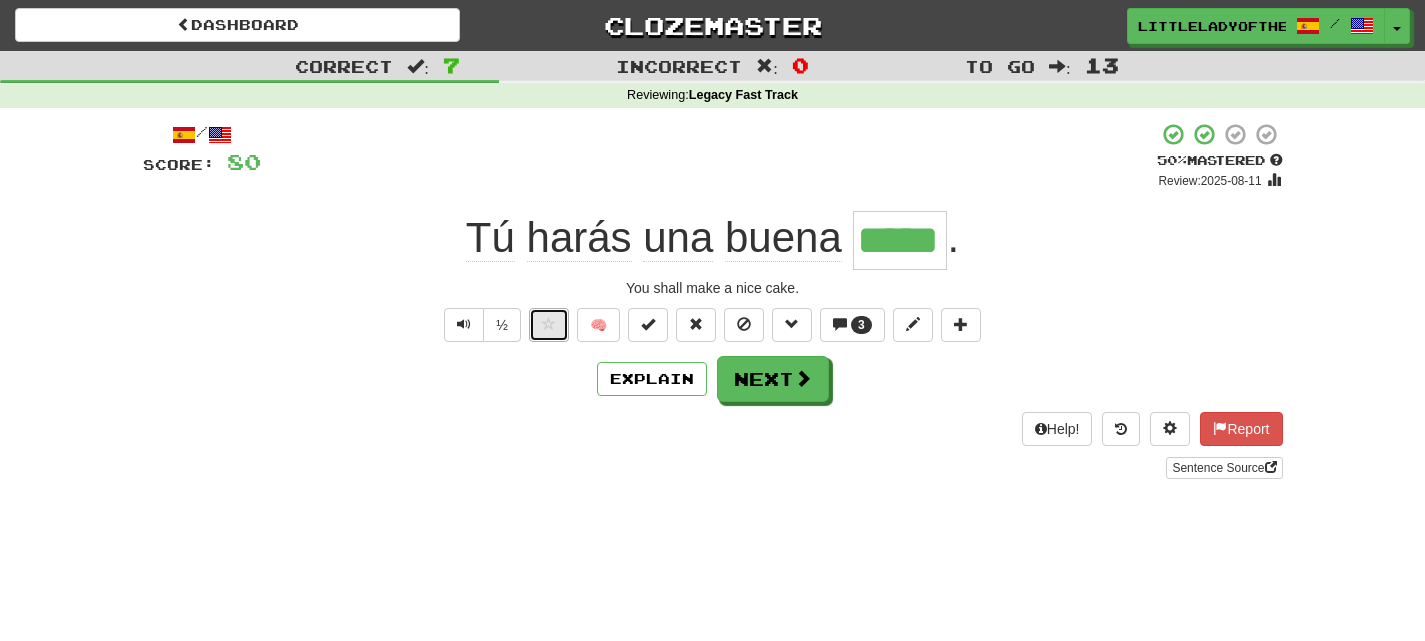 click at bounding box center [549, 324] 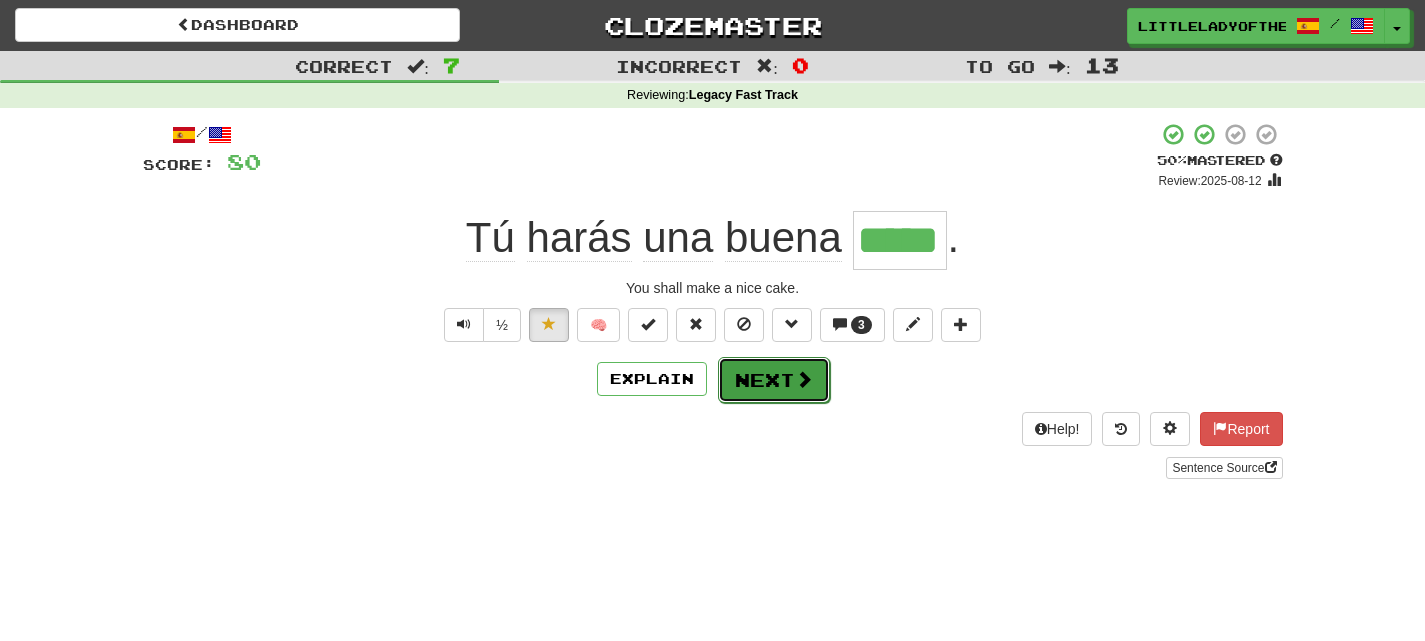click on "Next" at bounding box center [774, 380] 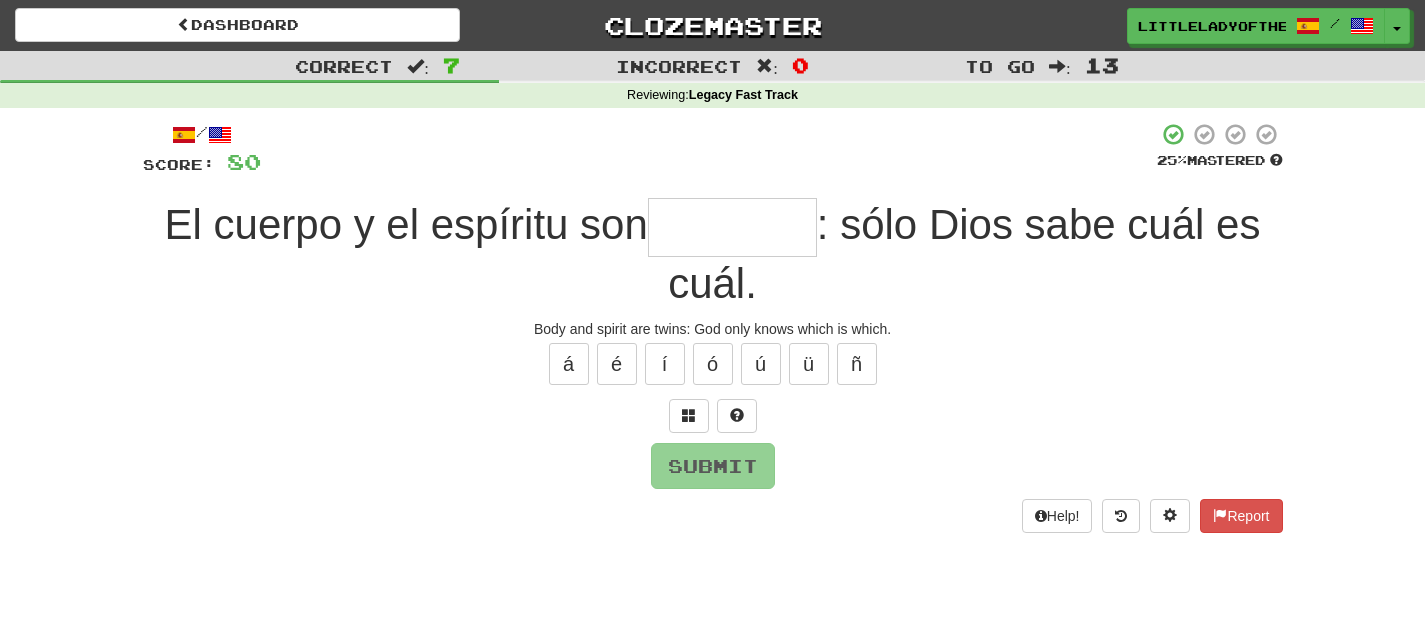 click on "/  Score:   80 25 %  Mastered El cuerpo y el espíritu son  : sólo Dios sabe cuál es cuál. Body and spirit are twins: God only knows which is which. á é í ó ú ü ñ Submit  Help!  Report" at bounding box center [713, 327] 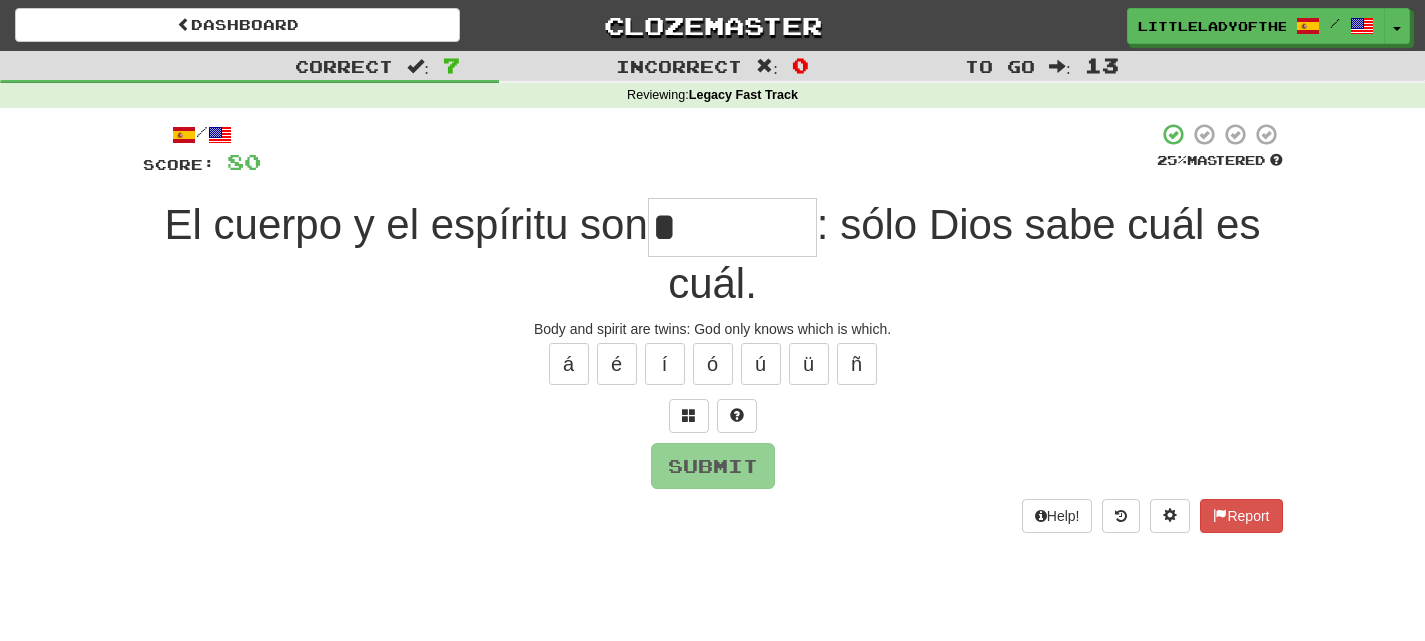 click on "*" at bounding box center [732, 227] 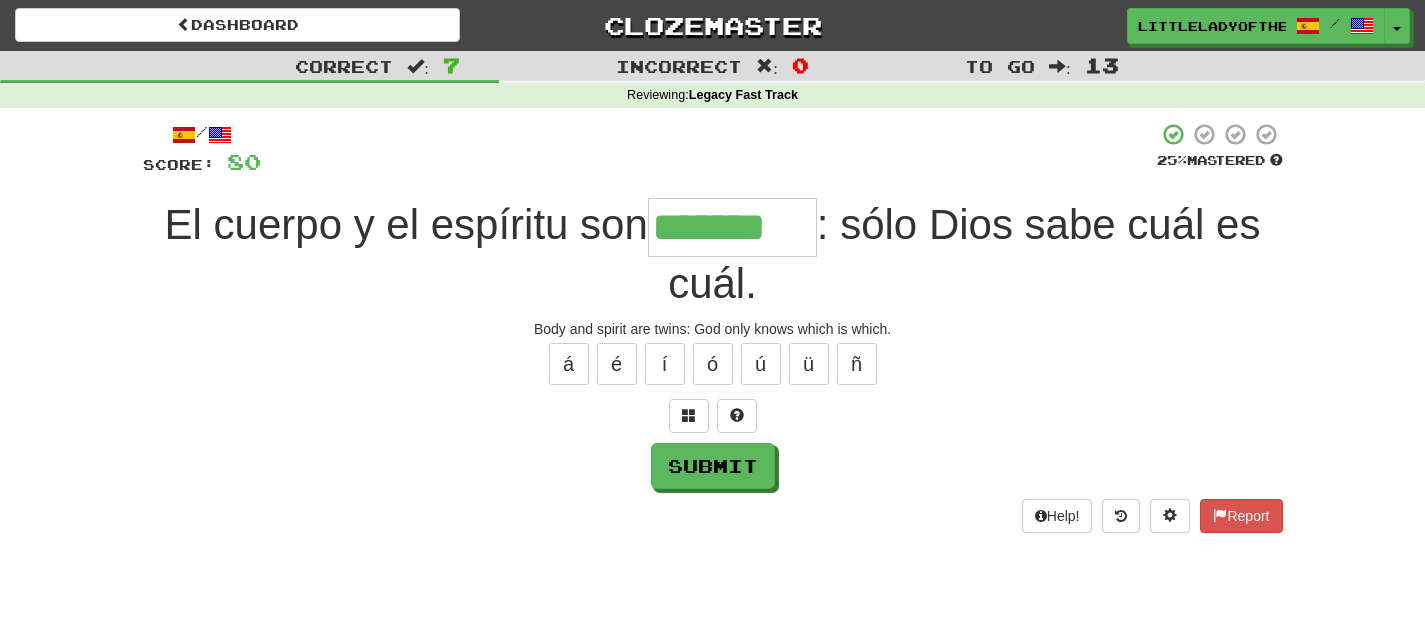 type on "*******" 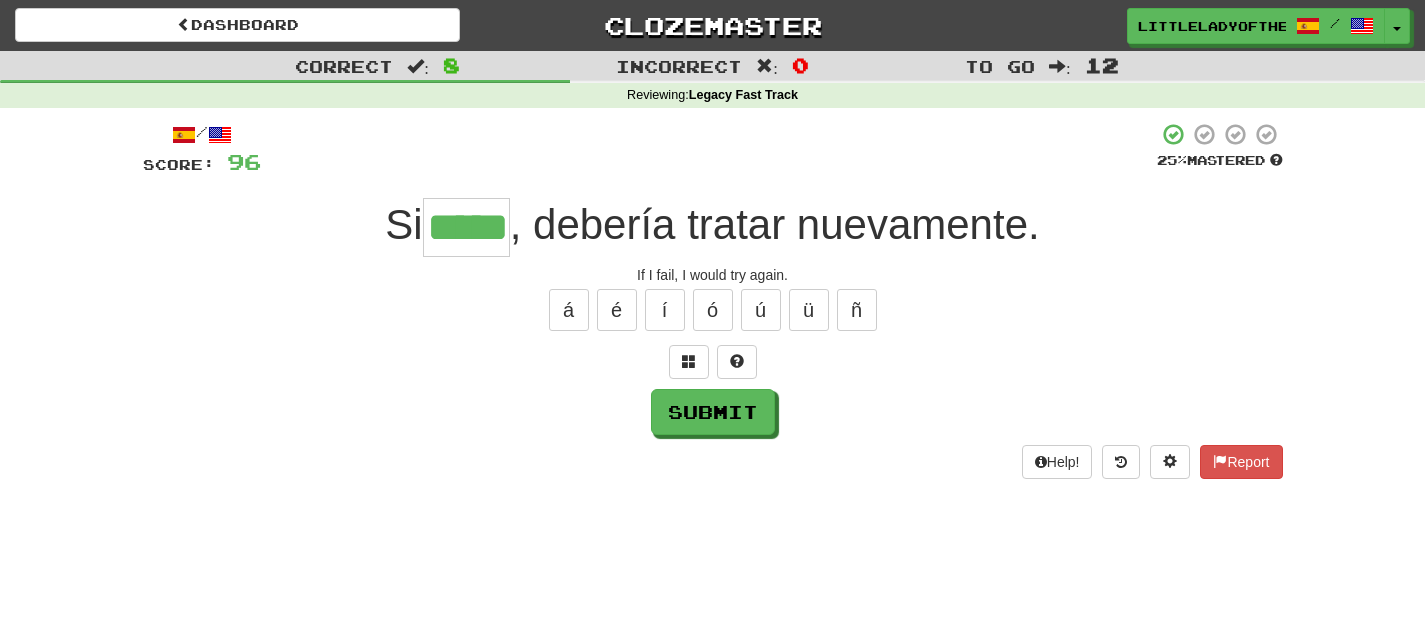 type on "*****" 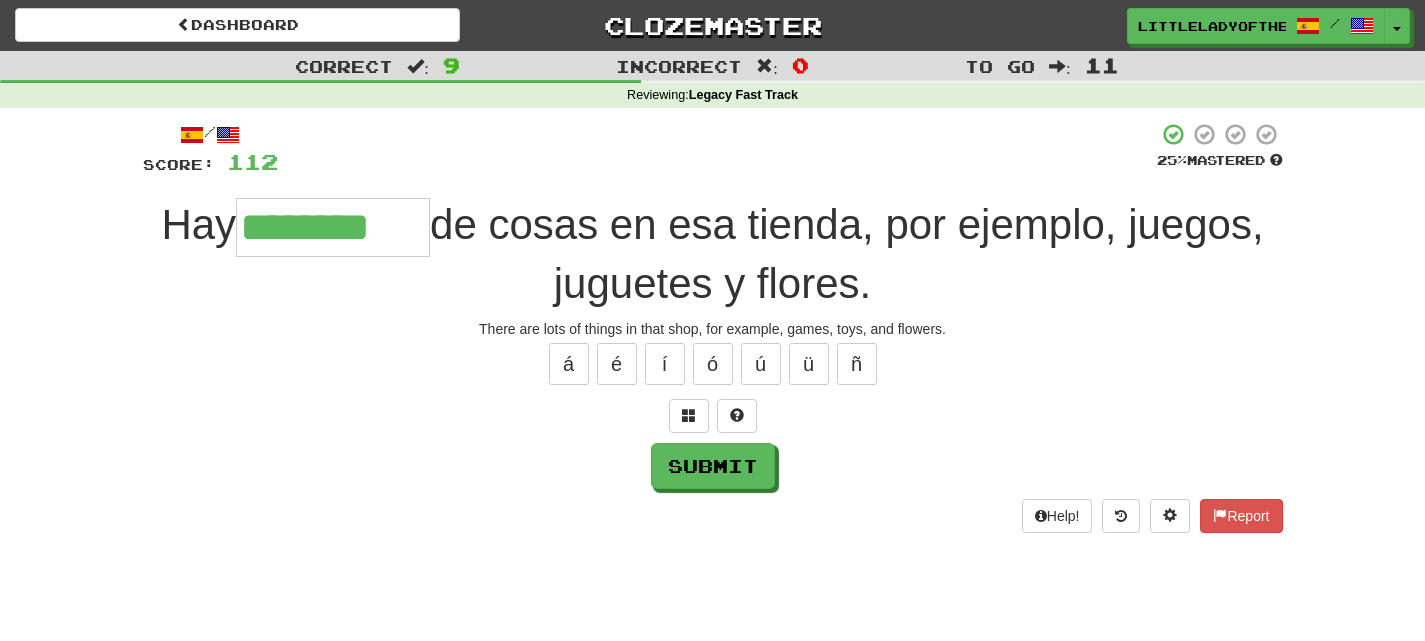 type on "********" 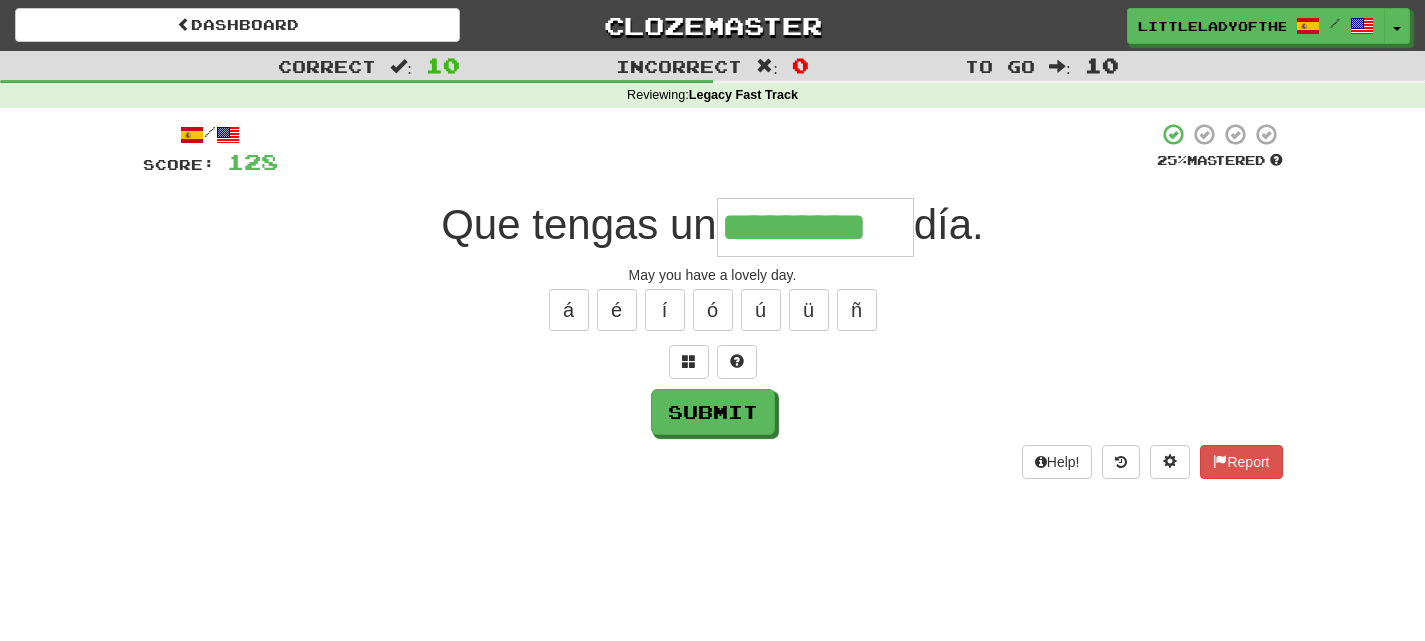 type on "*********" 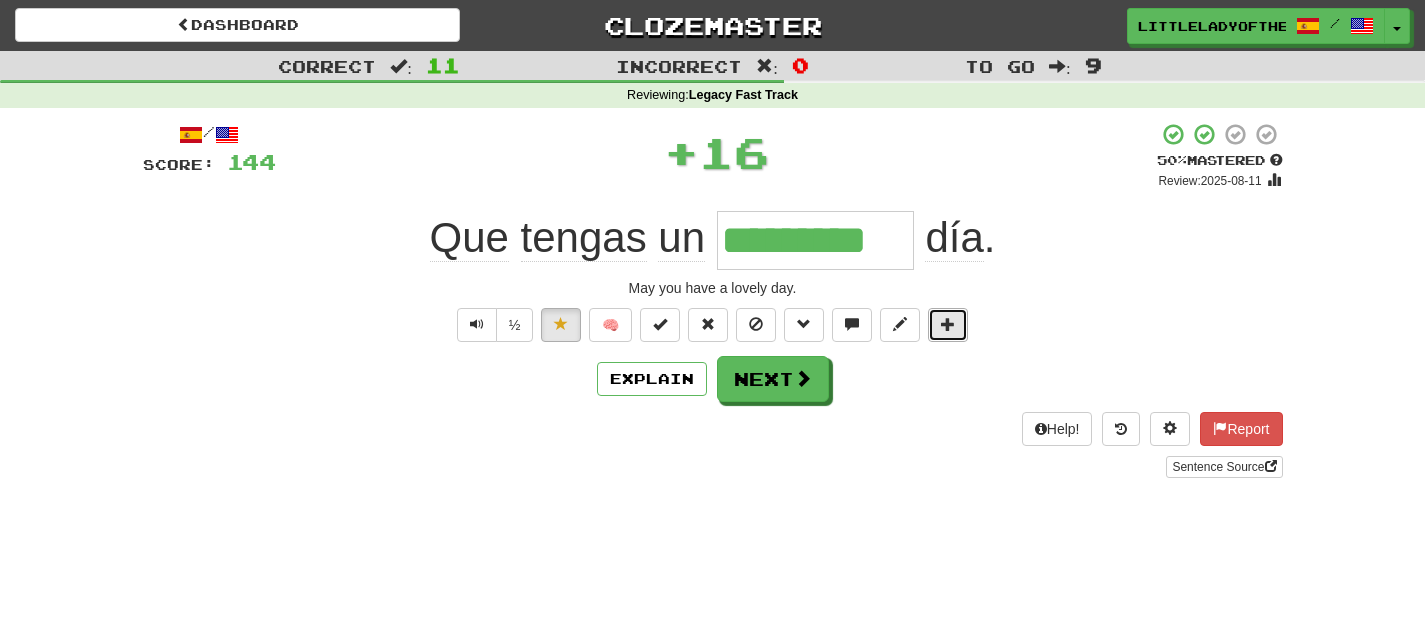 click at bounding box center [948, 324] 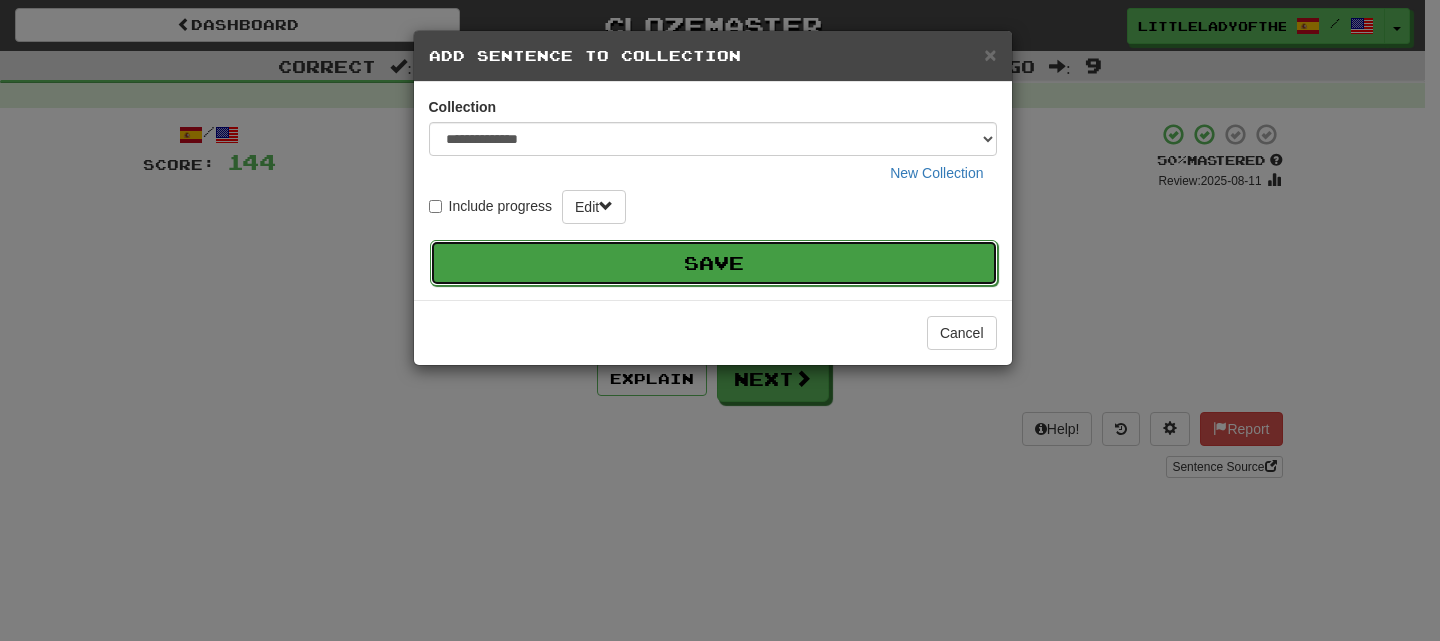 click on "Save" at bounding box center (714, 263) 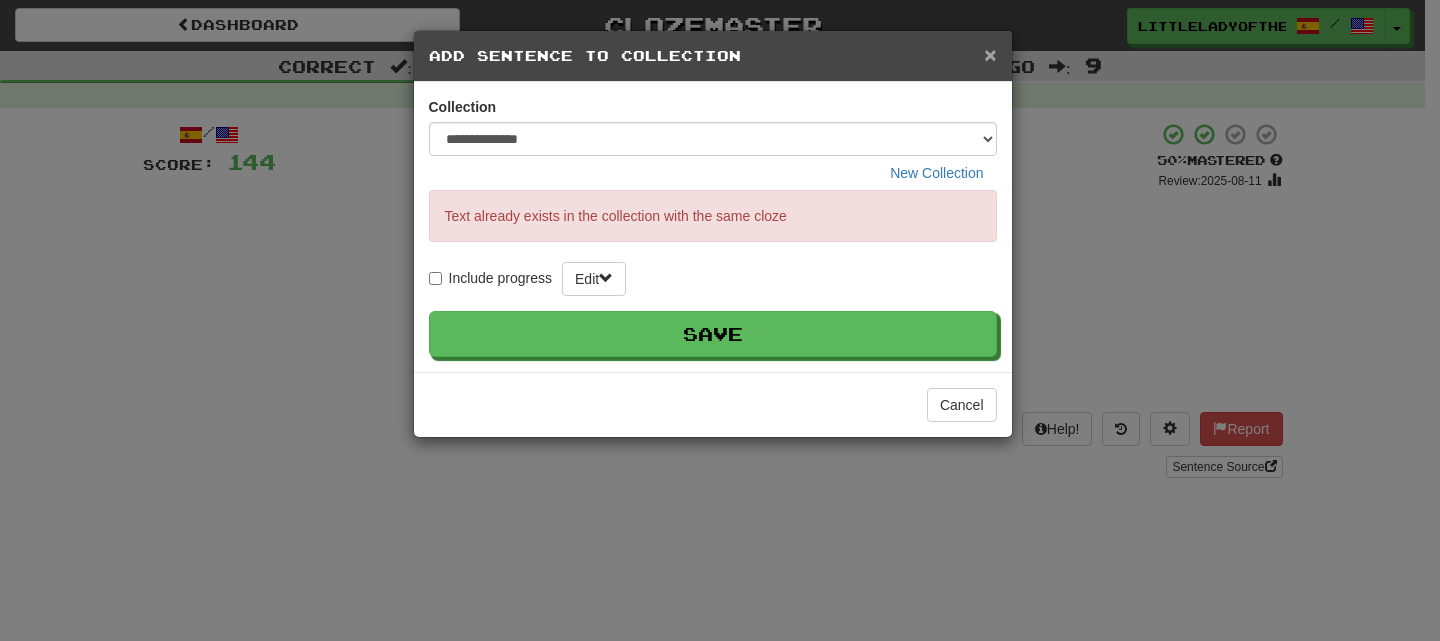 click on "×" at bounding box center (990, 54) 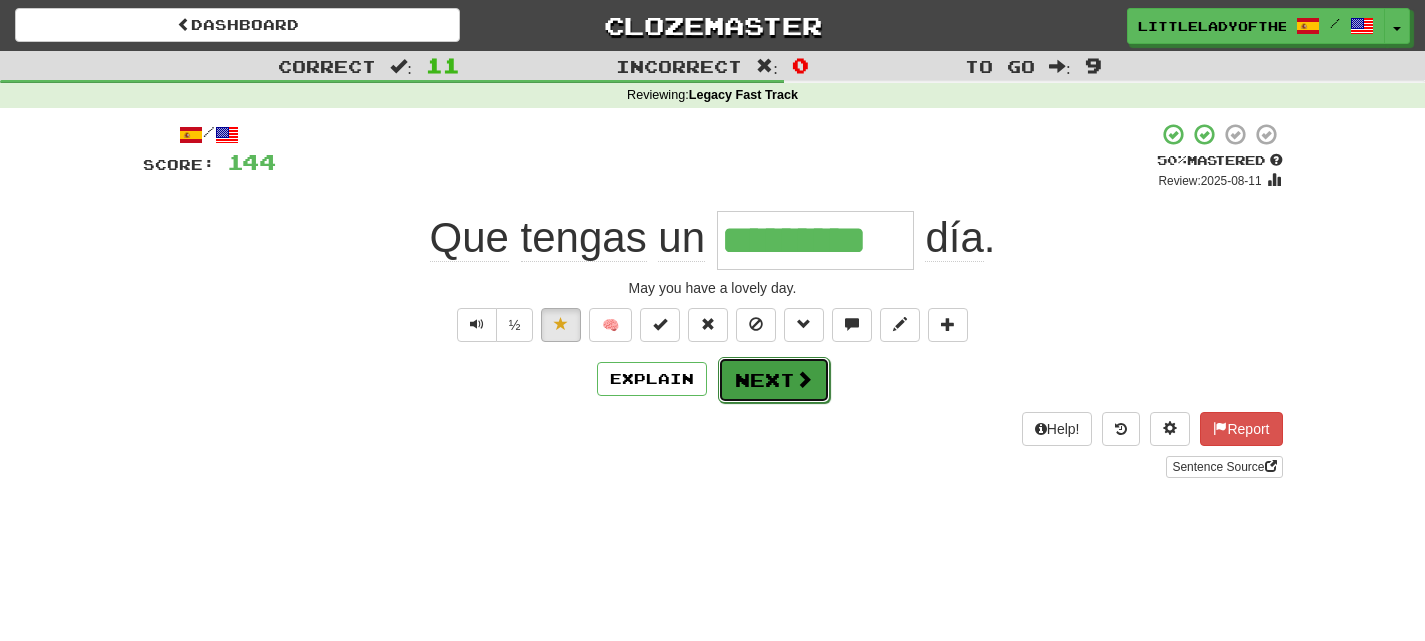 click at bounding box center [804, 379] 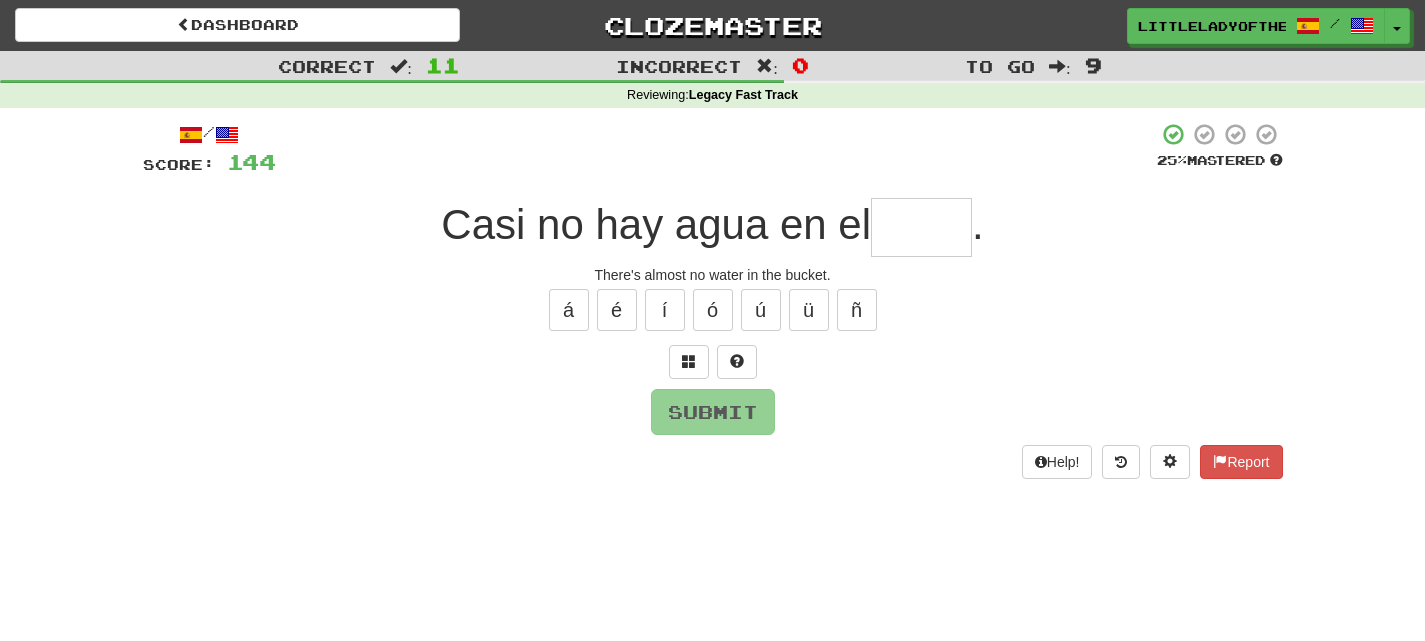 type on "*" 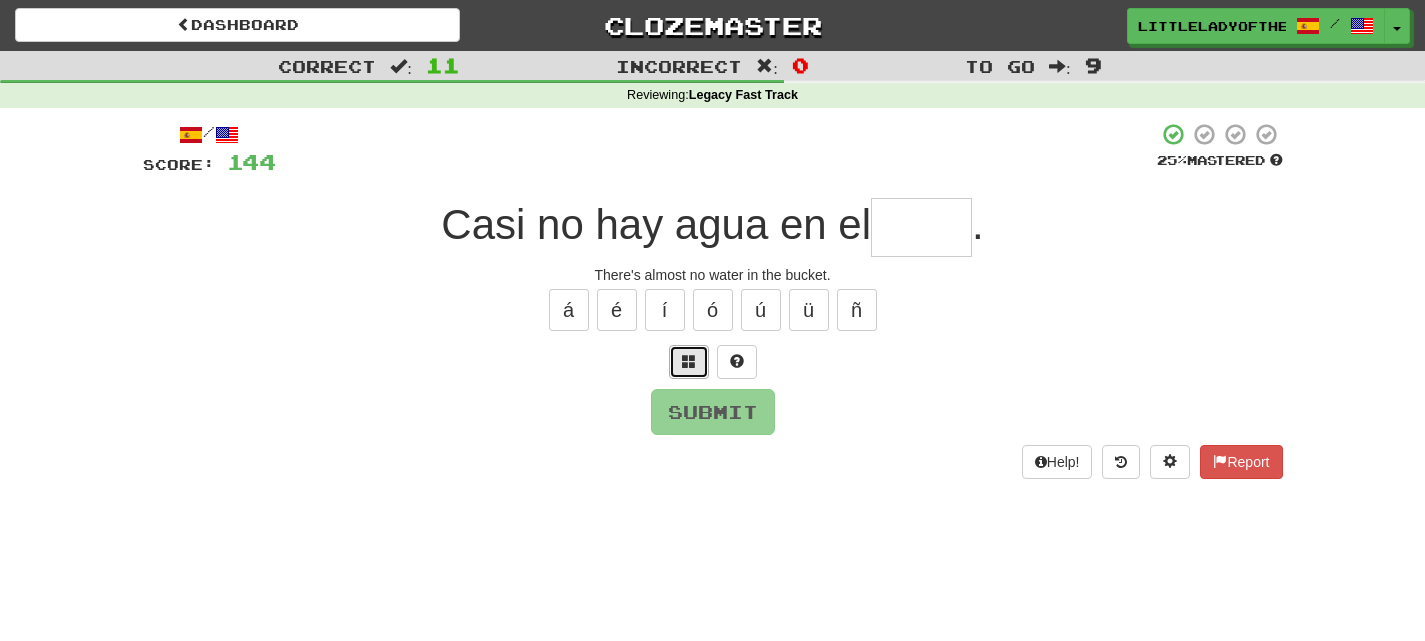click at bounding box center (689, 361) 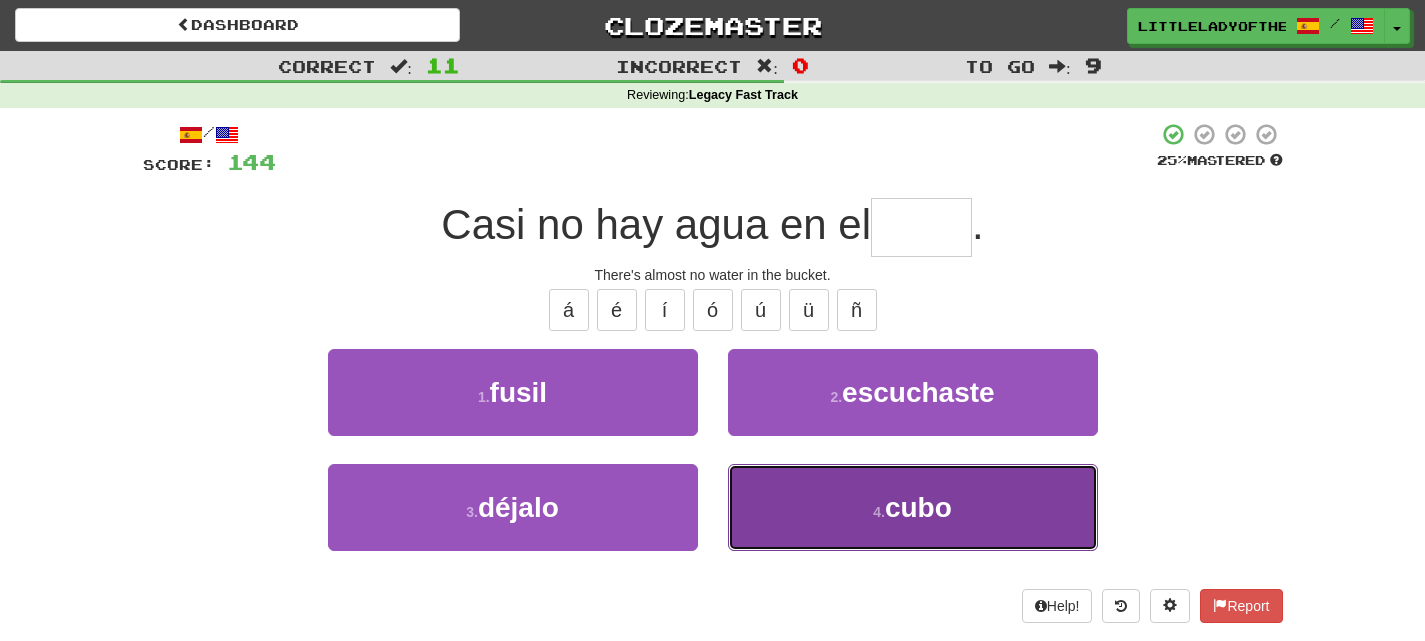 click on "4 .  cubo" at bounding box center (913, 507) 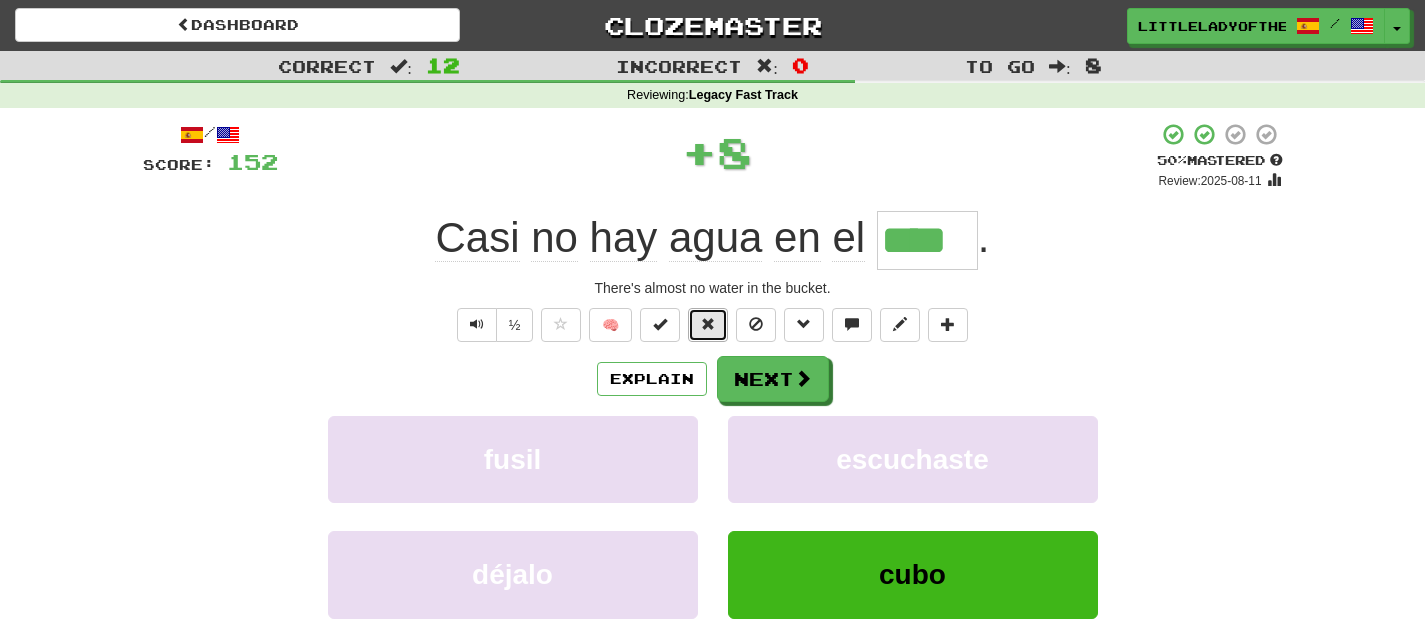 click at bounding box center [708, 325] 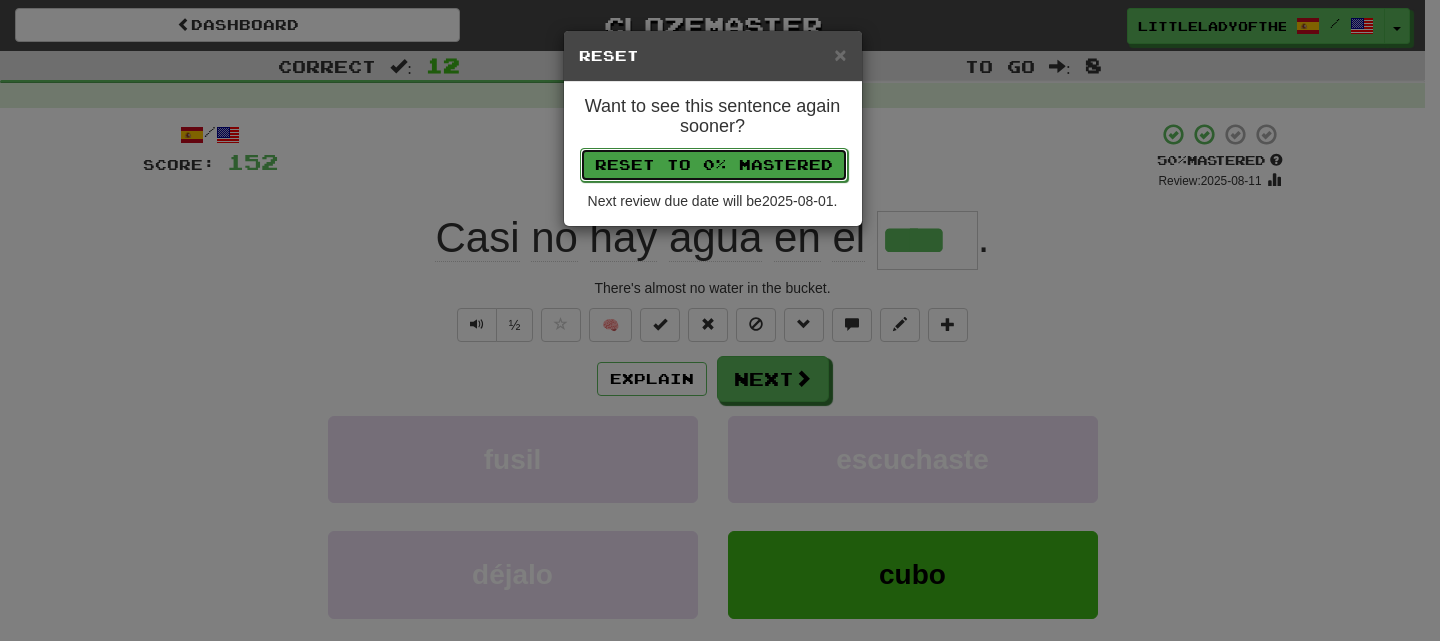 click on "Reset to 0% Mastered" at bounding box center (714, 165) 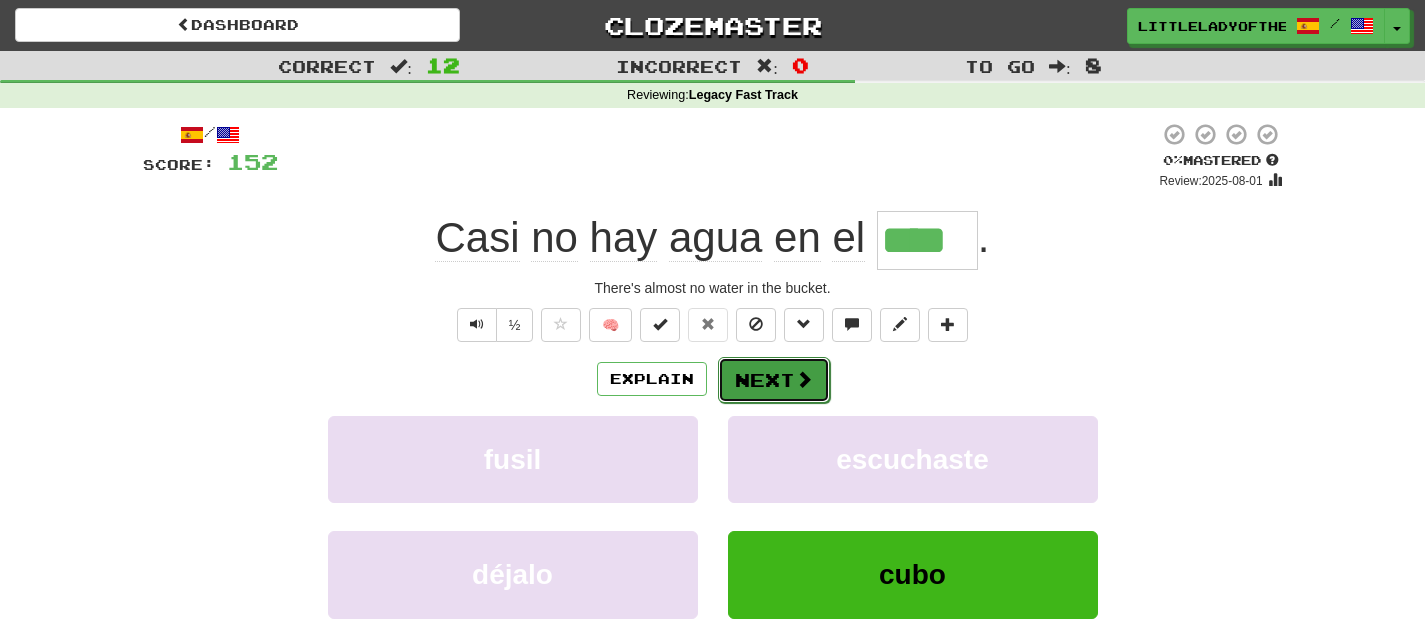 click on "Next" at bounding box center (774, 380) 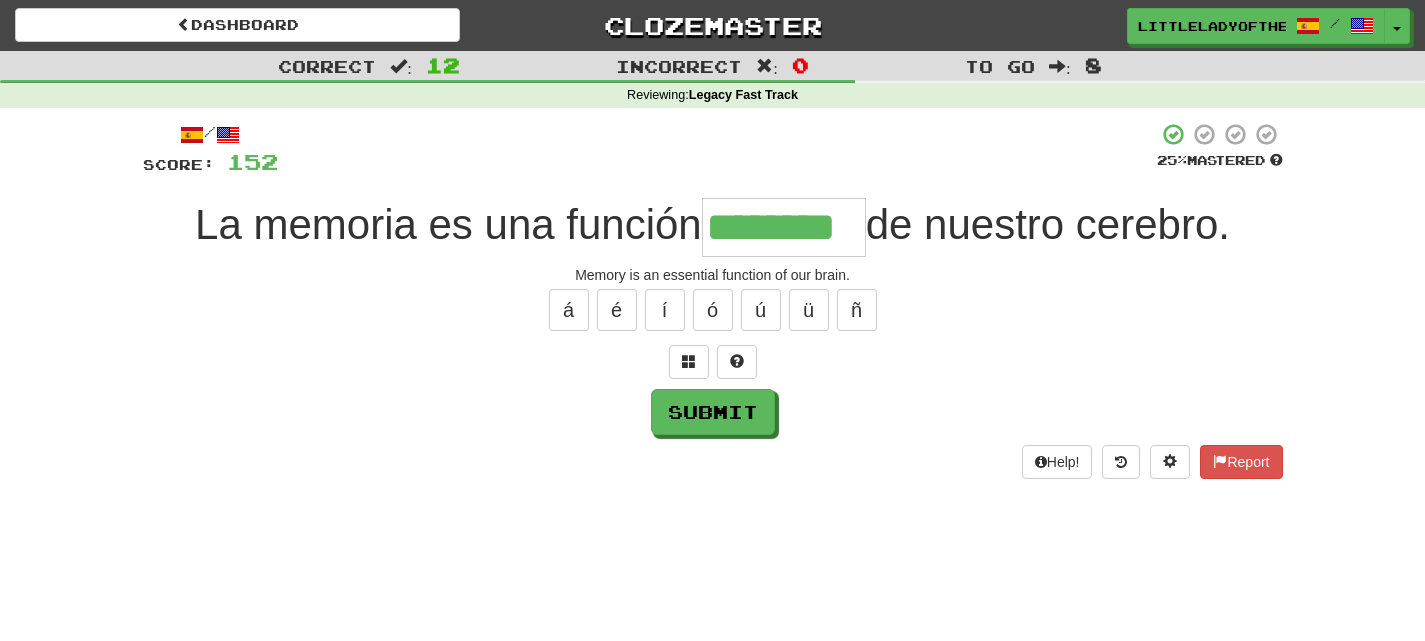 type on "********" 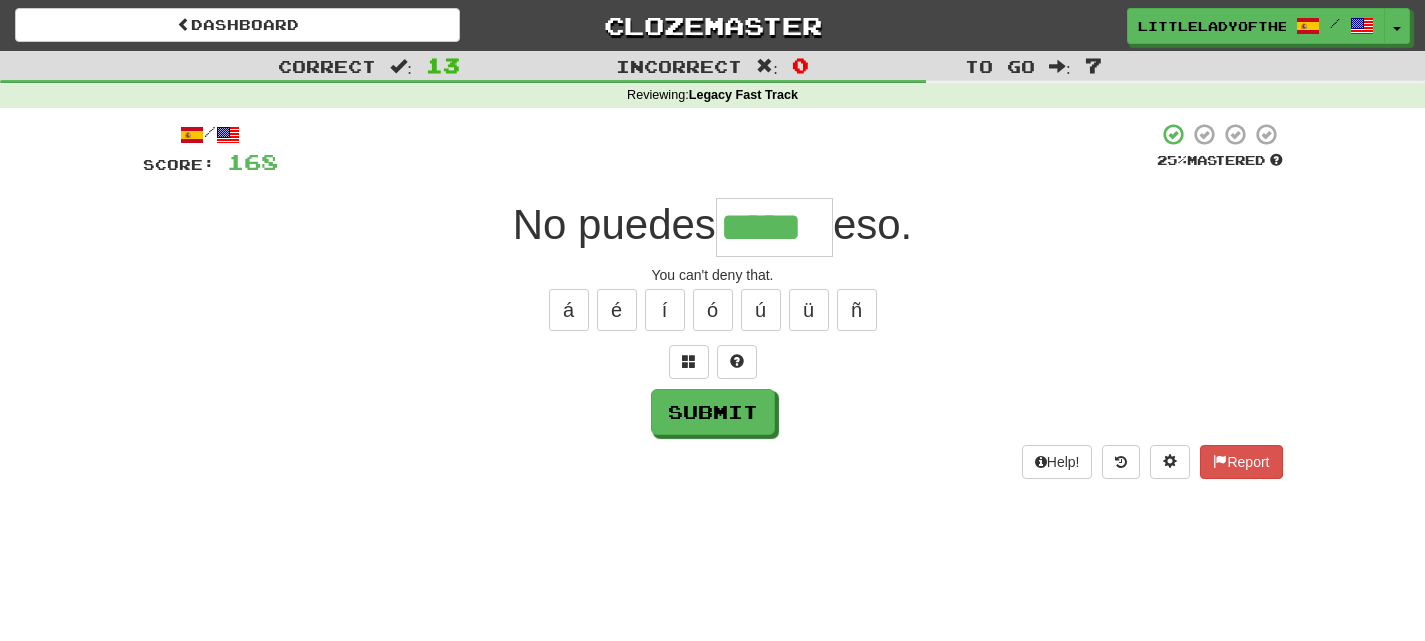 type on "*****" 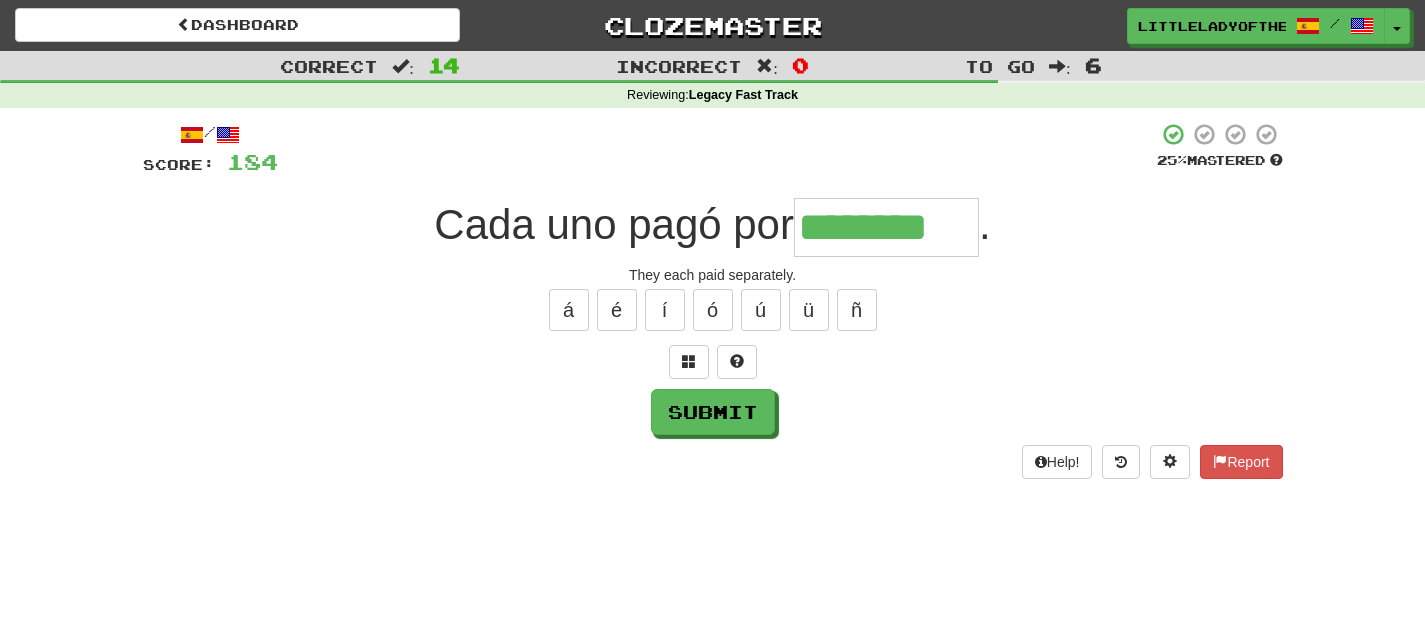 type on "********" 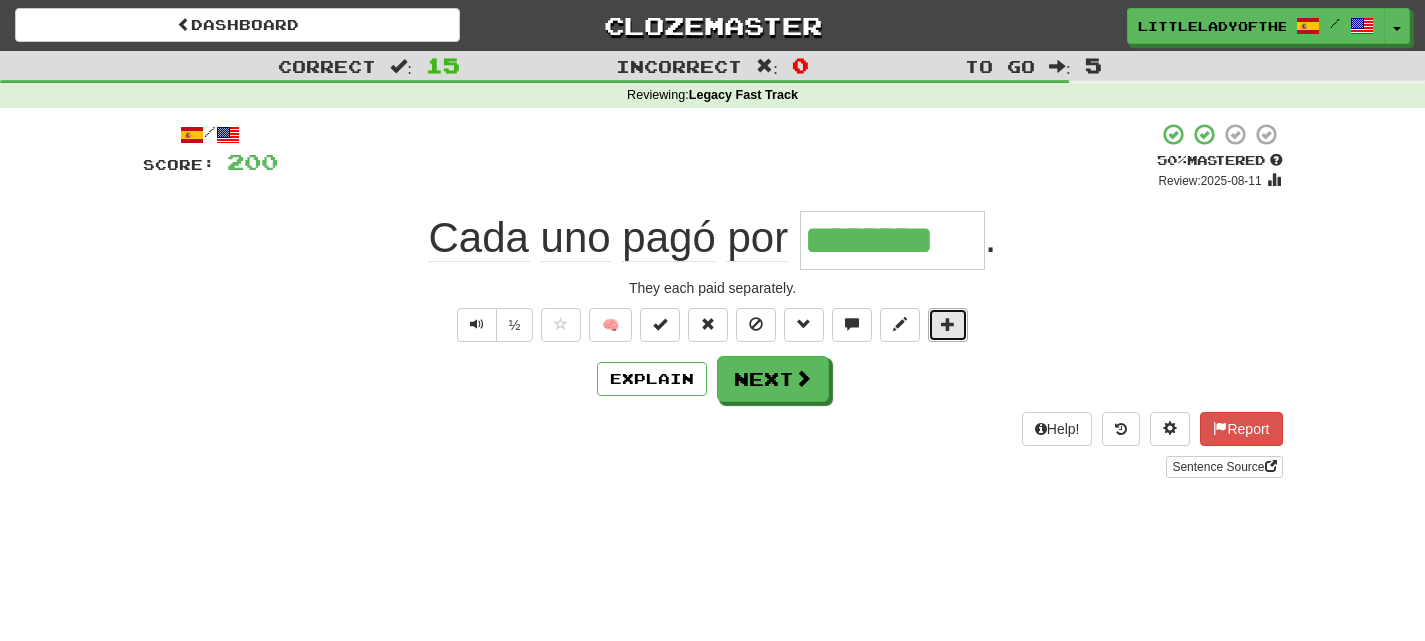click at bounding box center (948, 324) 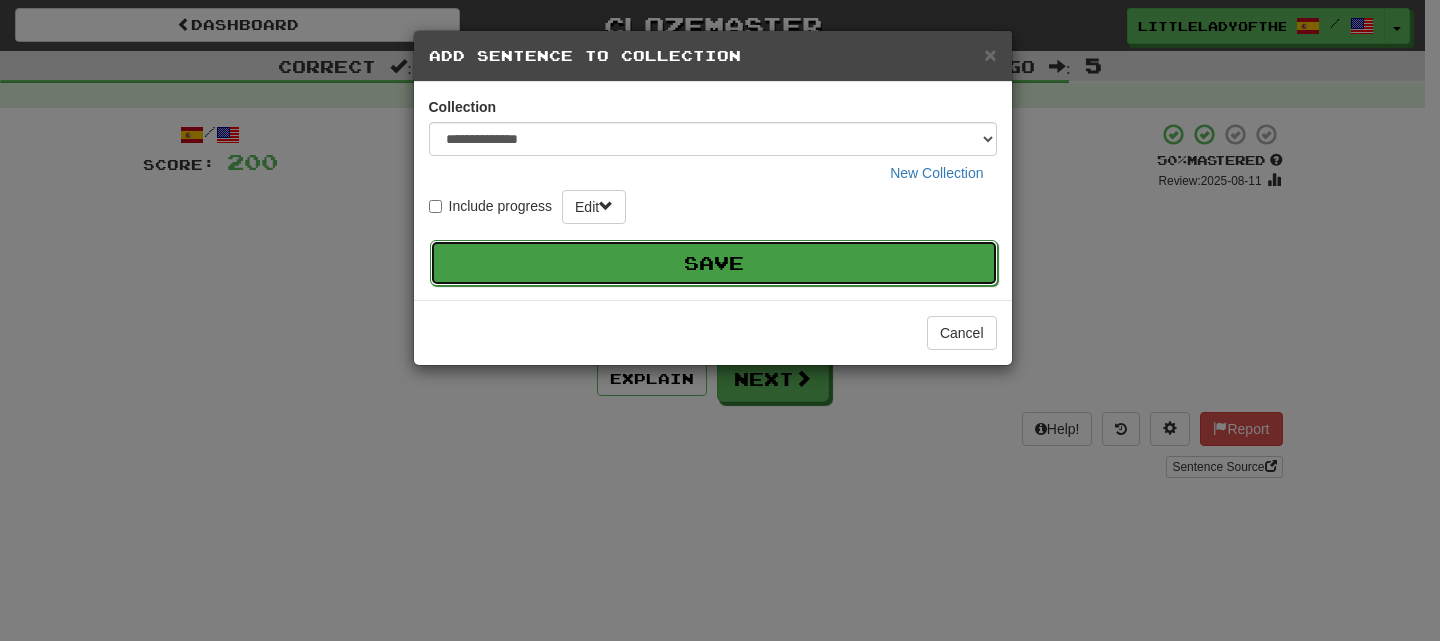 click on "Save" at bounding box center [714, 263] 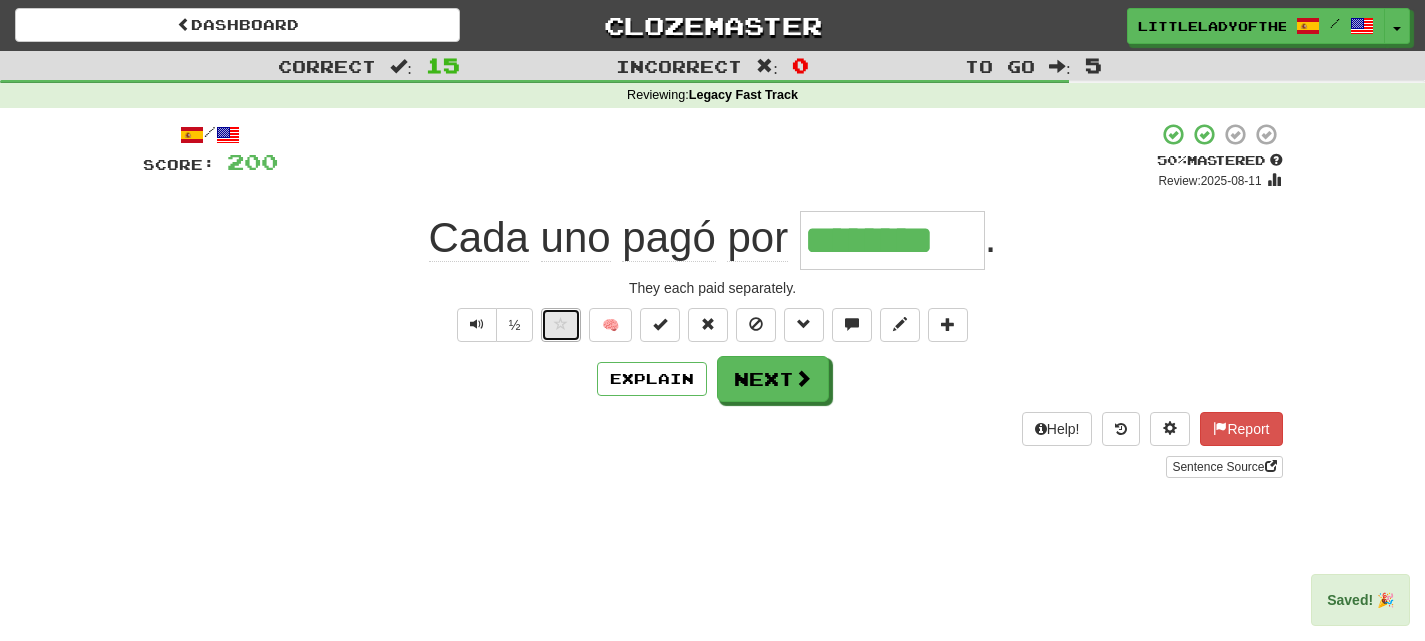 click at bounding box center [561, 324] 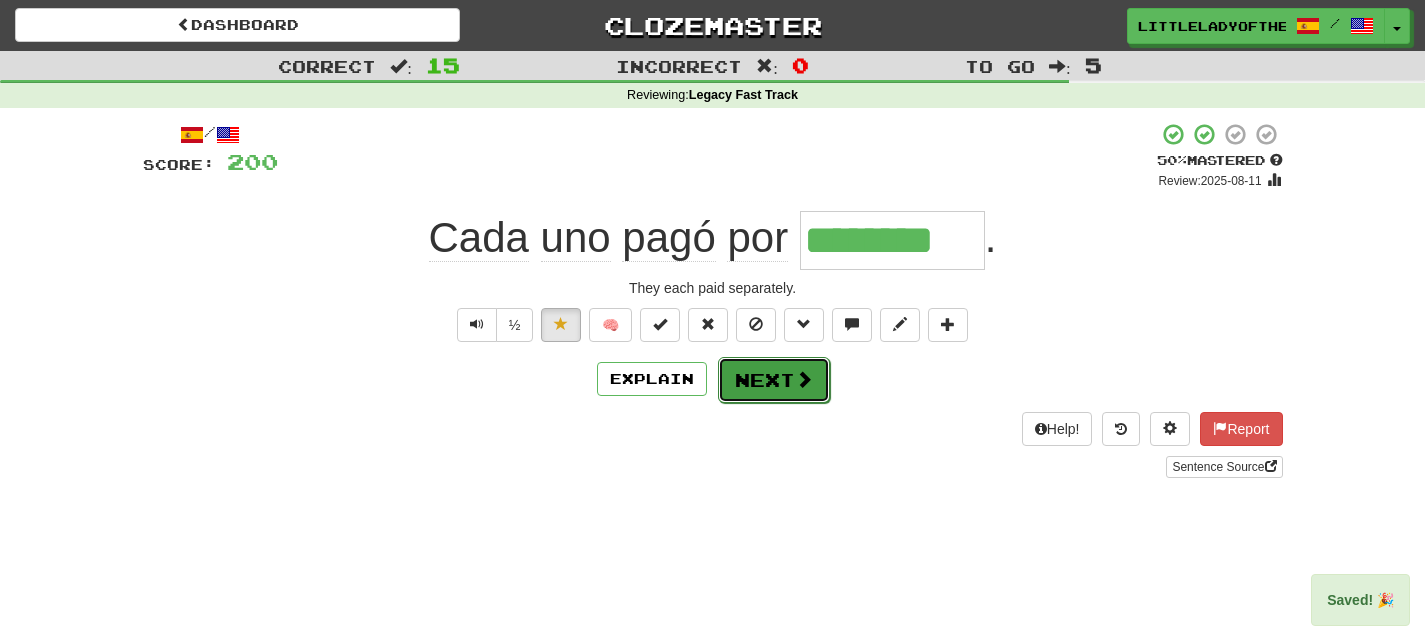 click on "Next" at bounding box center [774, 380] 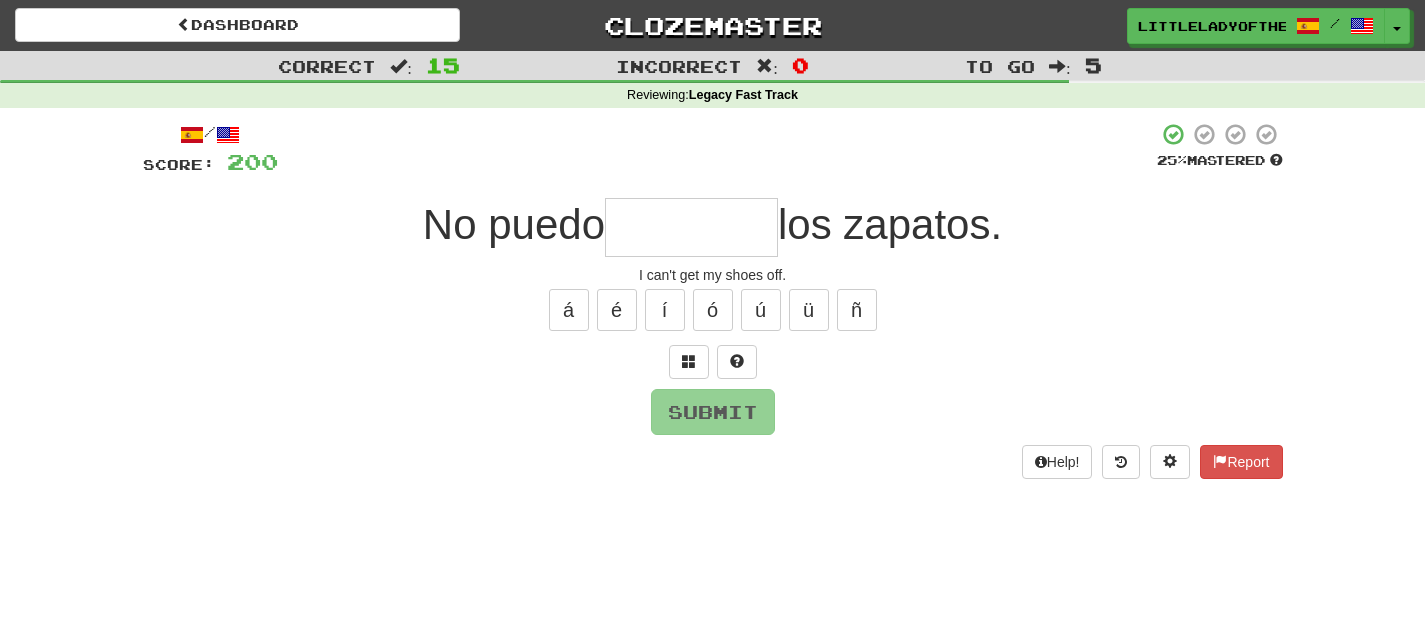 type on "*" 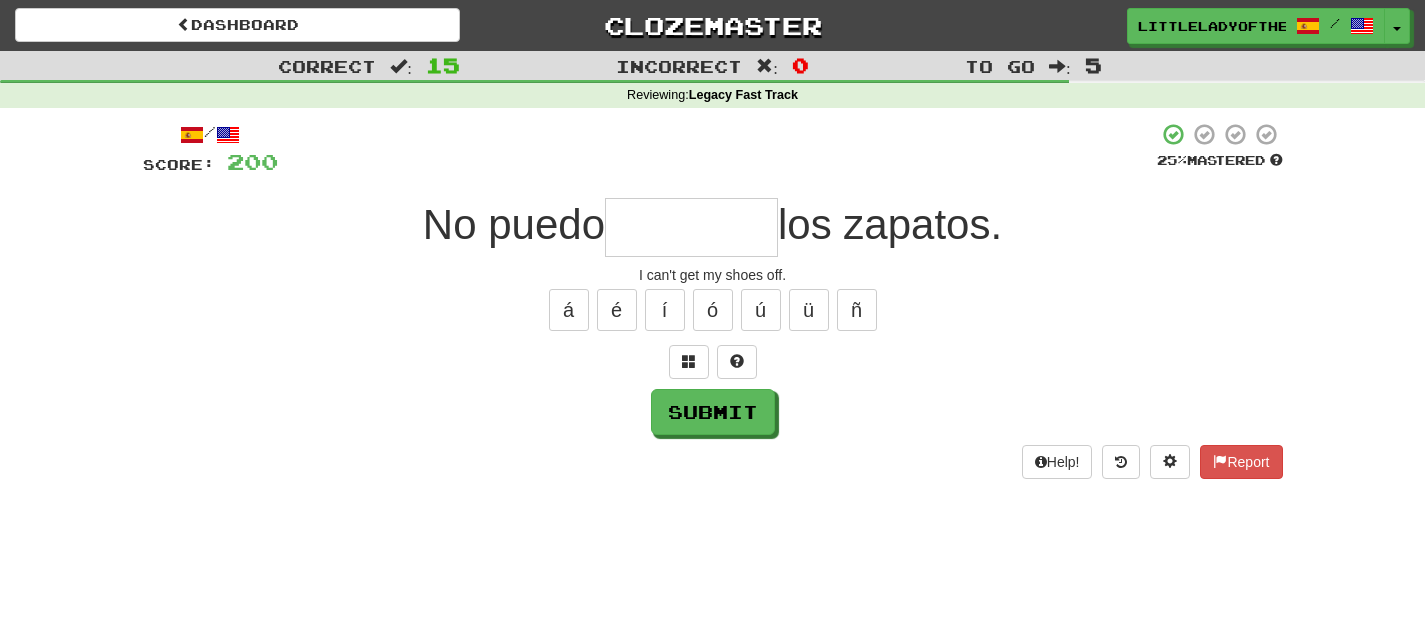type on "*" 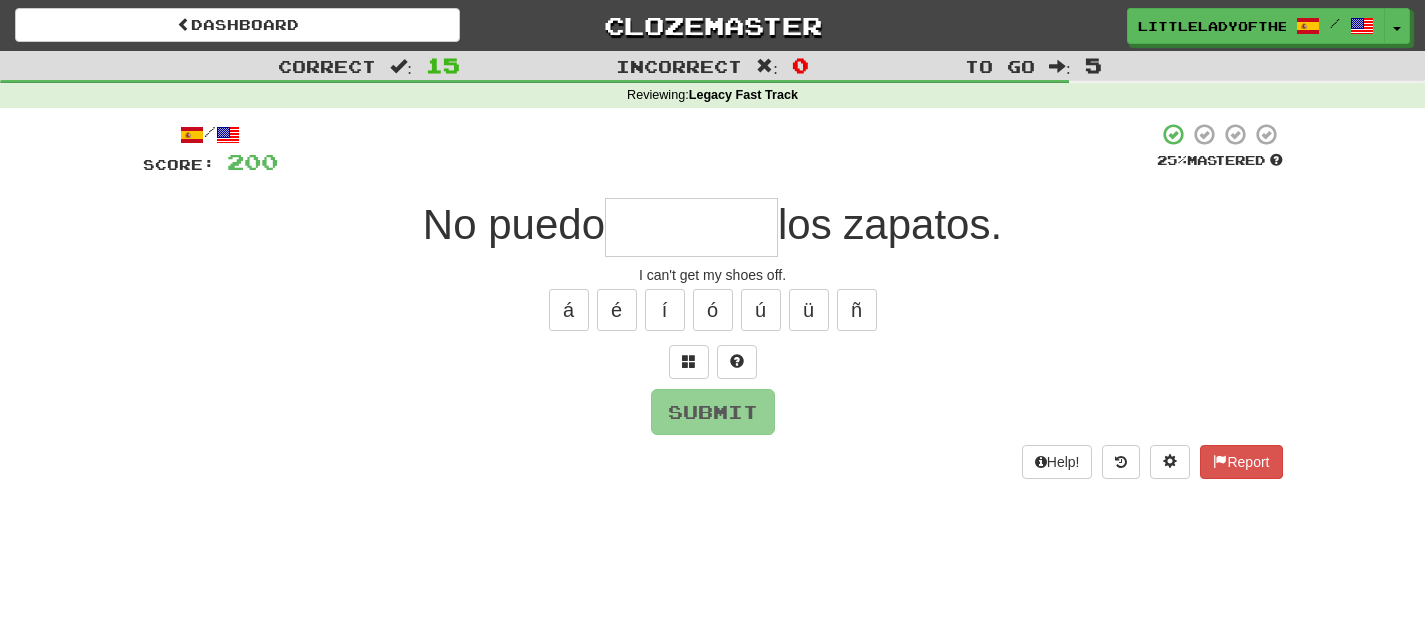 type on "*" 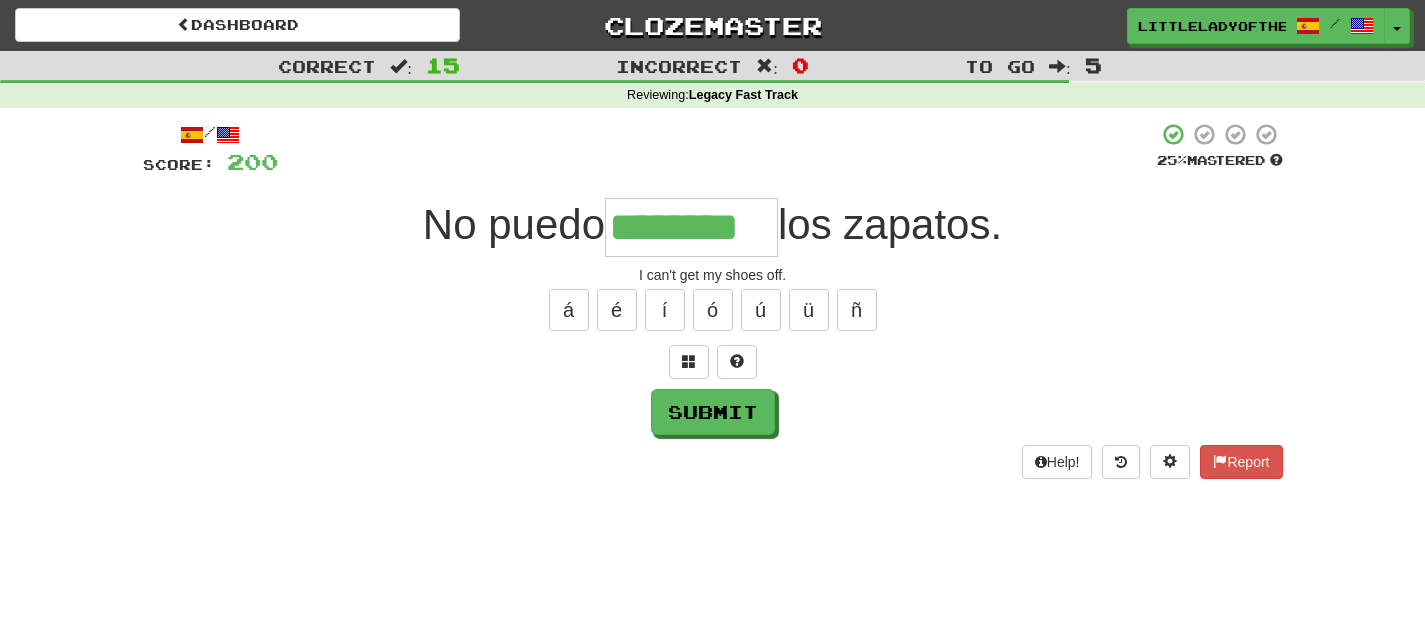 type on "********" 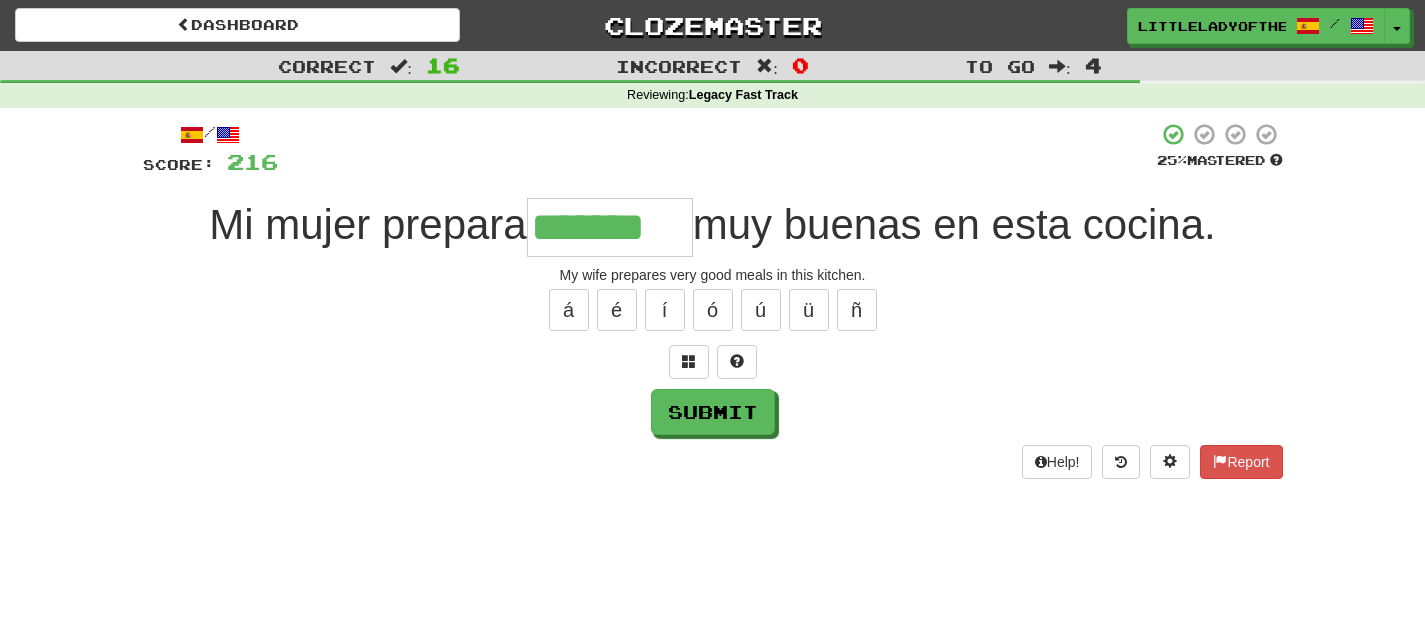 type on "*******" 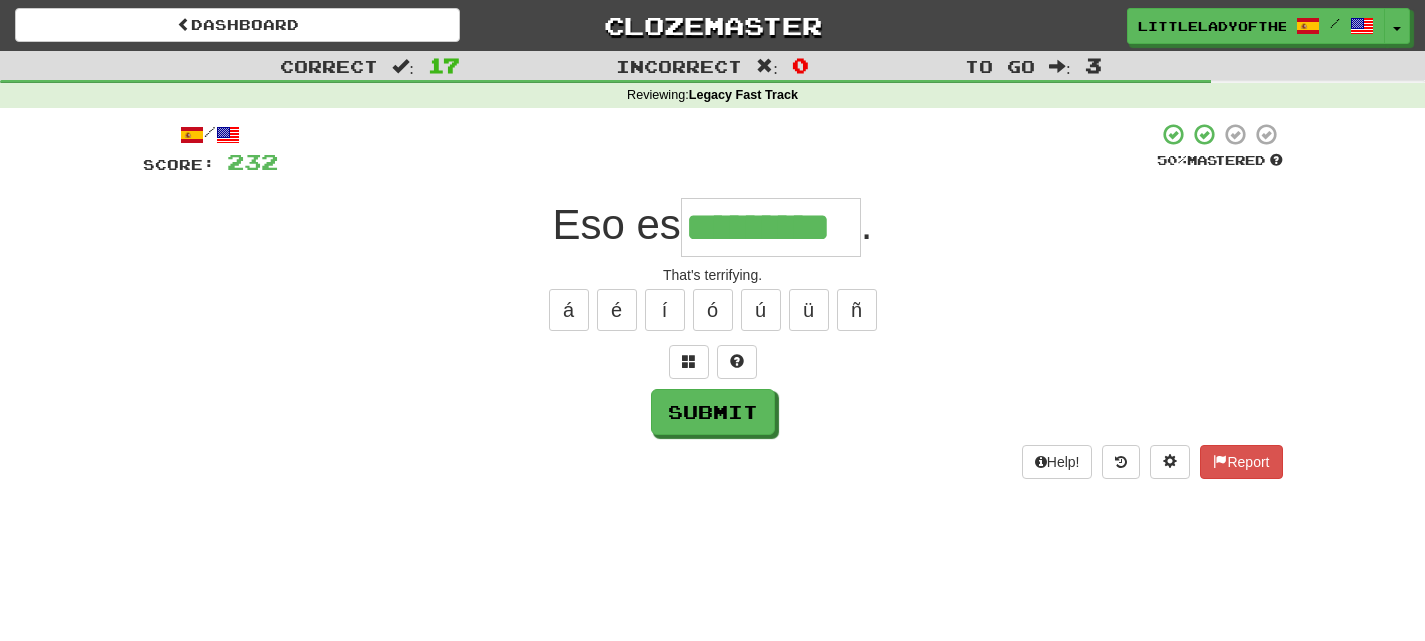 type on "*********" 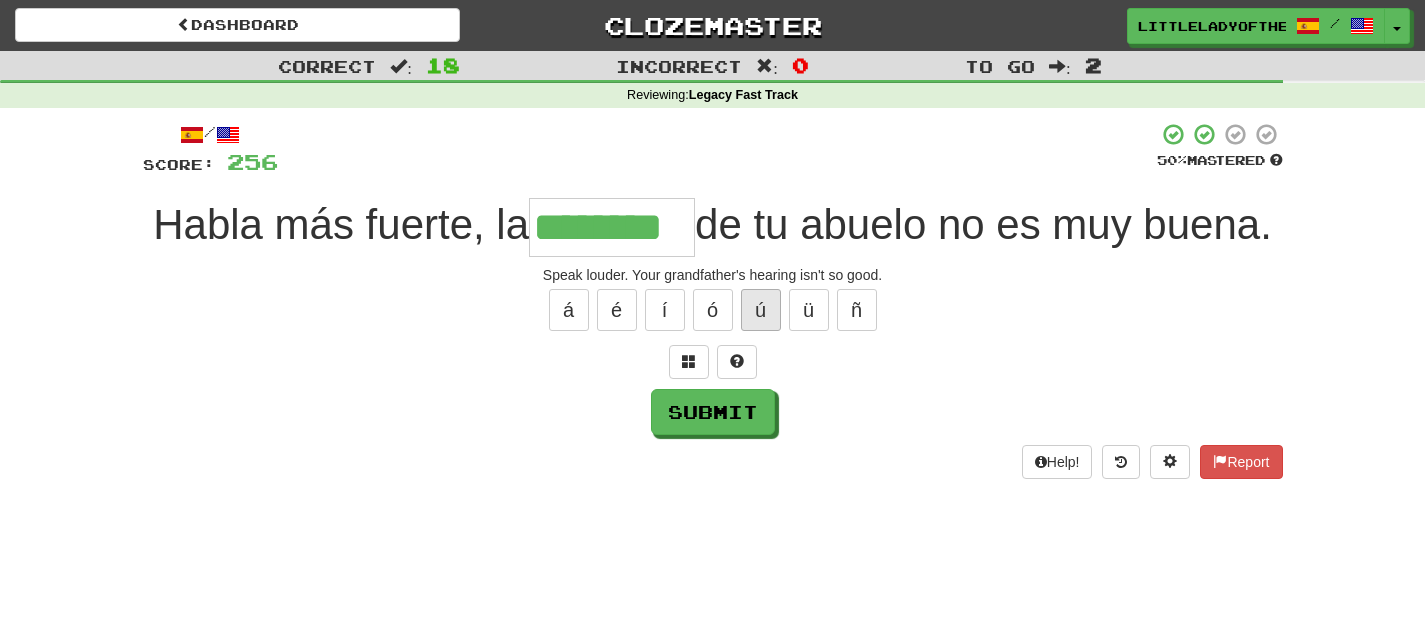 type on "********" 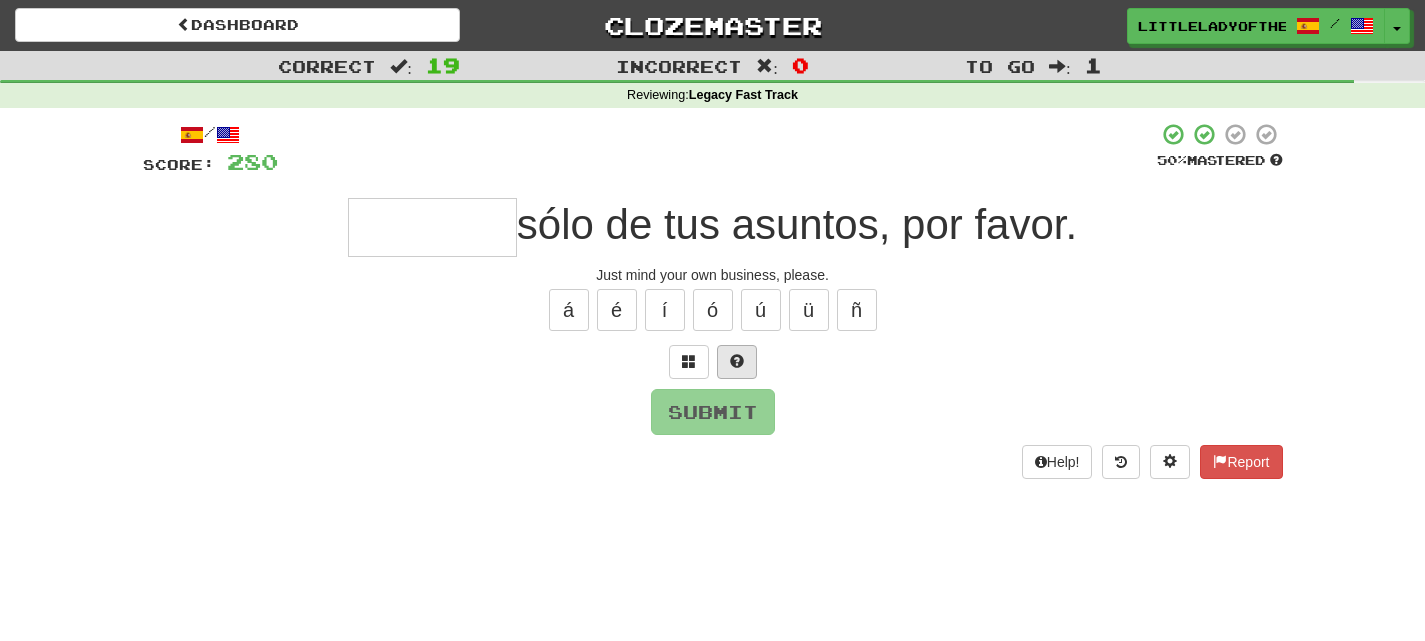 type on "*" 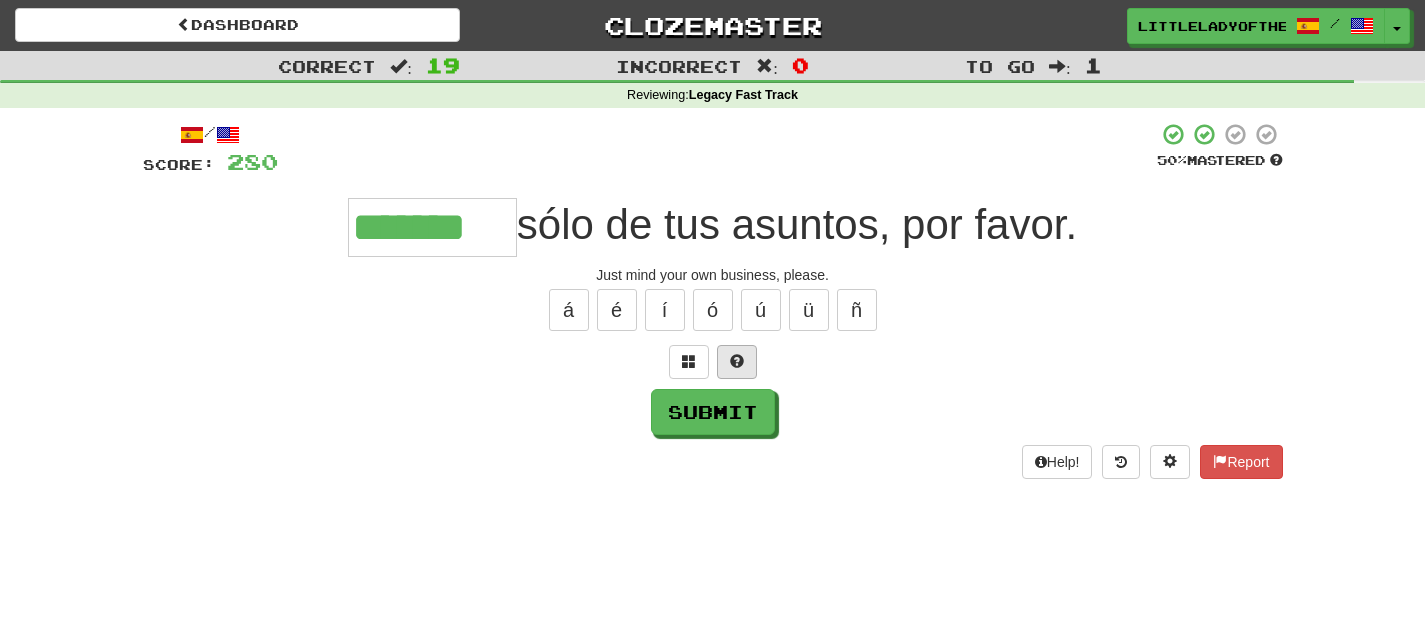 type on "*******" 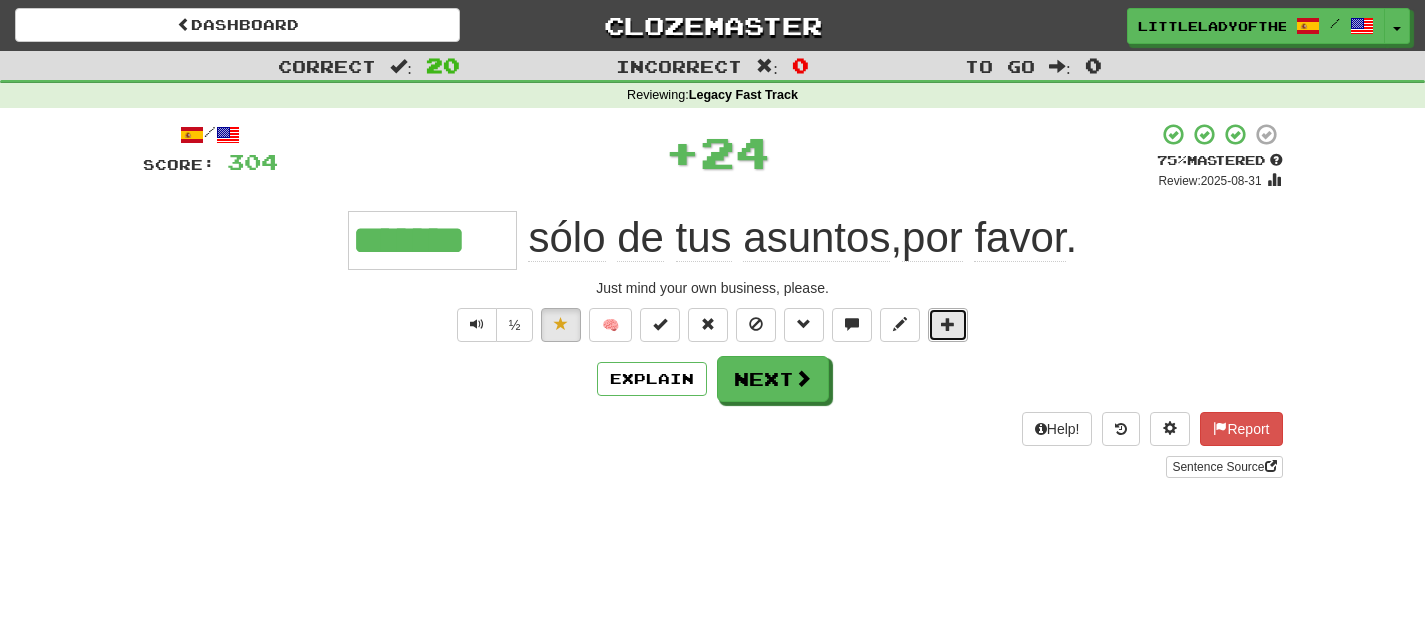 click at bounding box center (948, 324) 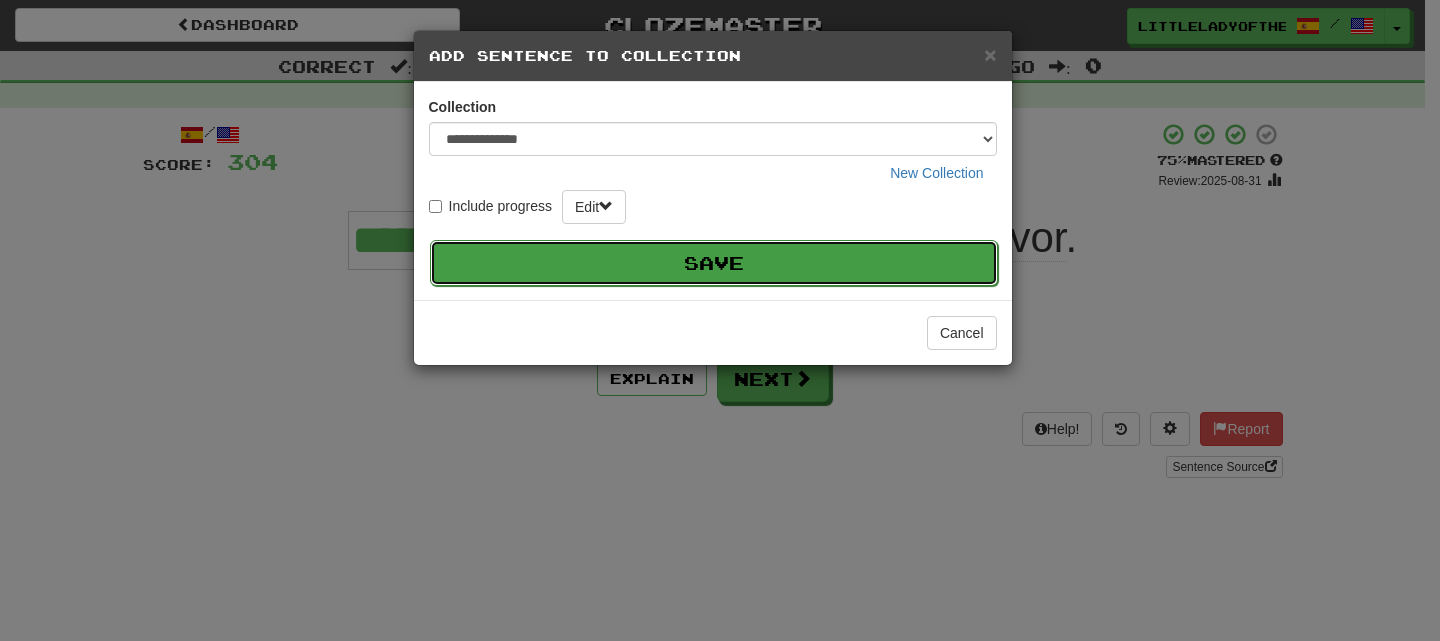 click on "Save" at bounding box center (714, 263) 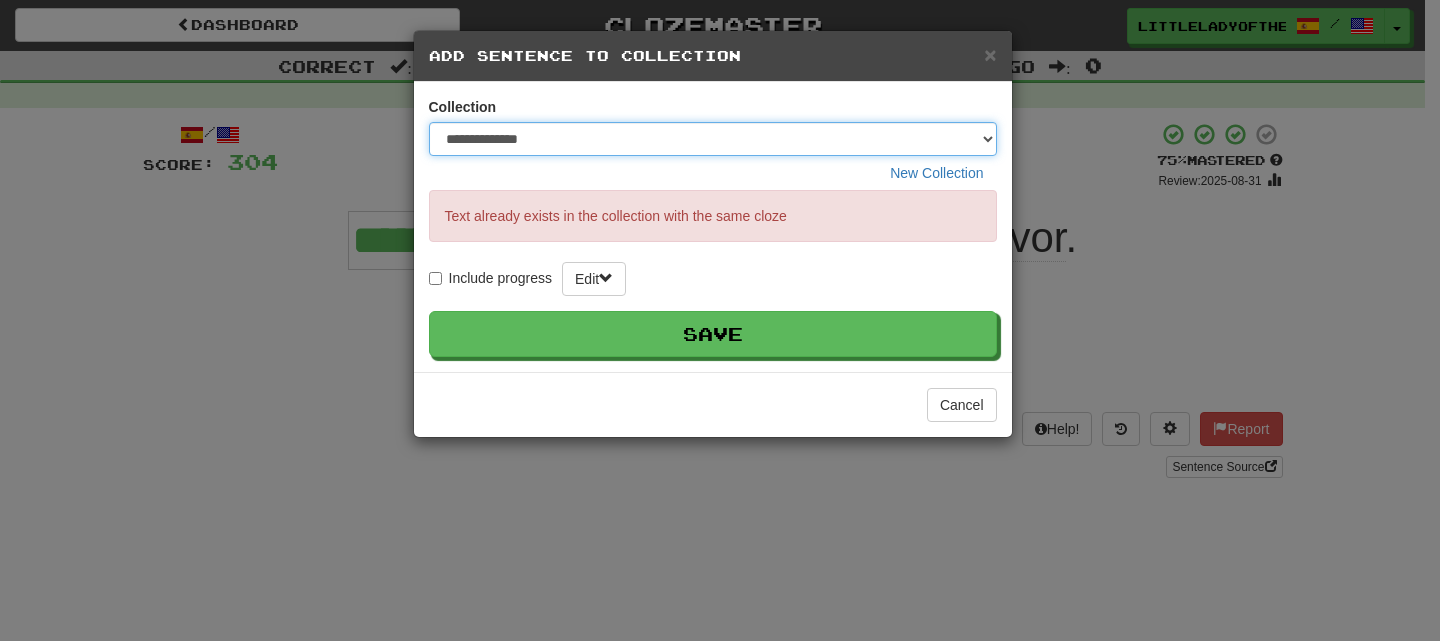 click on "**********" at bounding box center (713, 139) 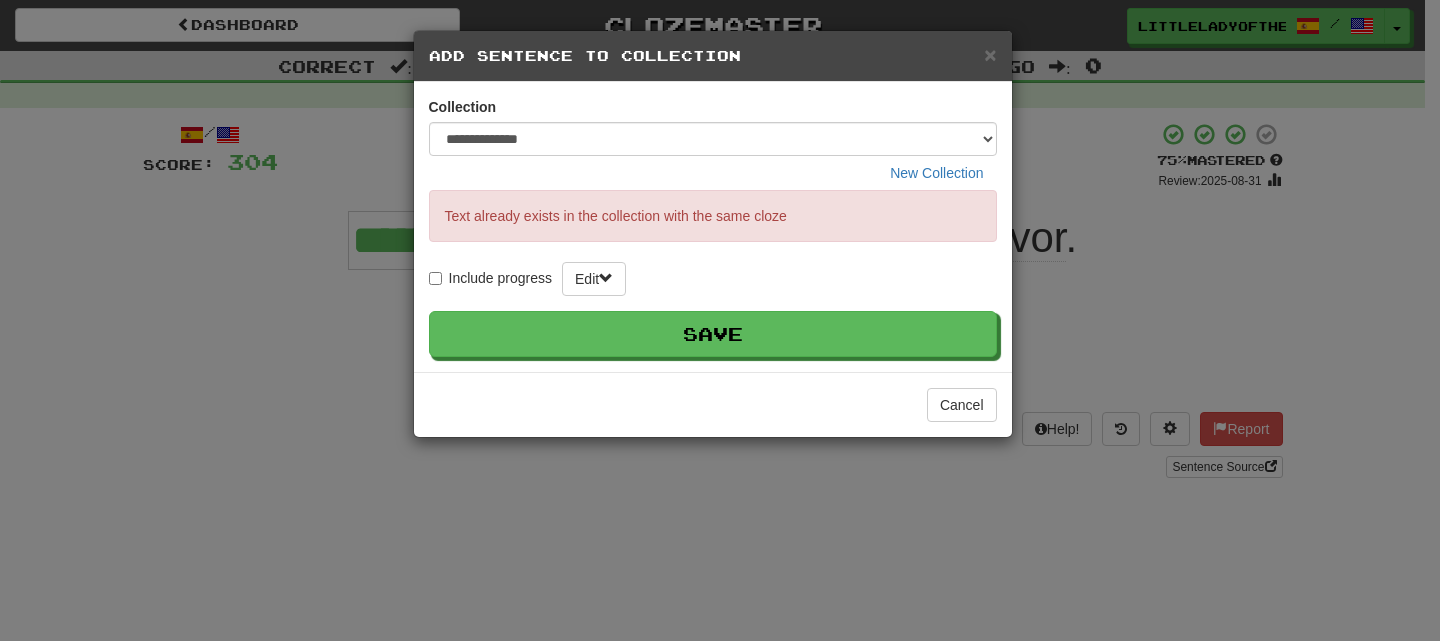 click on "**********" at bounding box center [720, 320] 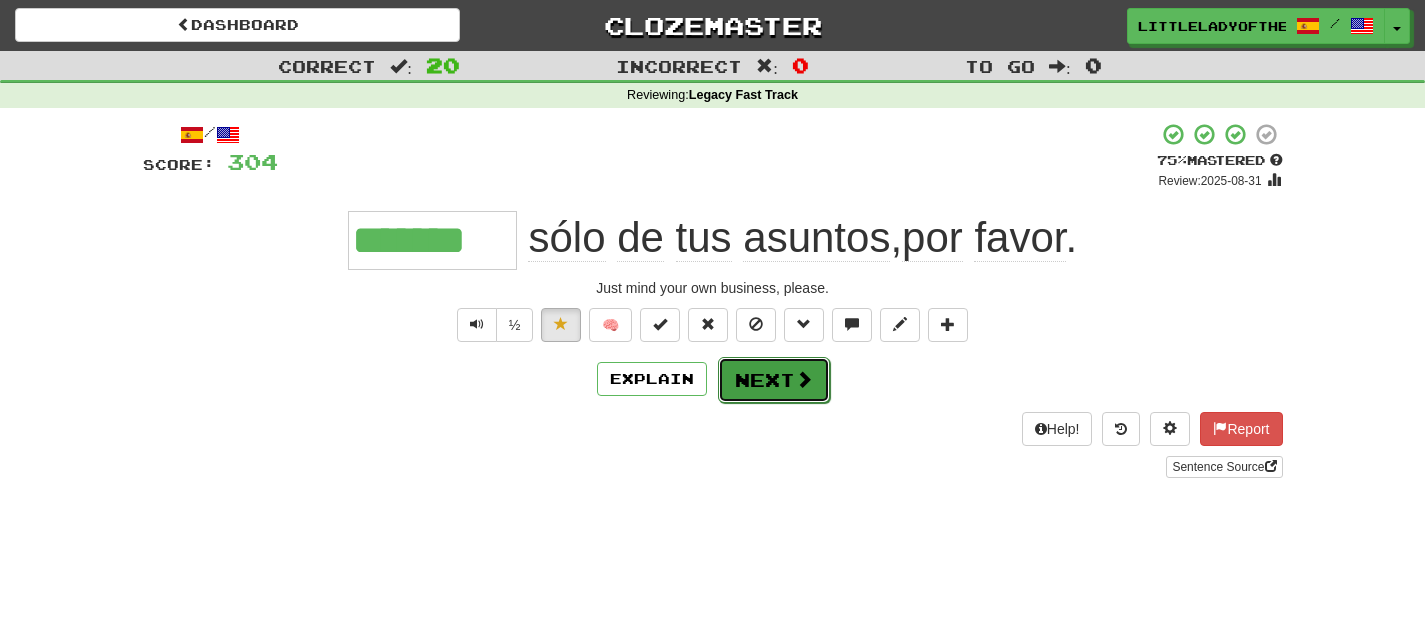 click at bounding box center (804, 379) 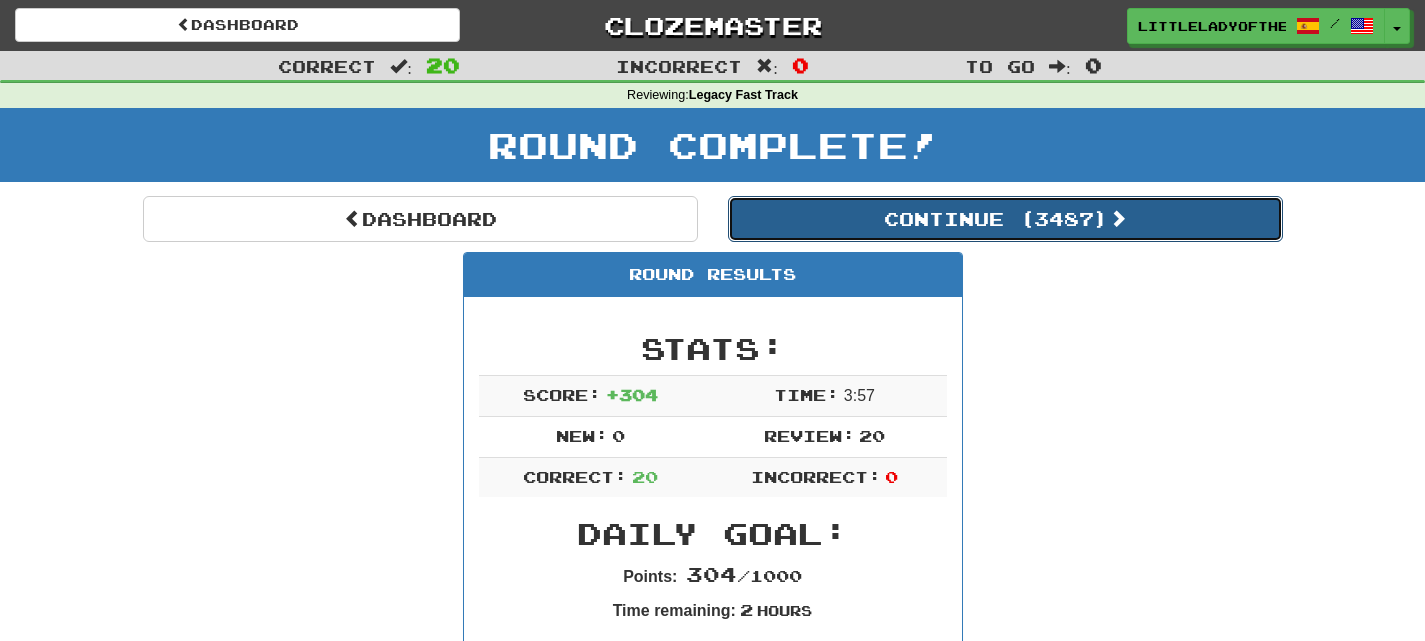 click on "Continue ( 3487 )" at bounding box center [1005, 219] 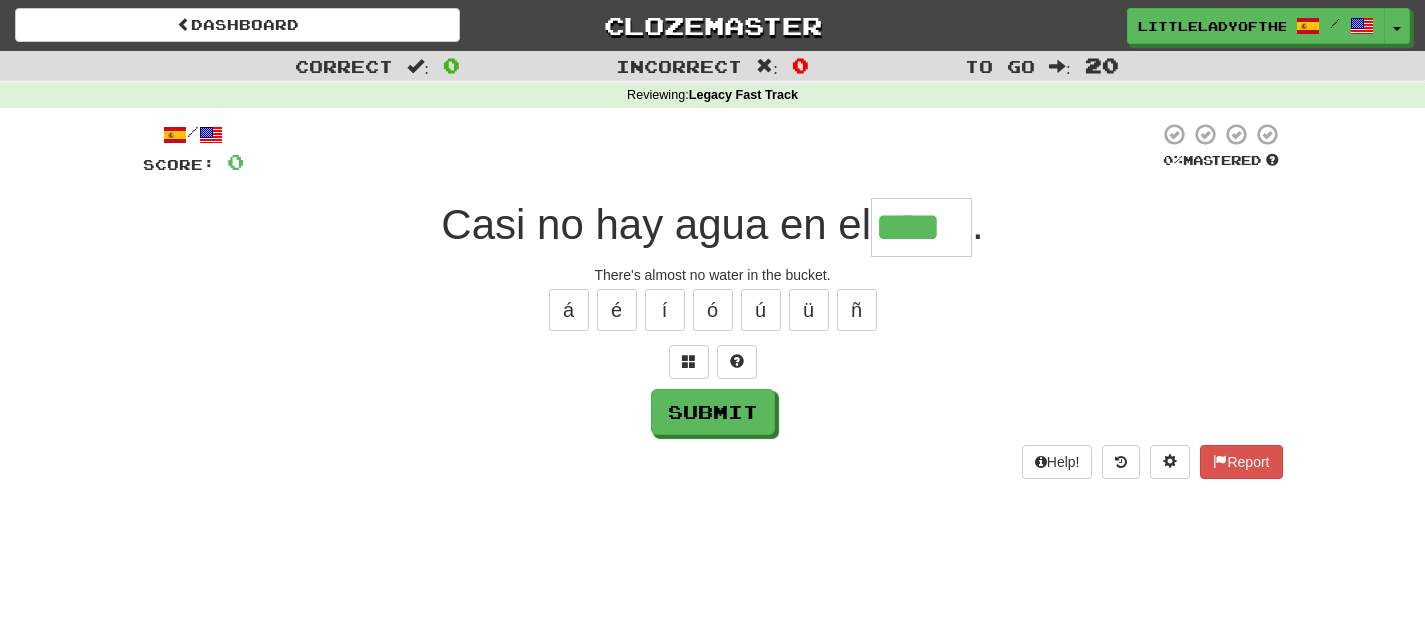 type on "****" 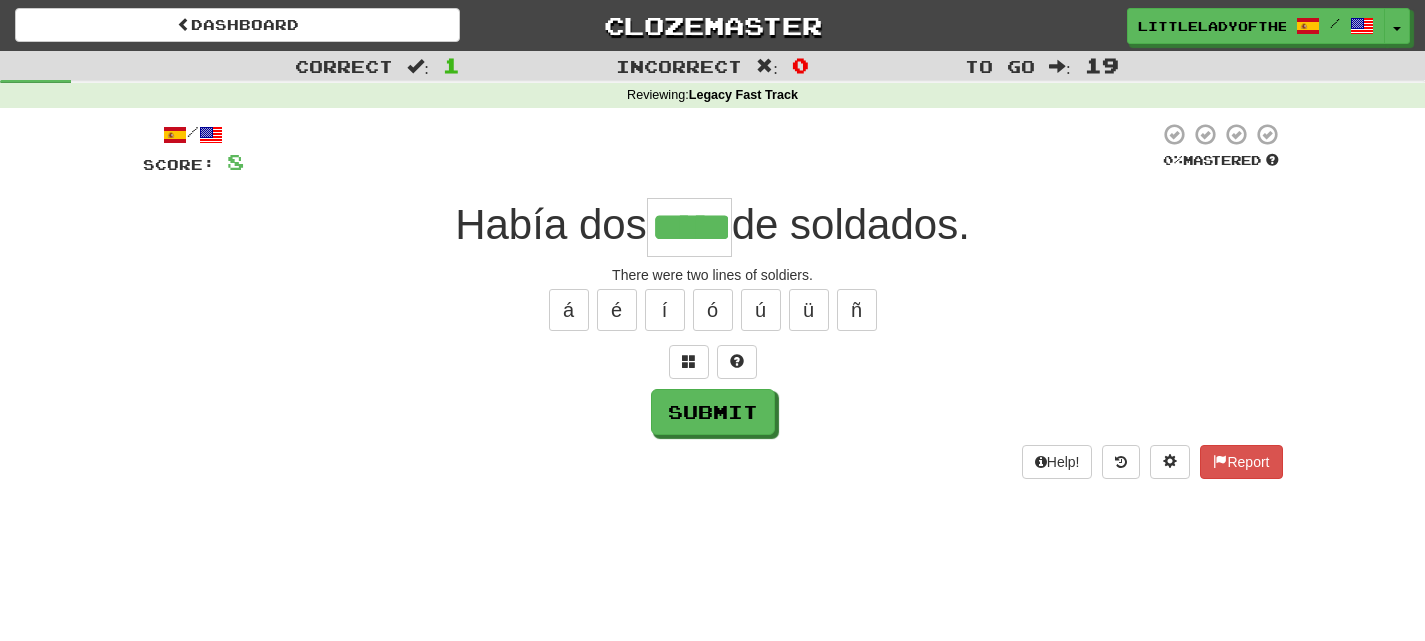 type on "*****" 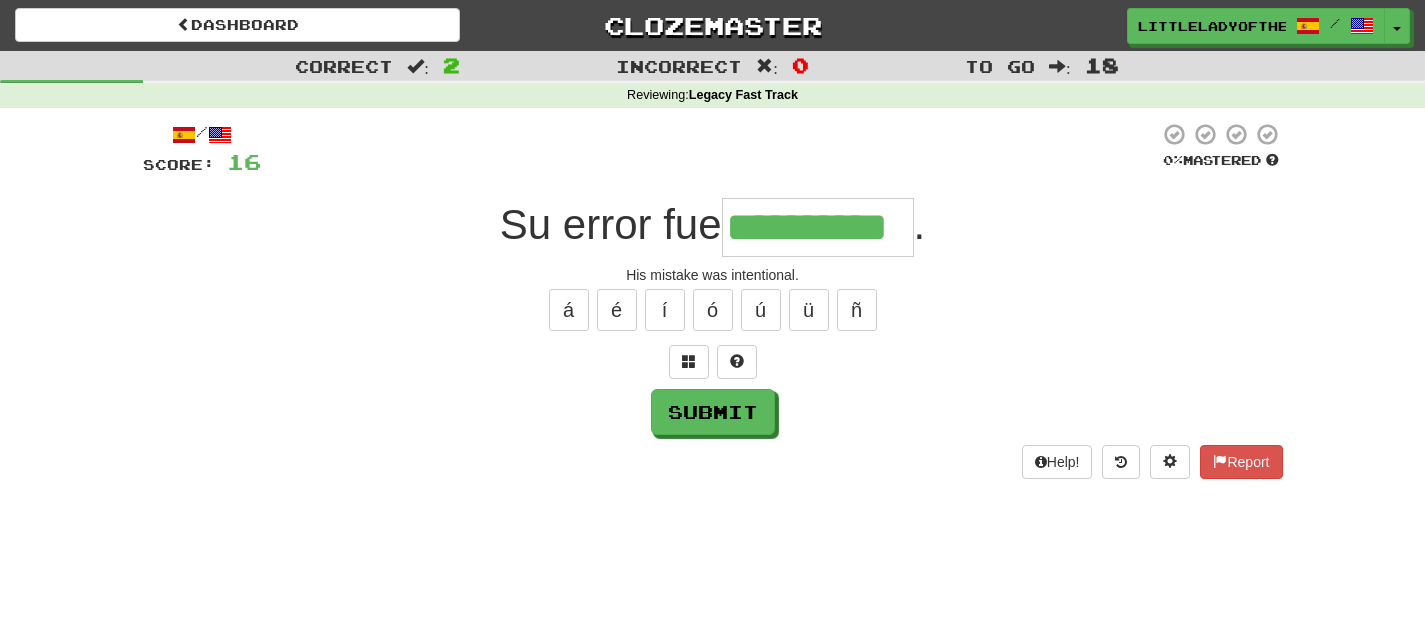 type on "**********" 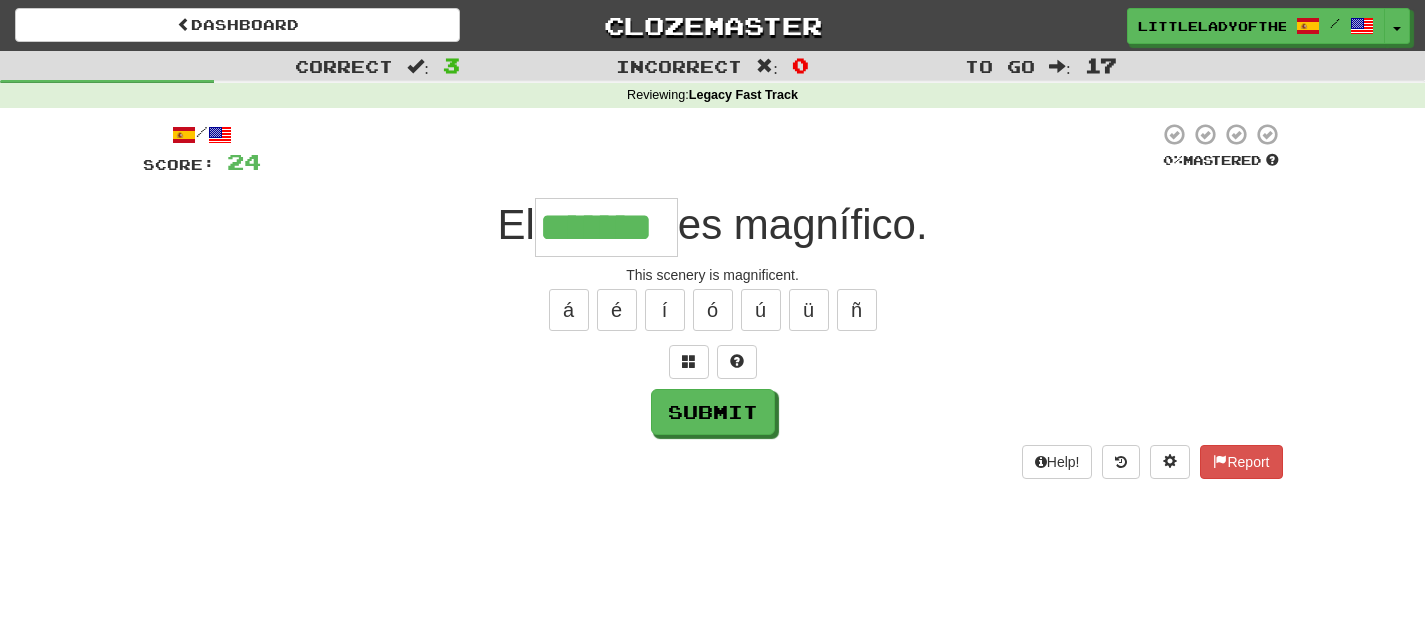 type on "*******" 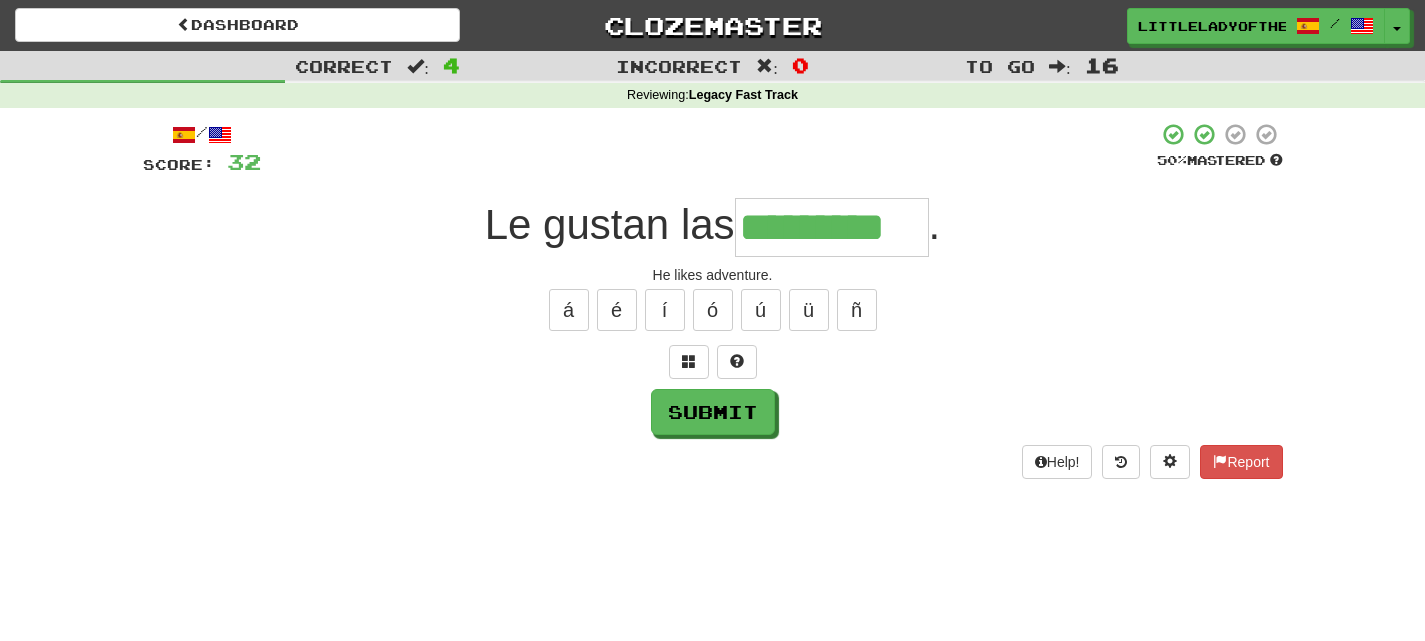 type on "*********" 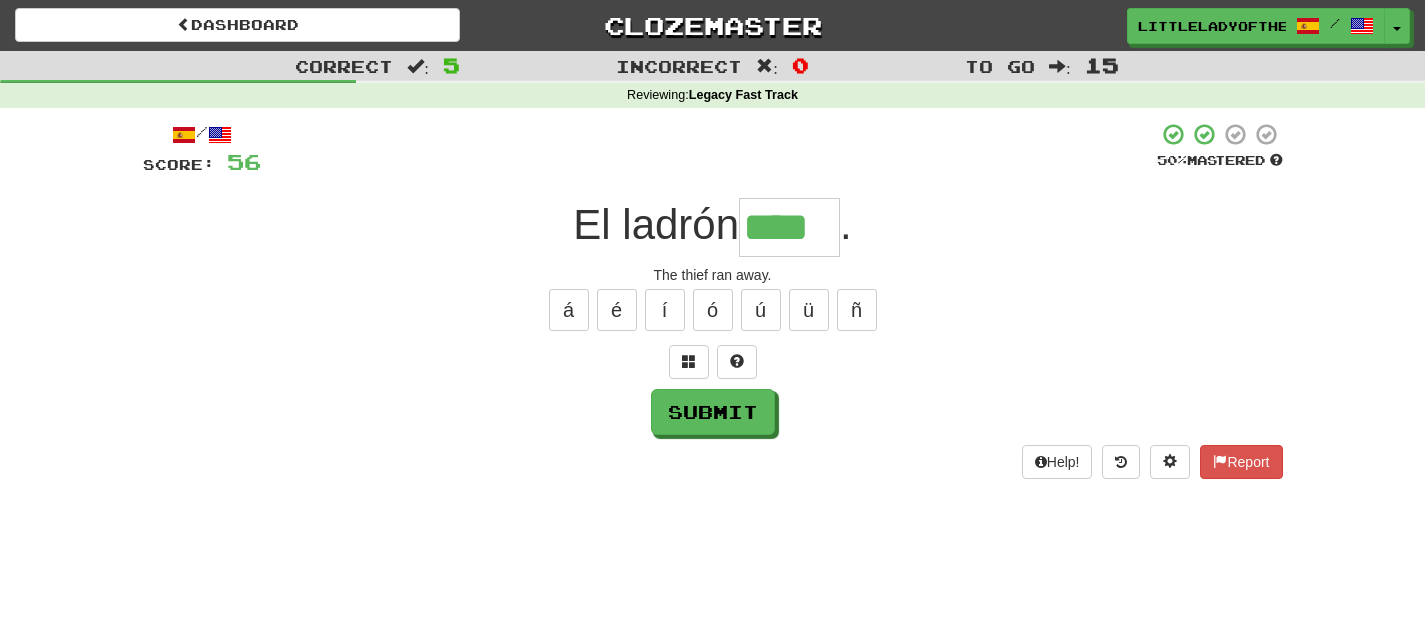 type on "****" 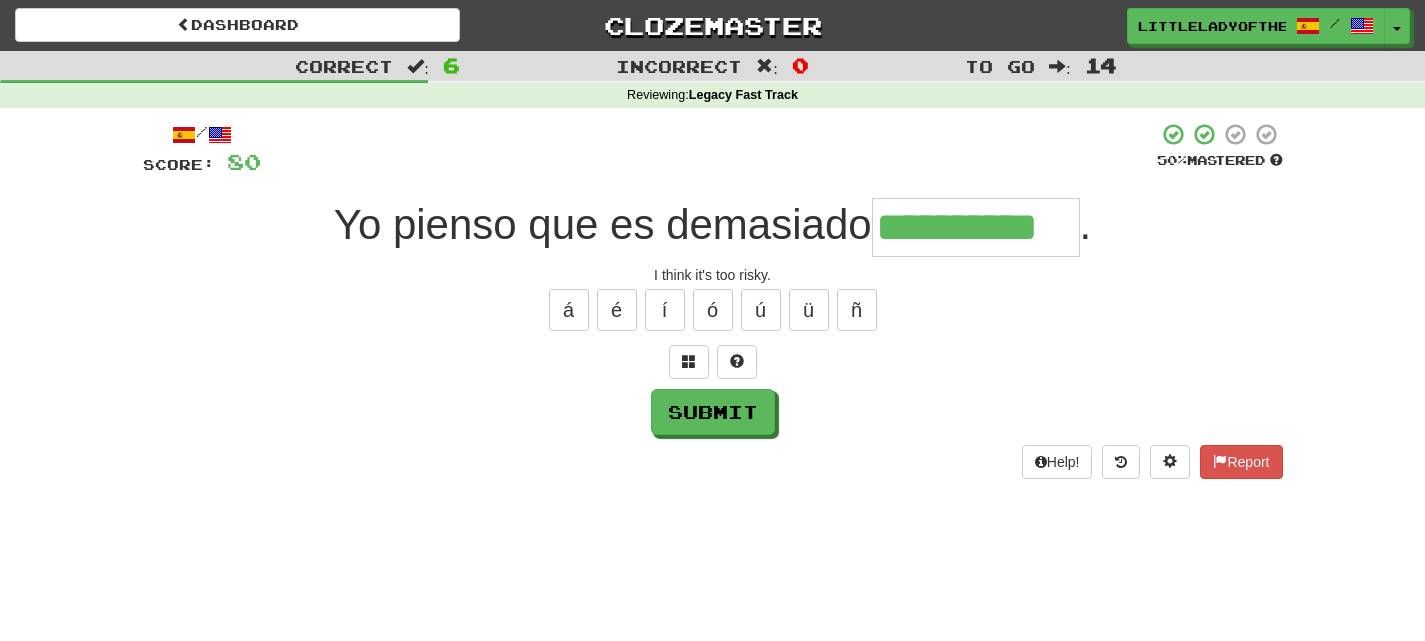 type on "**********" 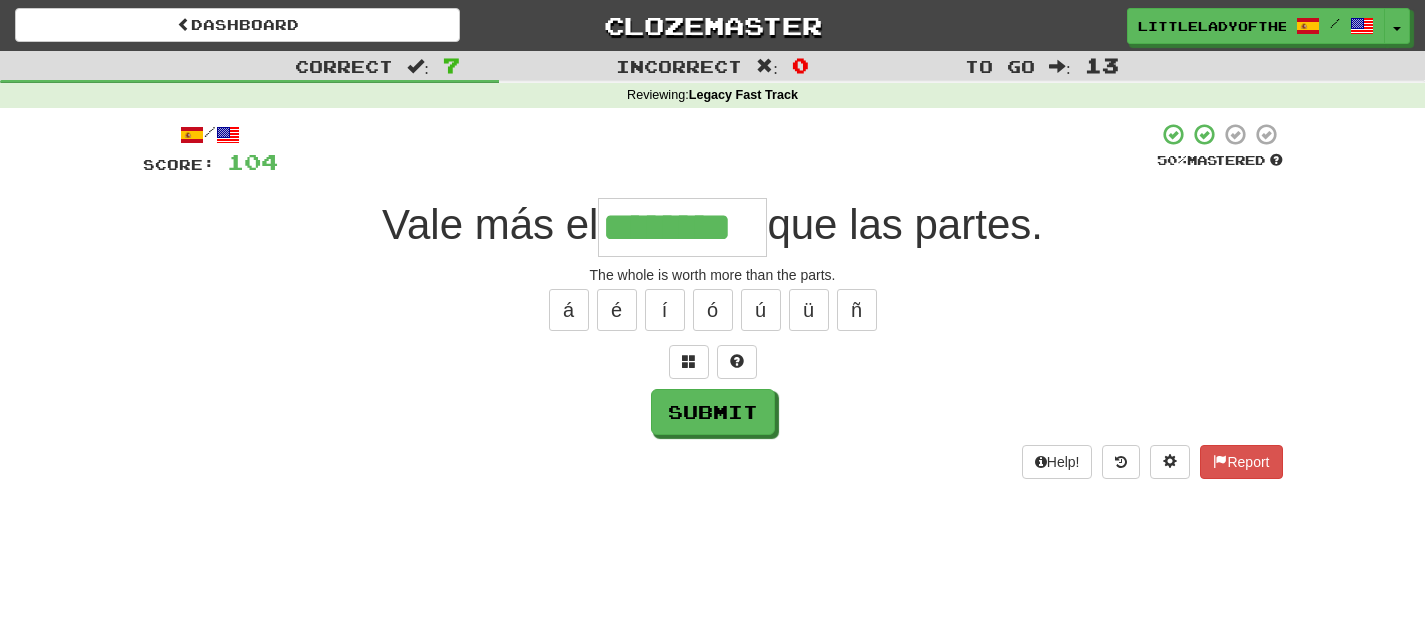 type on "********" 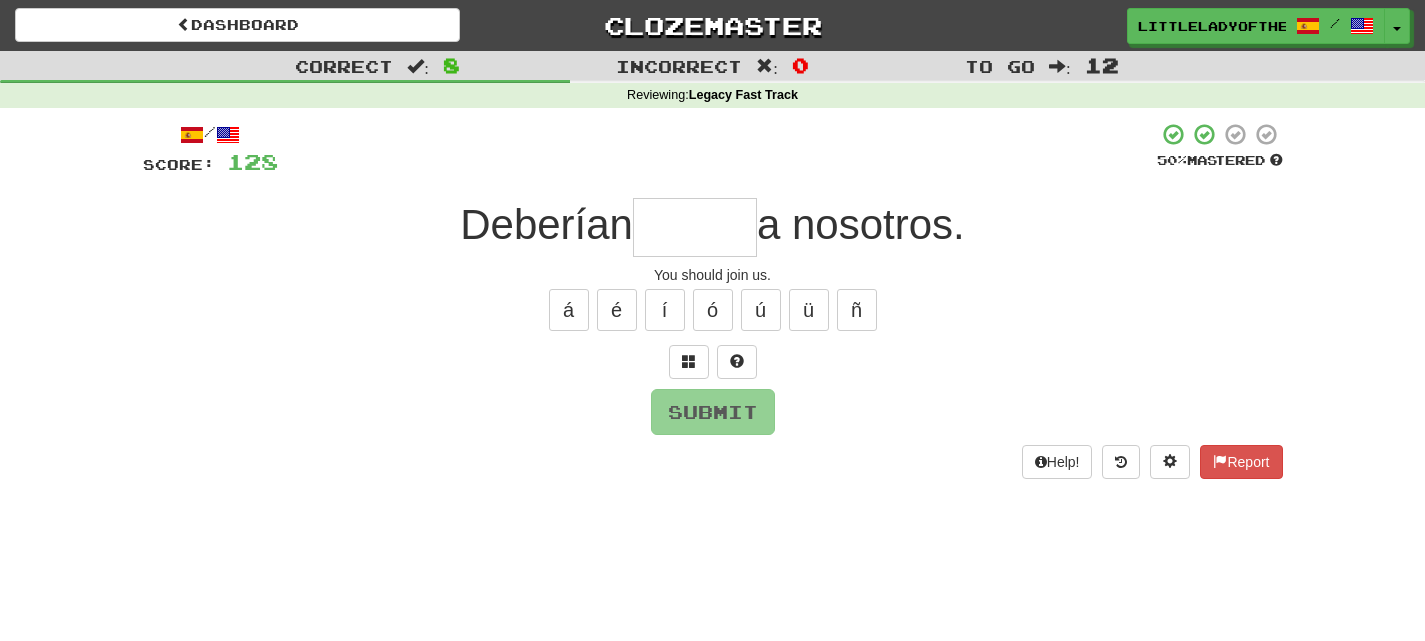 type on "*" 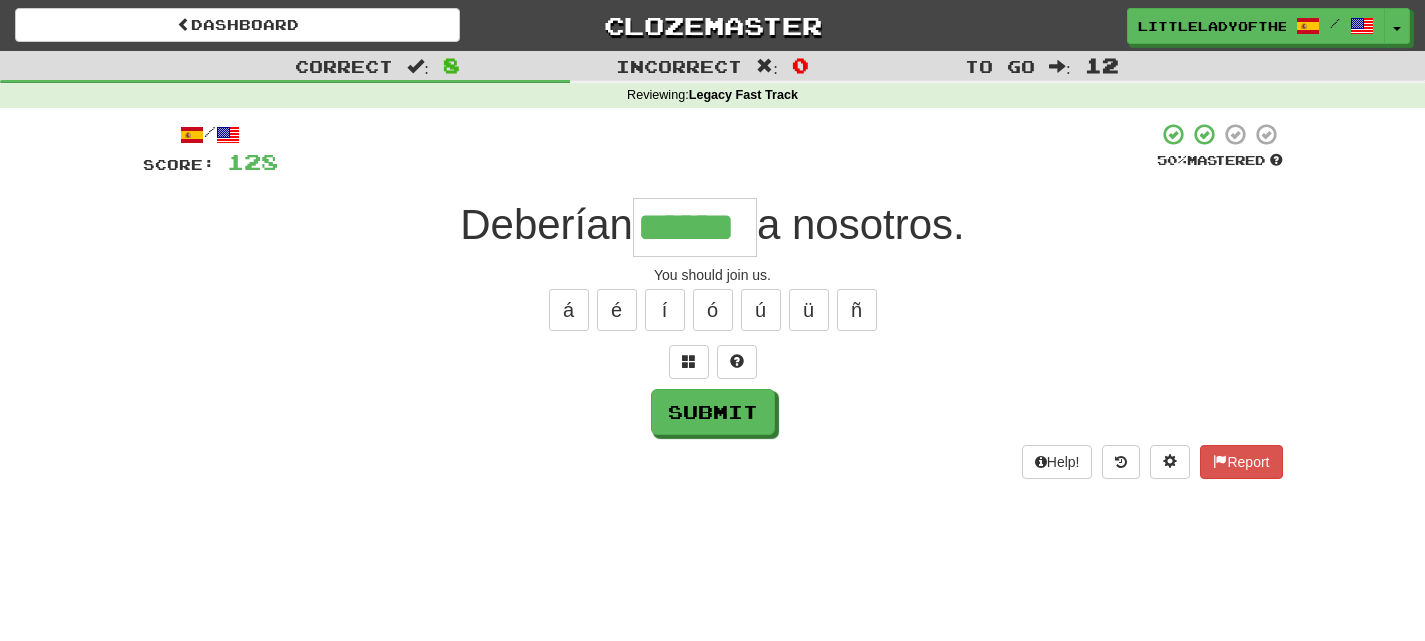 type on "******" 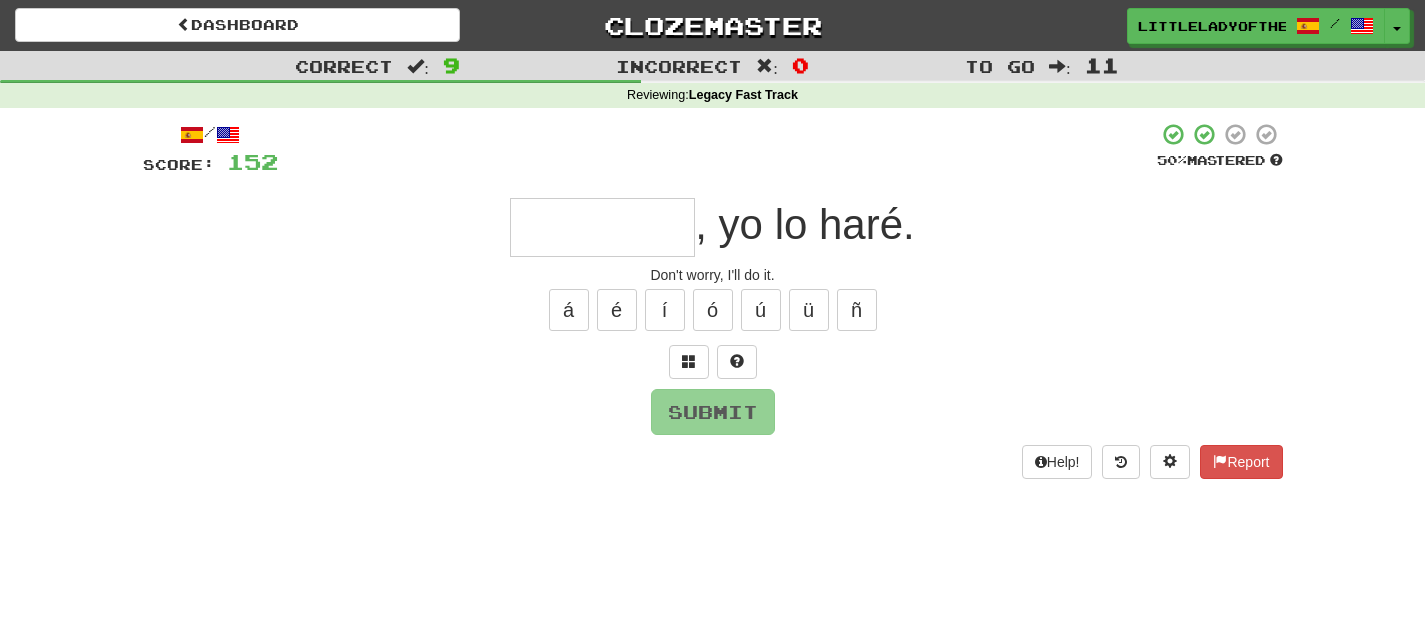 type on "*" 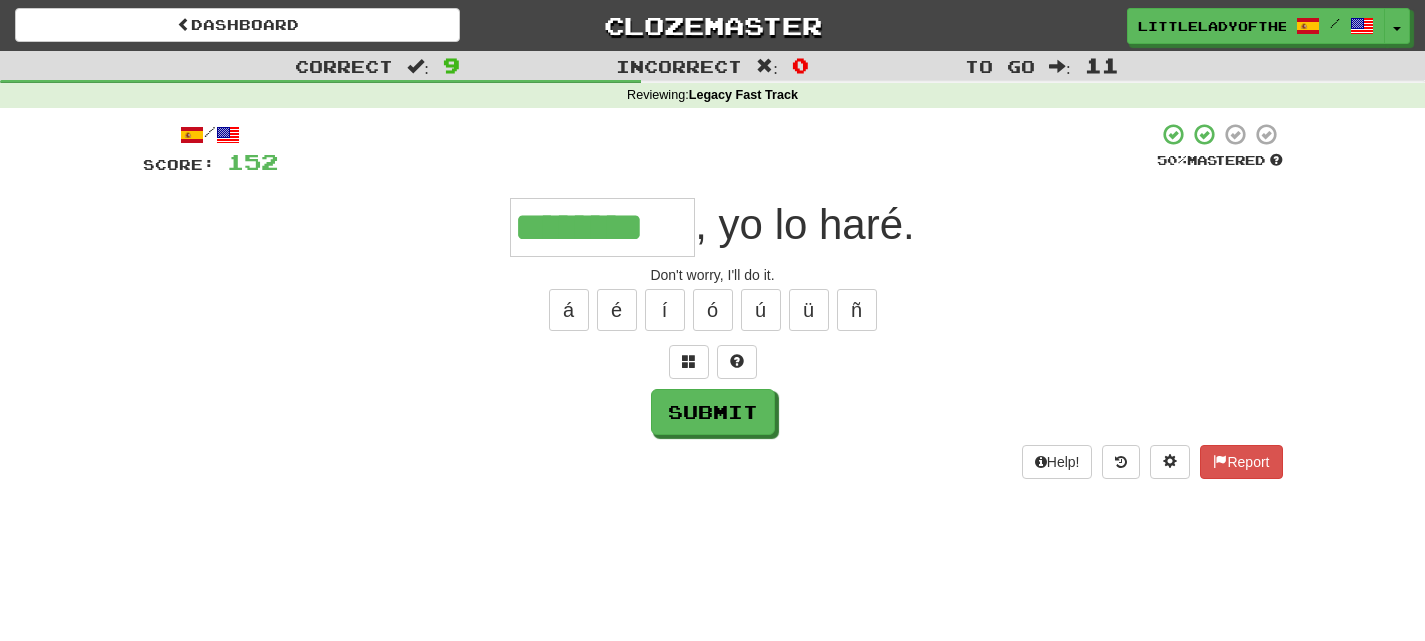 type on "********" 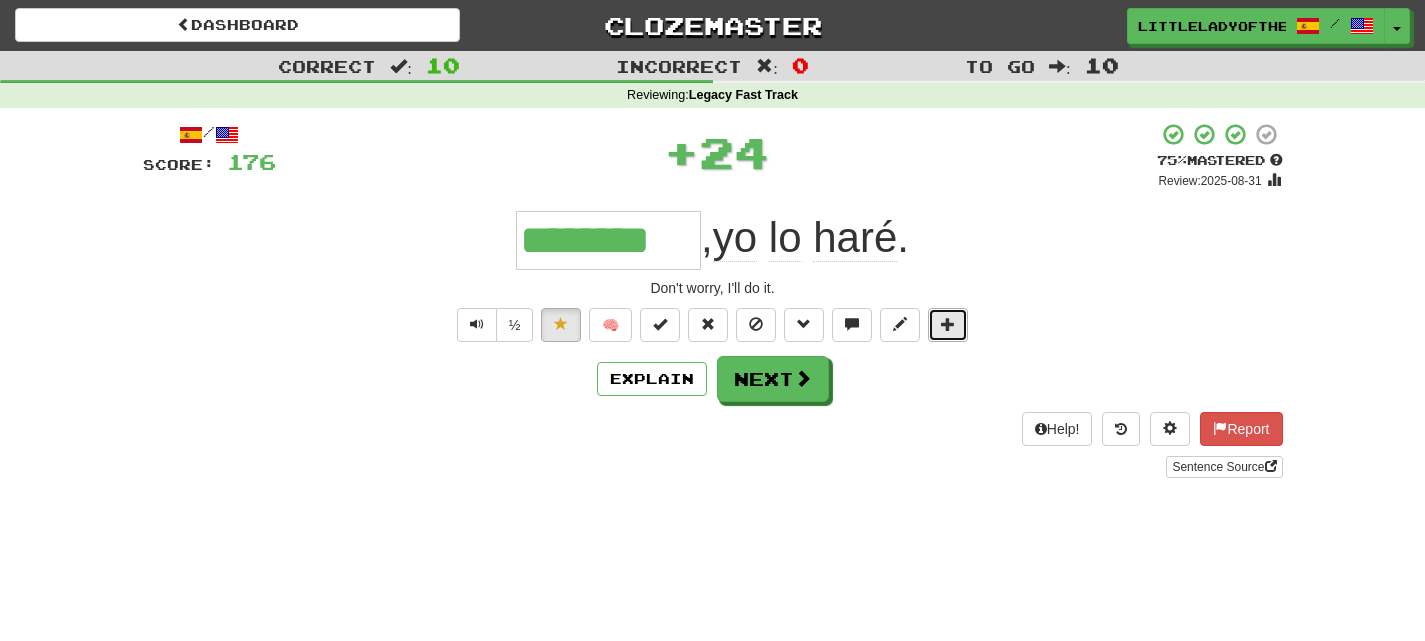 click at bounding box center (948, 325) 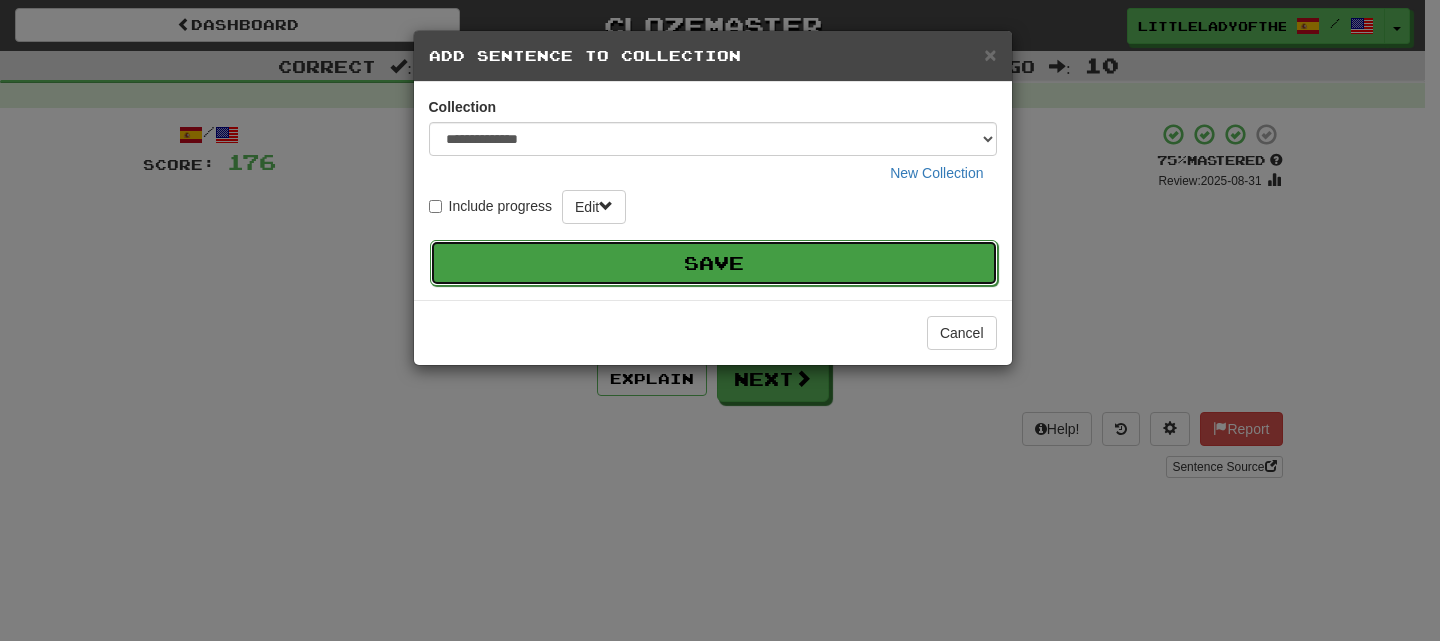 click on "Save" at bounding box center [714, 263] 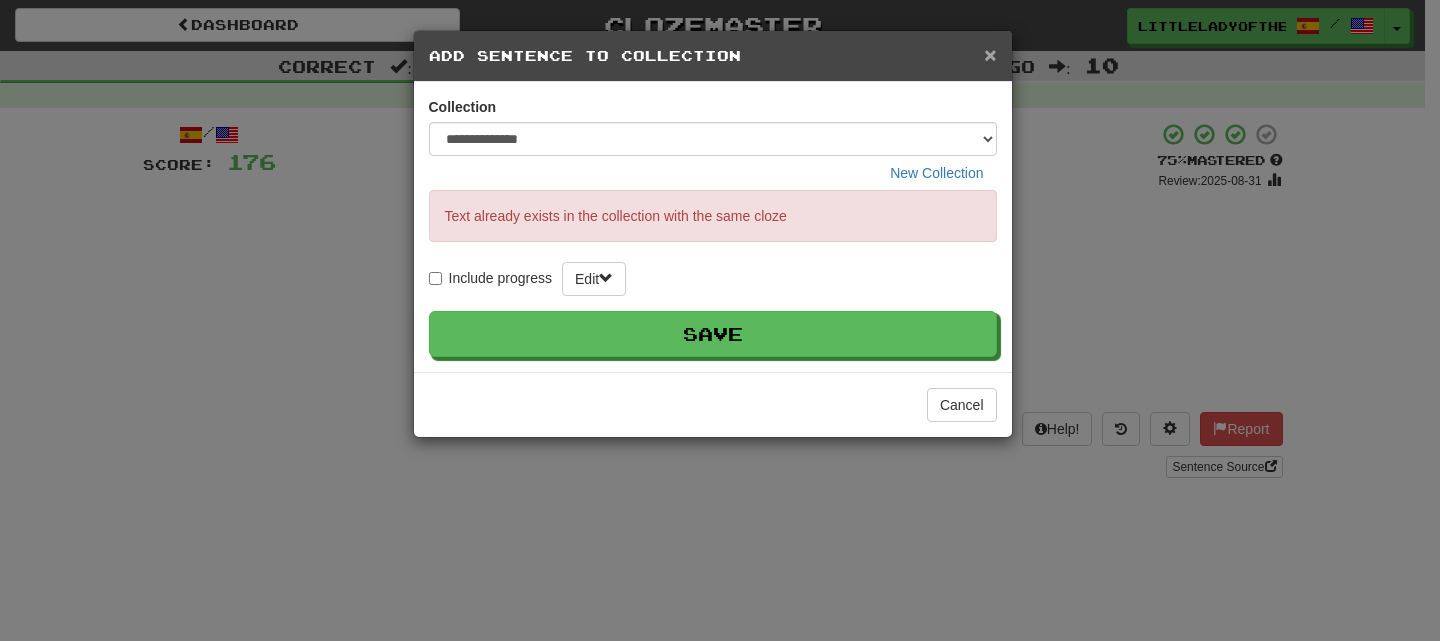 click on "×" at bounding box center (990, 54) 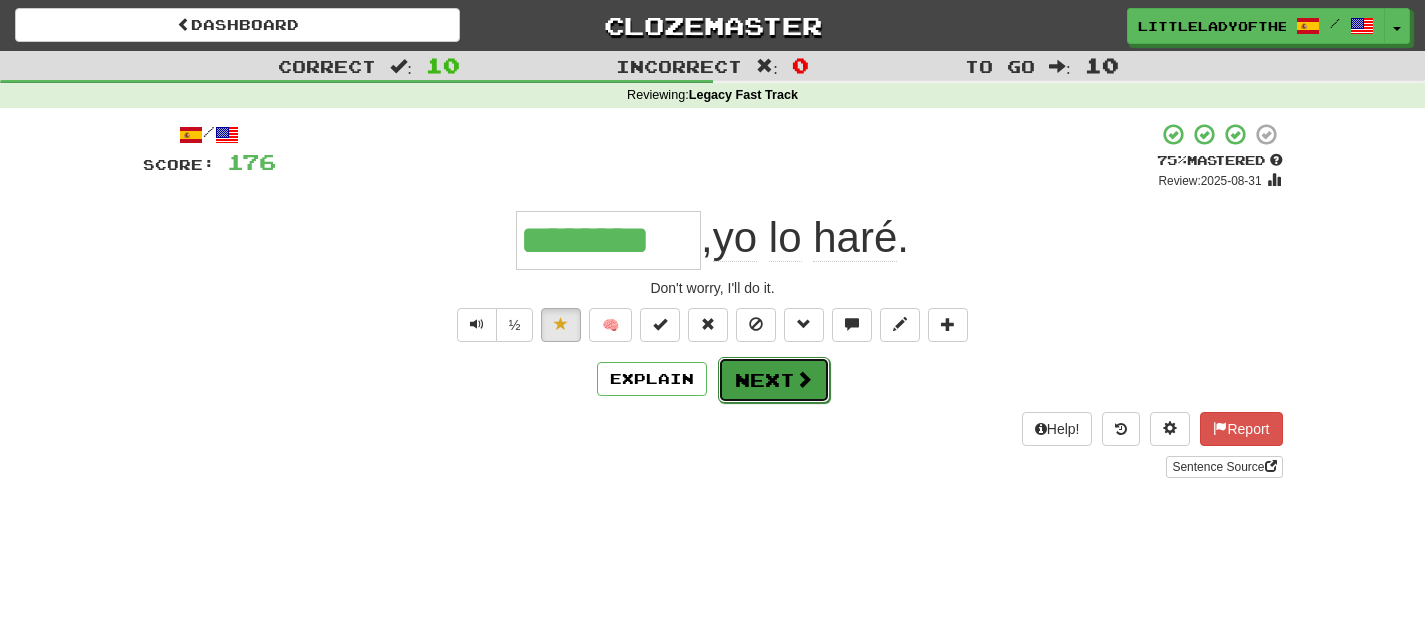 click on "Next" at bounding box center [774, 380] 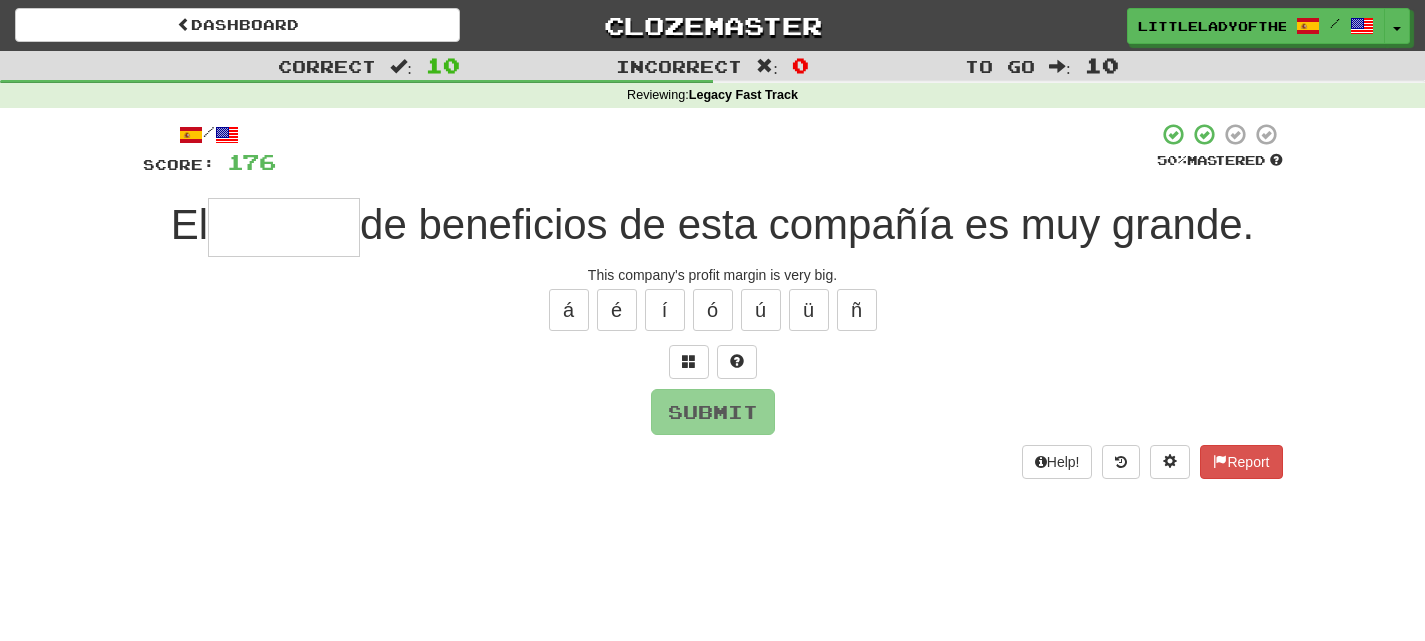 type on "*" 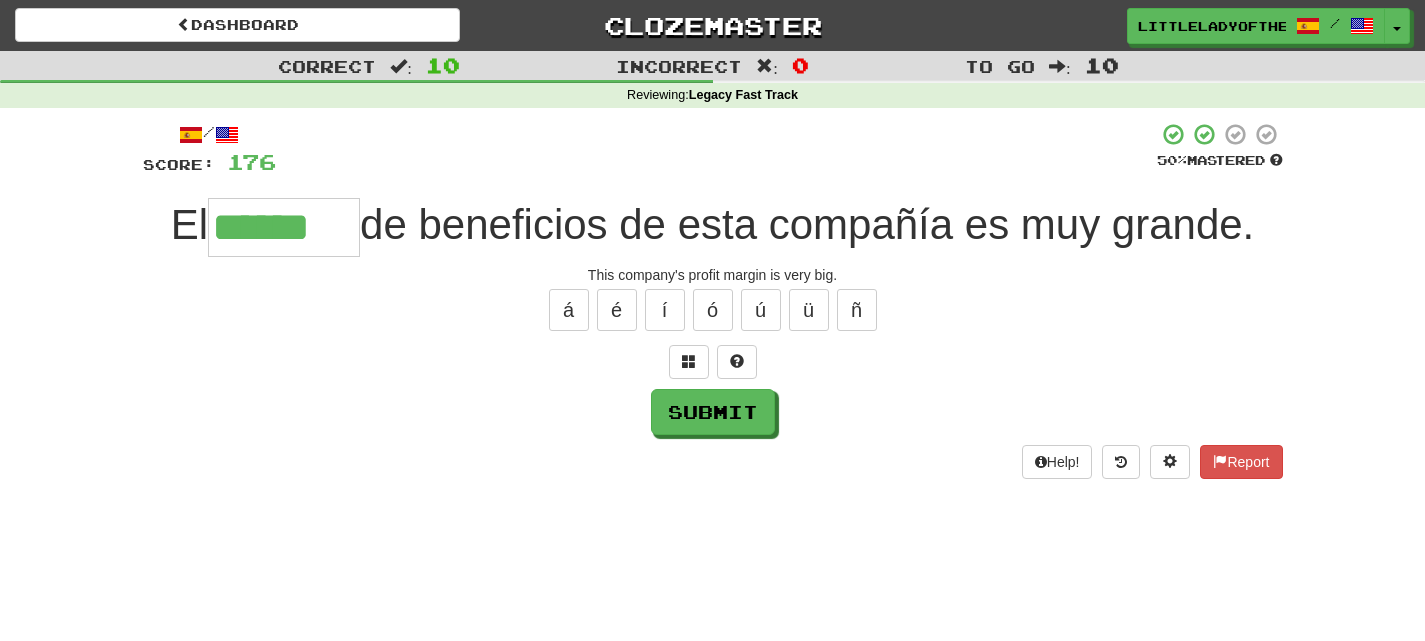 type on "******" 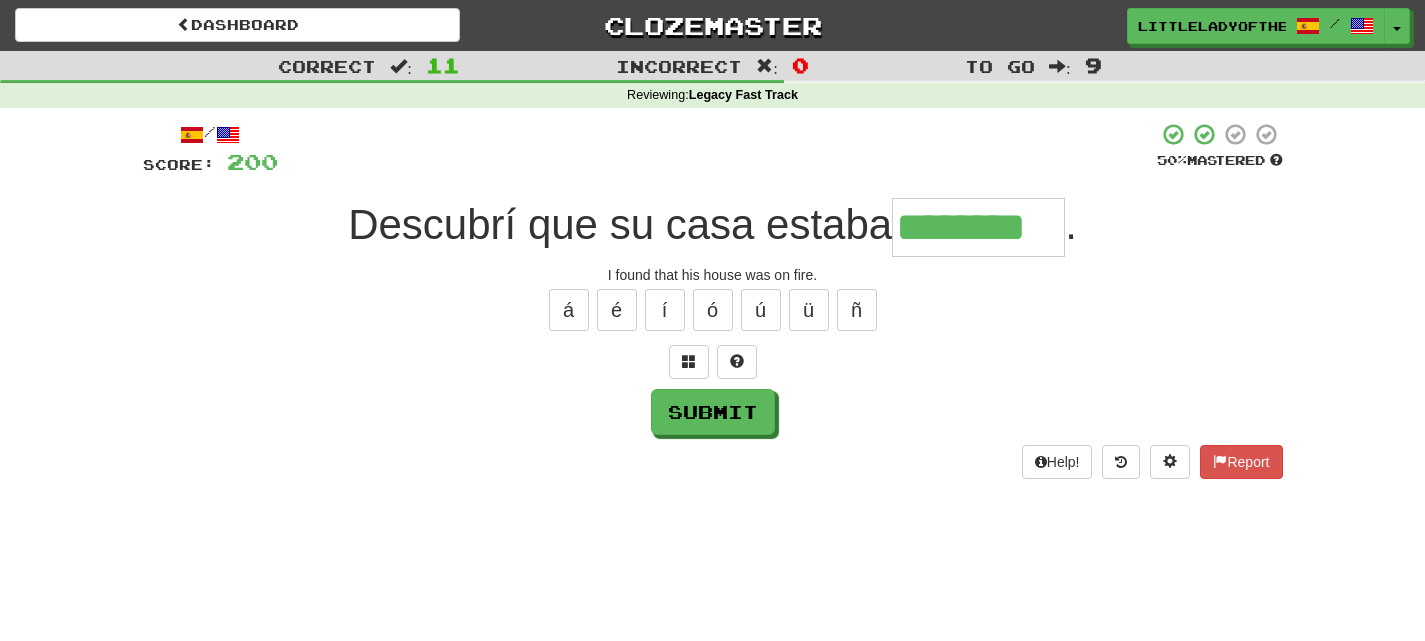type on "********" 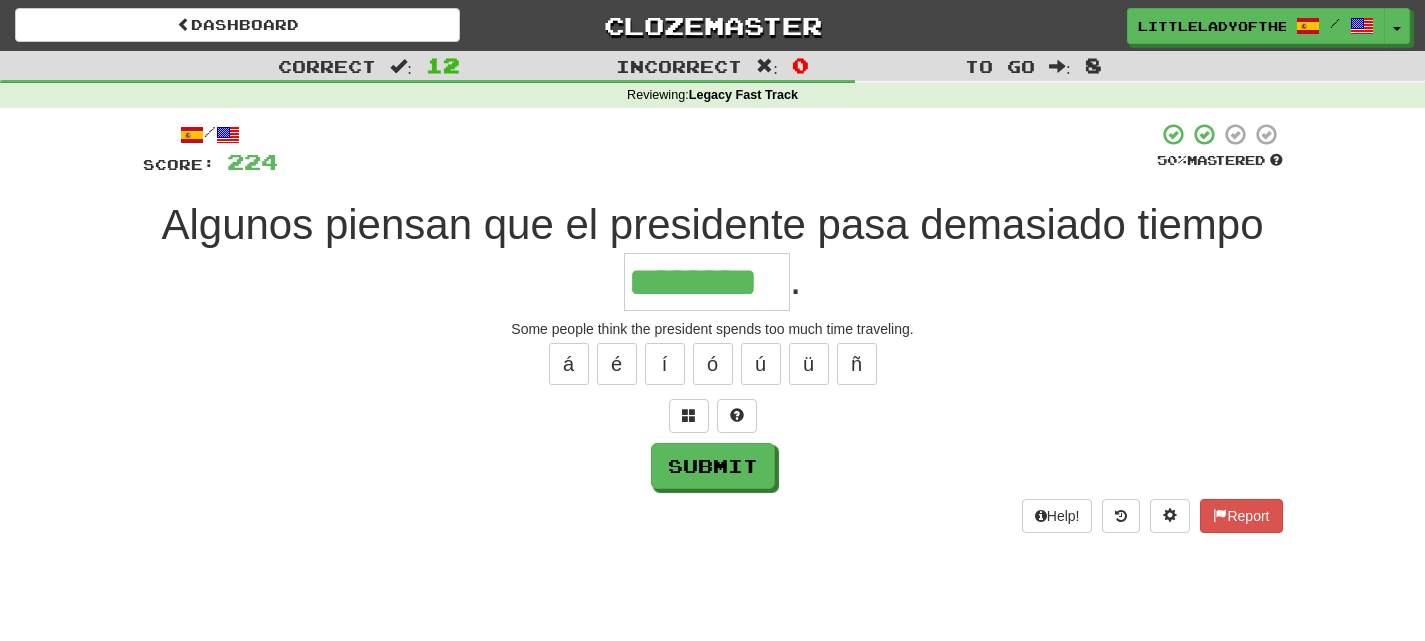 type on "********" 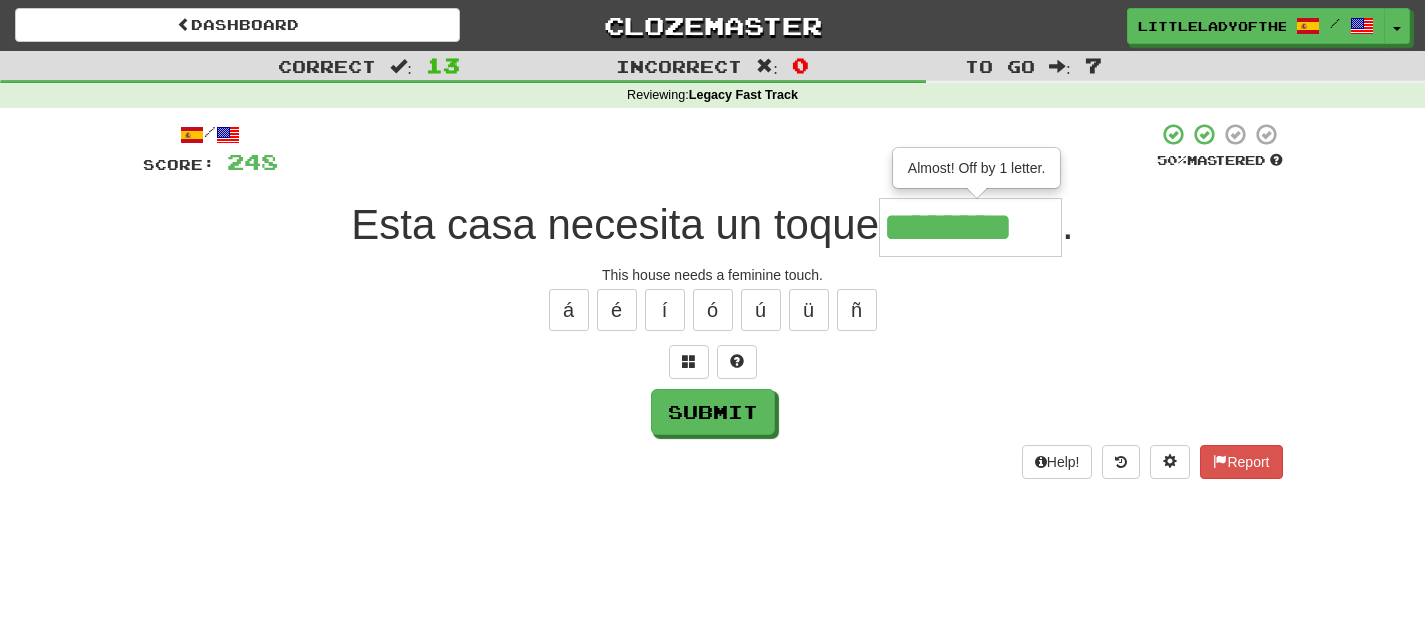 type on "********" 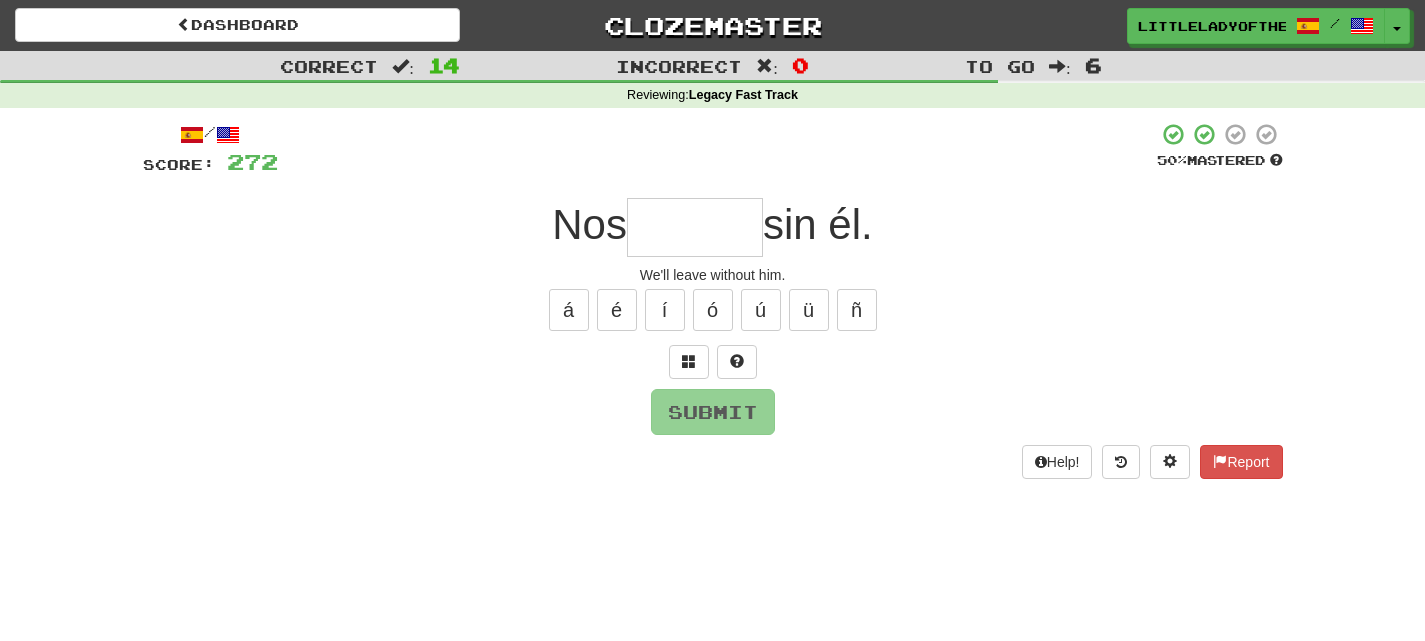 type on "*" 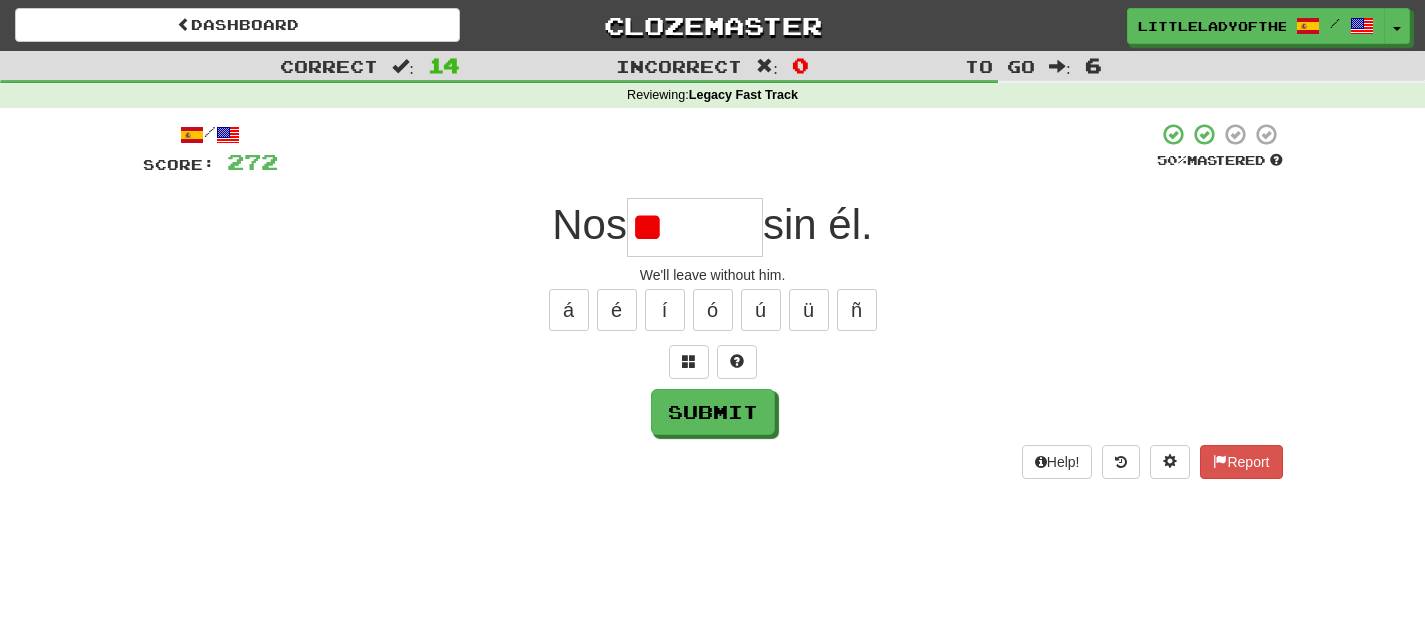type on "*" 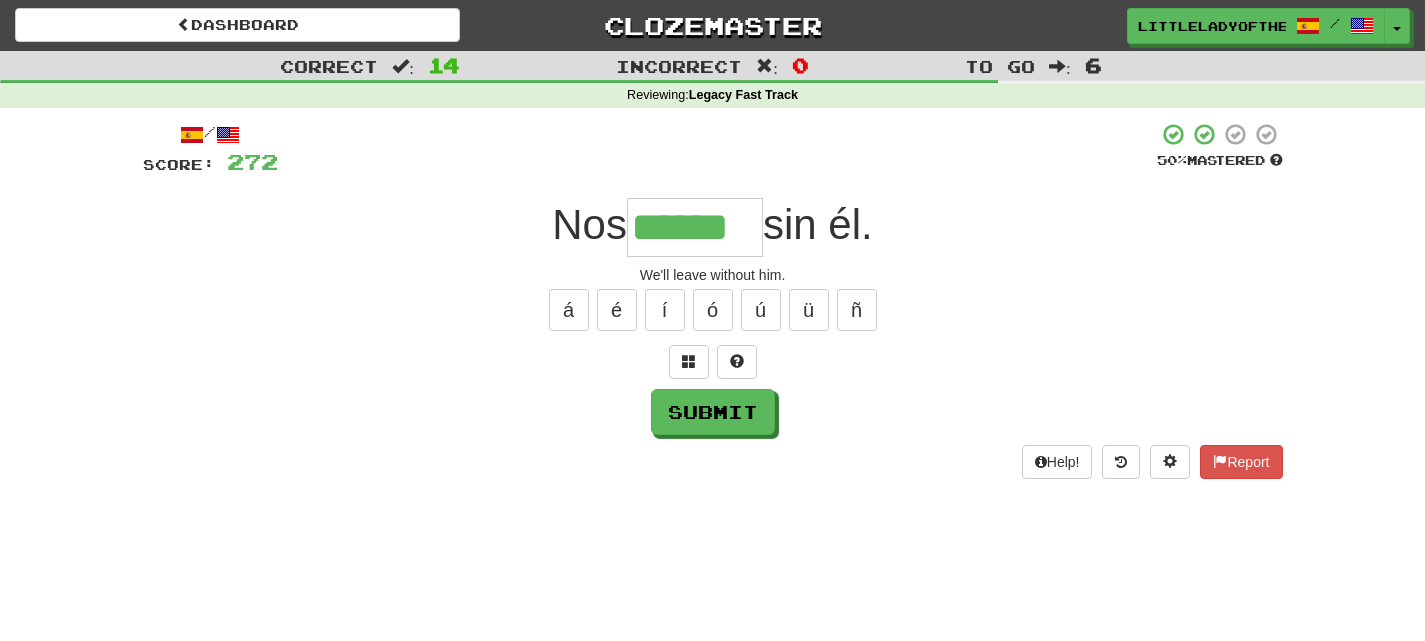 type on "******" 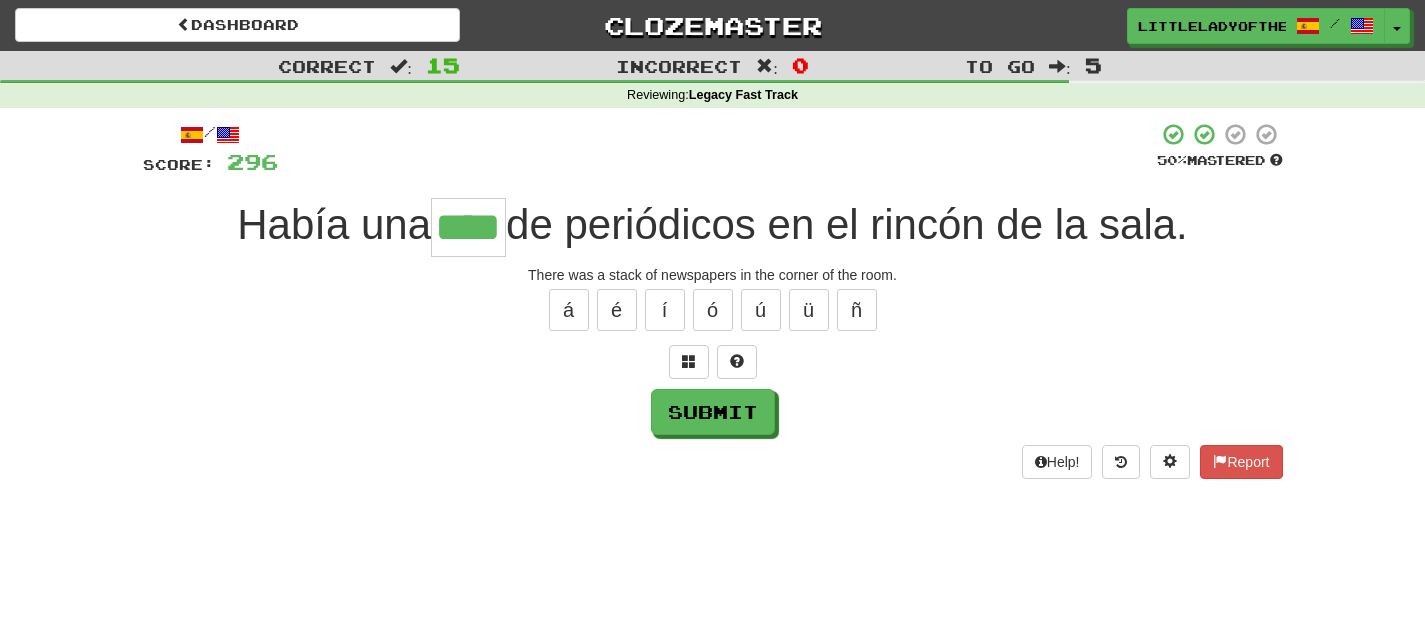 type on "****" 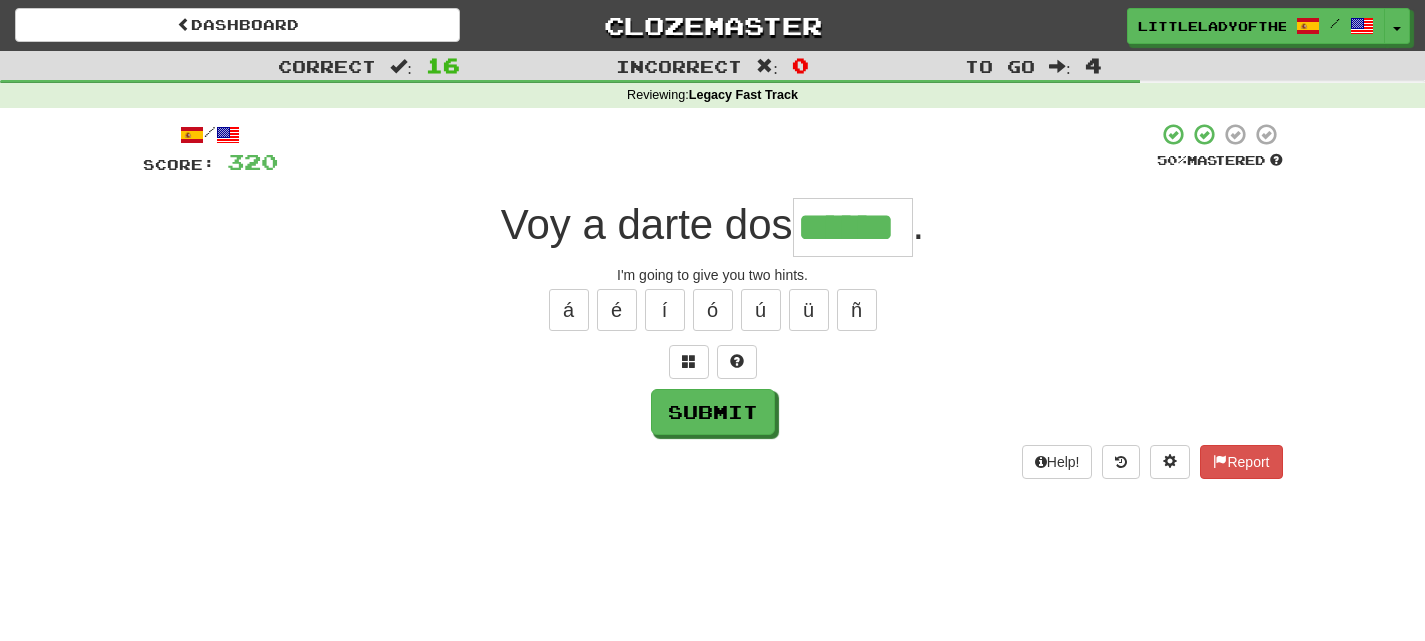 type on "******" 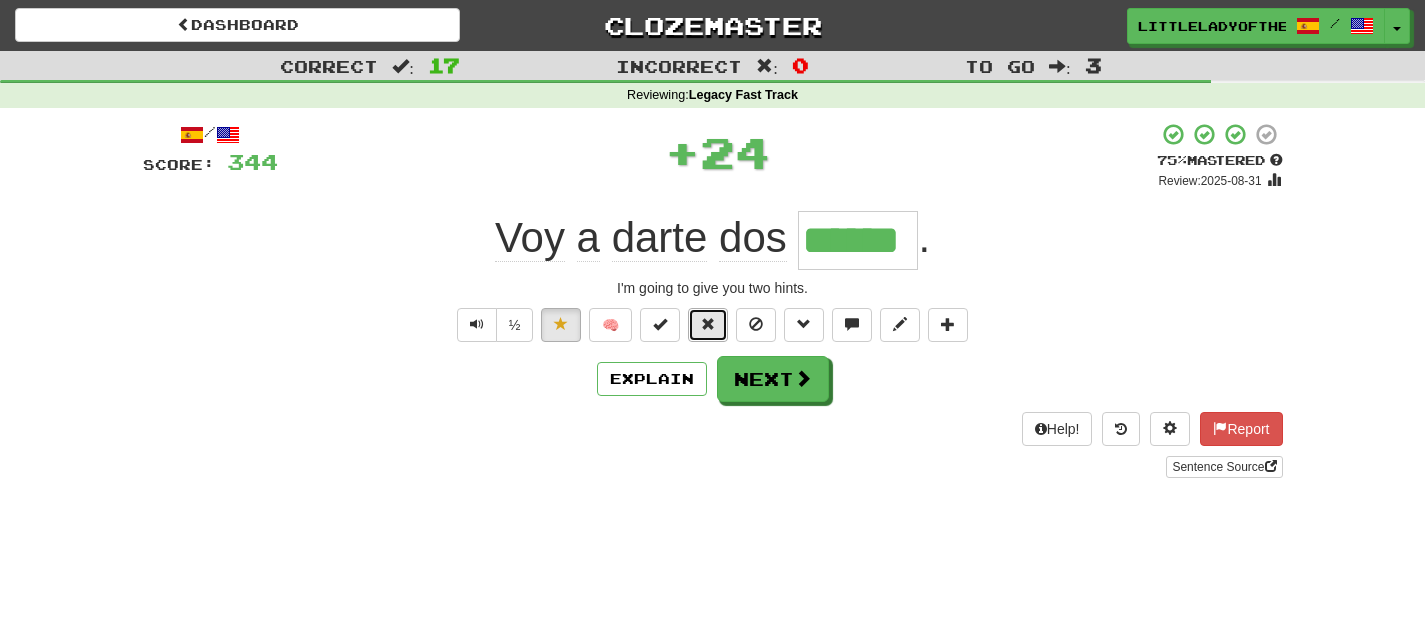 click at bounding box center (708, 324) 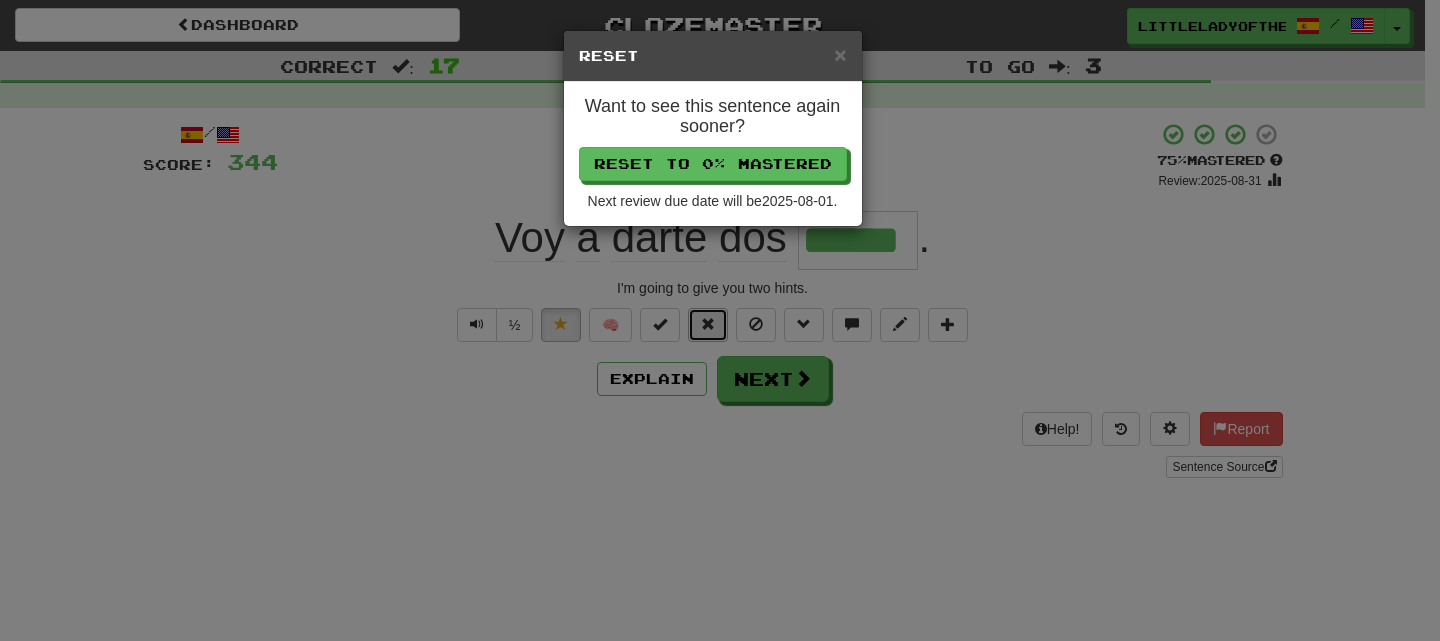 type 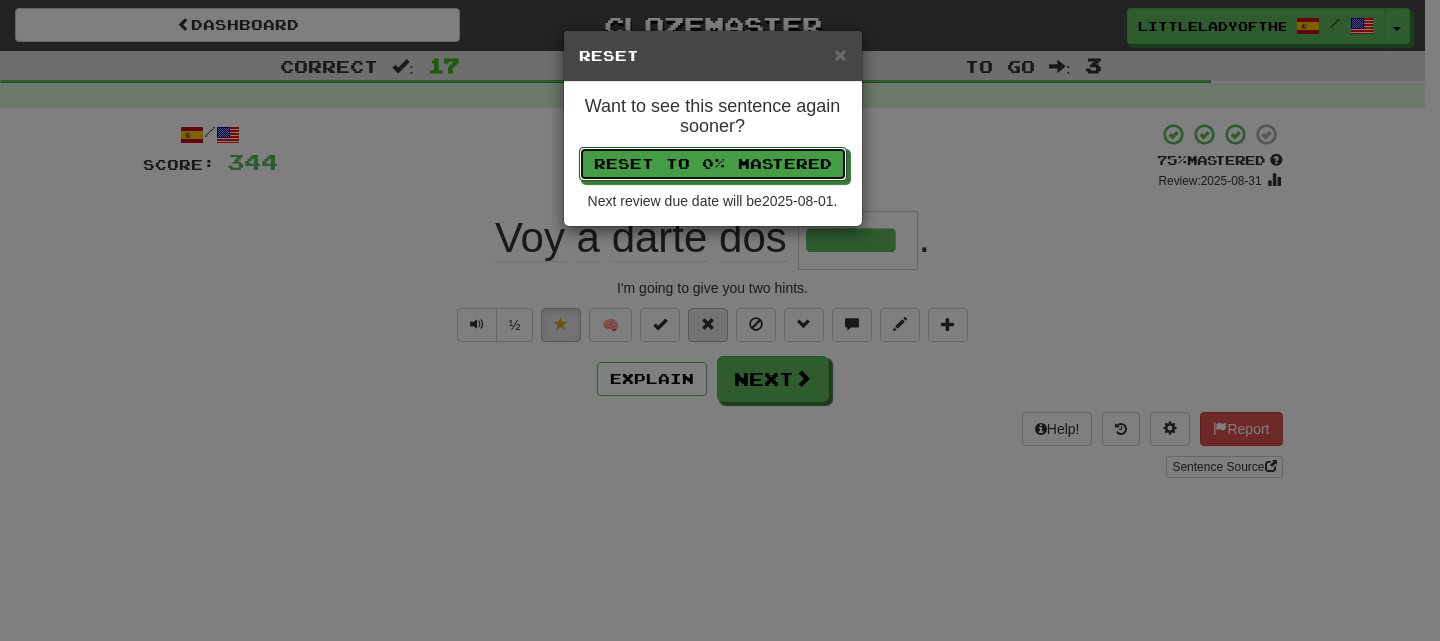 type 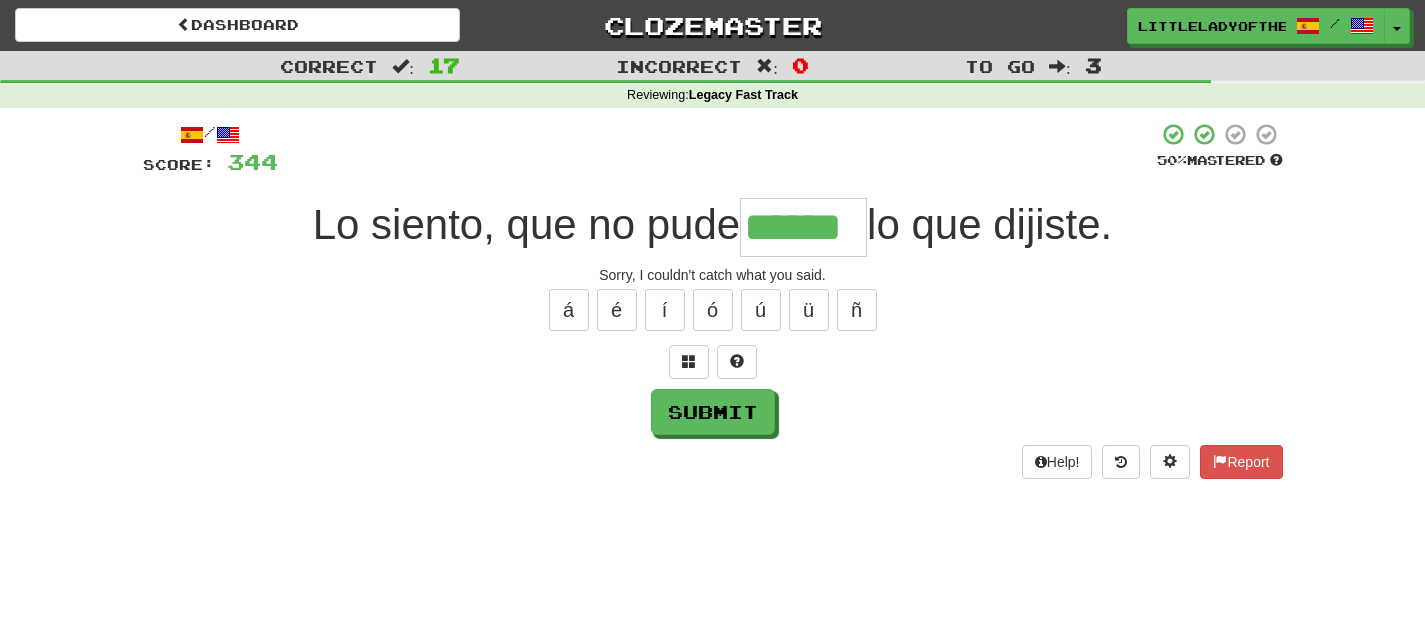 type on "******" 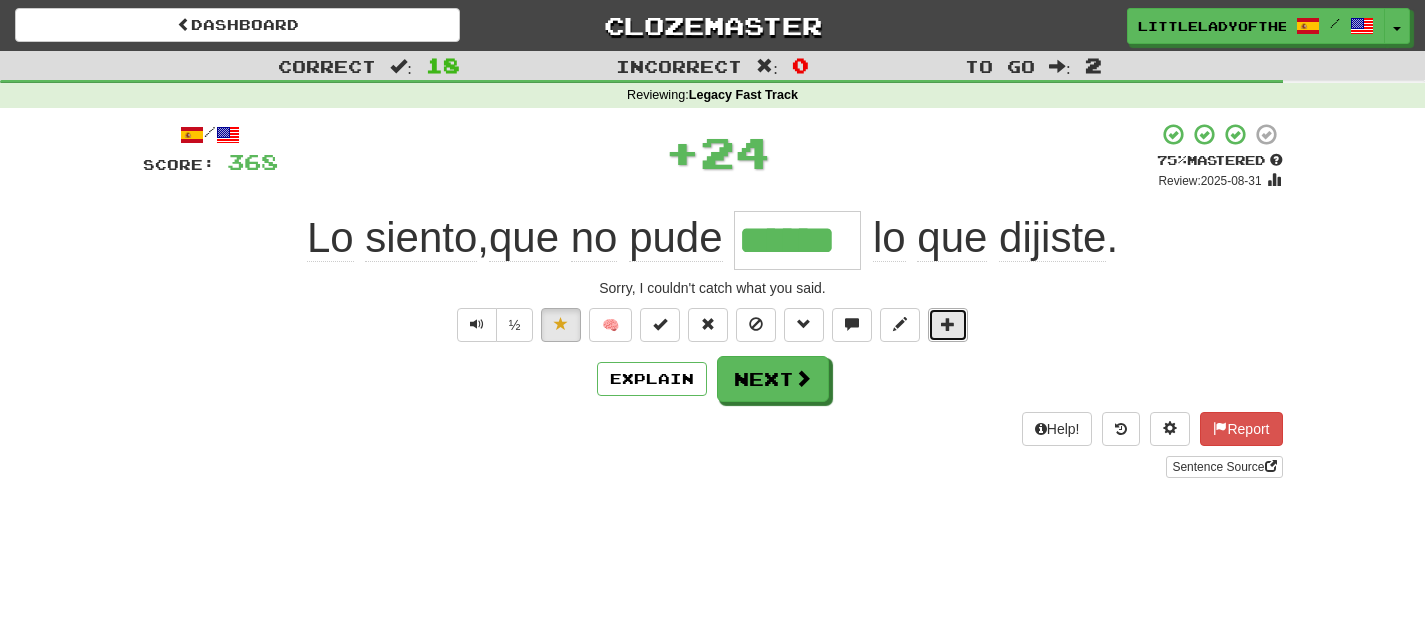 click at bounding box center (948, 324) 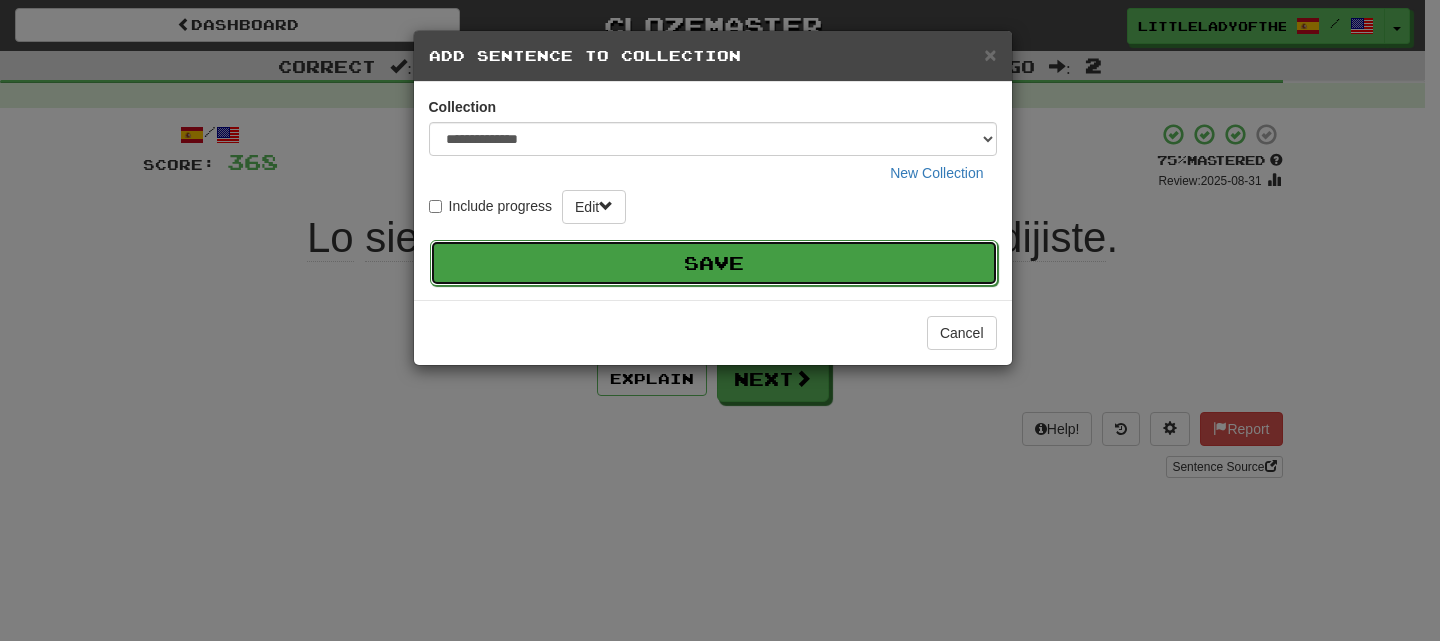 click on "Save" at bounding box center [714, 263] 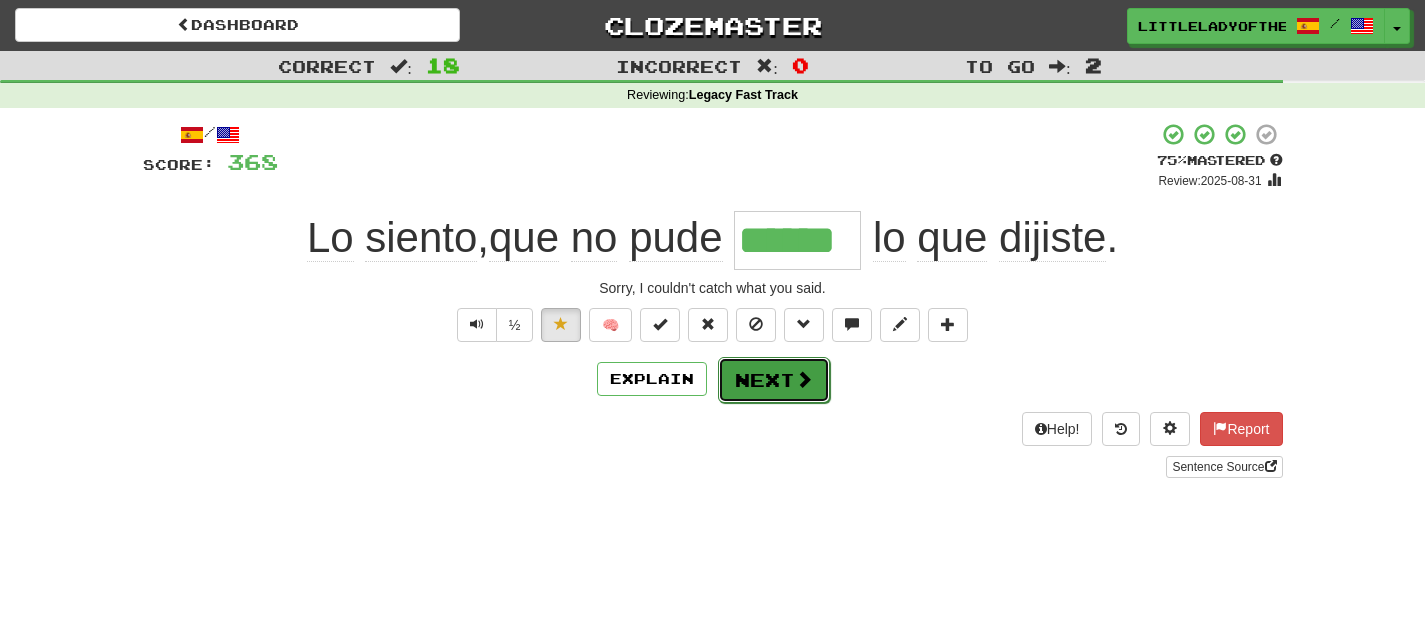 drag, startPoint x: 756, startPoint y: 384, endPoint x: 746, endPoint y: 386, distance: 10.198039 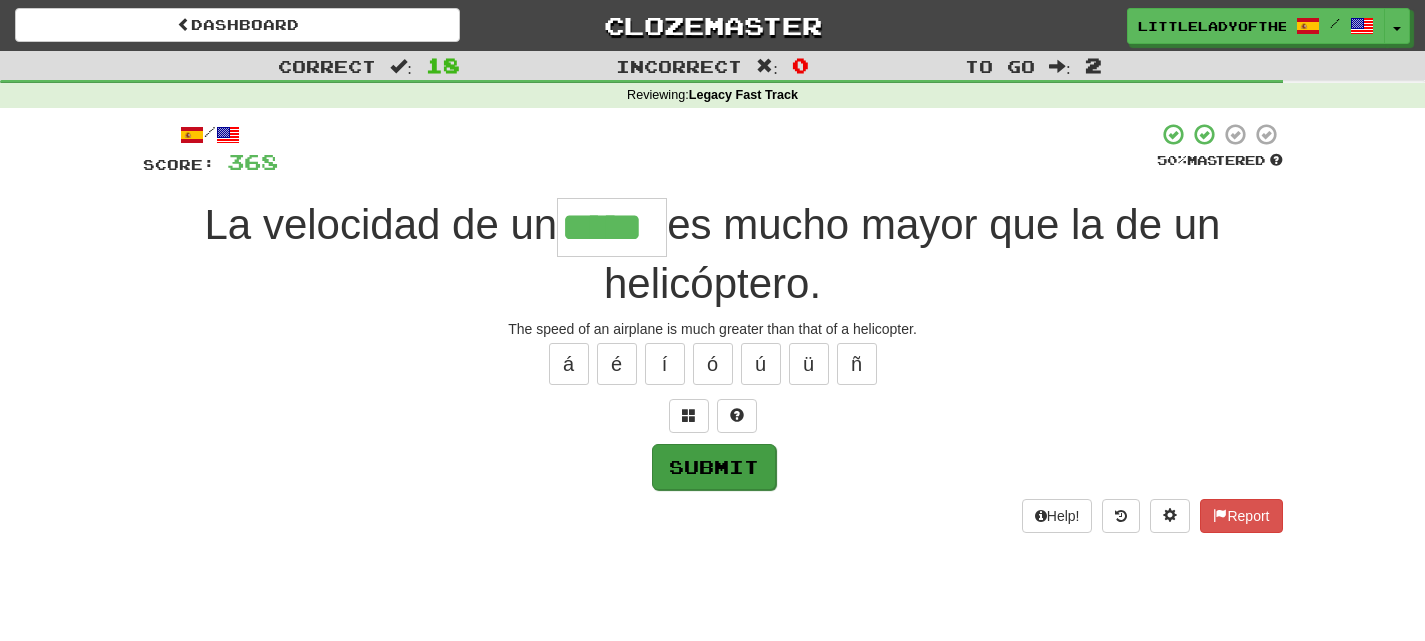 type on "*****" 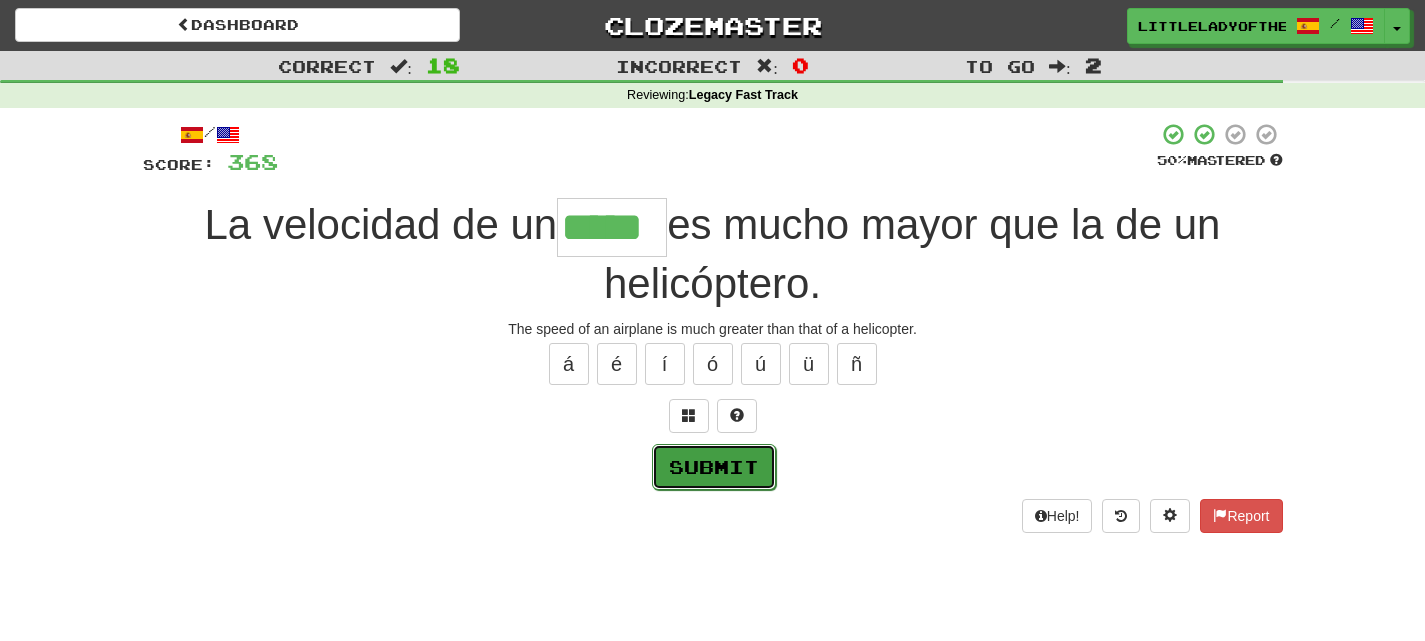click on "Submit" at bounding box center (714, 467) 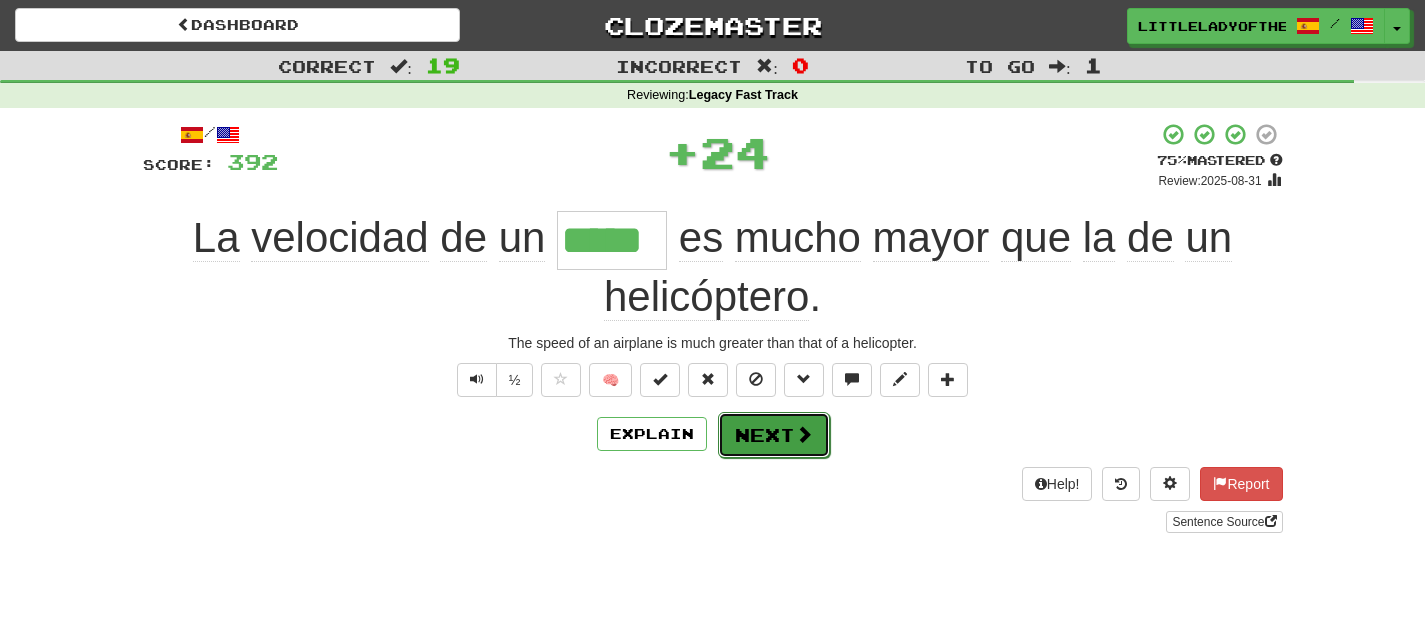 click on "Next" at bounding box center [774, 435] 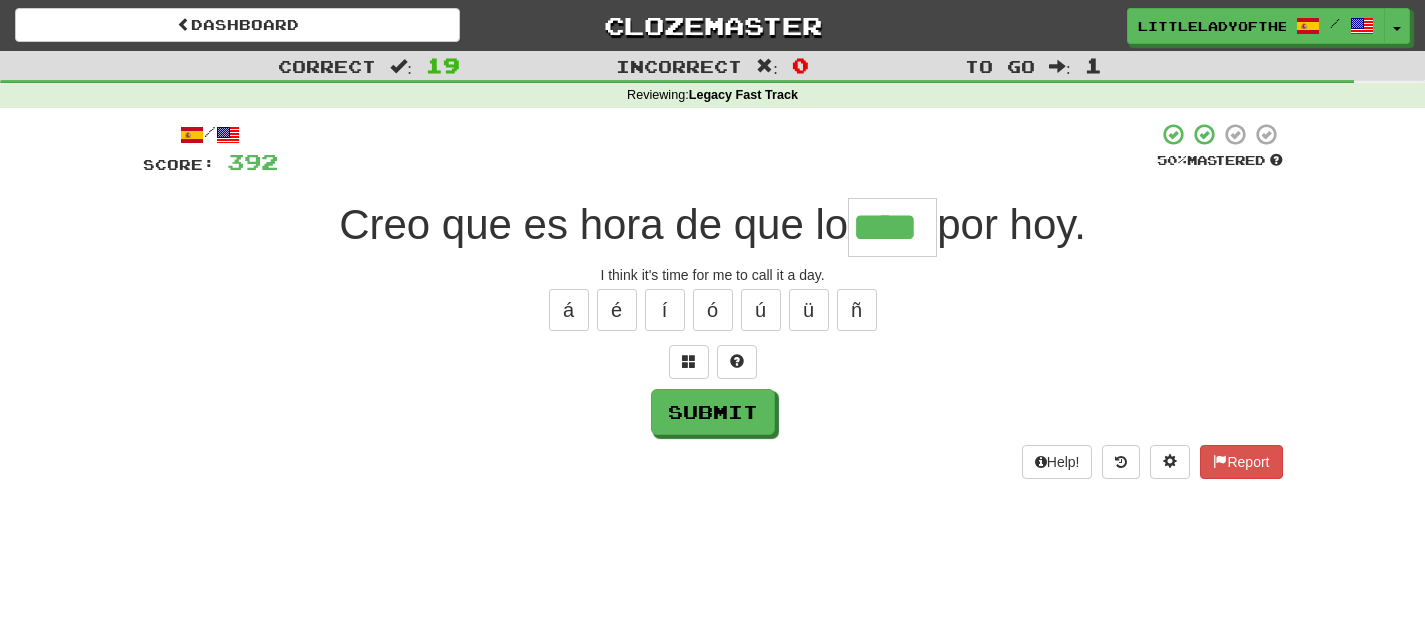 type on "****" 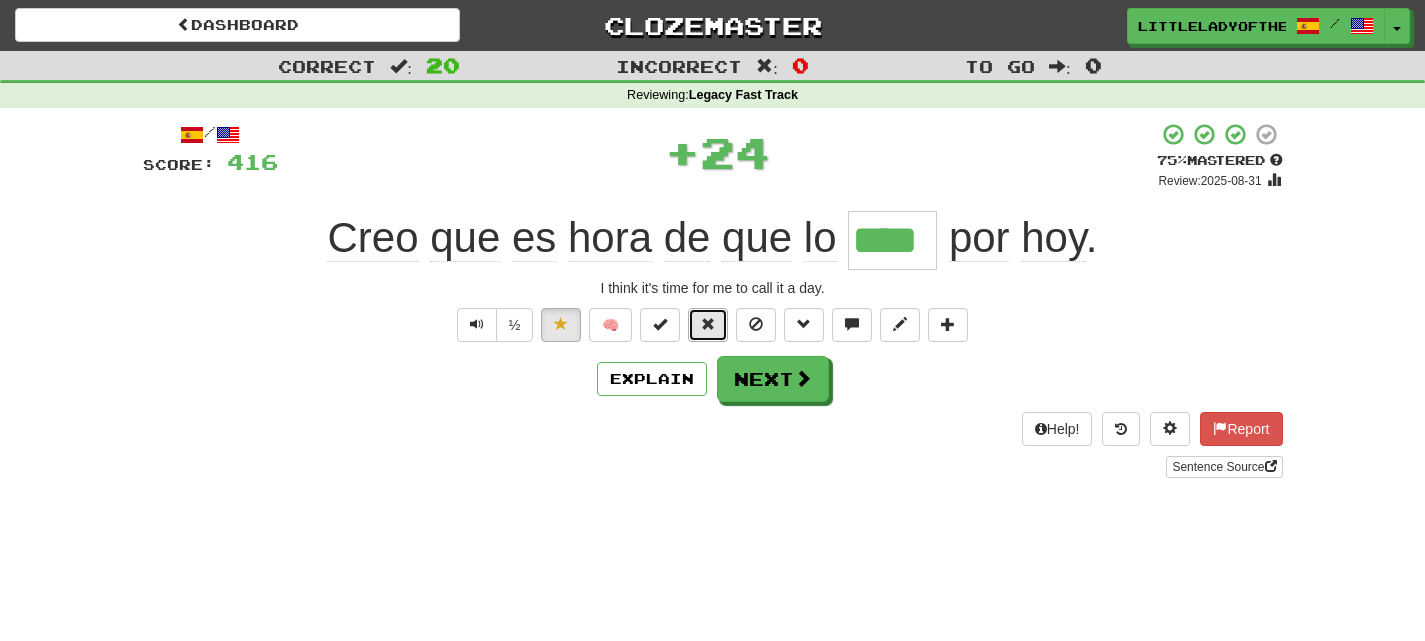 click at bounding box center (708, 324) 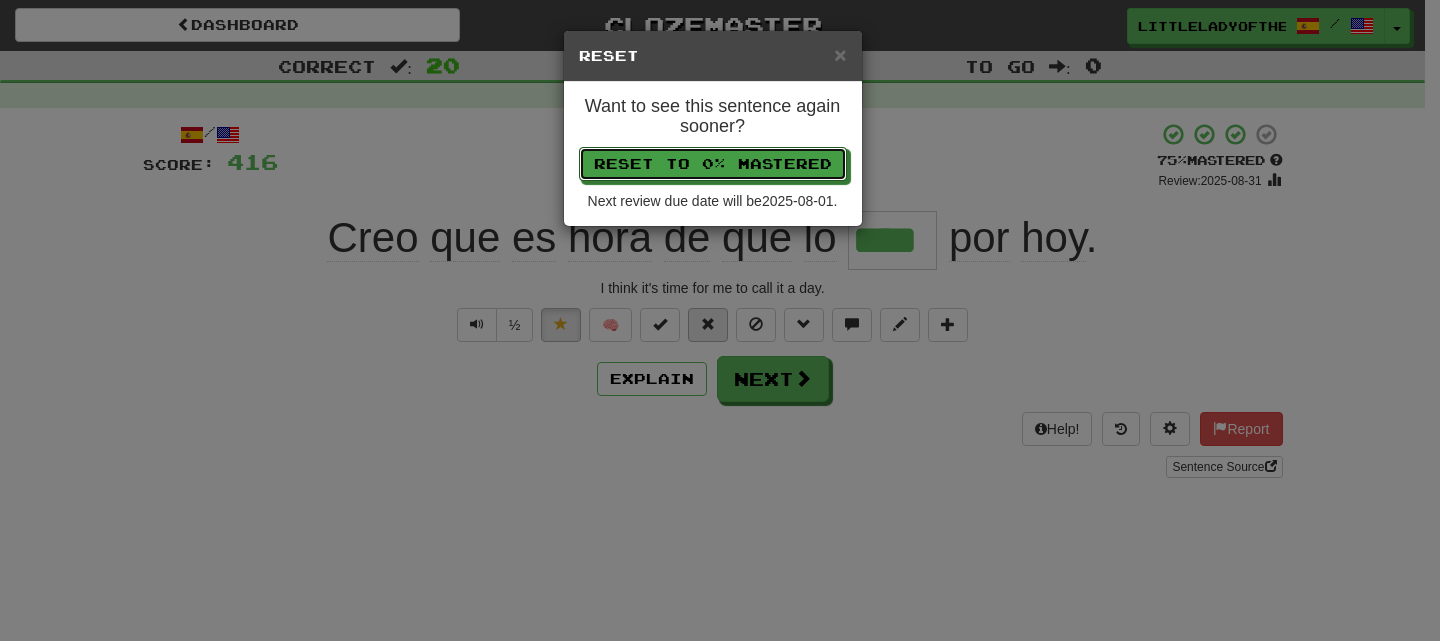 click on "Reset to 0% Mastered" at bounding box center [713, 164] 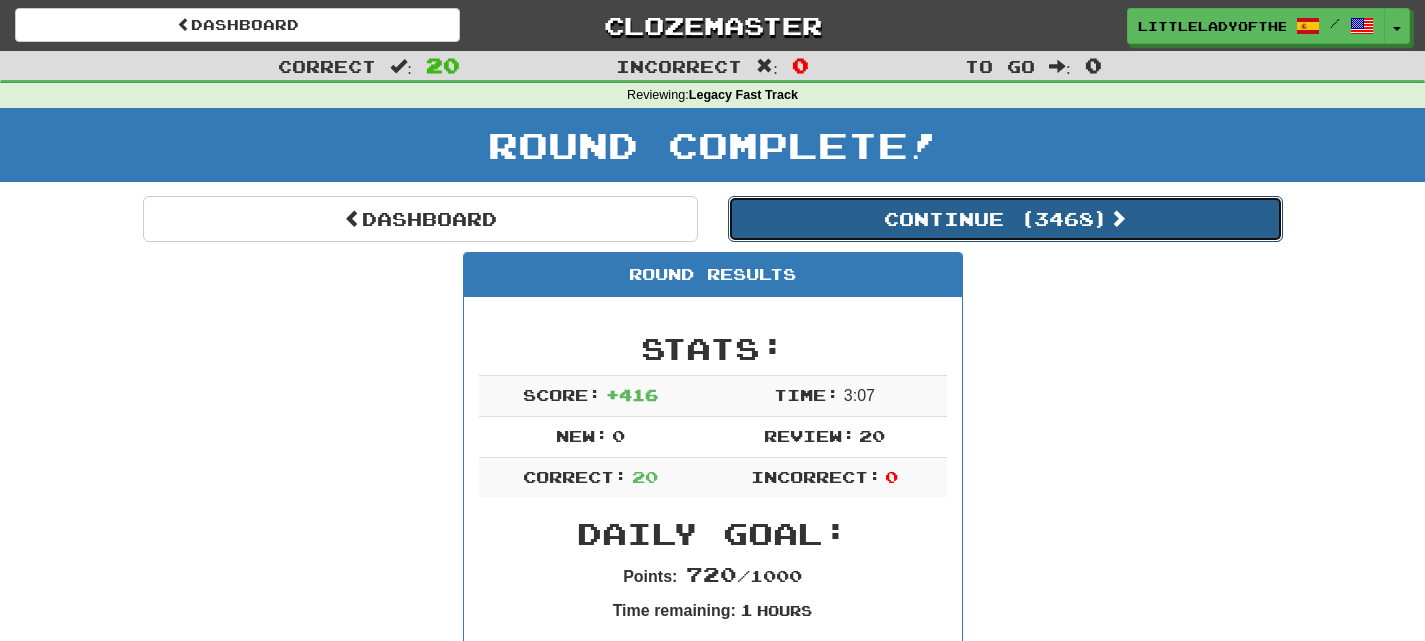 click on "Continue ( 3468 )" at bounding box center (1005, 219) 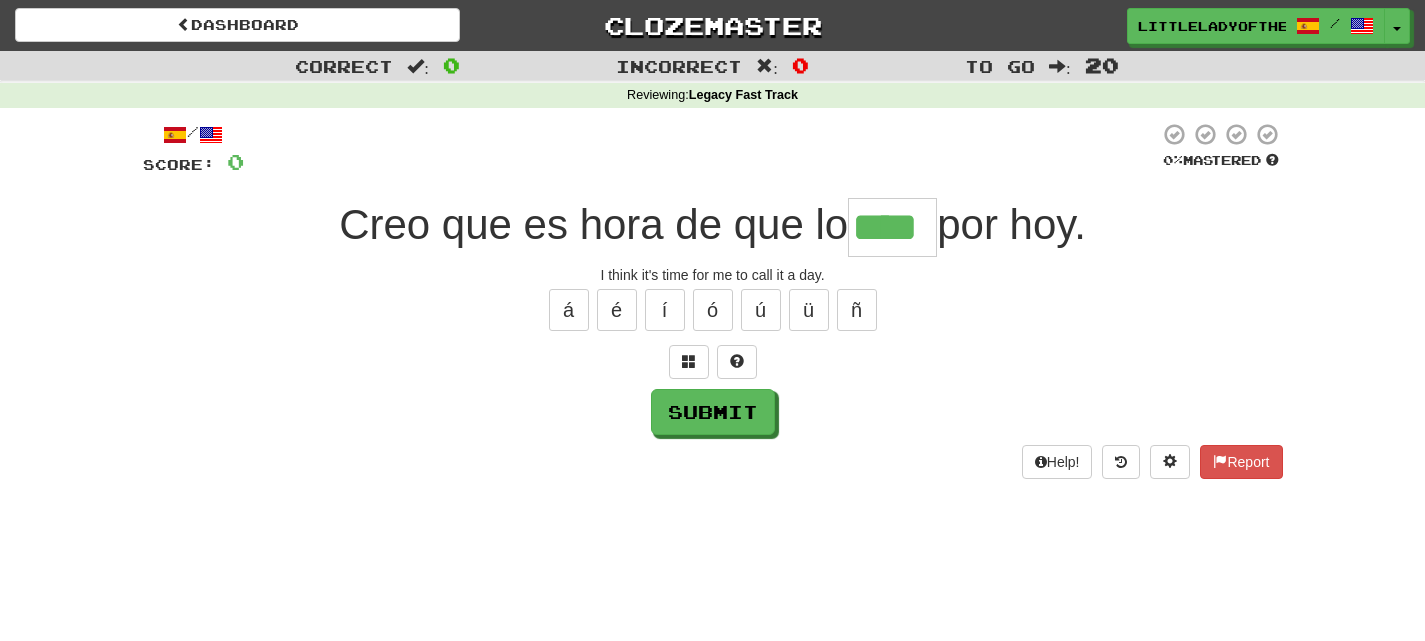 type on "****" 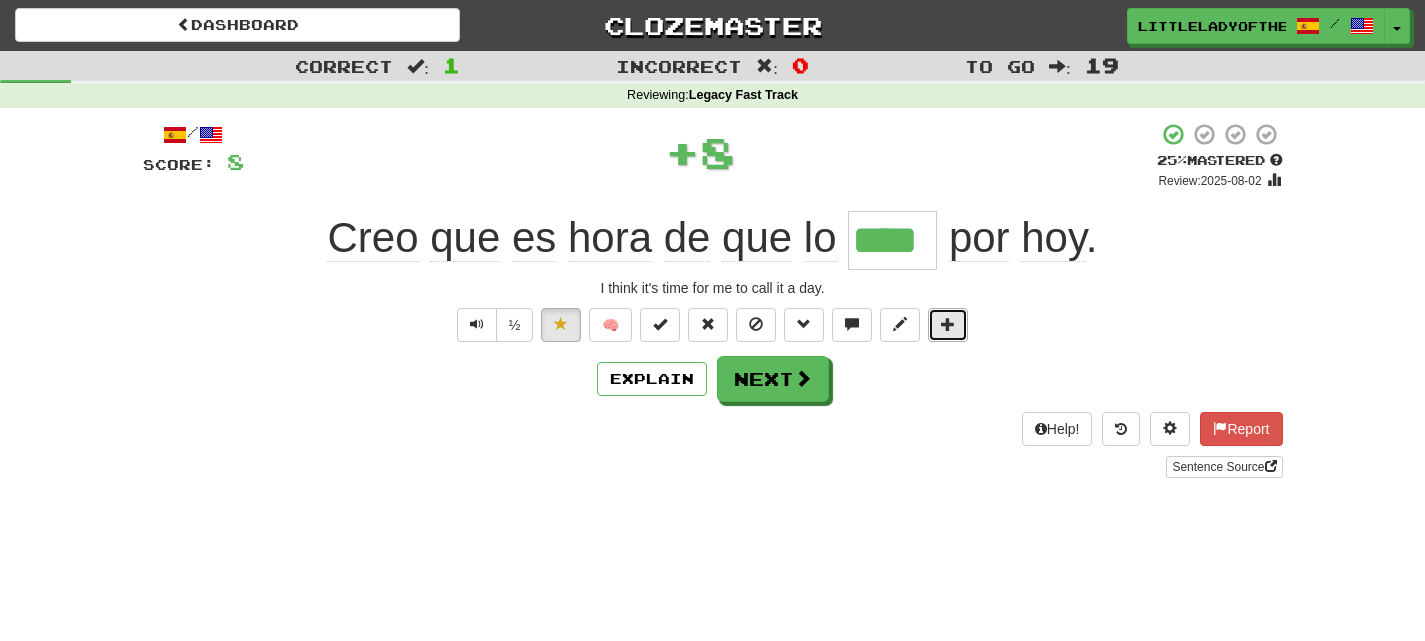click at bounding box center [948, 324] 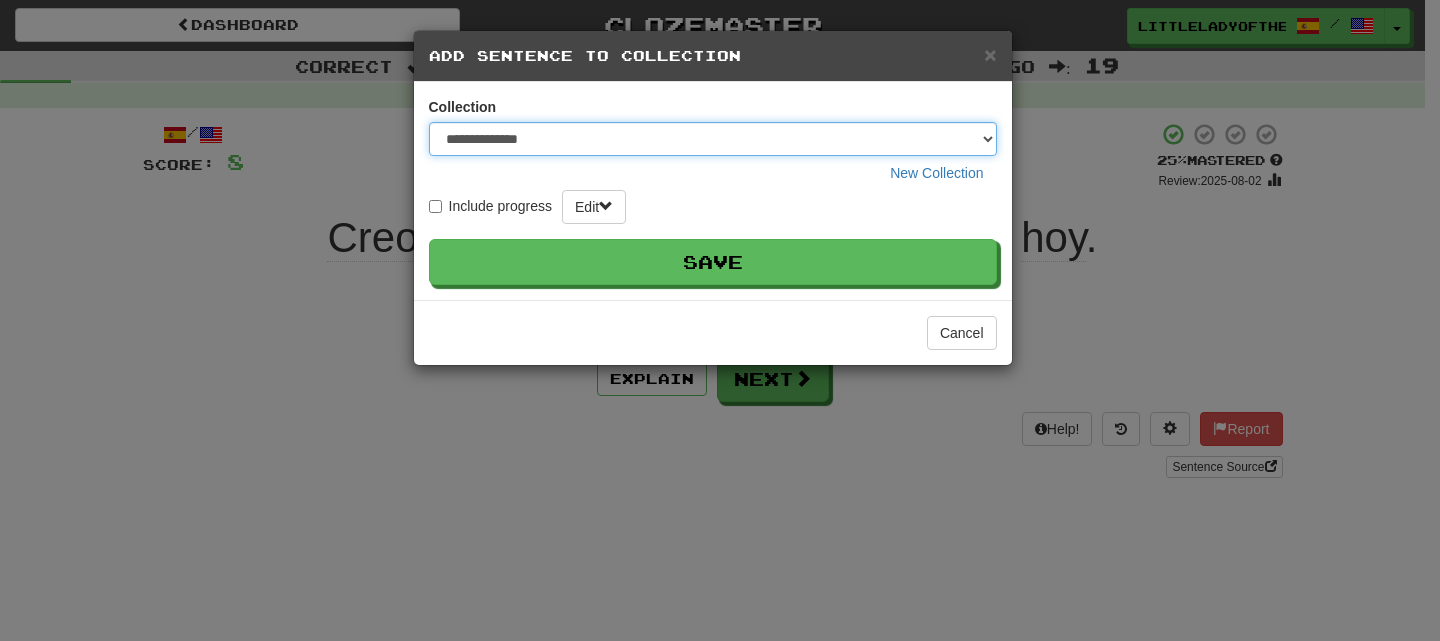 click on "**********" at bounding box center (713, 139) 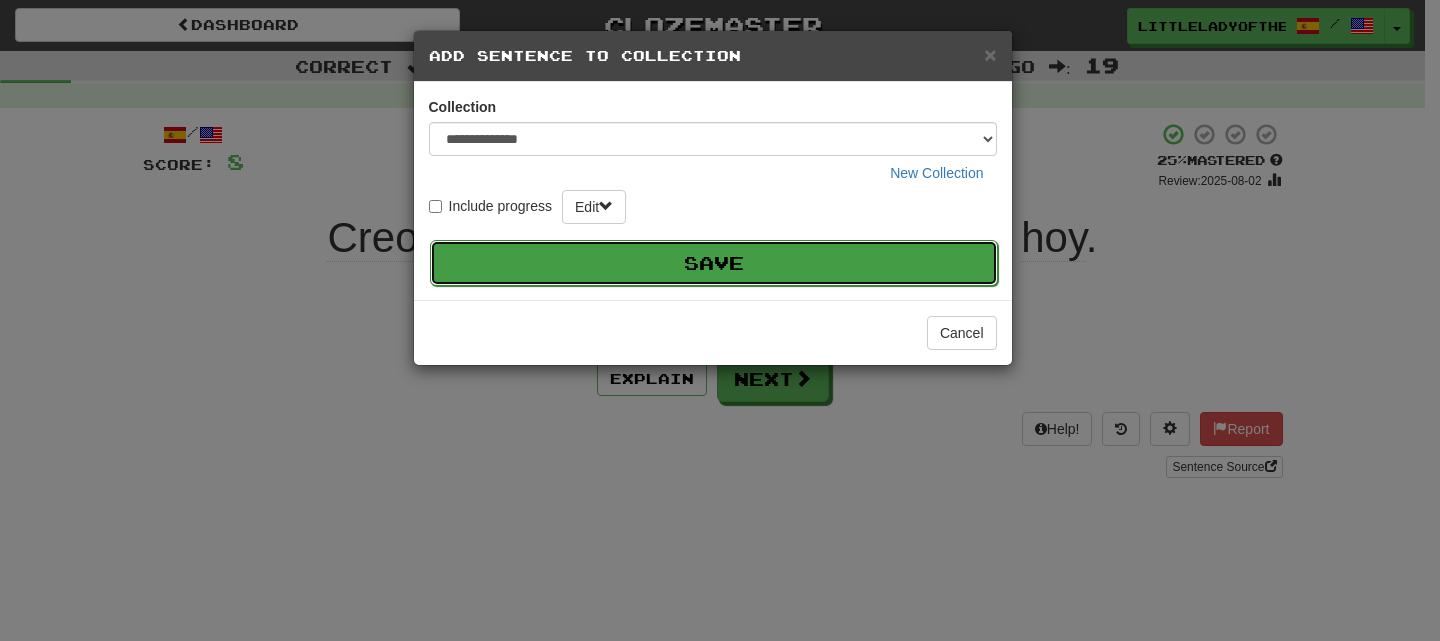 click on "Save" at bounding box center (714, 263) 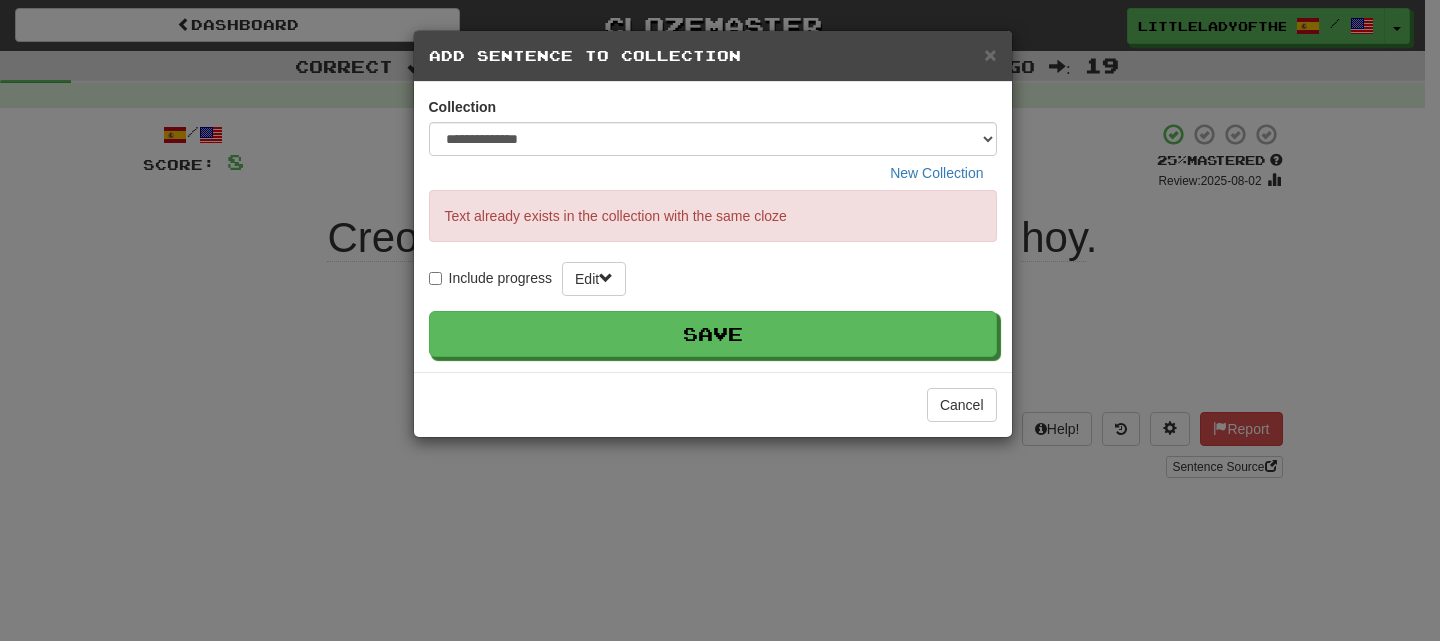click on "× Add Sentence to Collection" at bounding box center (713, 56) 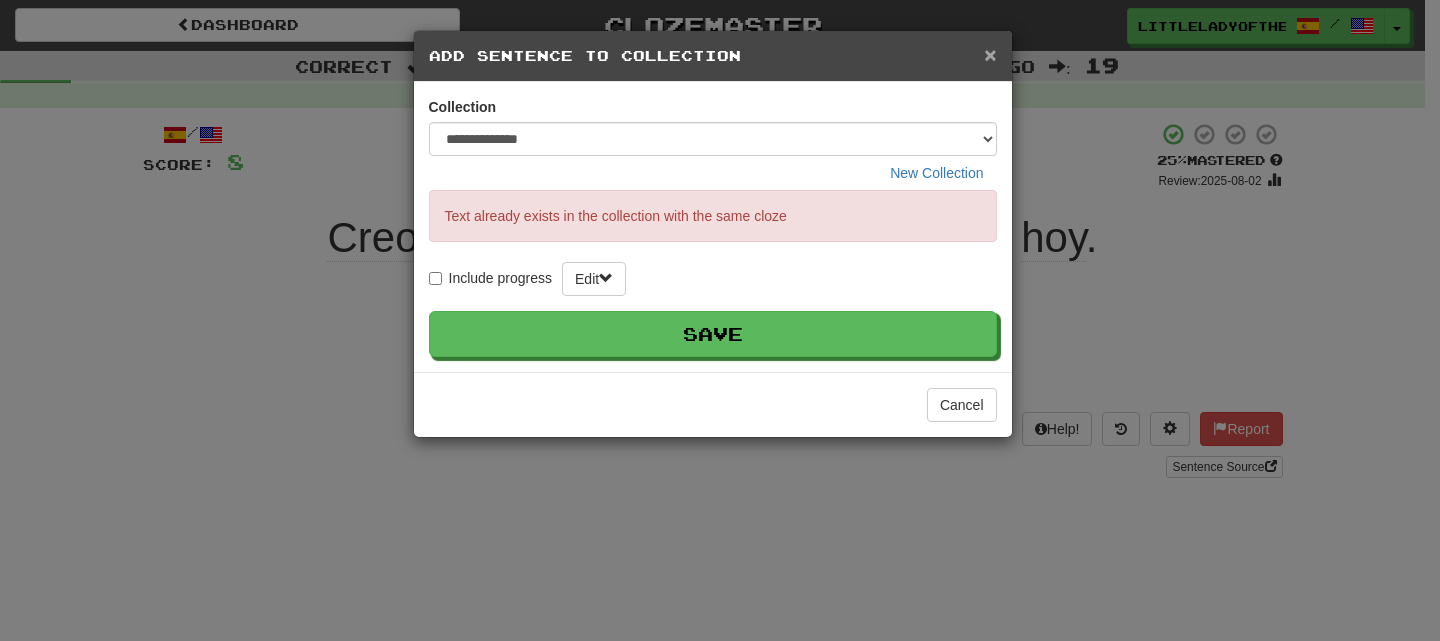 click on "×" at bounding box center [990, 54] 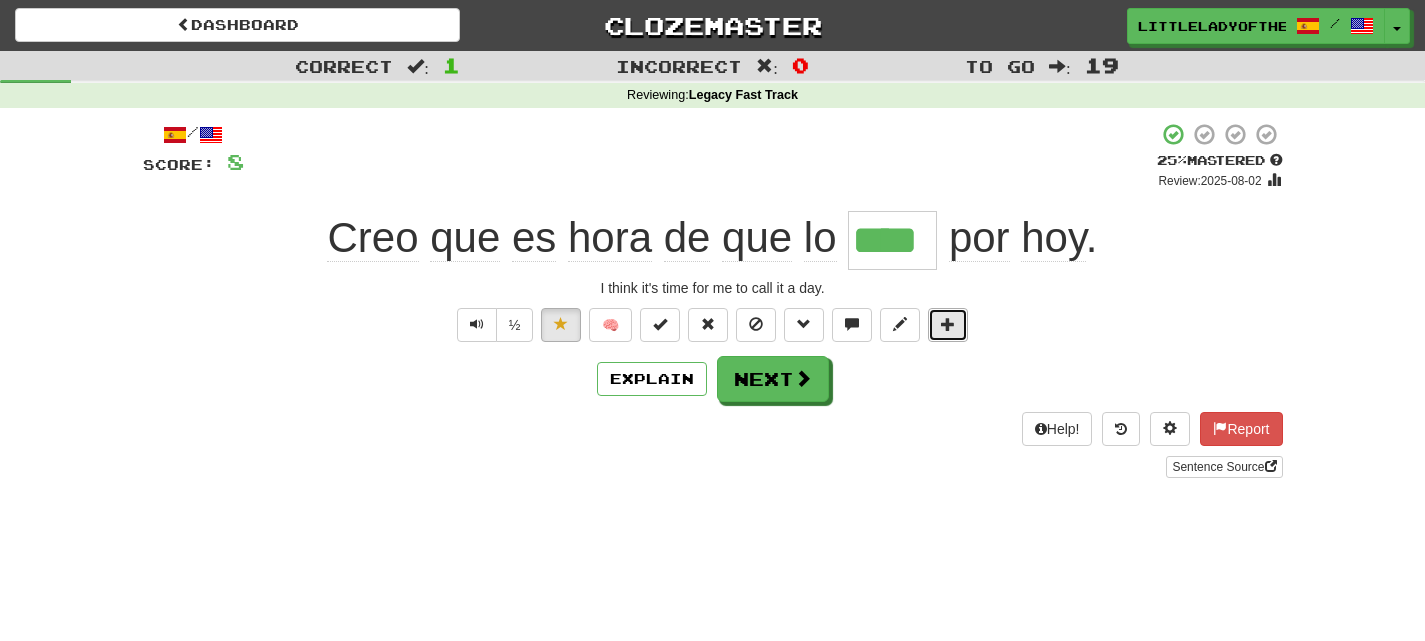 click at bounding box center [948, 324] 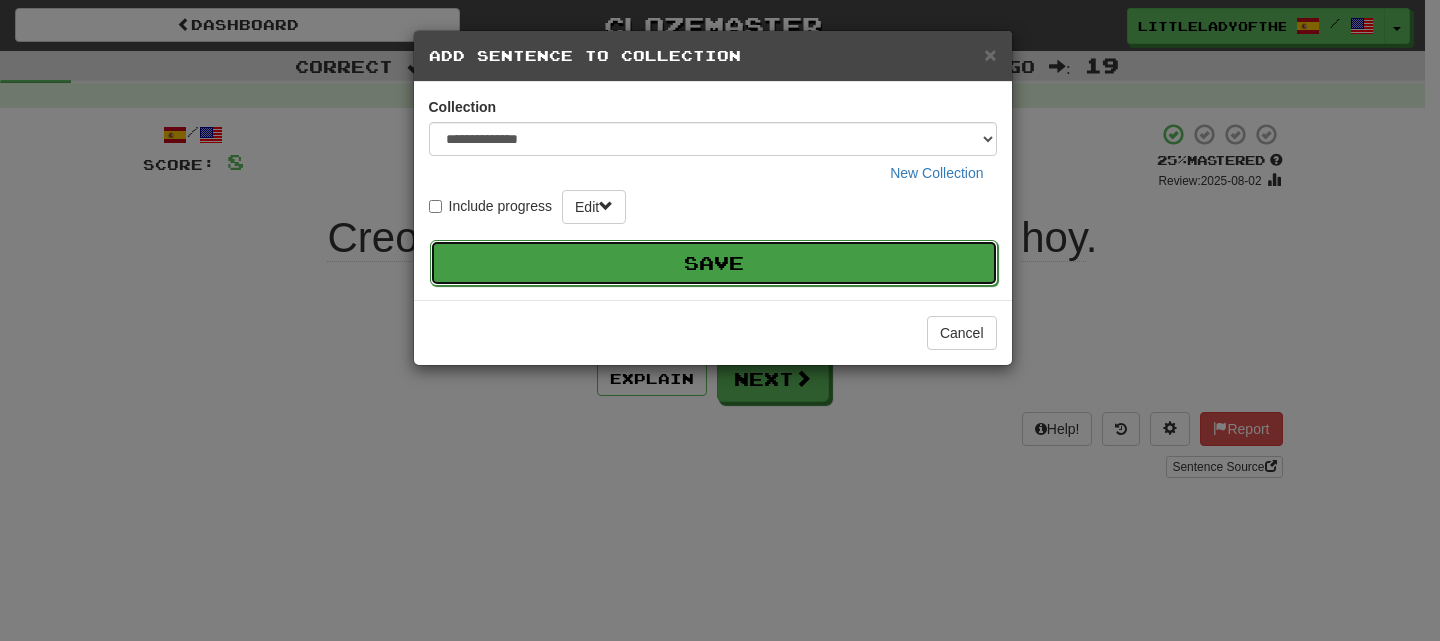 click on "Save" at bounding box center [714, 263] 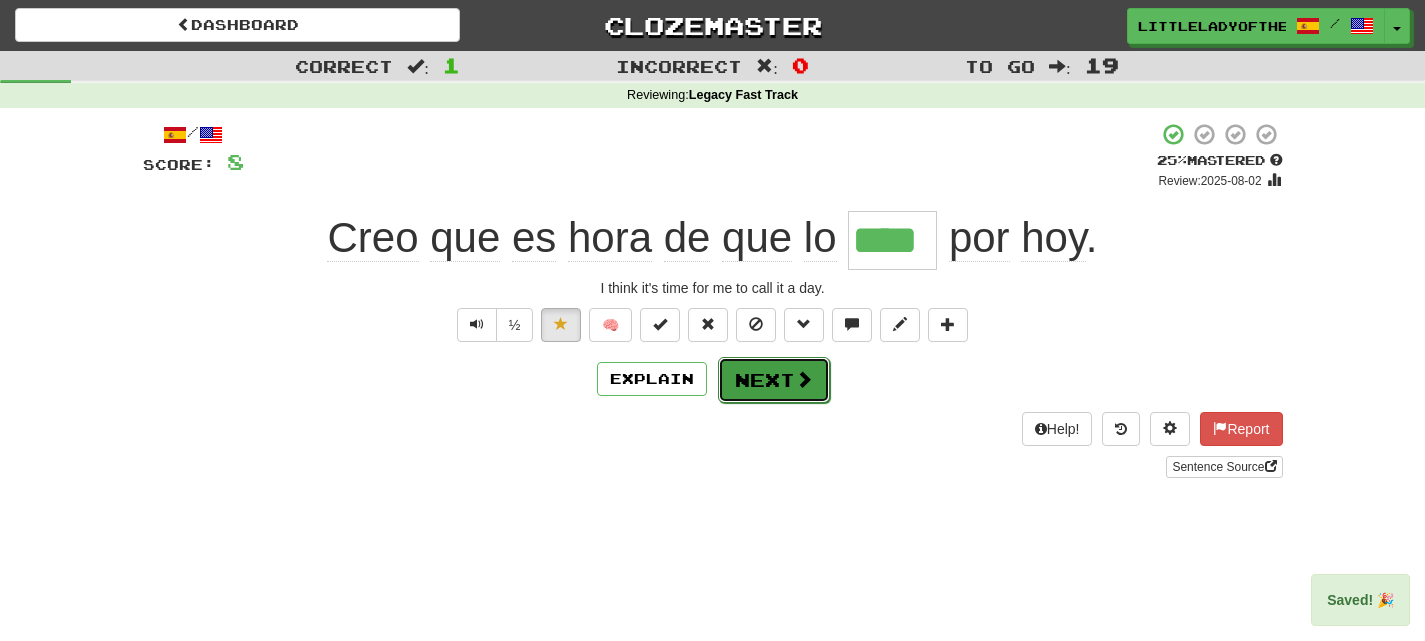 click on "Next" at bounding box center [774, 380] 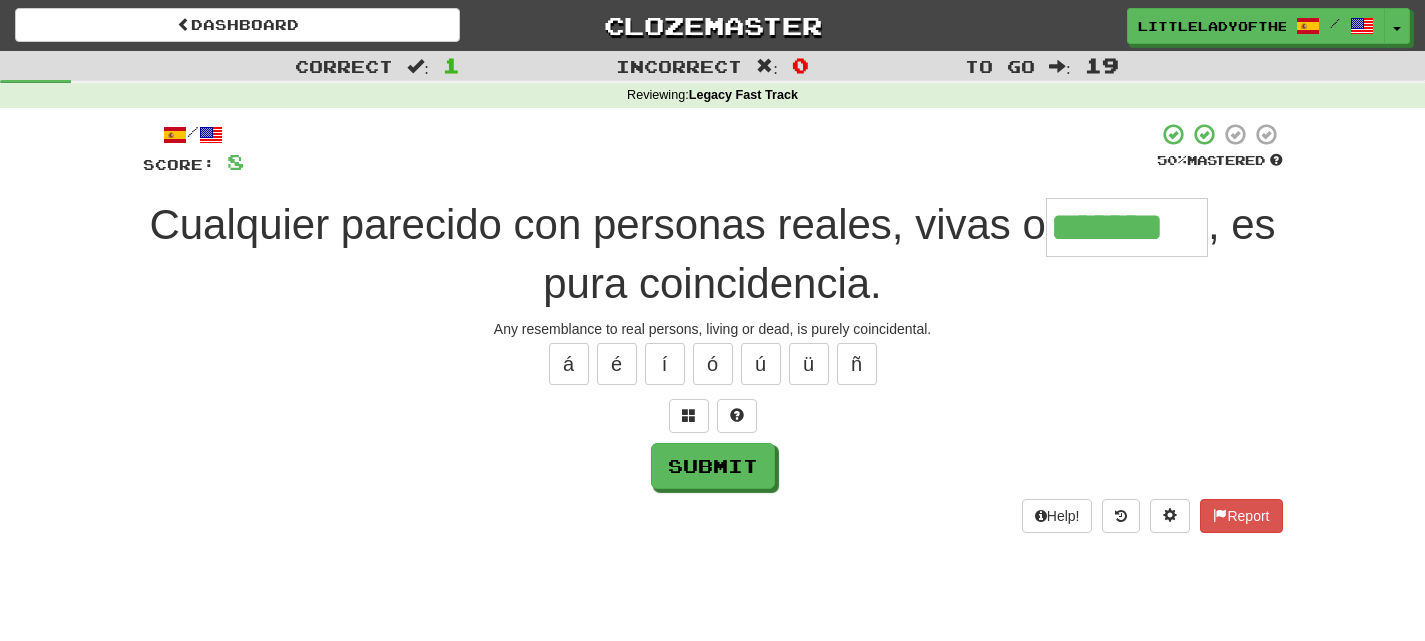 type on "*******" 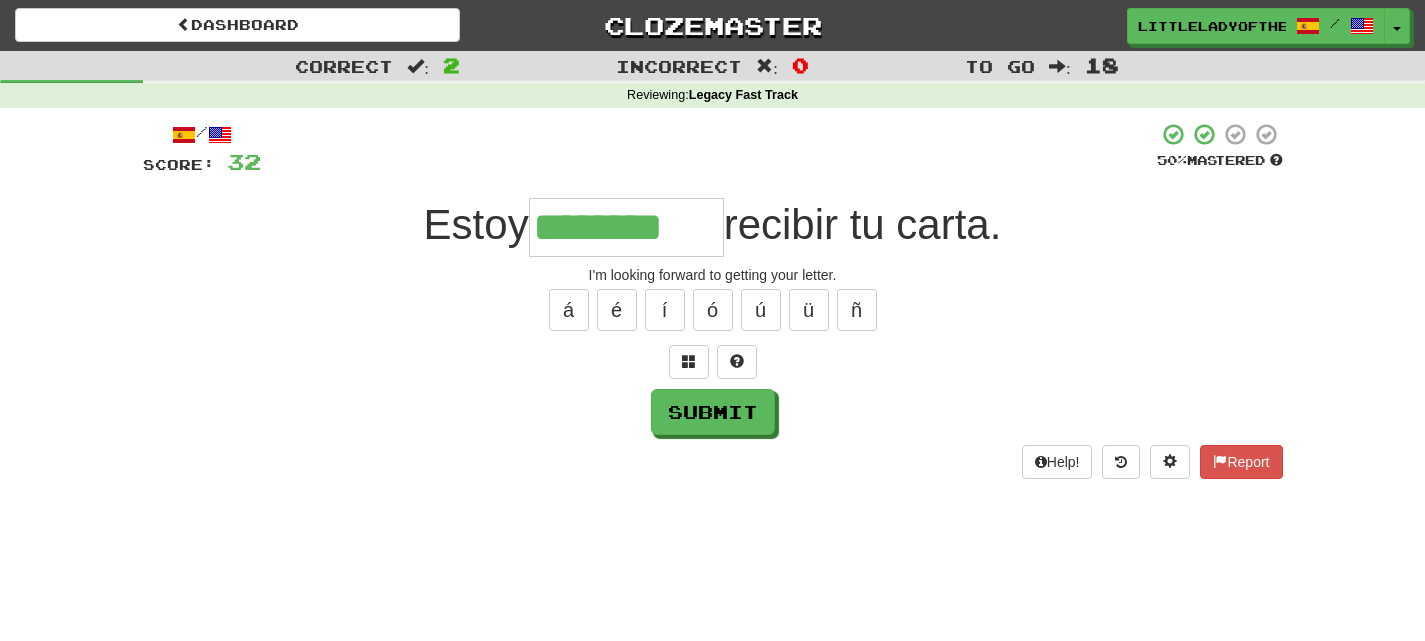type on "********" 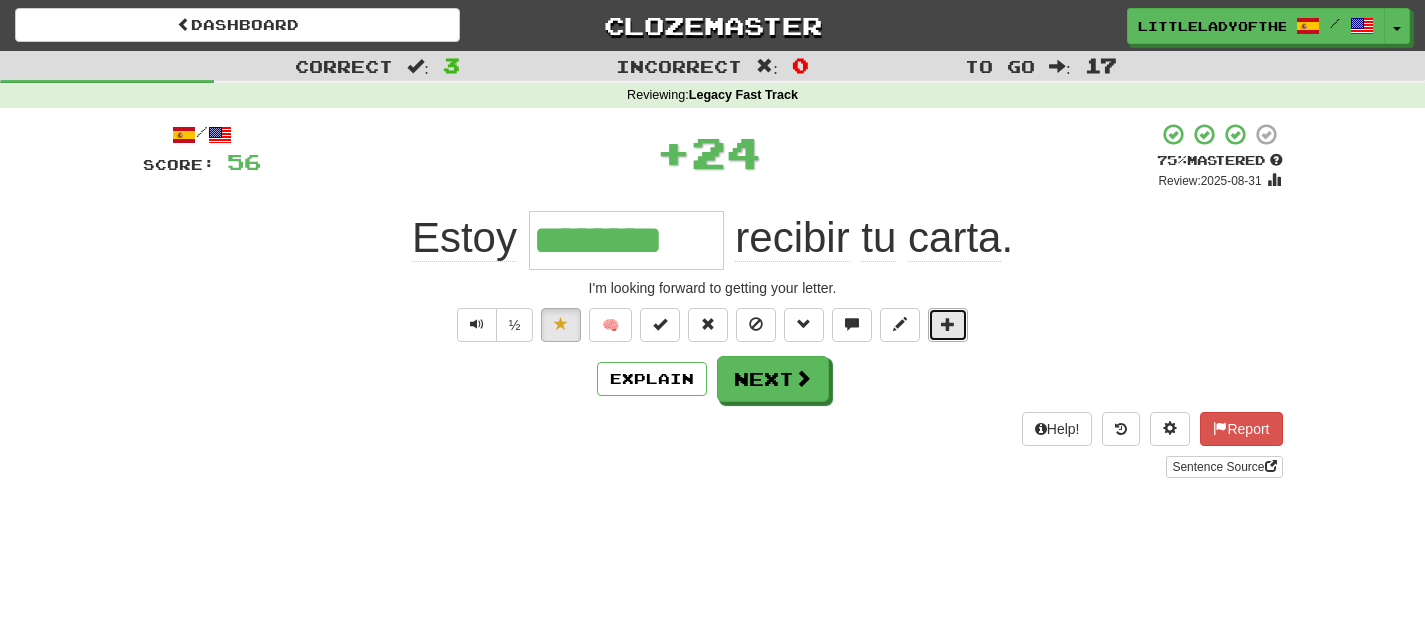 click at bounding box center [948, 324] 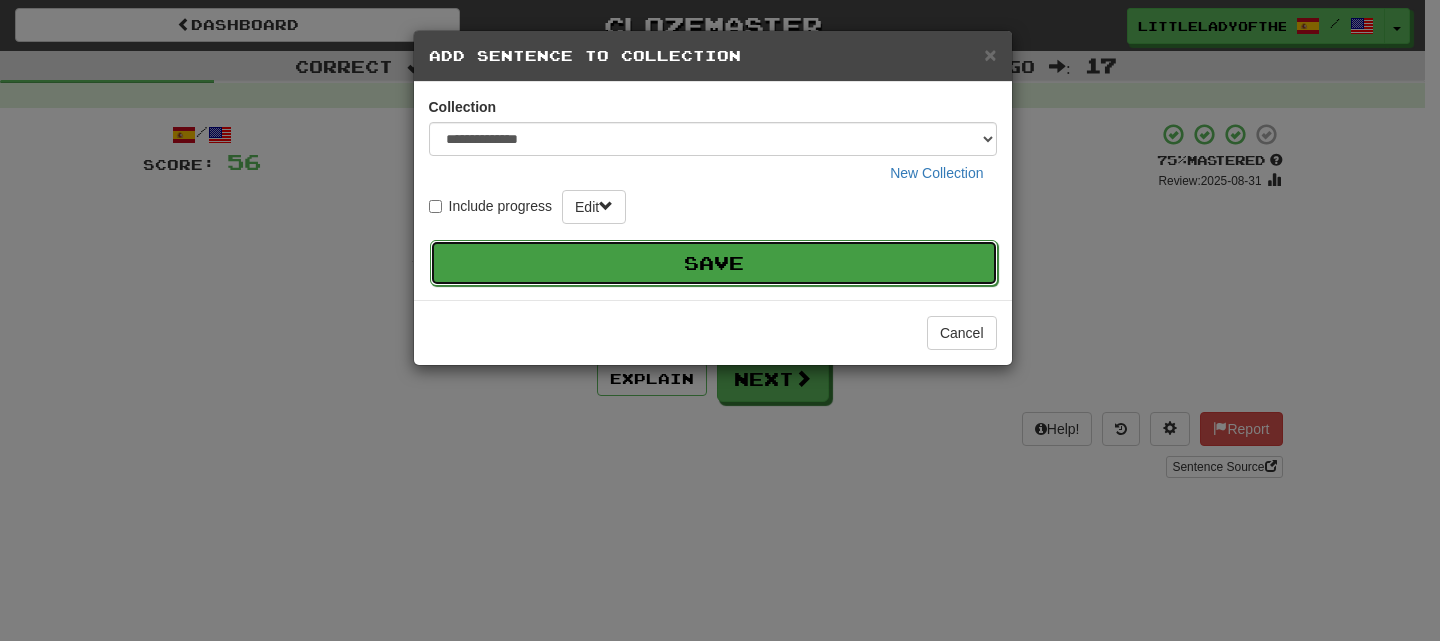 click on "Save" at bounding box center [714, 263] 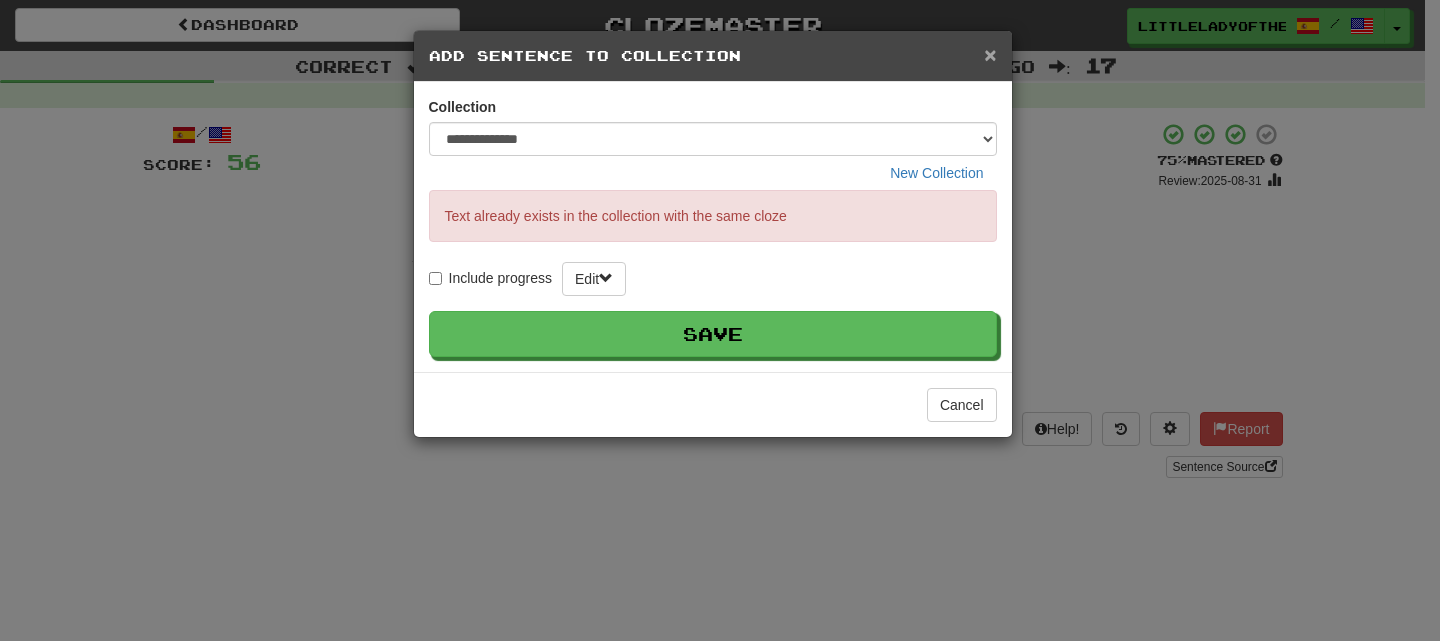 click on "×" at bounding box center [990, 54] 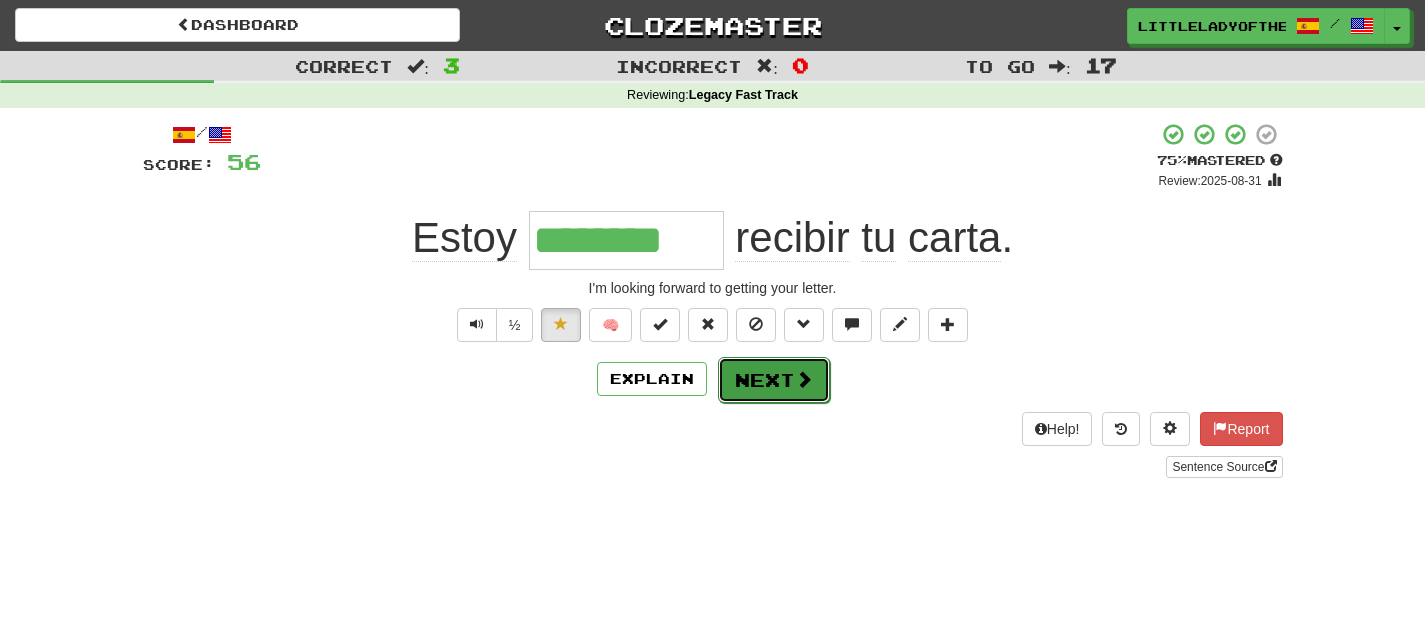 click at bounding box center [804, 379] 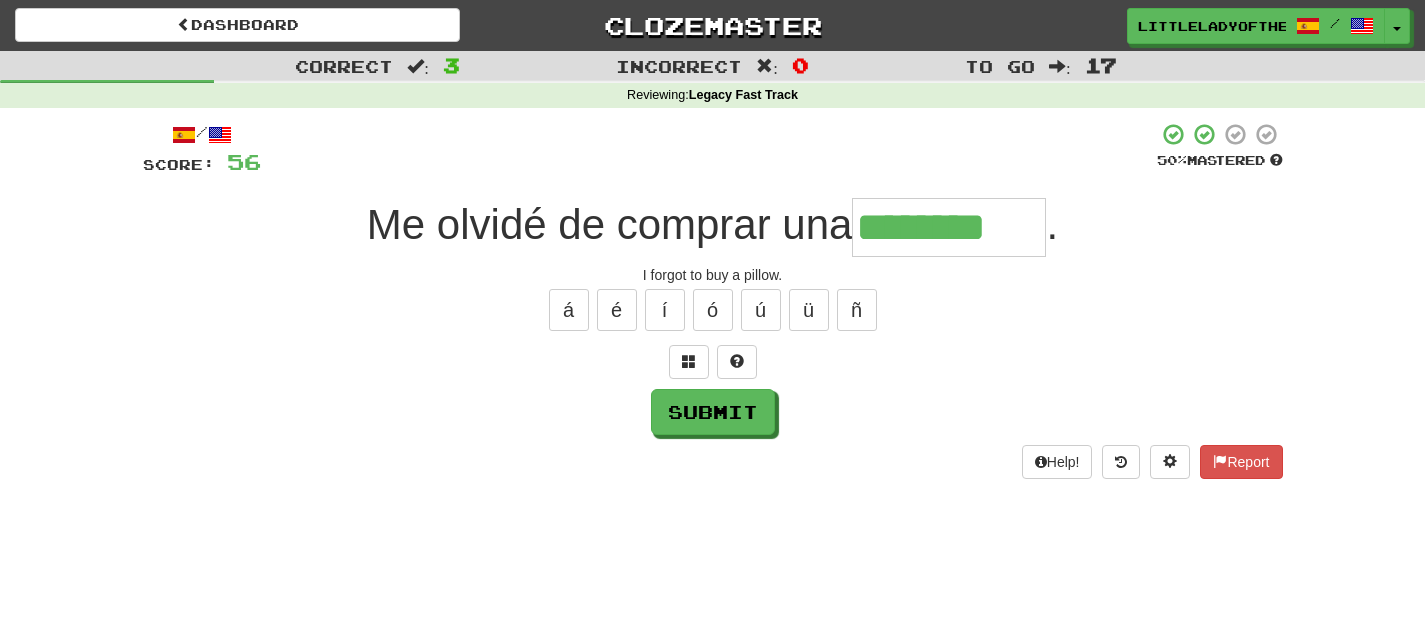 type on "********" 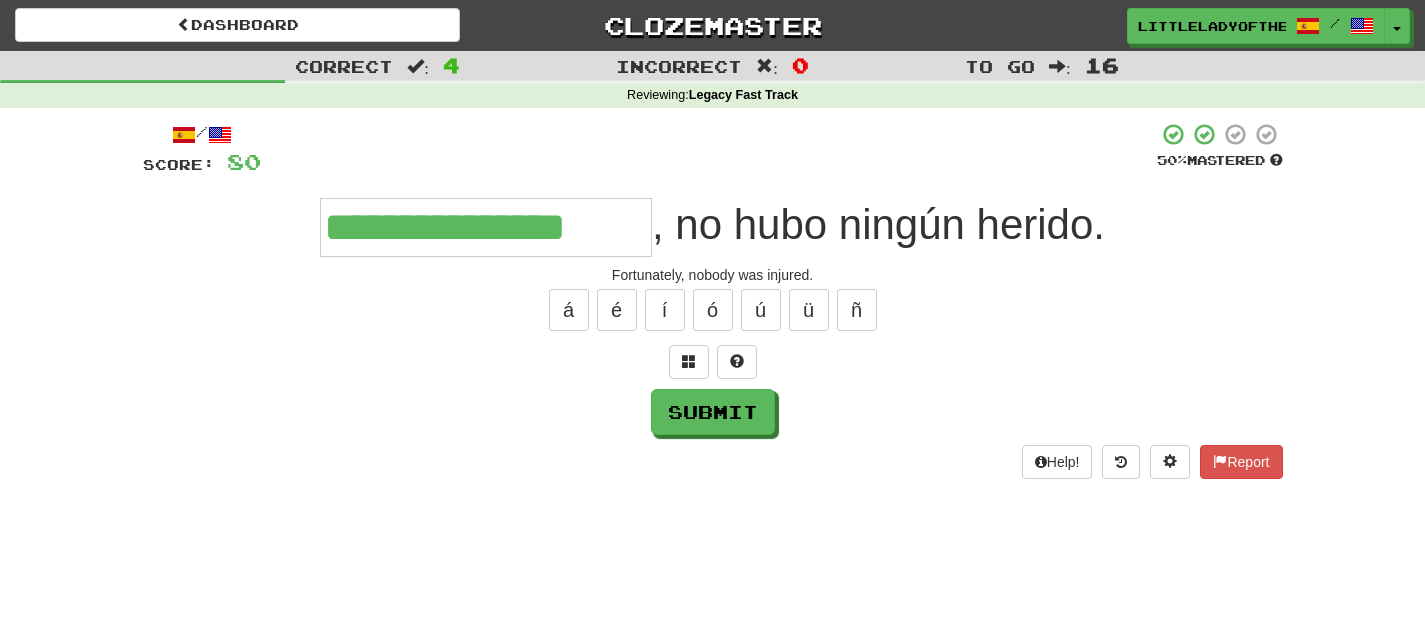 type on "**********" 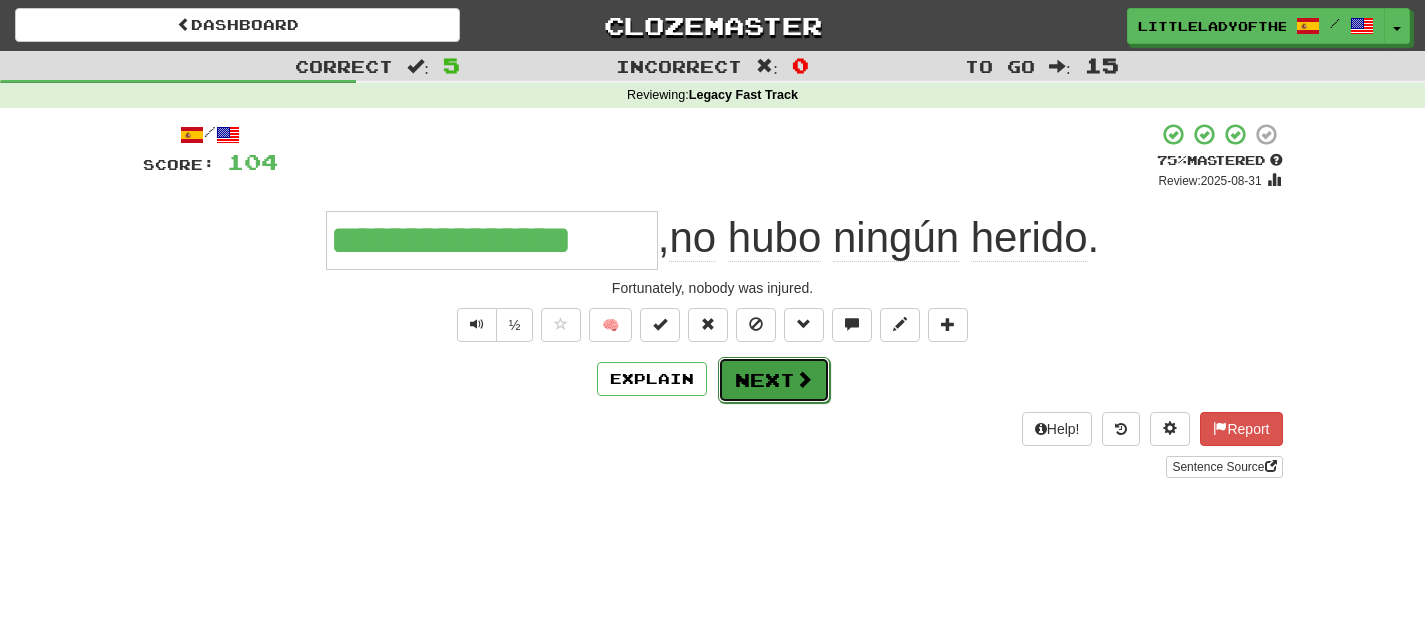 click on "Next" at bounding box center (774, 380) 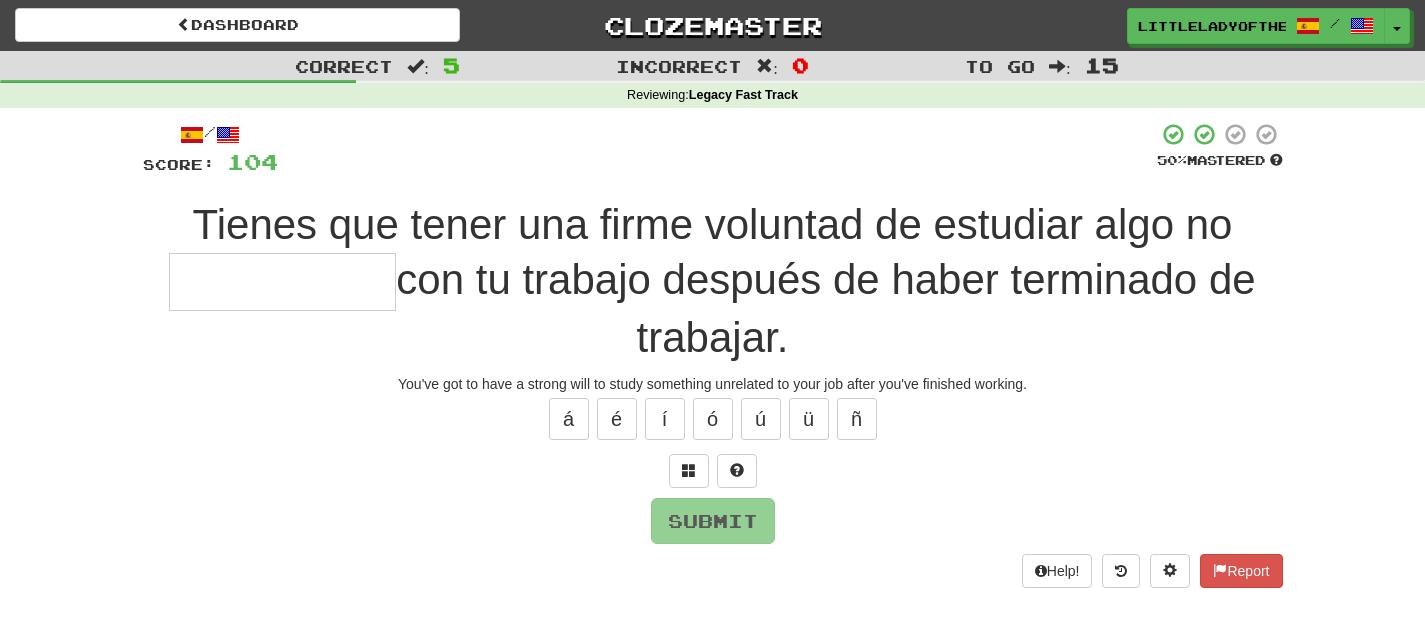 type on "*" 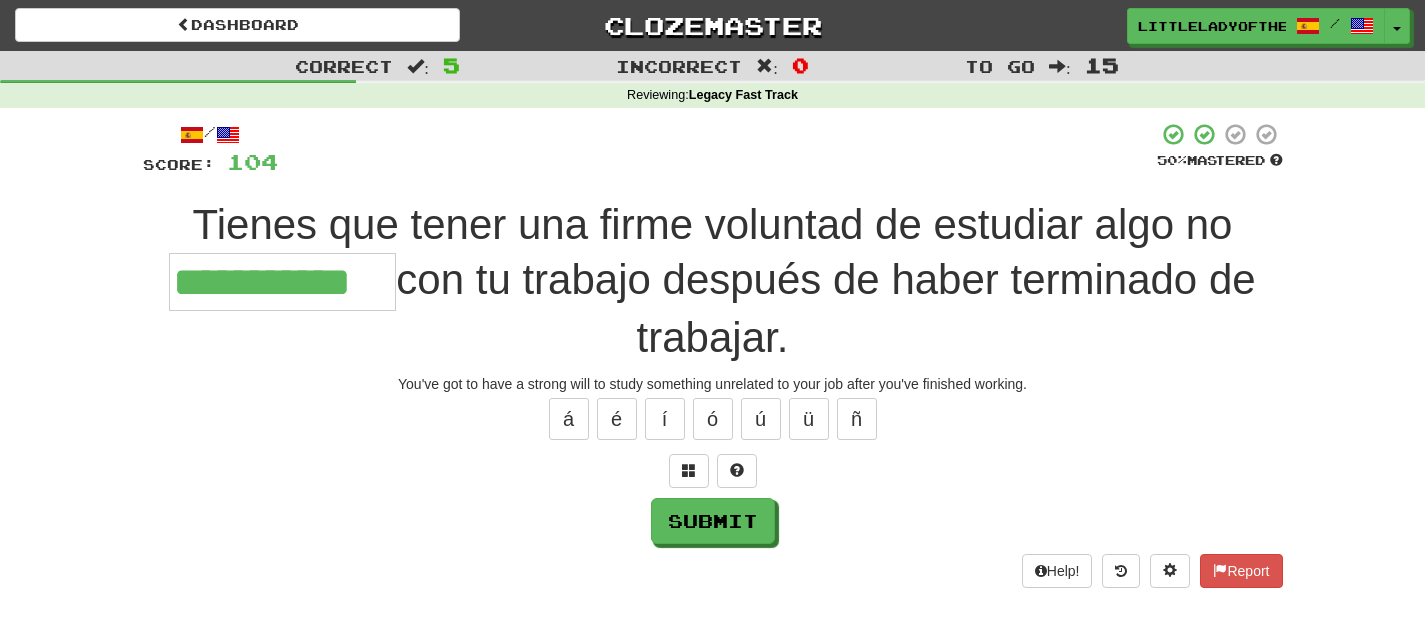type on "**********" 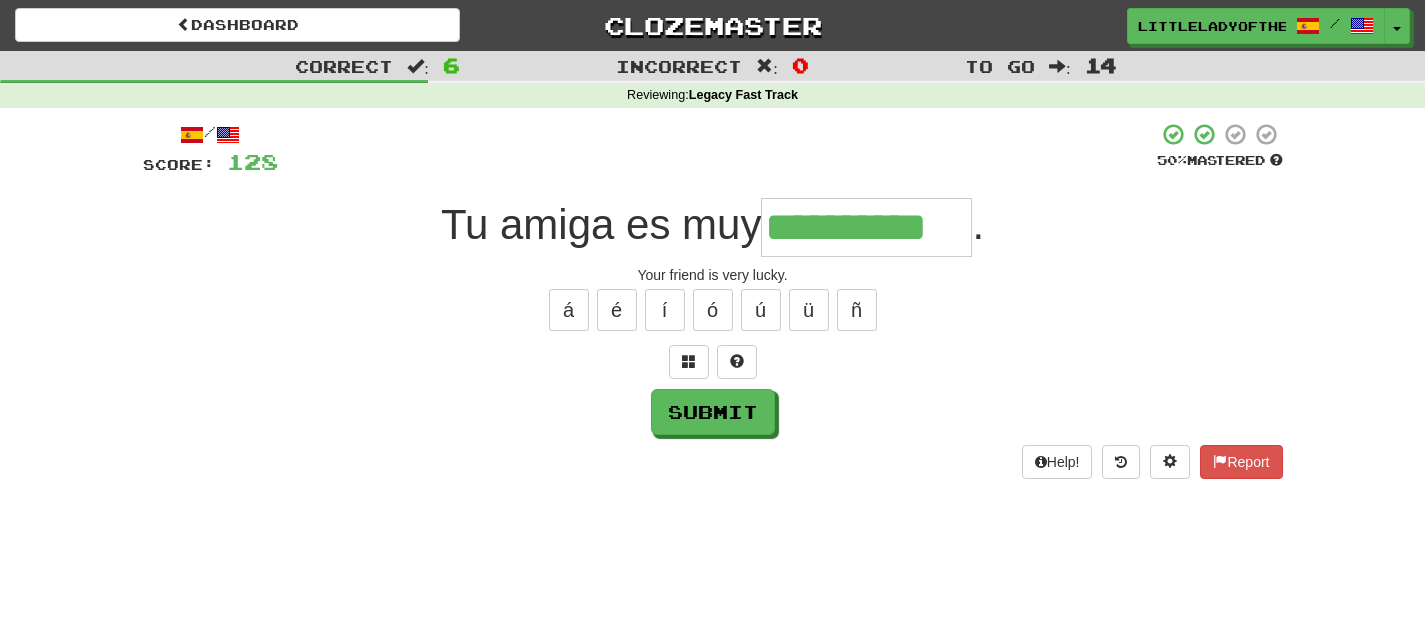 type on "**********" 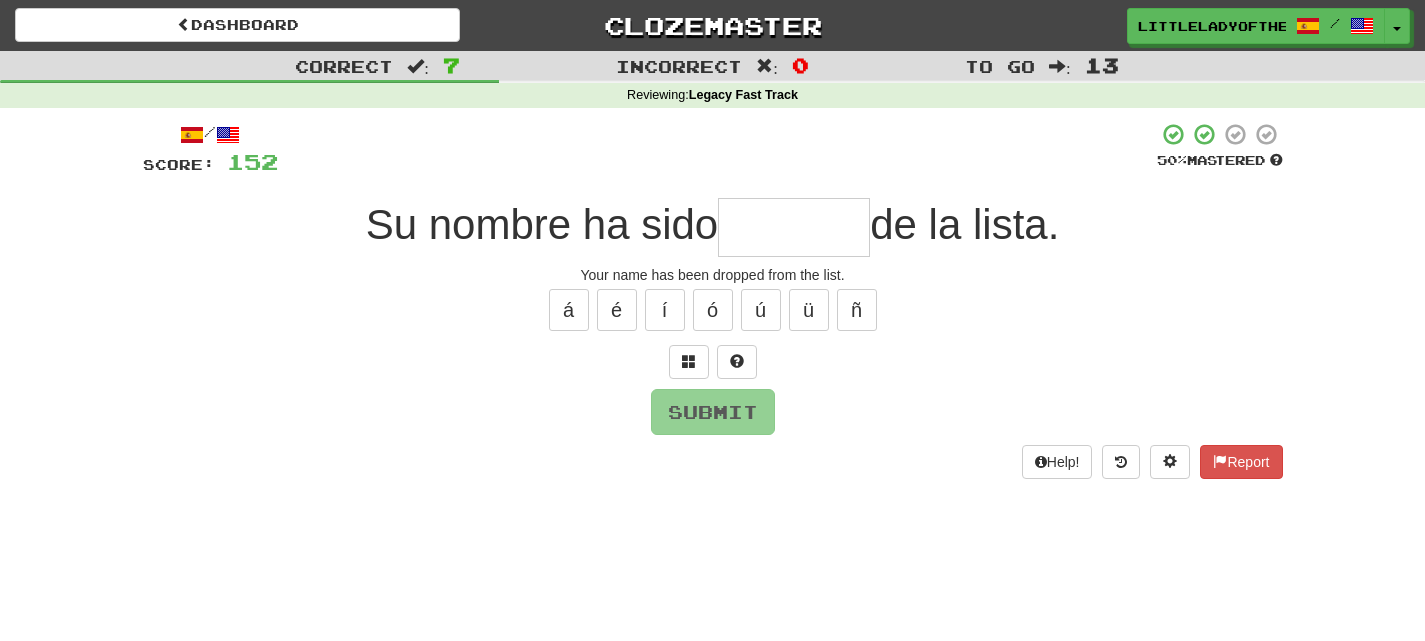 type on "*" 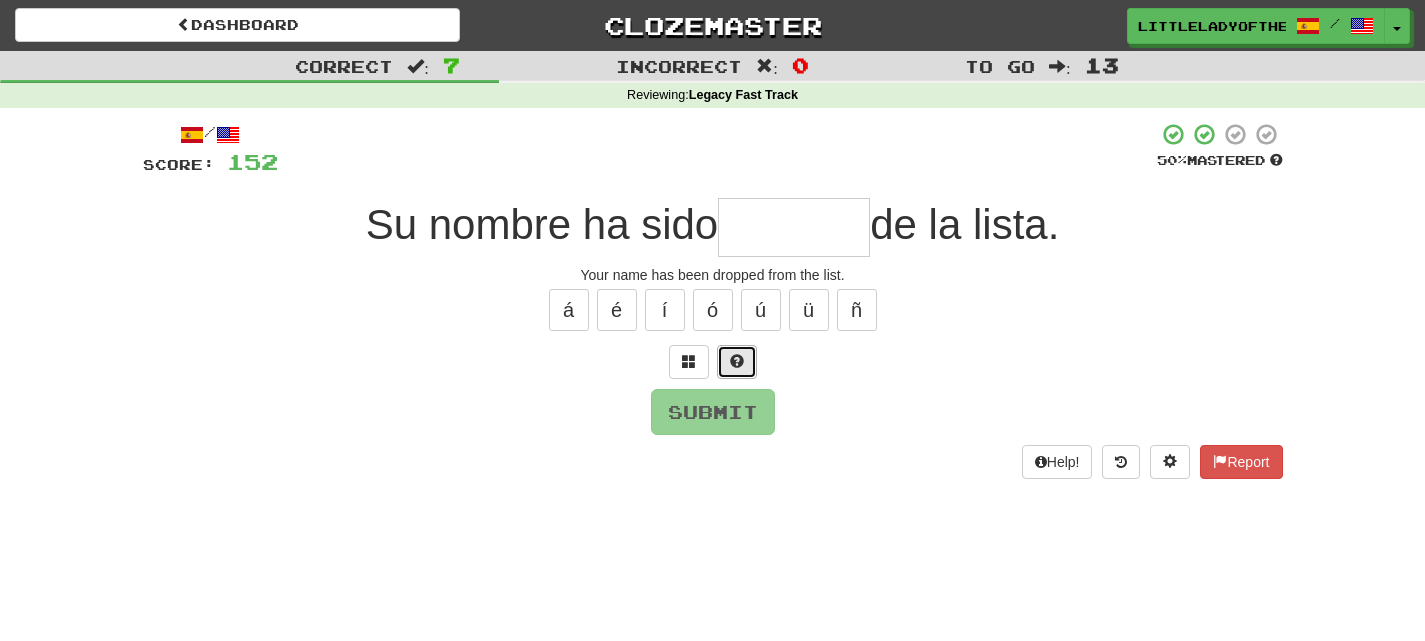 click at bounding box center [737, 362] 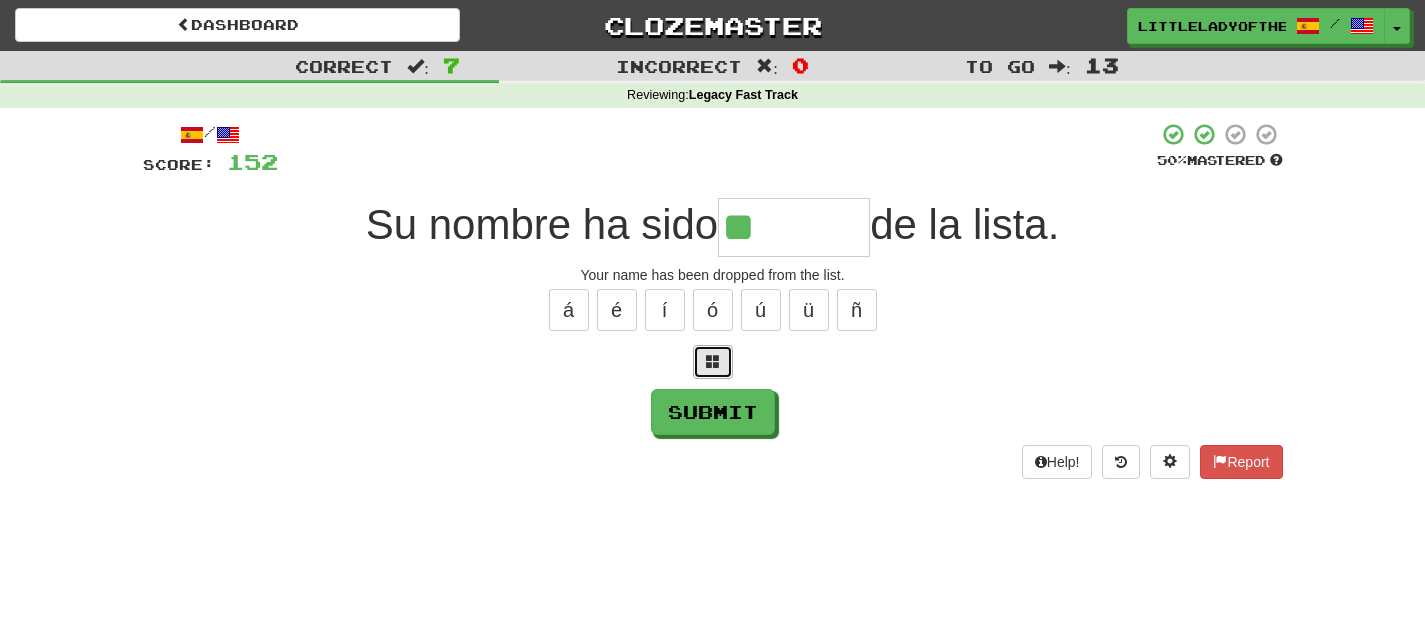 click at bounding box center (713, 362) 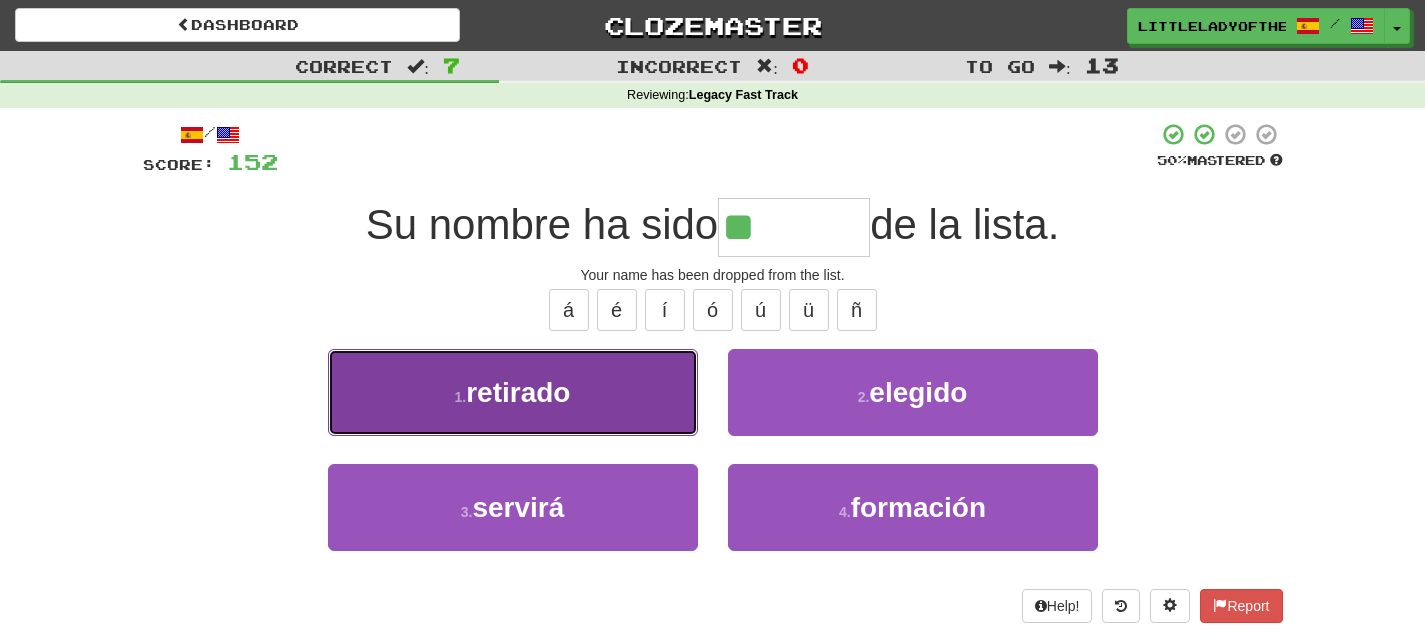 click on "1 .  retirado" at bounding box center [513, 392] 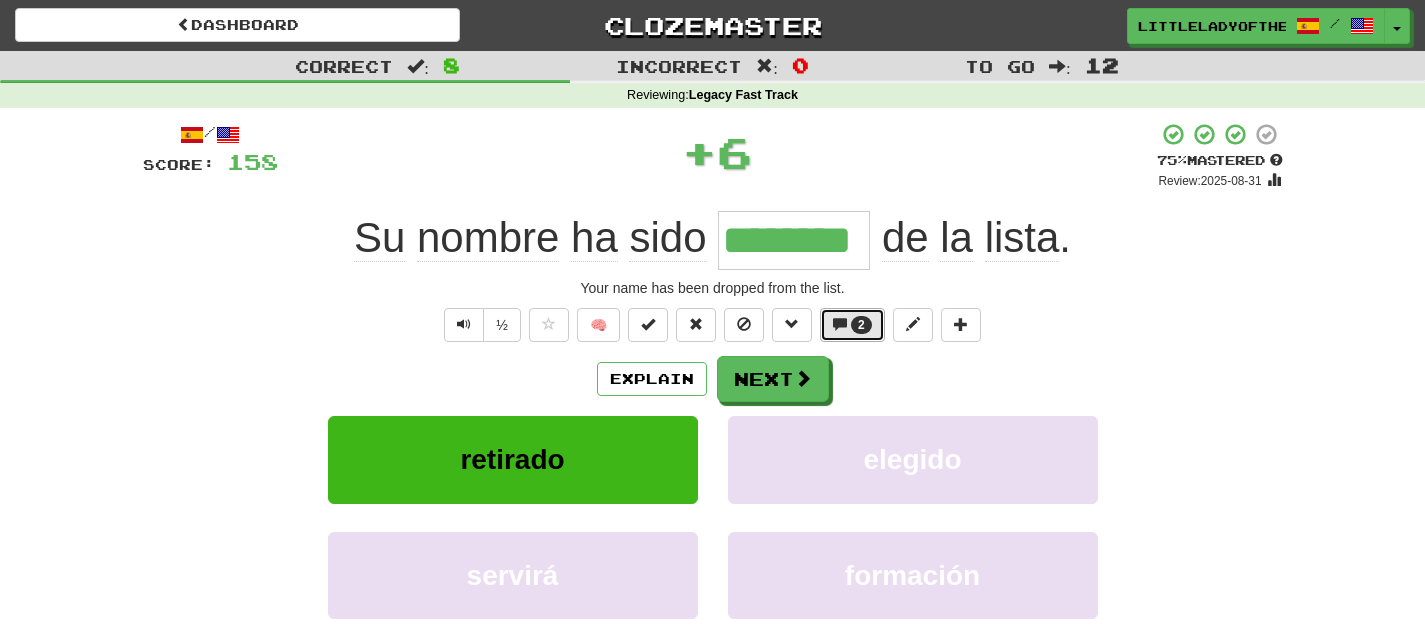 click on "2" at bounding box center [852, 325] 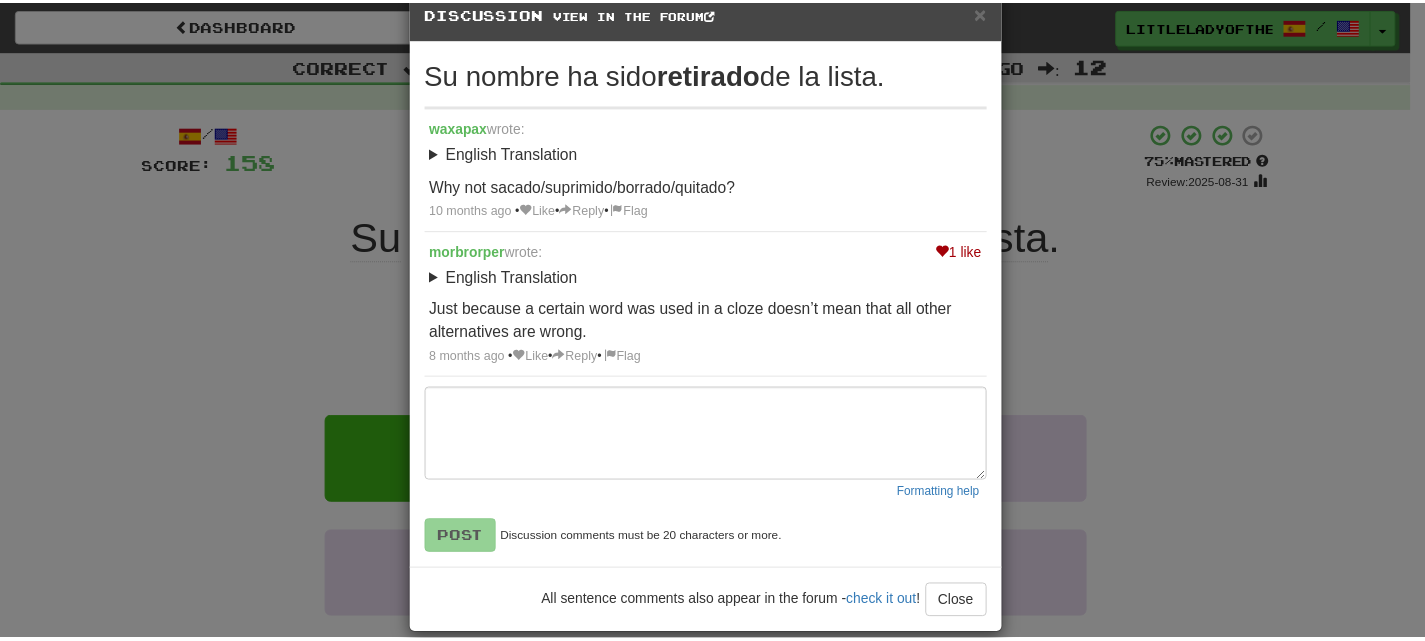 scroll, scrollTop: 0, scrollLeft: 0, axis: both 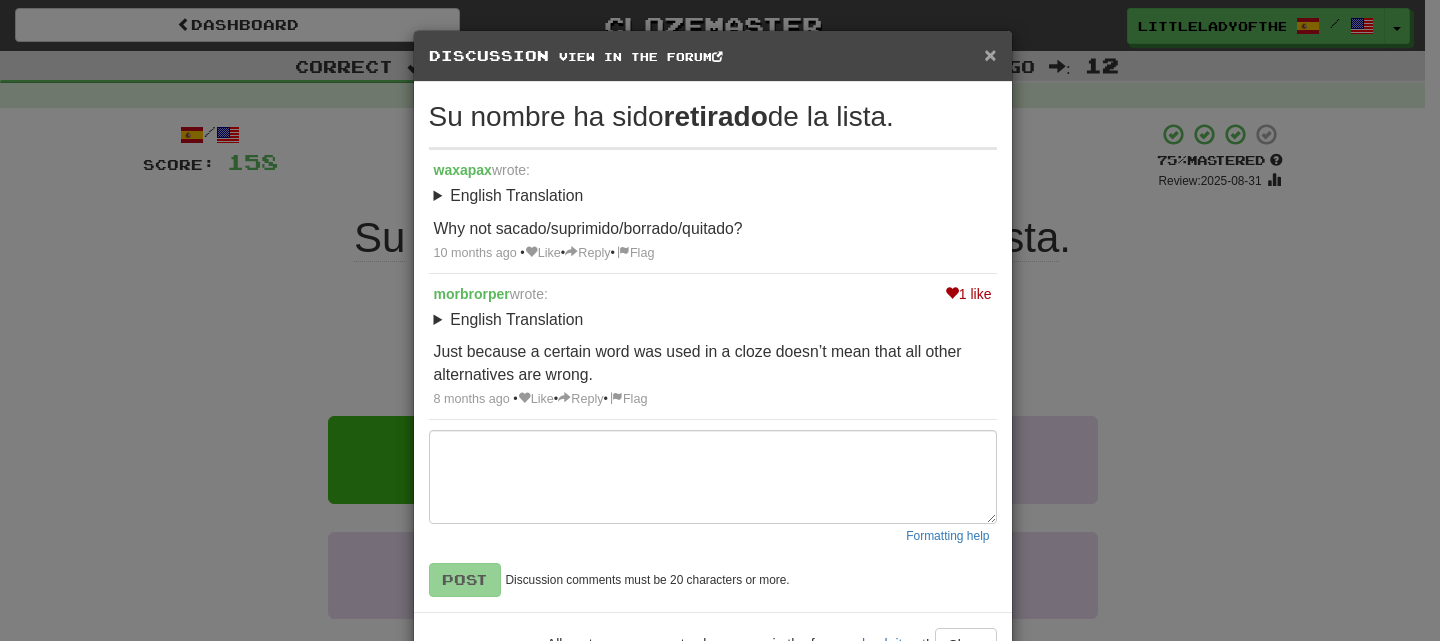 click on "×" at bounding box center [990, 54] 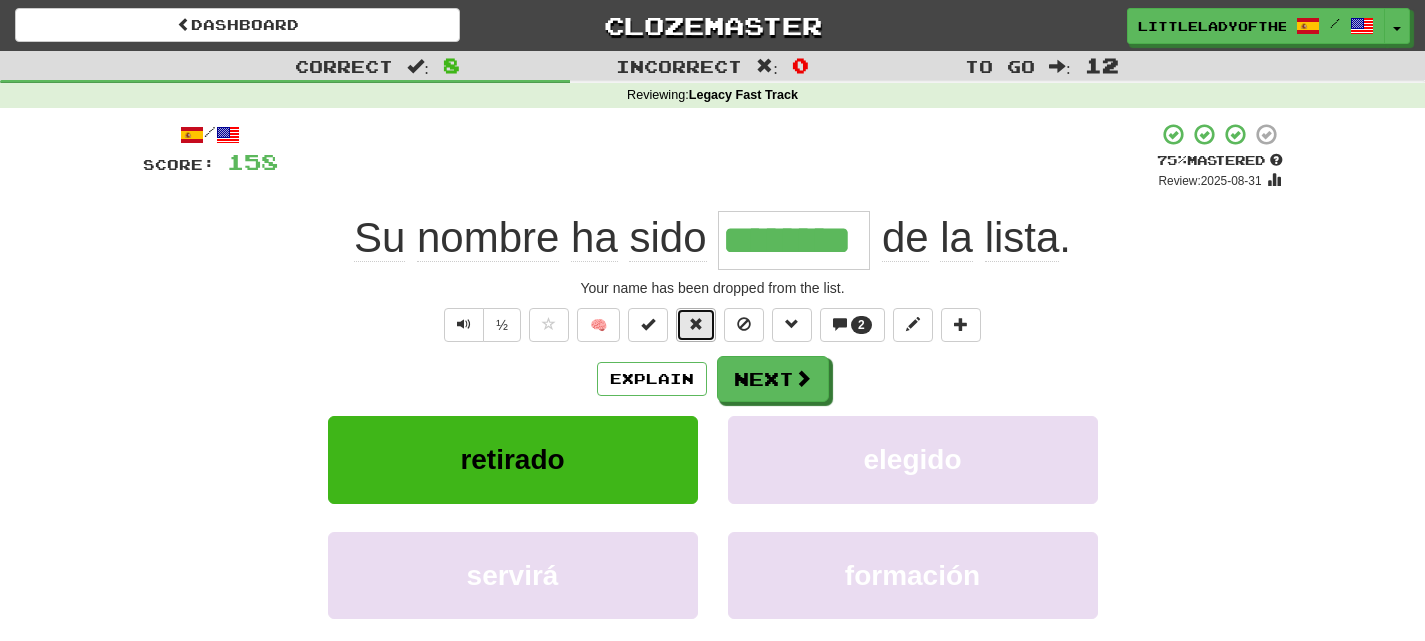 click at bounding box center [696, 325] 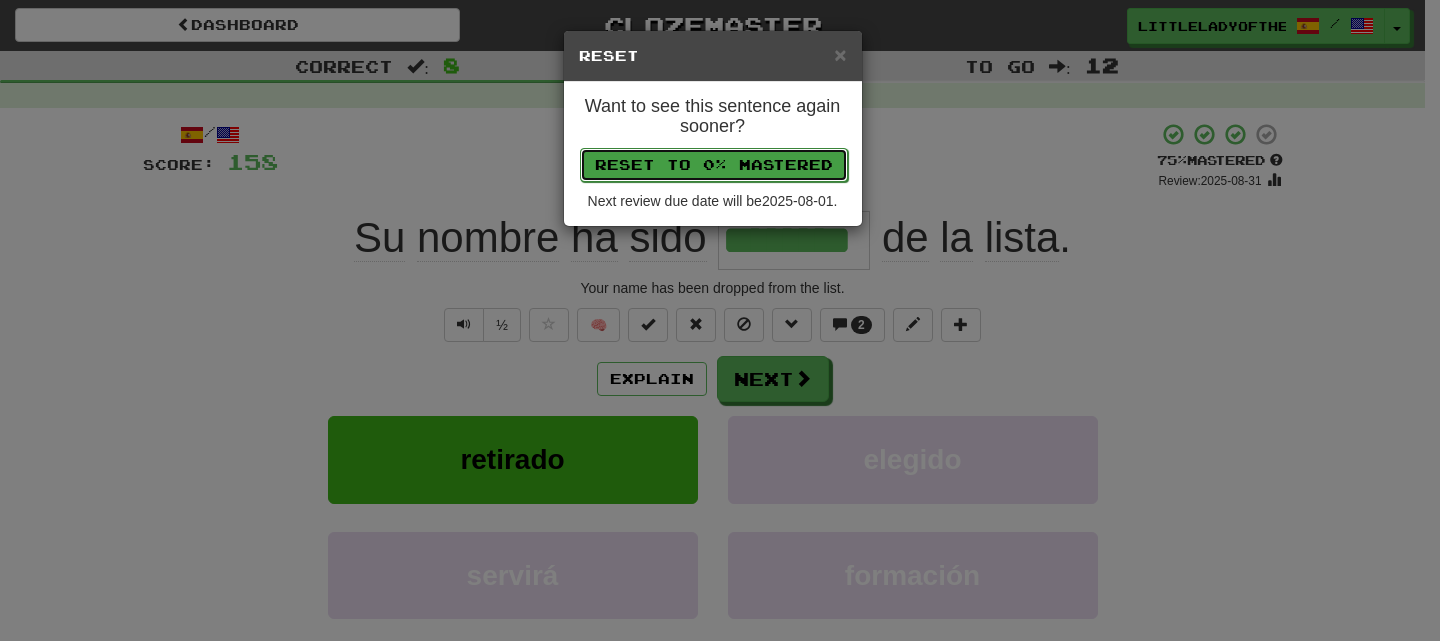click on "Reset to 0% Mastered" at bounding box center (714, 165) 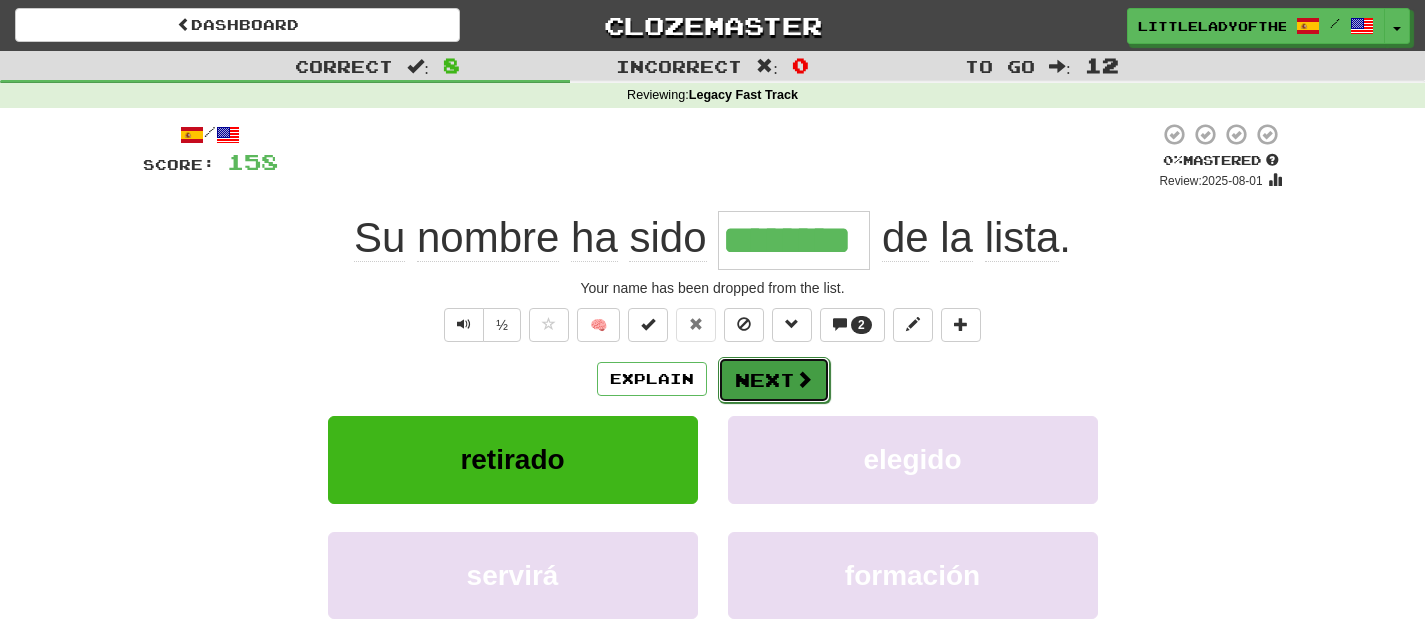click on "Next" at bounding box center (774, 380) 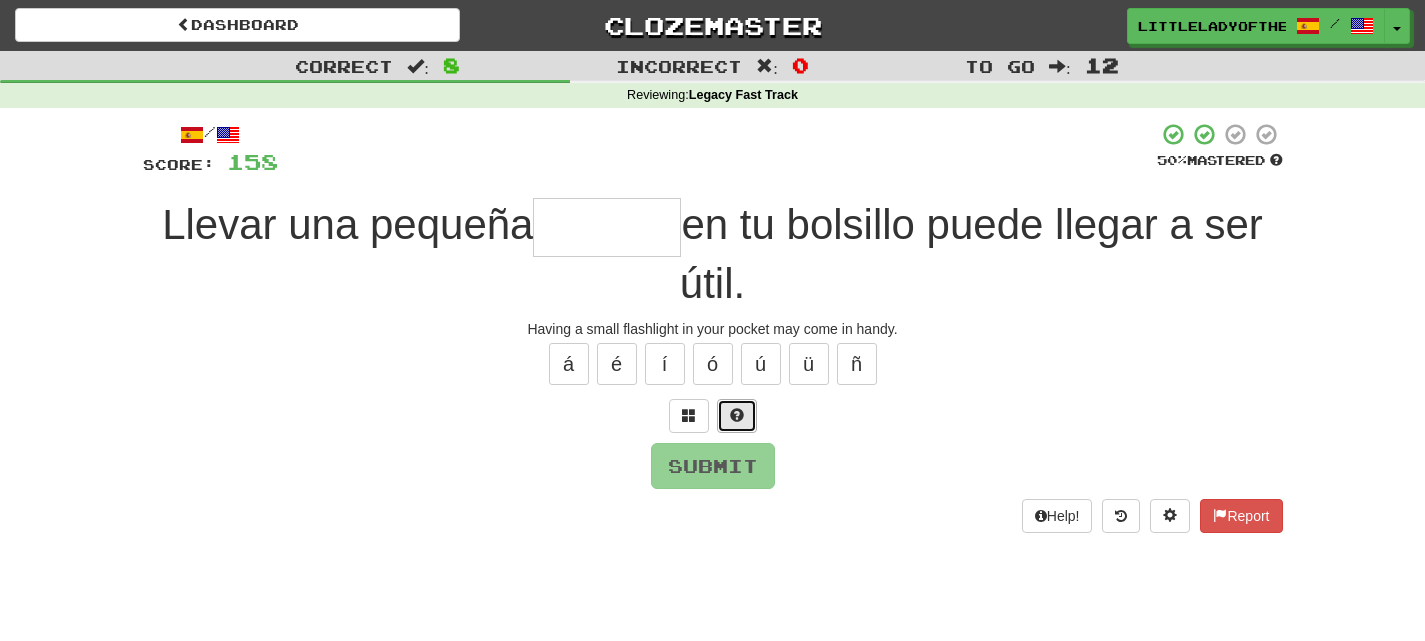 click at bounding box center [737, 416] 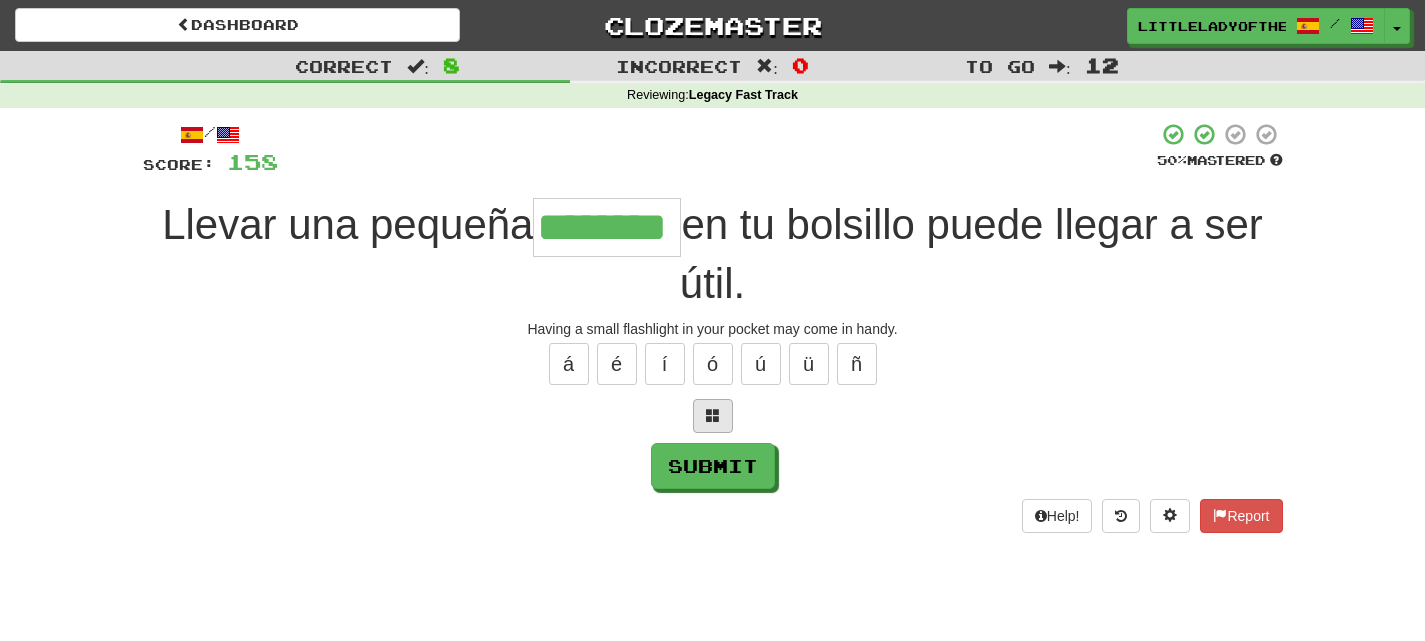 type on "********" 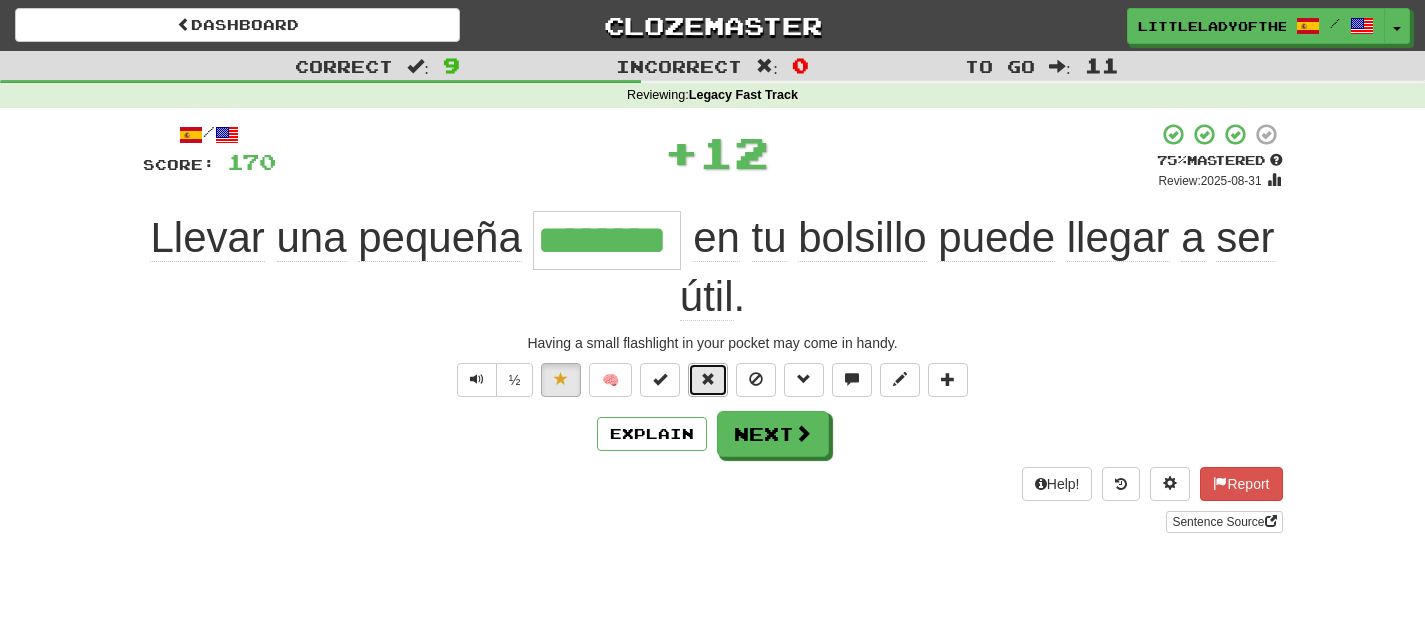 click at bounding box center [708, 380] 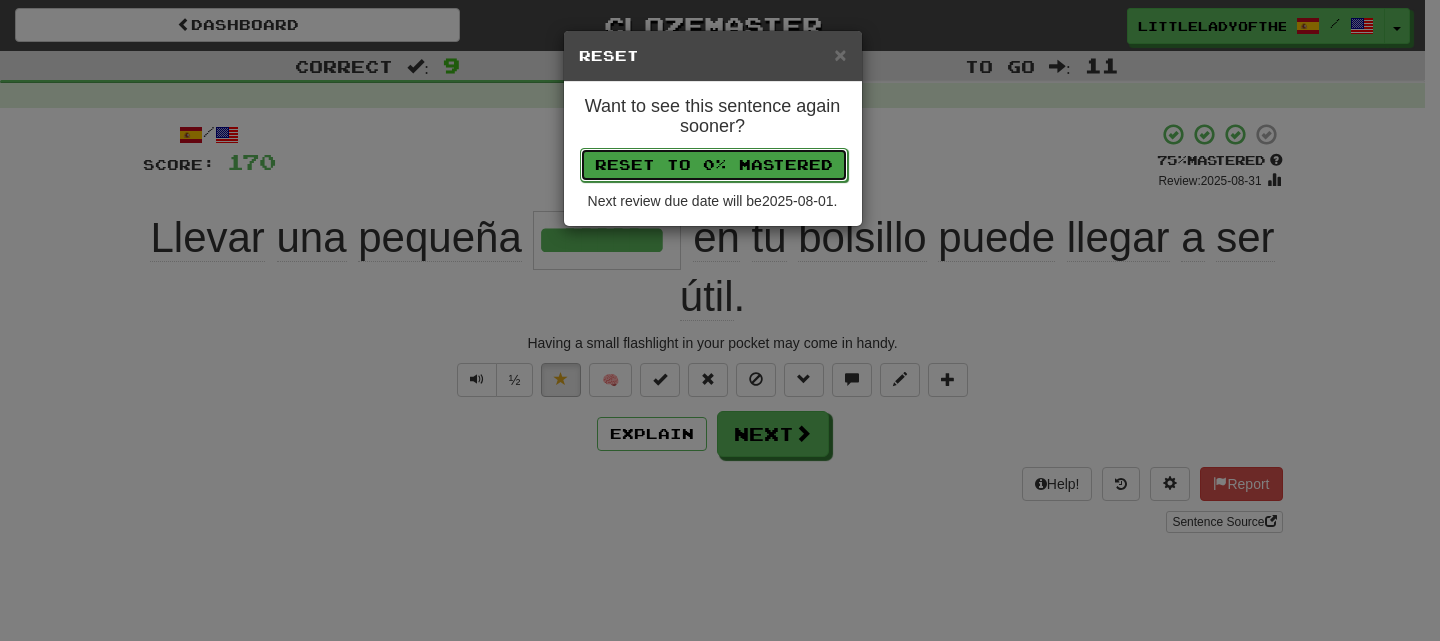 click on "Reset to 0% Mastered" at bounding box center [714, 165] 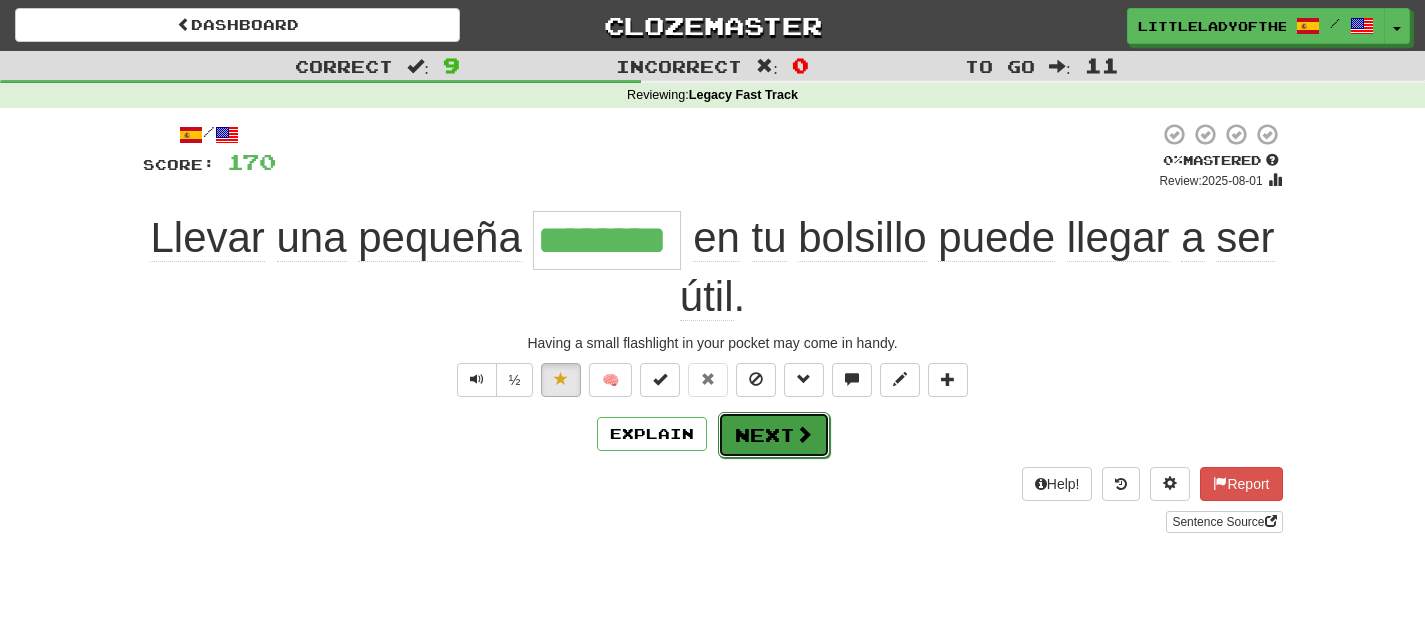 click on "Next" at bounding box center [774, 435] 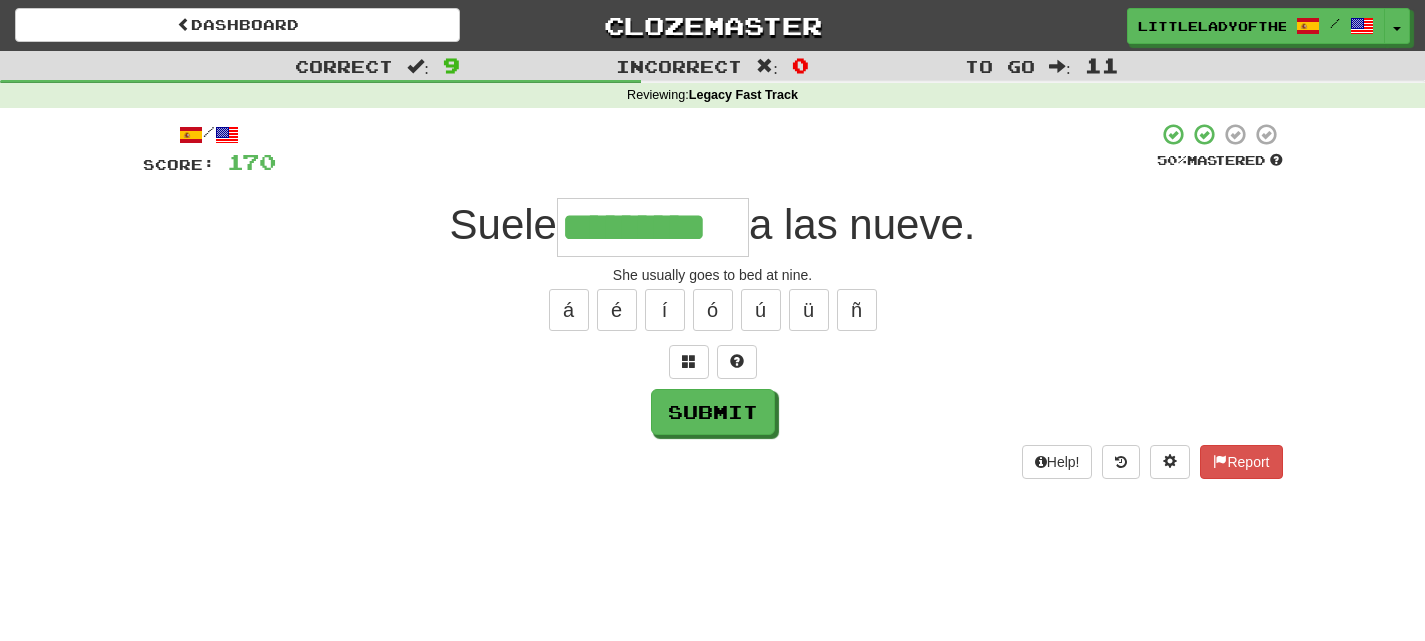 type on "*********" 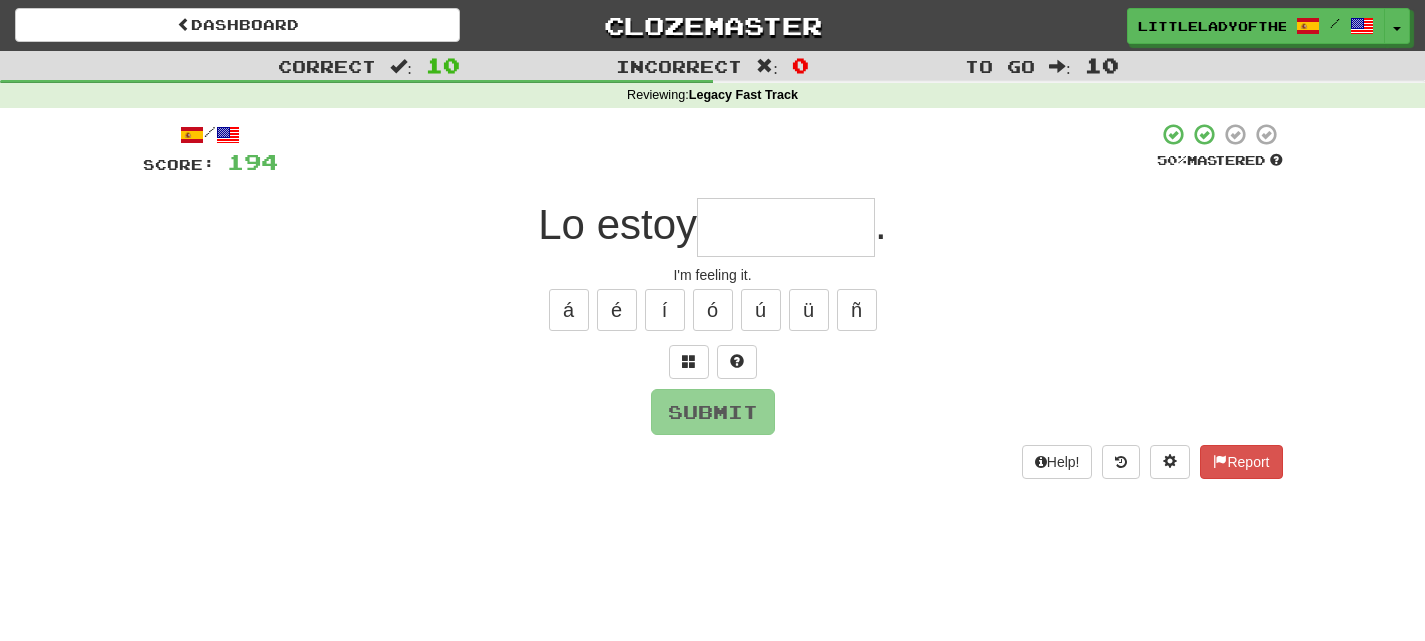 type on "*" 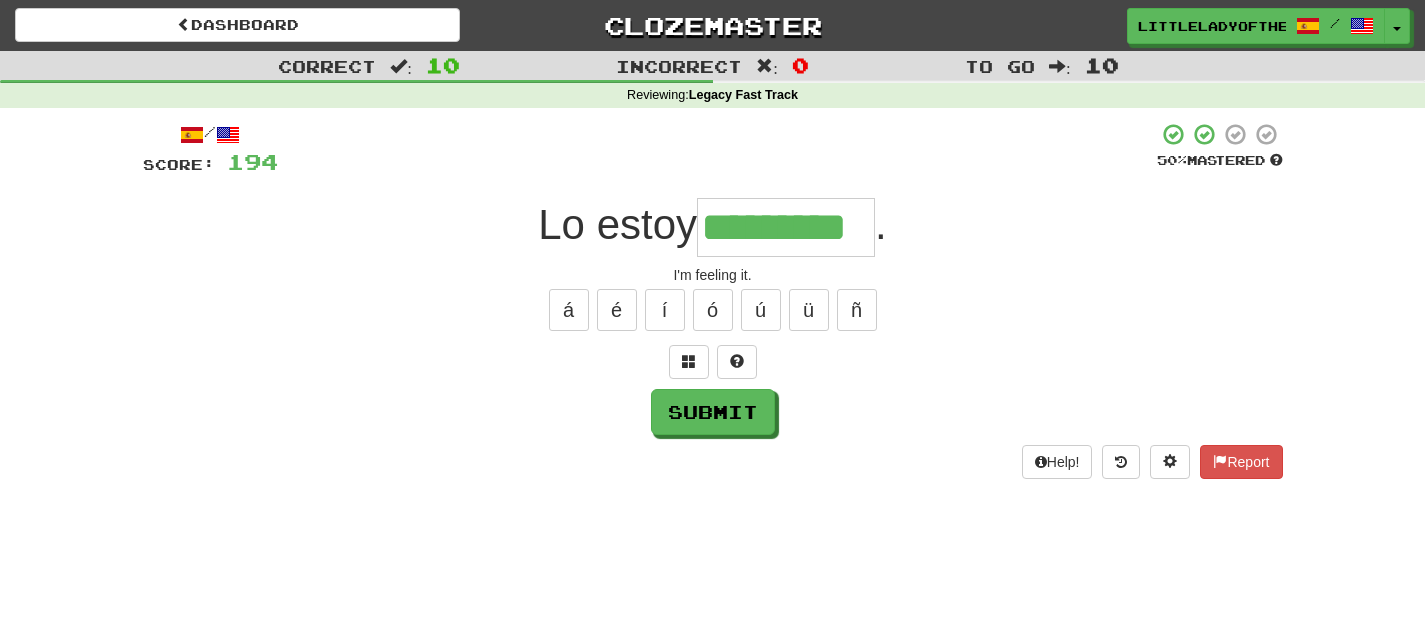 type on "*********" 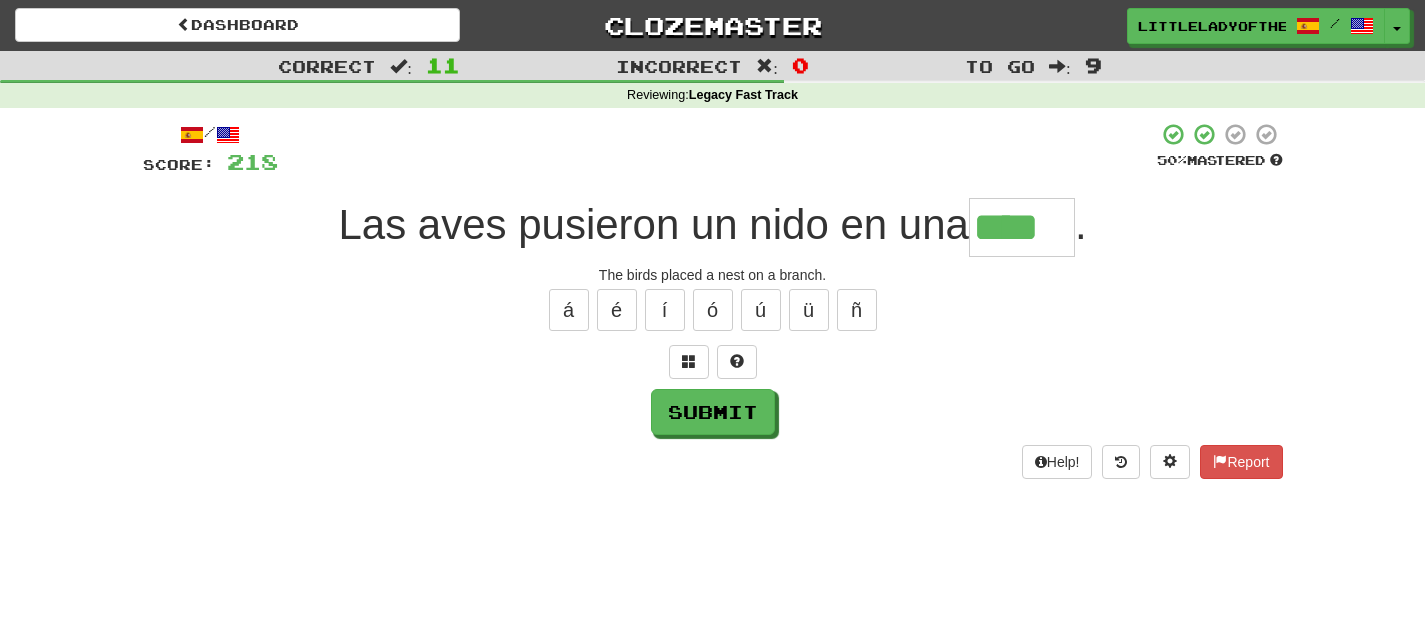 type on "****" 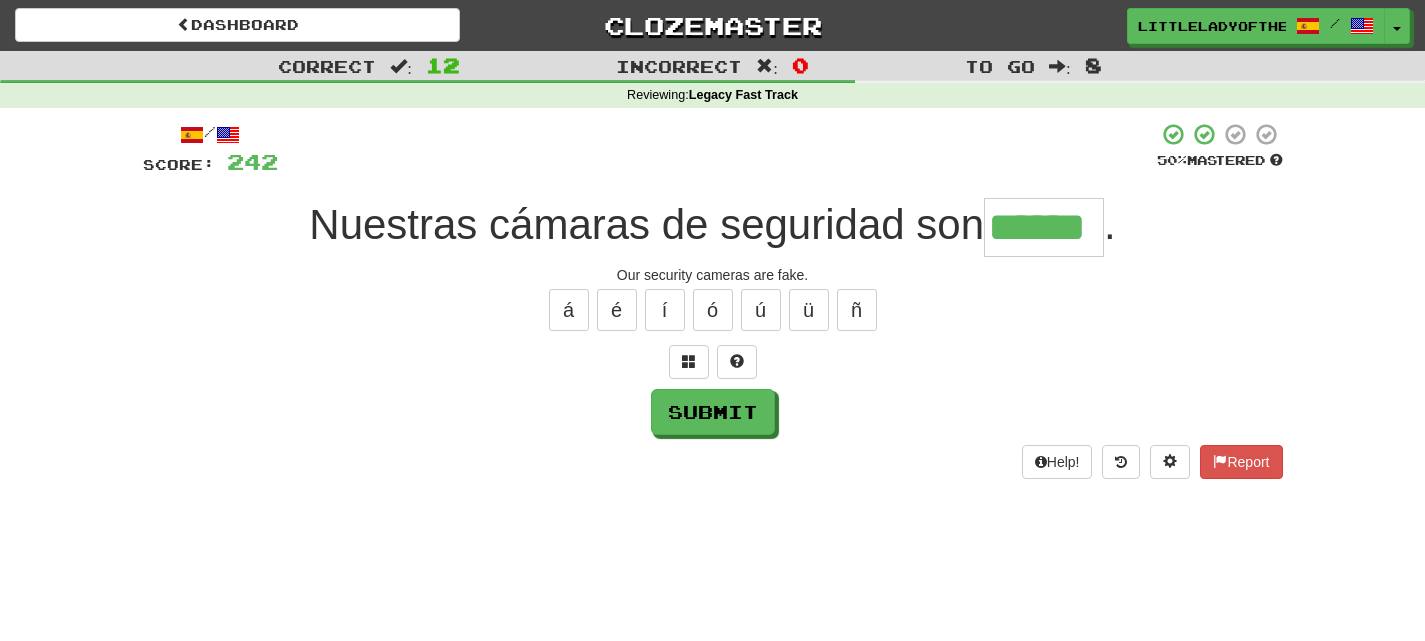 type on "******" 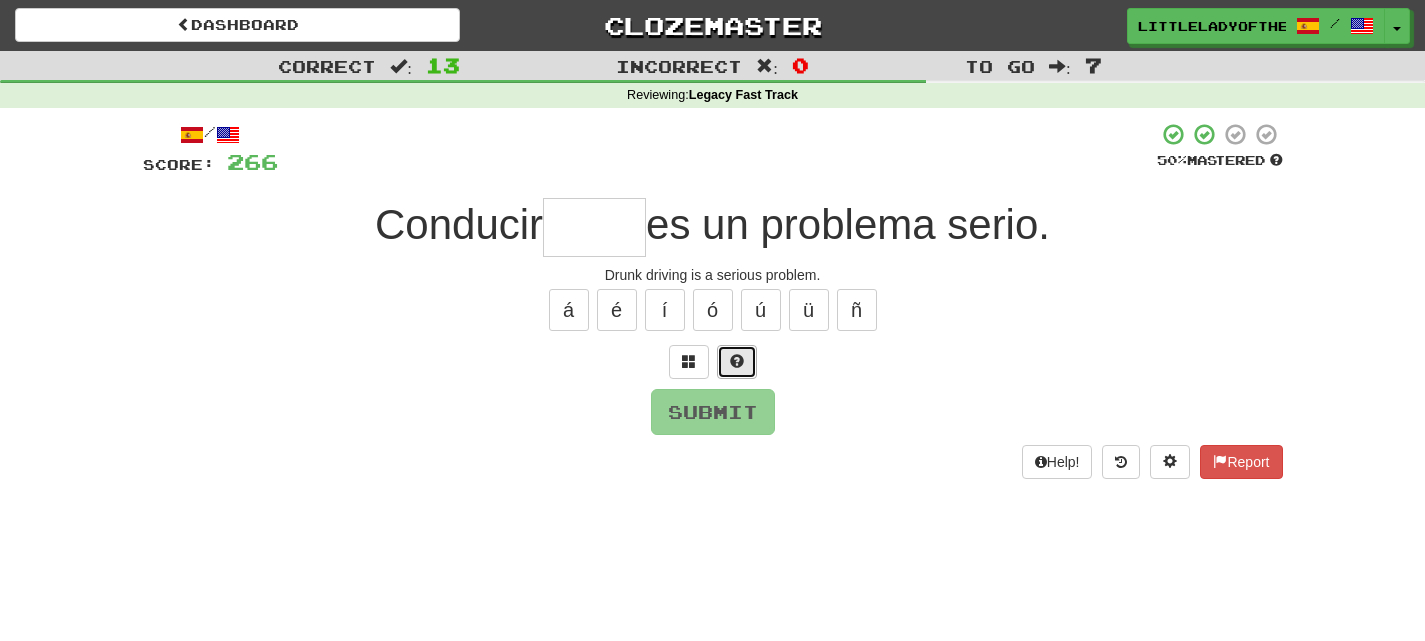 click at bounding box center (737, 362) 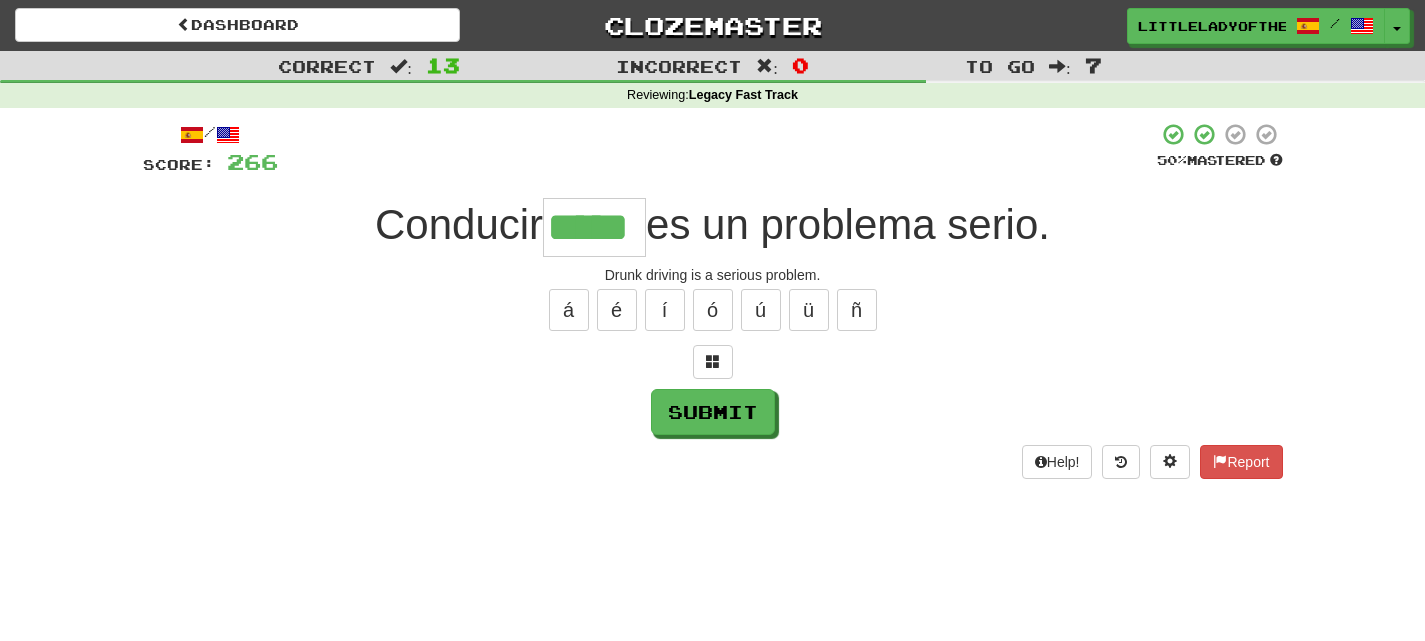 type on "*****" 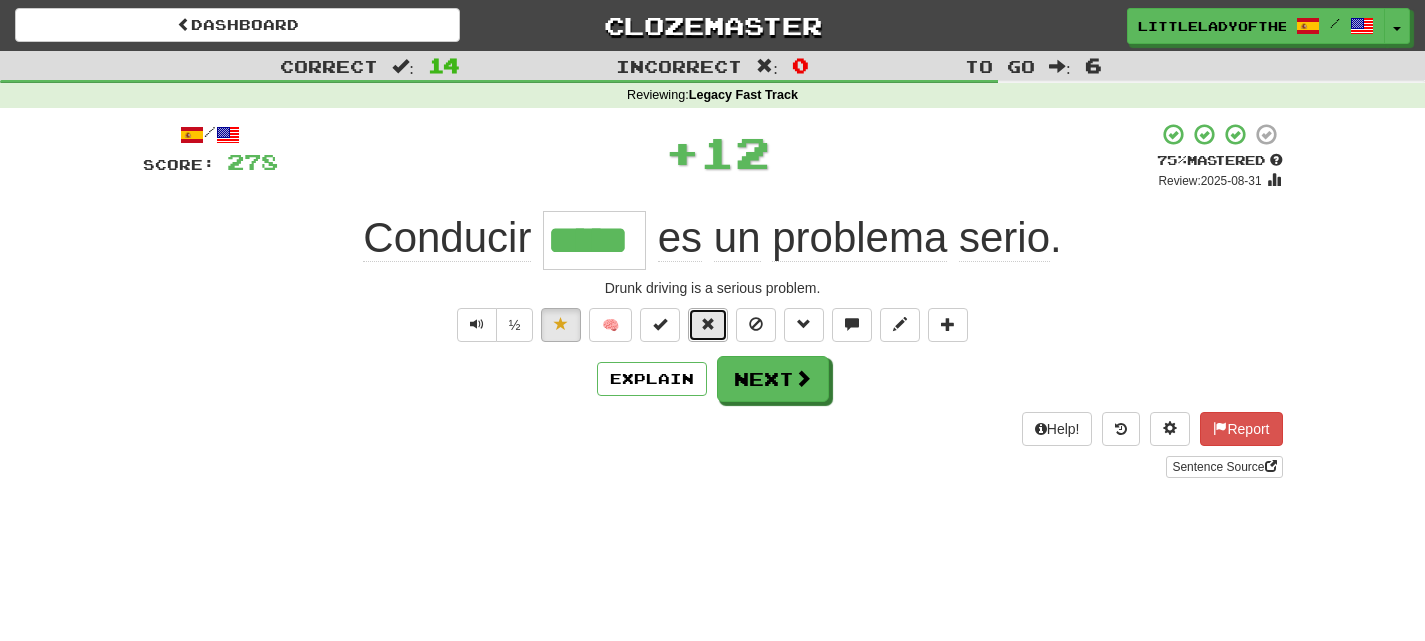 click at bounding box center (708, 325) 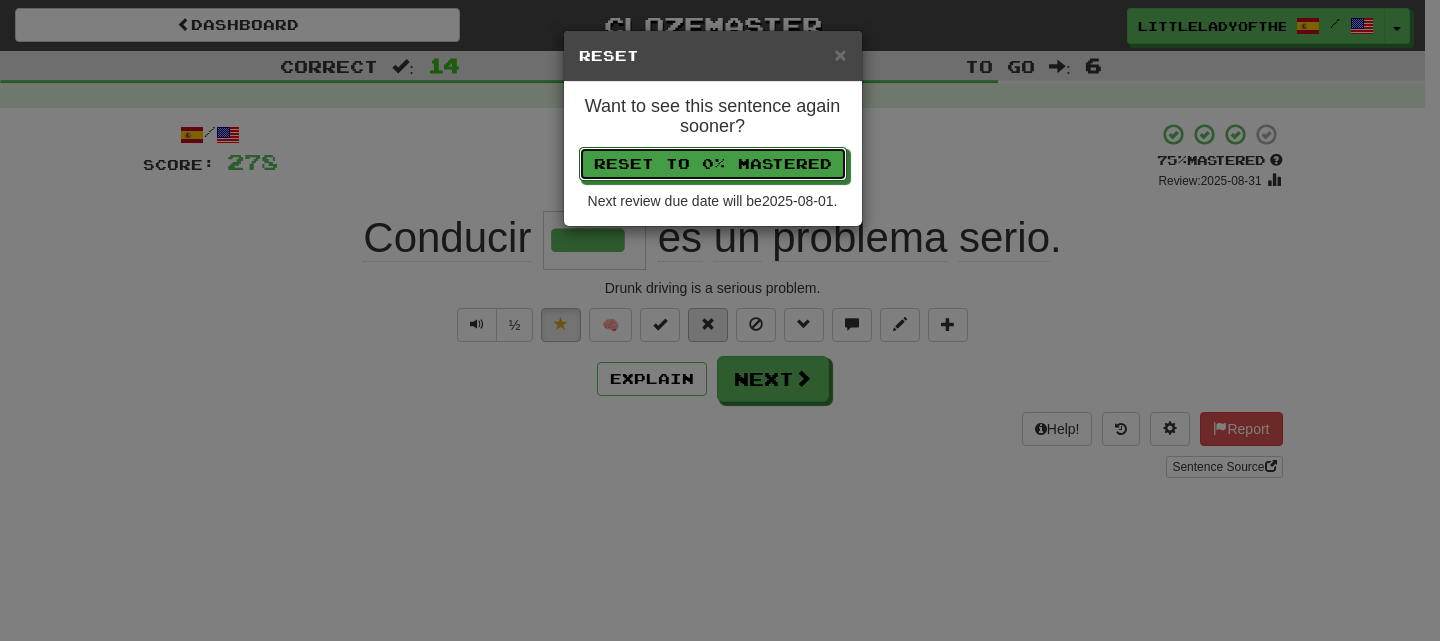 type 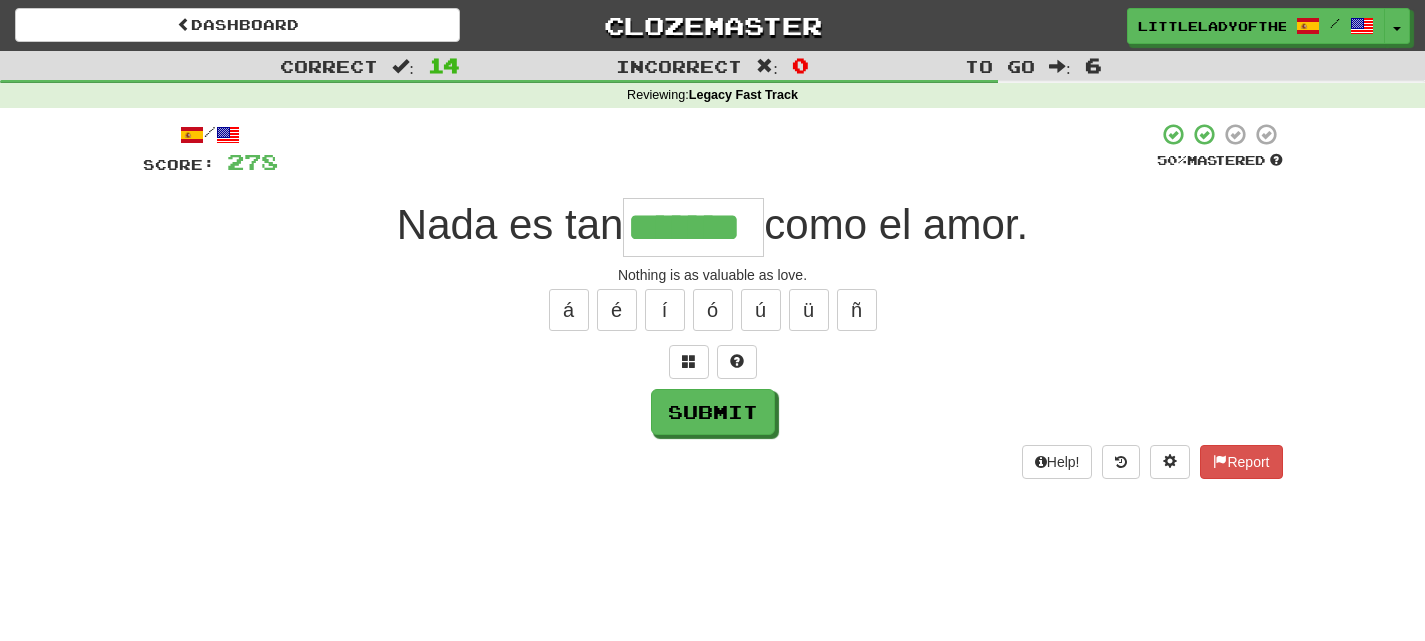type on "*******" 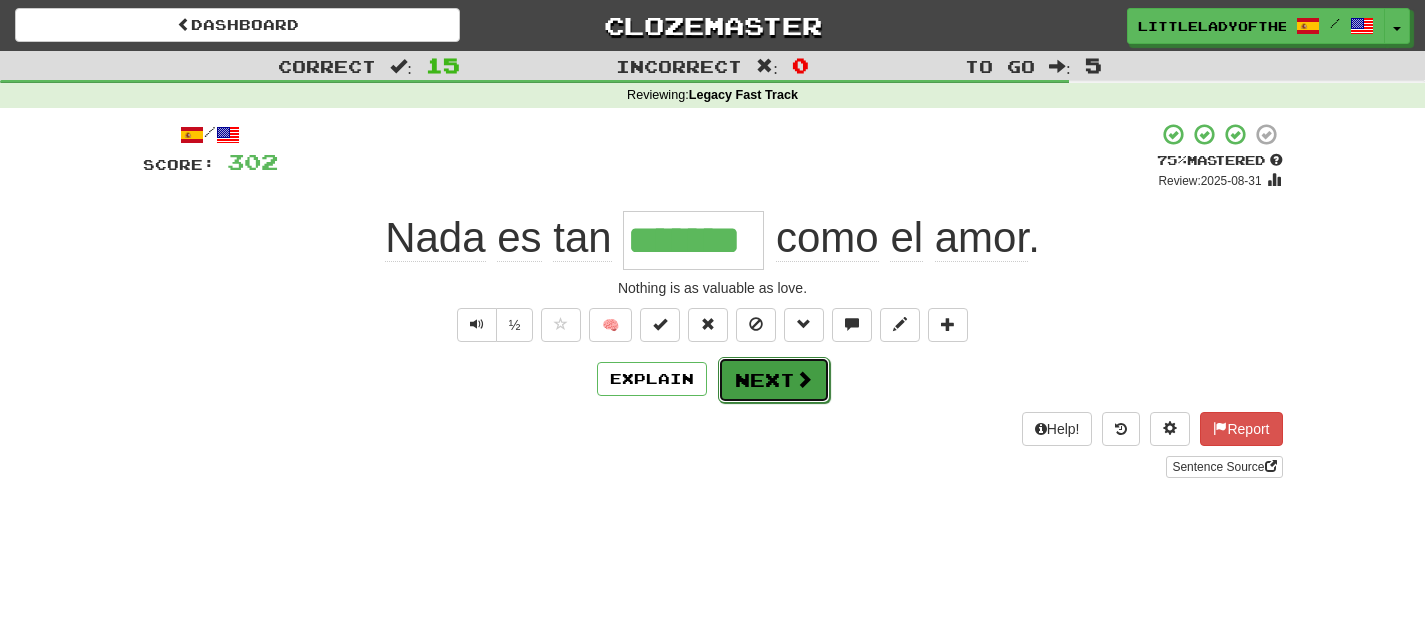 click on "Next" at bounding box center (774, 380) 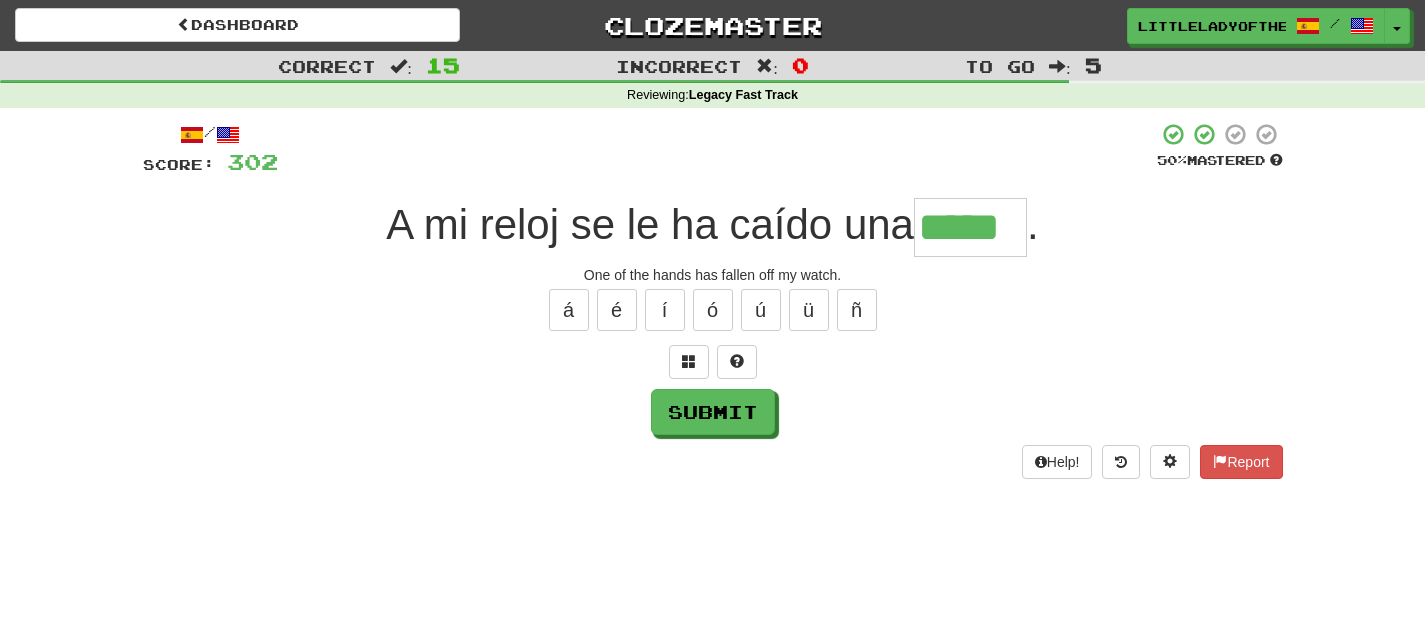 type on "*****" 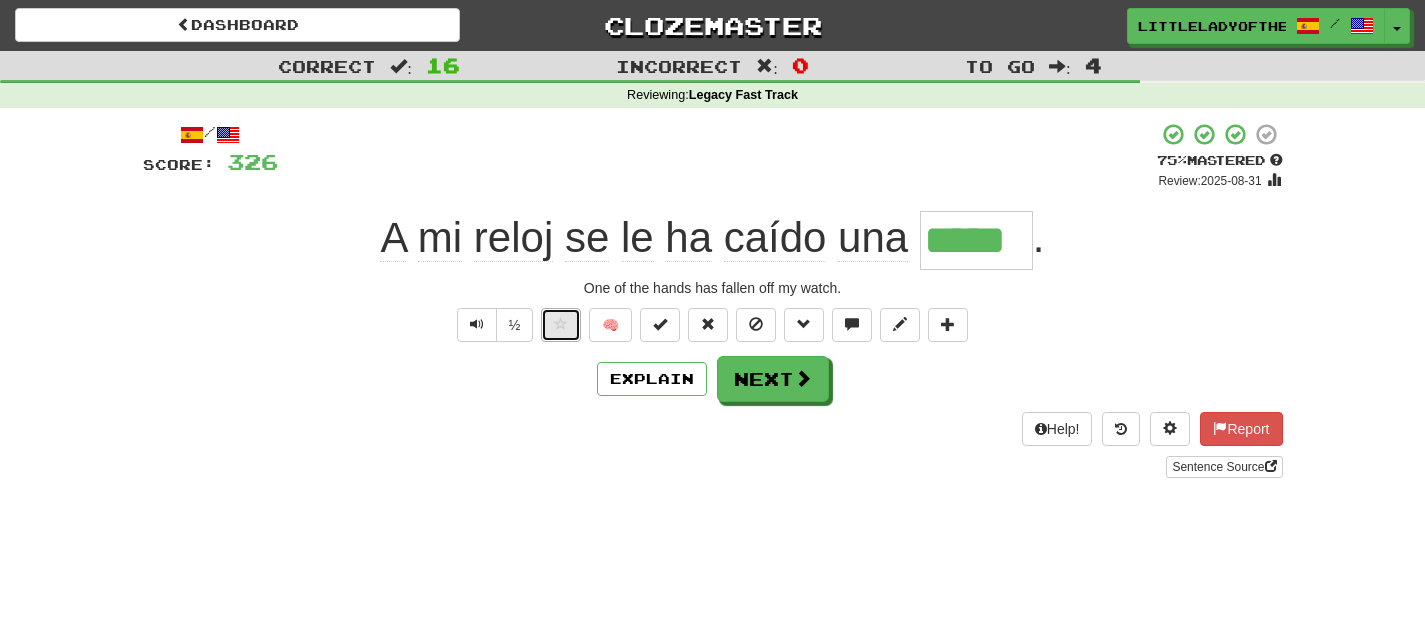click at bounding box center [561, 324] 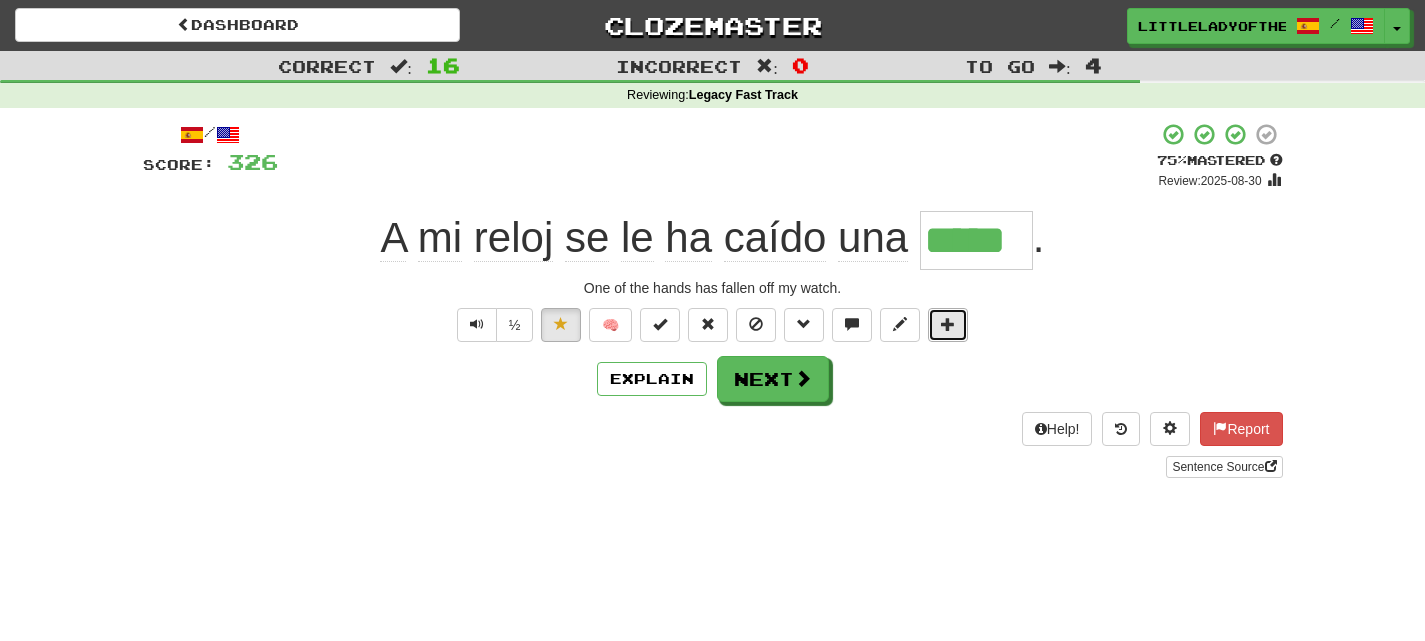 drag, startPoint x: 965, startPoint y: 321, endPoint x: 948, endPoint y: 314, distance: 18.384777 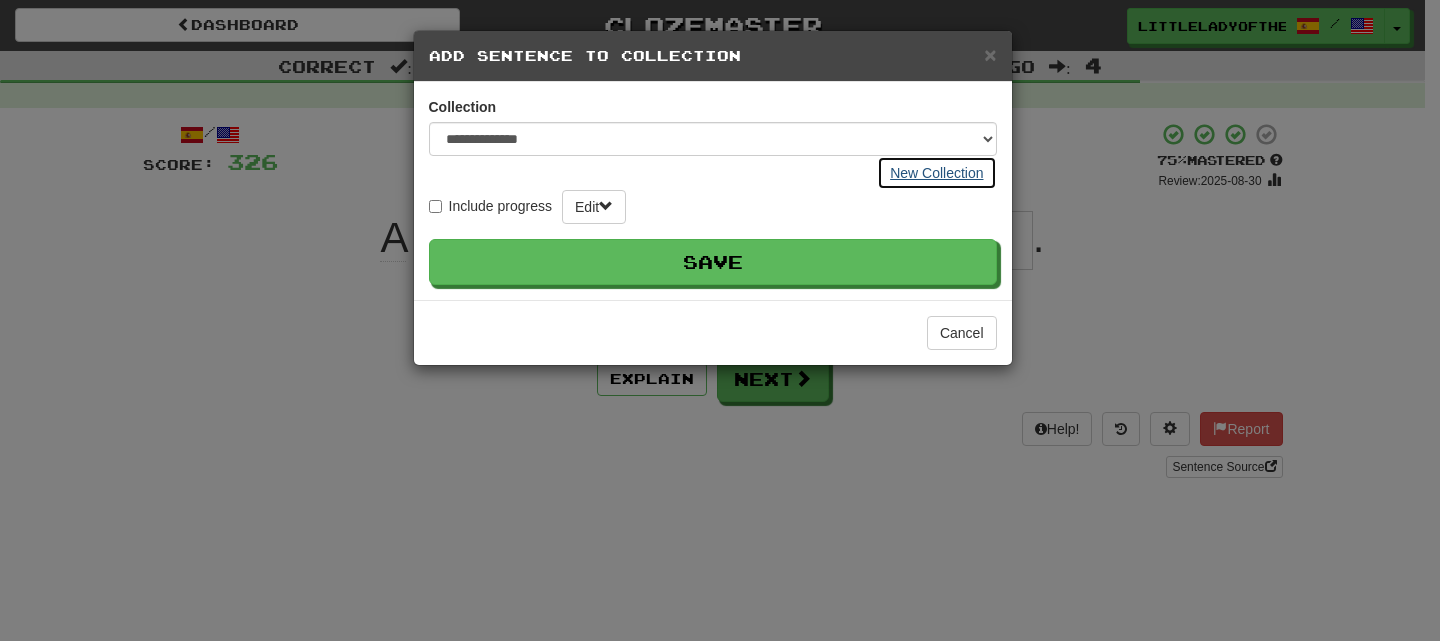 click on "New Collection" at bounding box center (936, 173) 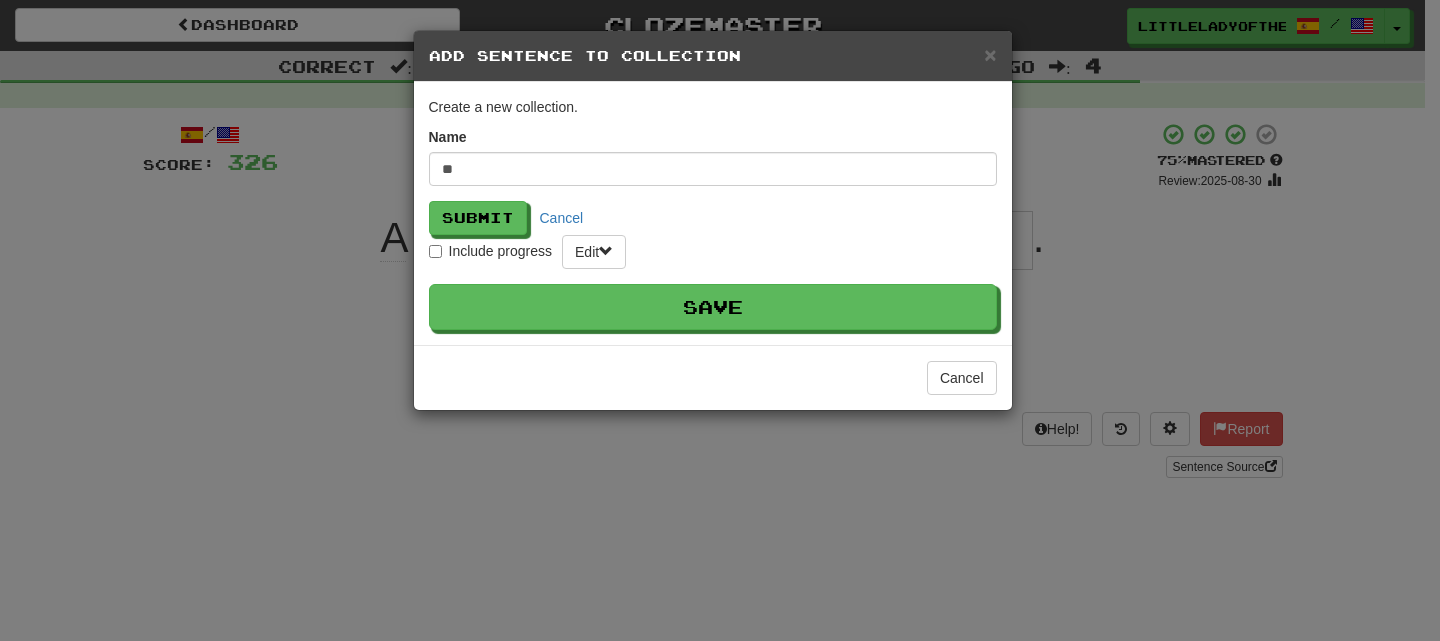 type on "*" 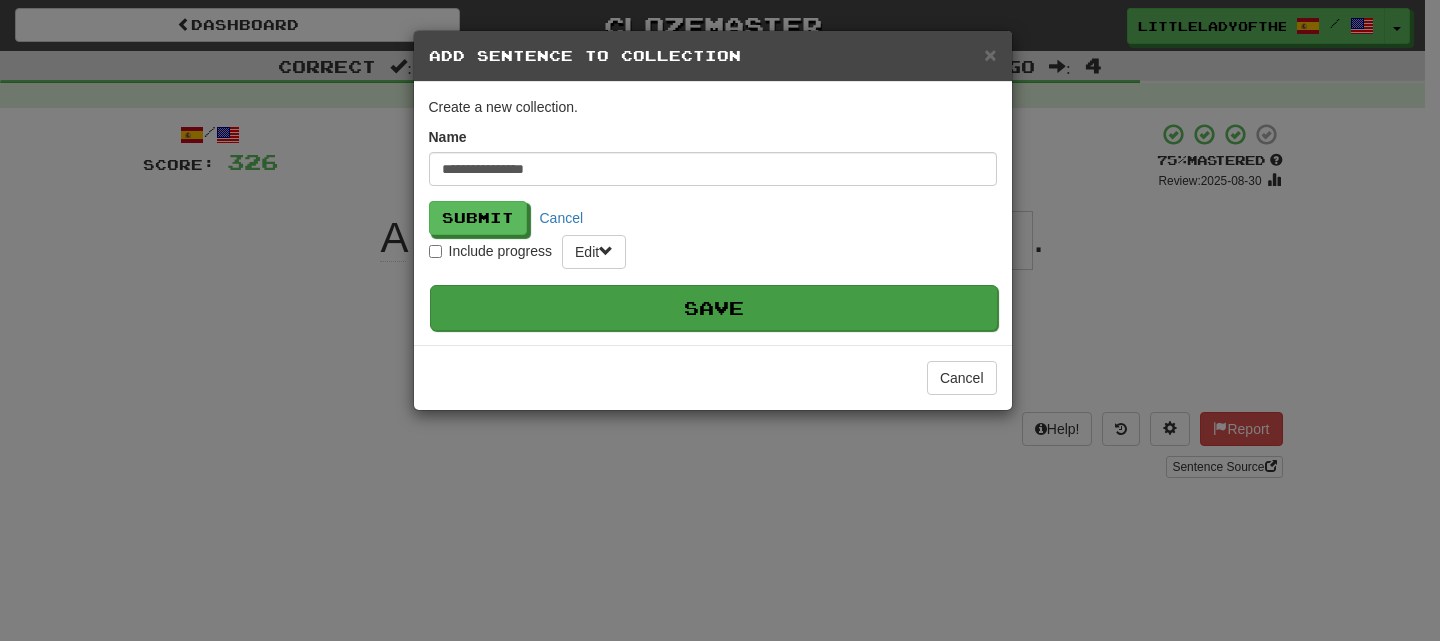 type on "**********" 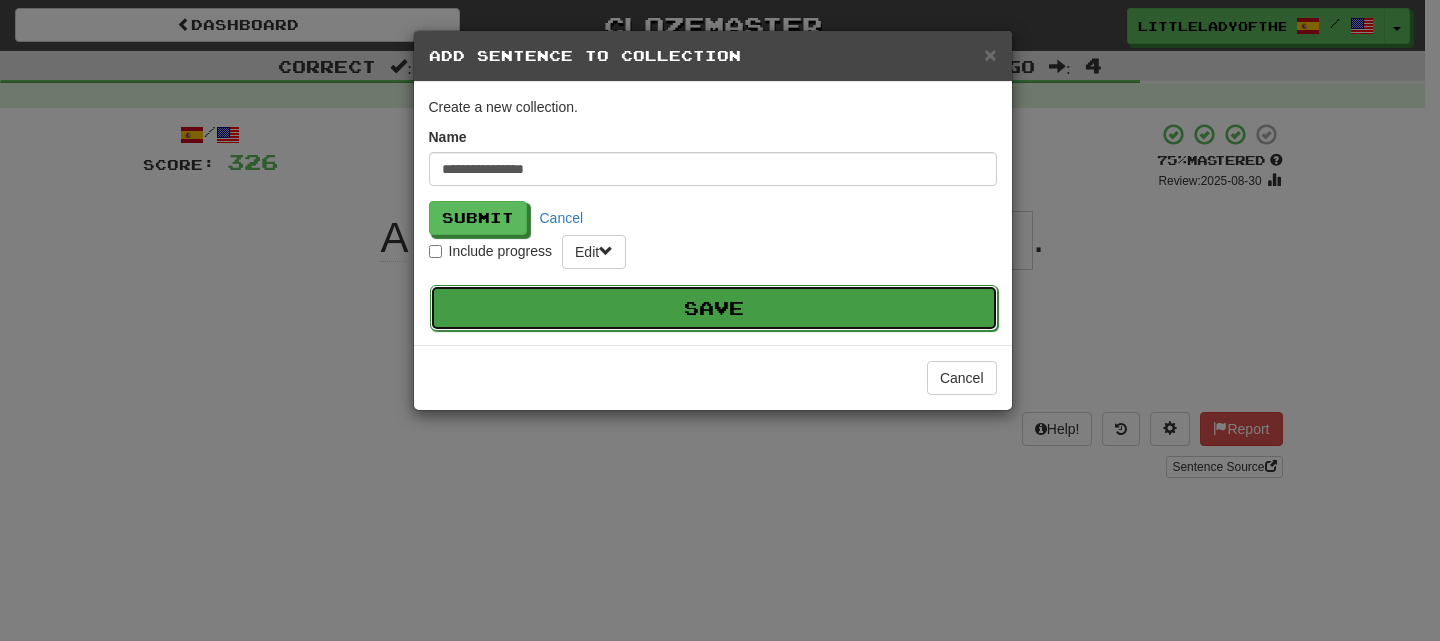 click on "Save" at bounding box center (714, 308) 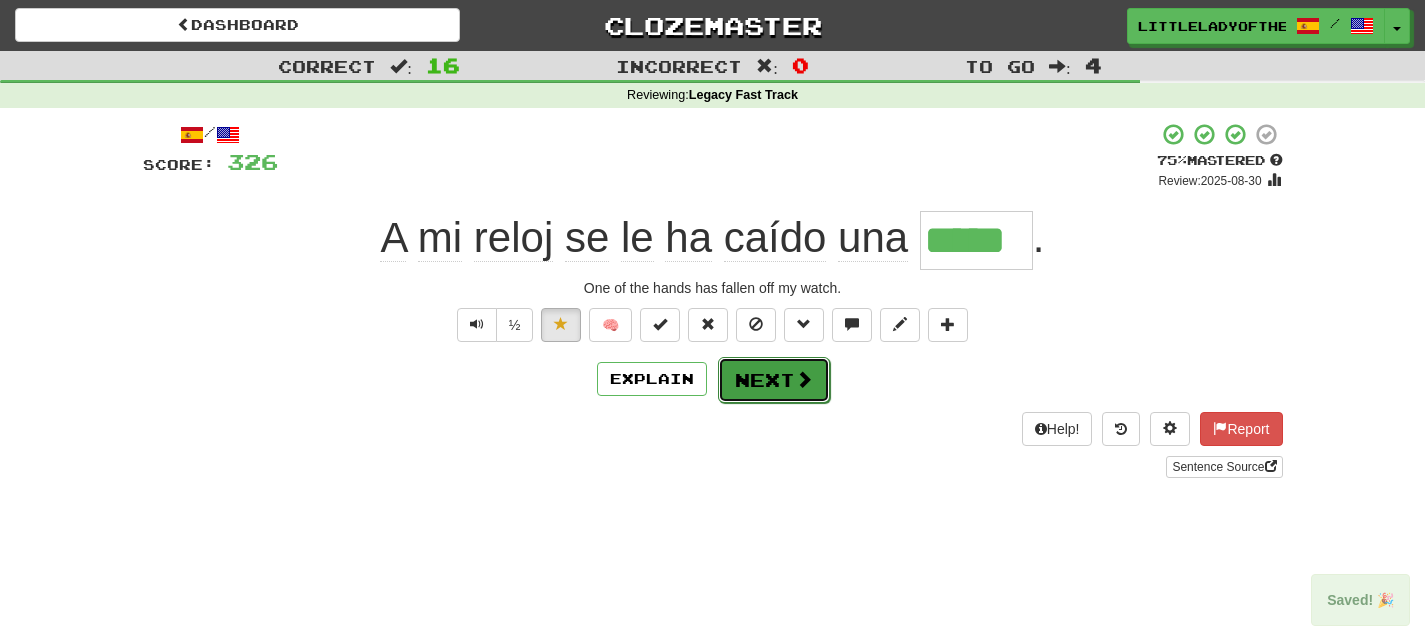 click on "Next" at bounding box center (774, 380) 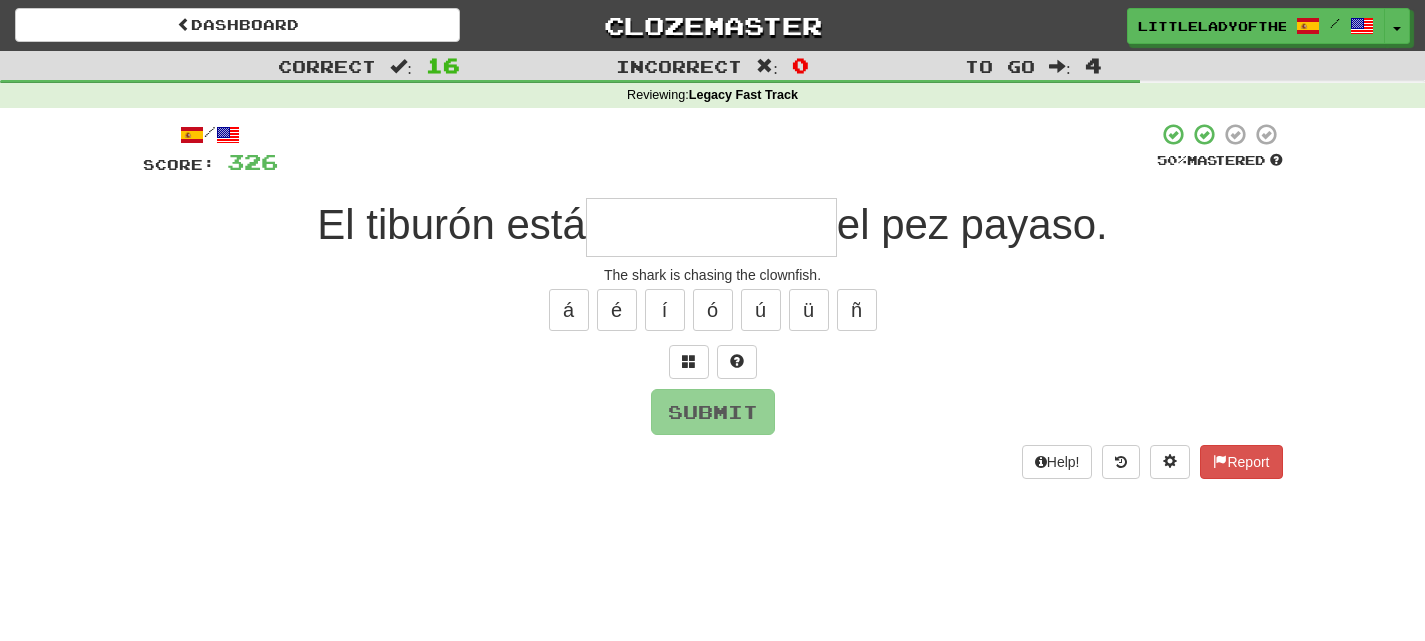 type on "*" 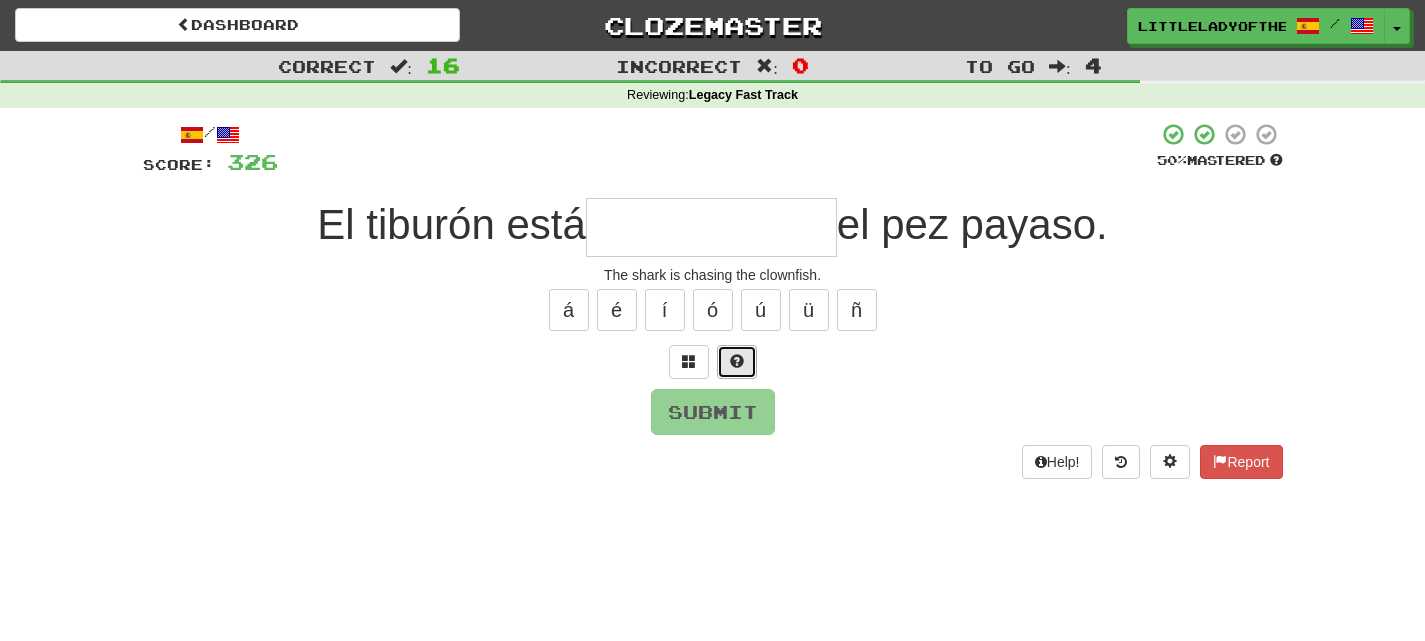 click at bounding box center (737, 362) 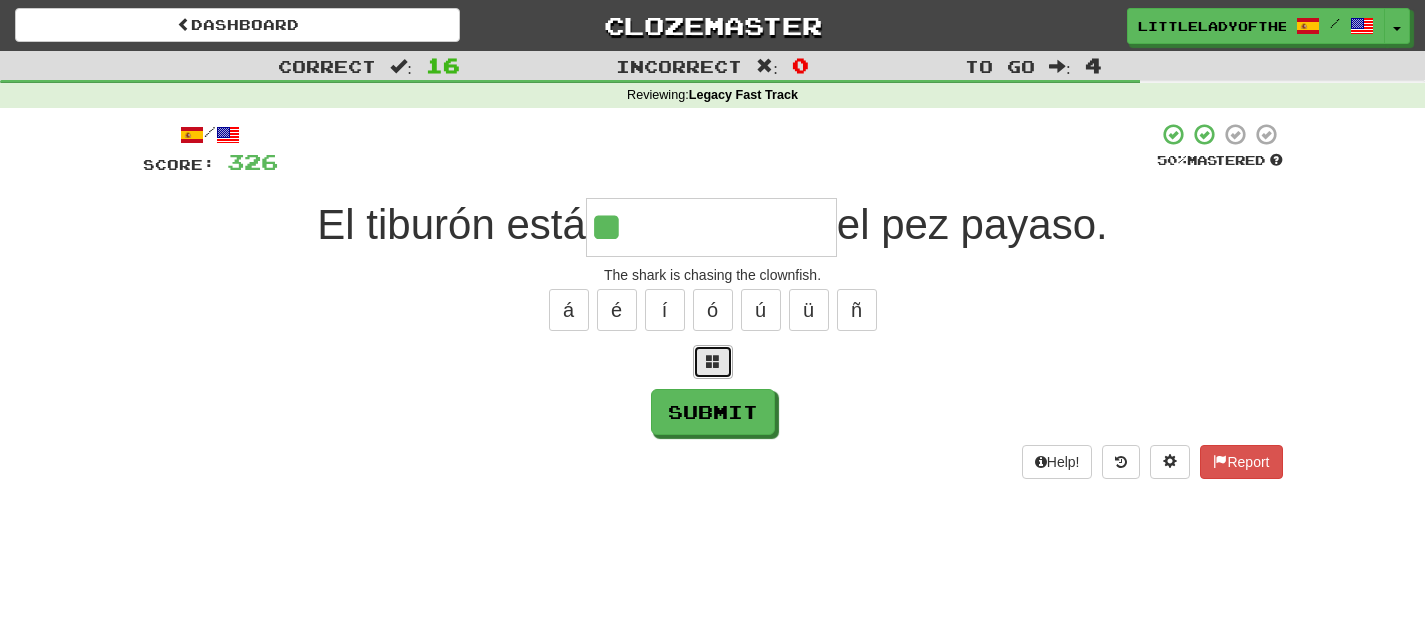 click at bounding box center (713, 361) 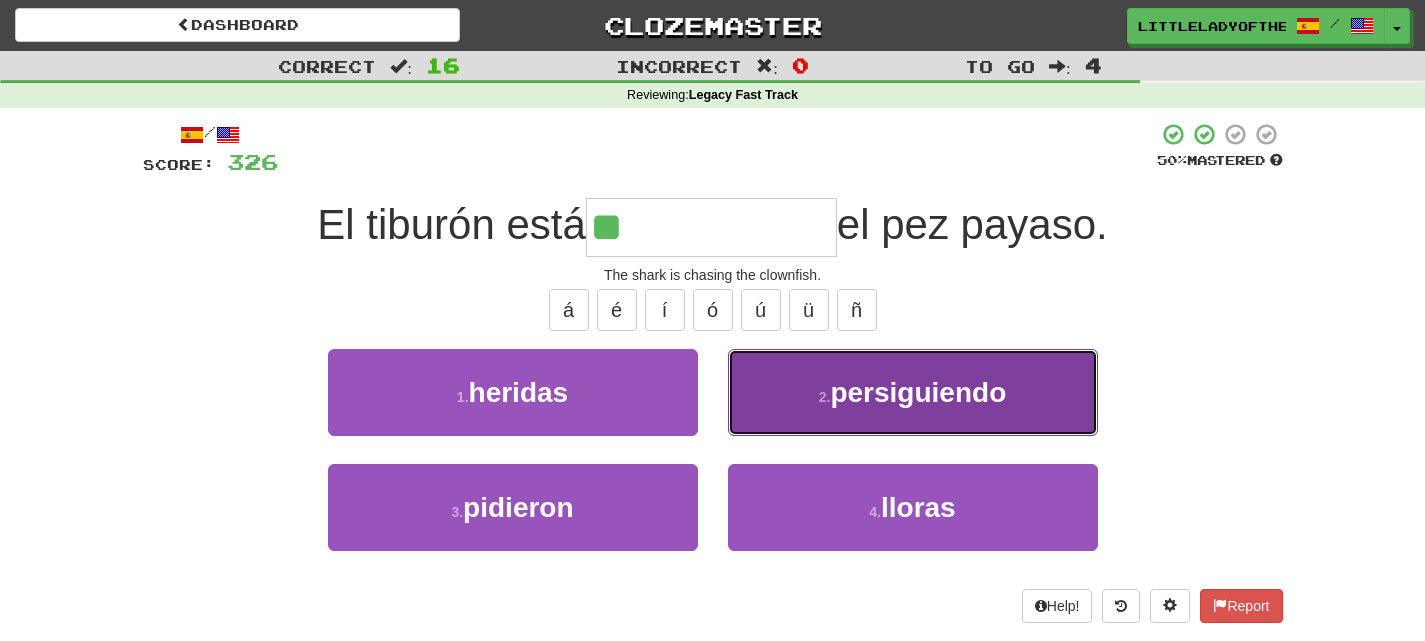 click on "2 .  persiguiendo" at bounding box center (913, 392) 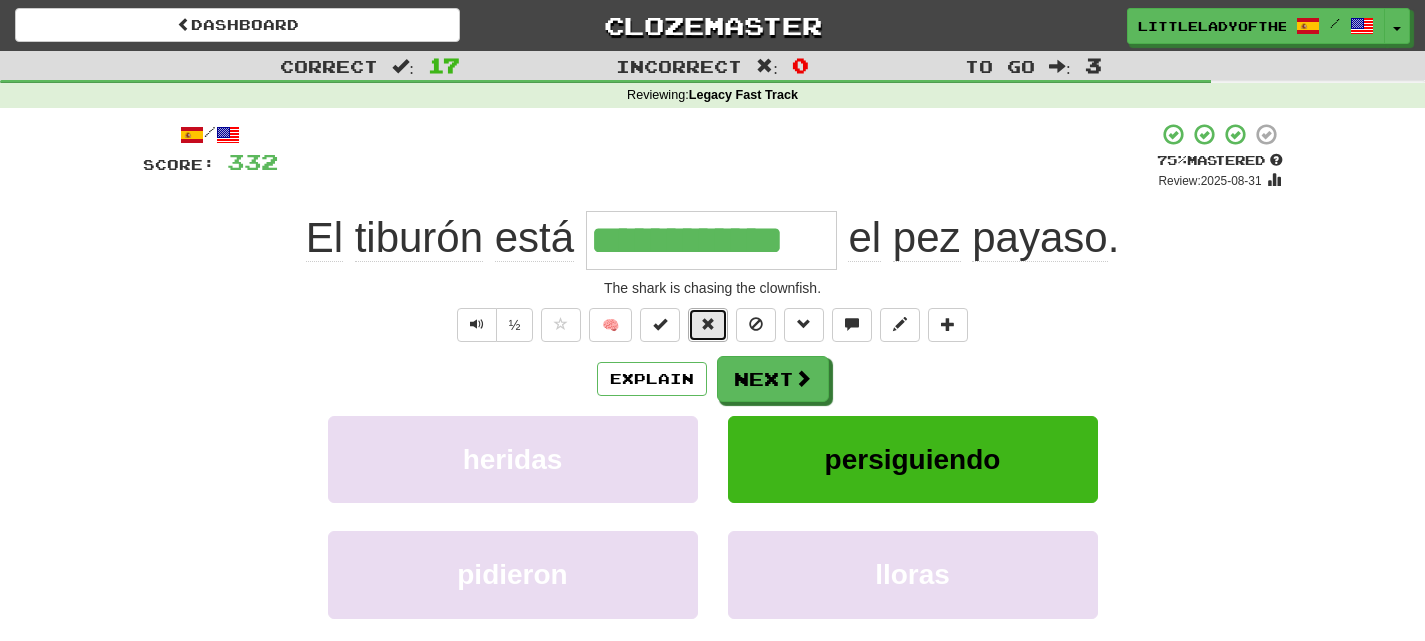 drag, startPoint x: 715, startPoint y: 322, endPoint x: 707, endPoint y: 310, distance: 14.422205 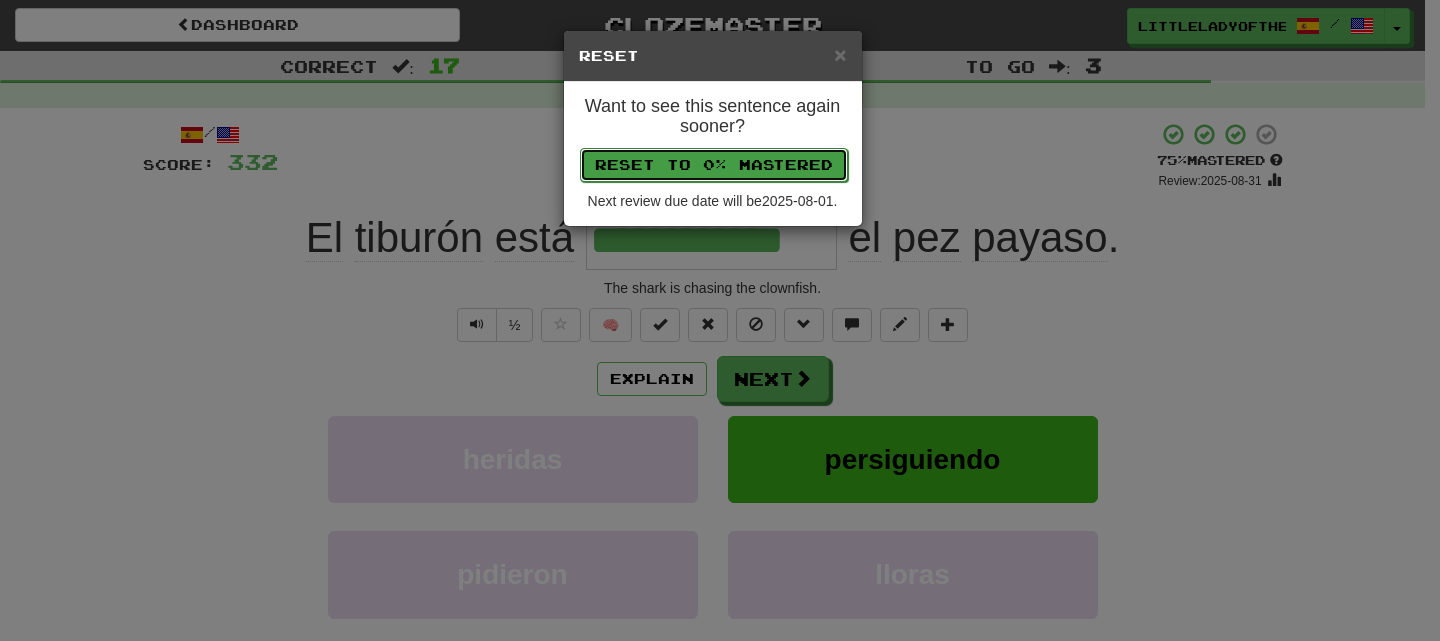 click on "Reset to 0% Mastered" at bounding box center [714, 165] 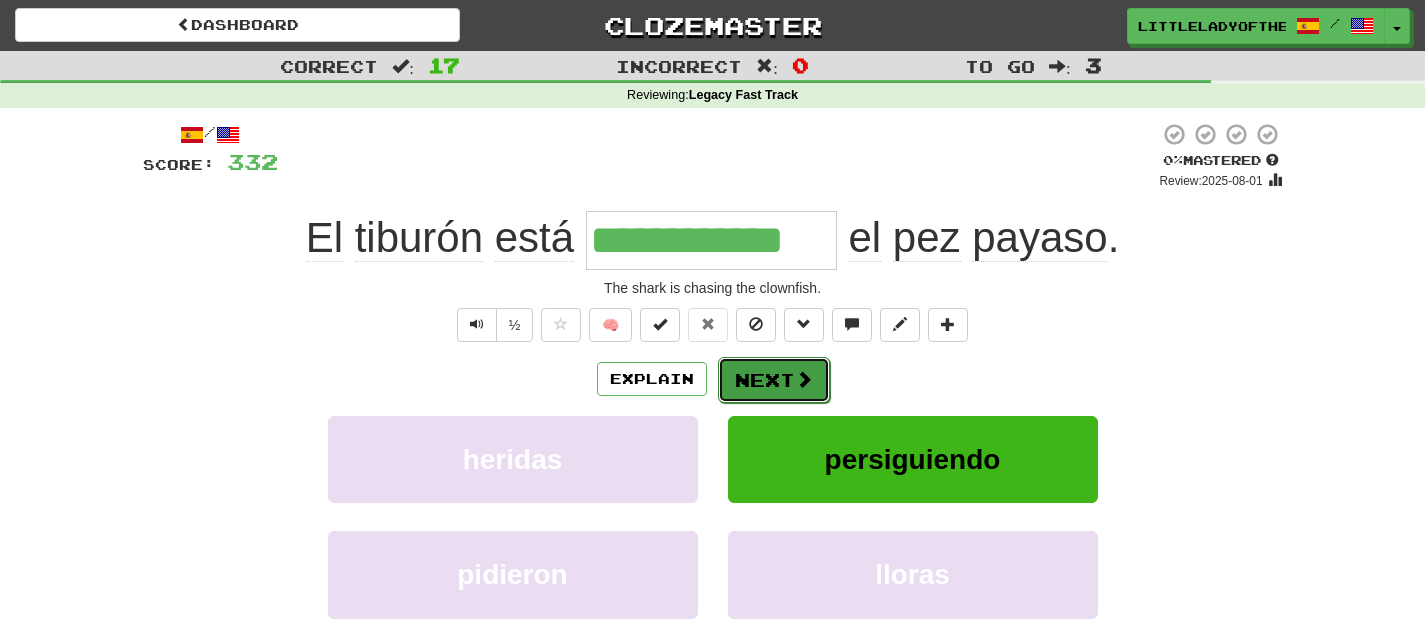click on "Next" at bounding box center (774, 380) 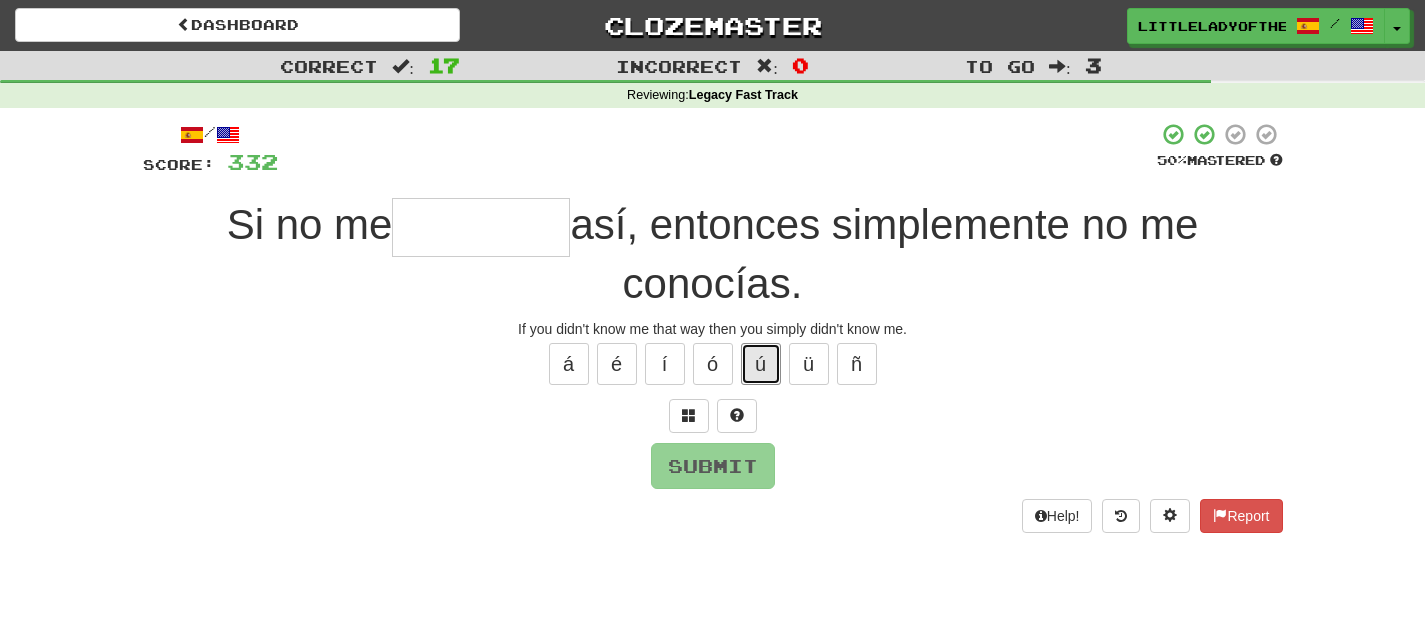 drag, startPoint x: 764, startPoint y: 373, endPoint x: 462, endPoint y: 222, distance: 337.64627 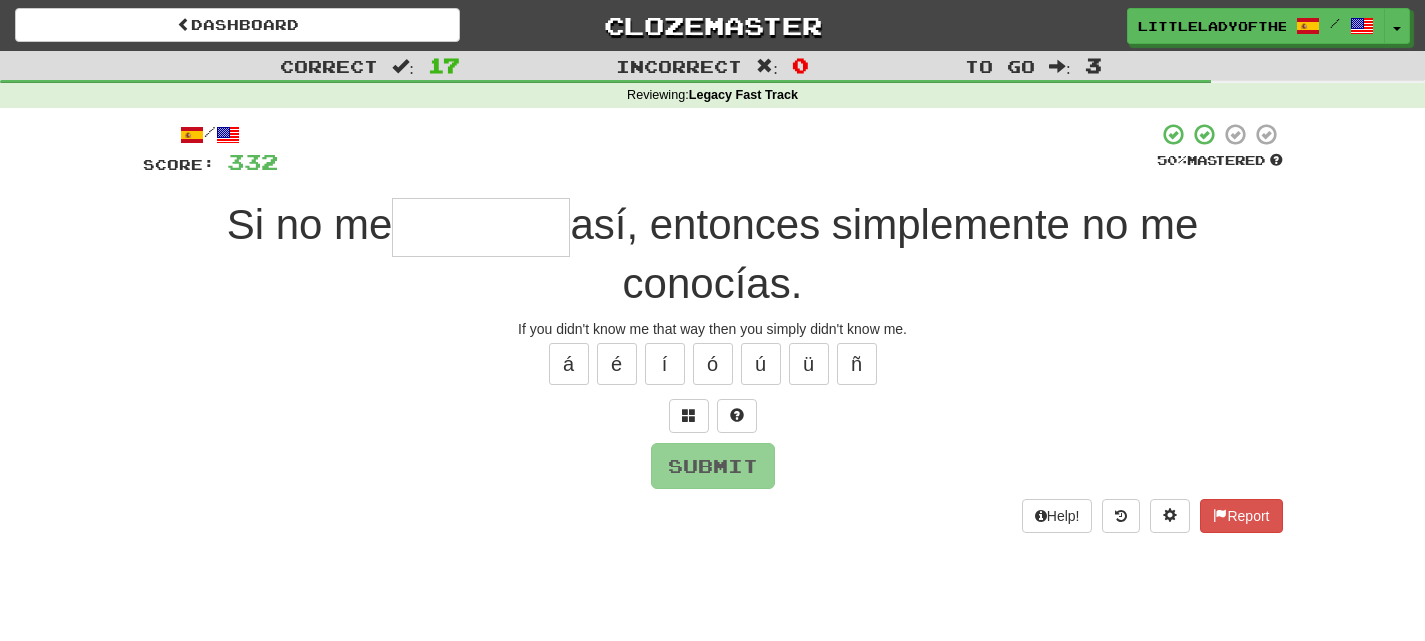 click at bounding box center (481, 227) 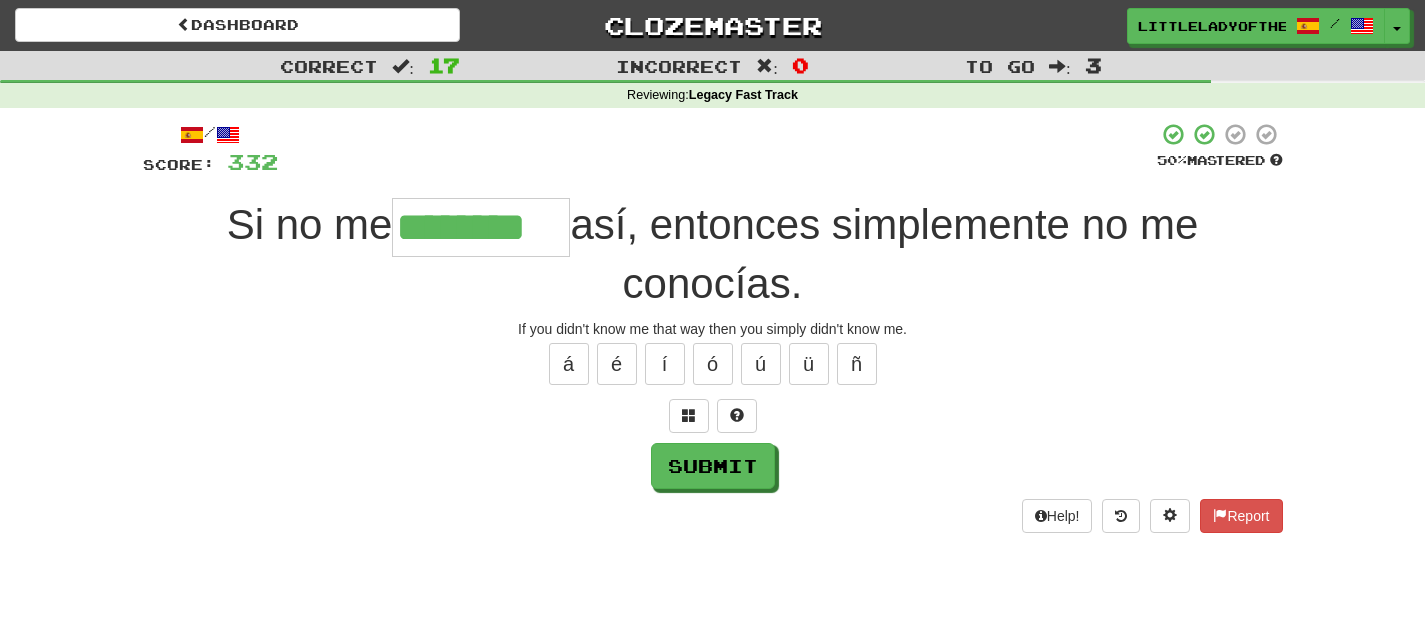 type on "********" 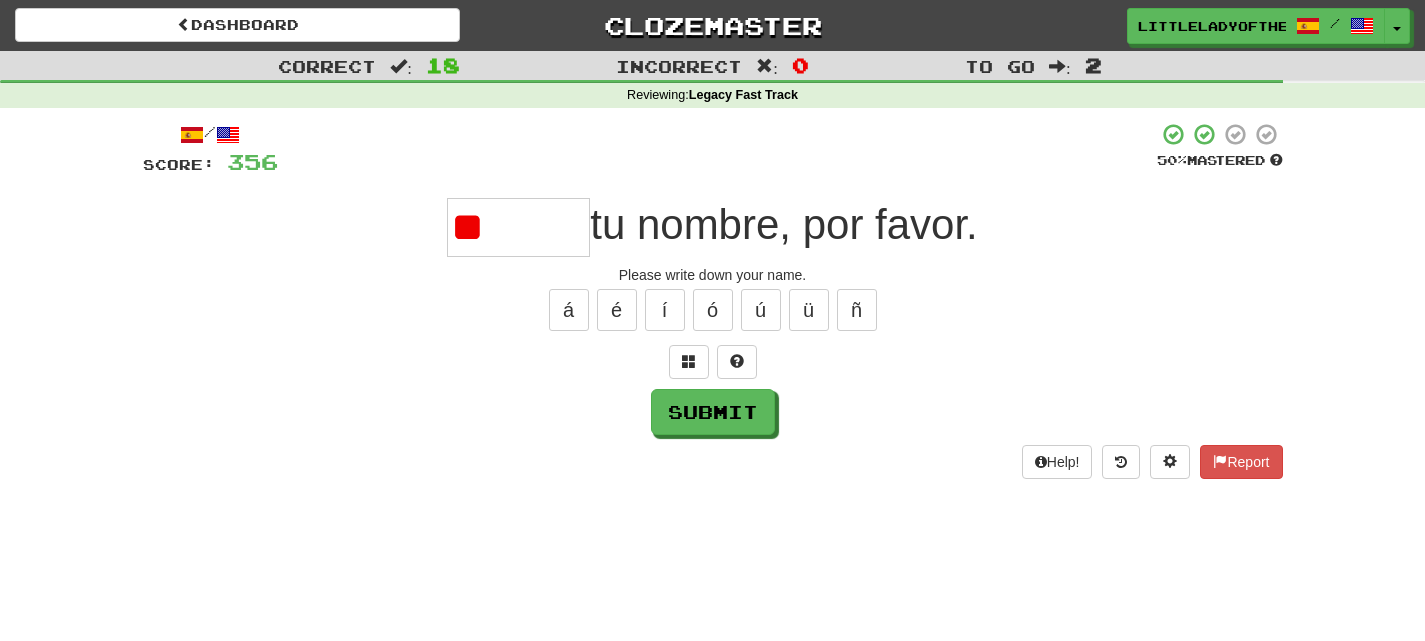 type on "*" 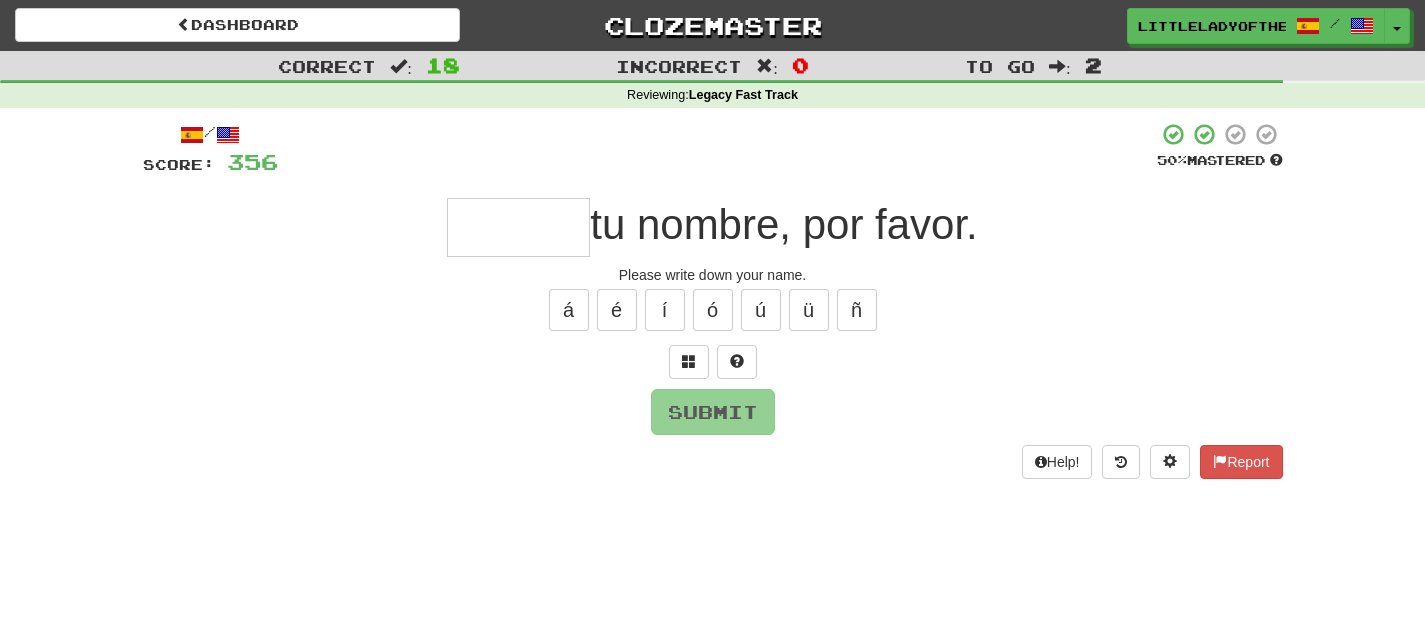 type on "*" 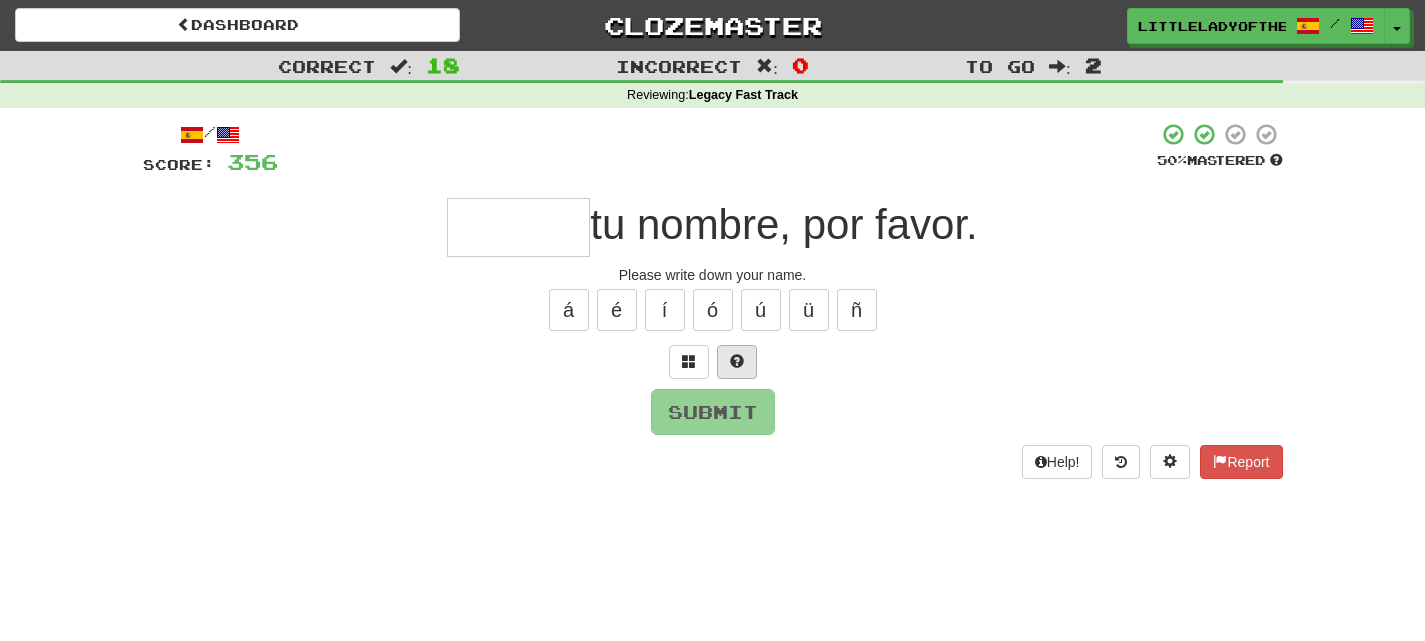 drag, startPoint x: 468, startPoint y: 226, endPoint x: 735, endPoint y: 355, distance: 296.52994 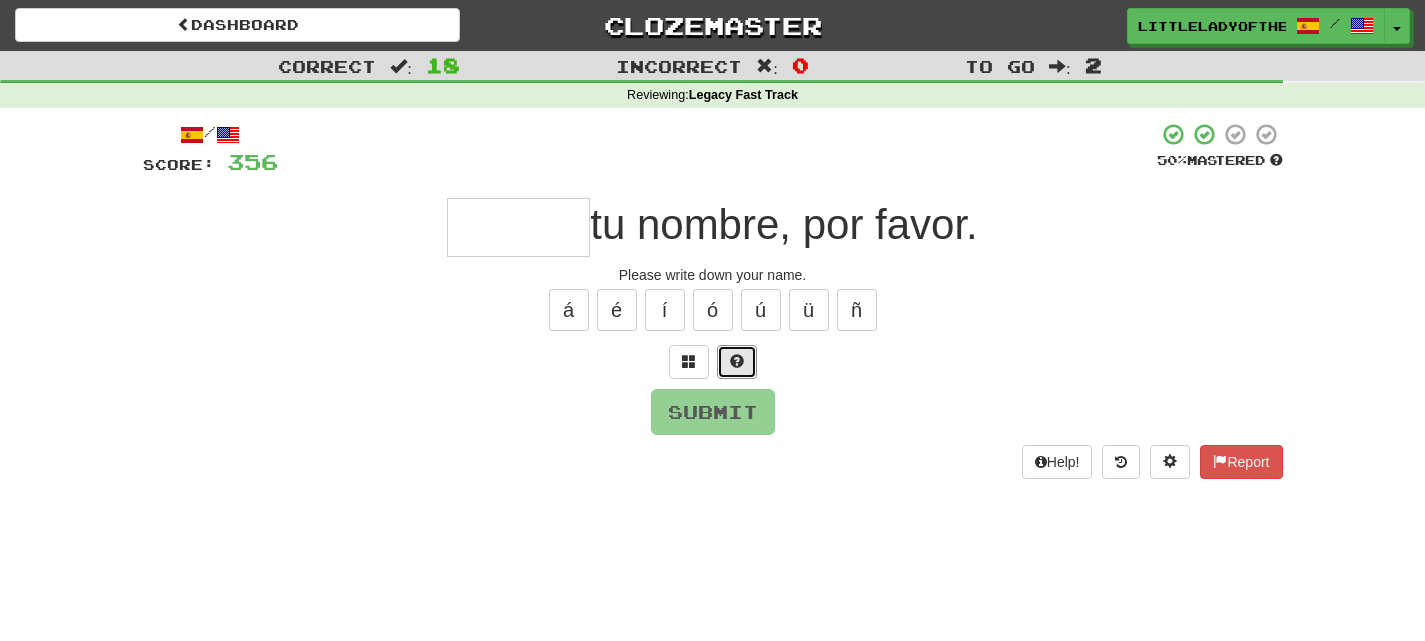 drag, startPoint x: 735, startPoint y: 355, endPoint x: 744, endPoint y: 371, distance: 18.35756 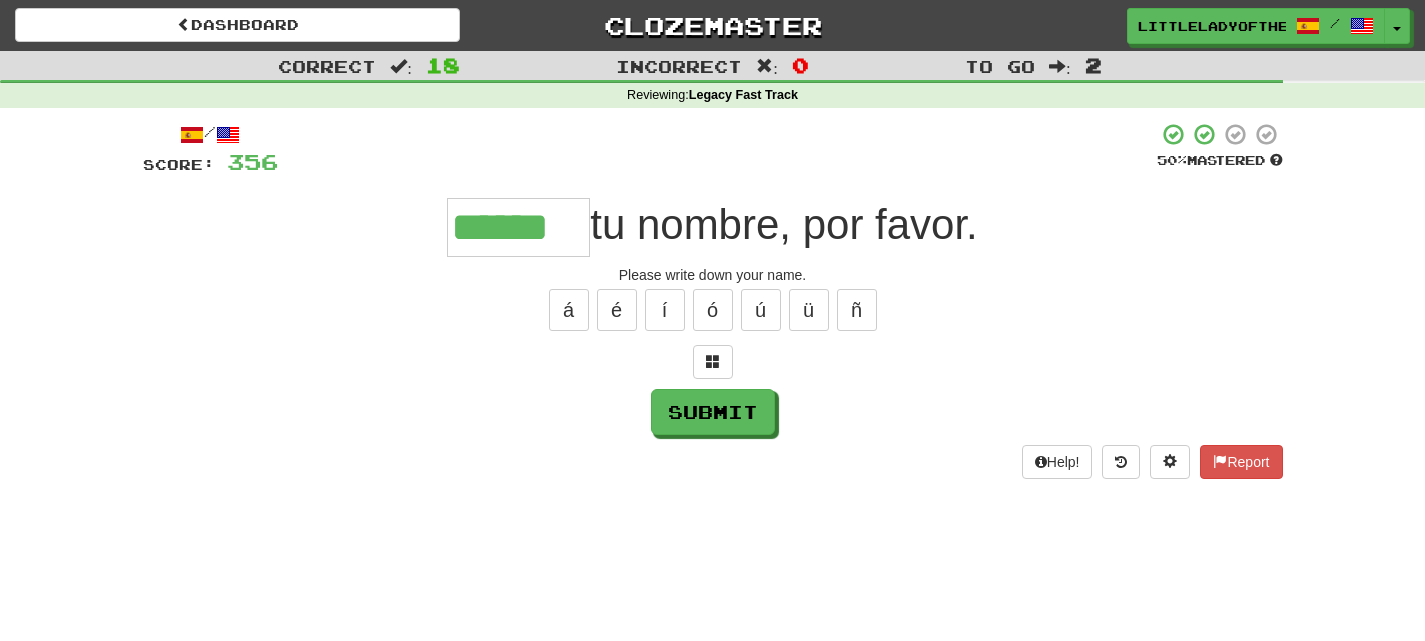 type on "******" 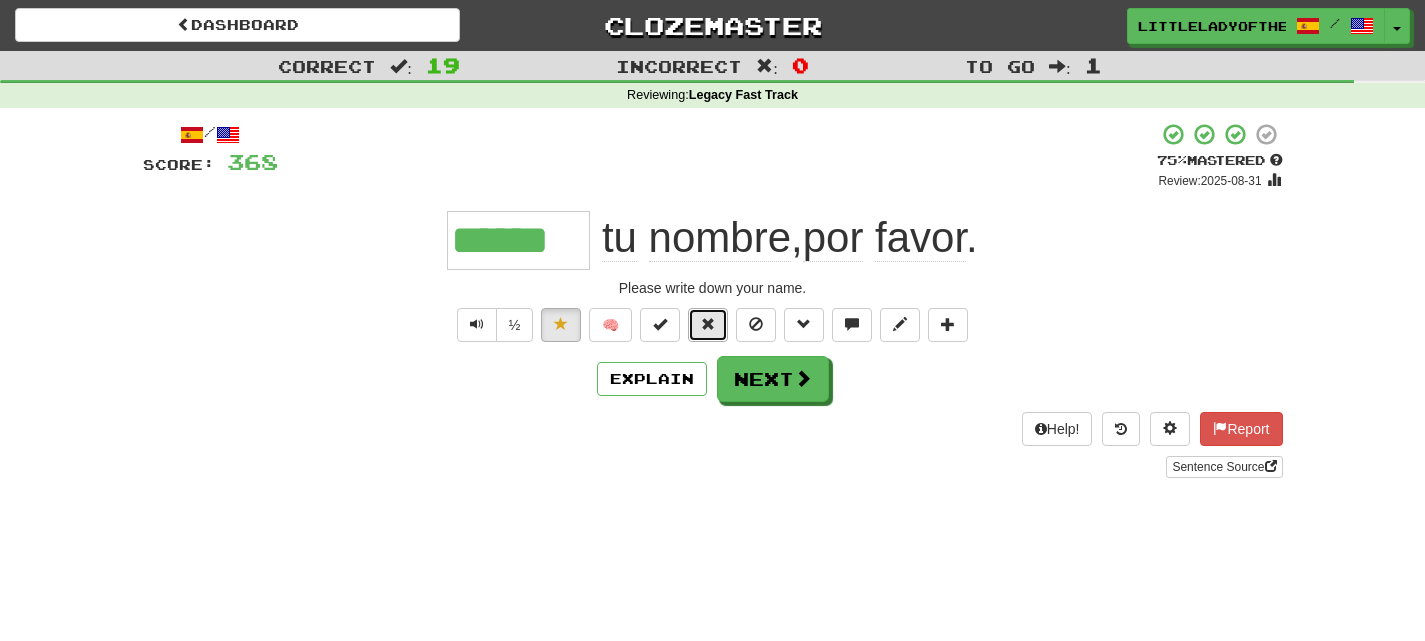 click at bounding box center (708, 324) 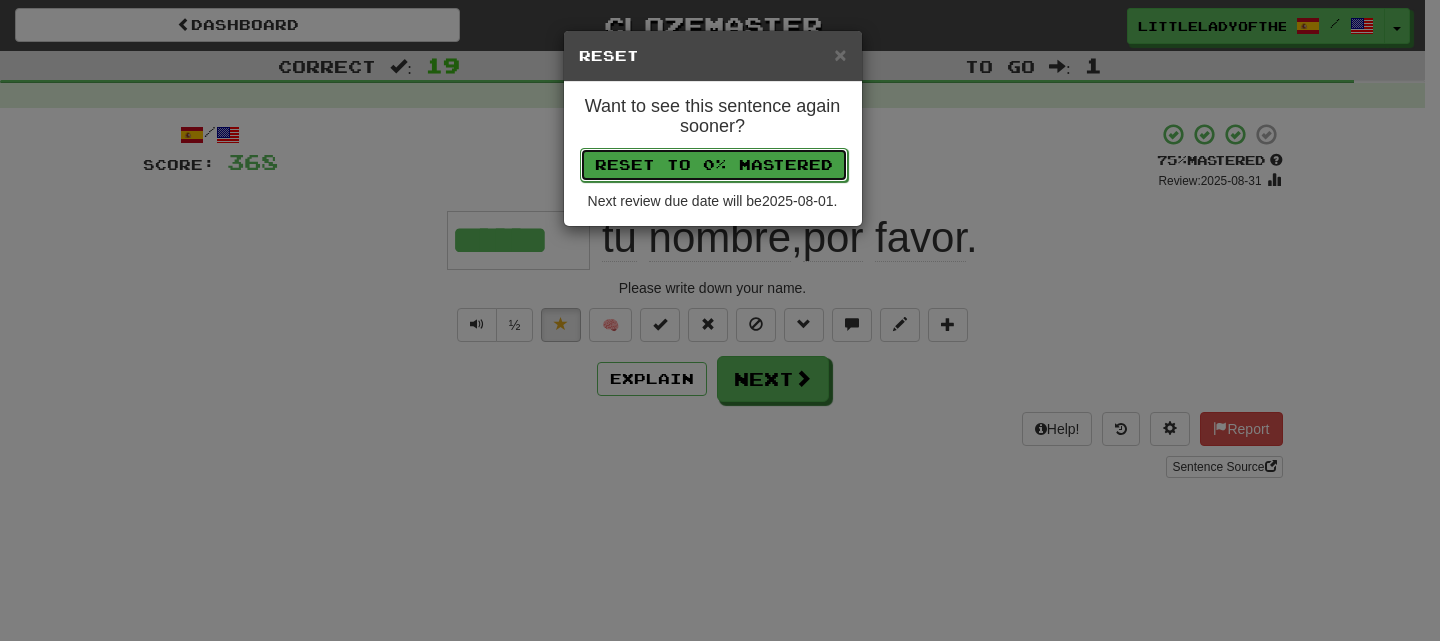 drag, startPoint x: 760, startPoint y: 165, endPoint x: 818, endPoint y: 166, distance: 58.00862 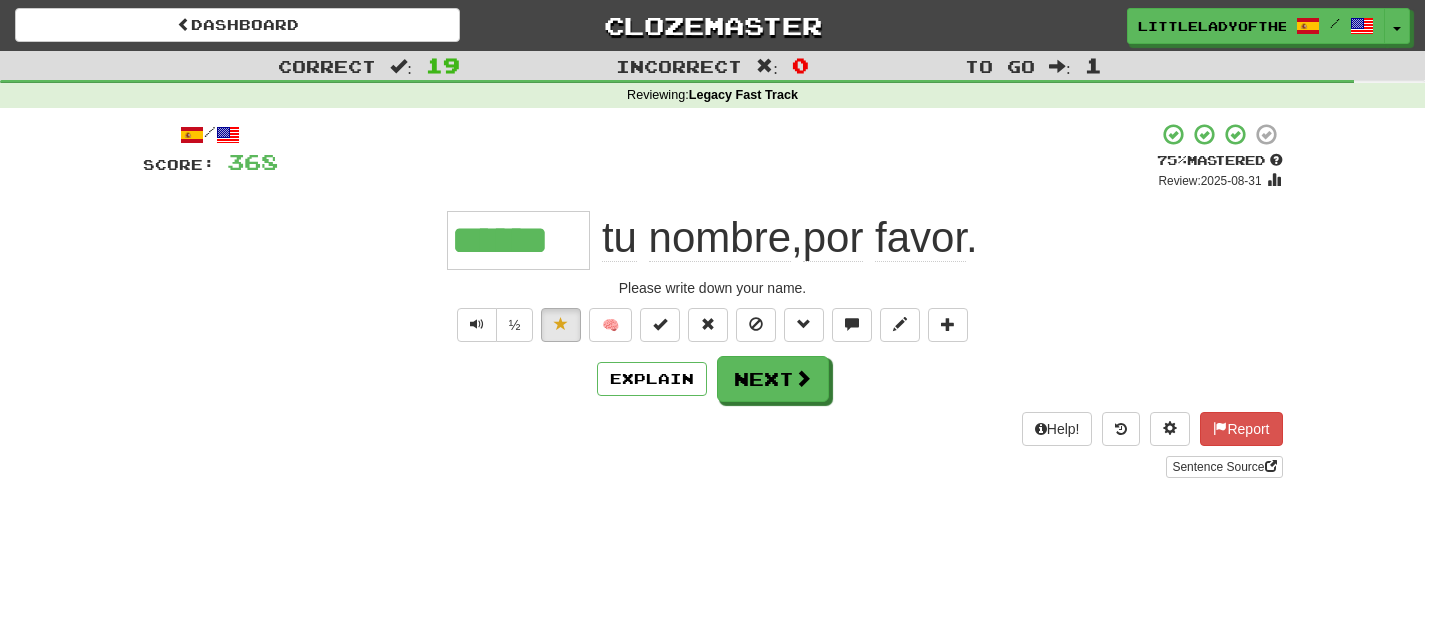 click on "Dashboard
Clozemaster
littleladyofthehouse
/
Toggle Dropdown
Dashboard
Leaderboard
Activity Feed
Notifications
2
Profile
Discussions
Español
/
English
Streak:
0
Review:
4,544
Daily Goal:  0 /1000
Français
/
English
Streak:
0
Review:
83
Points Today: 0
Tiếng Việt
/
English
Streak:
0
Review:
0
Points Today: 0
Languages
Account
Logout
littleladyofthehouse
/
Toggle Dropdown
Dashboard
Leaderboard
Activity Feed
Notifications
2
Profile
Discussions
Español
/
English
Streak:
0
Review:
4,544
Daily Goal:  0 /1000
Français
/
English
Streak:
0" at bounding box center (720, 675) 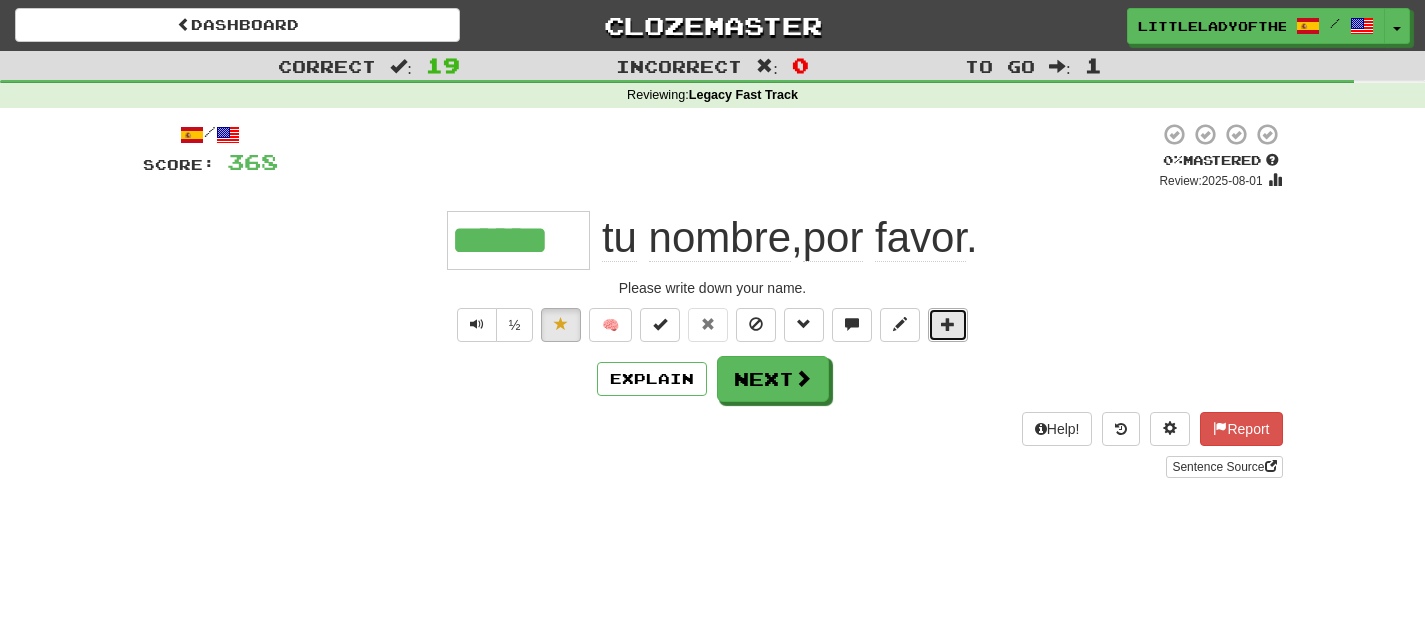 drag, startPoint x: 957, startPoint y: 321, endPoint x: 949, endPoint y: 331, distance: 12.806249 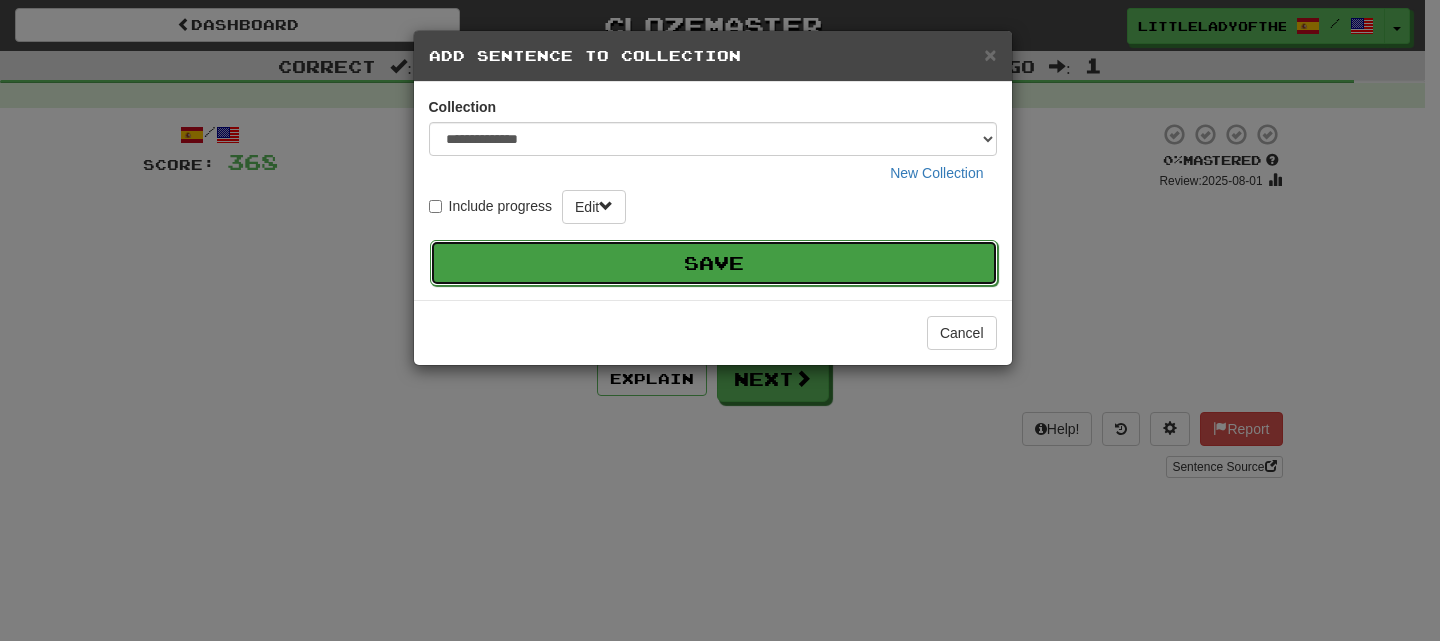 click on "Save" at bounding box center [714, 263] 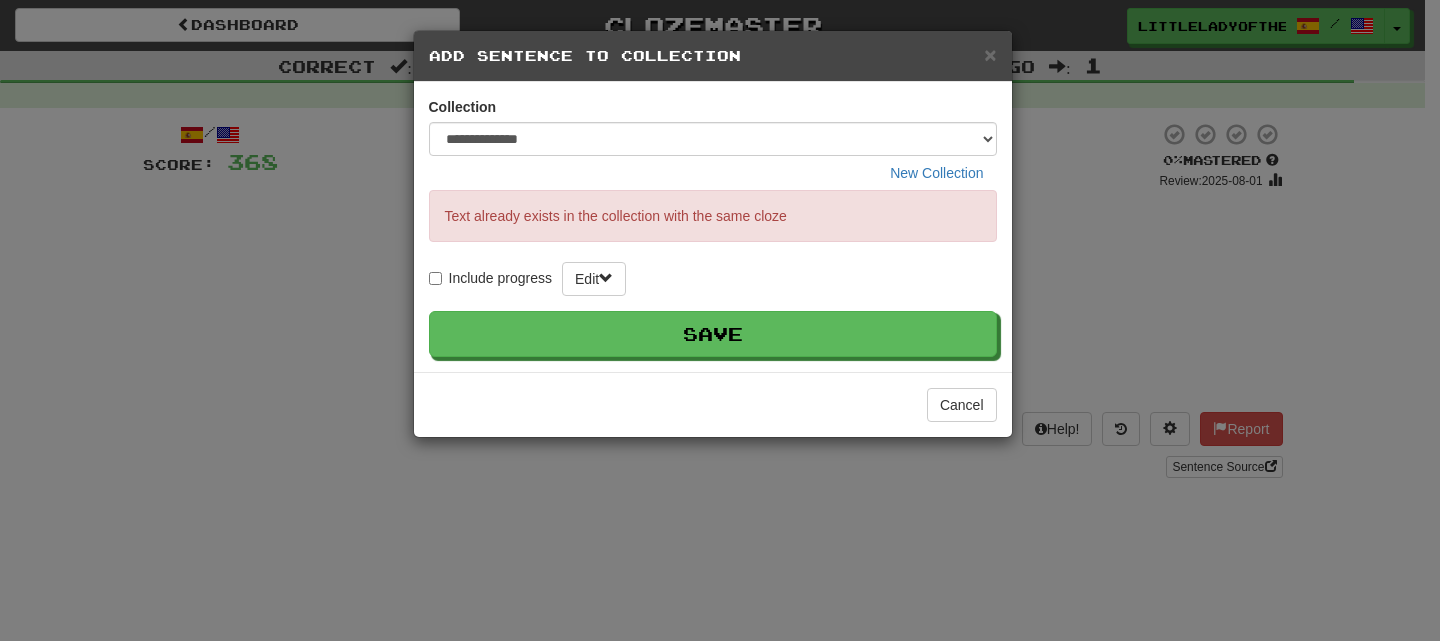 click on "**********" at bounding box center (720, 320) 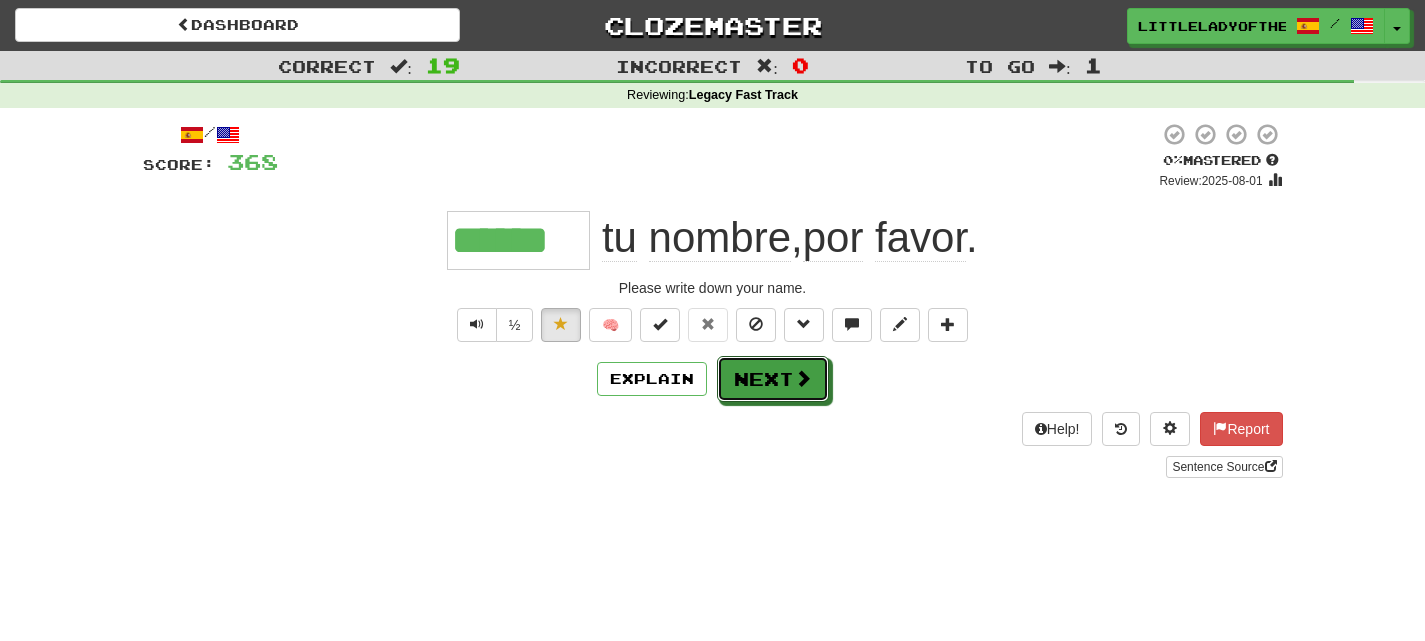 click on "Next" at bounding box center (773, 379) 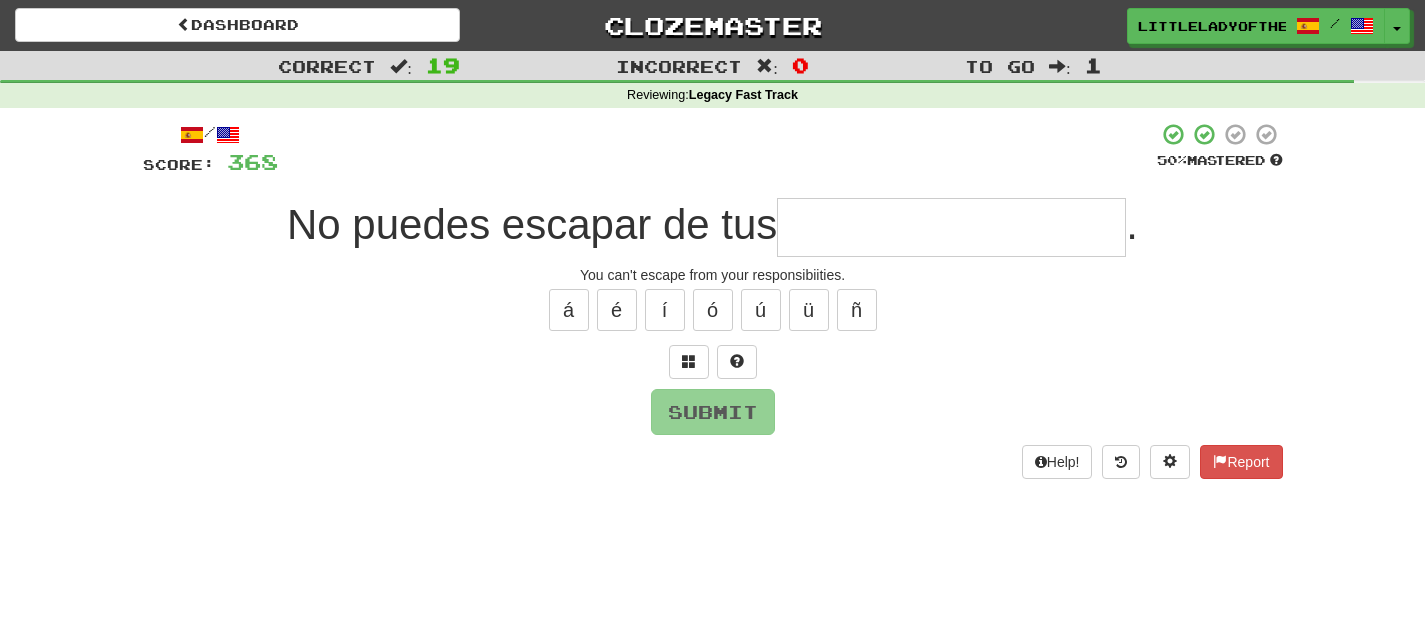 click on "/  Score:   368 50 %  Mastered No puedes escapar de tus  . You can't escape from your responsibiities. á é í ó ú ü ñ Submit  Help!  Report" at bounding box center (713, 300) 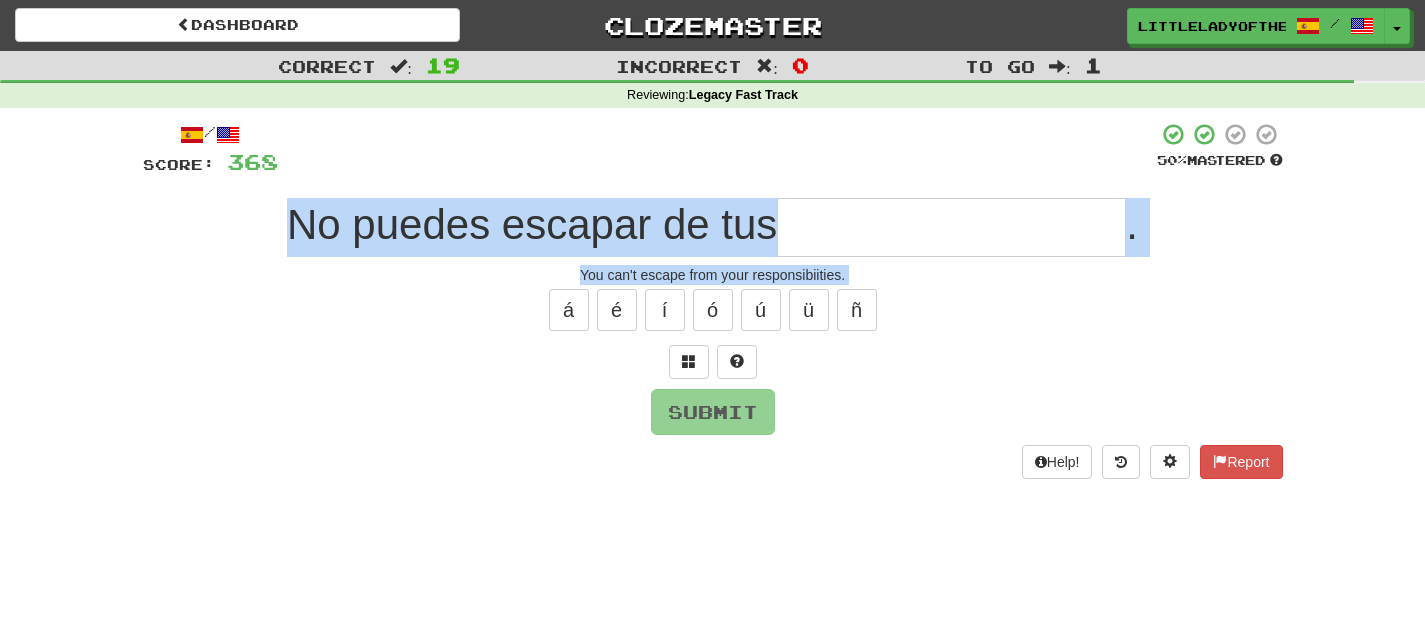 drag, startPoint x: 938, startPoint y: 337, endPoint x: 941, endPoint y: 236, distance: 101.04455 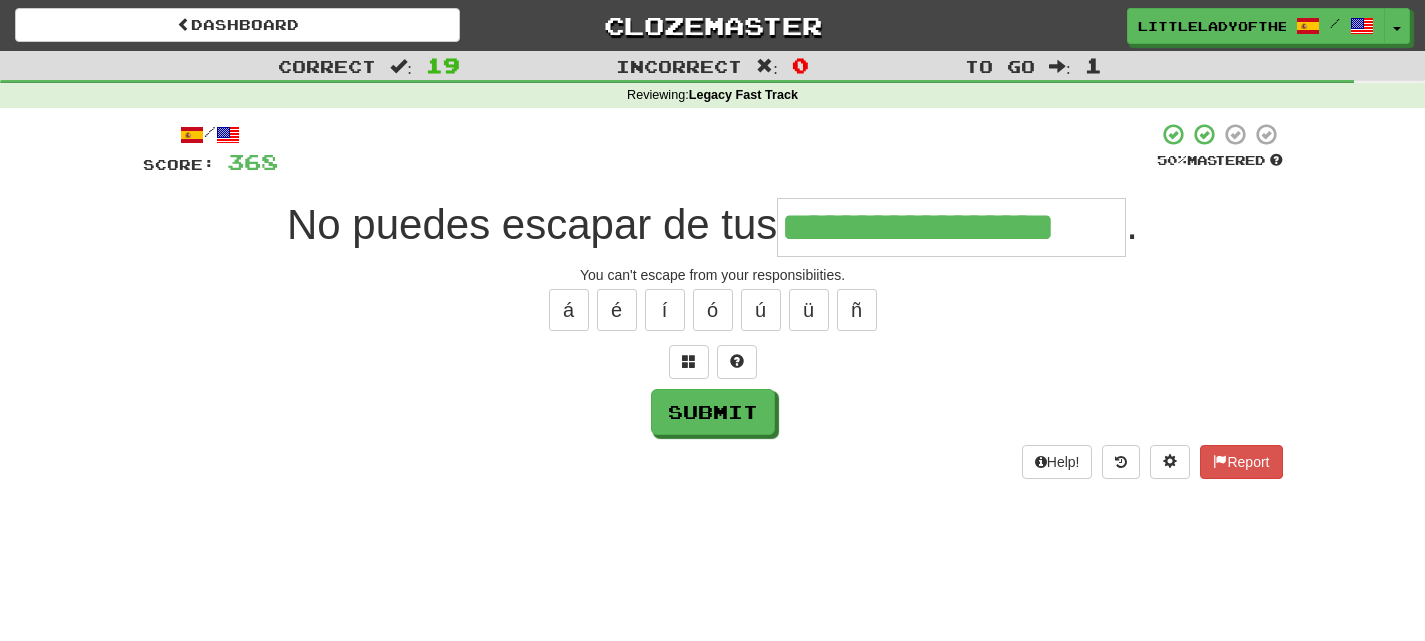 type on "**********" 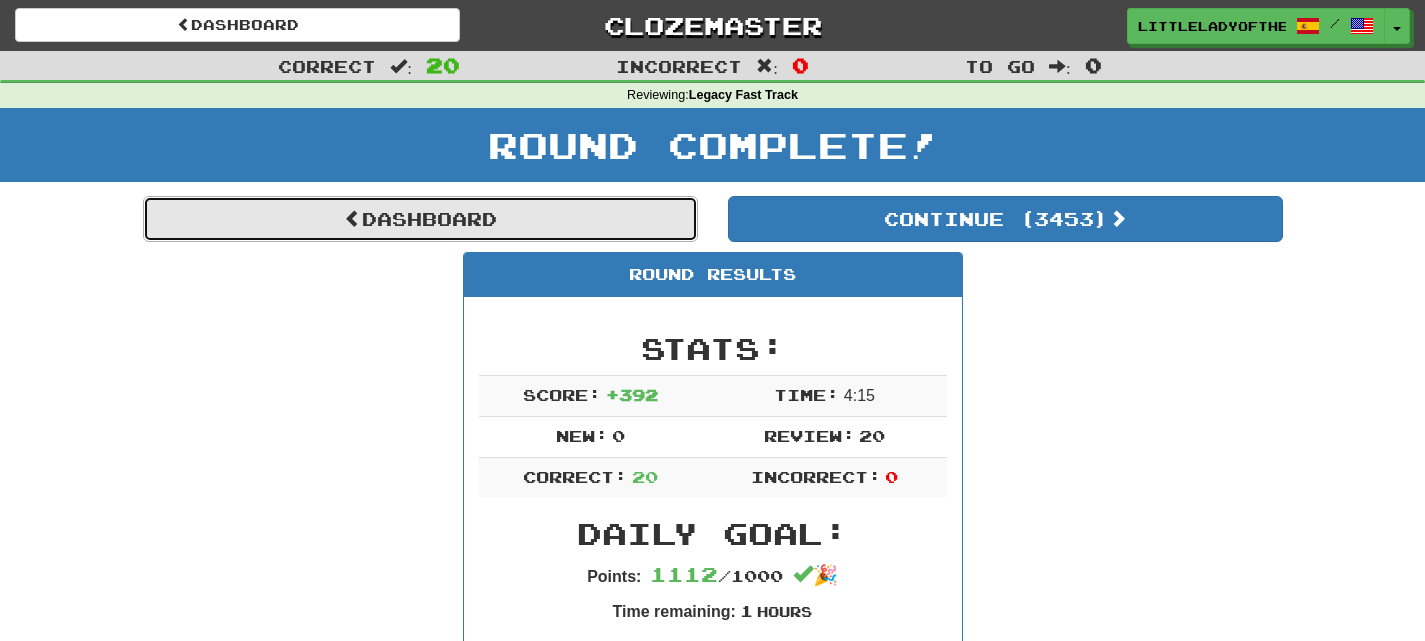 click on "Dashboard" at bounding box center (420, 219) 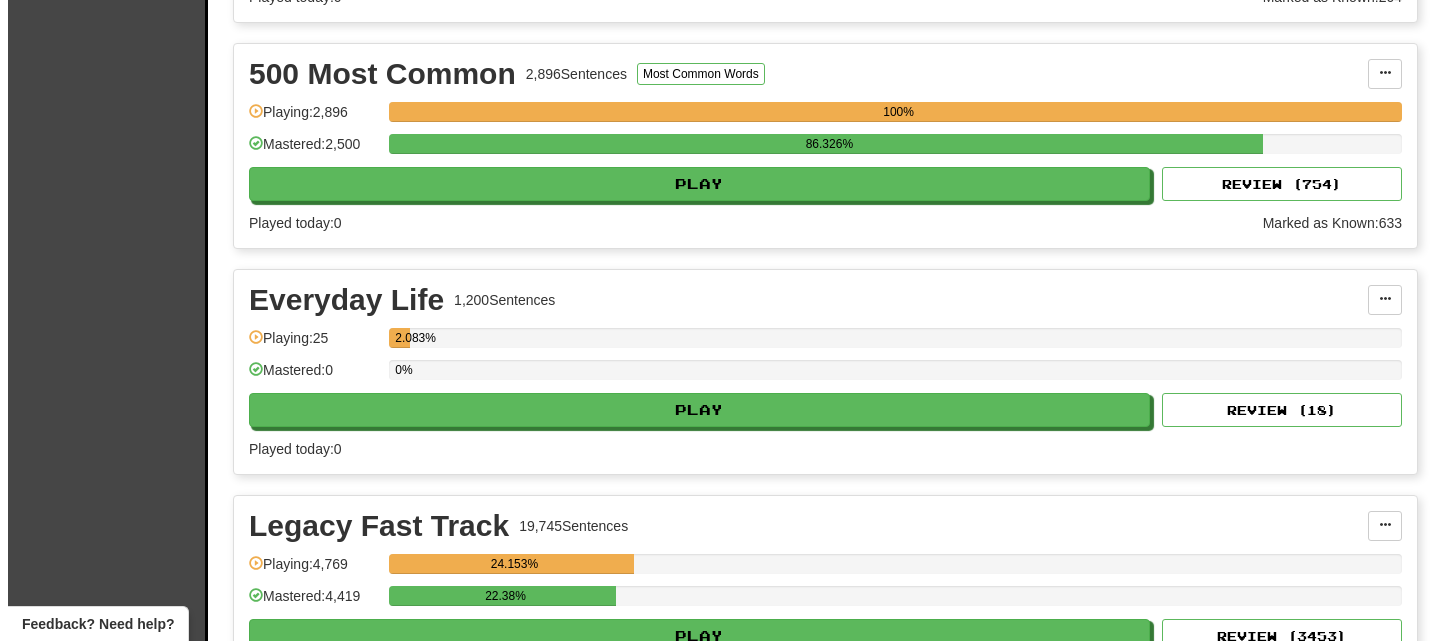 scroll, scrollTop: 645, scrollLeft: 0, axis: vertical 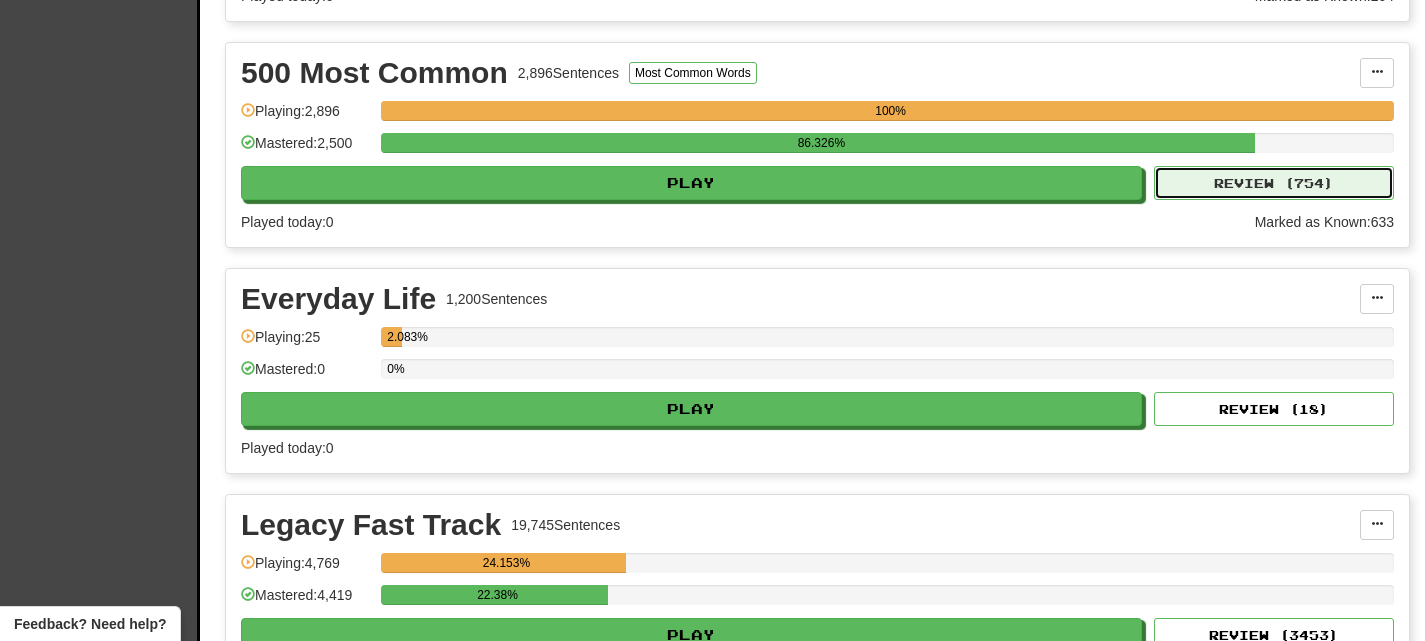 click on "Review ( 754 )" at bounding box center [1274, 183] 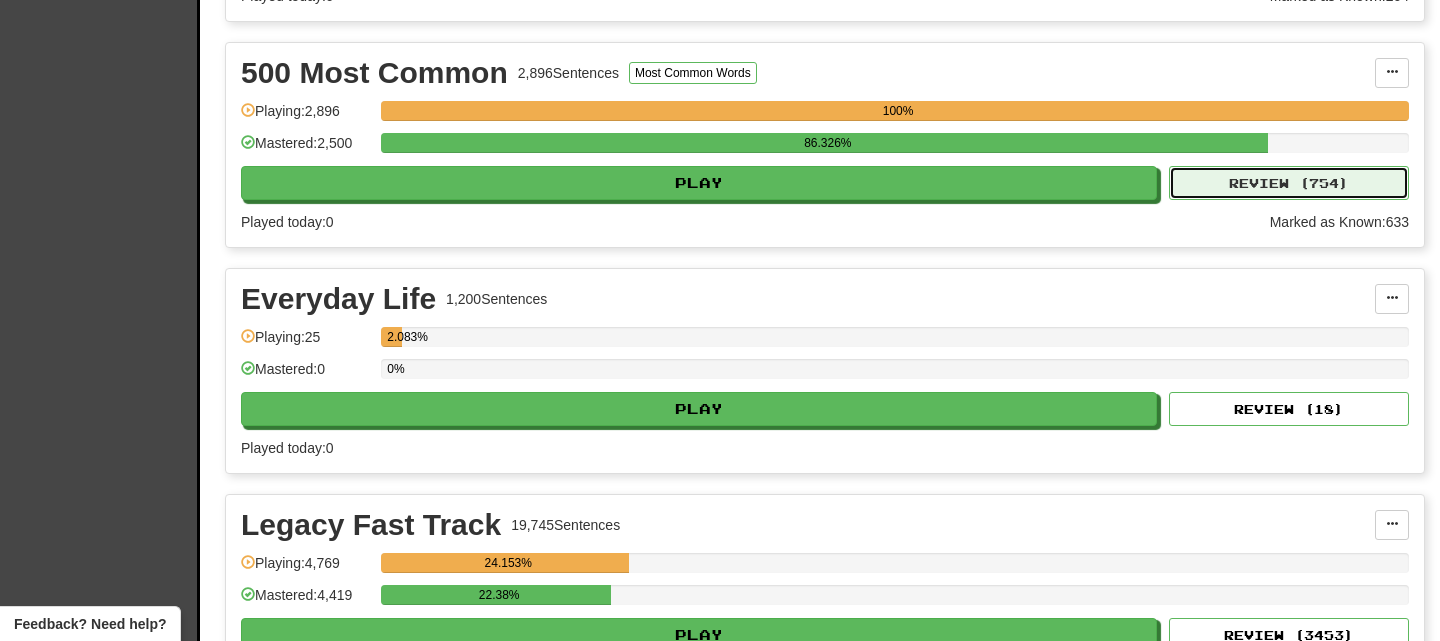 select on "**" 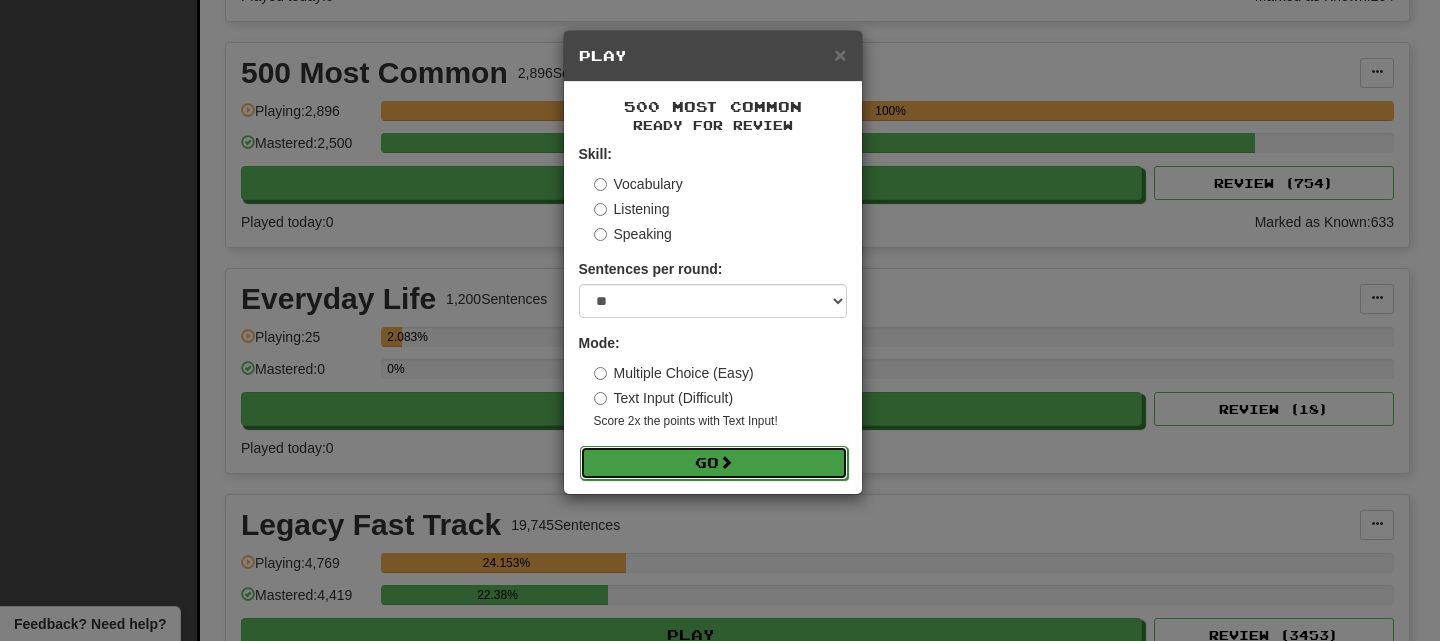 click on "Go" at bounding box center (714, 463) 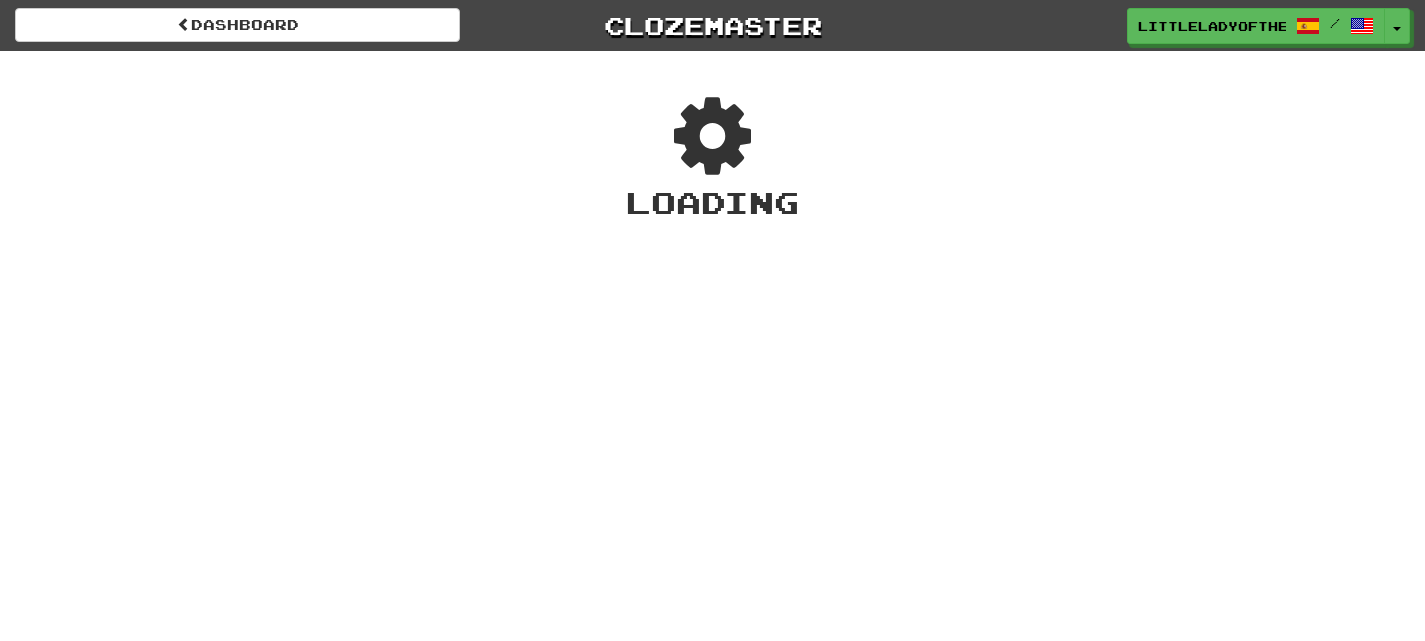 scroll, scrollTop: 0, scrollLeft: 0, axis: both 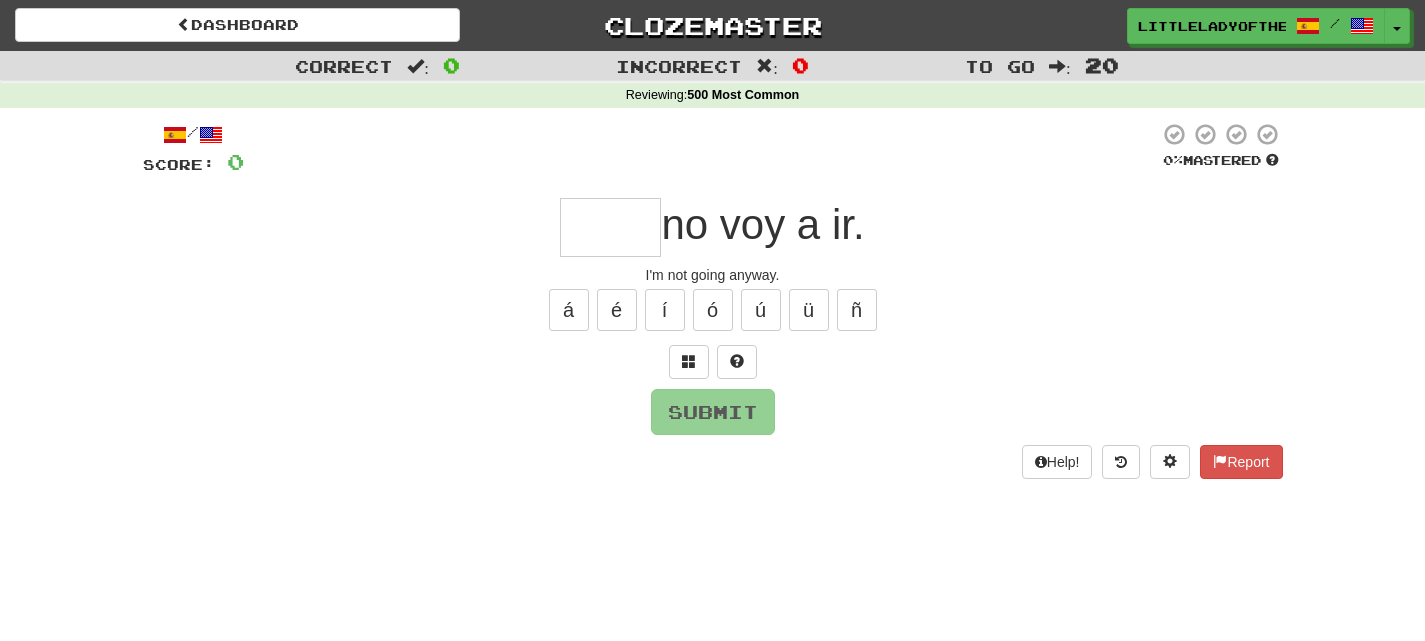 type on "*" 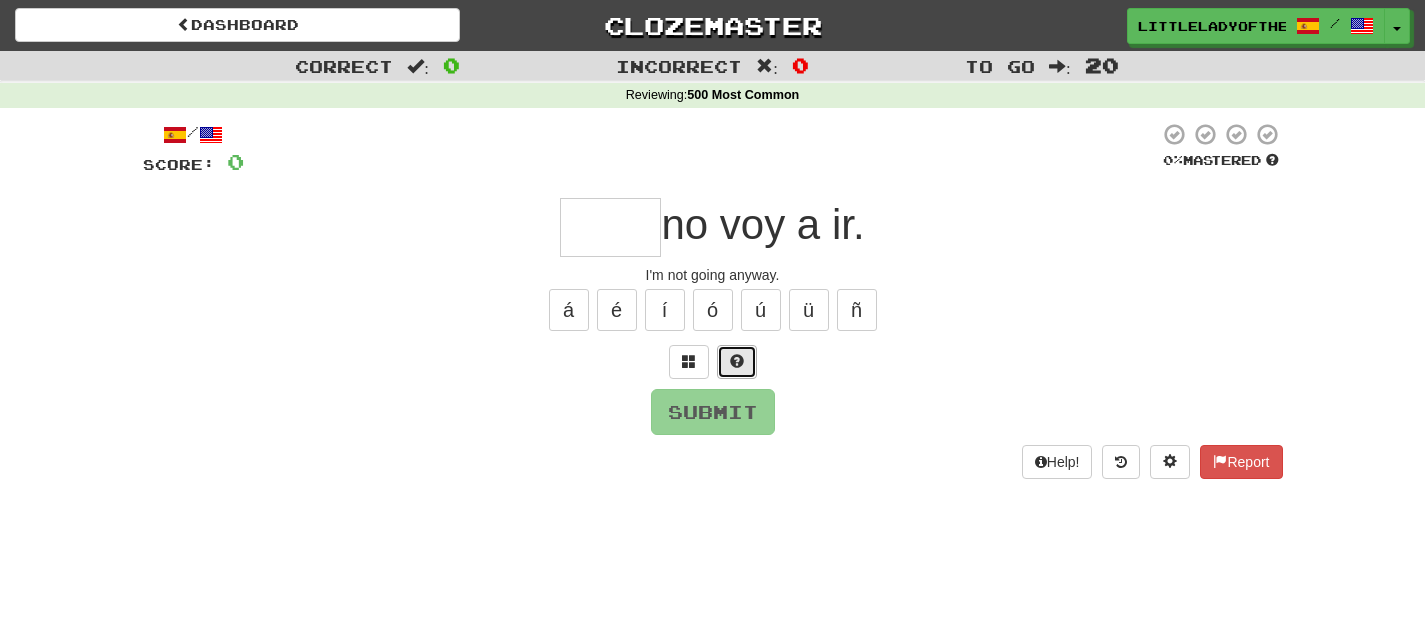 click at bounding box center (737, 361) 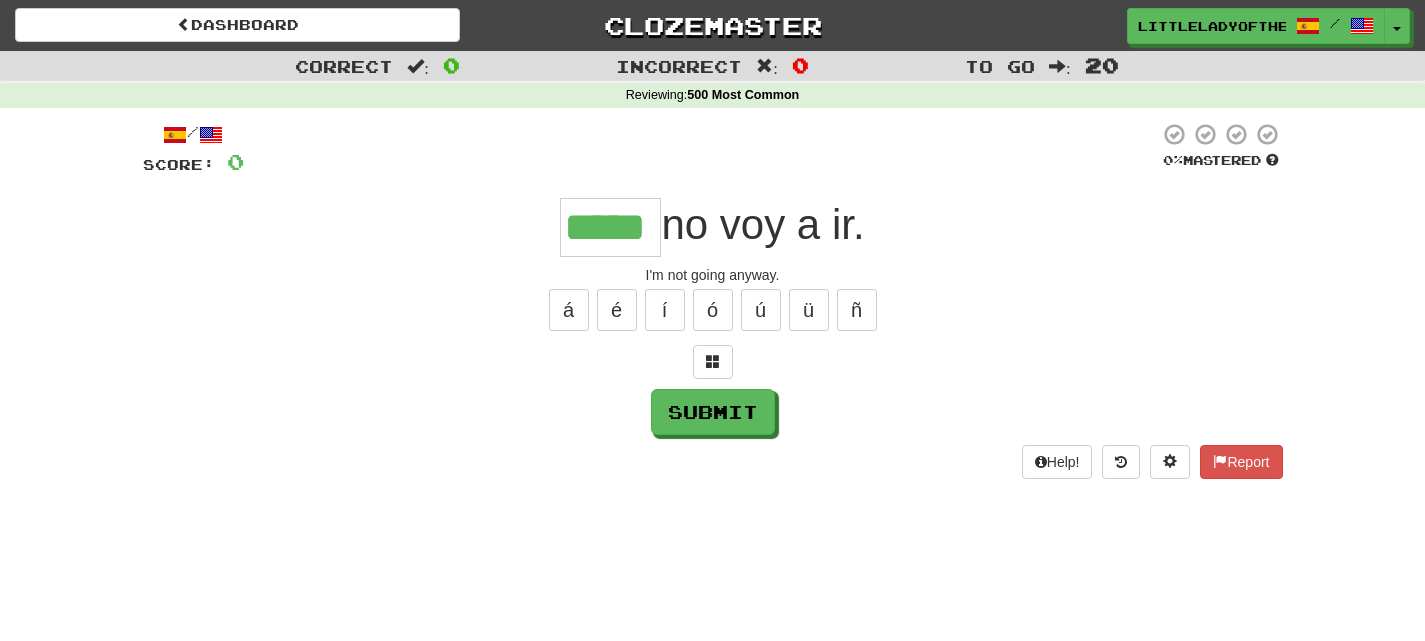 type on "*****" 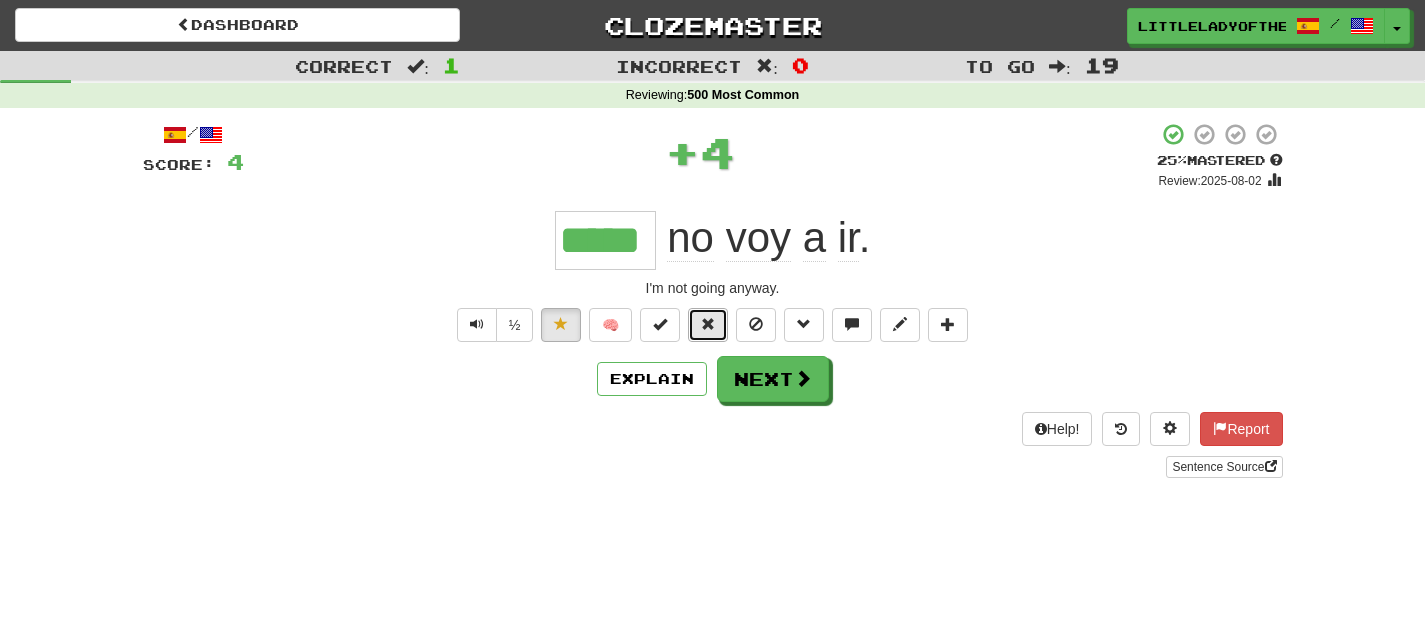 click at bounding box center (708, 324) 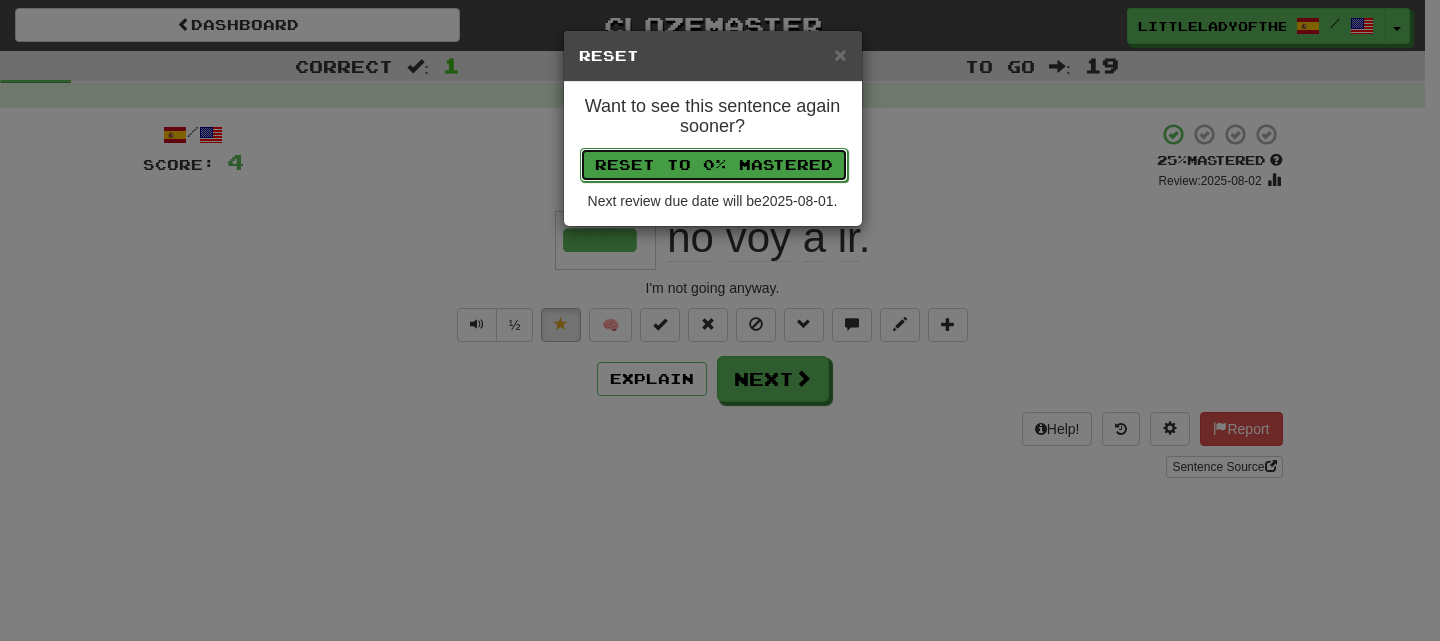 click on "Reset to 0% Mastered" at bounding box center (714, 165) 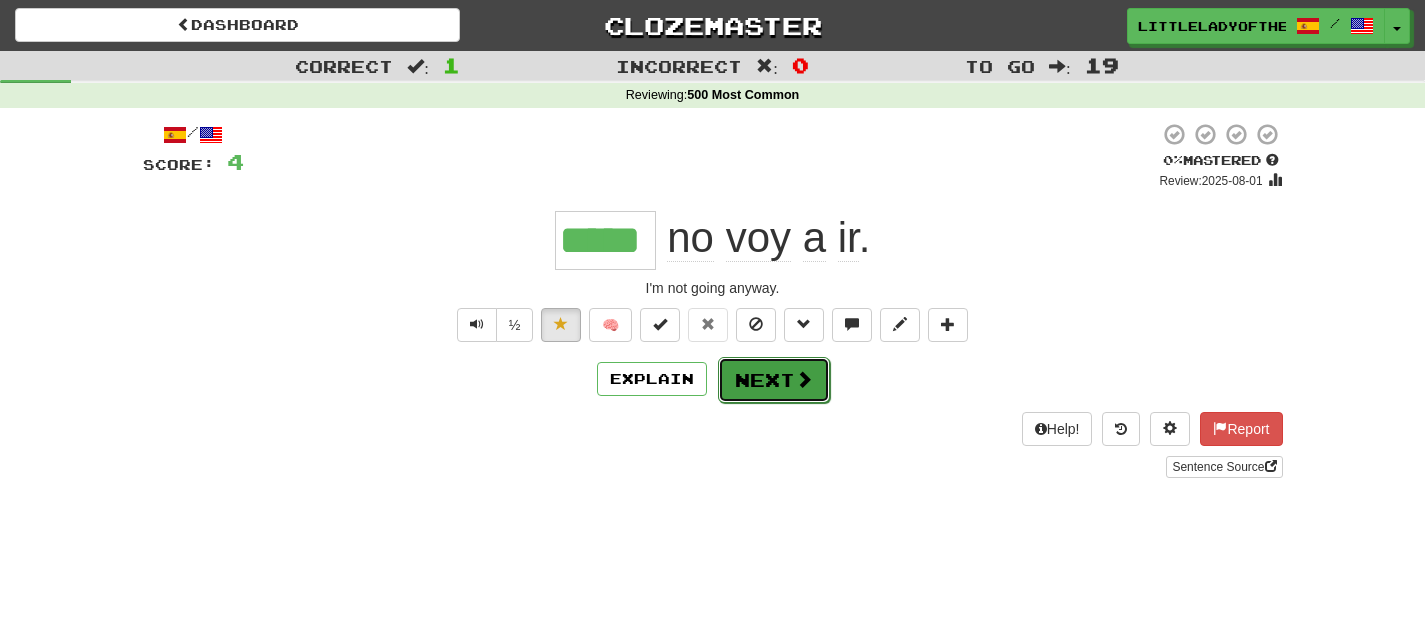 click at bounding box center (804, 379) 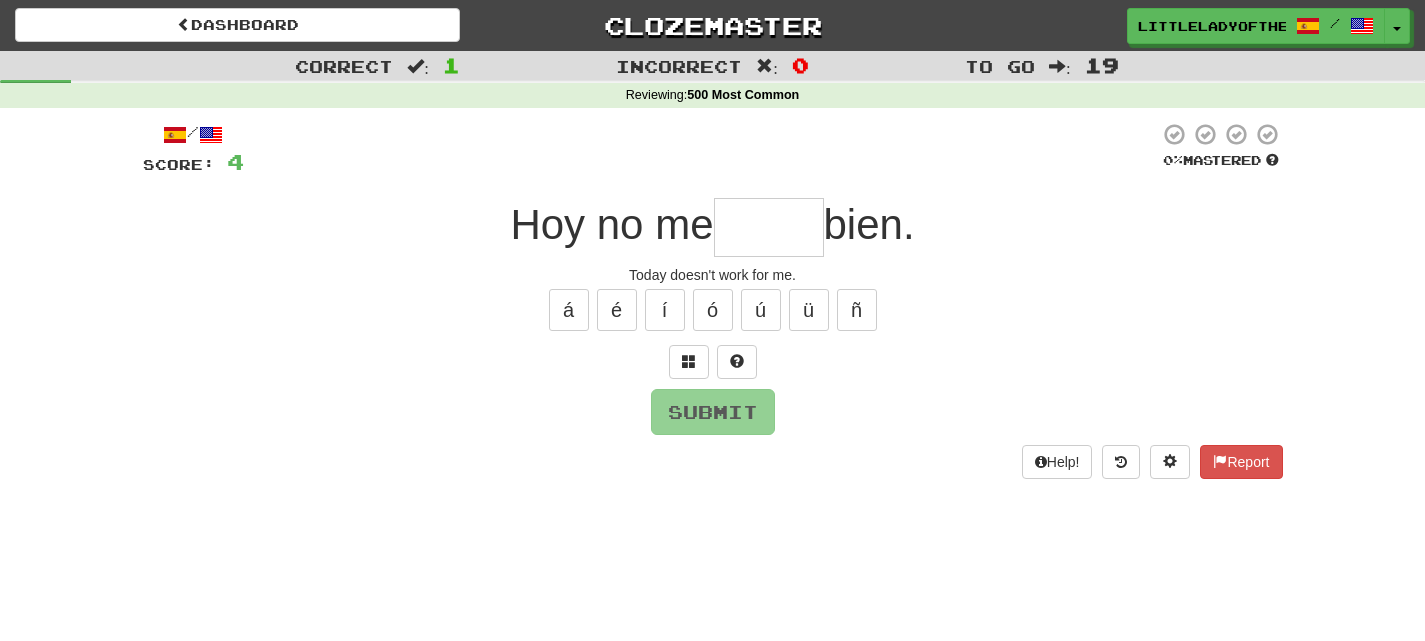 click on "Submit" at bounding box center [713, 412] 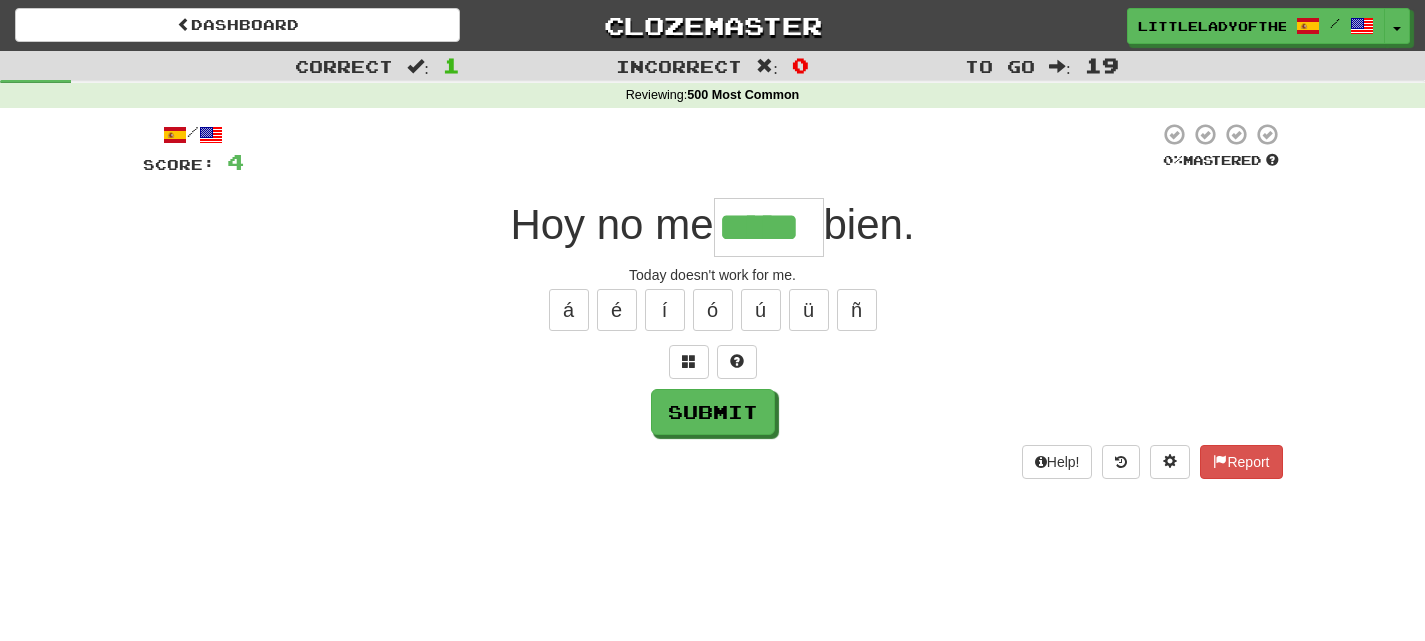 type on "*****" 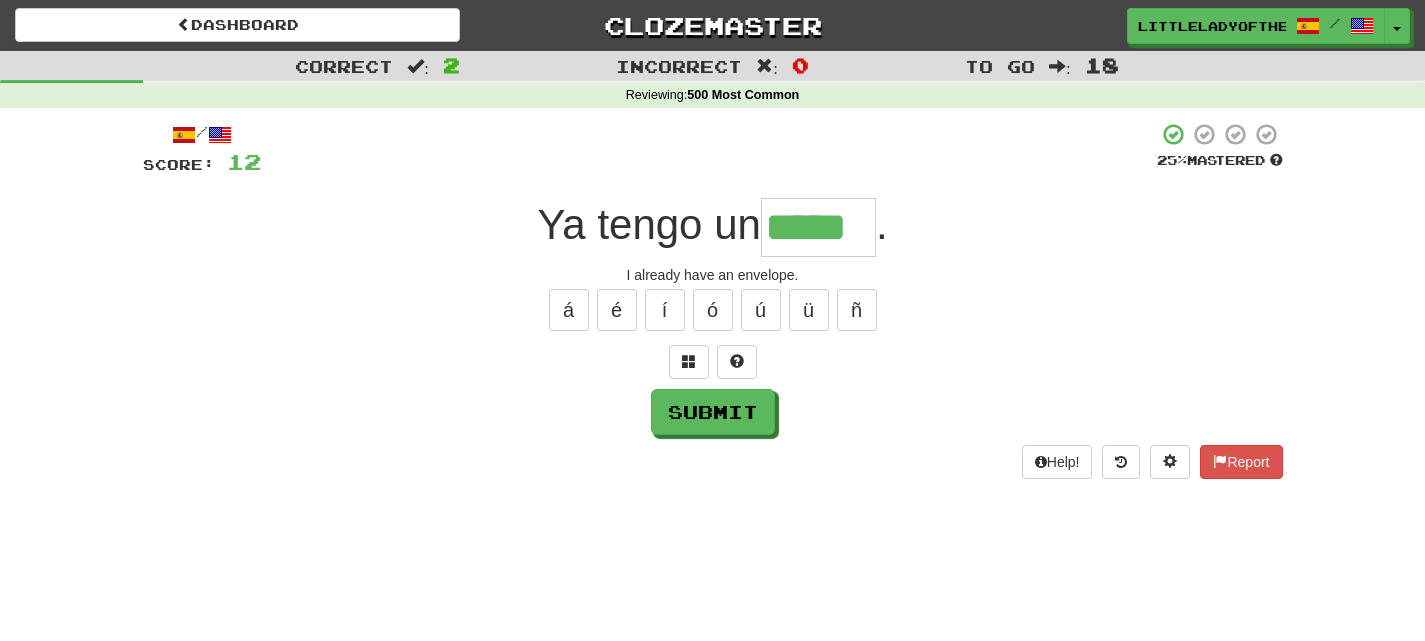type on "*****" 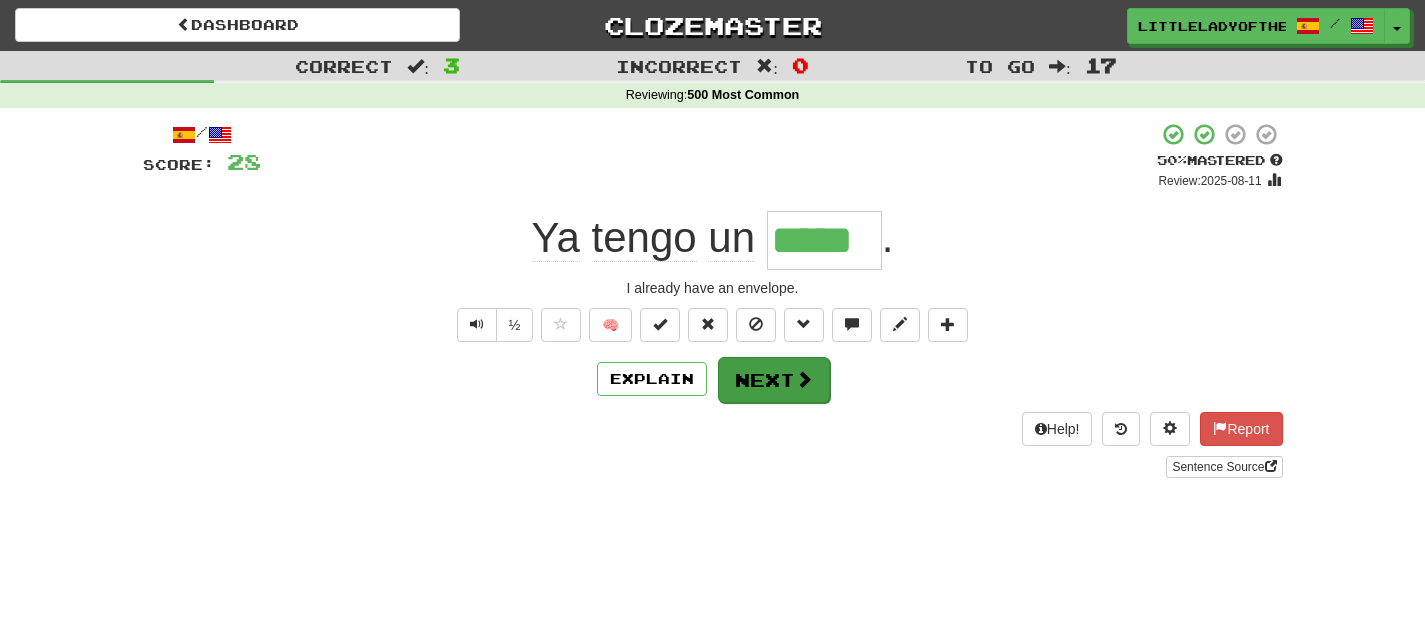 drag, startPoint x: 773, startPoint y: 232, endPoint x: 800, endPoint y: 387, distance: 157.33405 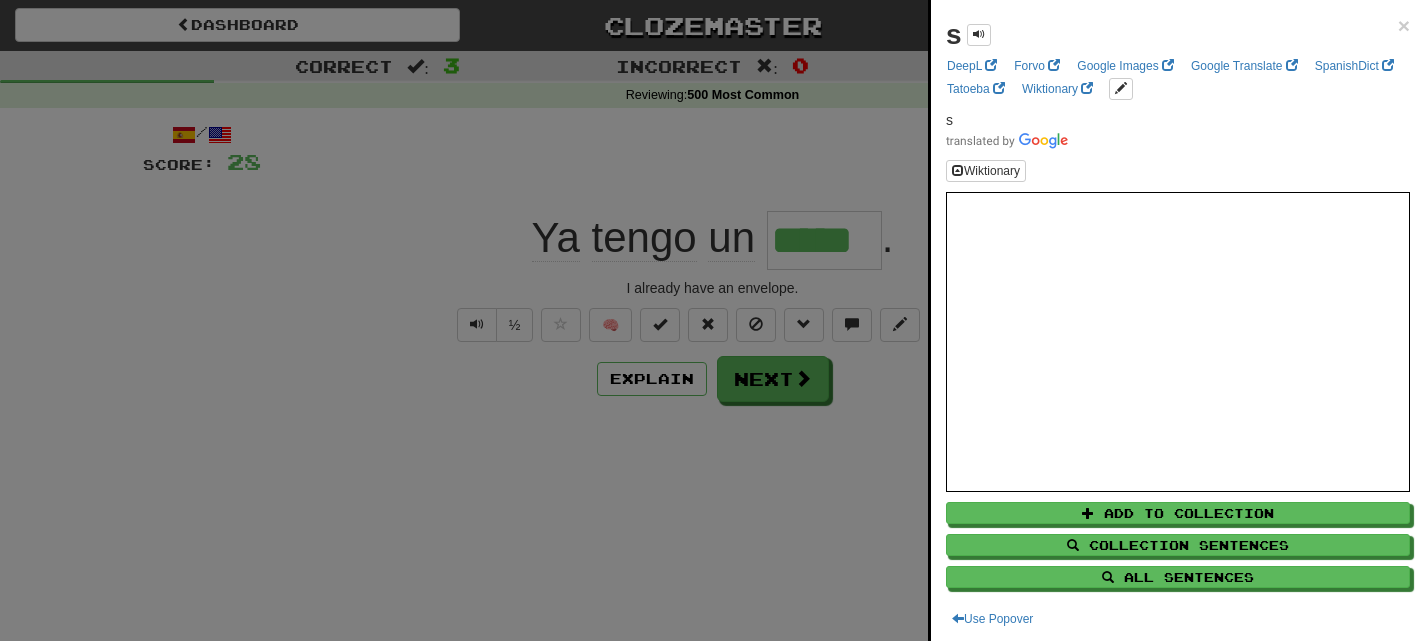 click at bounding box center [712, 320] 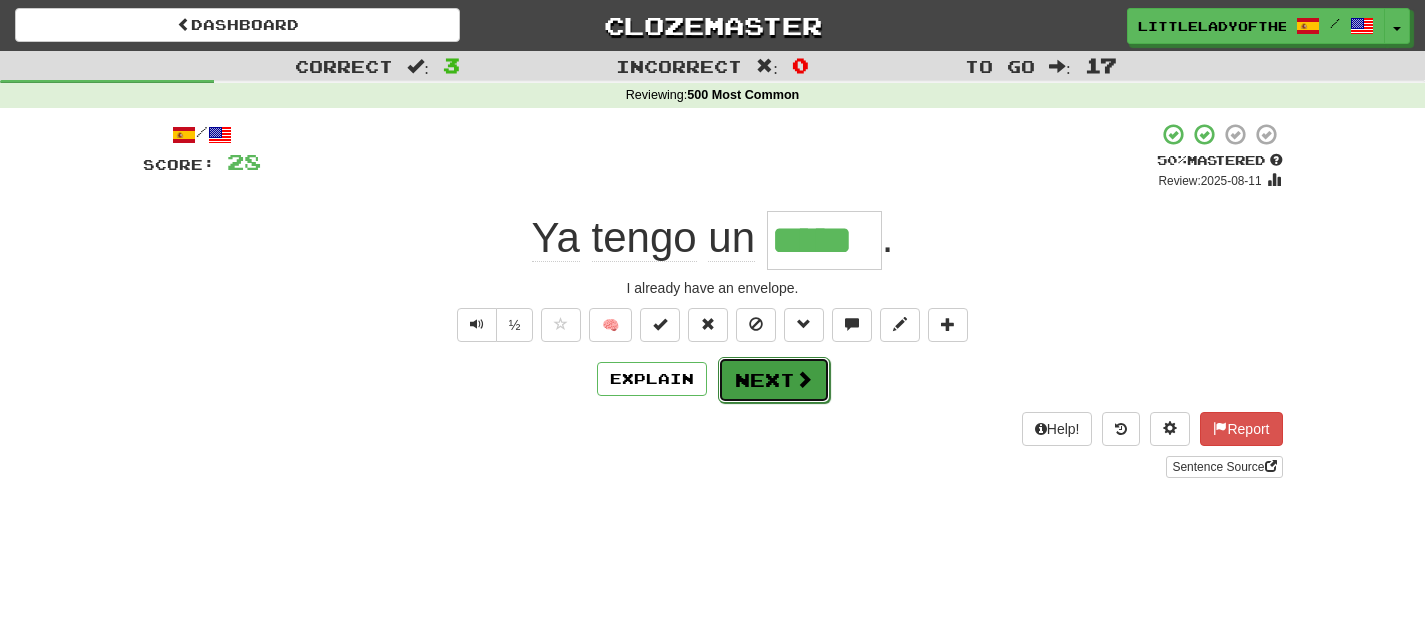 click on "Next" at bounding box center (774, 380) 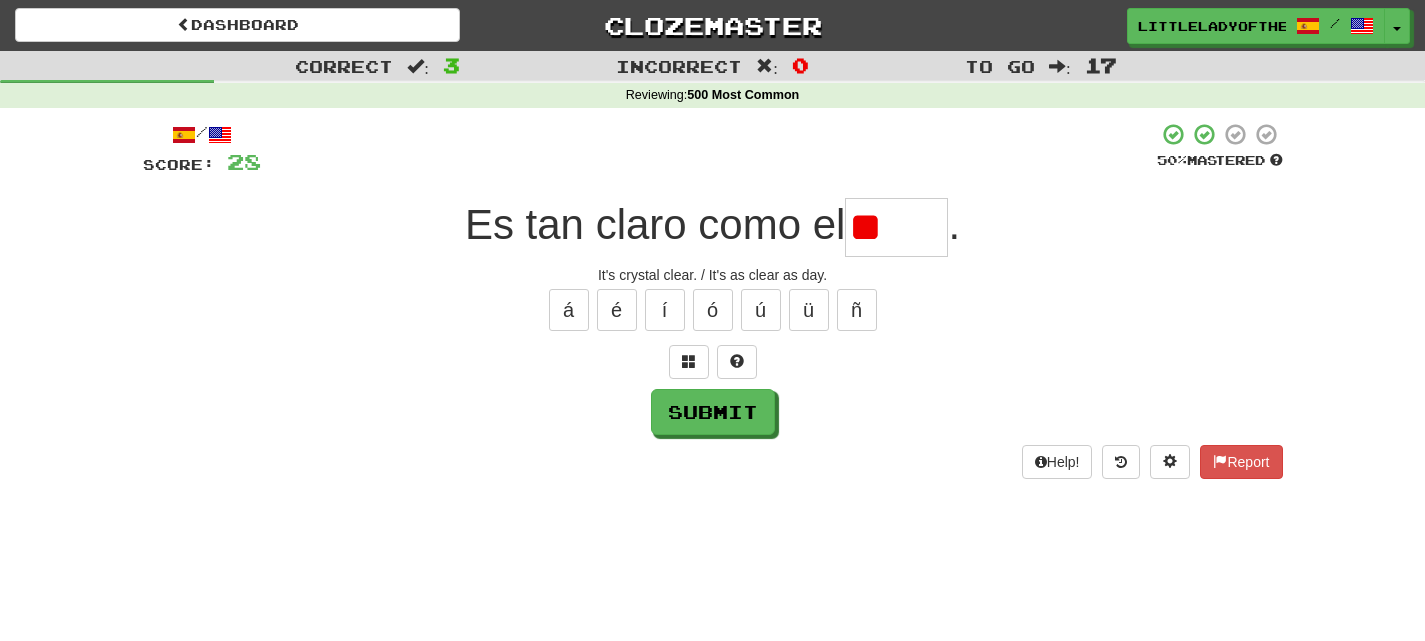 type on "*" 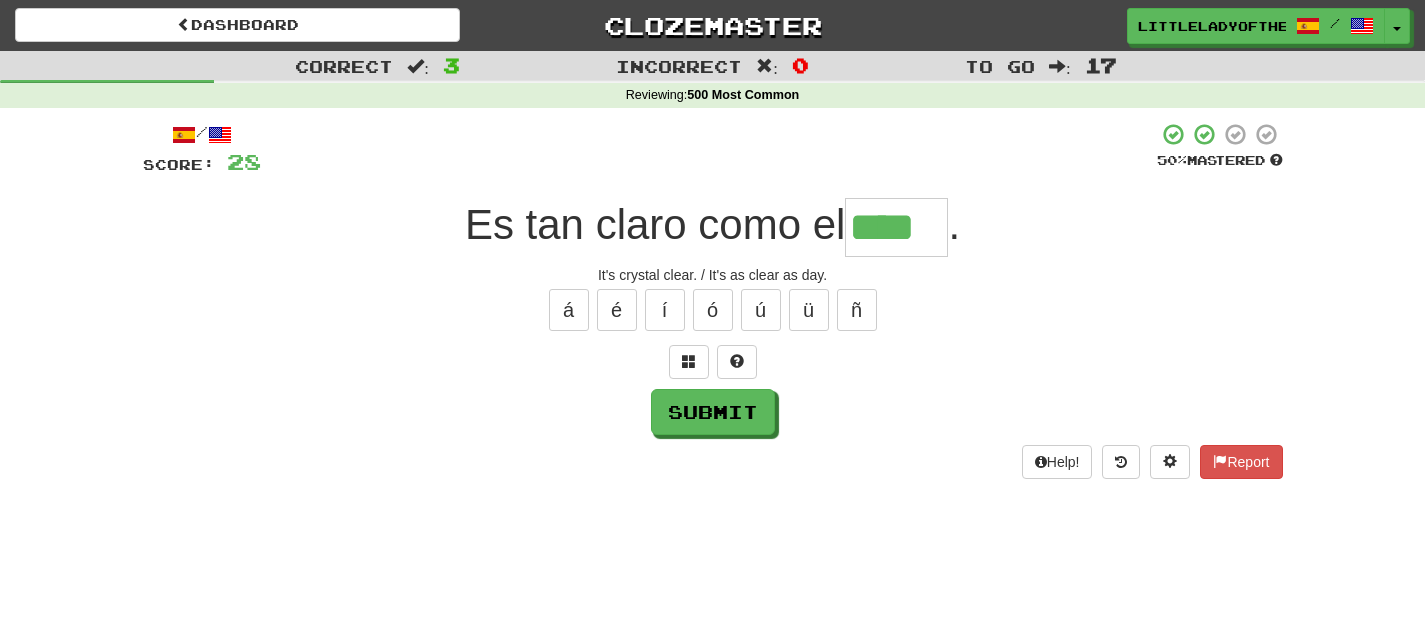 type on "****" 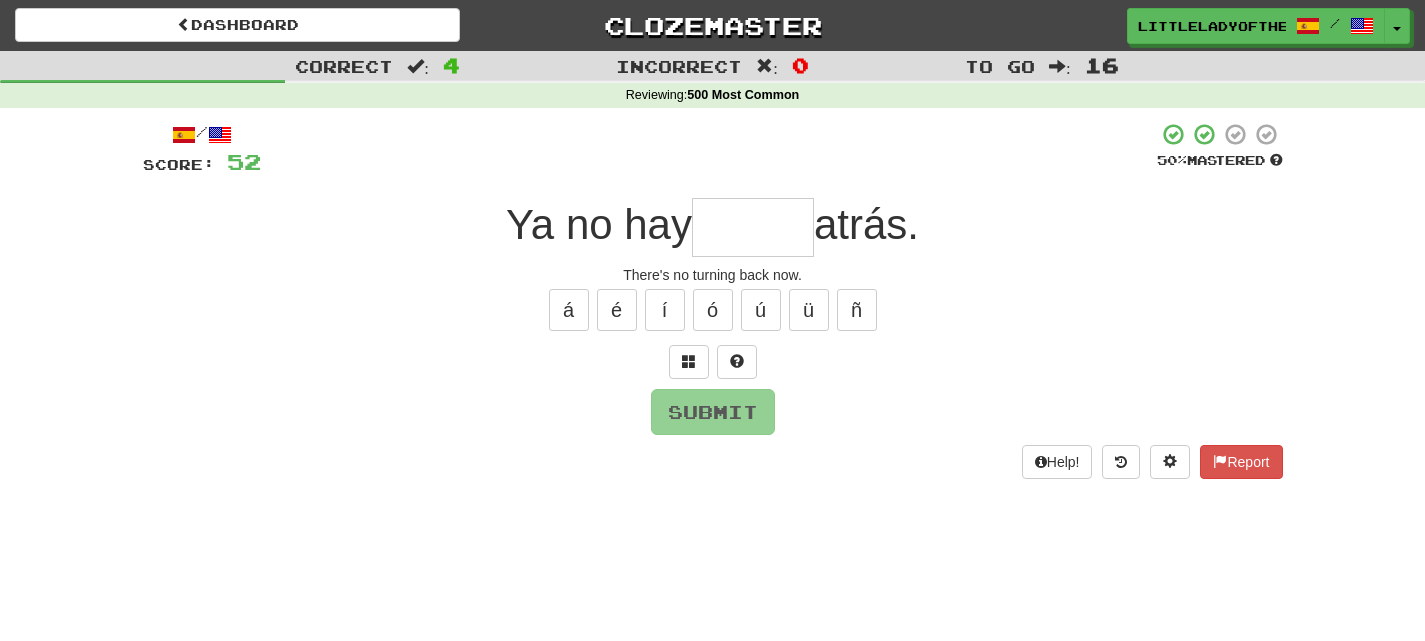 type on "*" 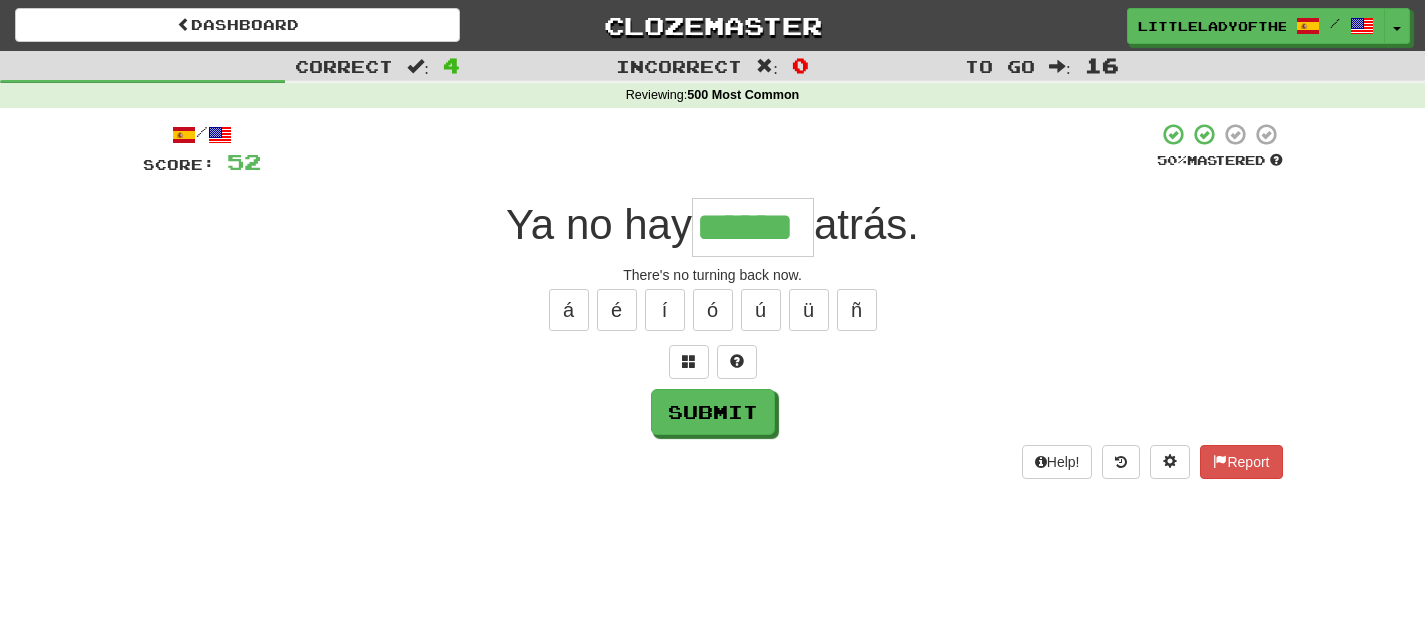 type on "******" 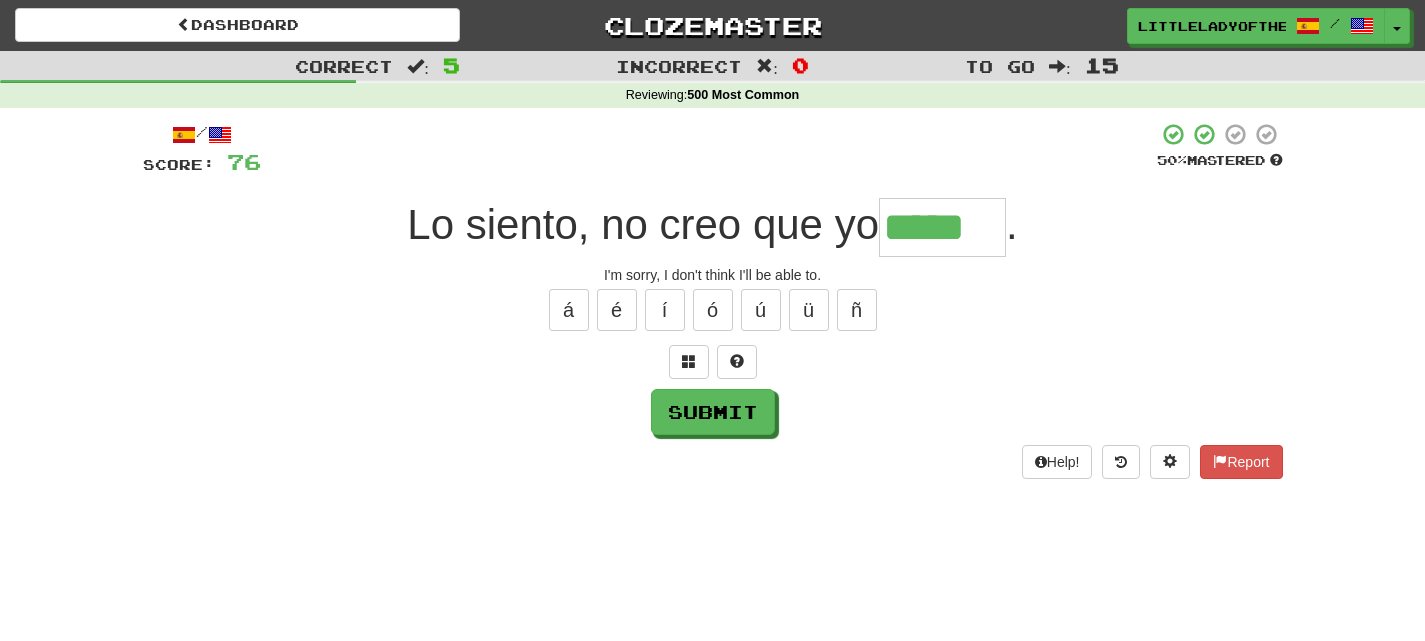 type on "*****" 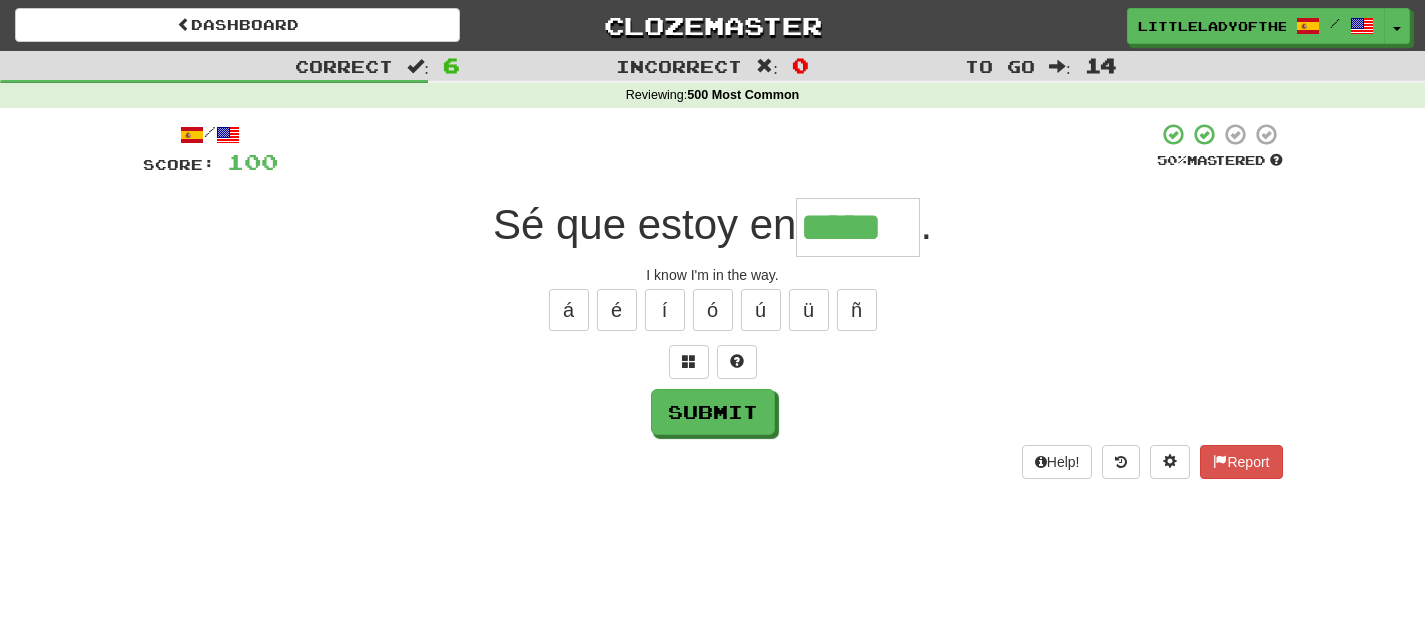 type on "*****" 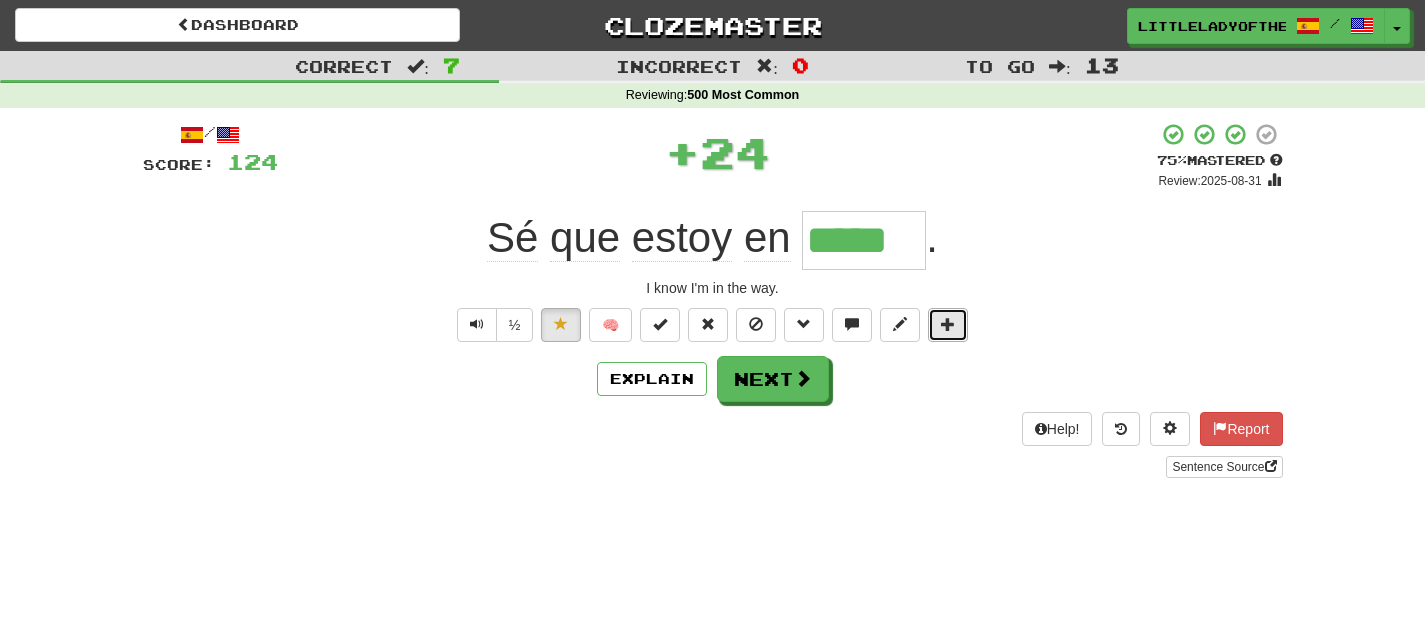click at bounding box center [948, 324] 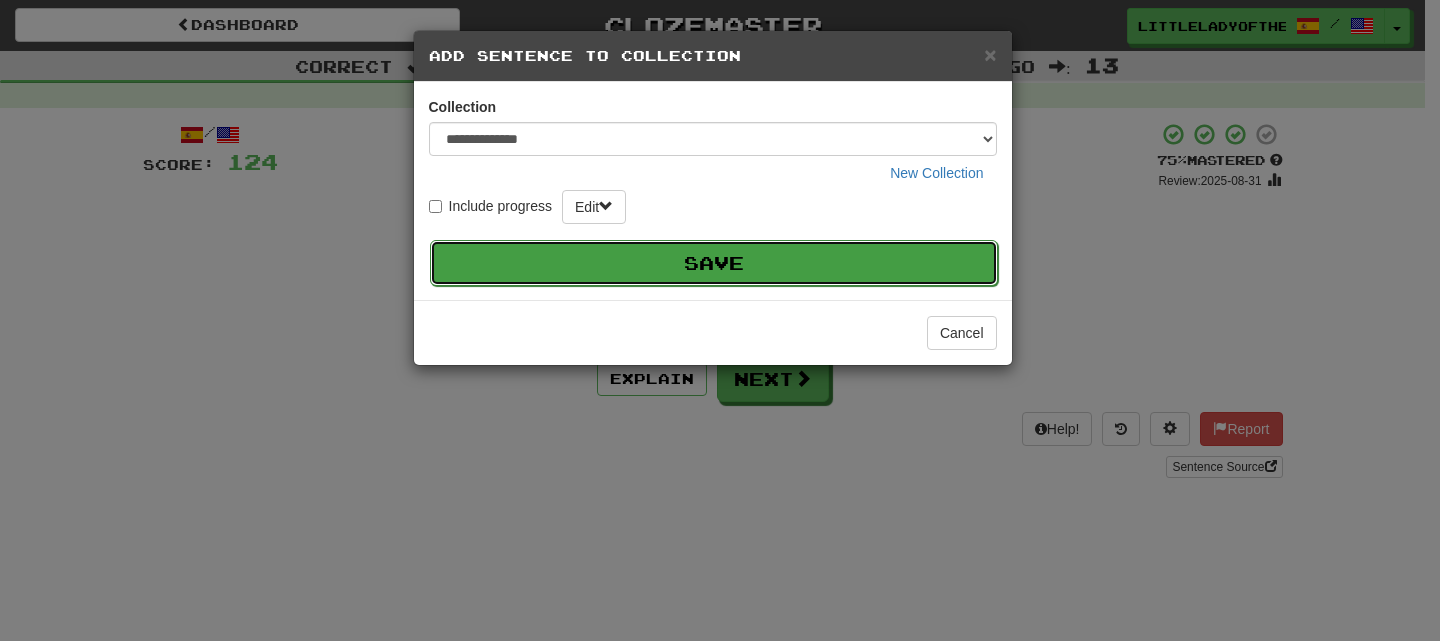 click on "Save" at bounding box center [714, 263] 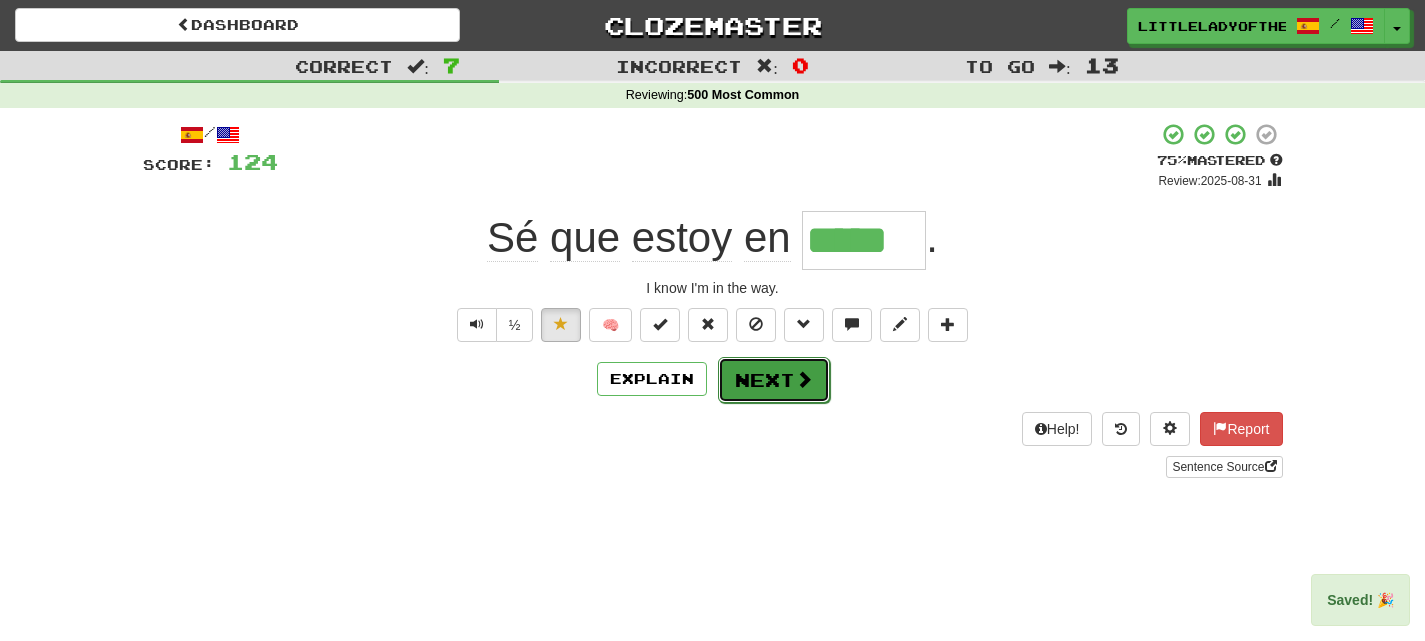 click on "Next" at bounding box center [774, 380] 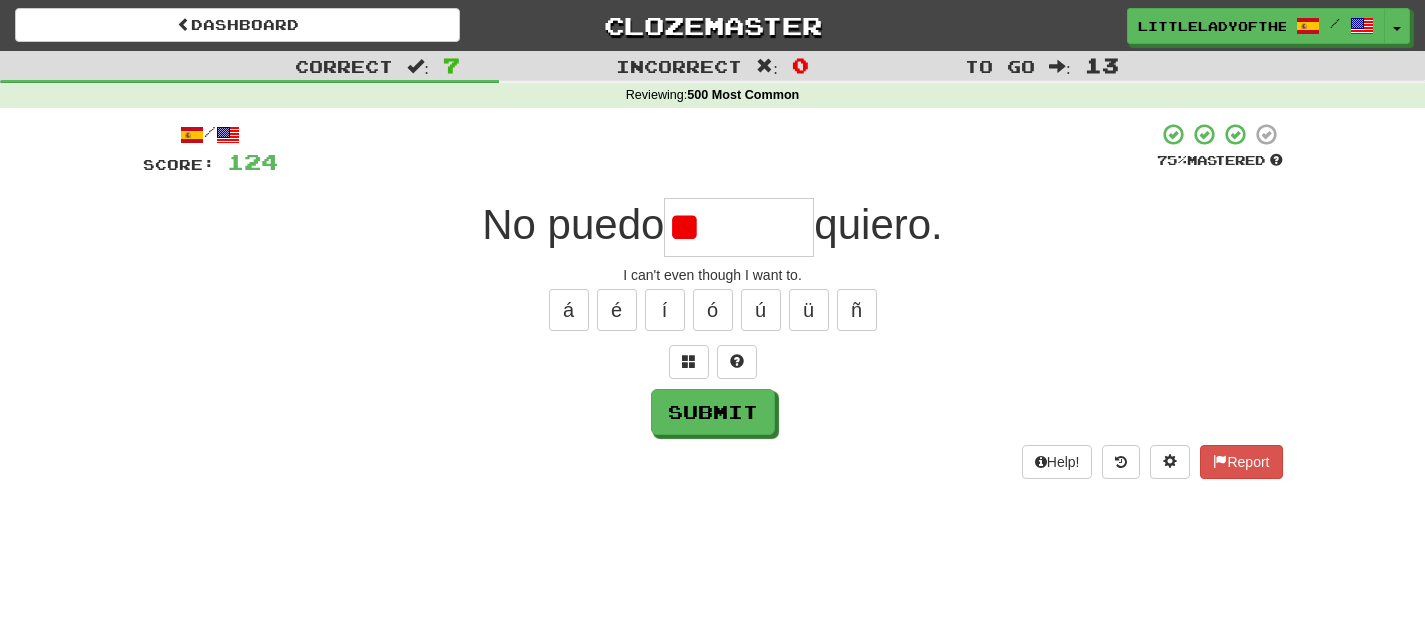 type on "*" 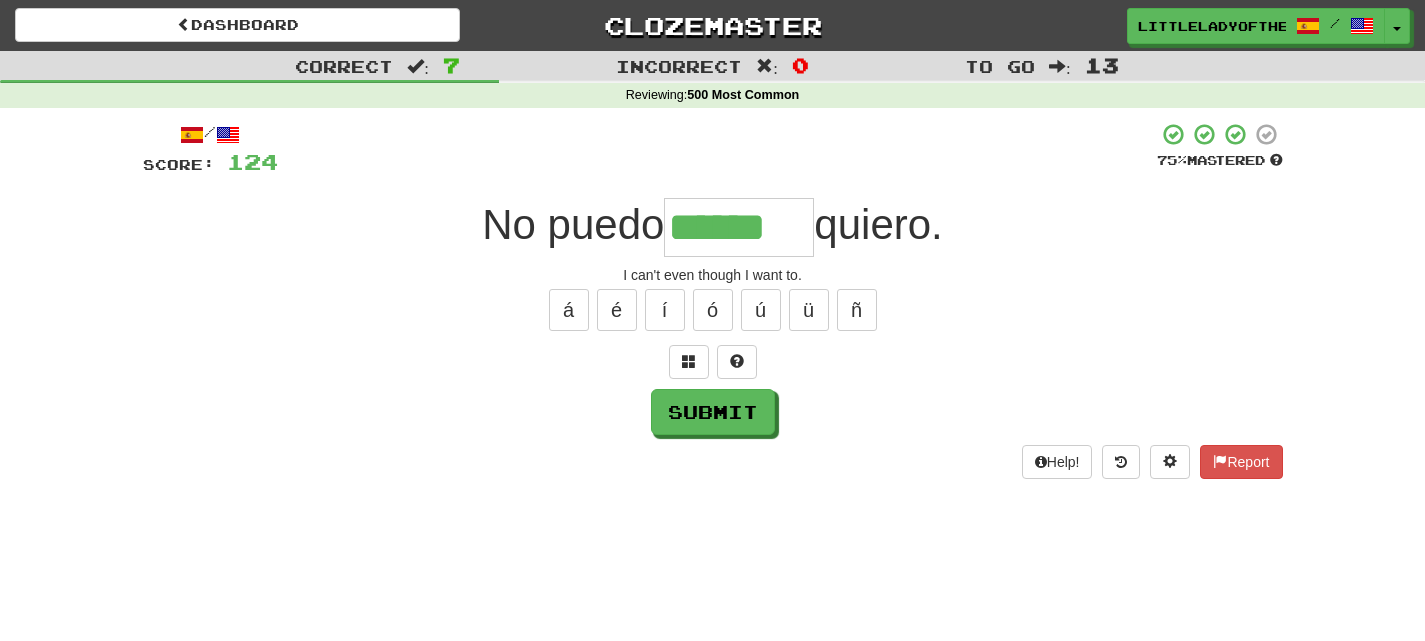 type on "******" 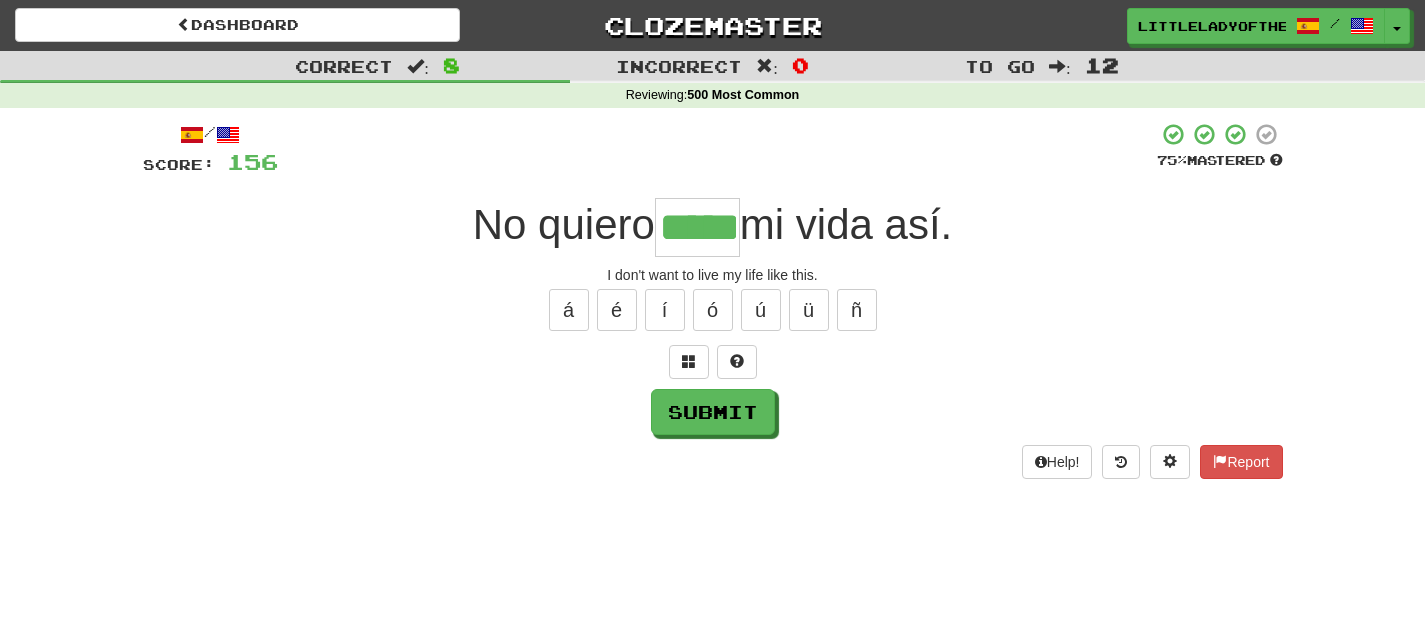 type on "*****" 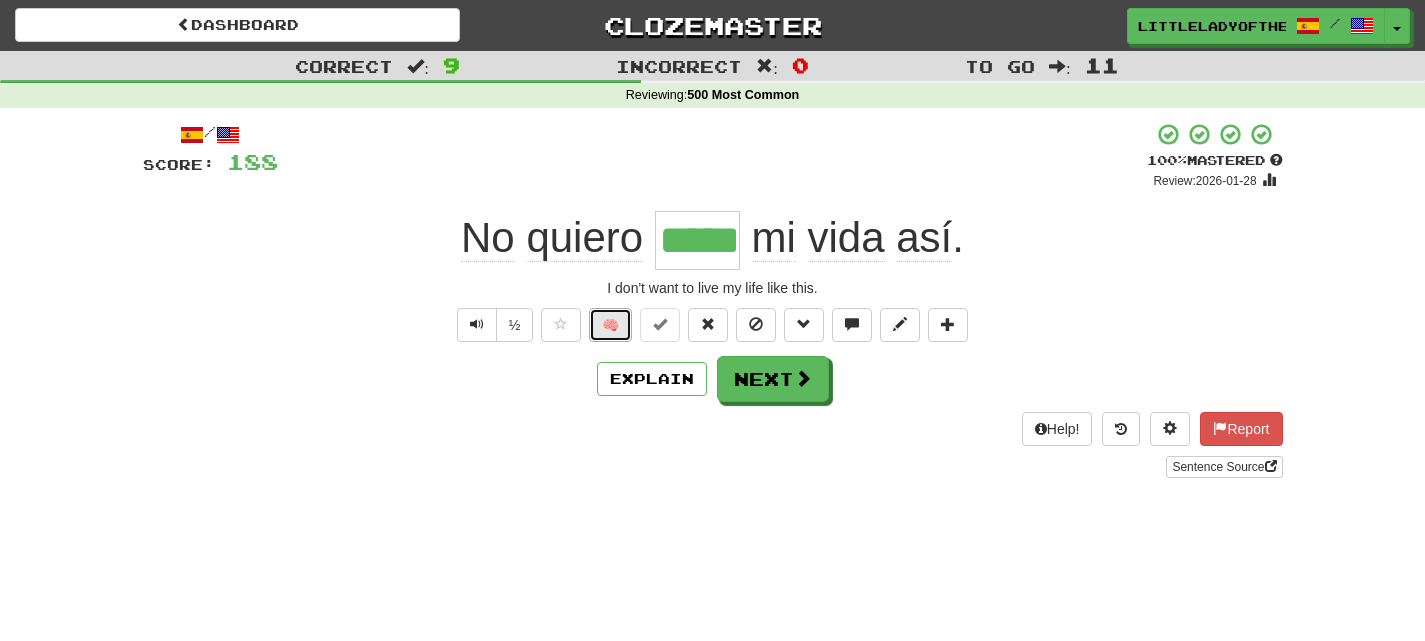 click on "🧠" at bounding box center [610, 325] 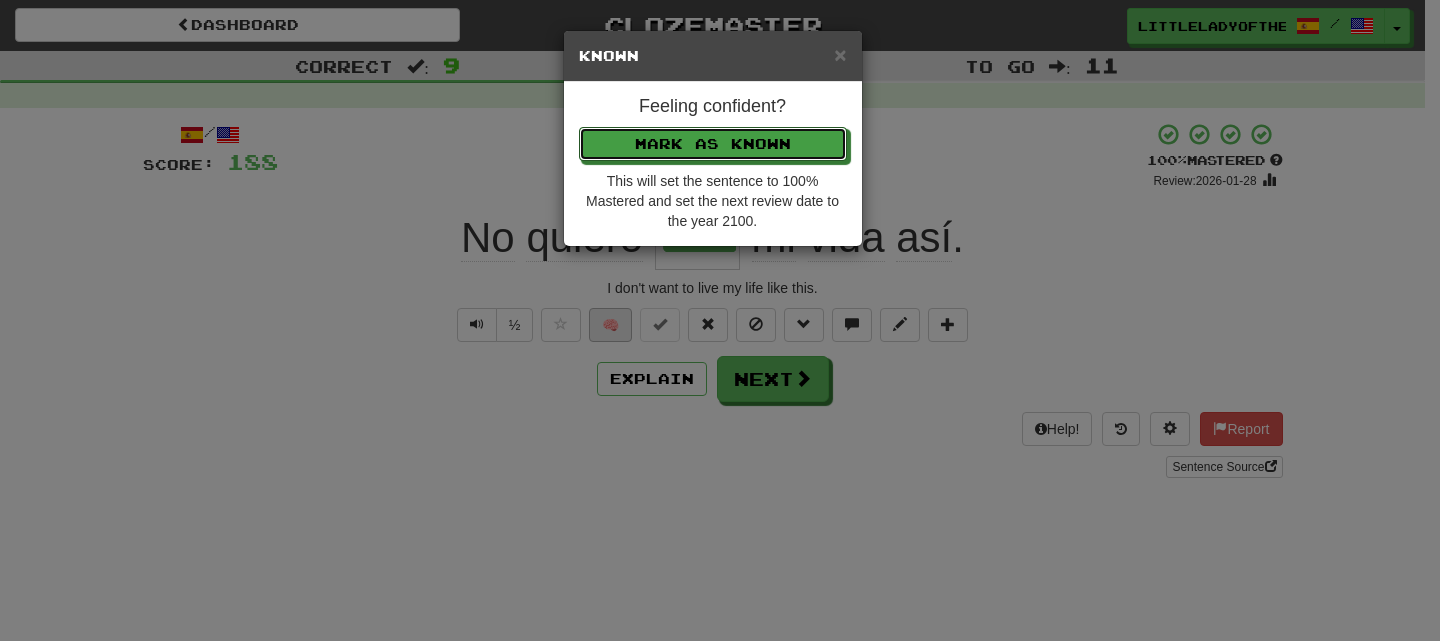 type 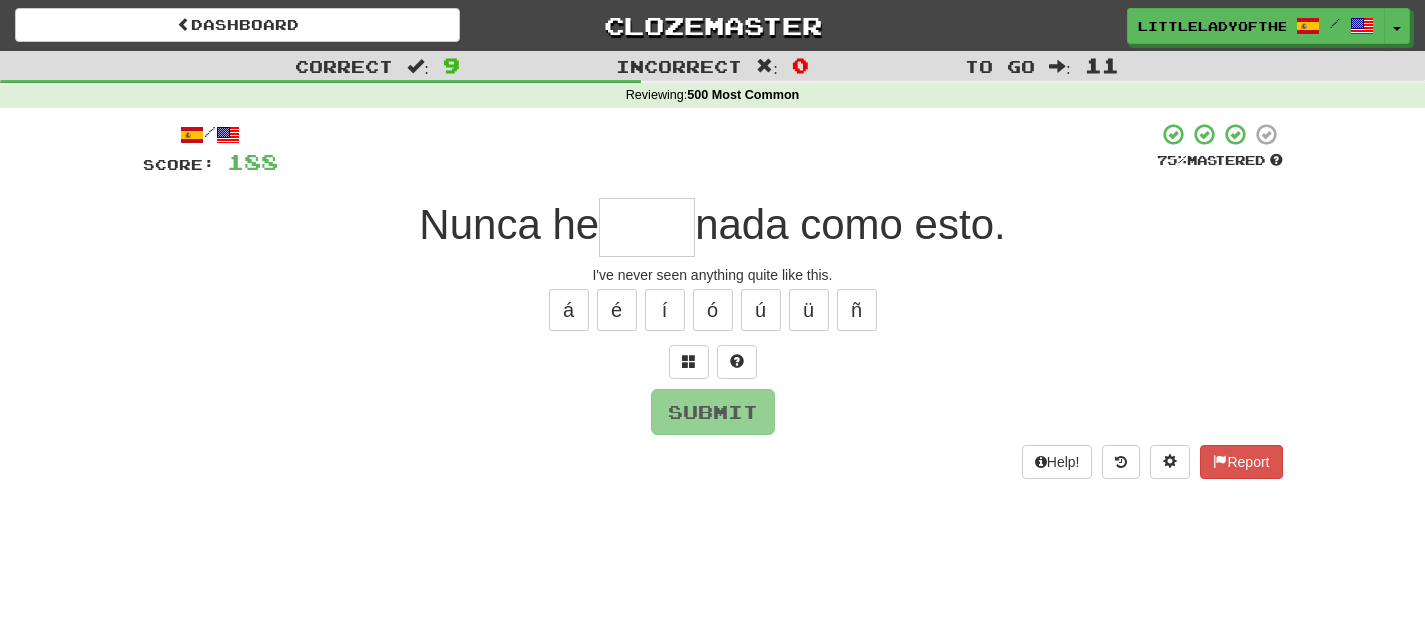 click at bounding box center (647, 227) 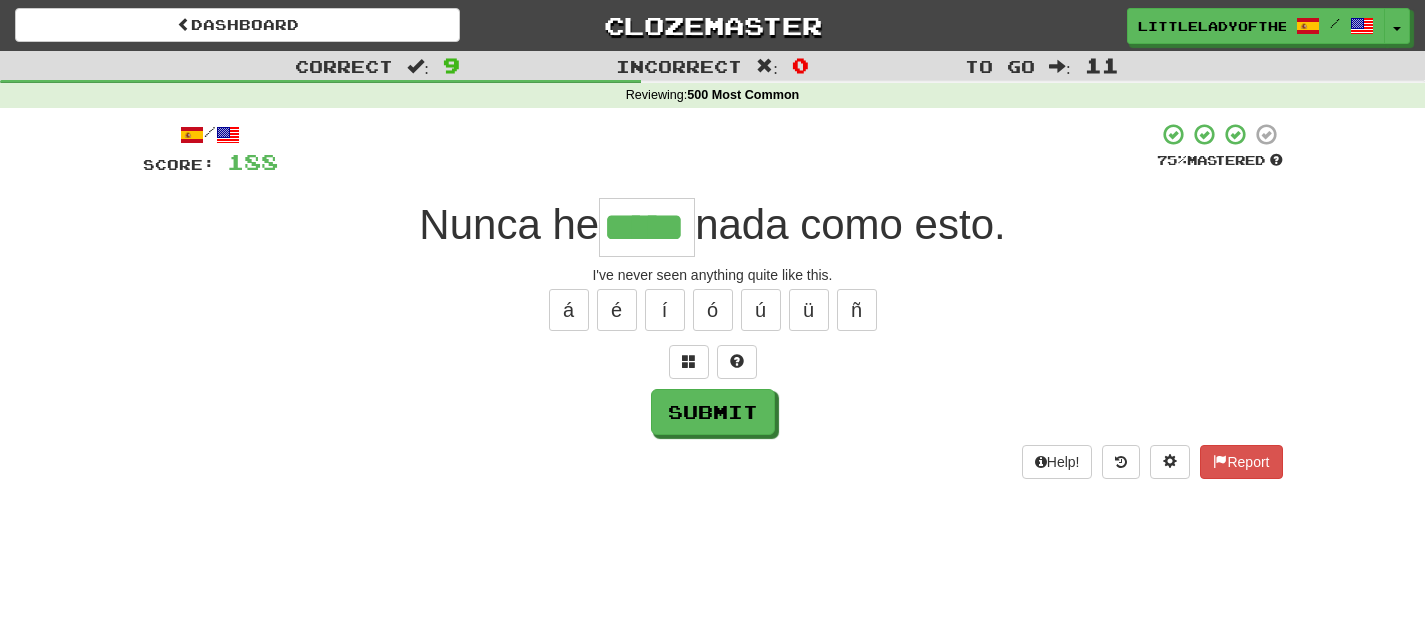 type on "*****" 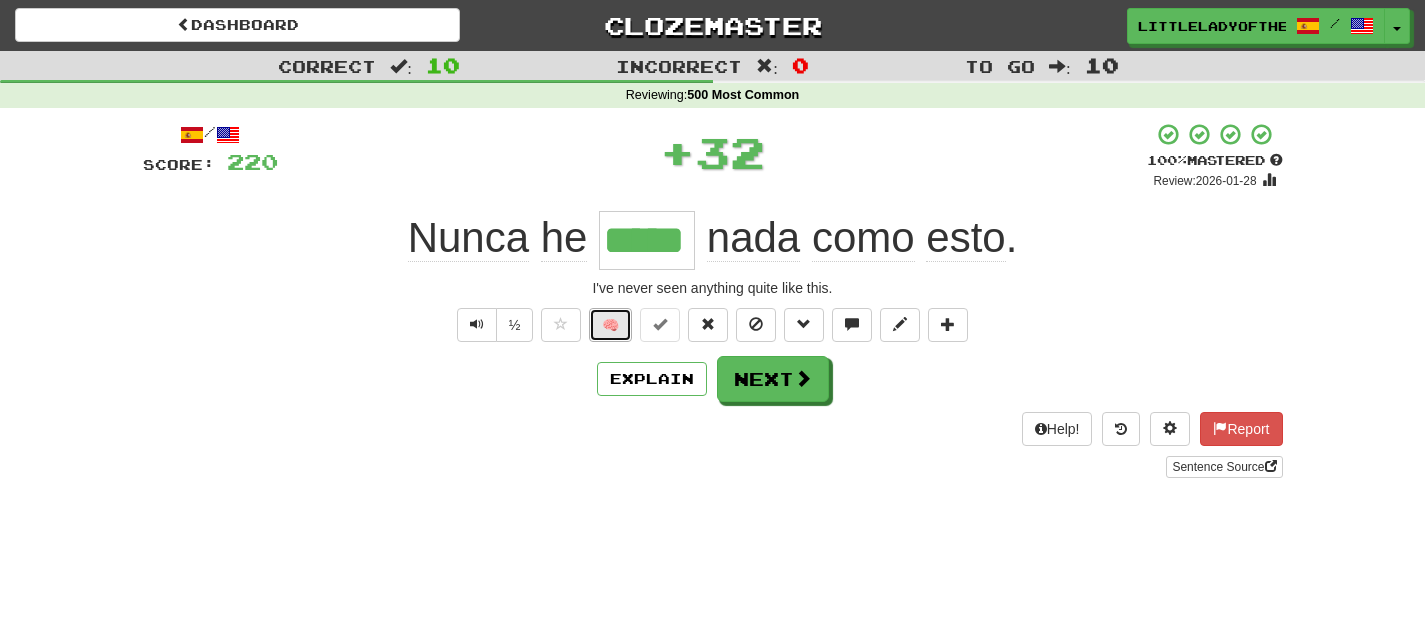 click on "🧠" at bounding box center [610, 325] 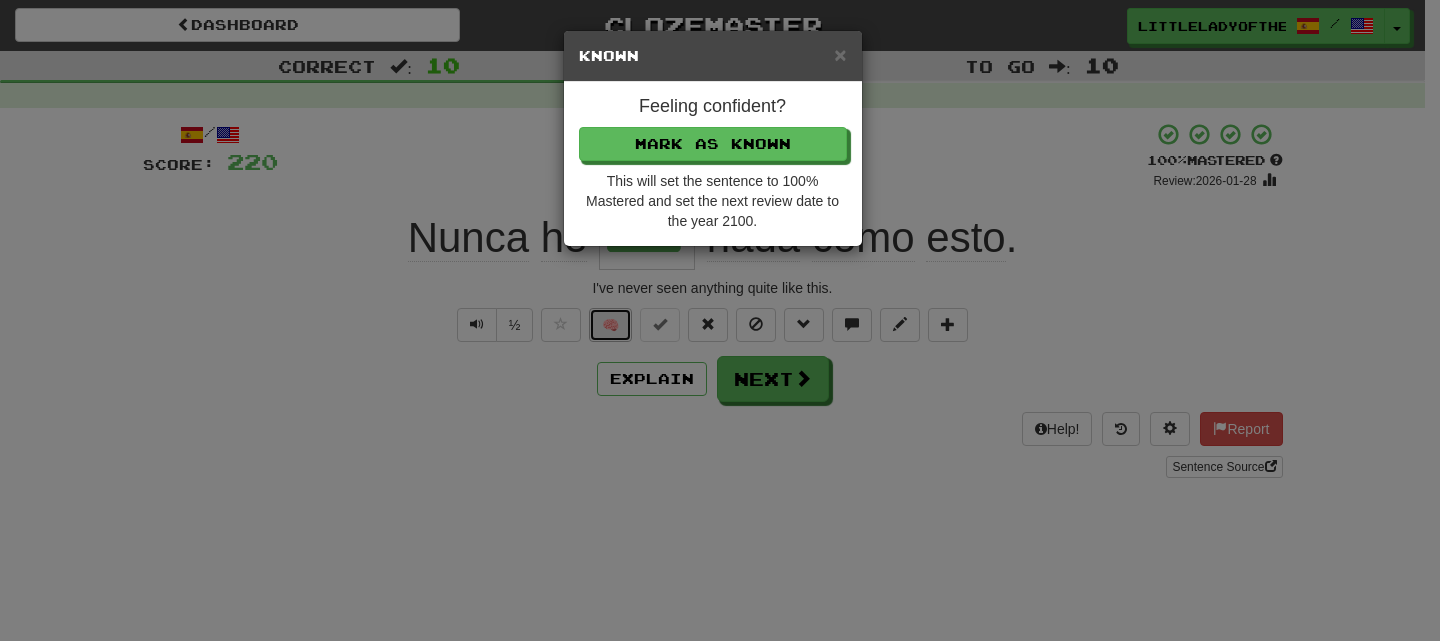 type 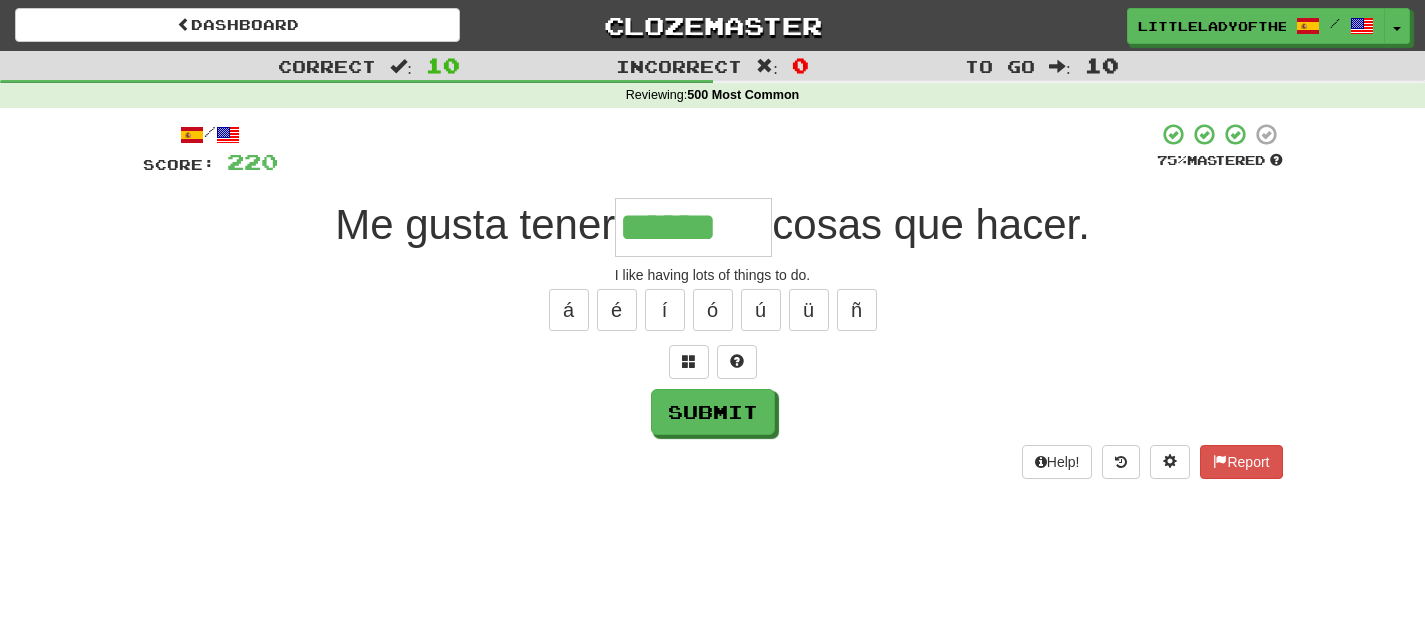 type on "******" 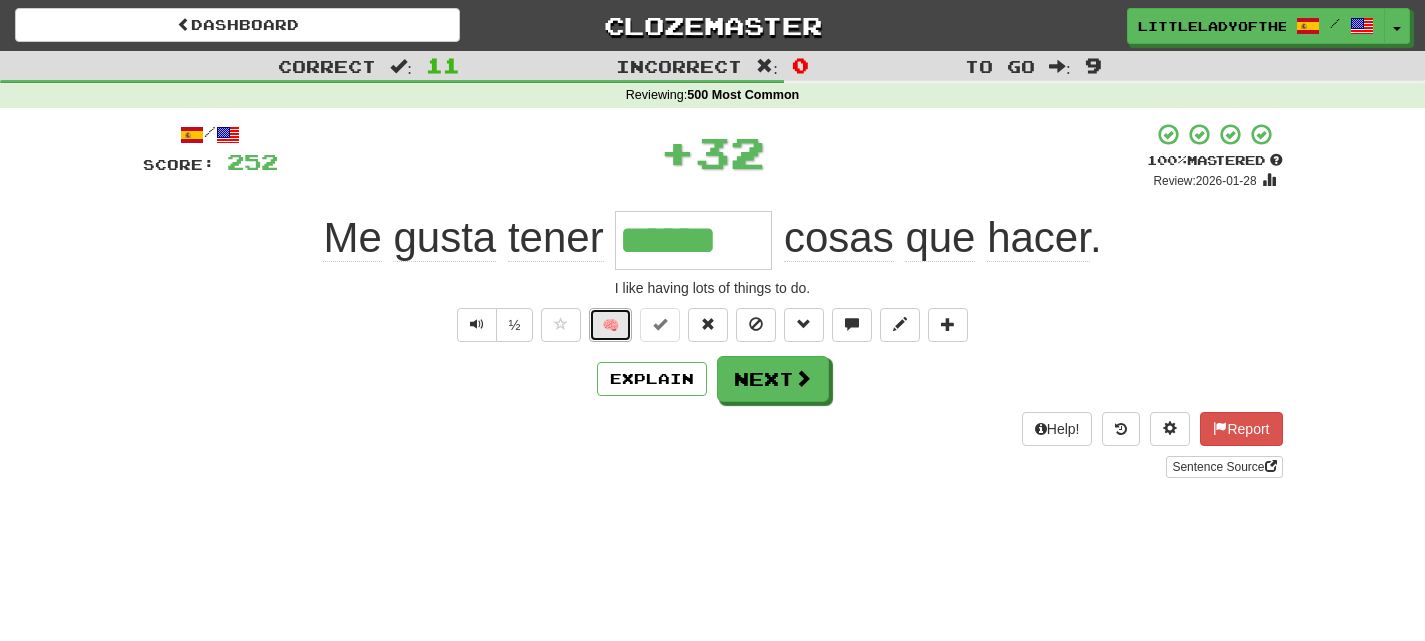 click on "🧠" at bounding box center [610, 325] 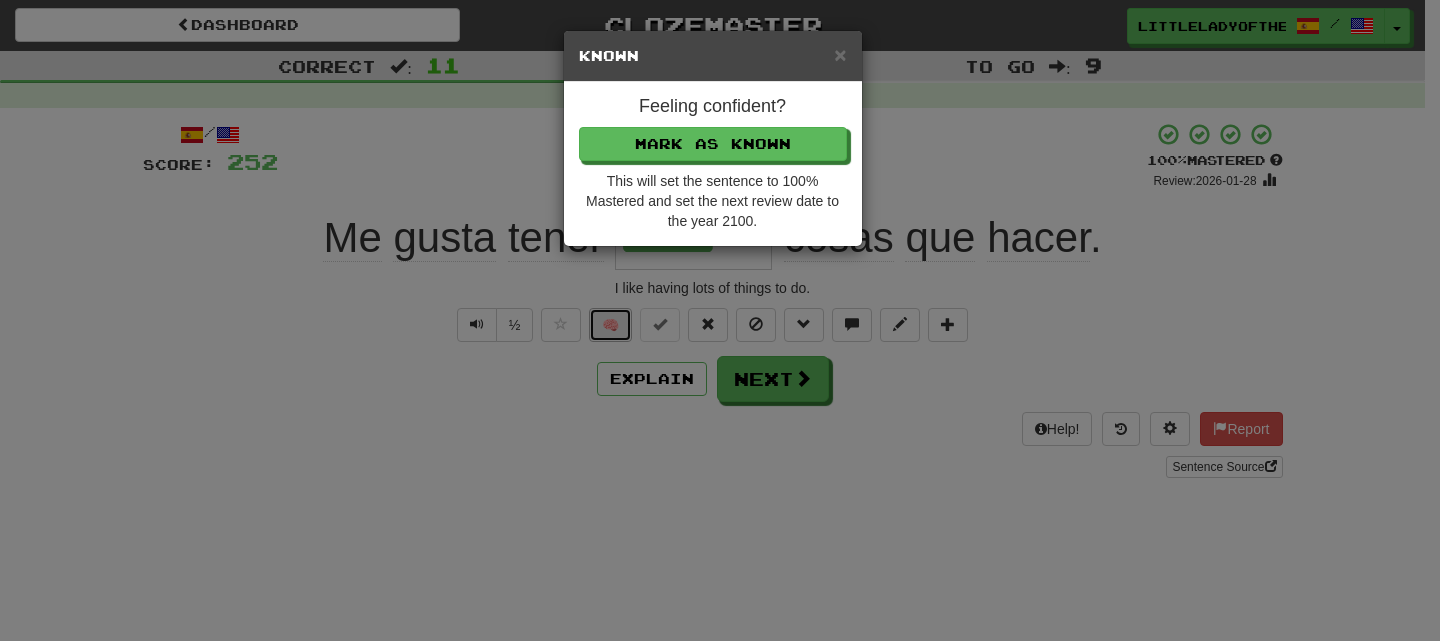type 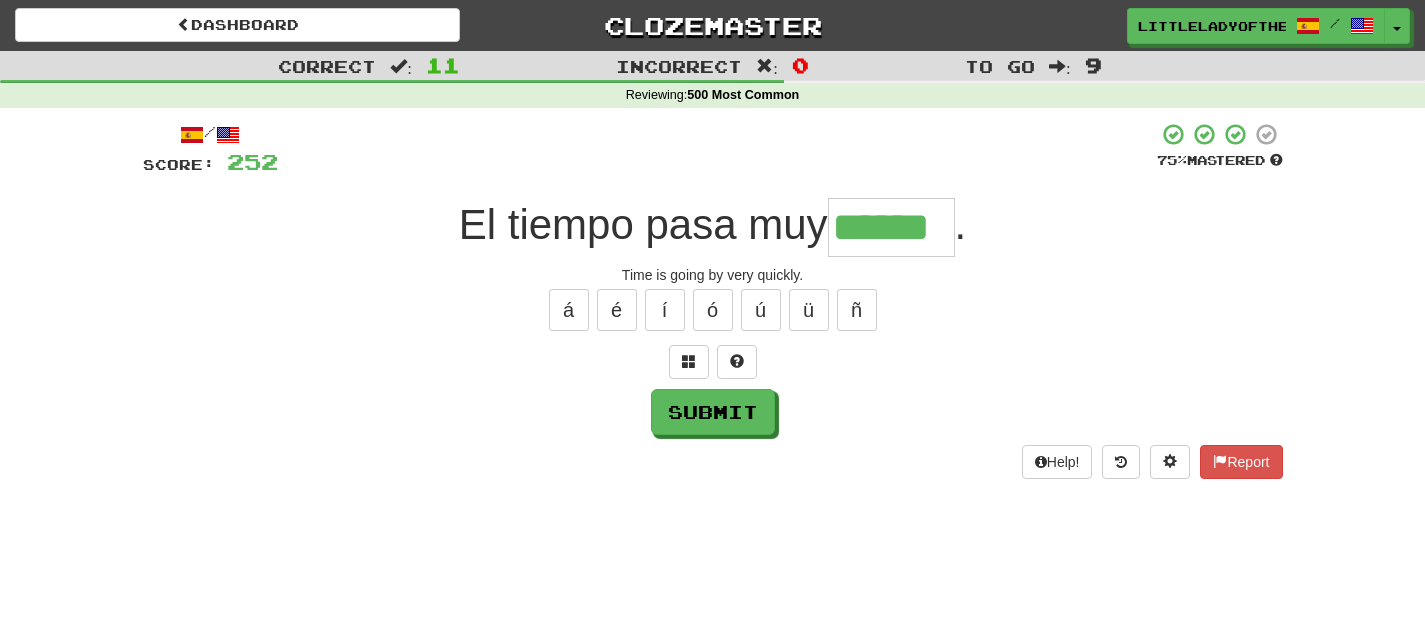 type on "******" 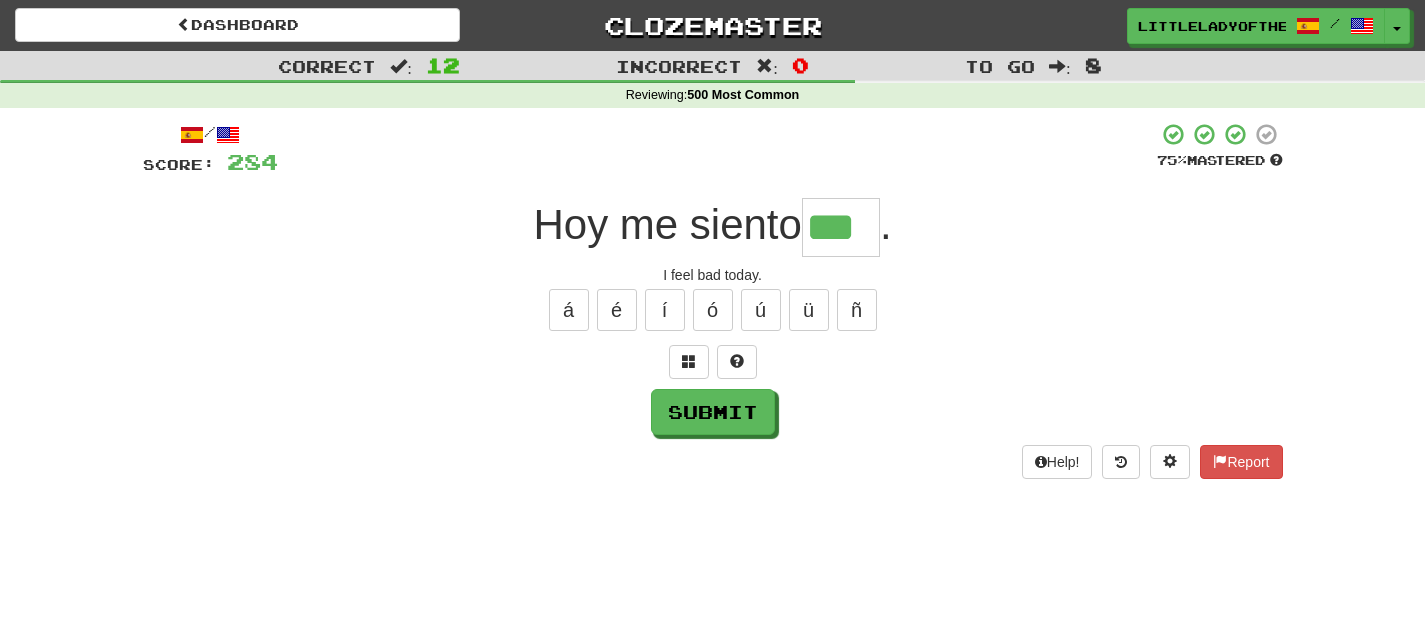 type on "***" 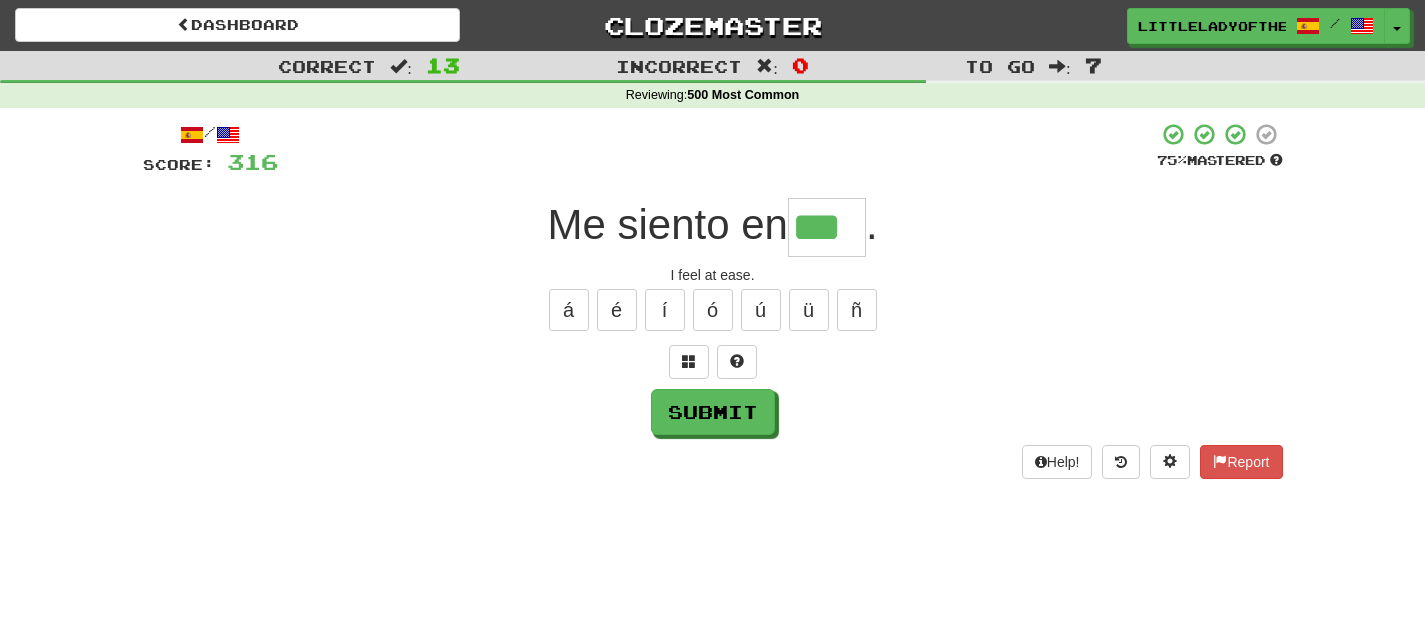 type on "***" 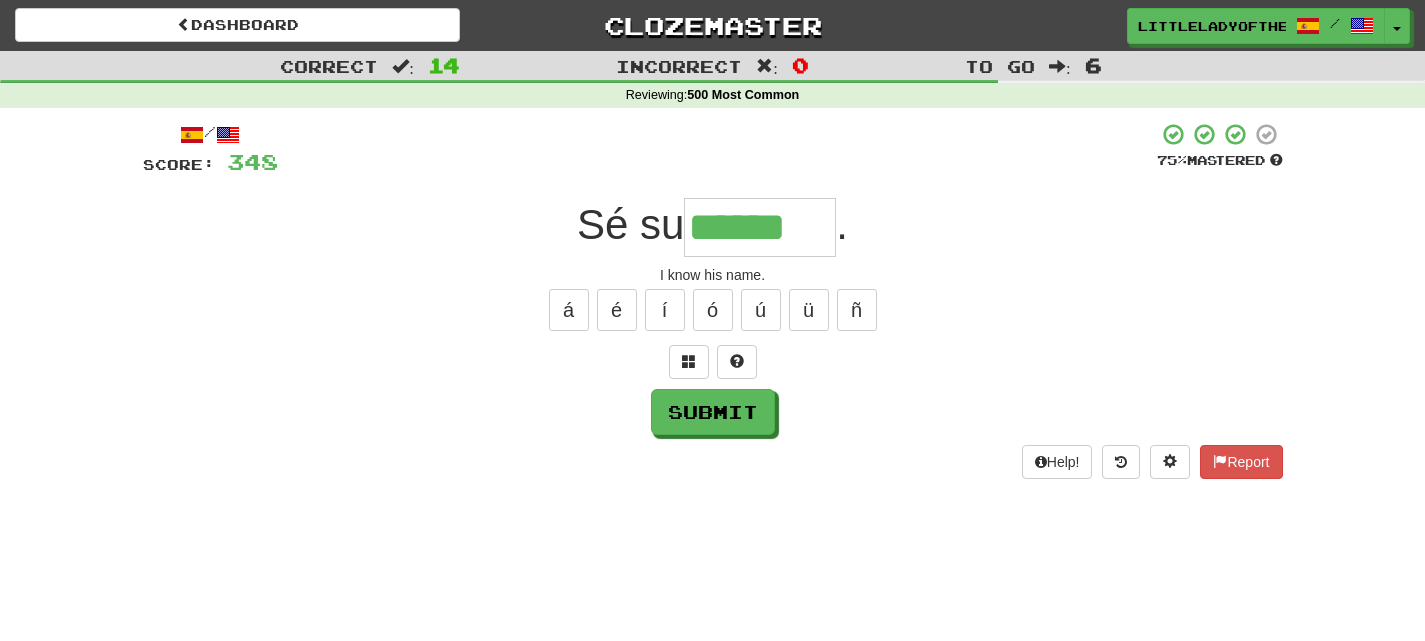 type on "******" 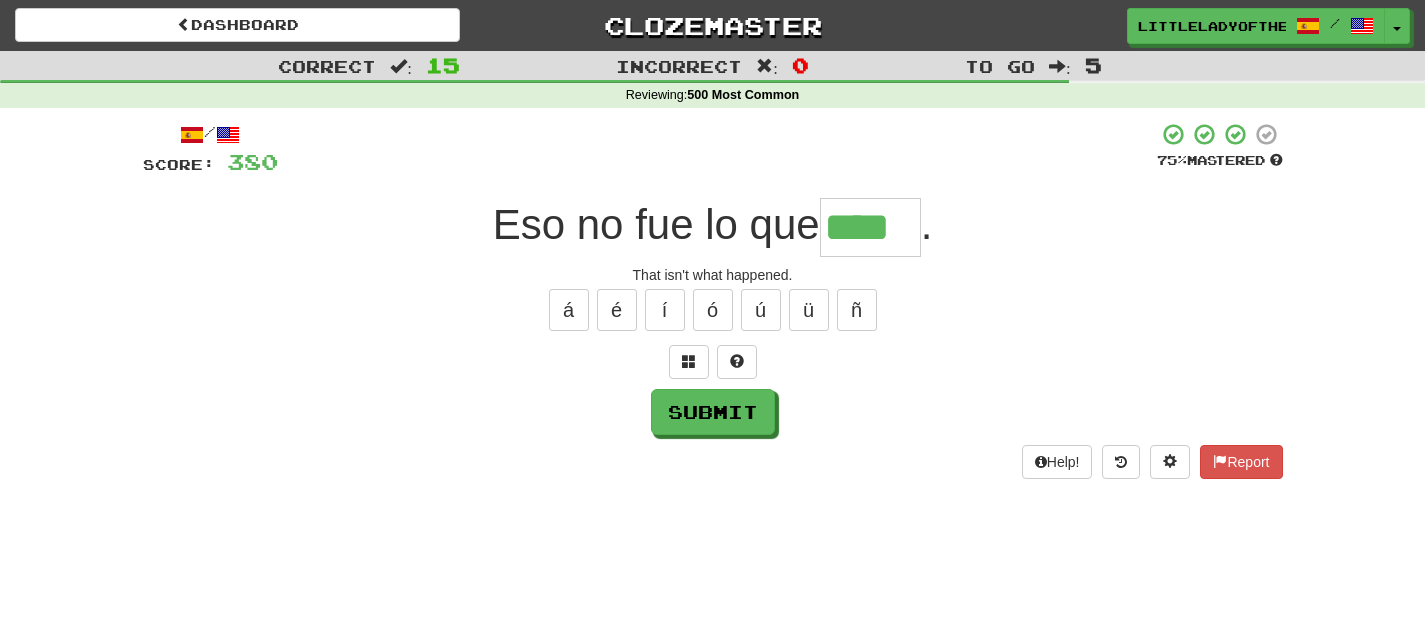 type on "****" 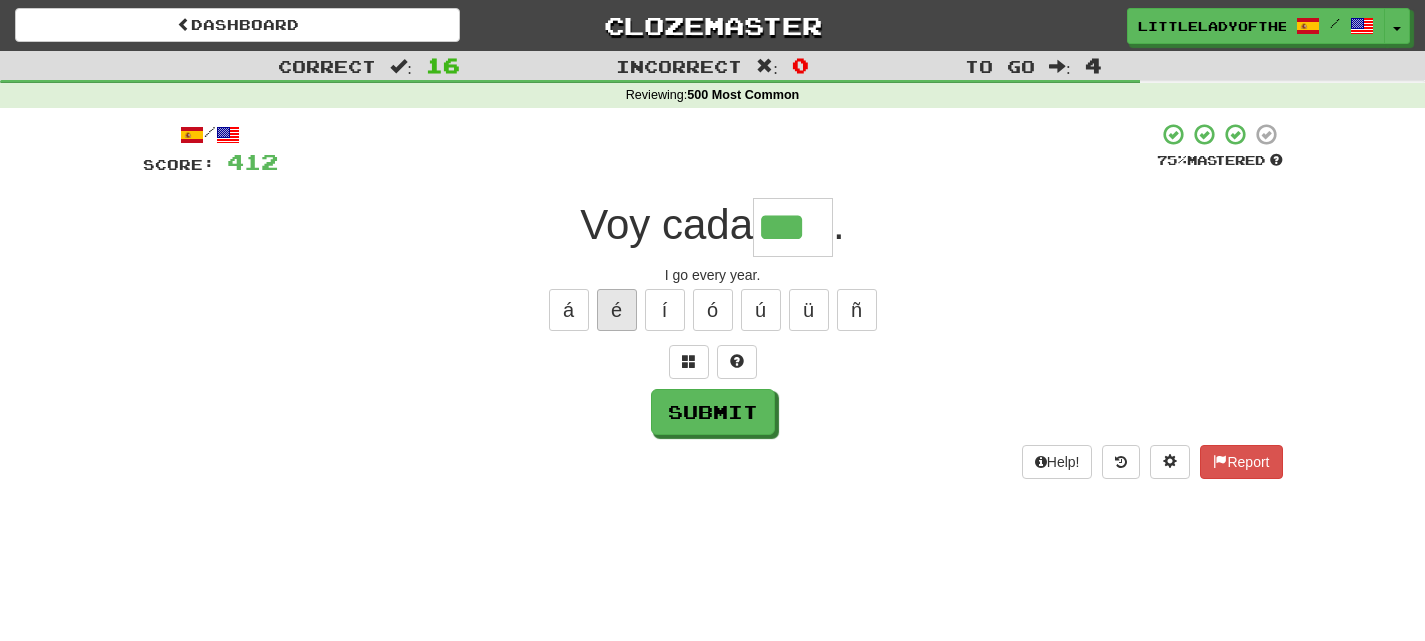 type on "***" 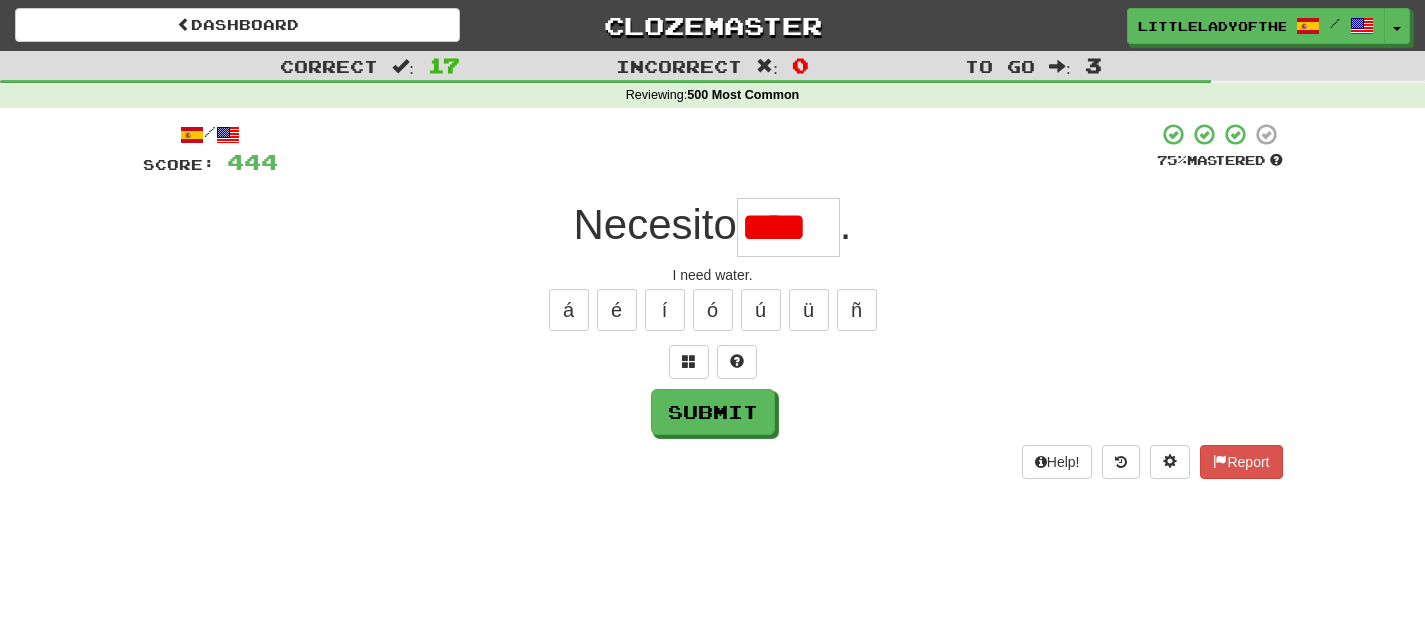 scroll, scrollTop: 0, scrollLeft: 0, axis: both 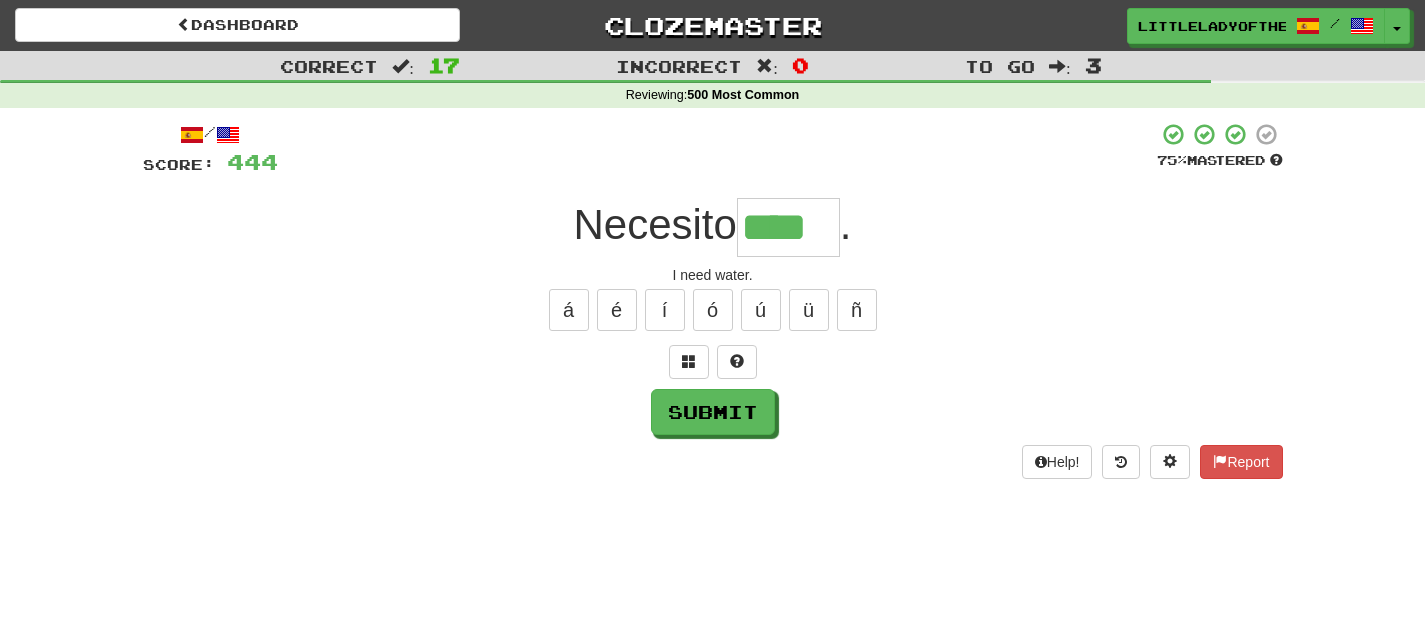 type on "****" 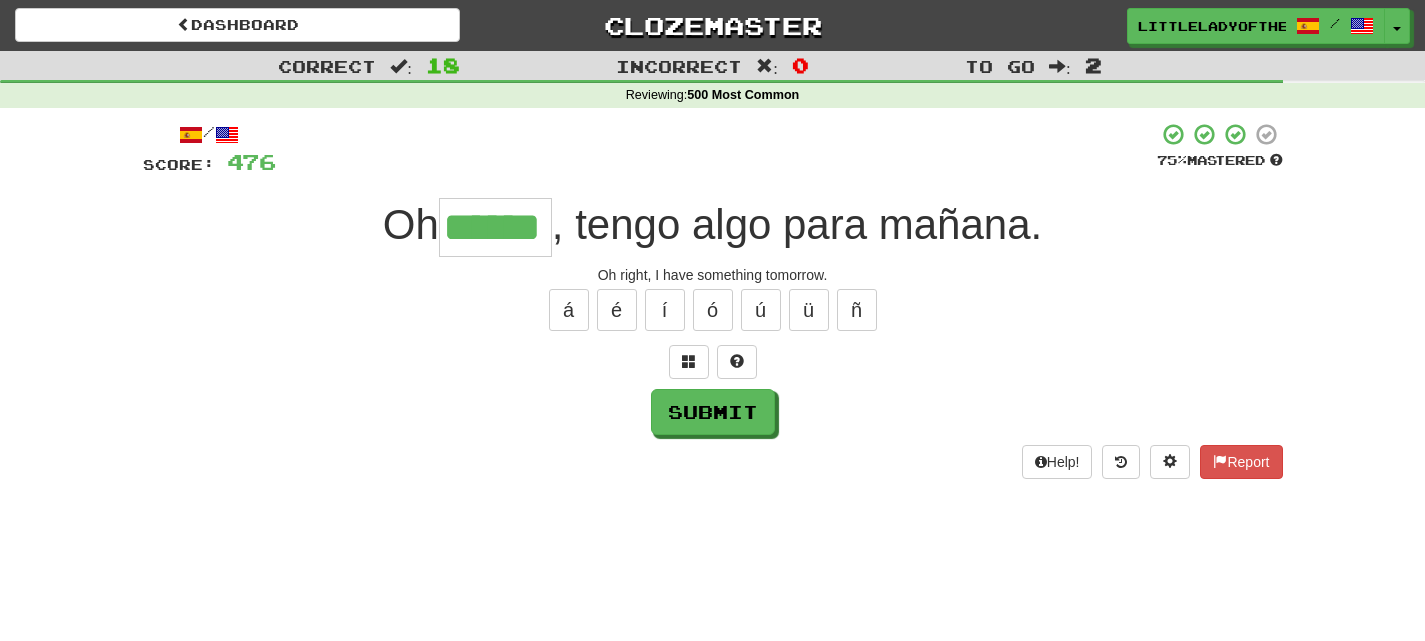 type on "******" 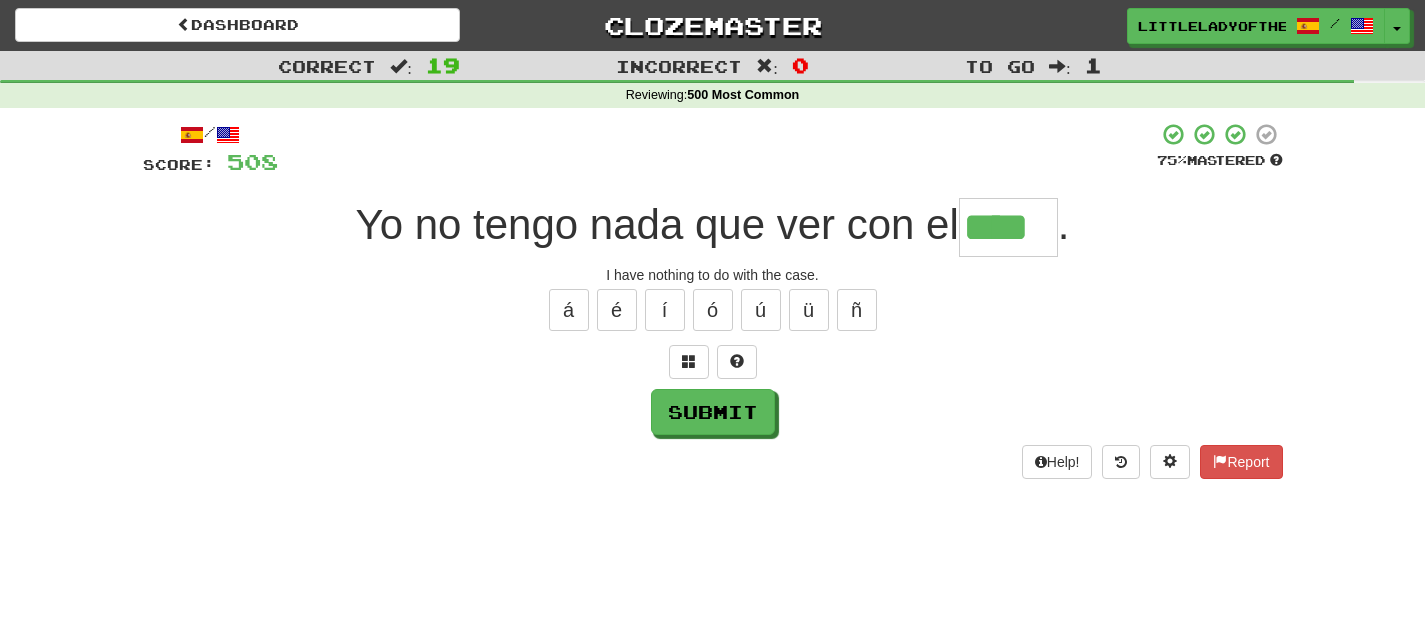 type on "****" 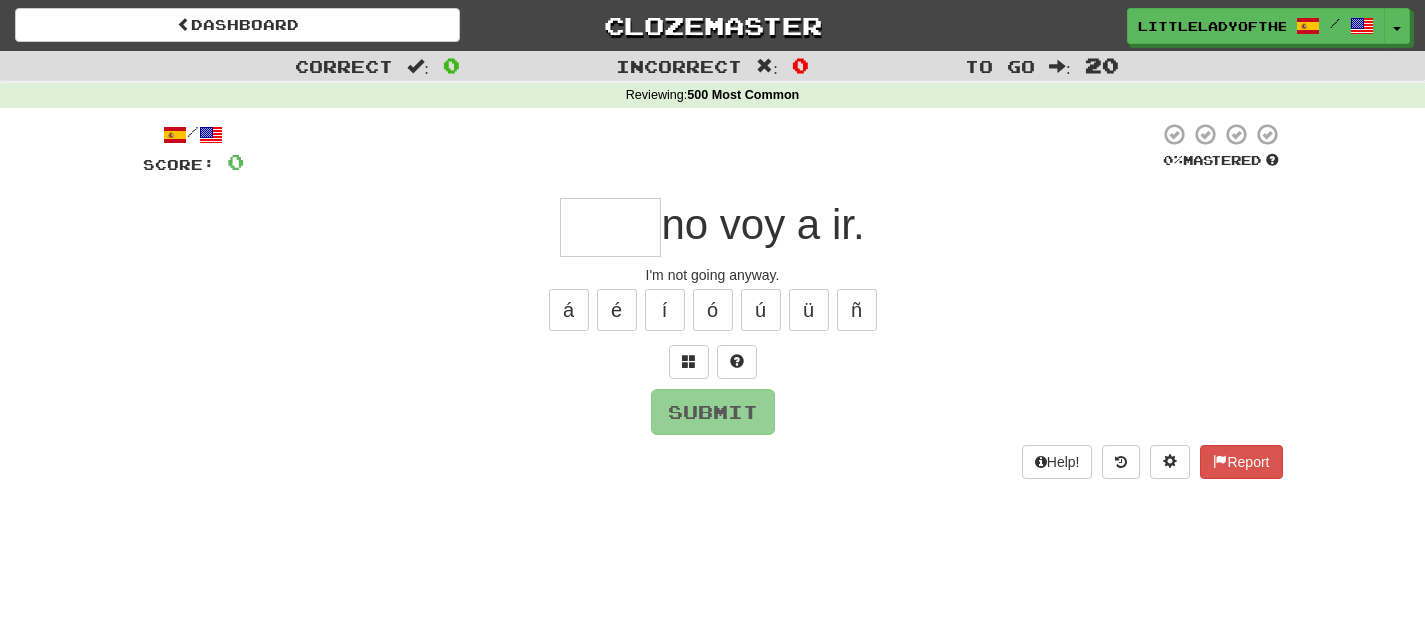 type on "*" 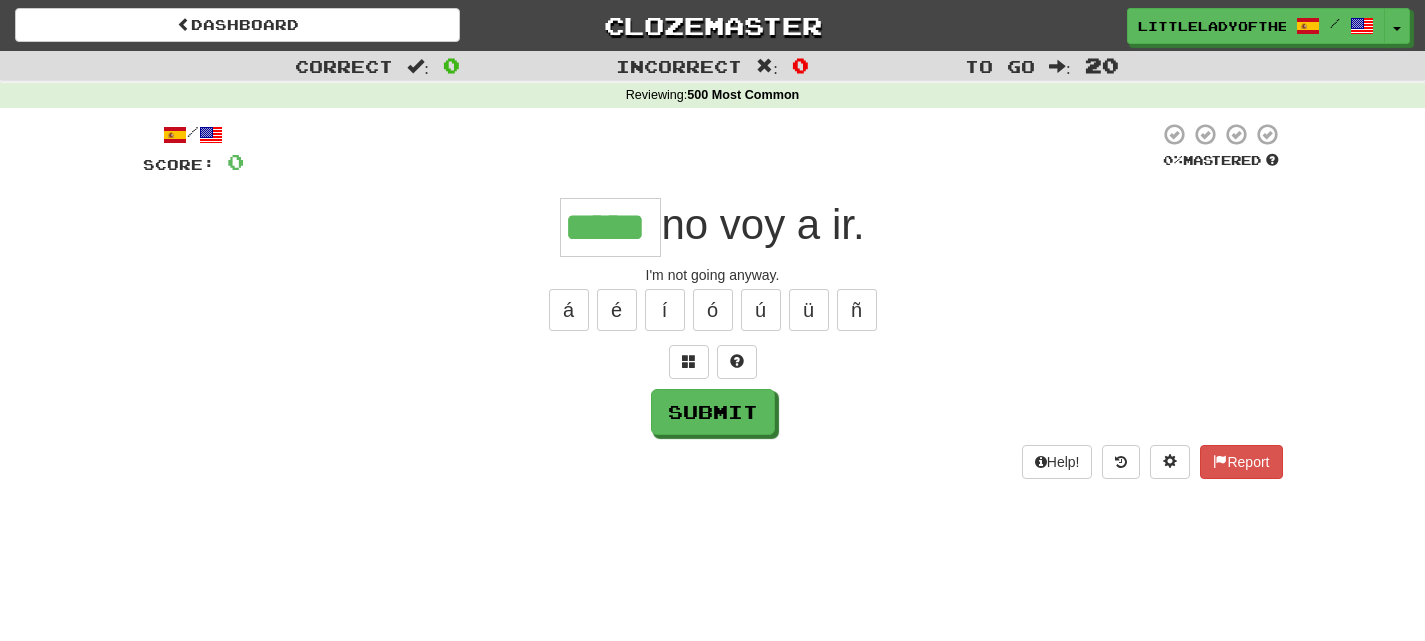 type on "*****" 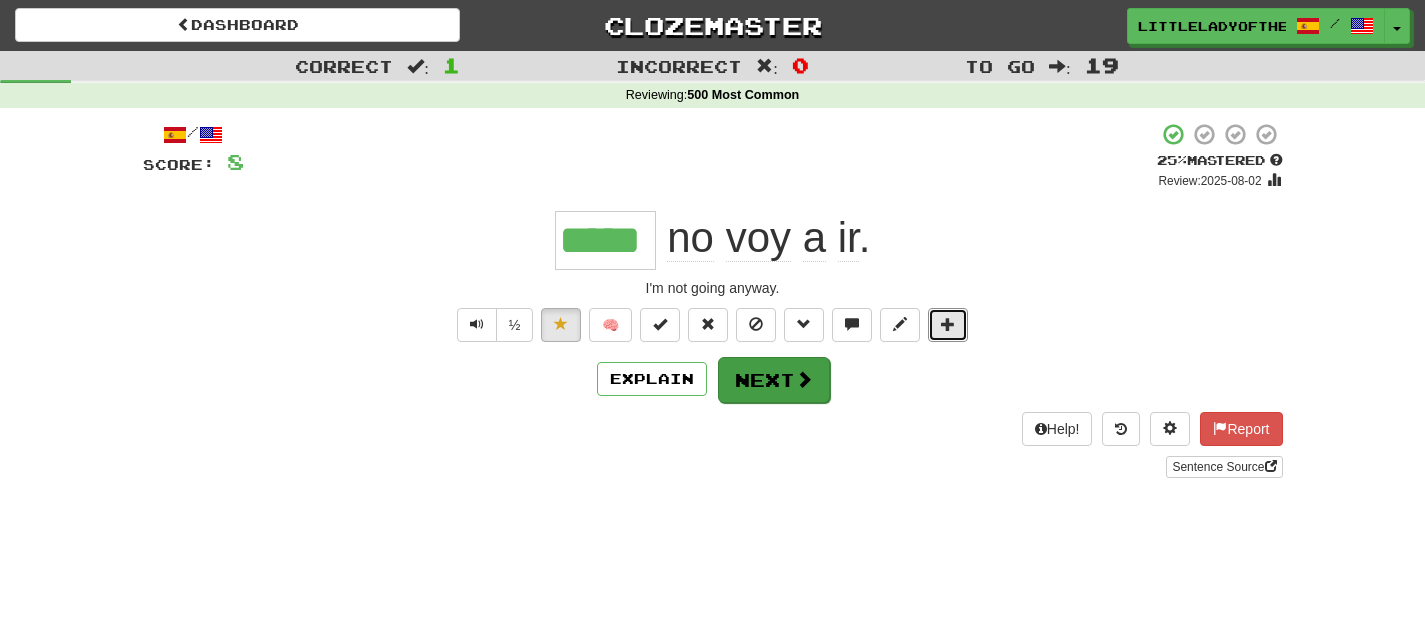 drag, startPoint x: 956, startPoint y: 321, endPoint x: 785, endPoint y: 393, distance: 185.53975 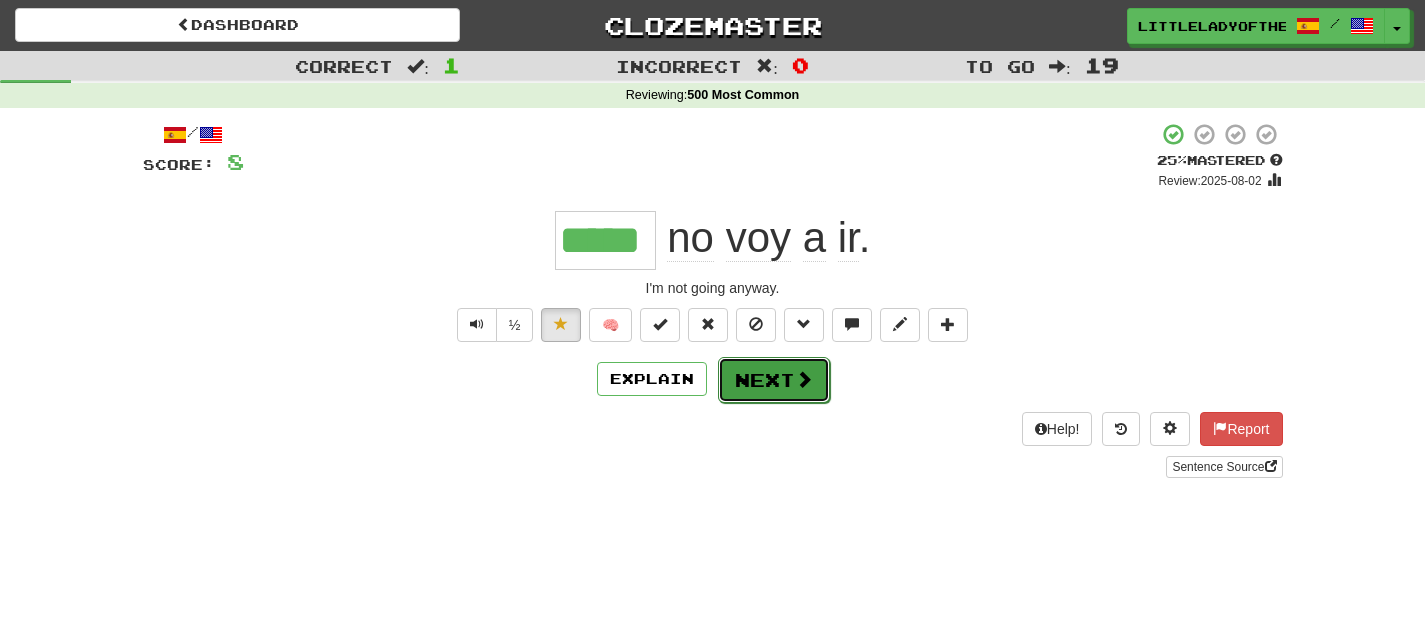 click on "Next" at bounding box center [774, 380] 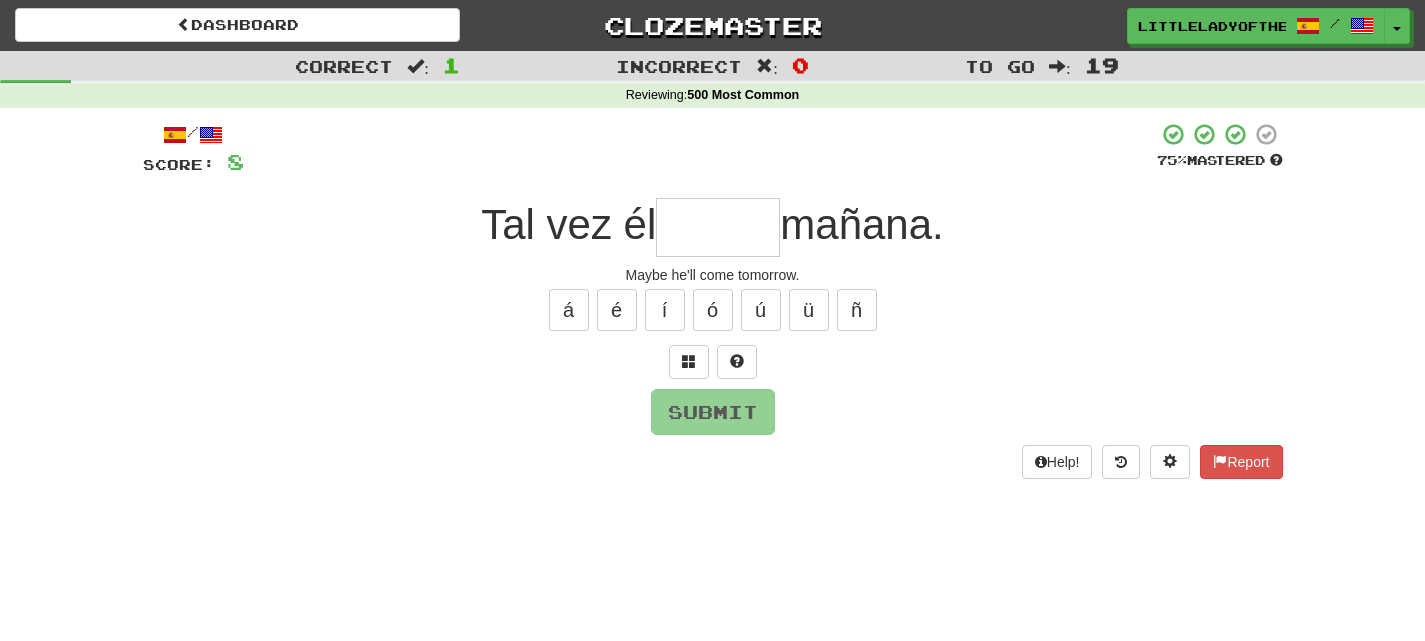 click at bounding box center (718, 227) 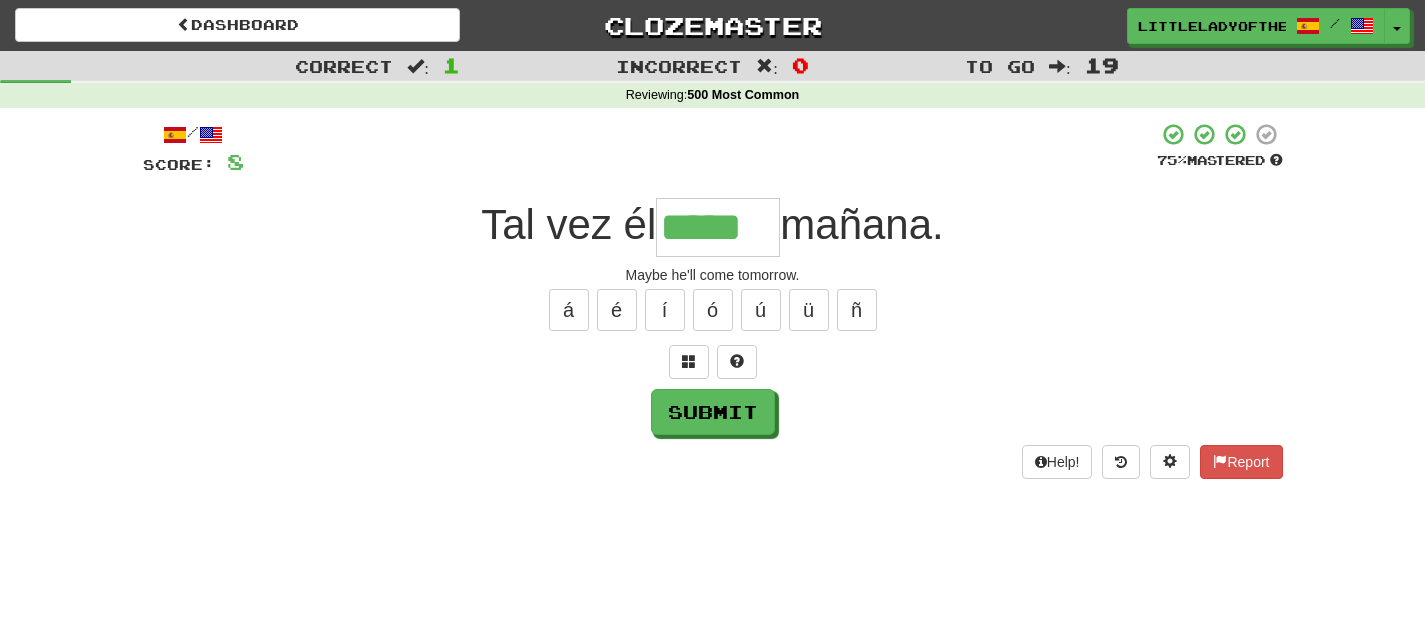 type on "*****" 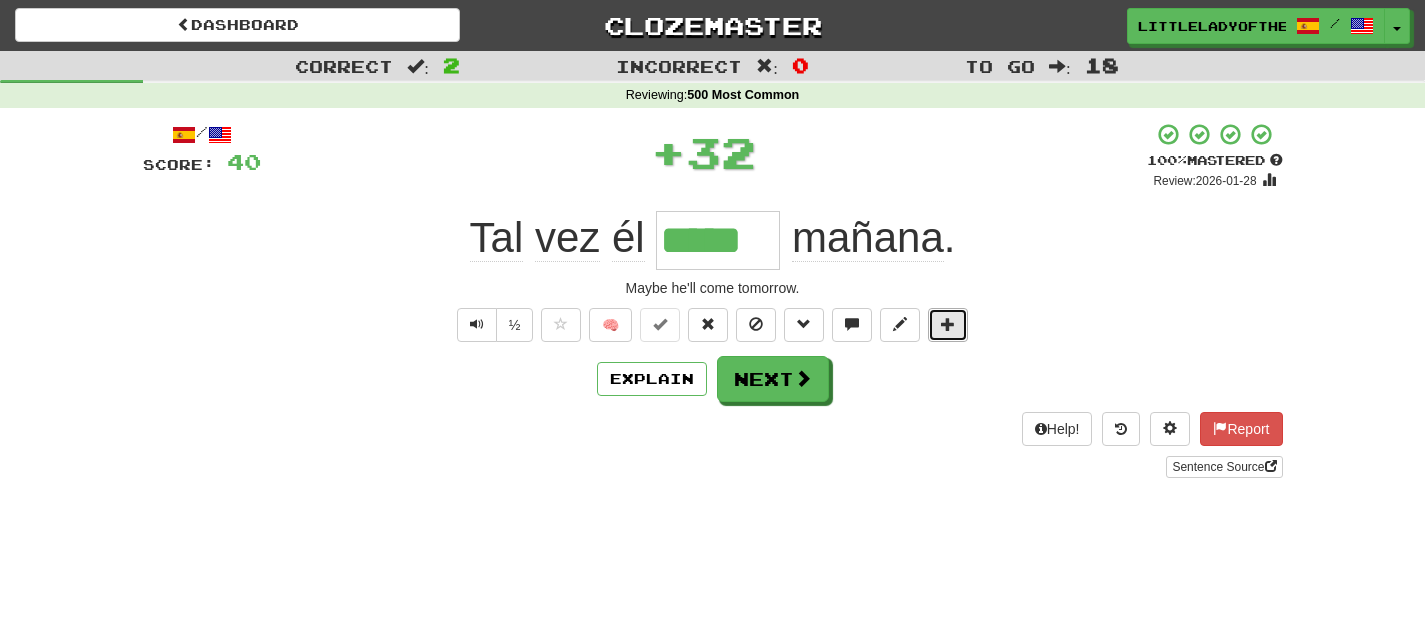 click at bounding box center [948, 325] 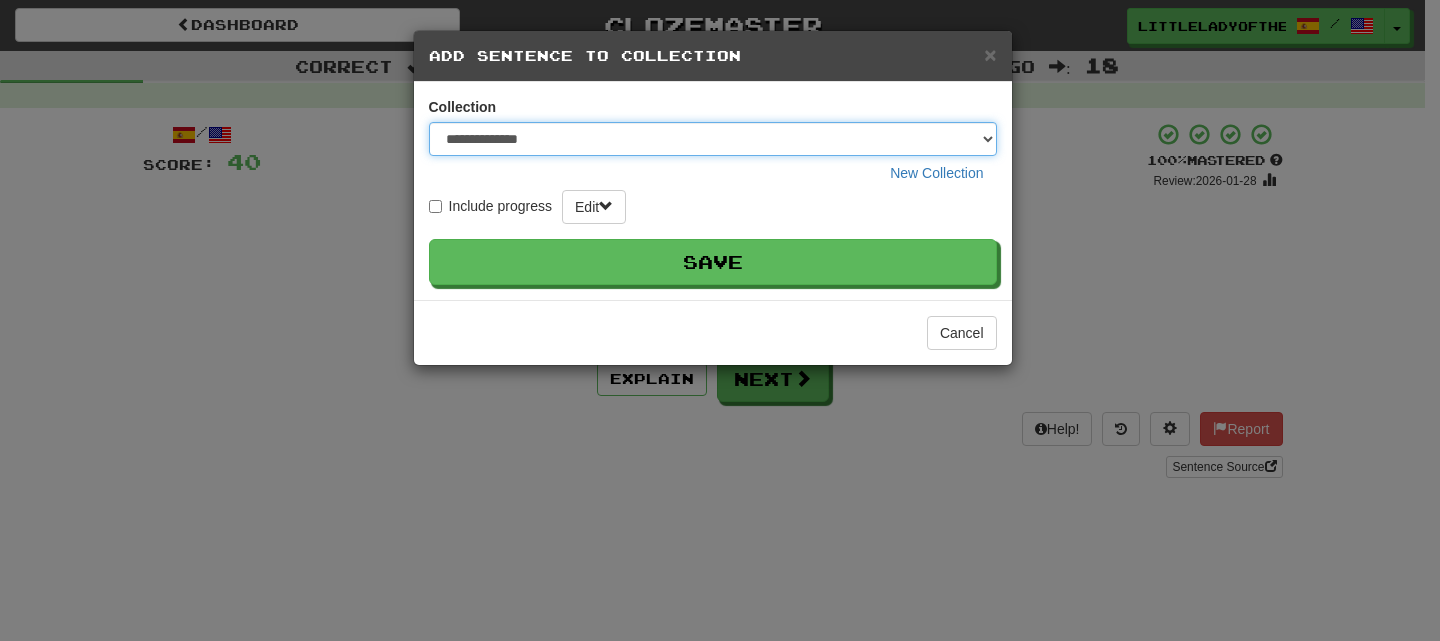 drag, startPoint x: 839, startPoint y: 135, endPoint x: 492, endPoint y: 203, distance: 353.60007 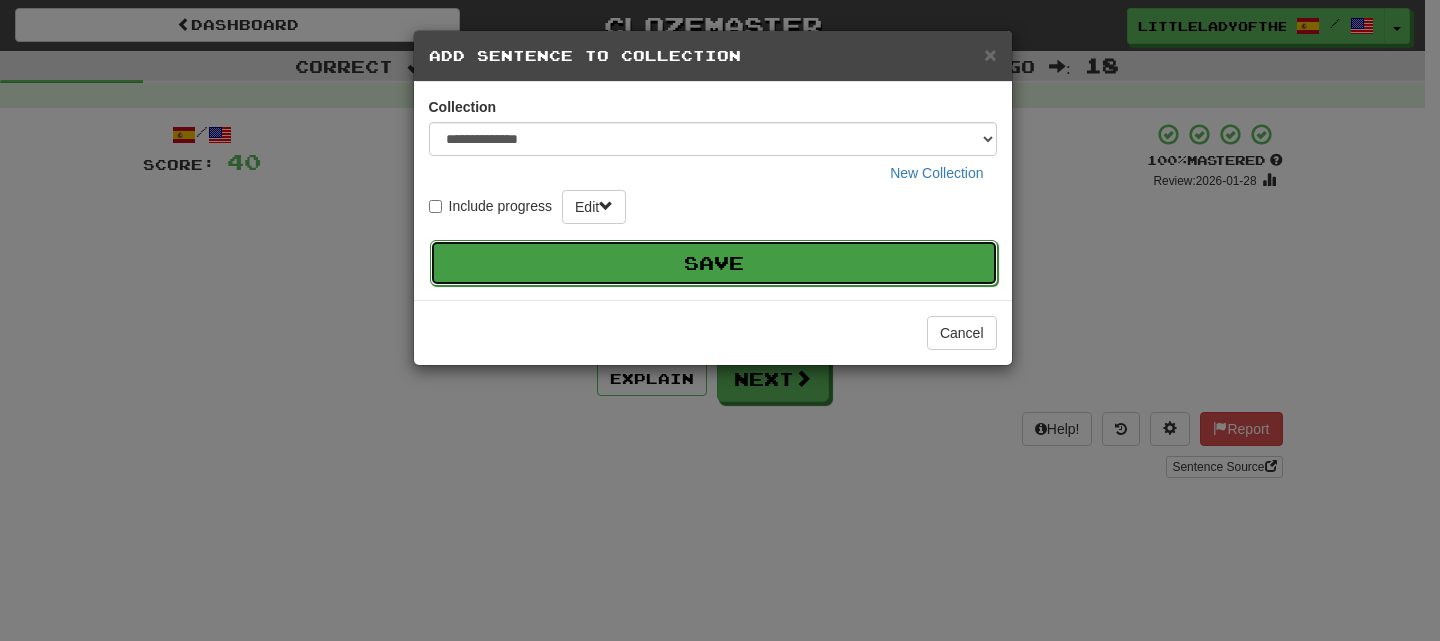 click on "Save" at bounding box center (714, 263) 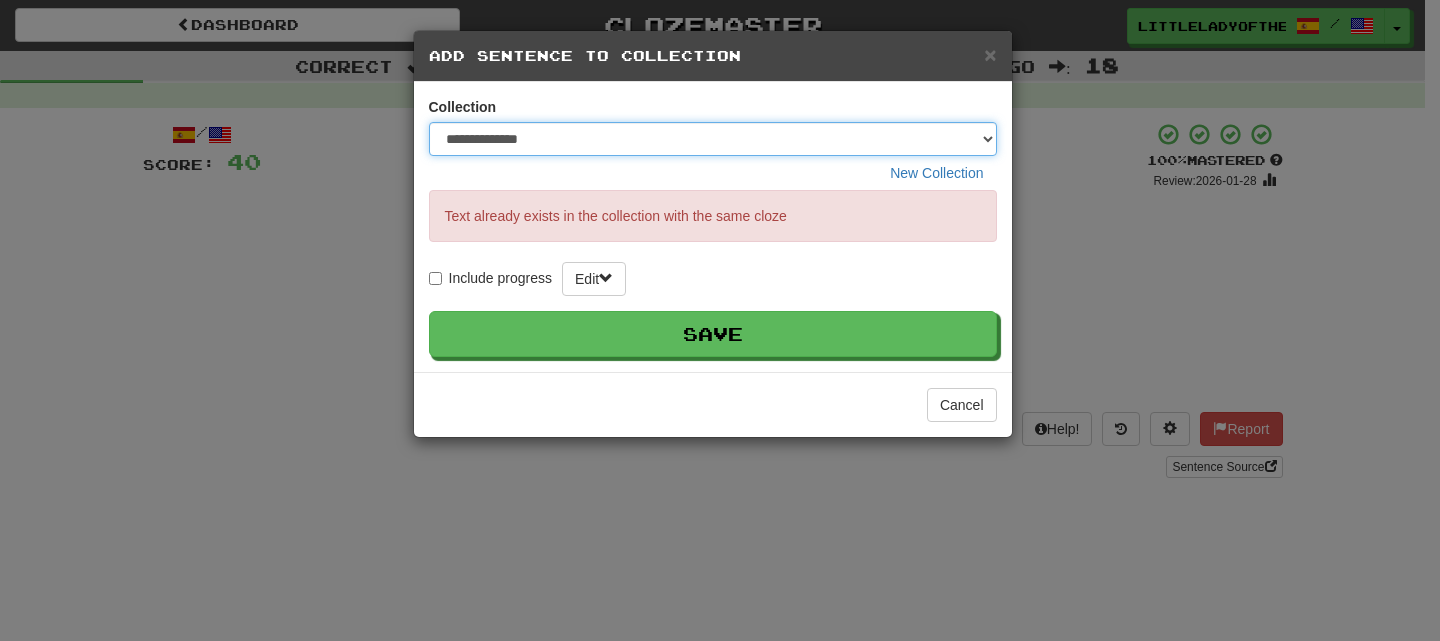 click on "**********" at bounding box center (713, 139) 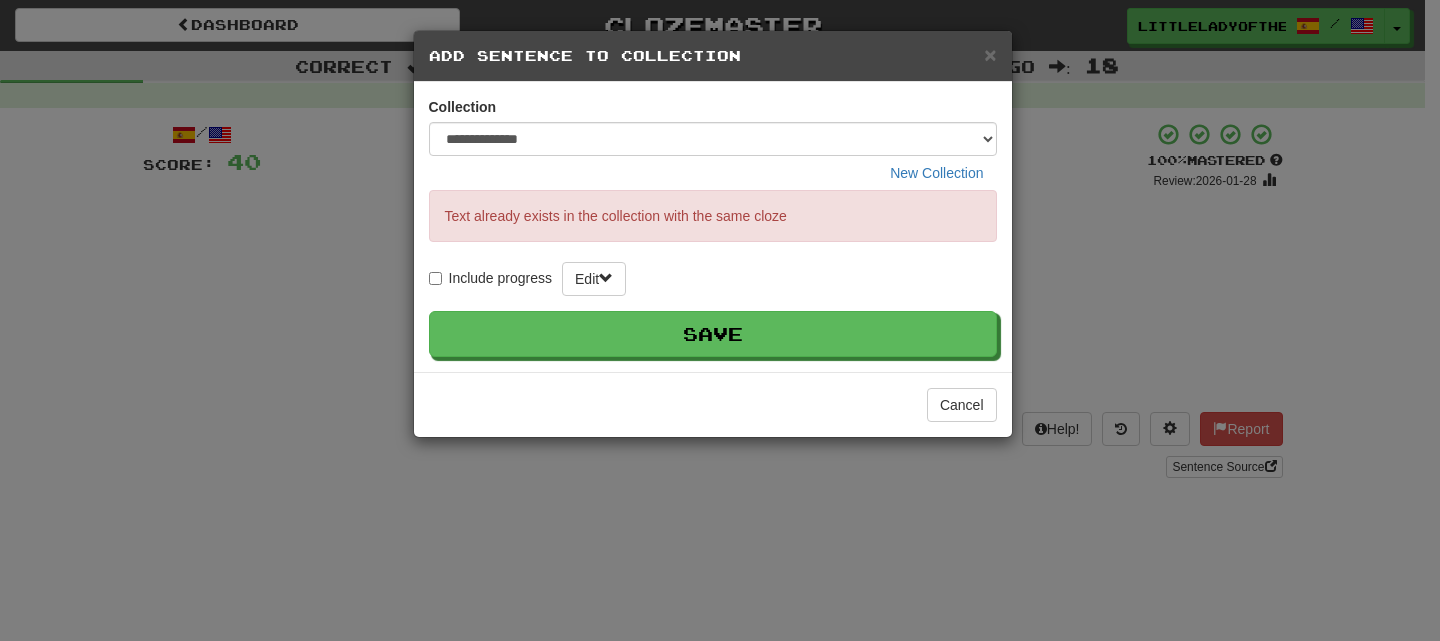click on "**********" at bounding box center [720, 320] 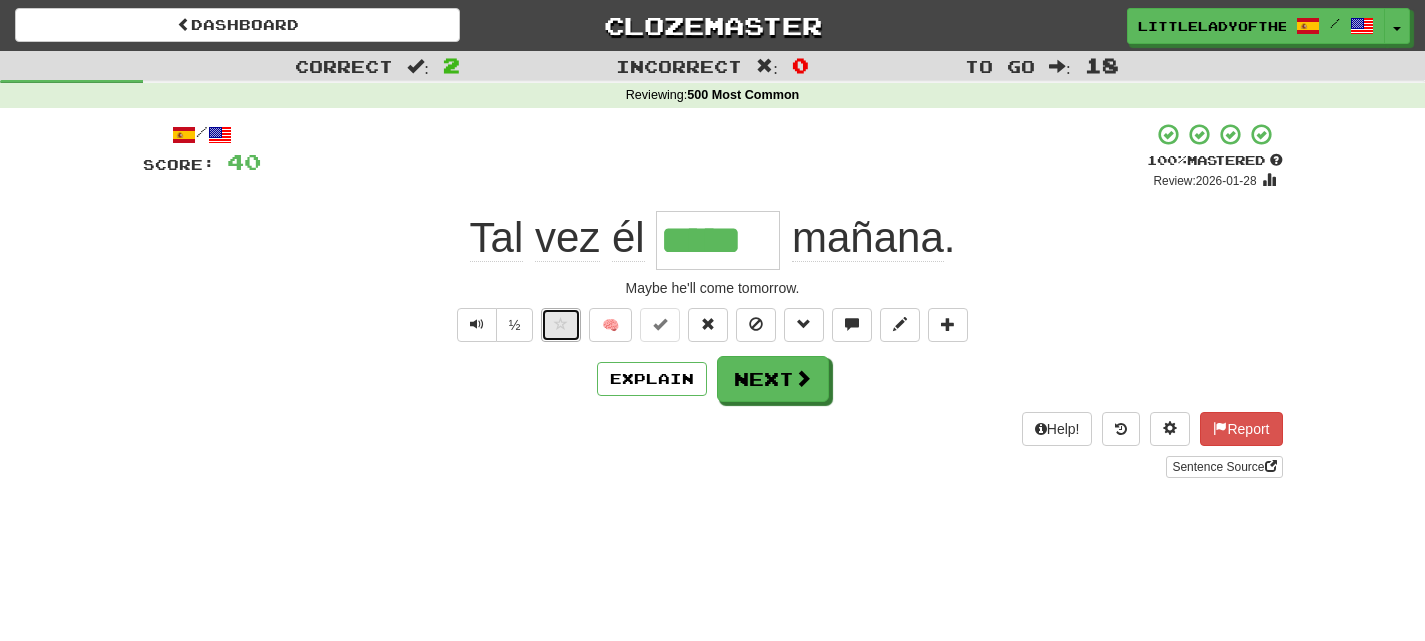 click at bounding box center [561, 324] 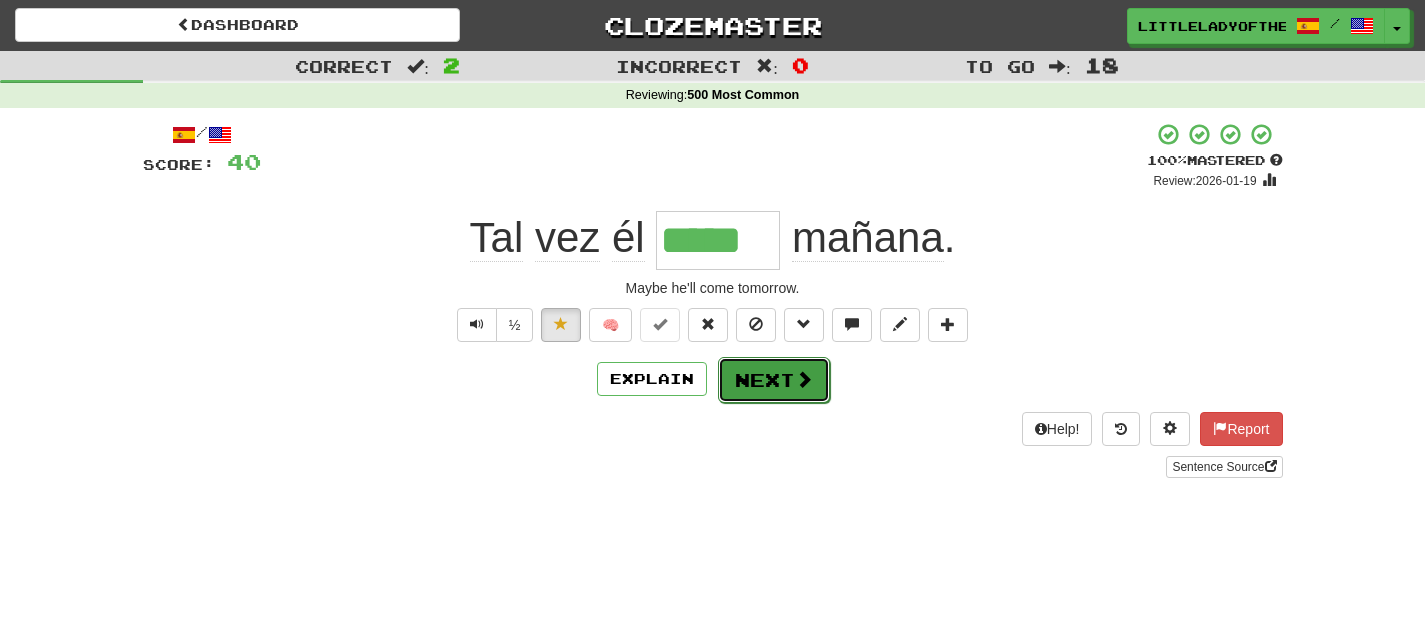 click on "Next" at bounding box center [774, 380] 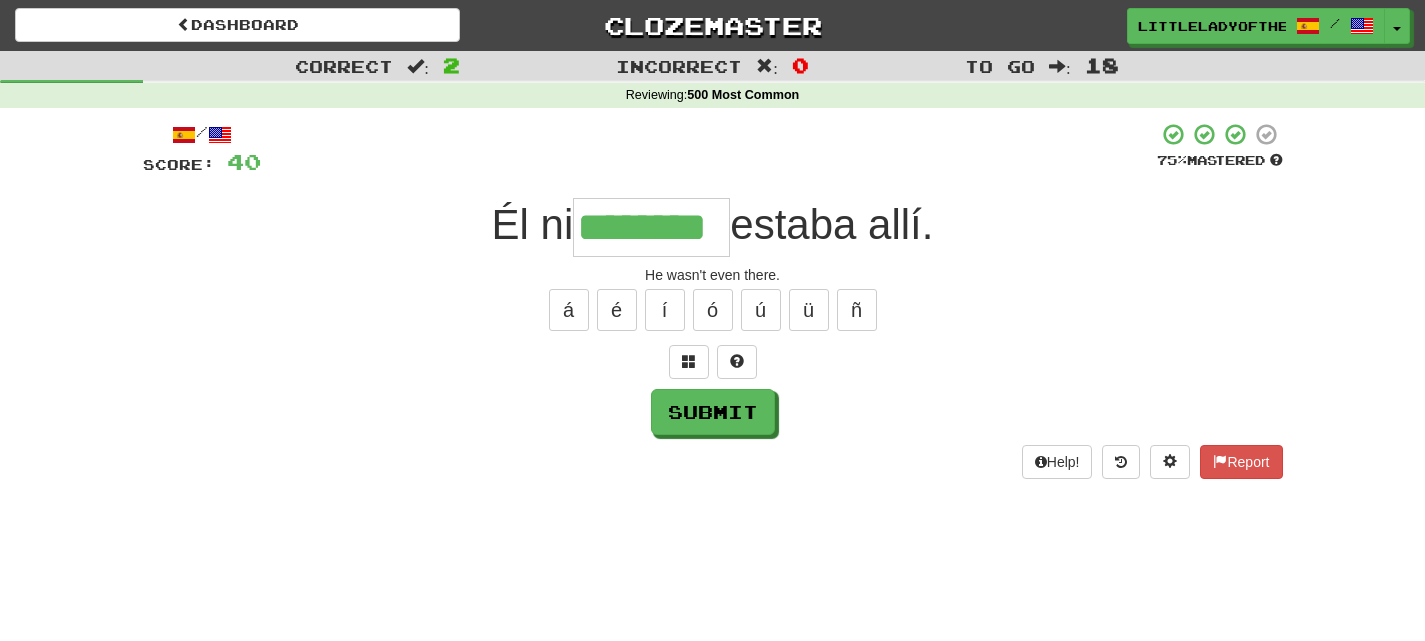 type on "********" 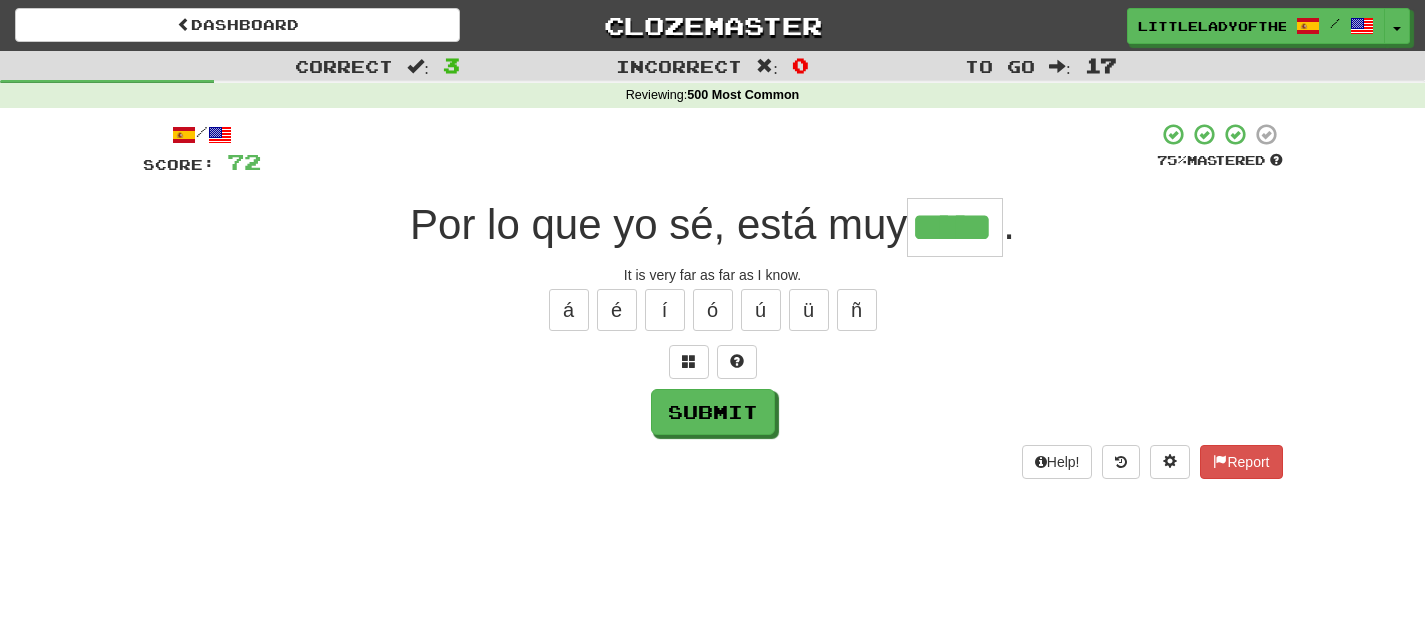 type on "*****" 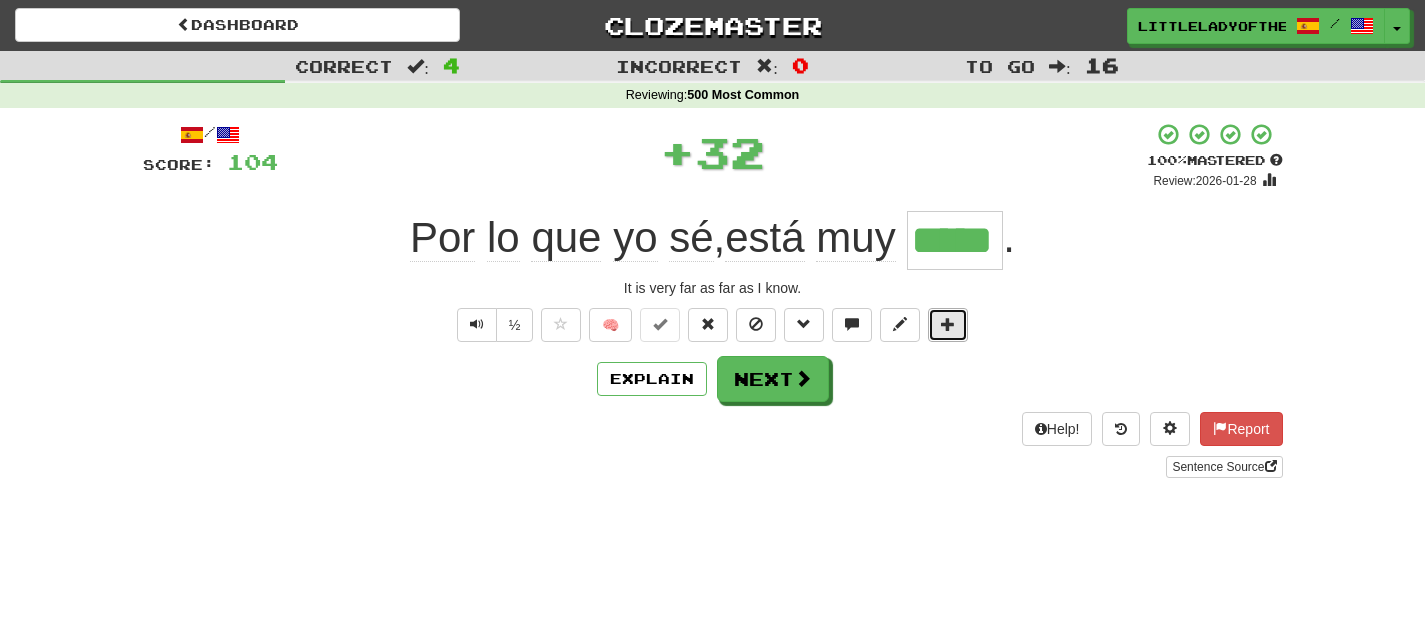 drag, startPoint x: 947, startPoint y: 336, endPoint x: 944, endPoint y: 326, distance: 10.440307 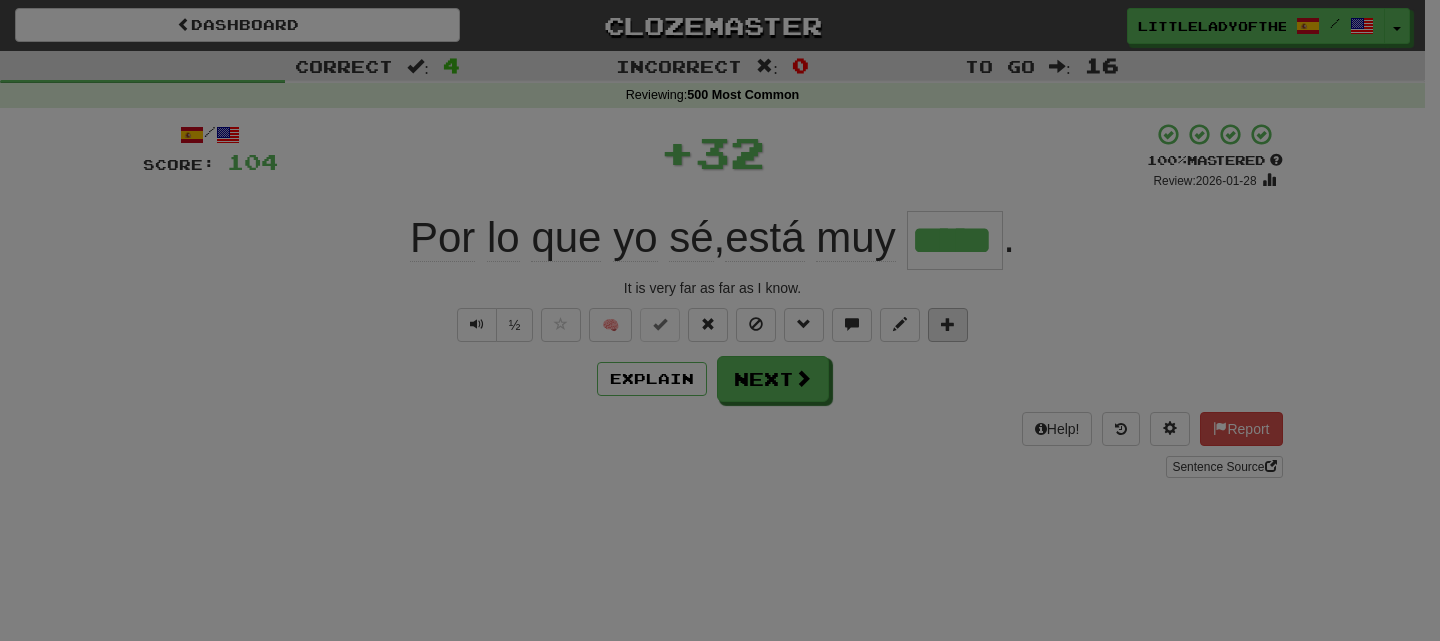 click on "× Add Sentence to Collection Loading... Cancel" at bounding box center [0, 0] 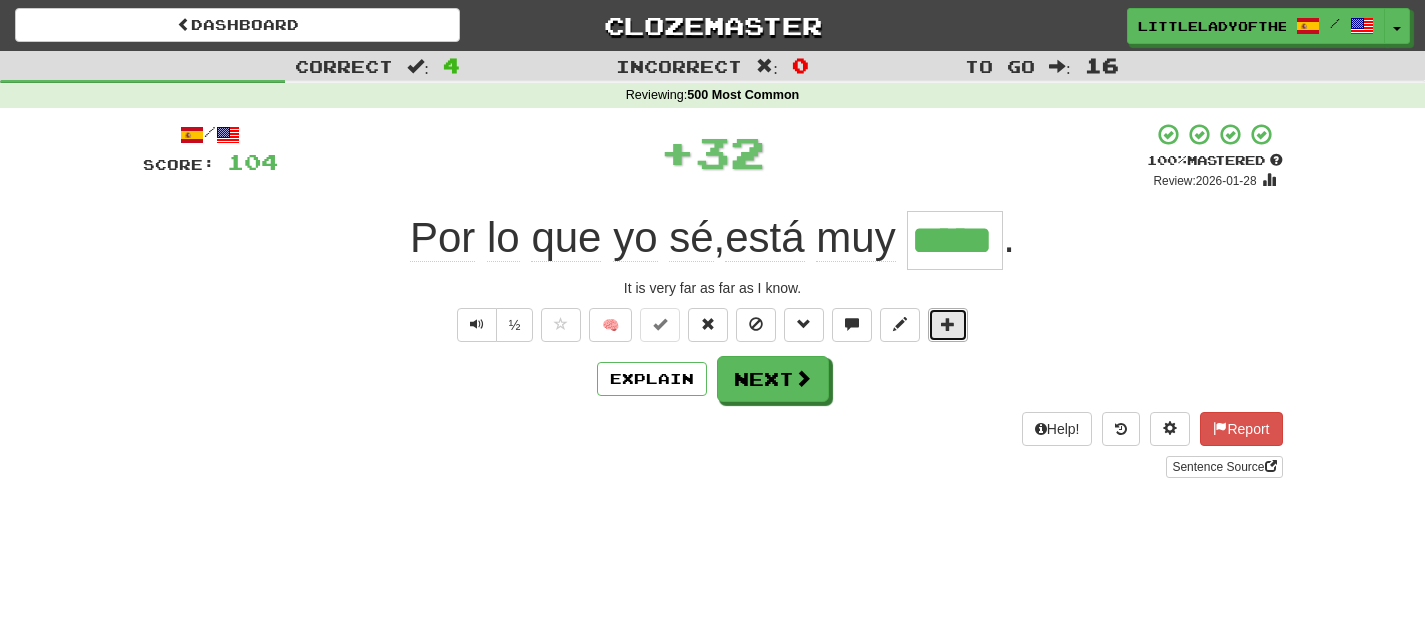 click at bounding box center [948, 324] 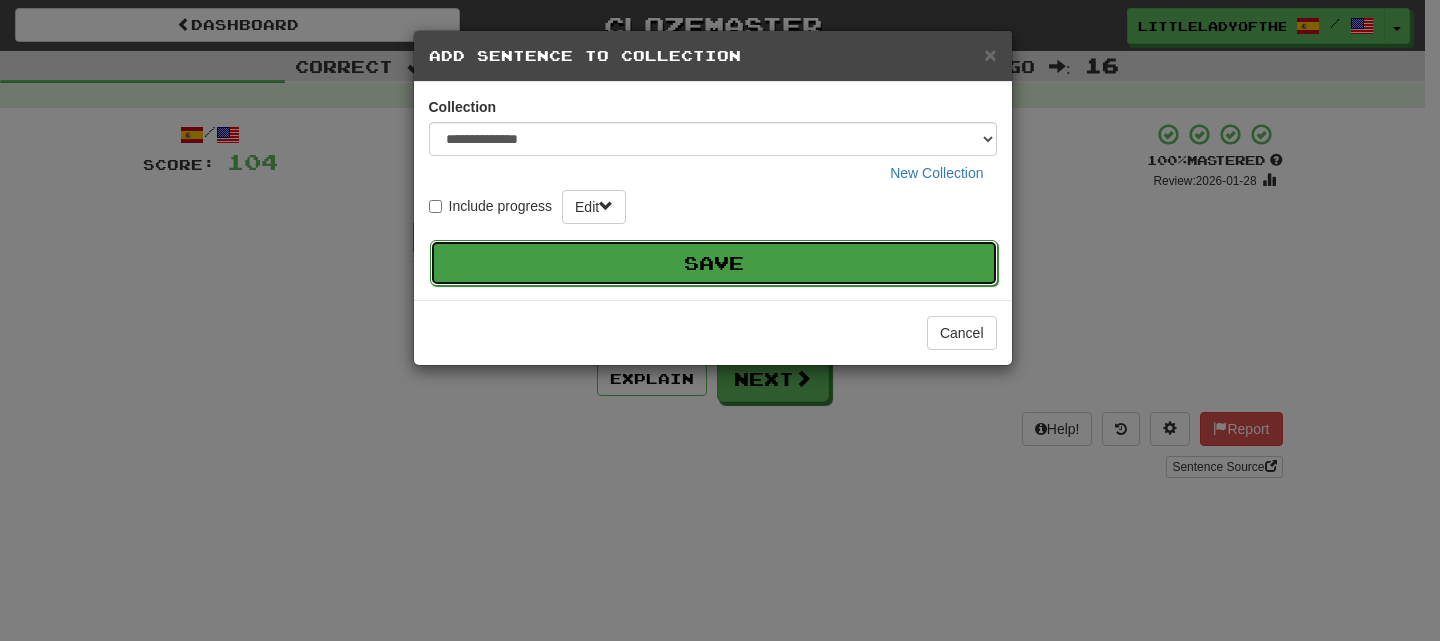 click on "Save" at bounding box center [714, 263] 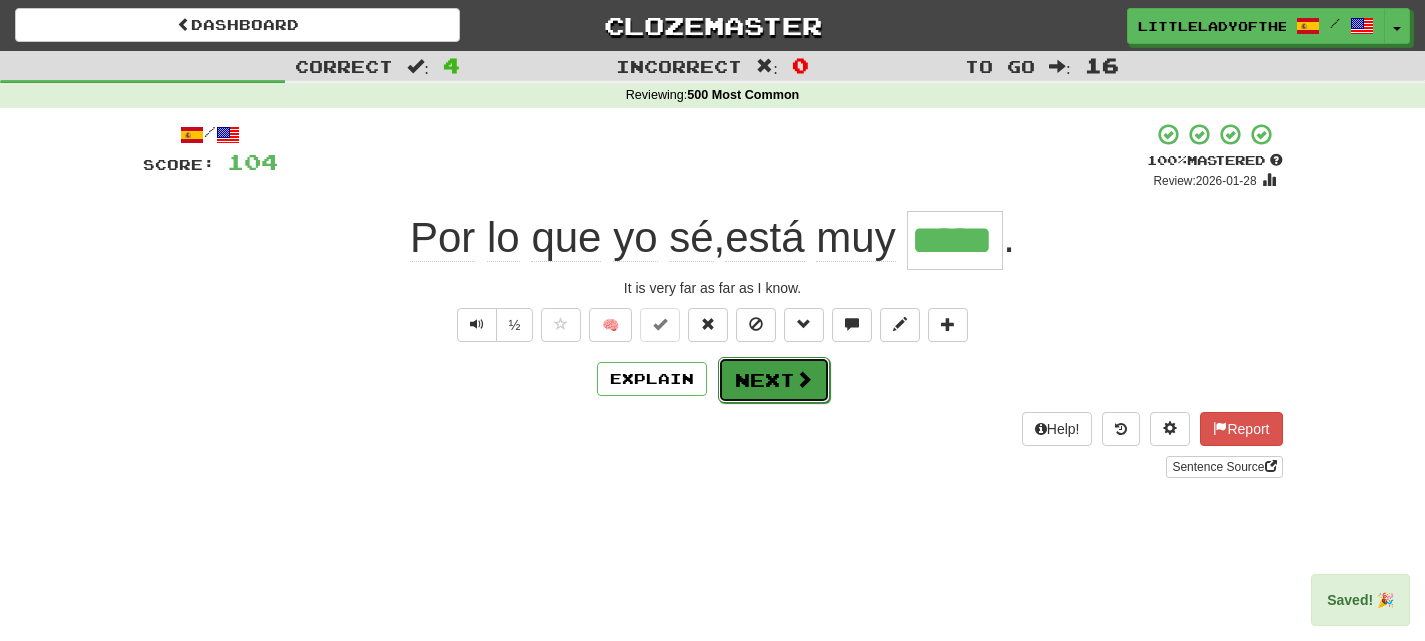 click on "Next" at bounding box center [774, 380] 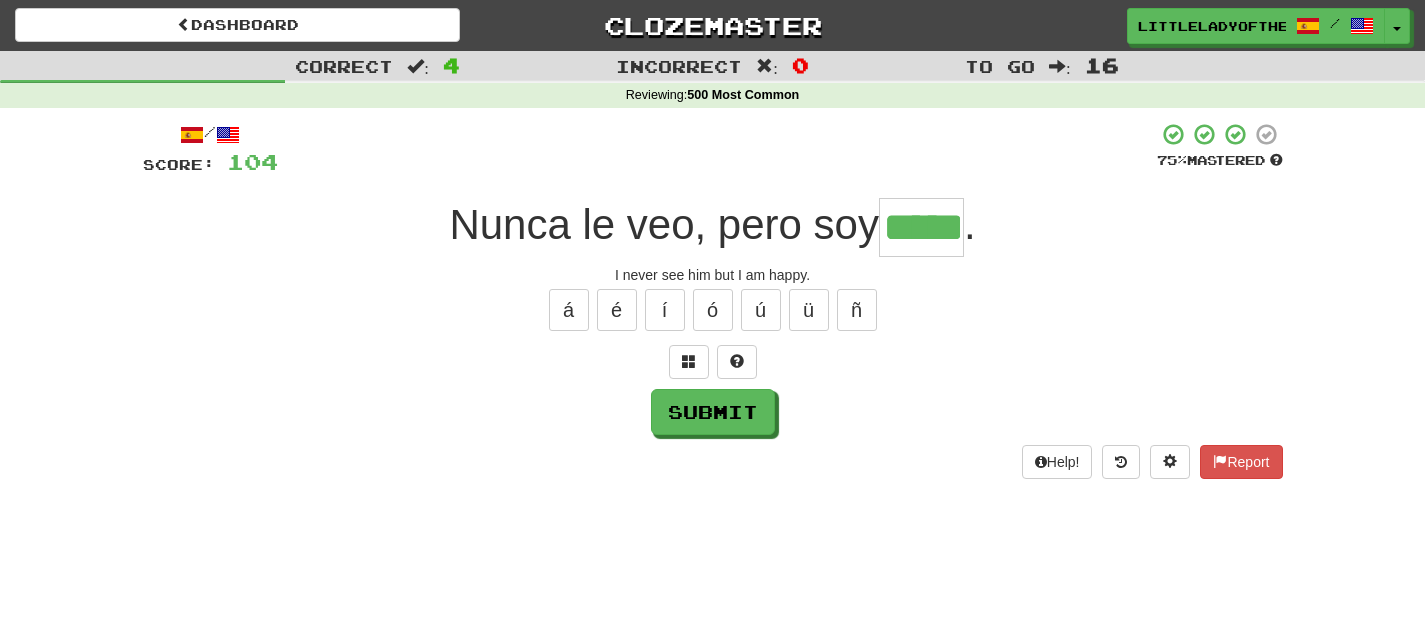 type on "*****" 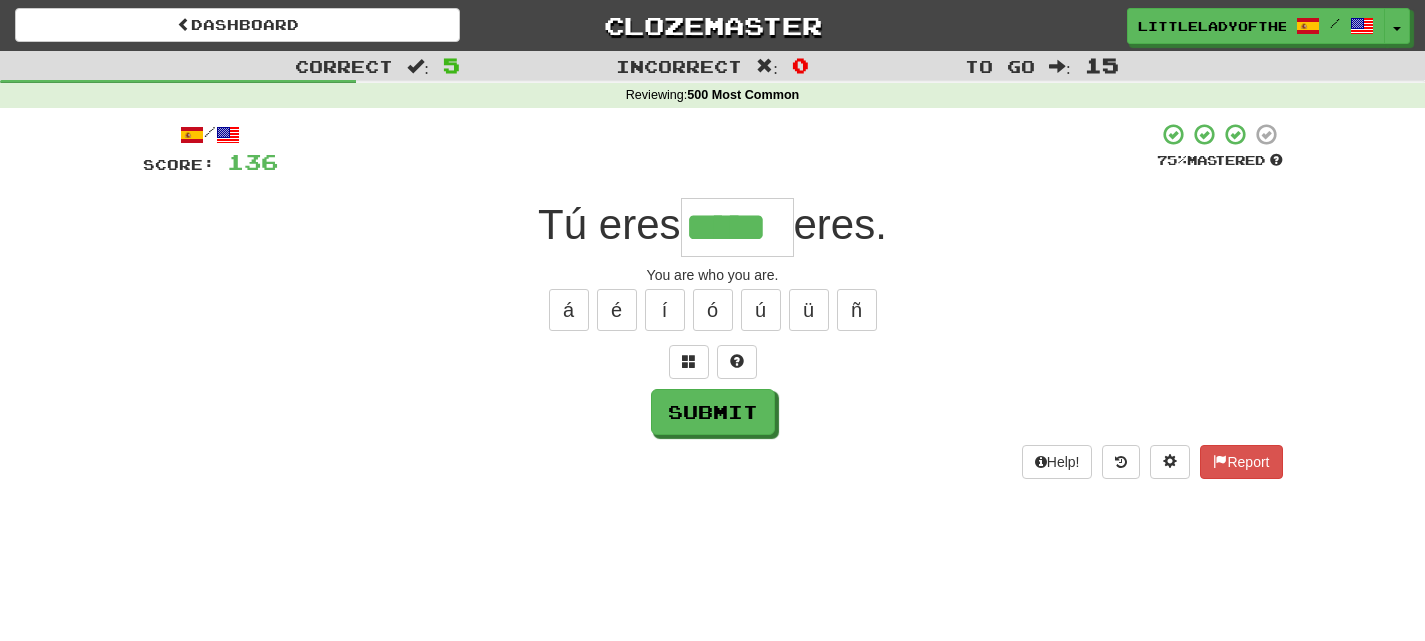 type on "*****" 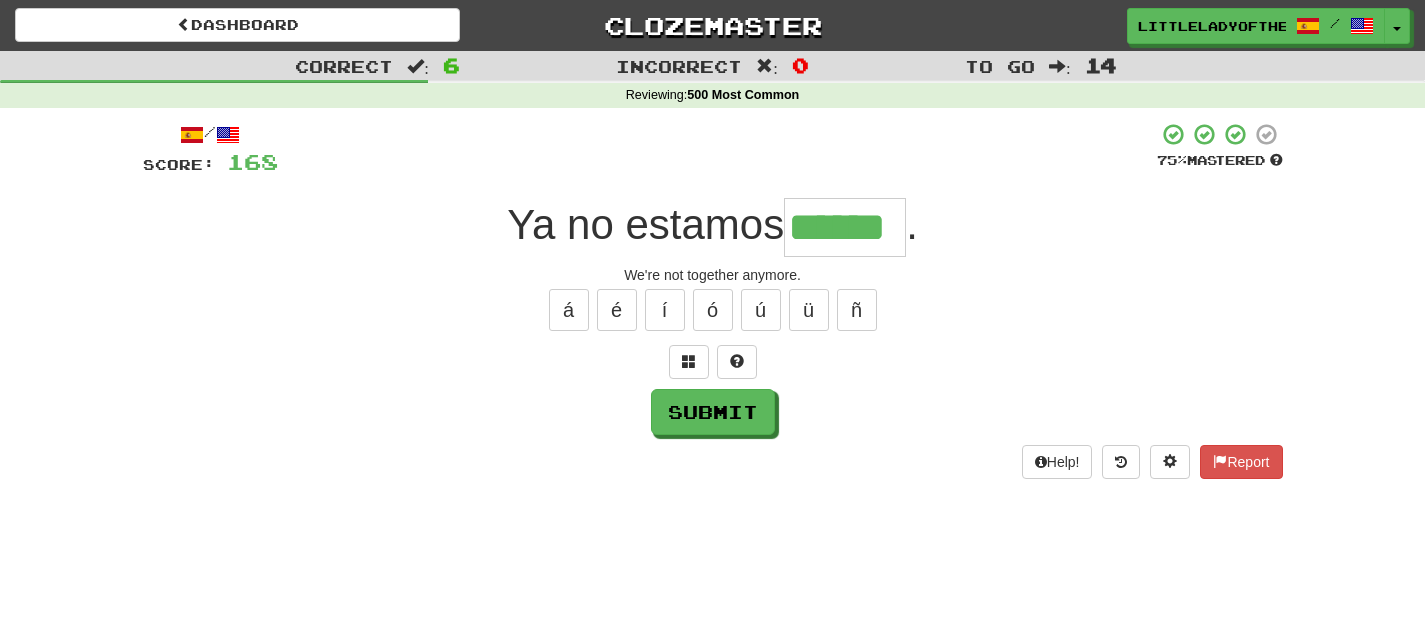 type on "******" 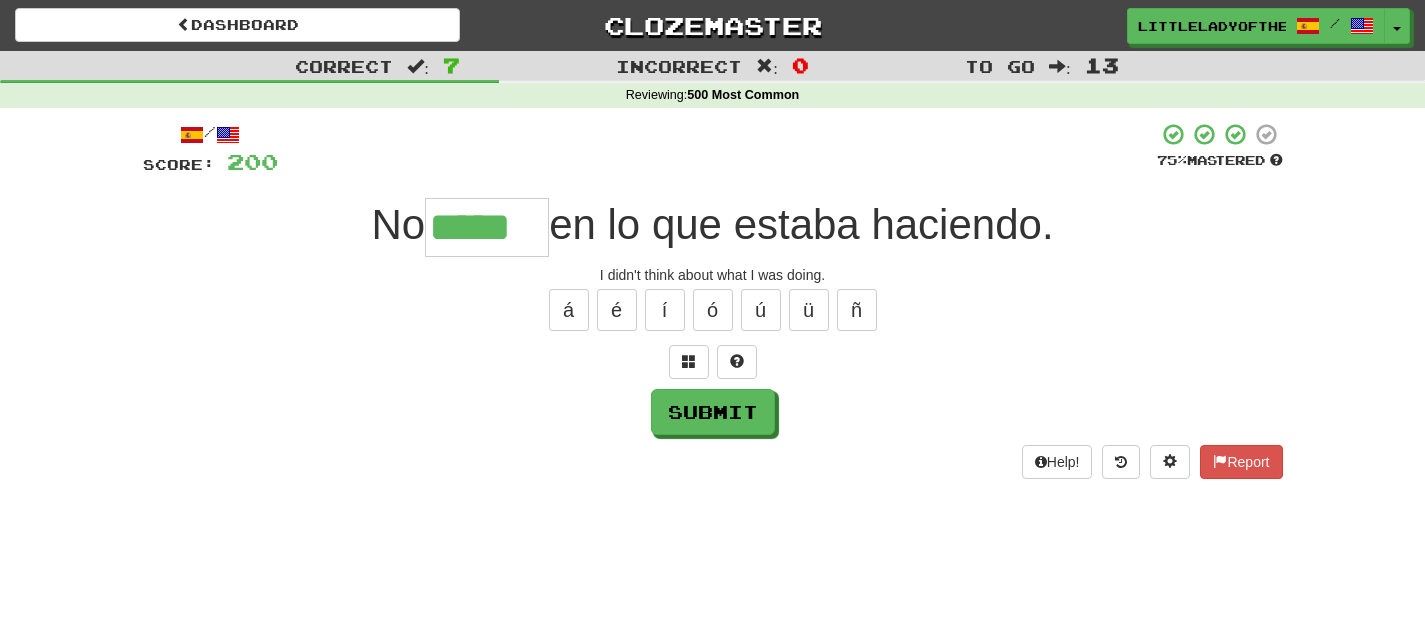 type on "*****" 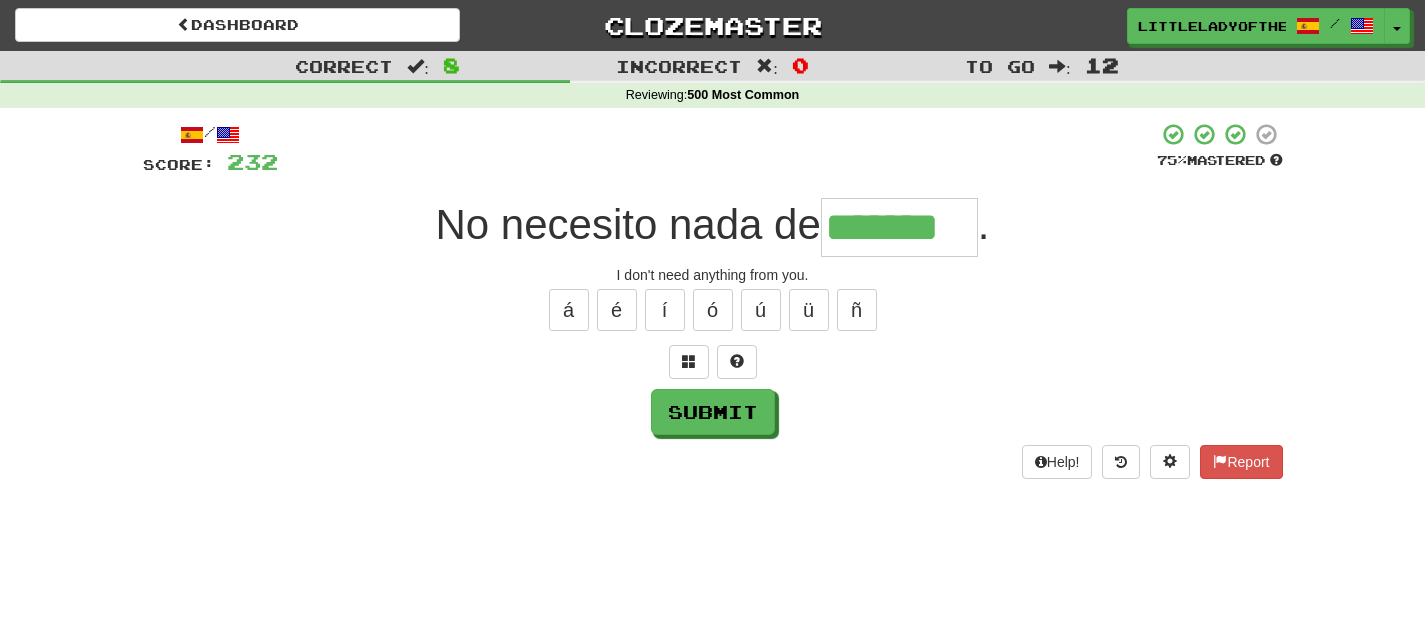 type on "*******" 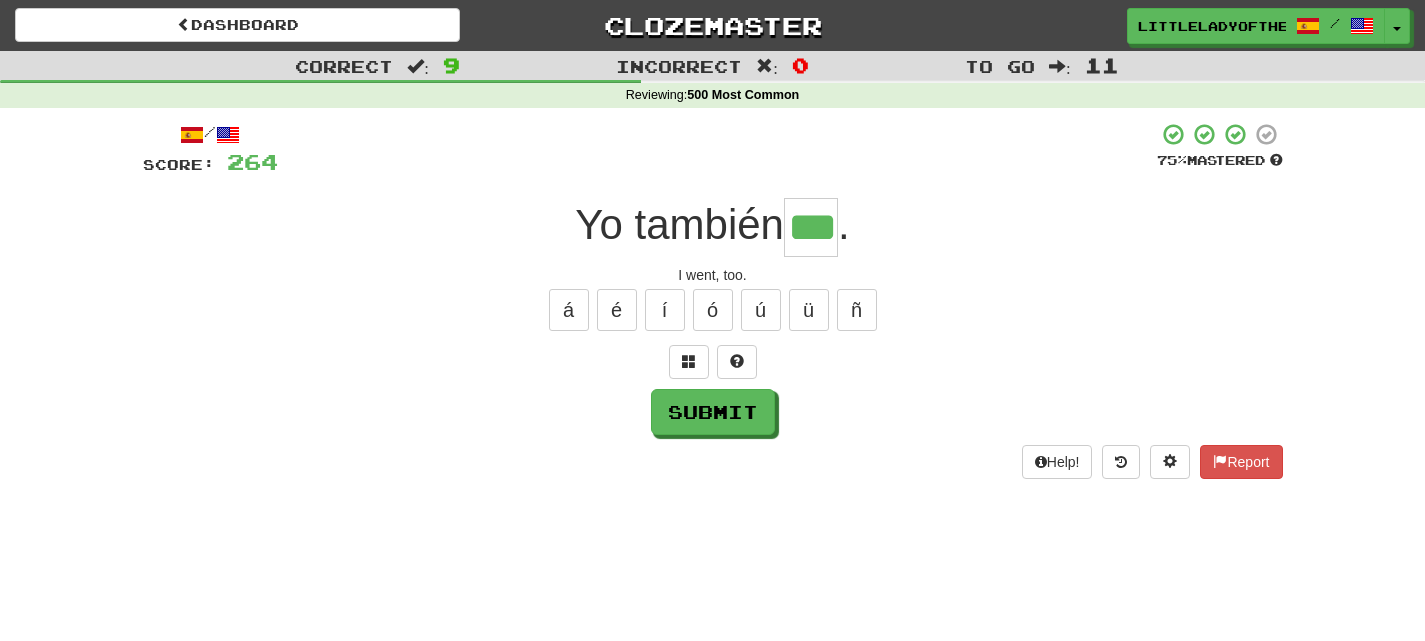 type on "***" 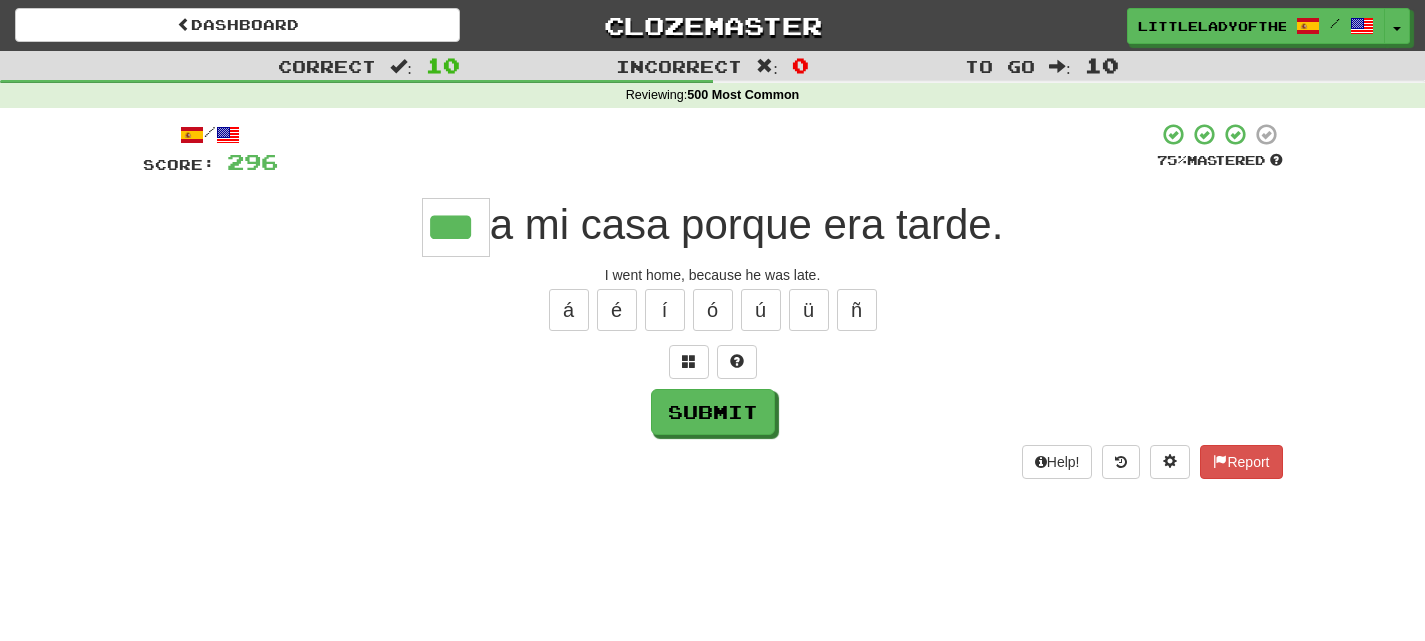 type on "***" 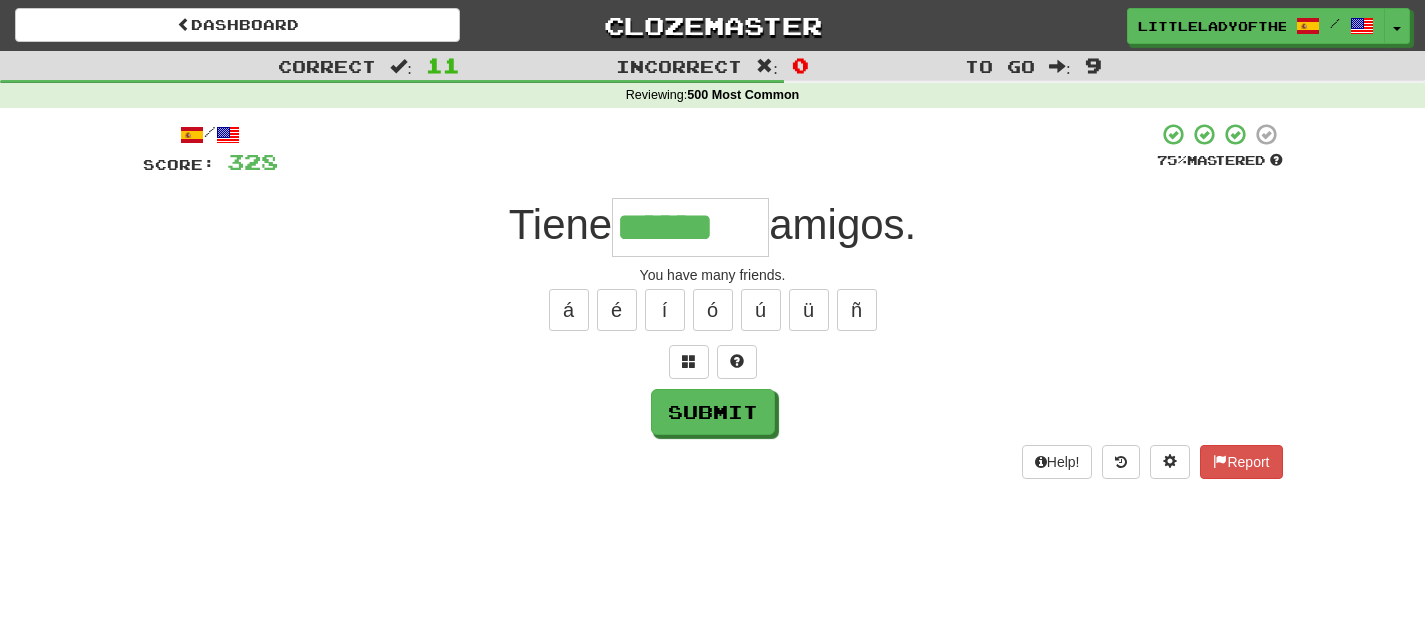 type on "******" 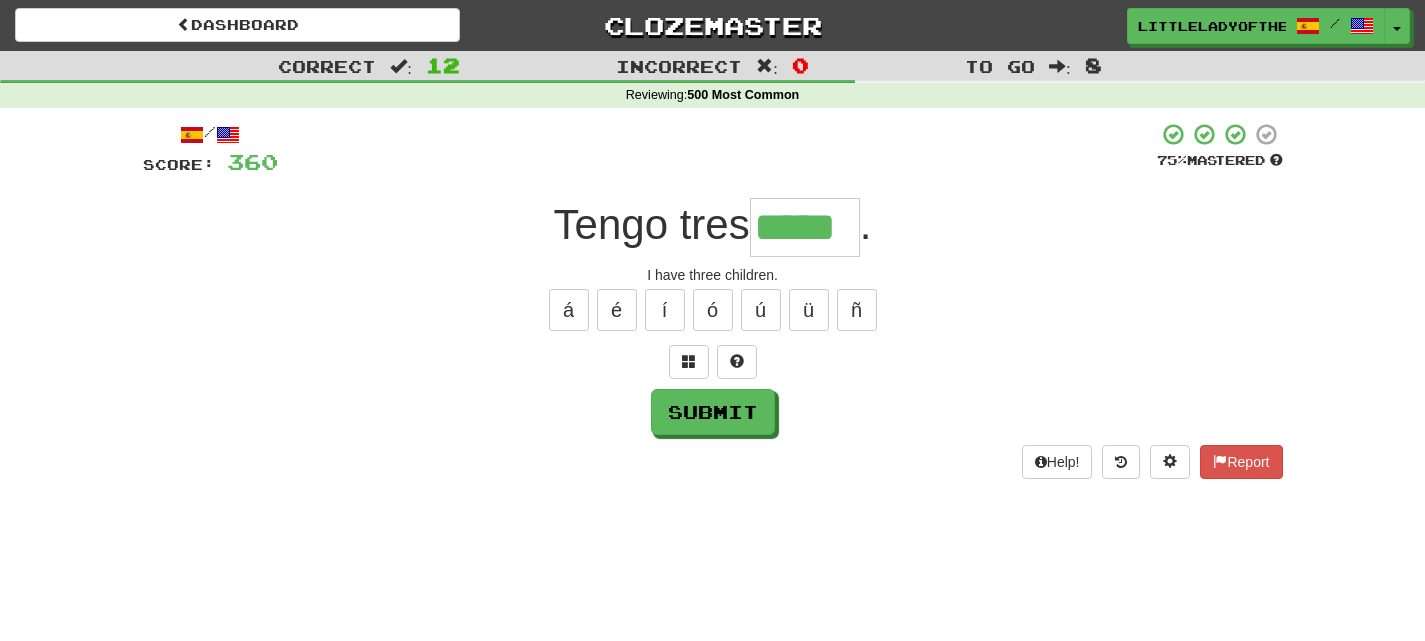 type on "*****" 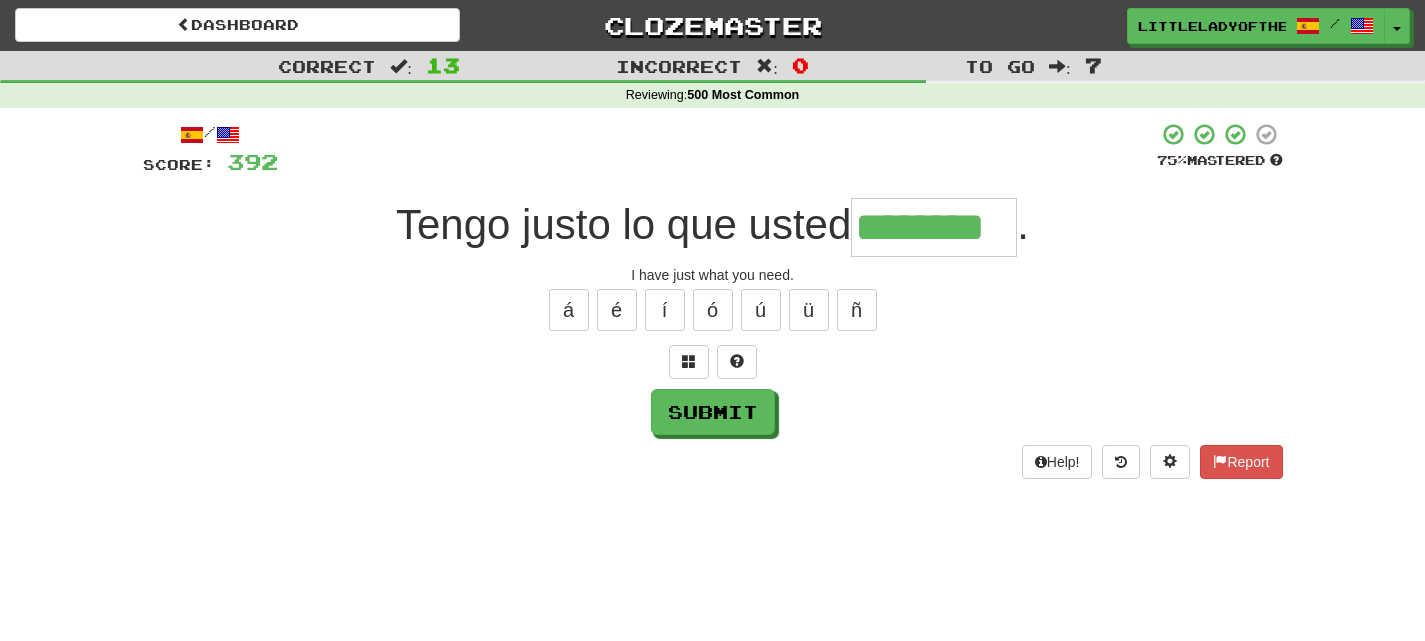 type on "********" 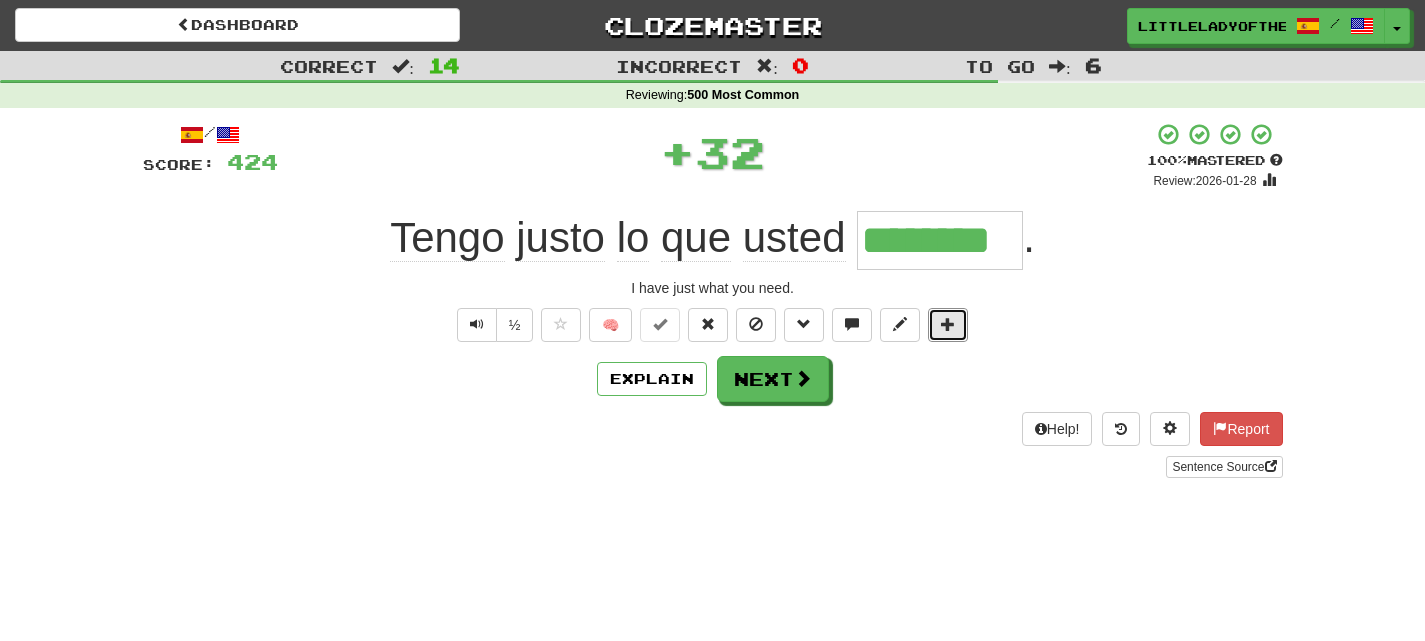 drag, startPoint x: 960, startPoint y: 315, endPoint x: 942, endPoint y: 372, distance: 59.77458 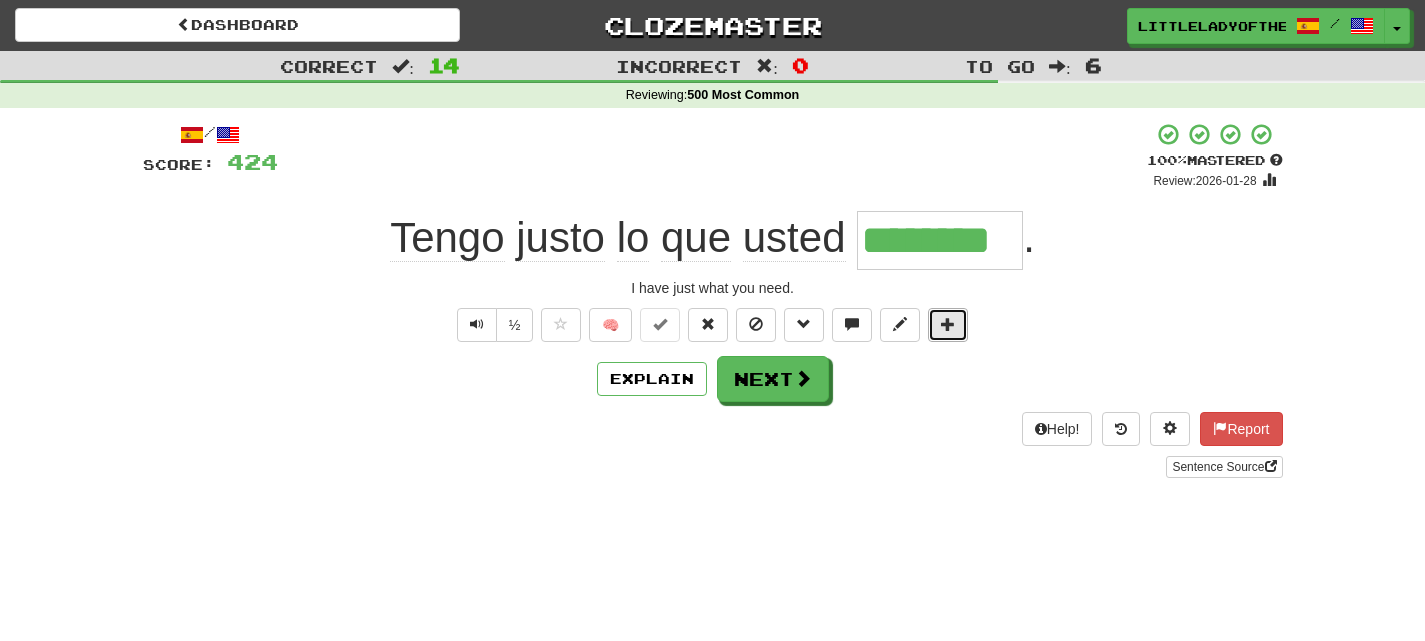 click at bounding box center (948, 325) 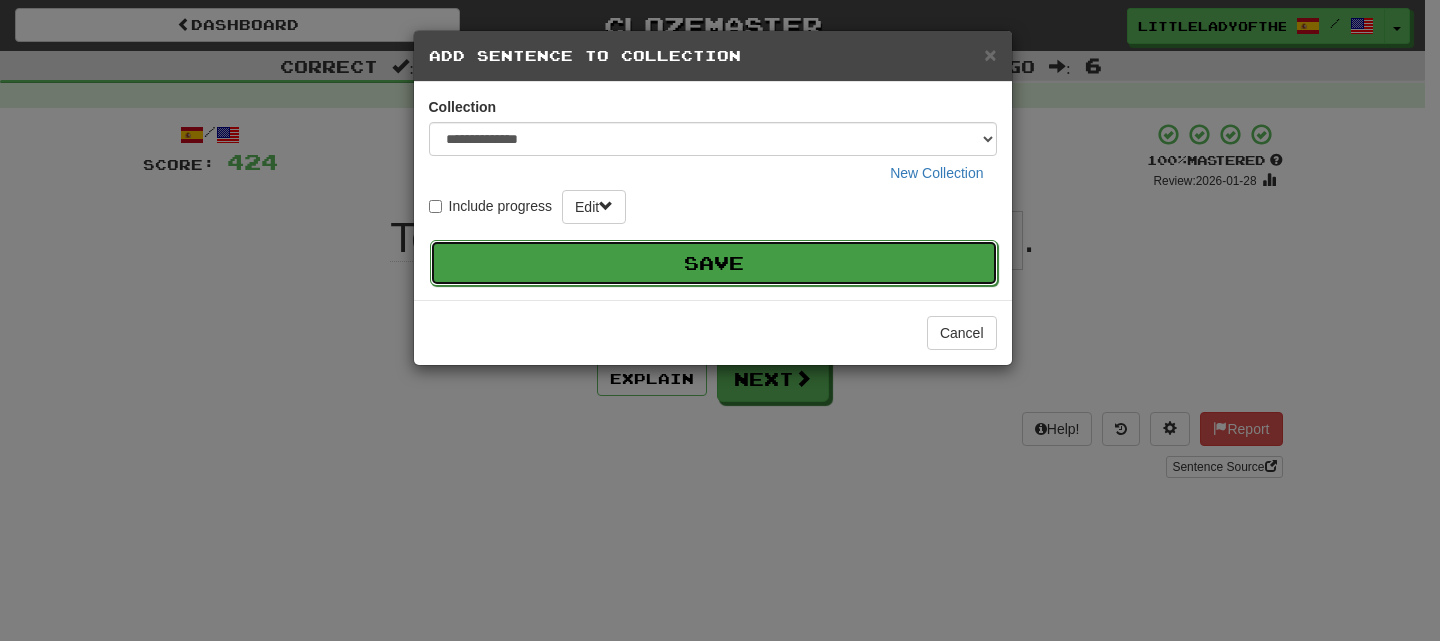 click on "Save" at bounding box center [714, 263] 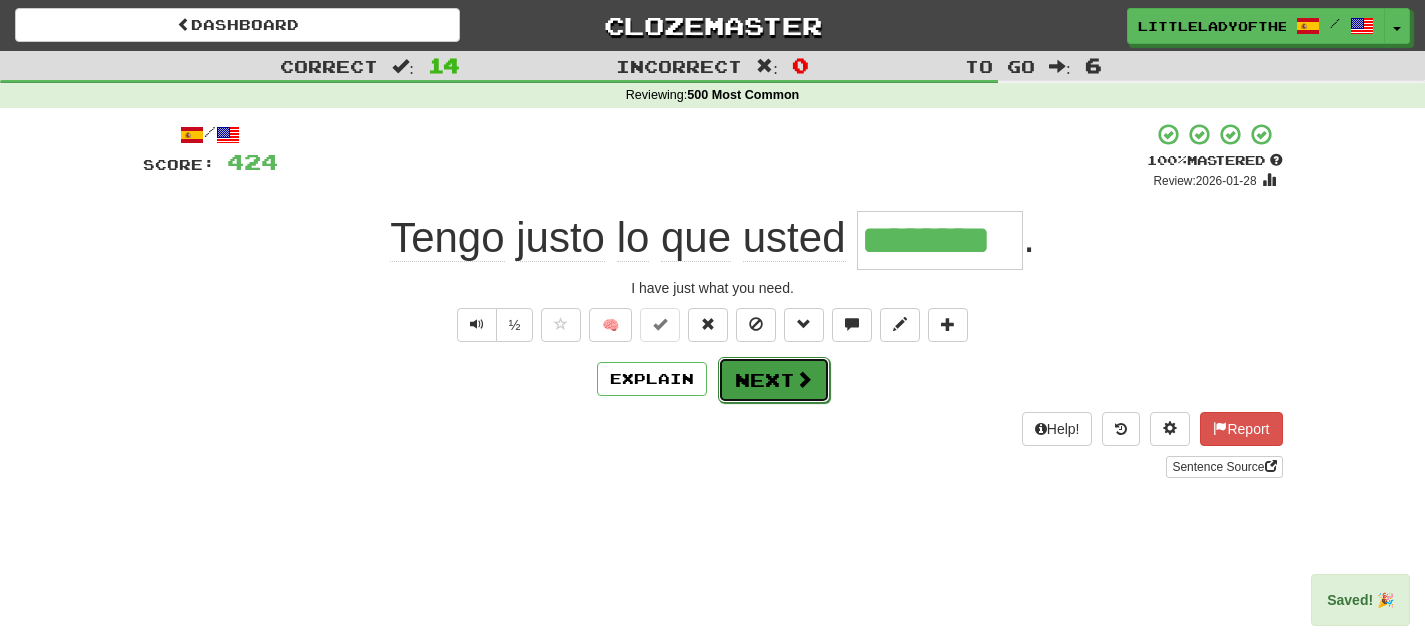 click on "Next" at bounding box center (774, 380) 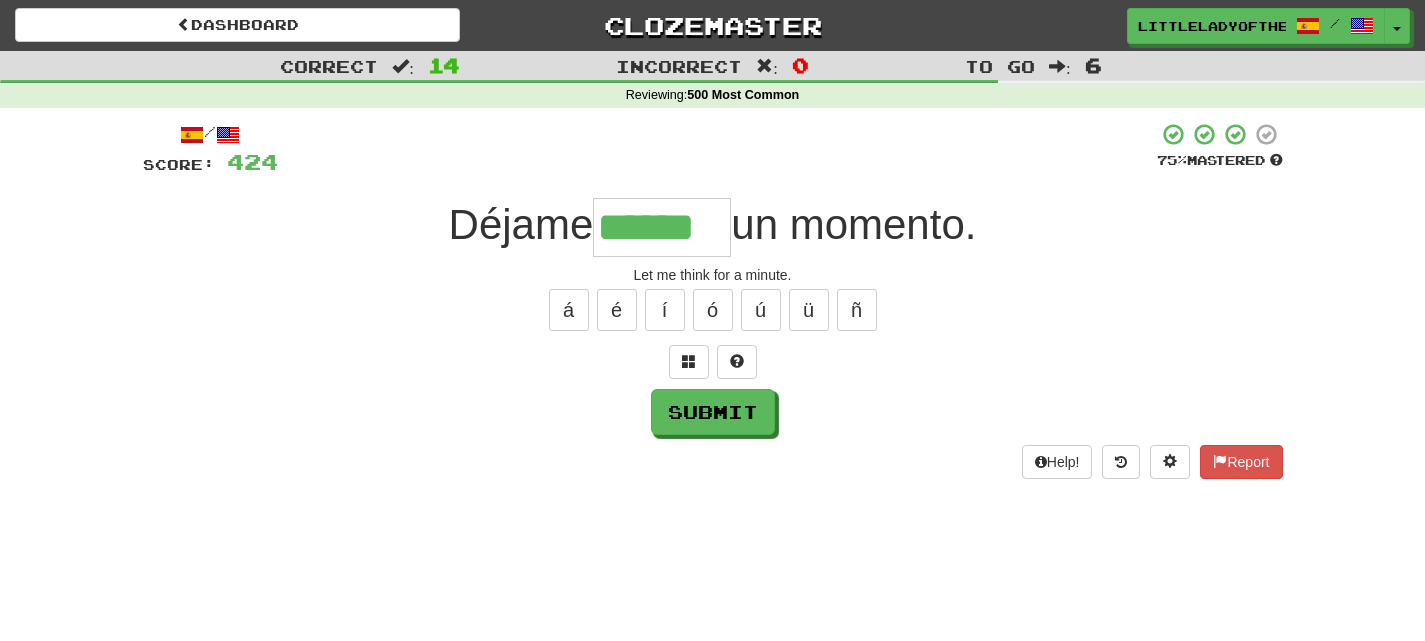 type on "******" 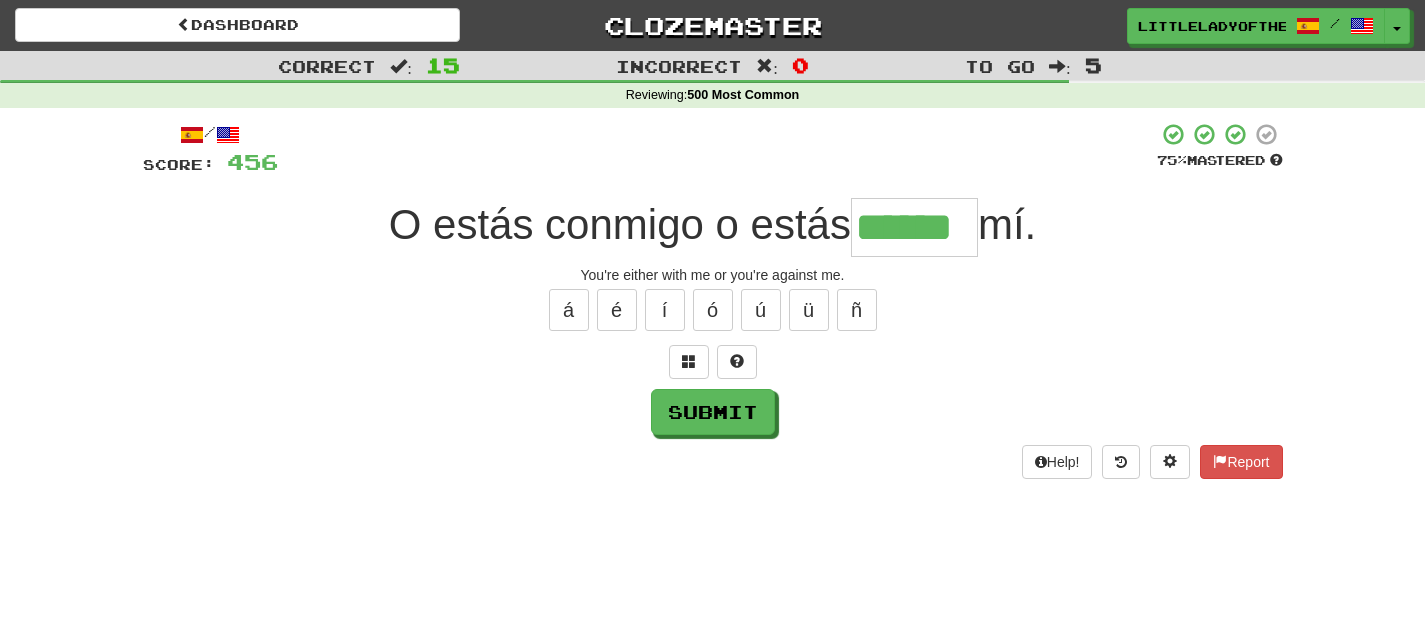 type on "******" 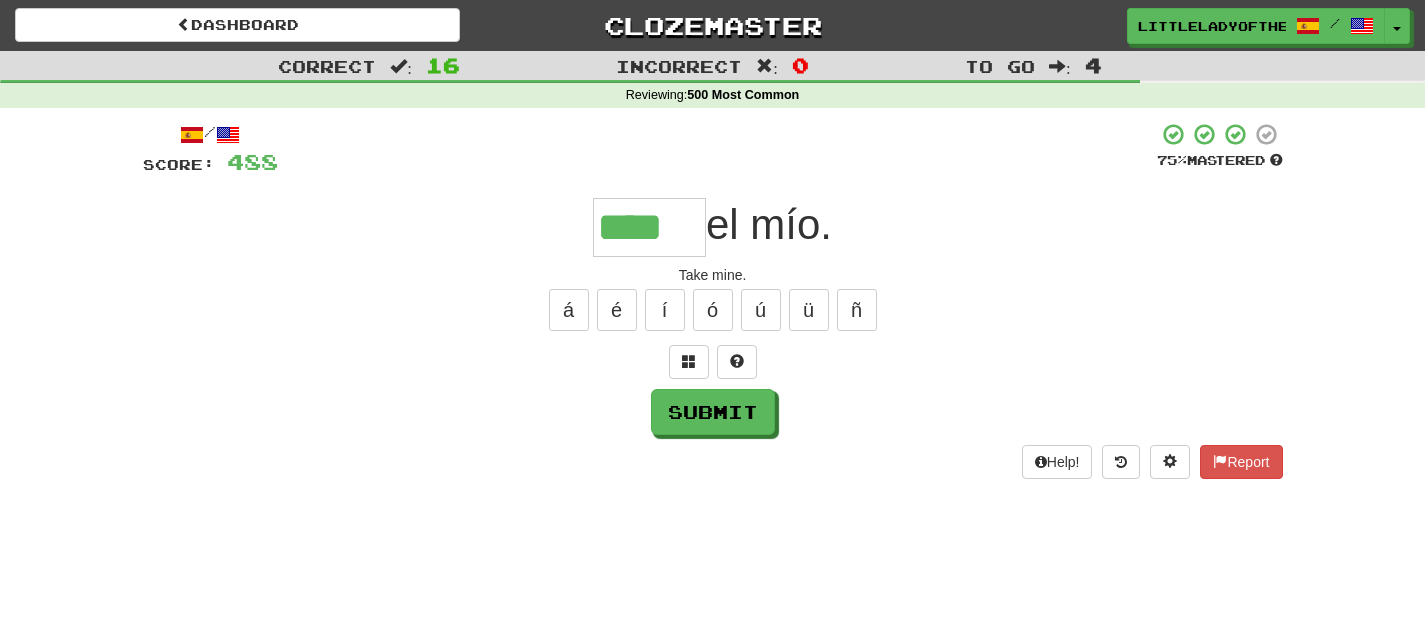 type on "****" 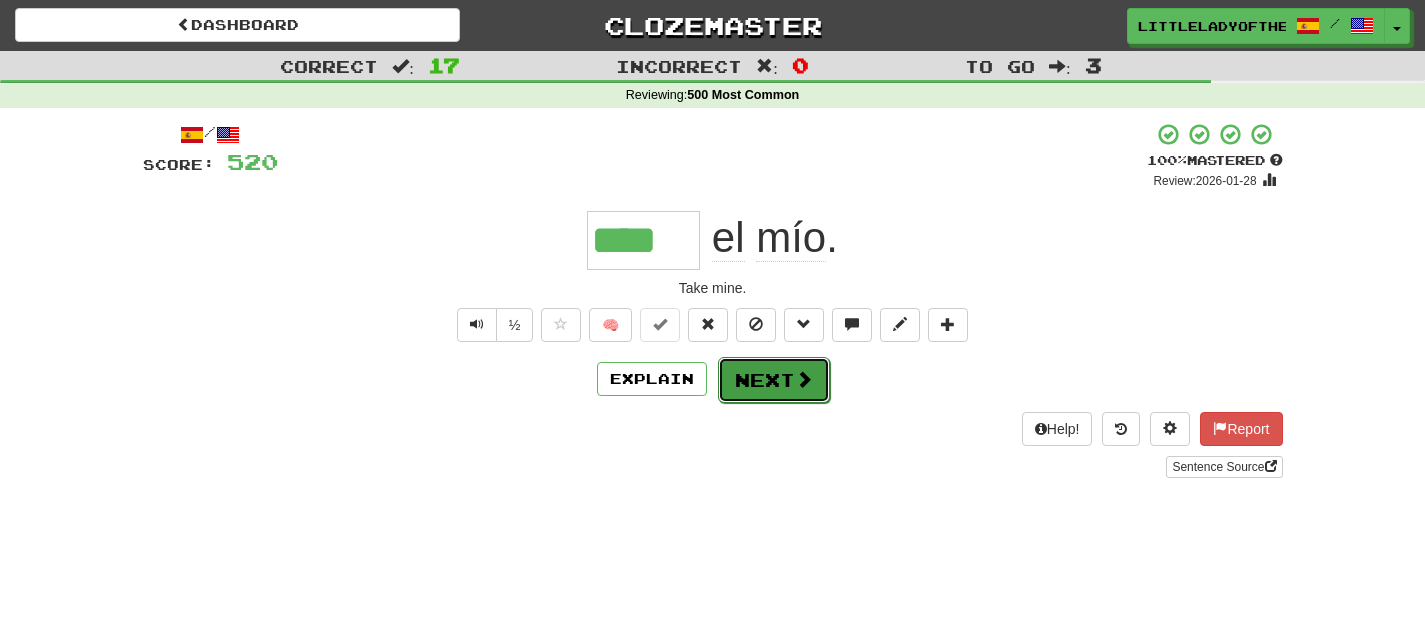 click at bounding box center [804, 379] 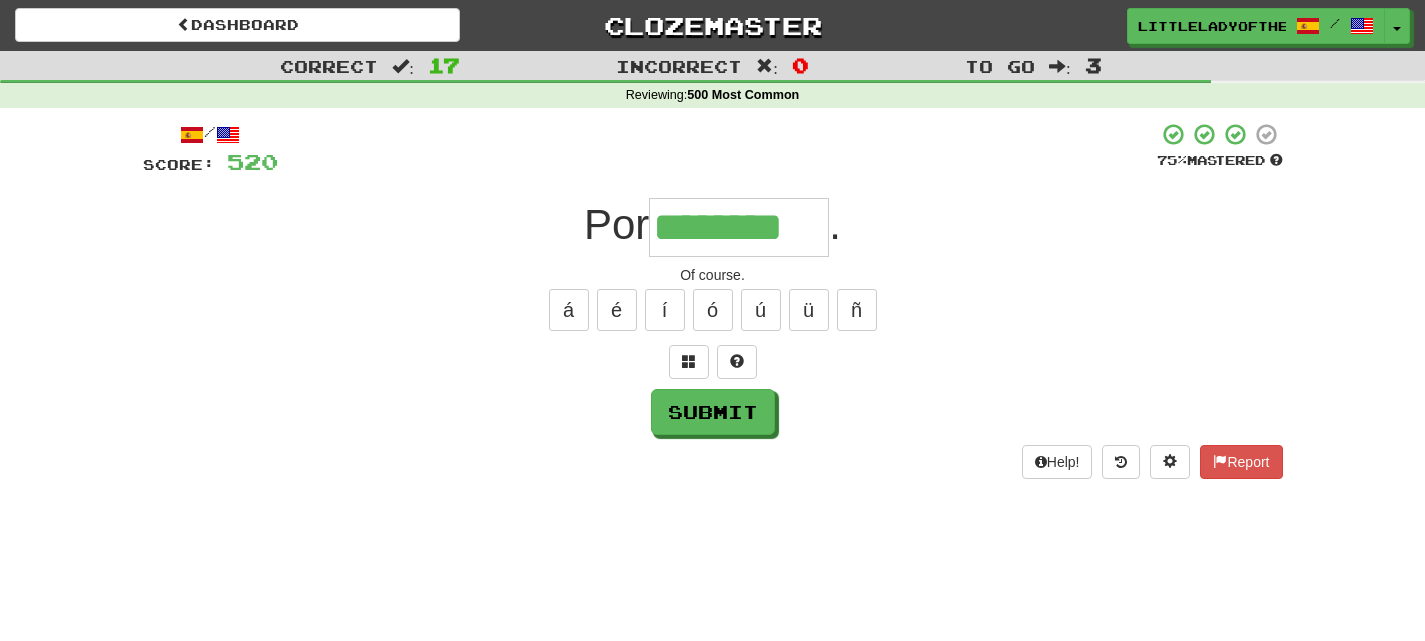 type on "********" 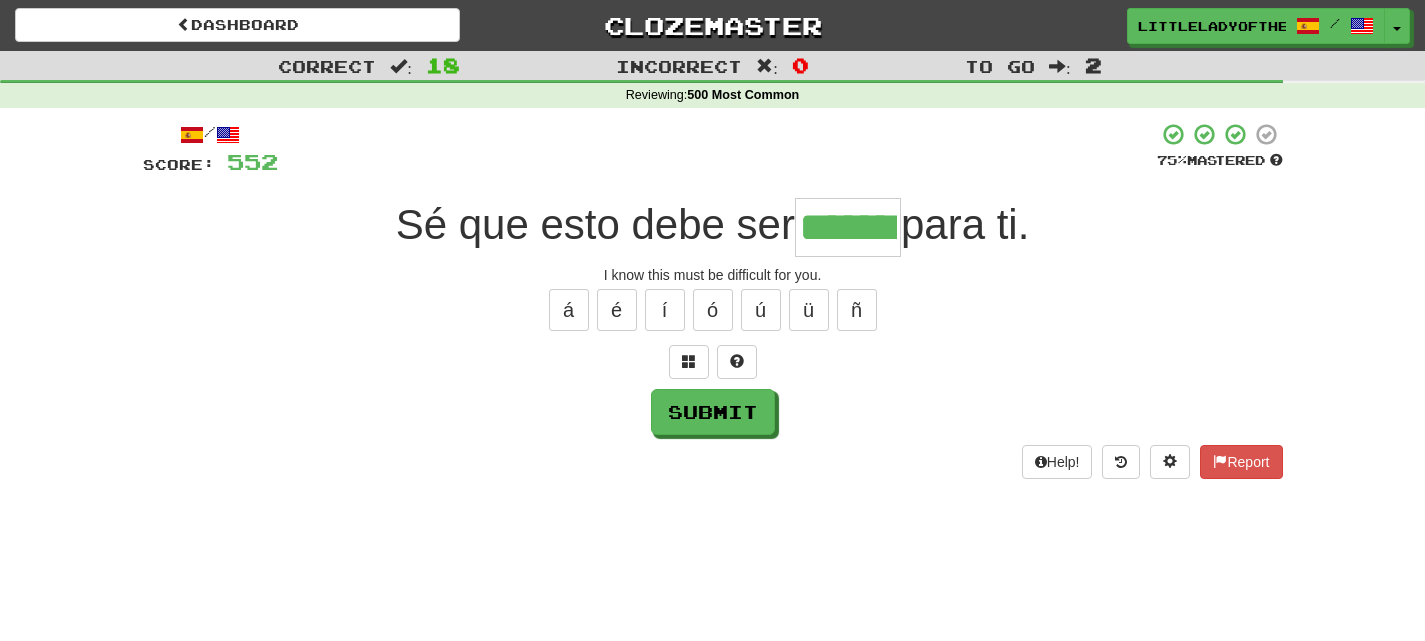 type on "*******" 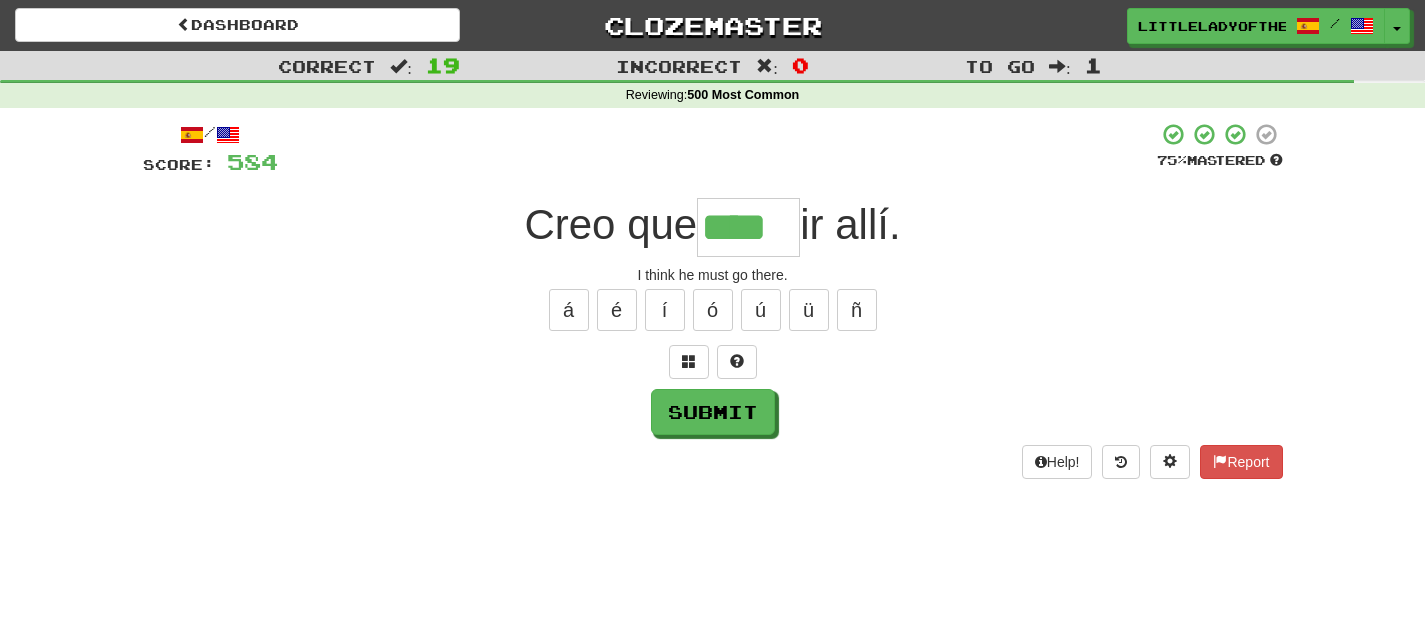 type on "****" 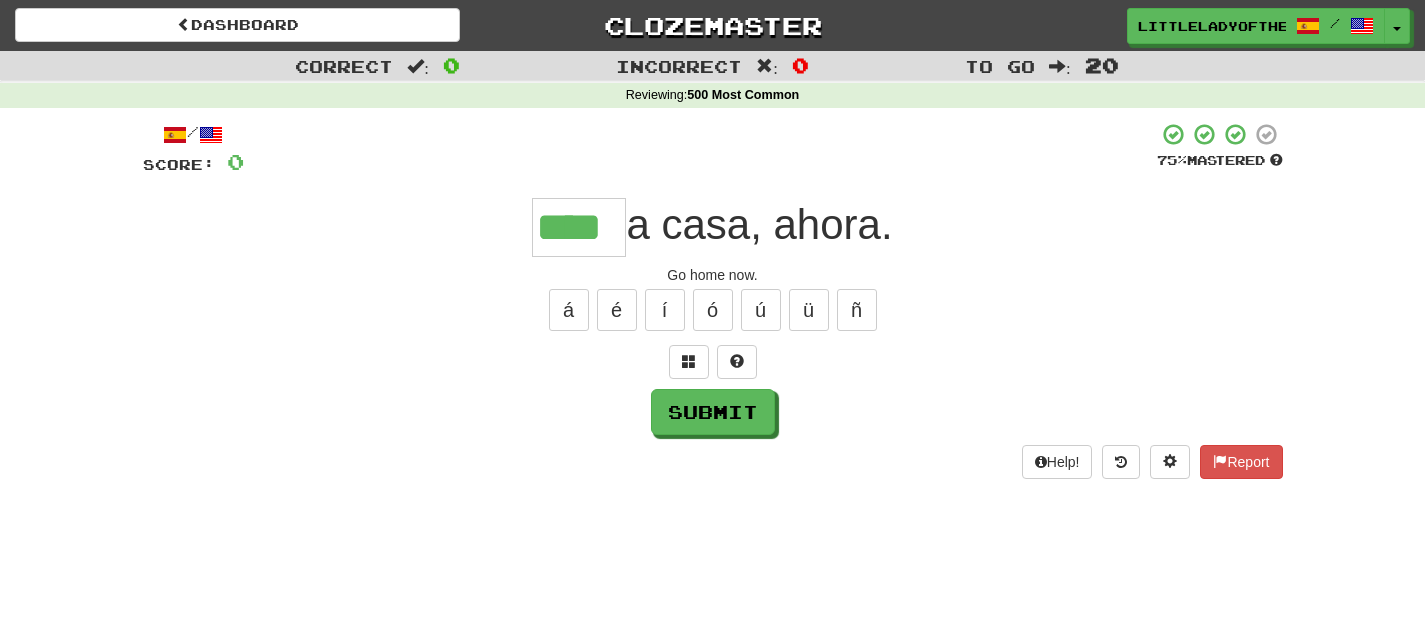 type on "****" 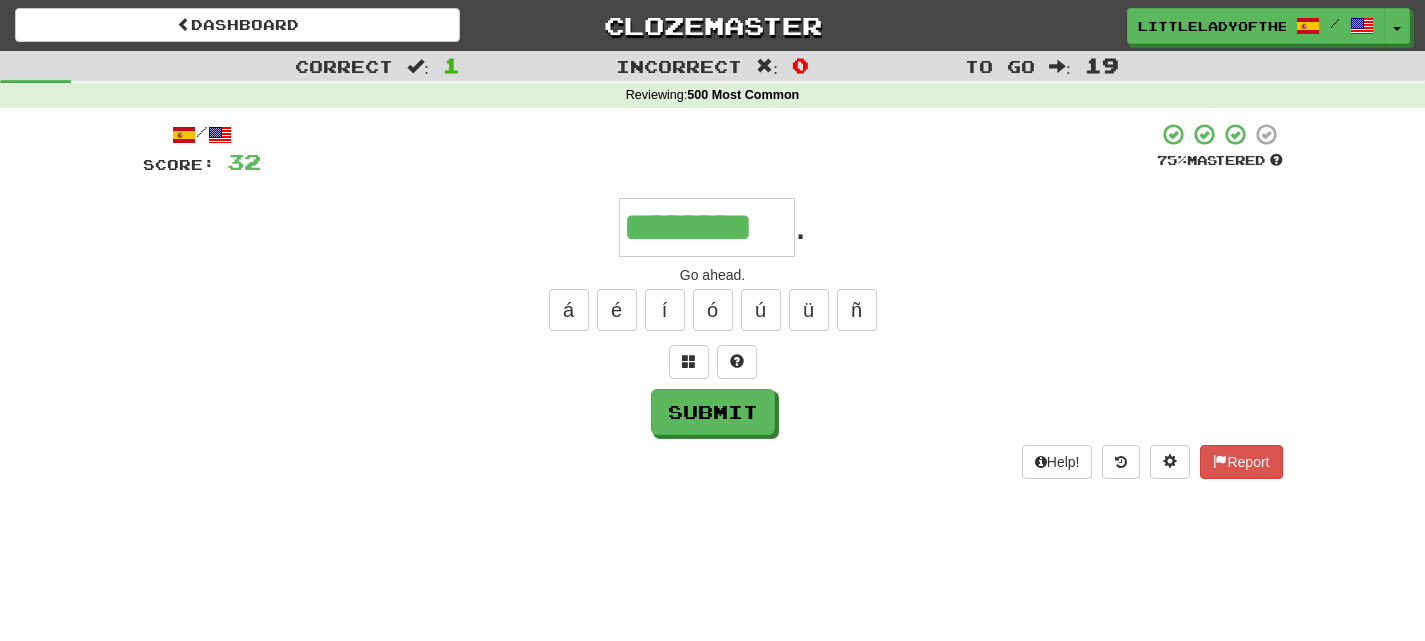 type on "********" 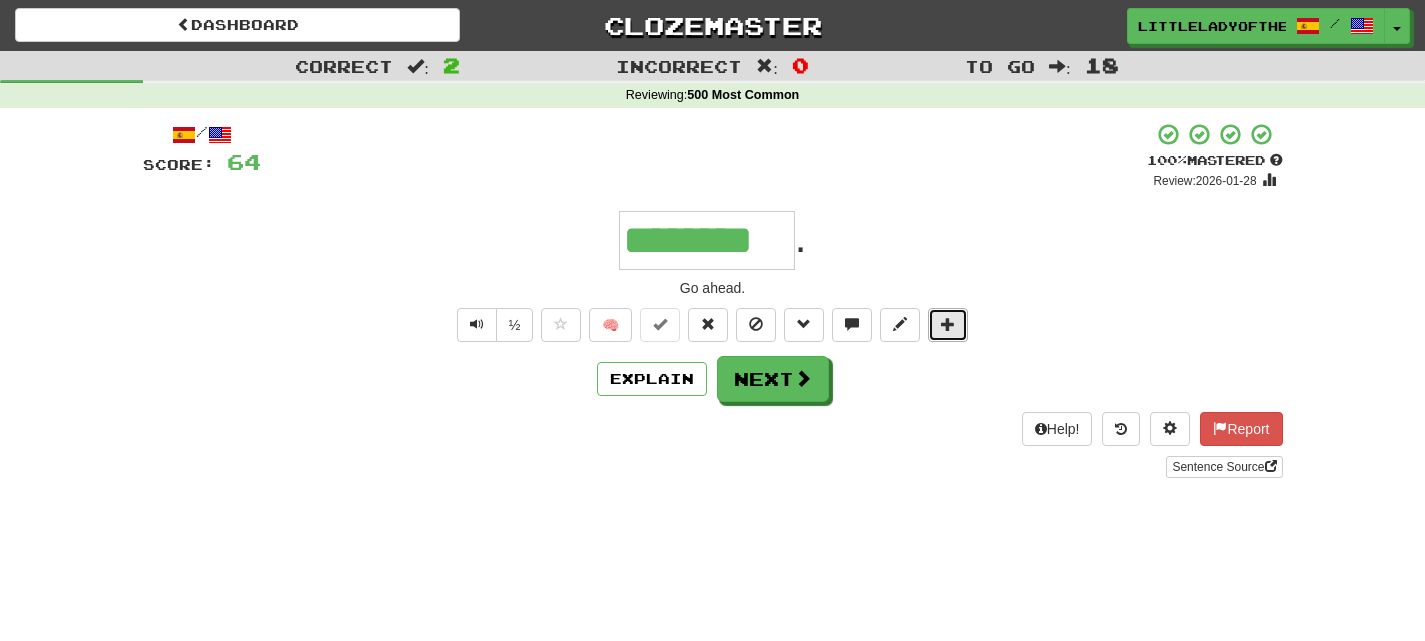 drag, startPoint x: 959, startPoint y: 319, endPoint x: 950, endPoint y: 328, distance: 12.727922 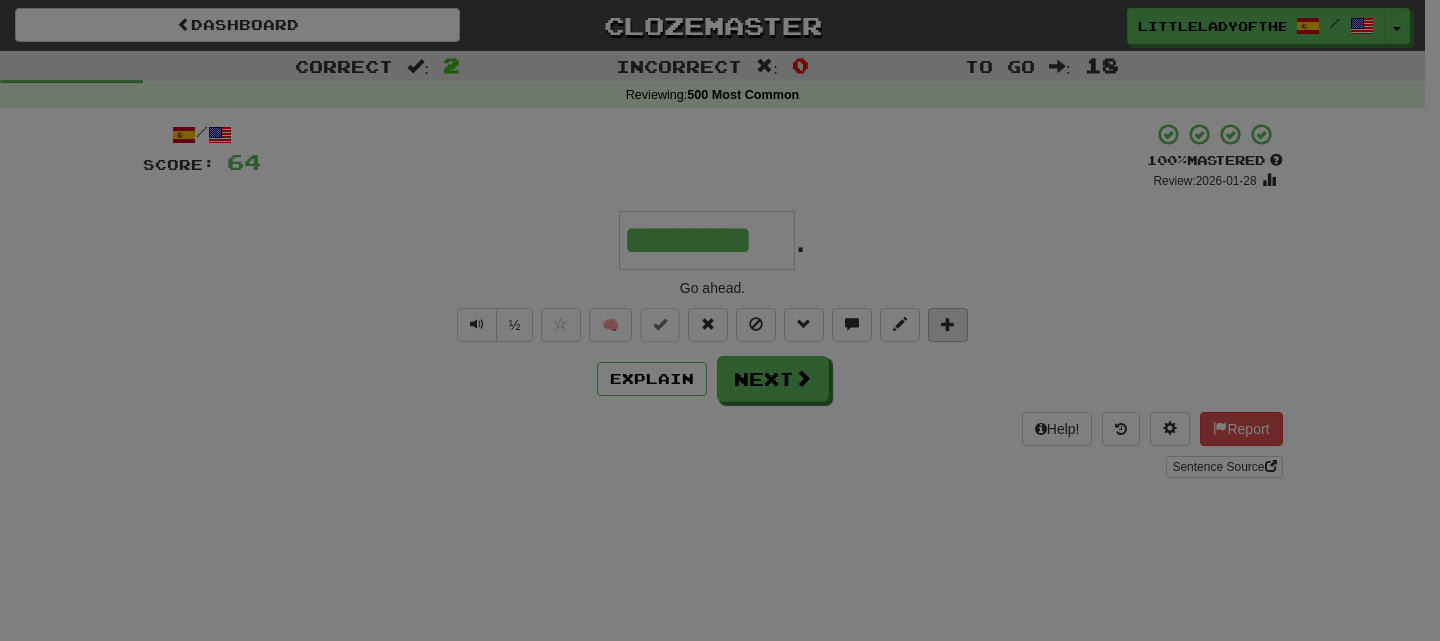 click on "× Add Sentence to Collection Loading... Cancel" at bounding box center (0, 0) 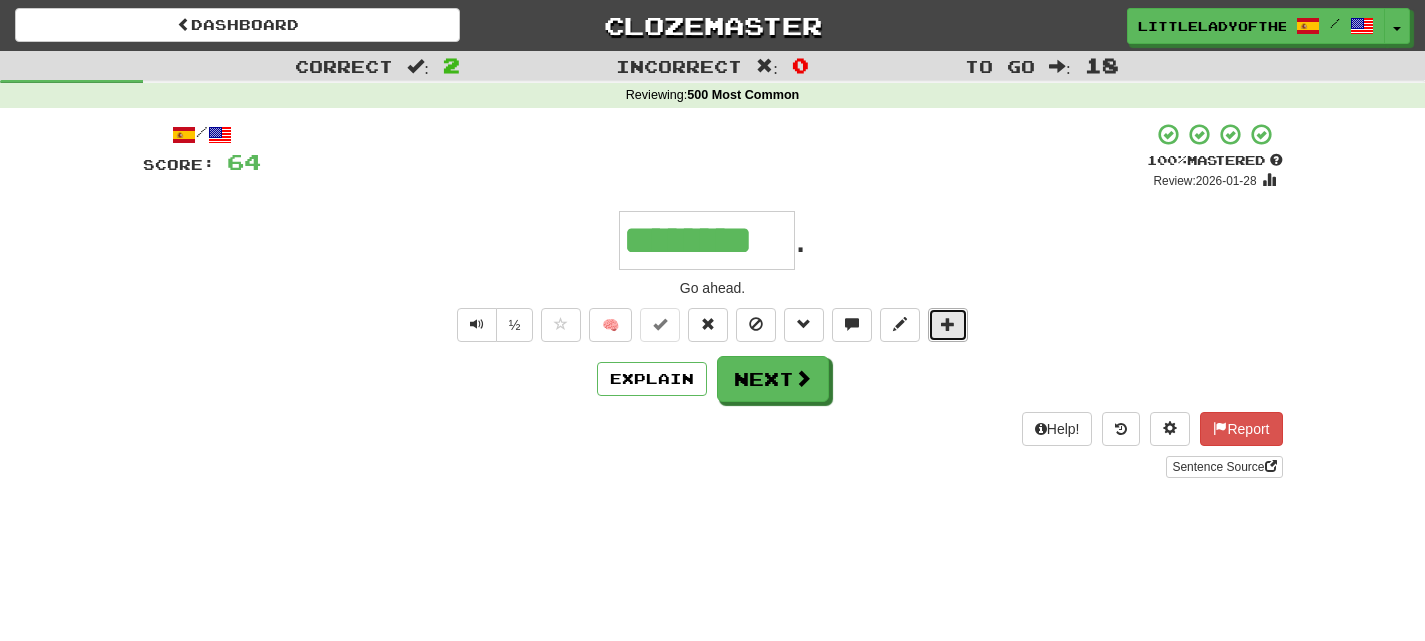 click at bounding box center [948, 324] 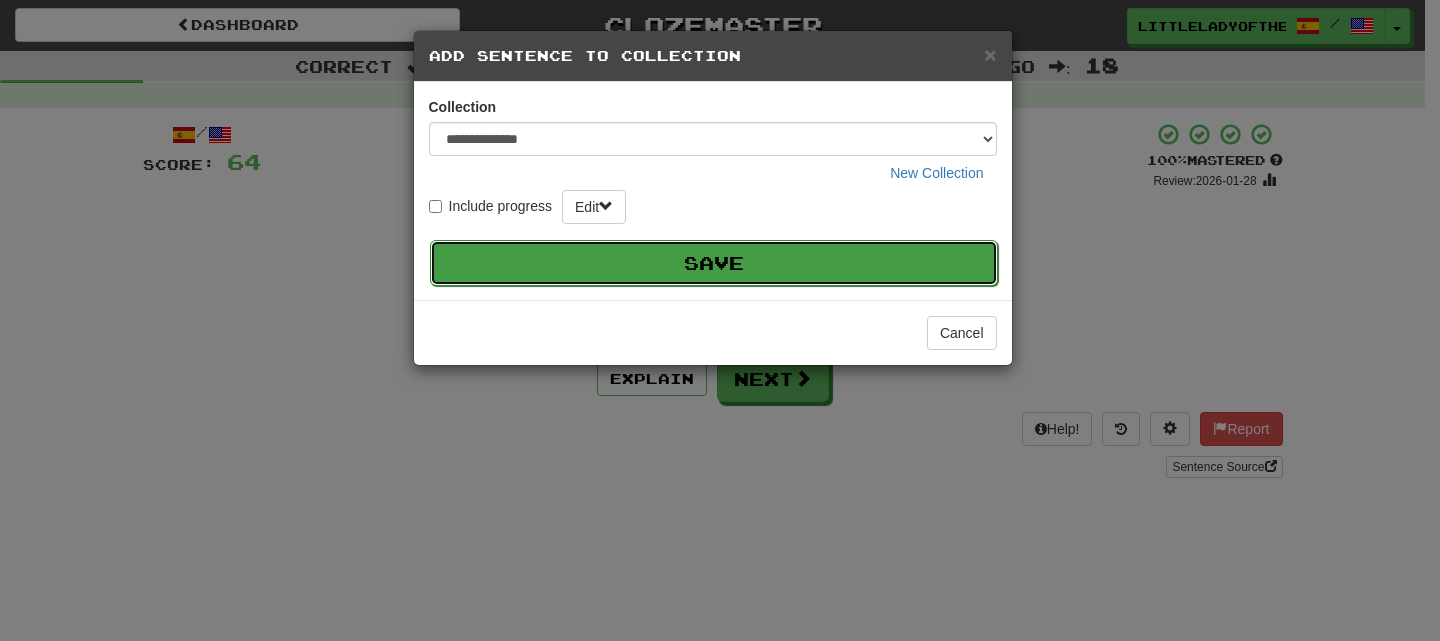 click on "Save" at bounding box center (714, 263) 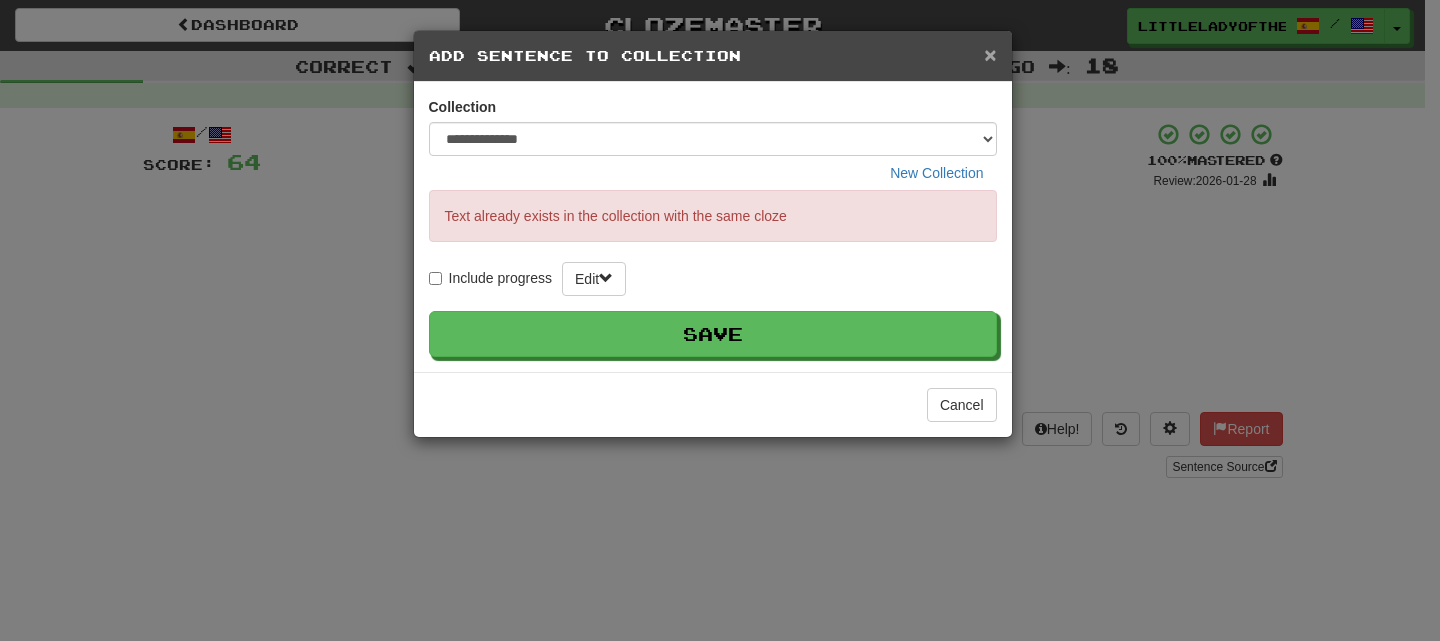 click on "×" at bounding box center [990, 54] 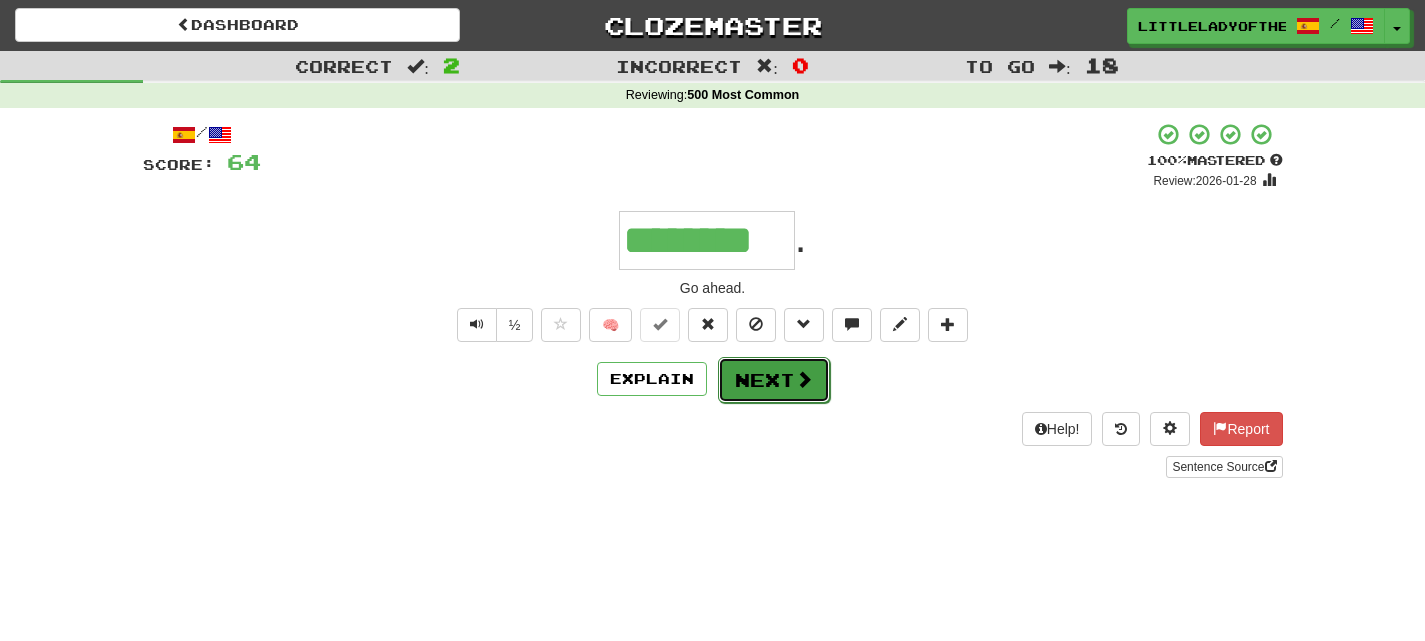click on "Next" at bounding box center [774, 380] 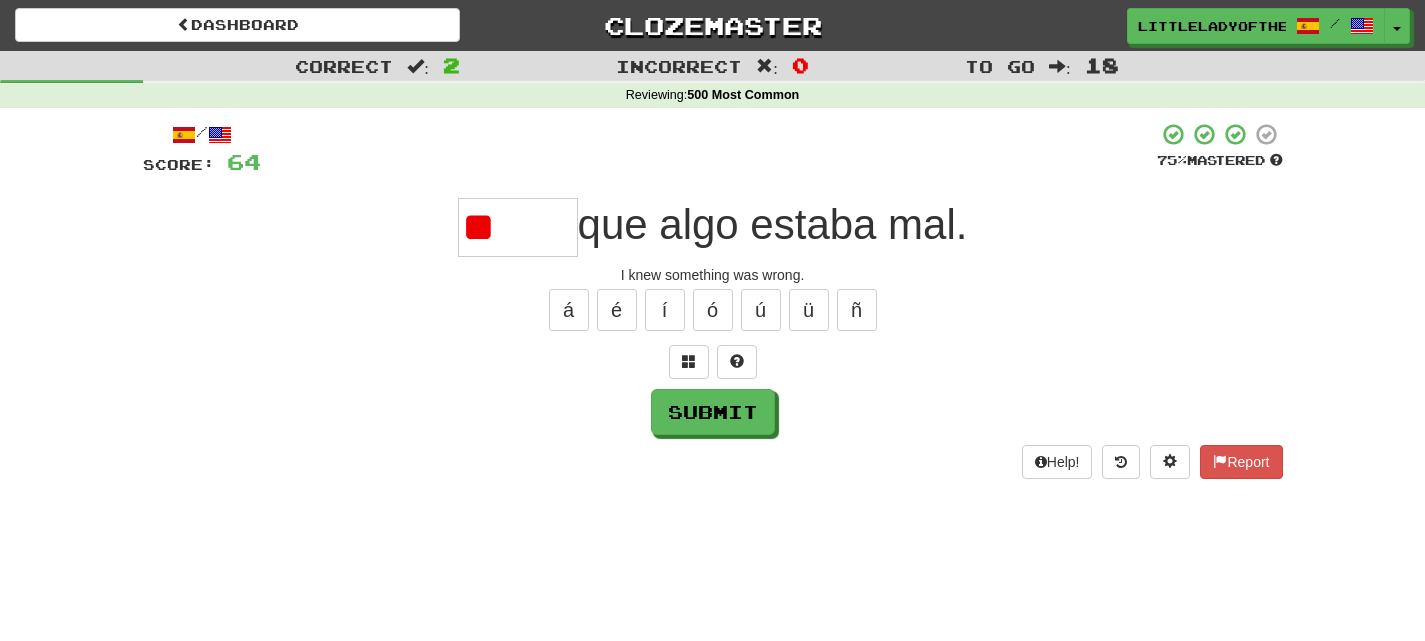 type on "*" 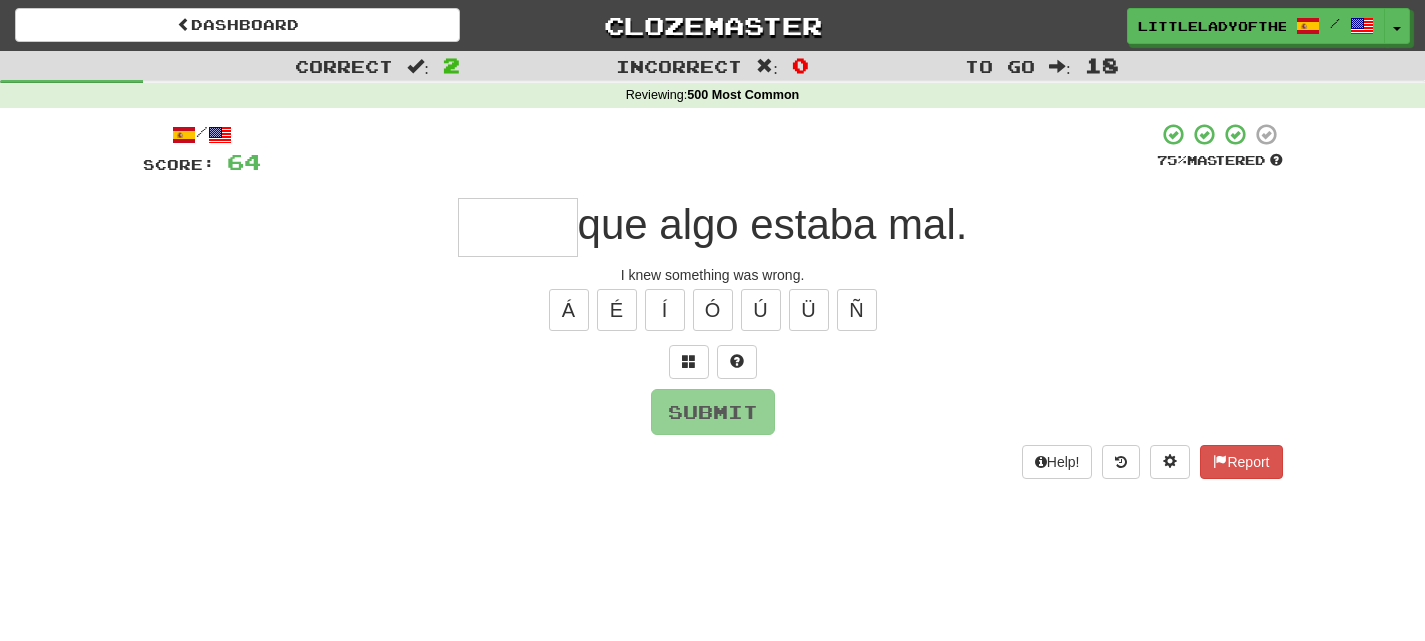 type on "*" 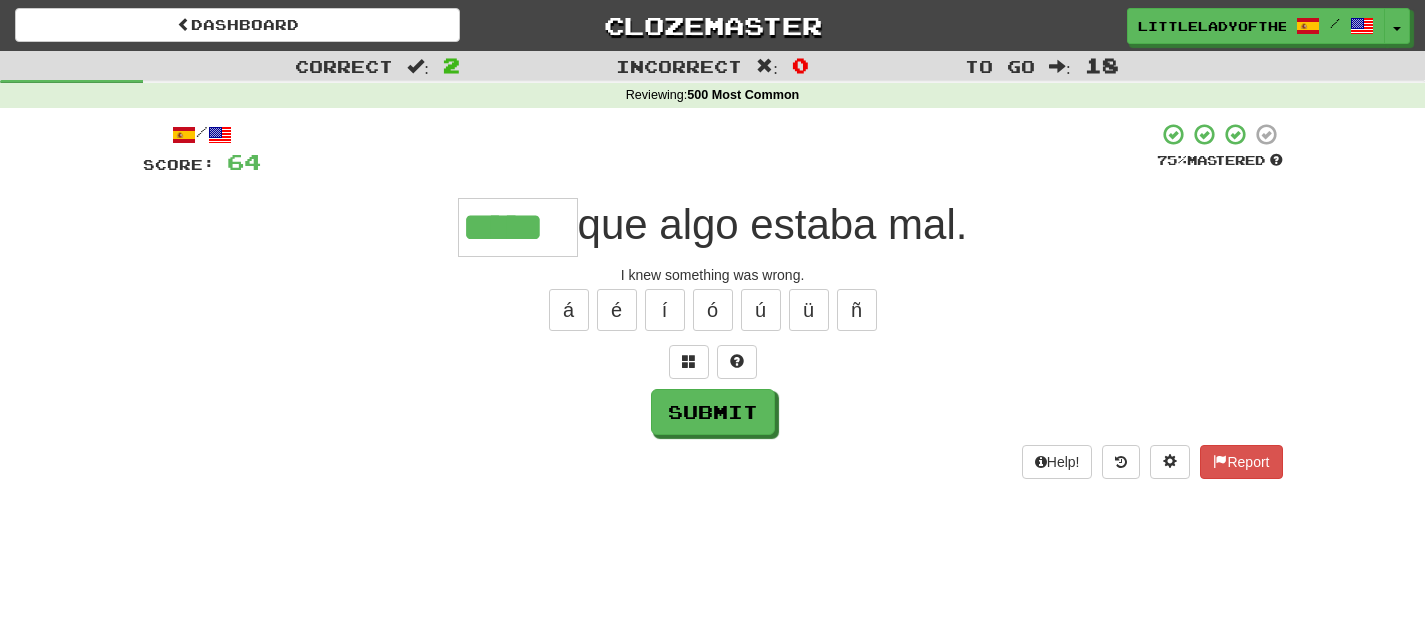 type on "*****" 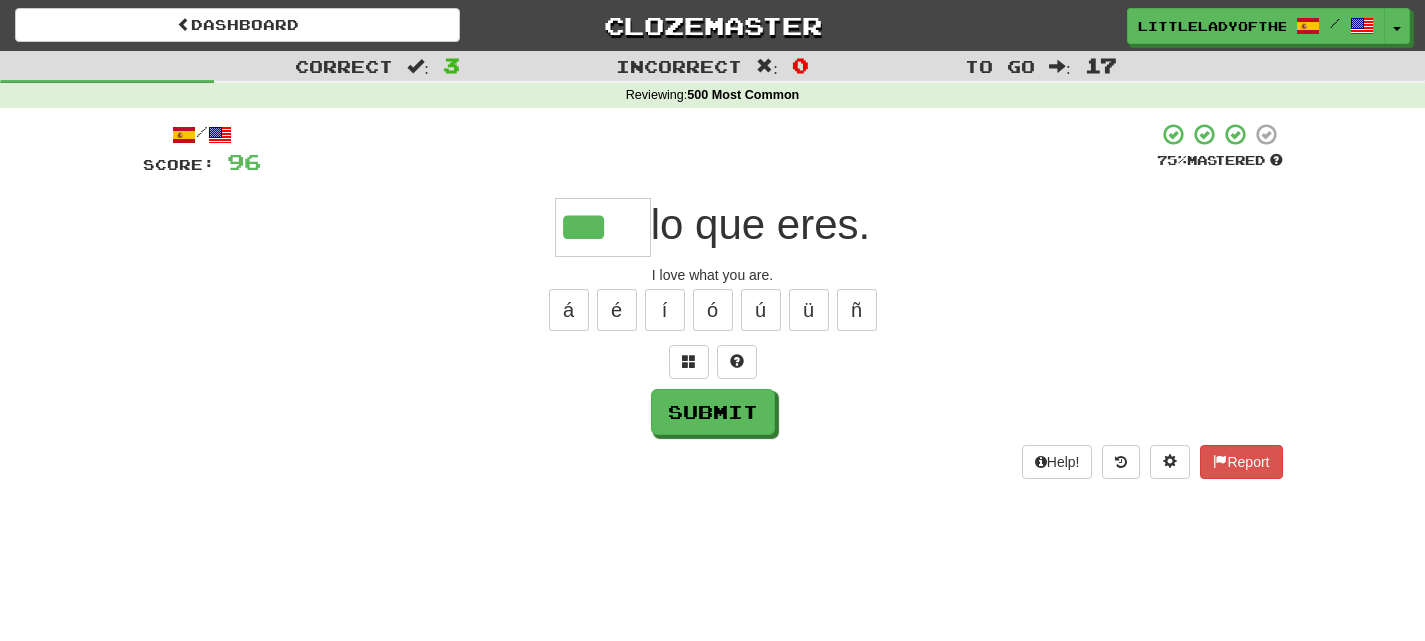 type on "***" 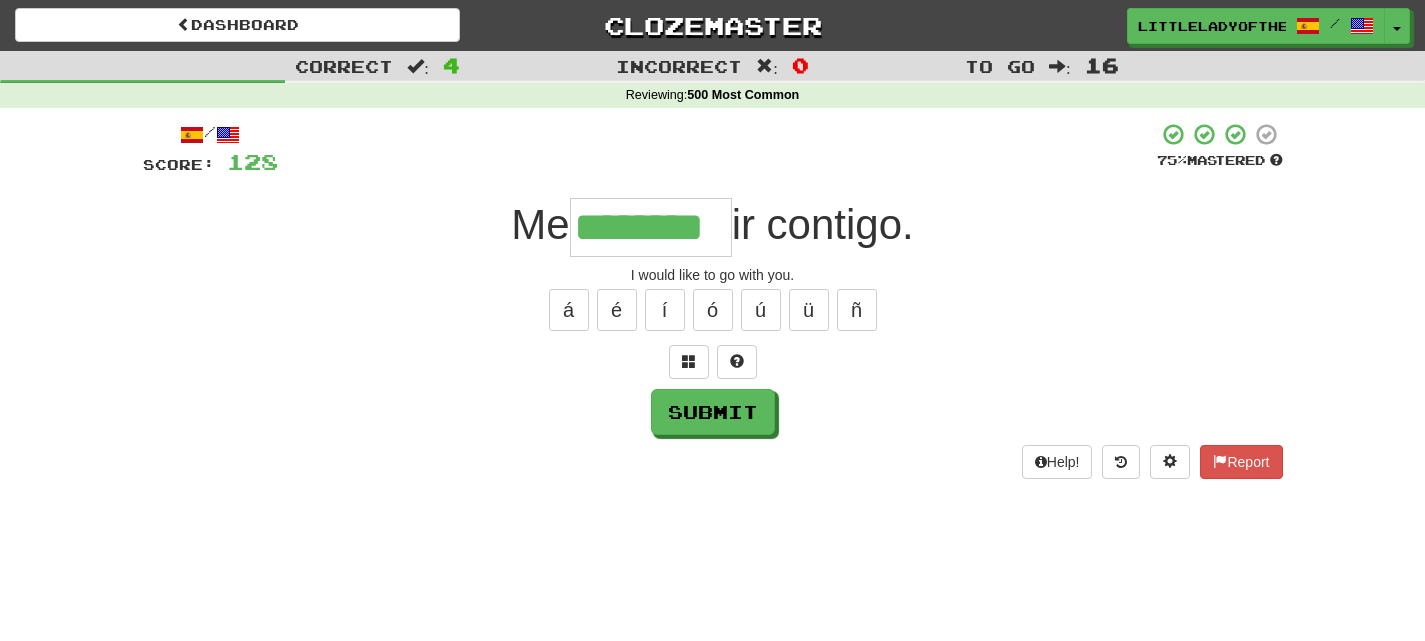 type on "********" 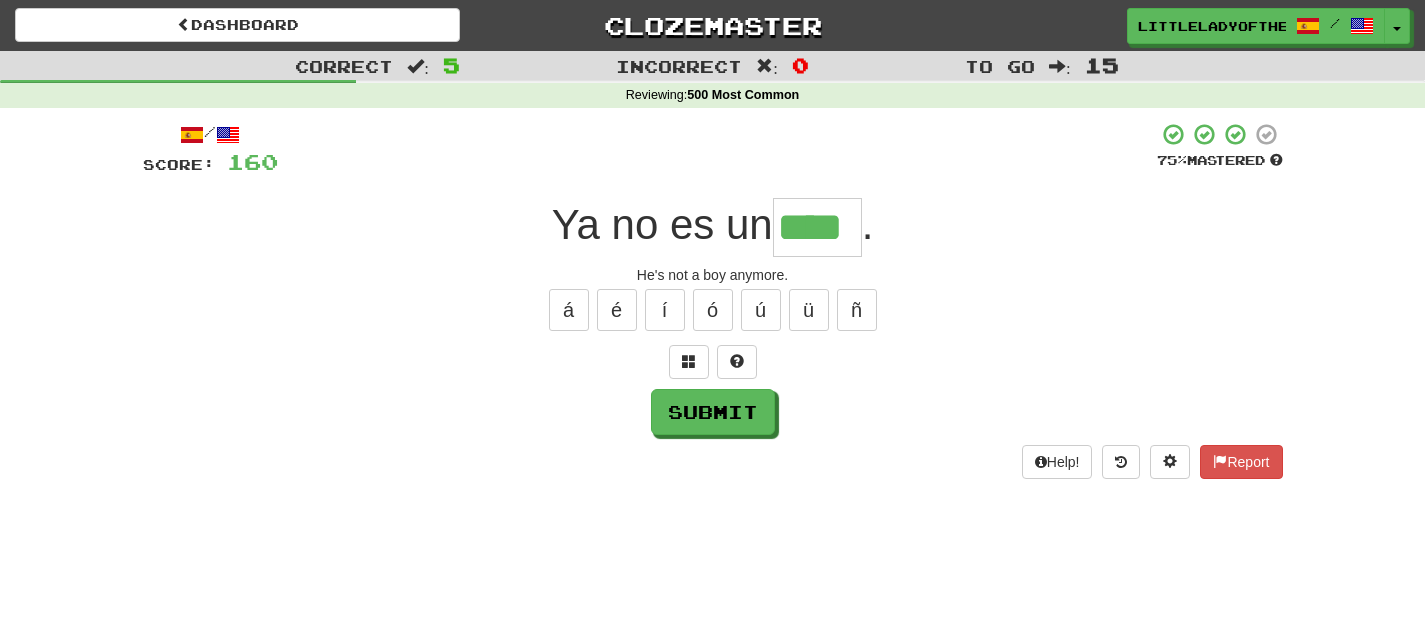 type on "****" 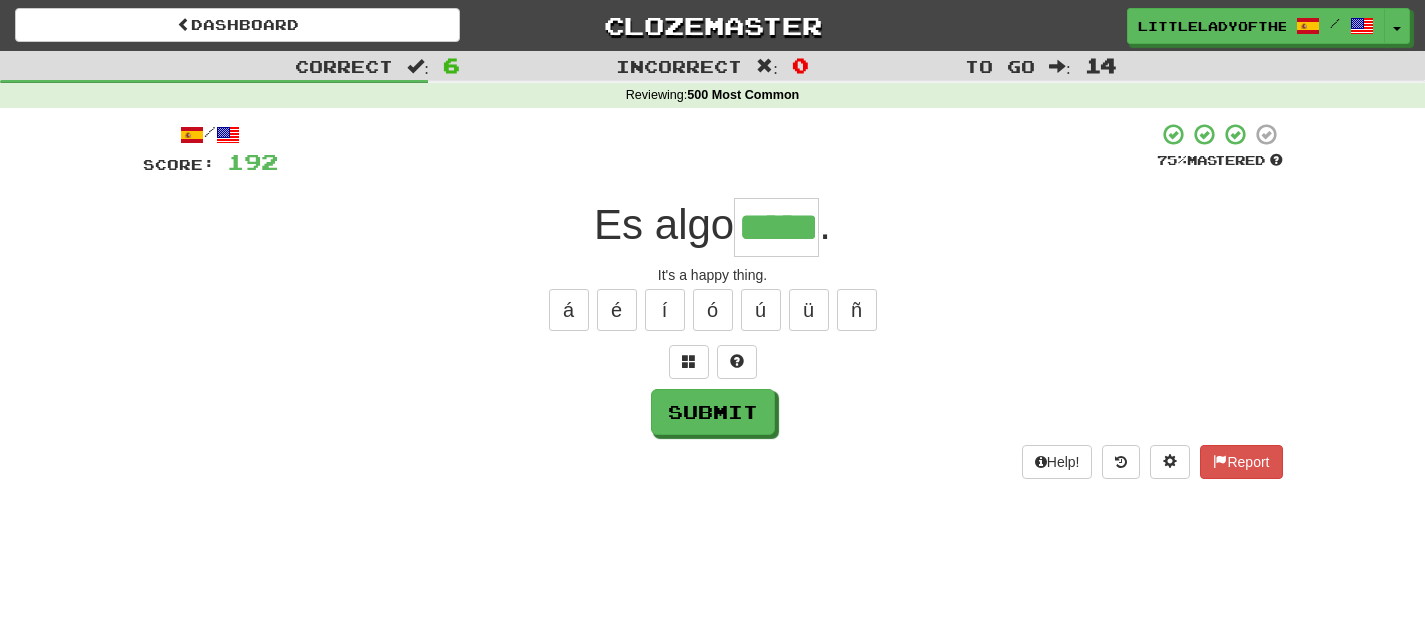 type on "*****" 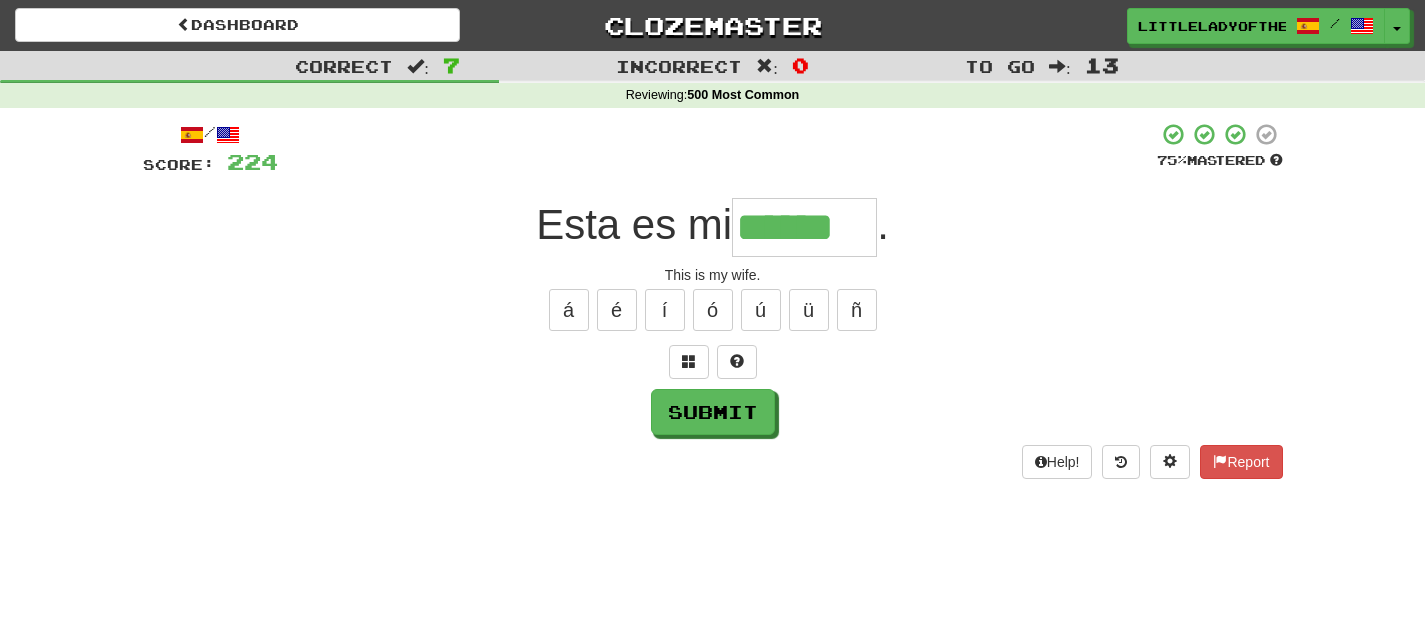 type on "******" 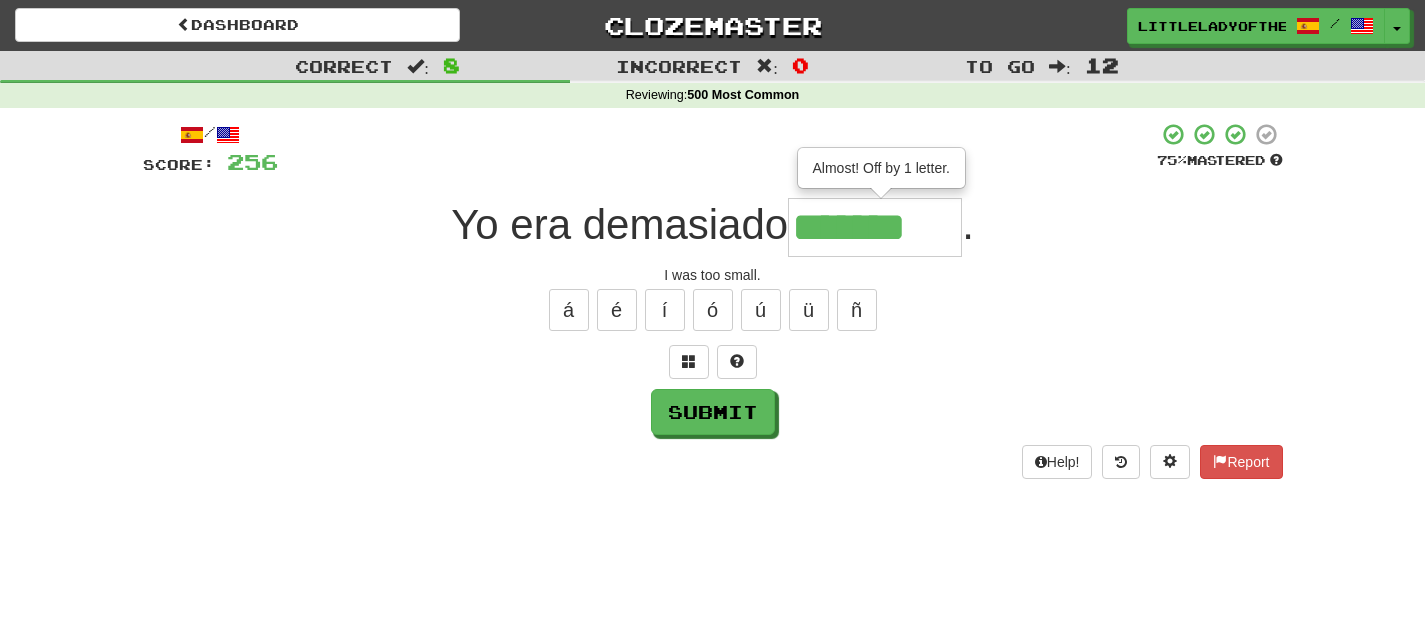 type on "*******" 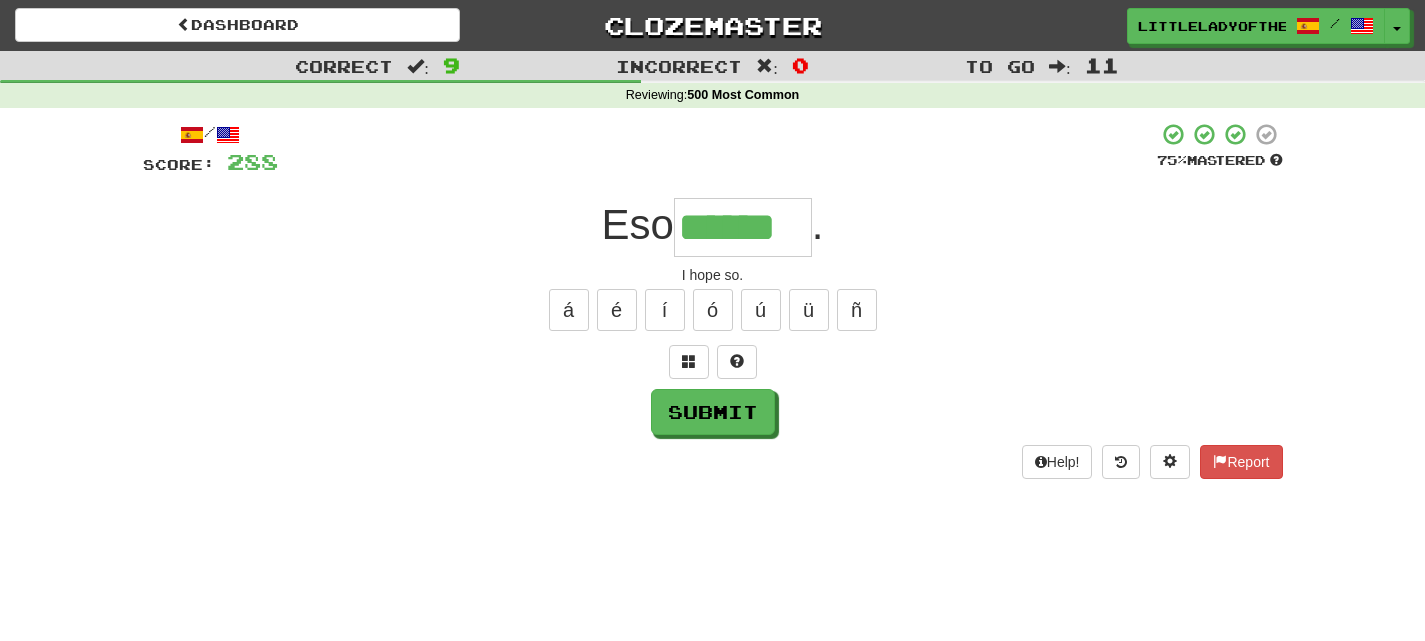 type on "******" 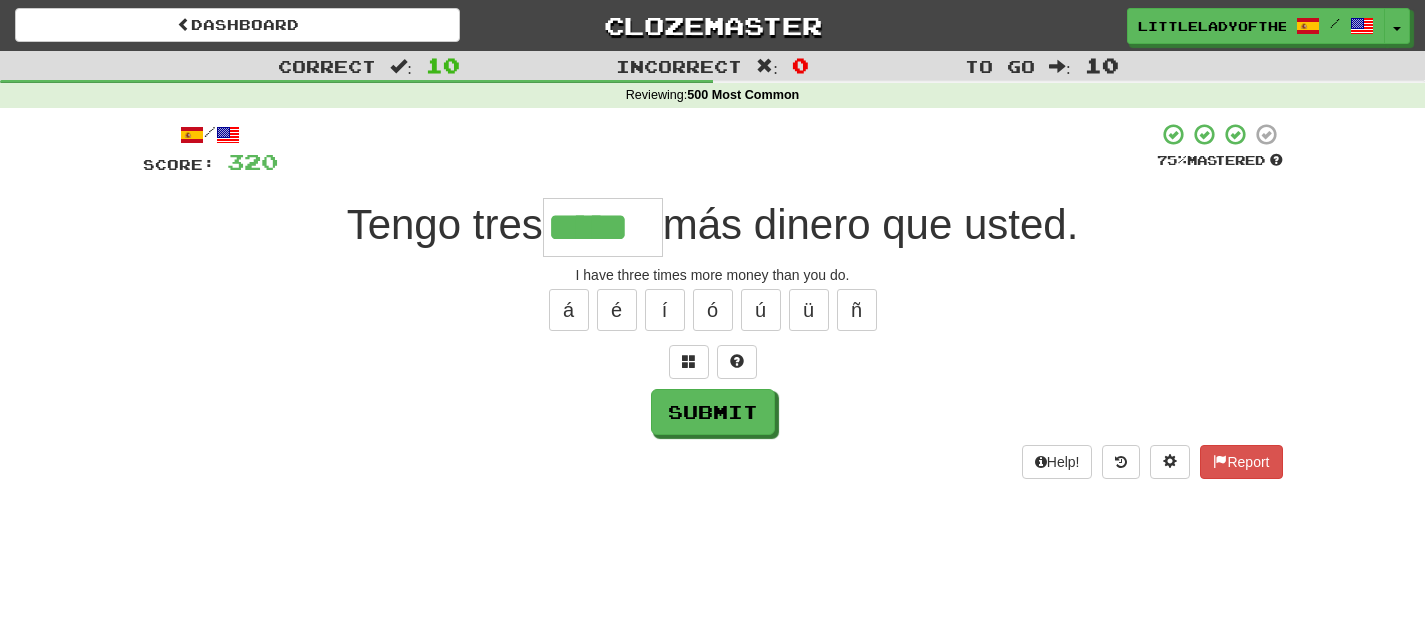 type on "*****" 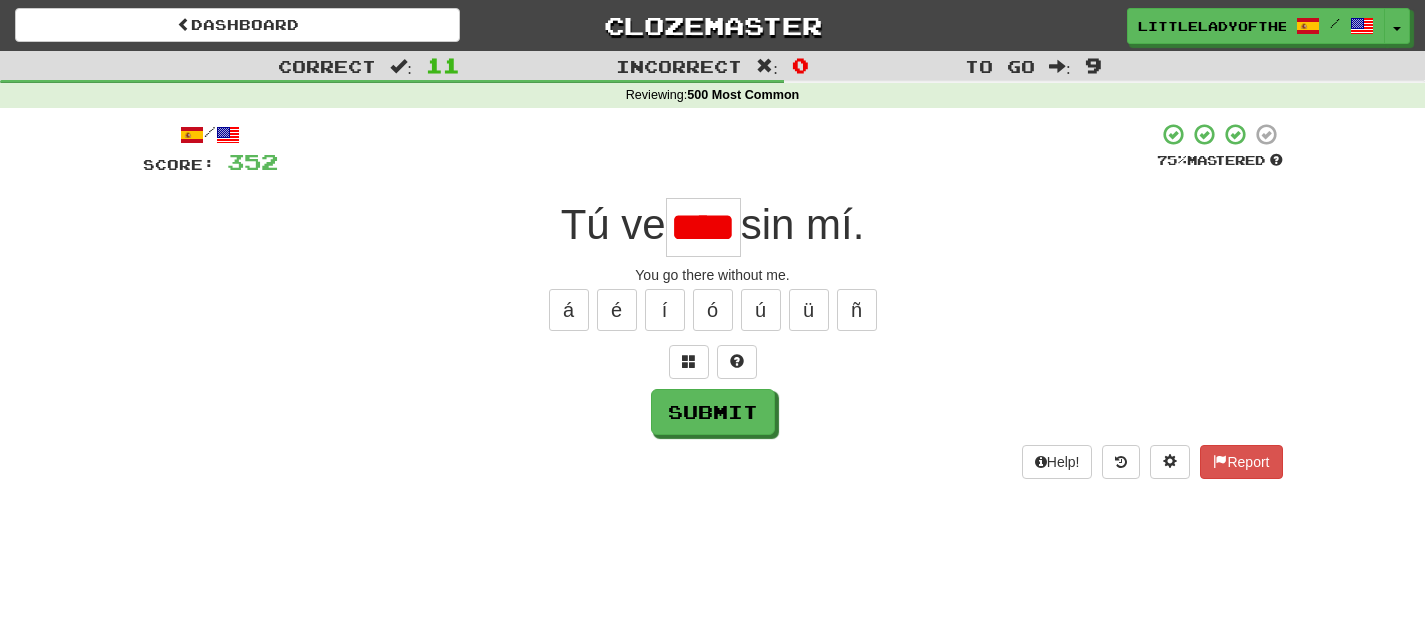 scroll, scrollTop: 0, scrollLeft: 0, axis: both 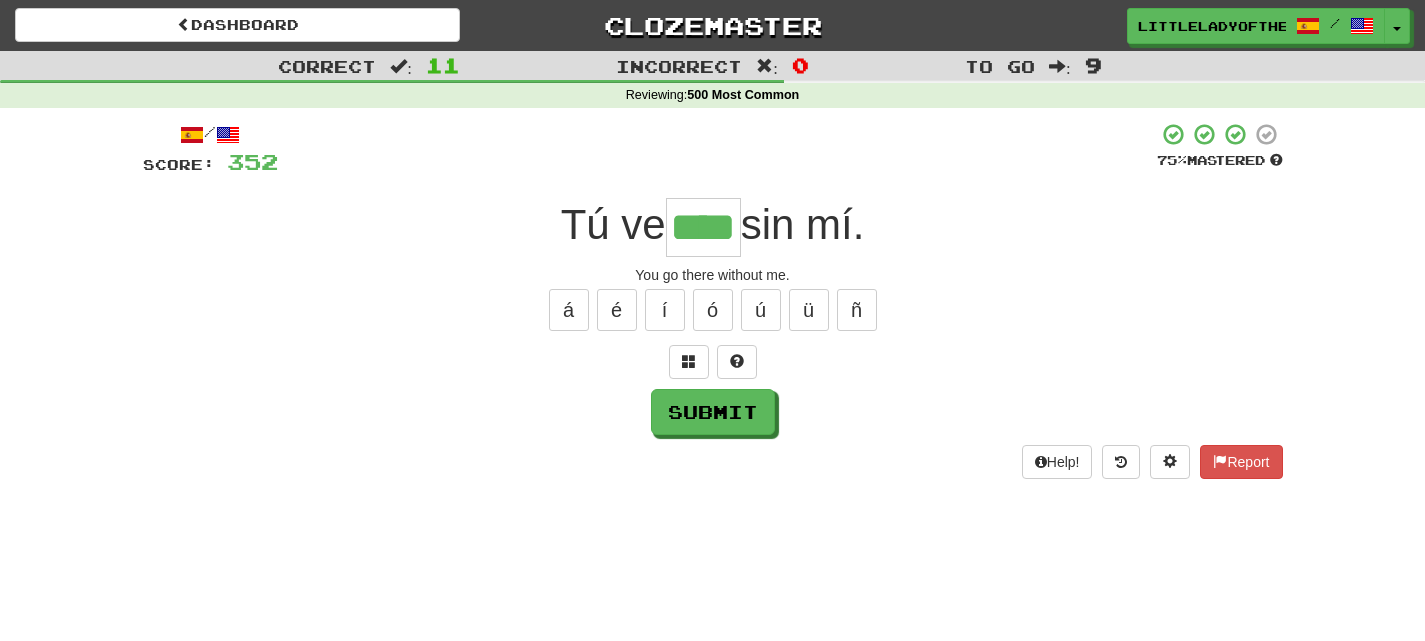 type on "****" 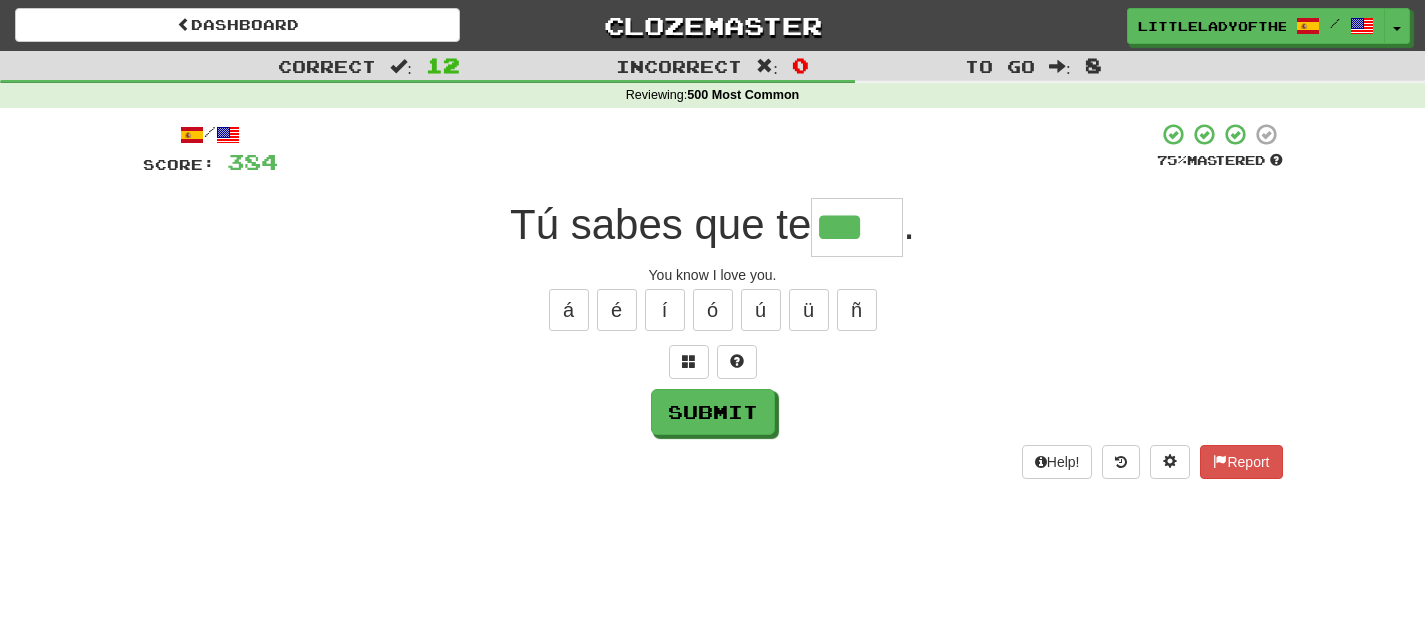 type on "***" 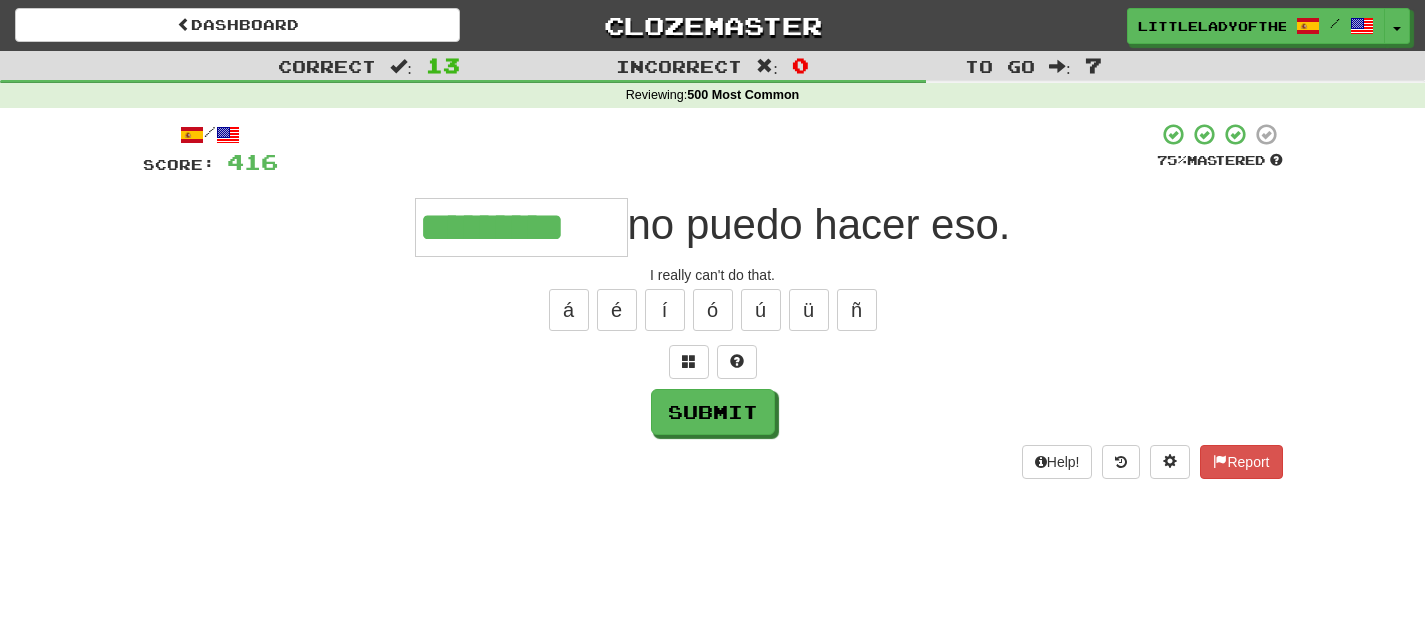 type on "*********" 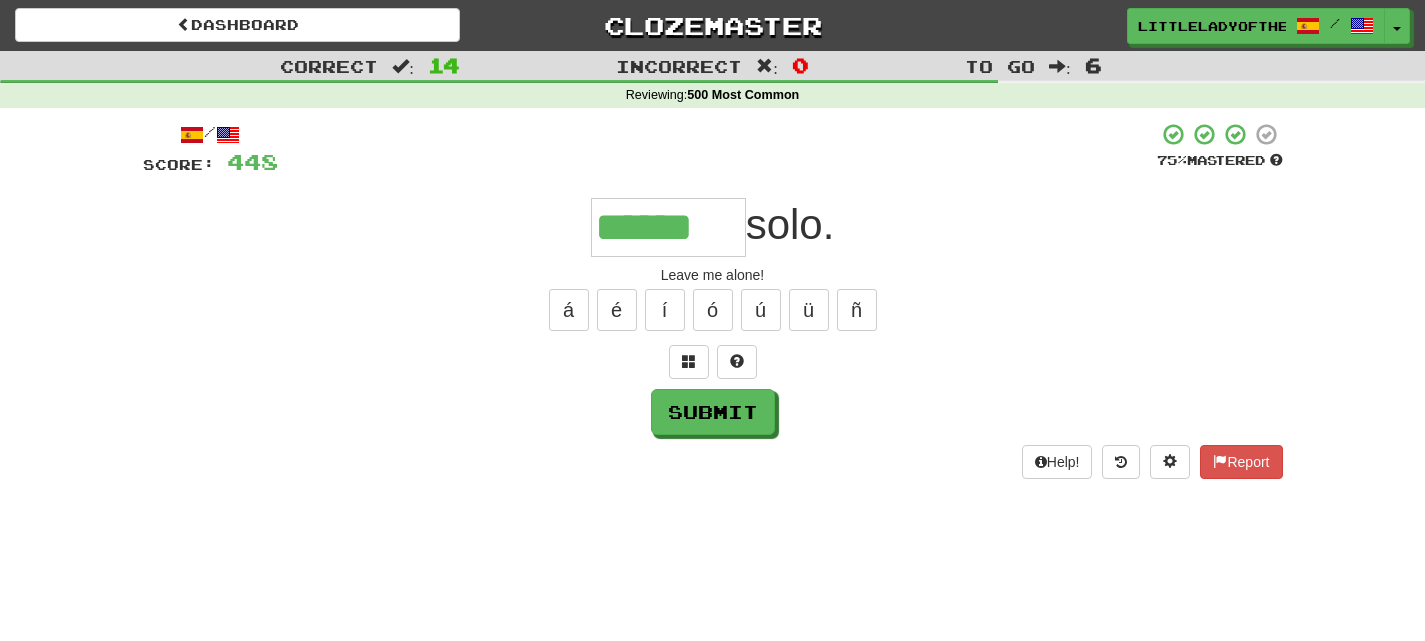 type on "******" 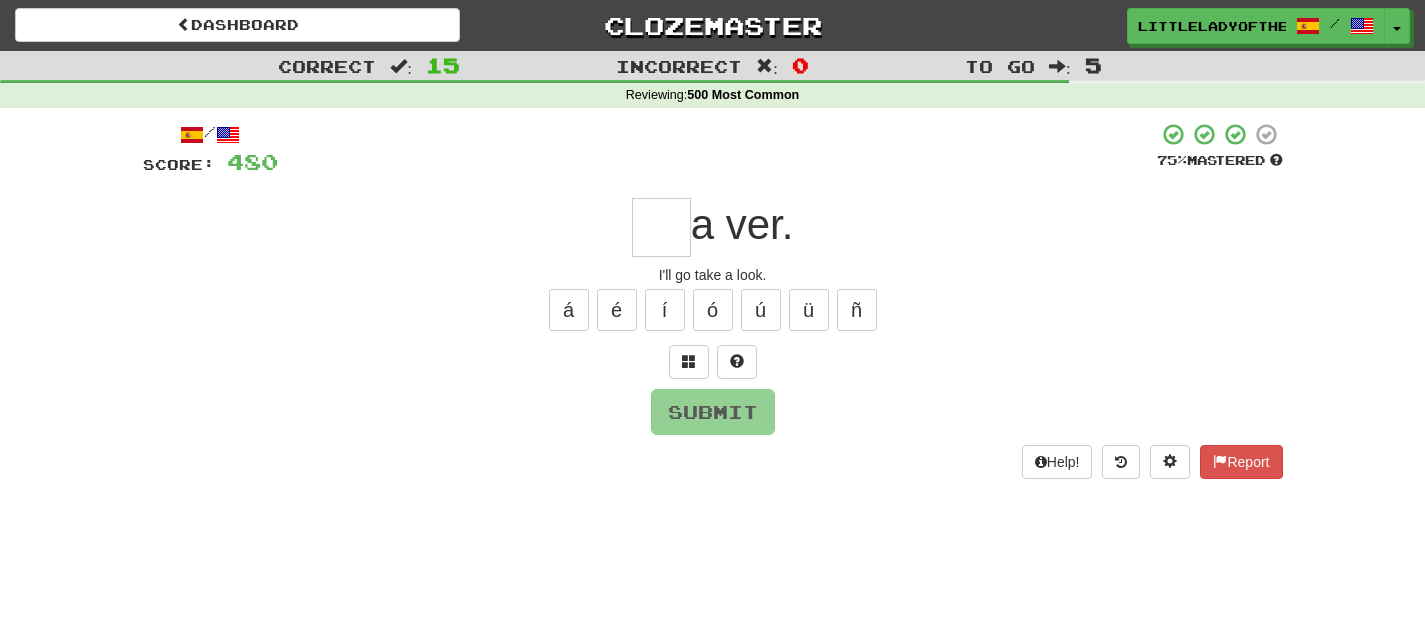 type on "*" 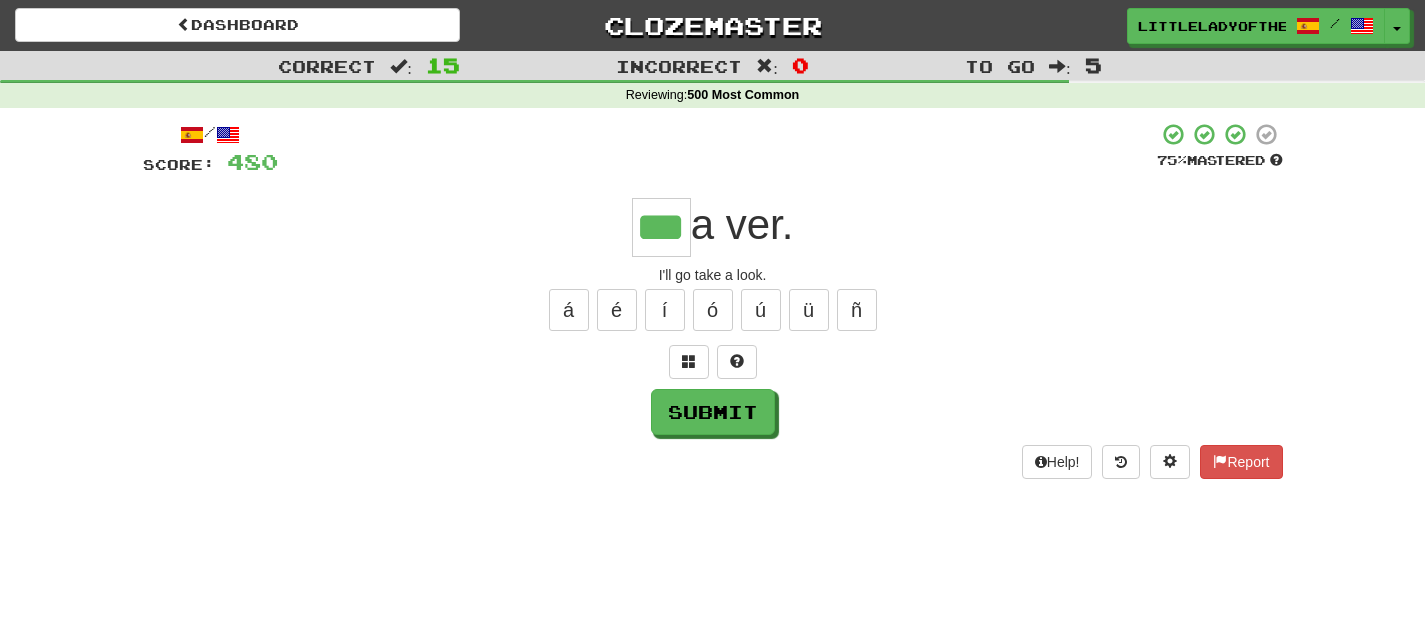 type on "***" 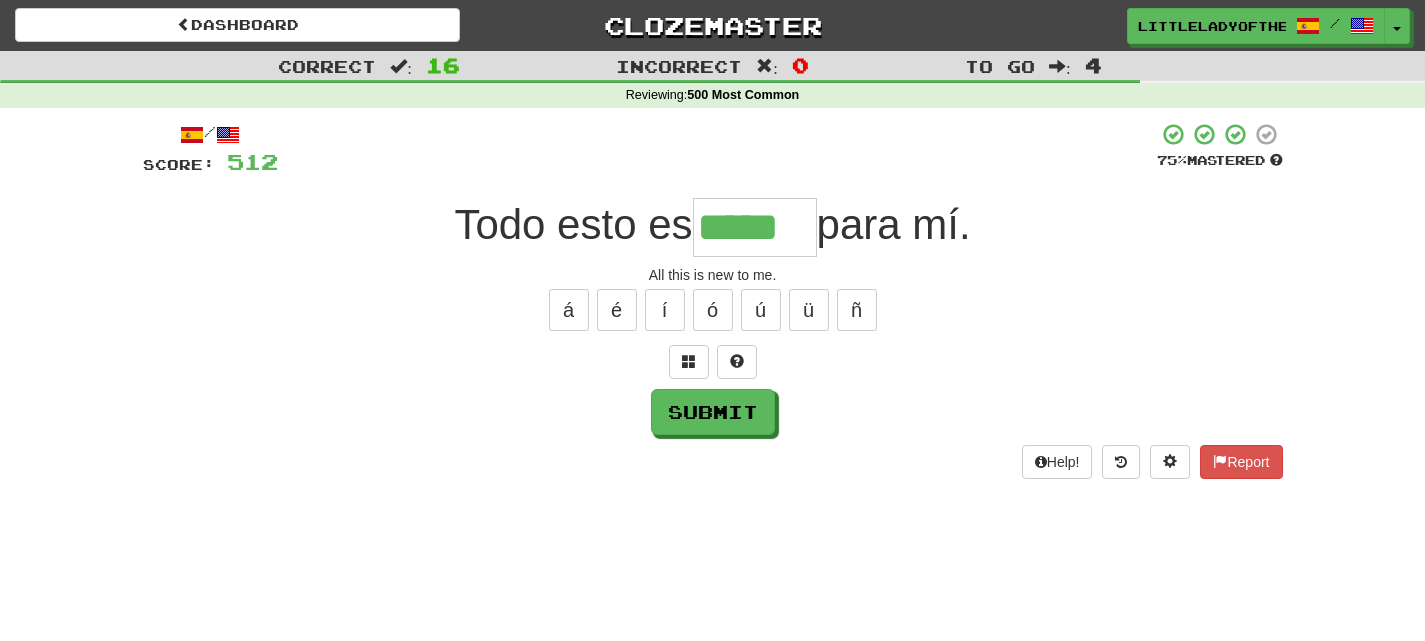 type on "*****" 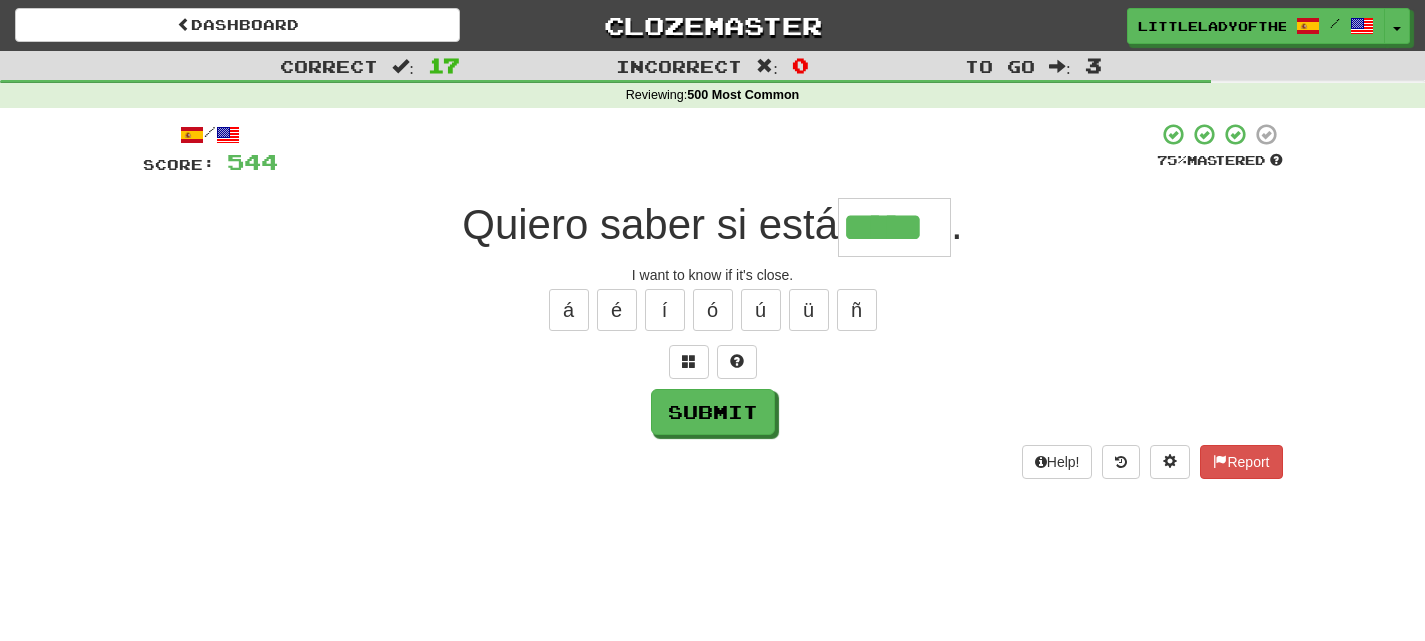 type on "*****" 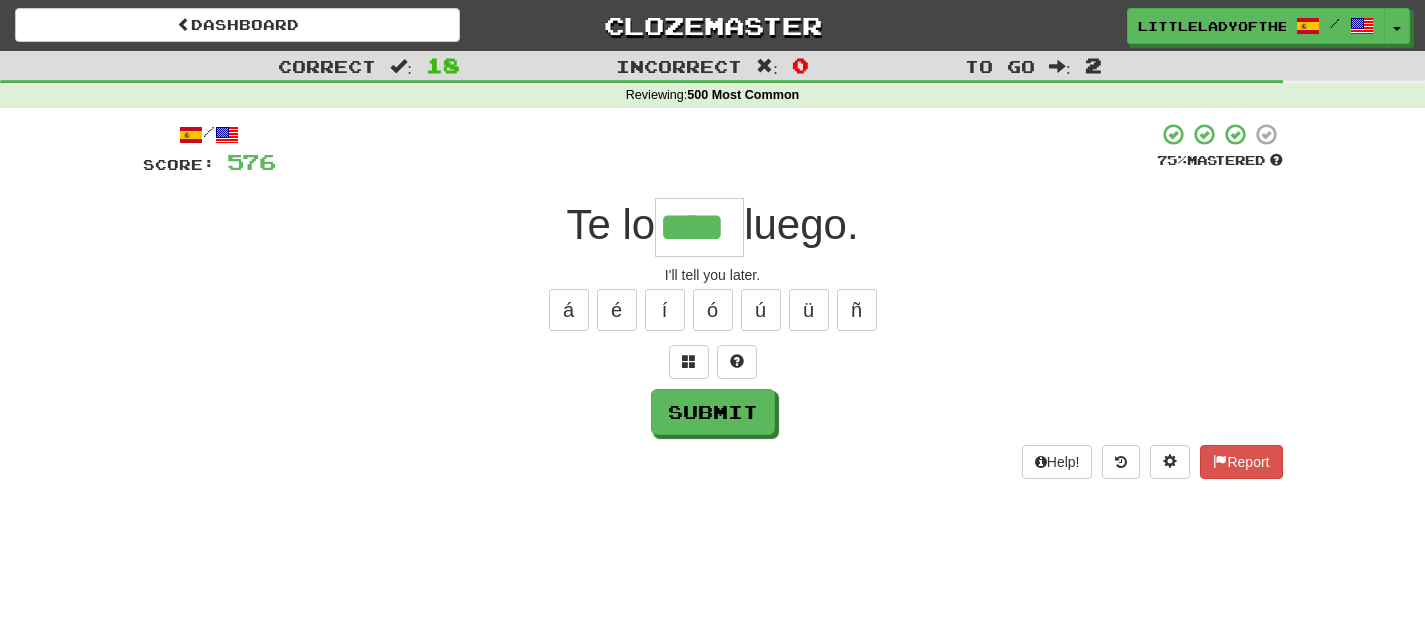 type on "****" 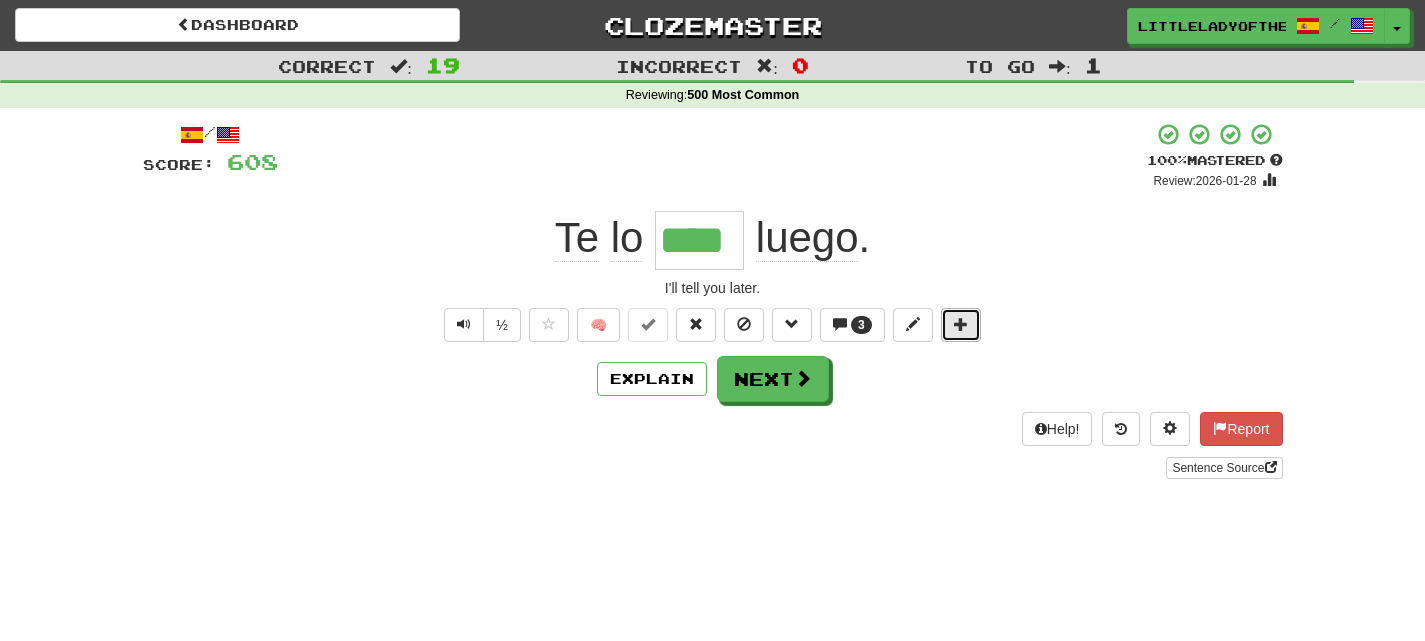 drag, startPoint x: 978, startPoint y: 318, endPoint x: 954, endPoint y: 319, distance: 24.020824 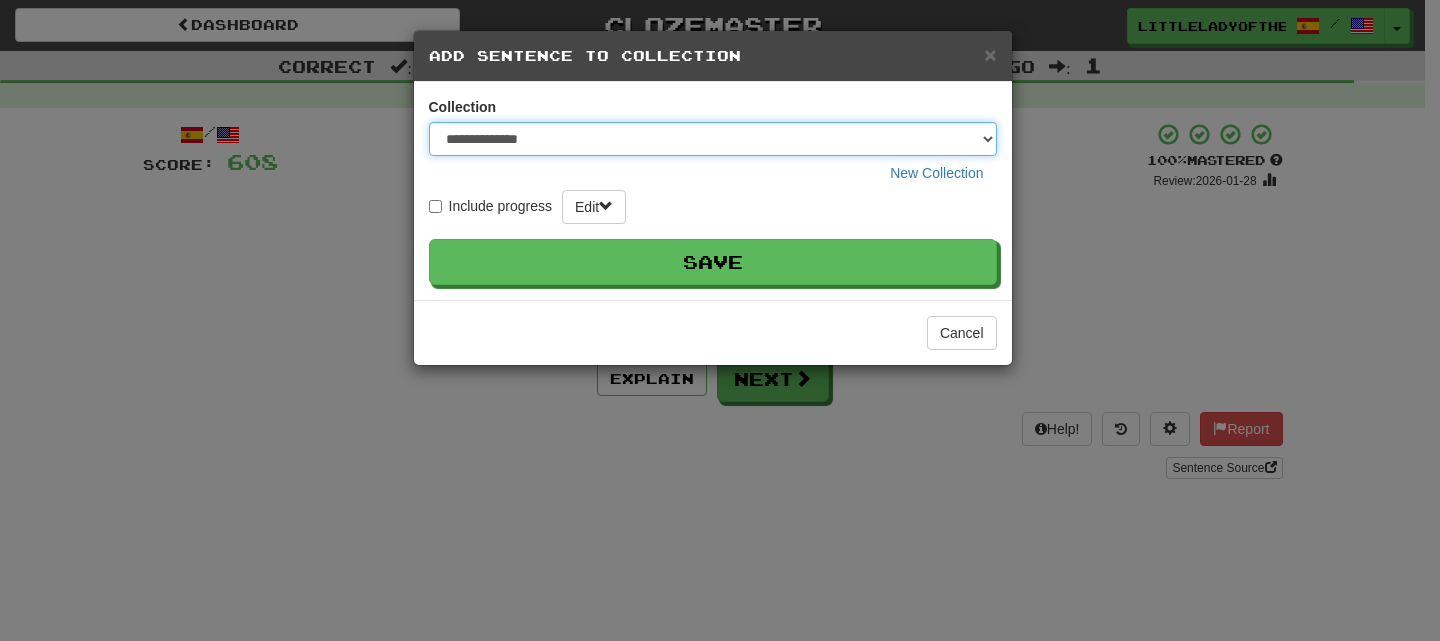 click on "**********" at bounding box center (713, 139) 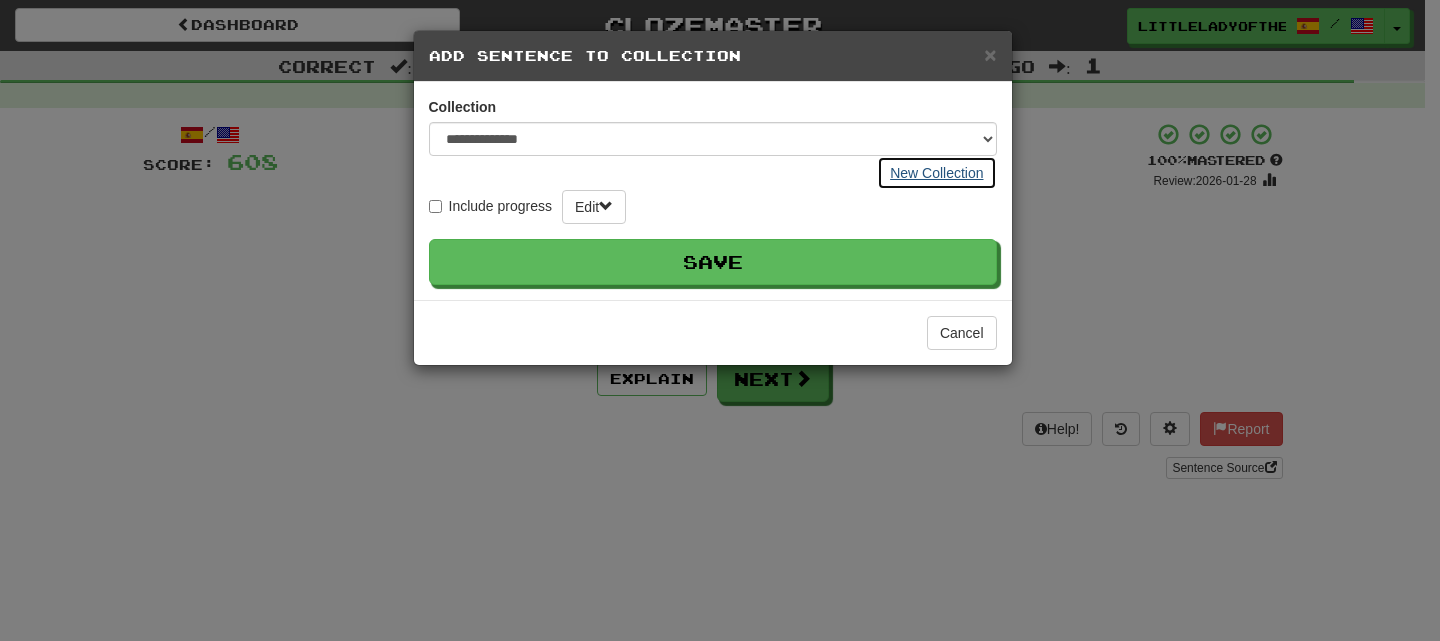 click on "New Collection" at bounding box center [936, 173] 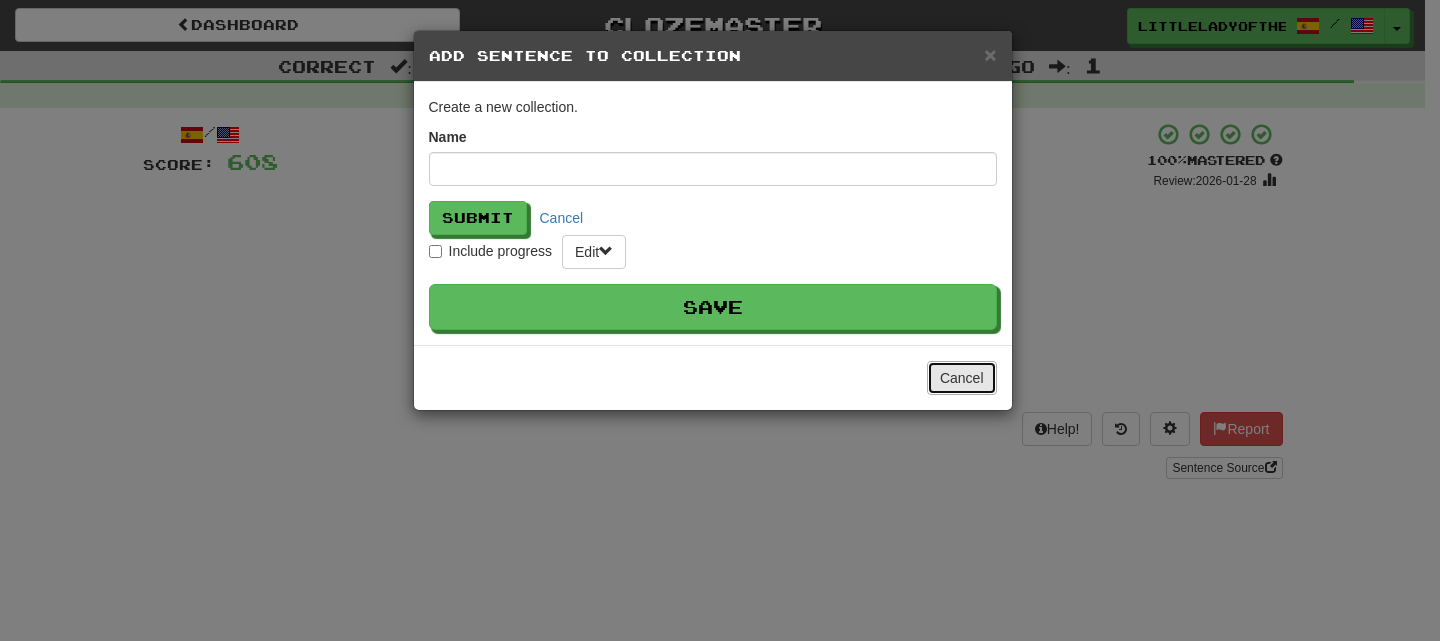 click on "Cancel" at bounding box center [962, 378] 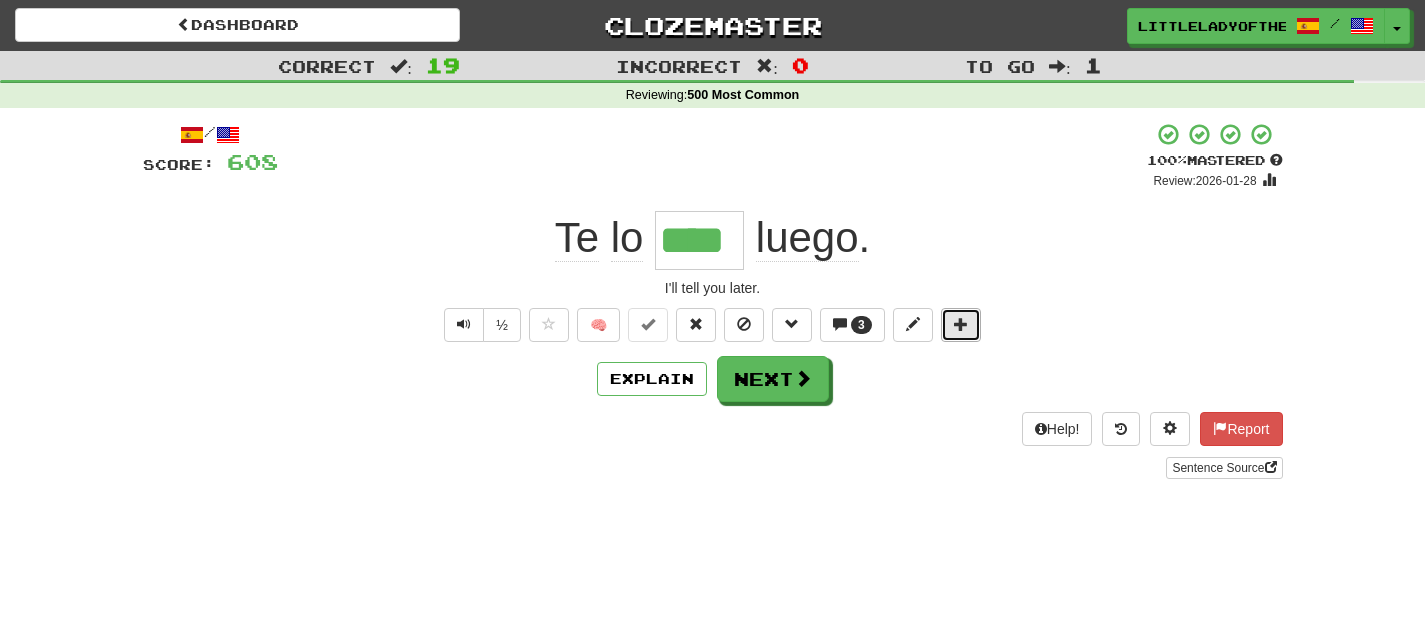click at bounding box center [961, 325] 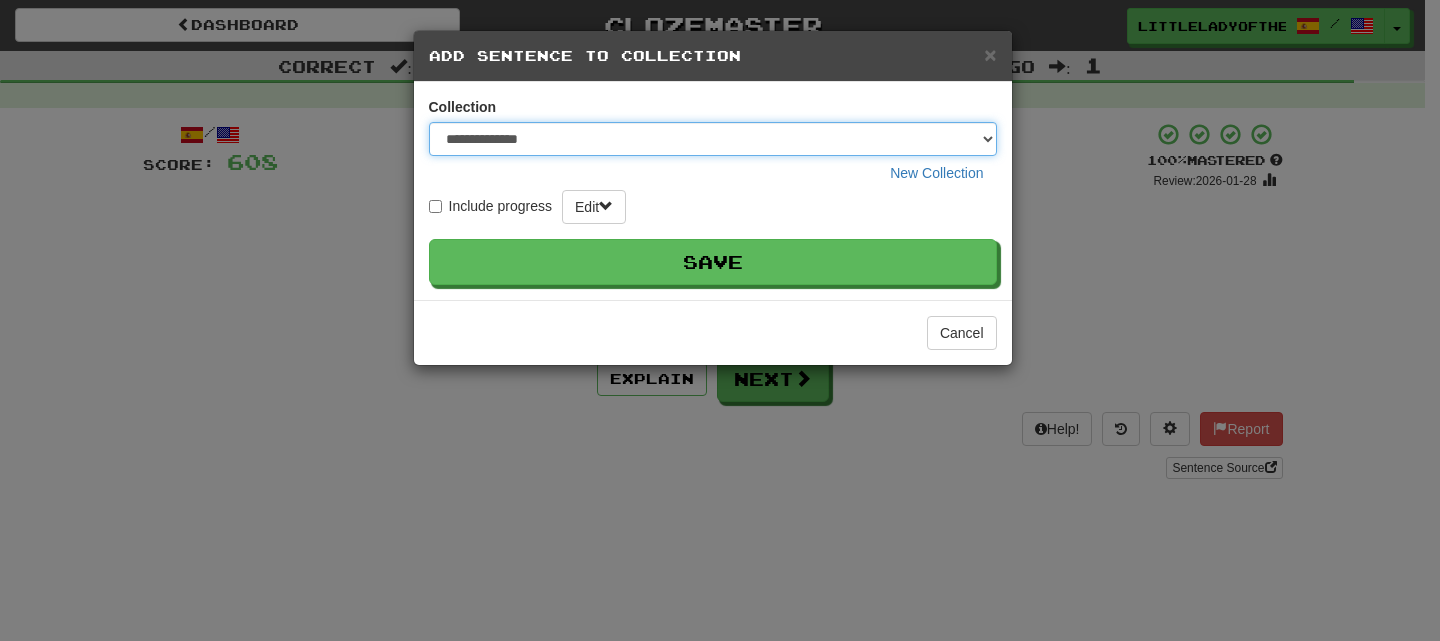 click on "**********" at bounding box center (713, 139) 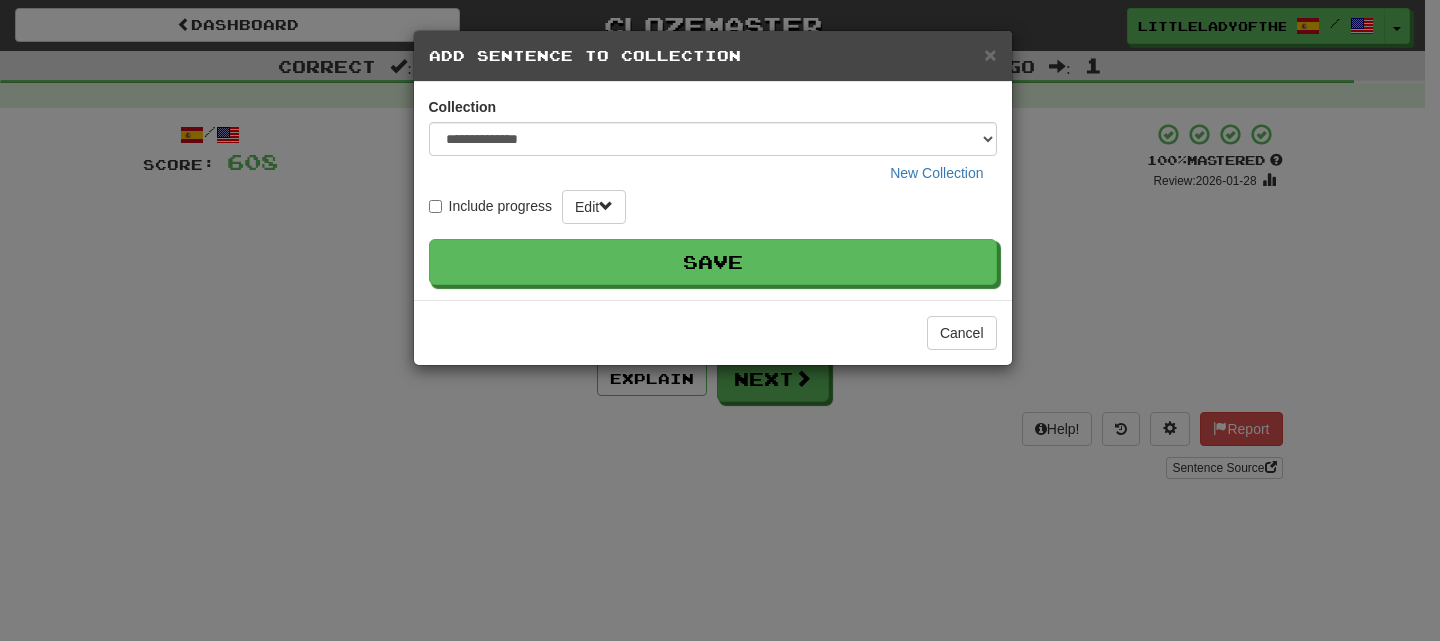 click on "**********" at bounding box center [720, 320] 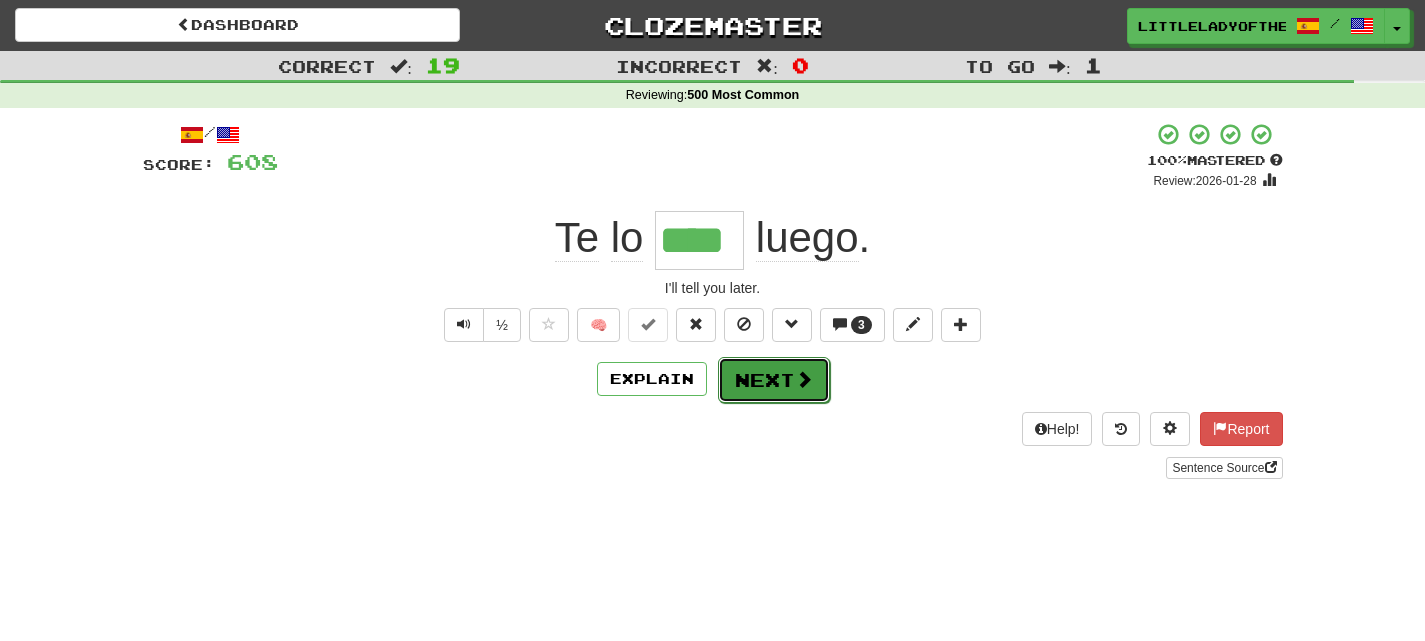 click on "Next" at bounding box center [774, 380] 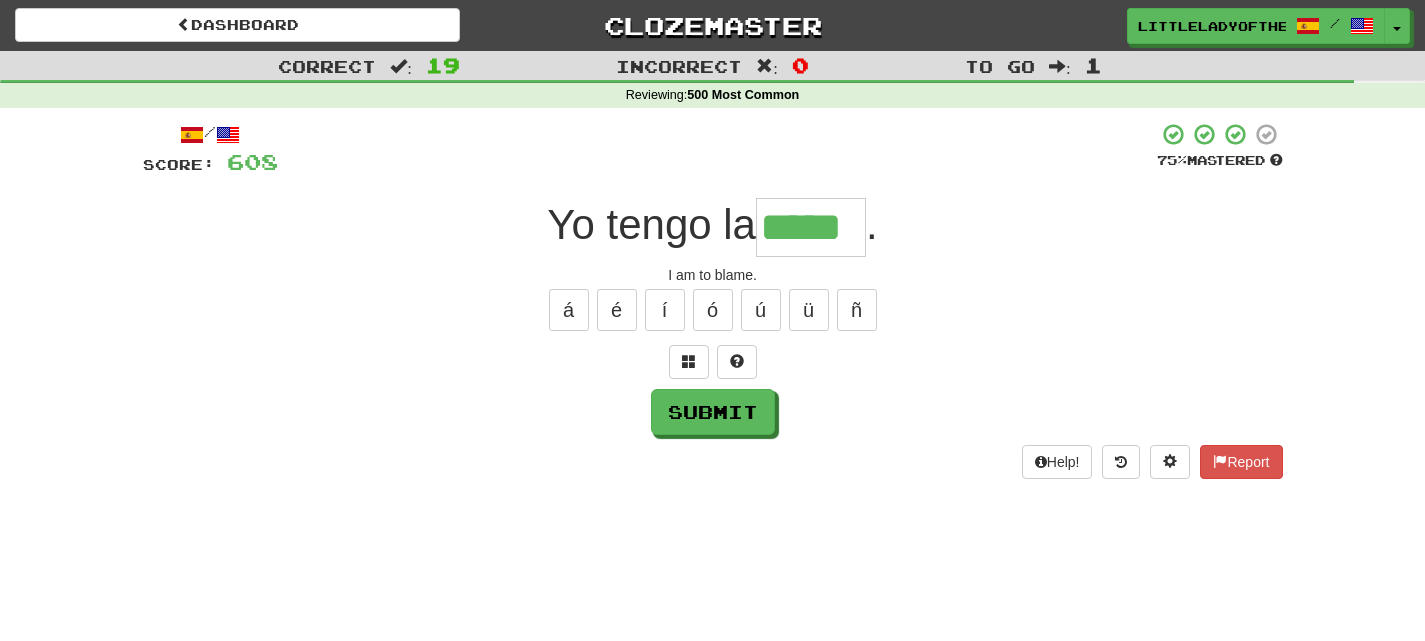 type on "*****" 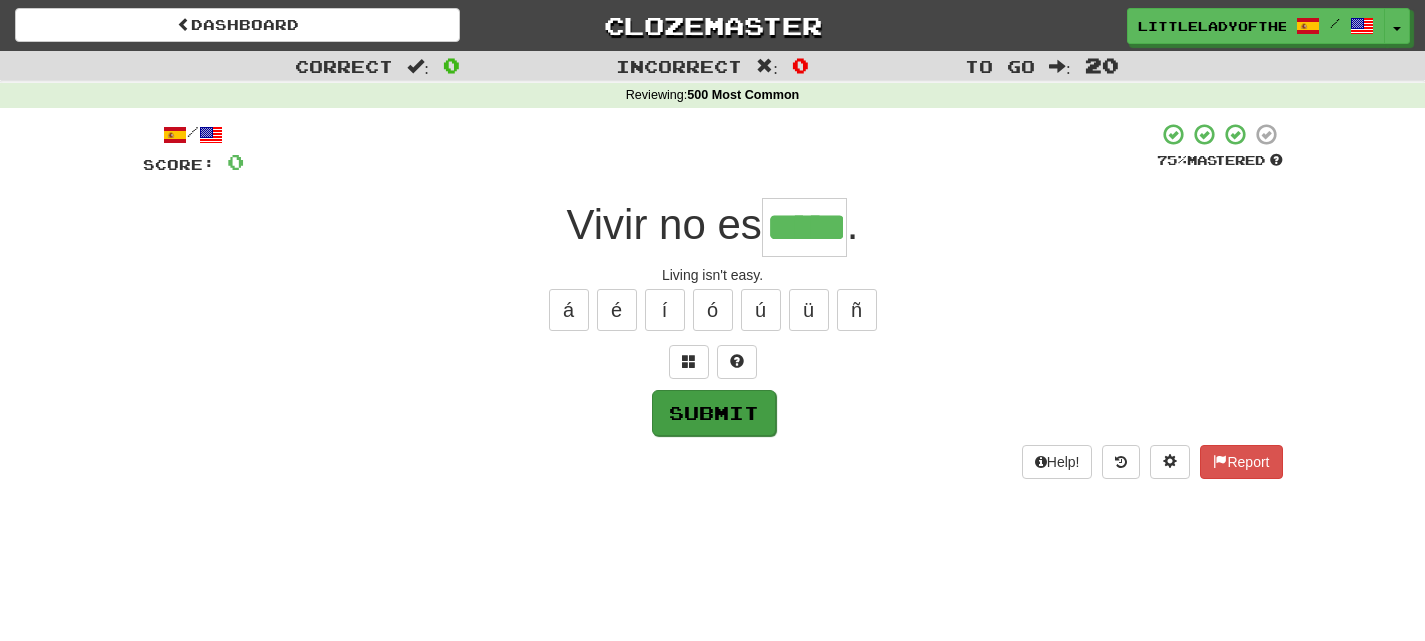 type on "*****" 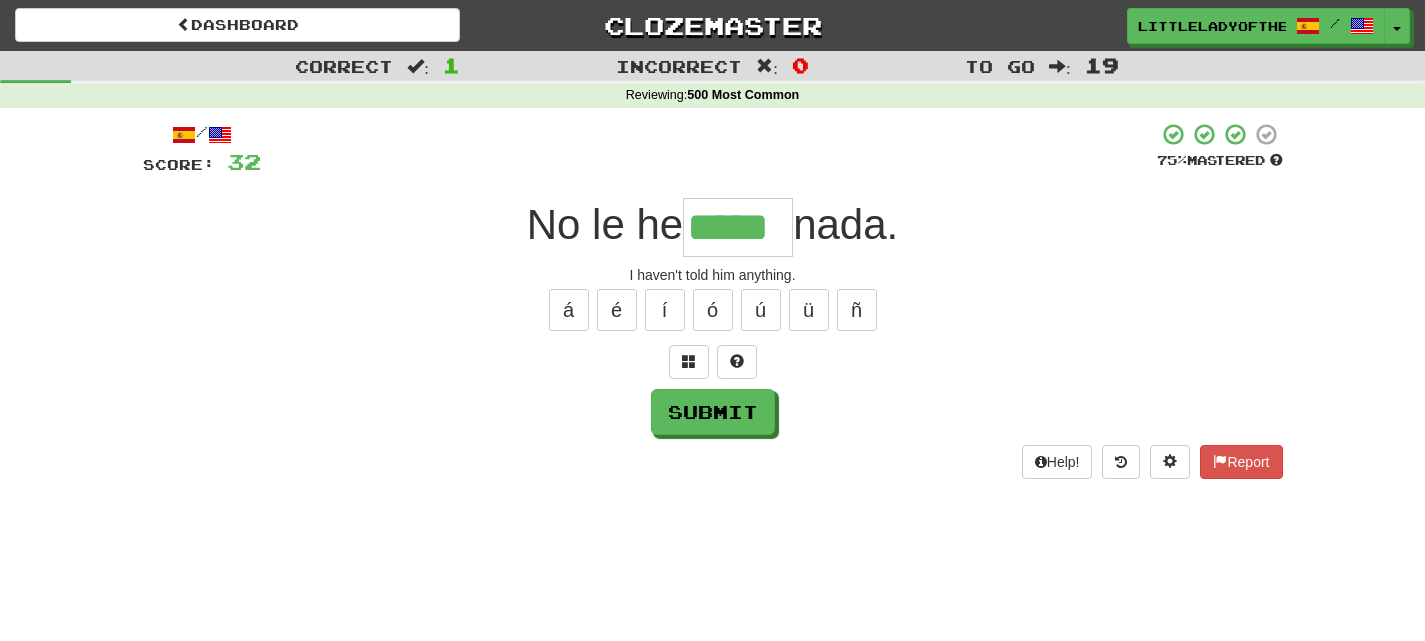 type on "*****" 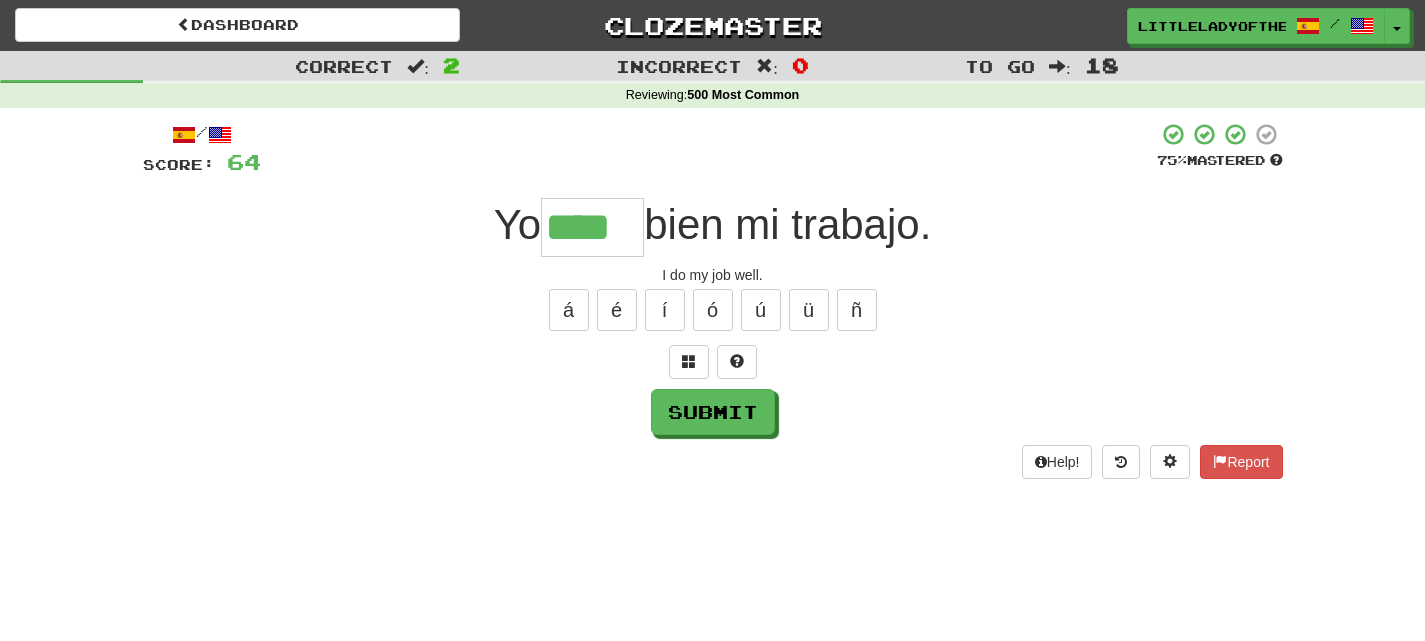 type on "****" 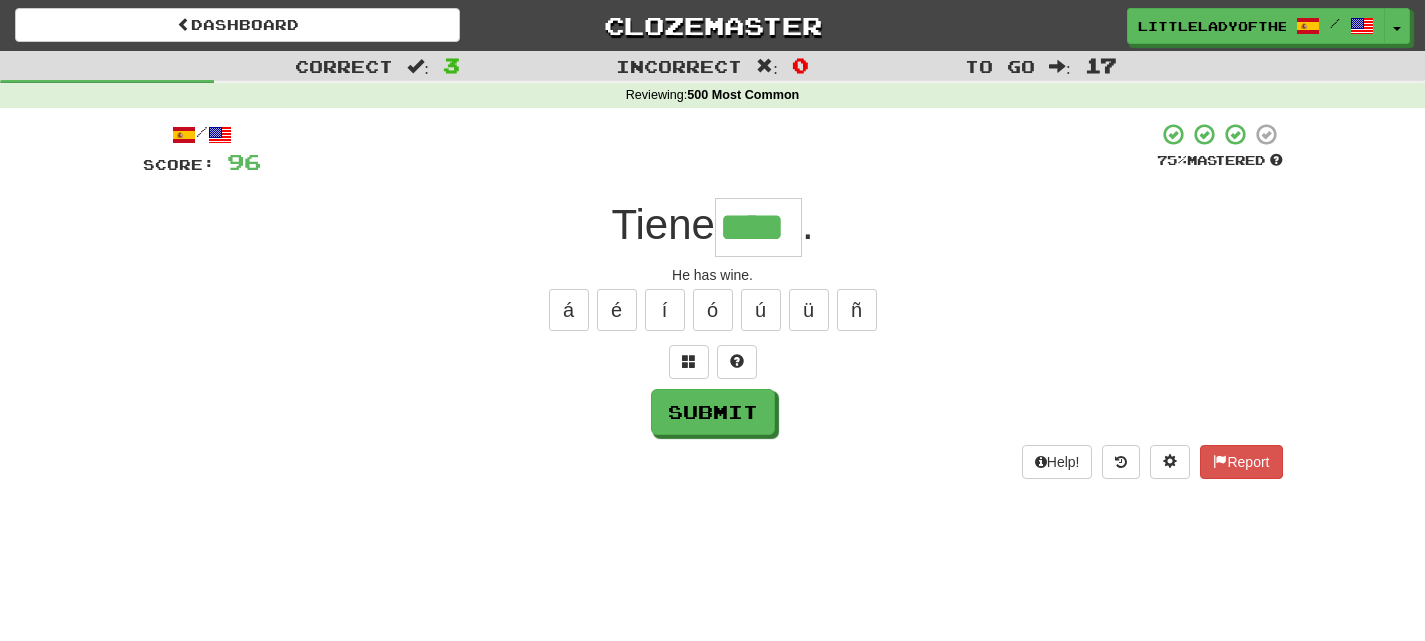 type on "****" 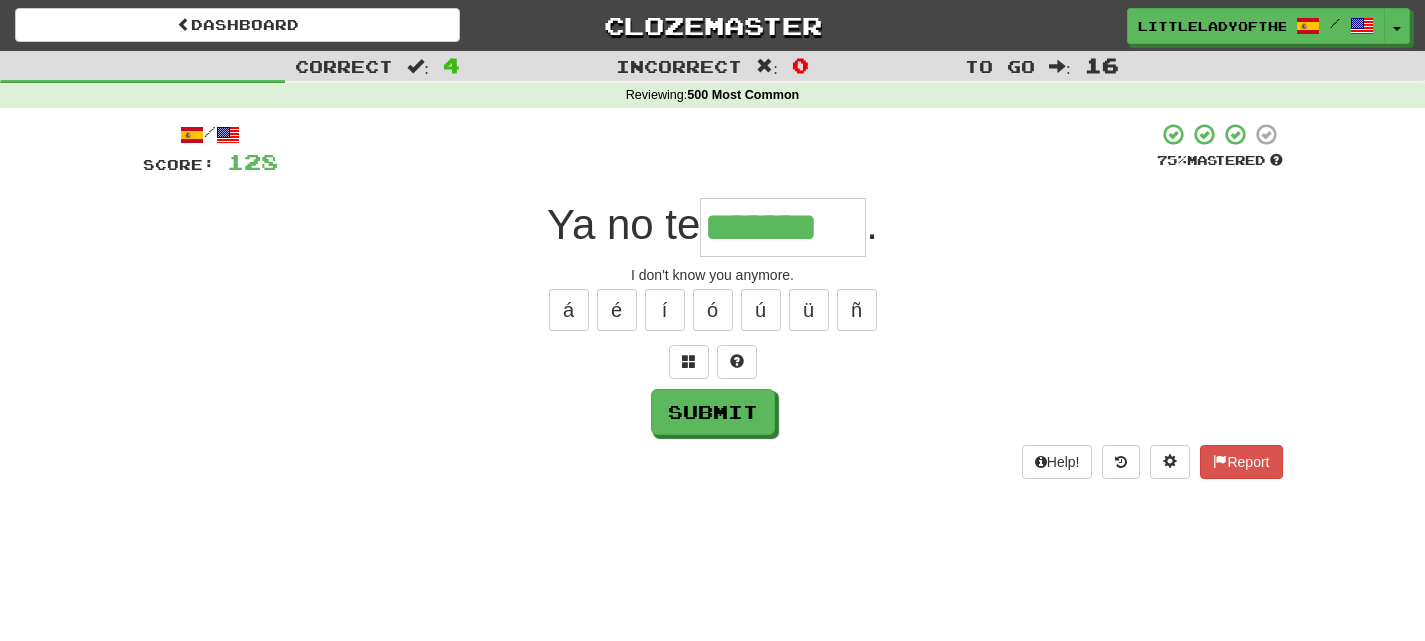 type on "*******" 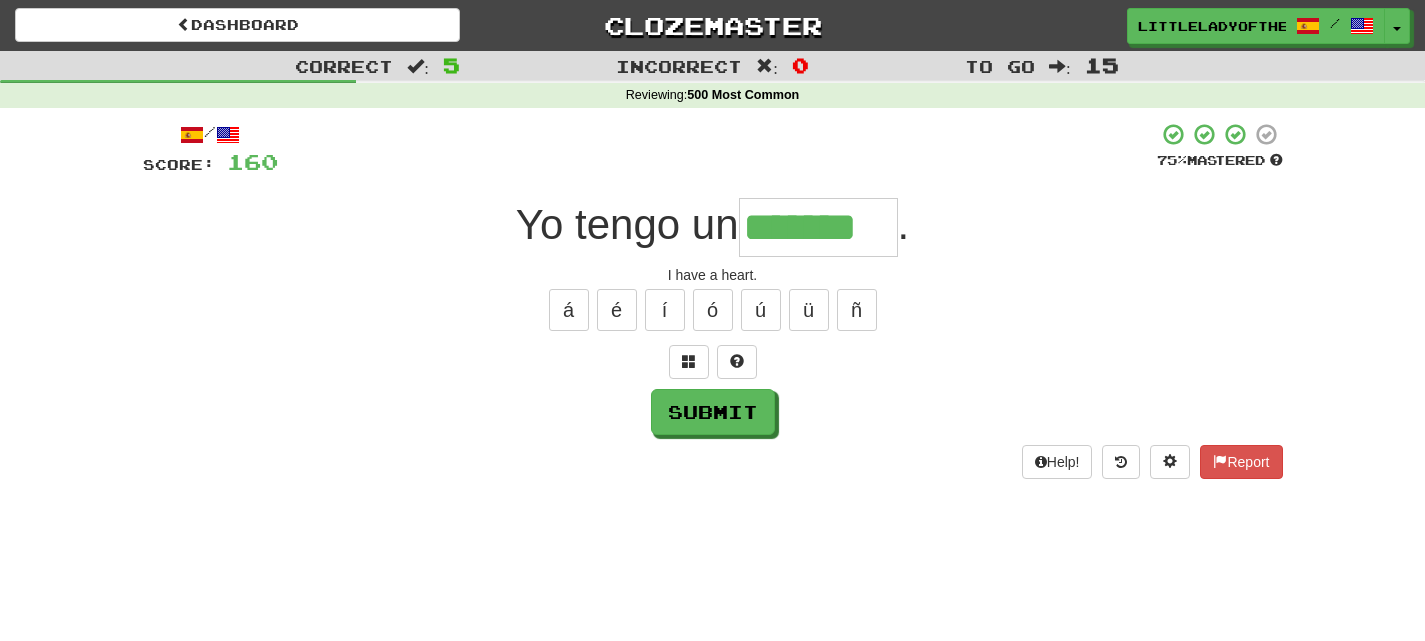 type on "*******" 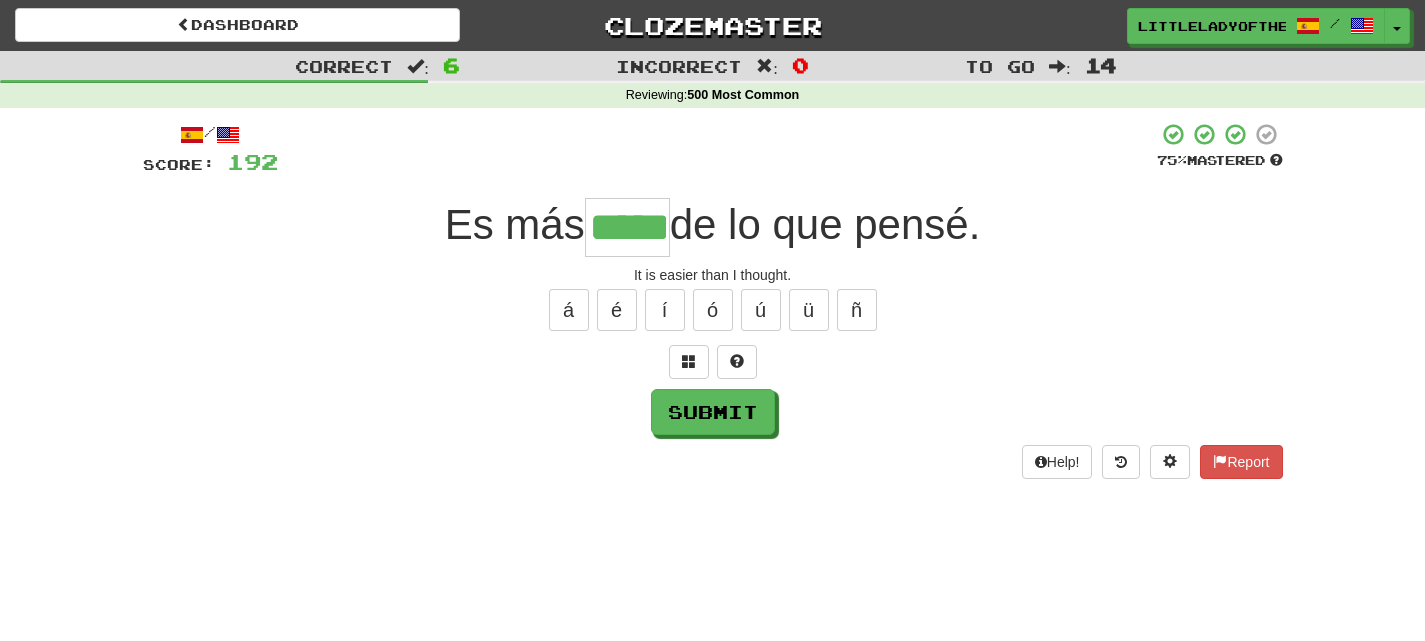 type on "*****" 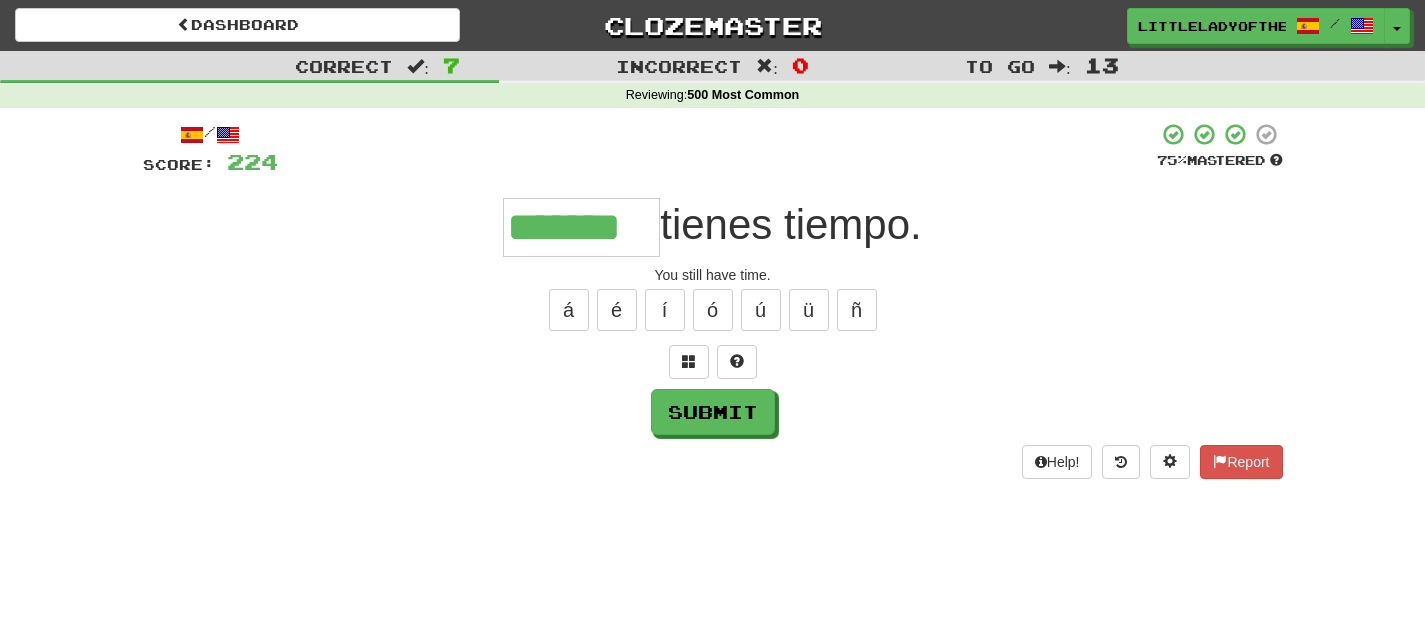 type on "*******" 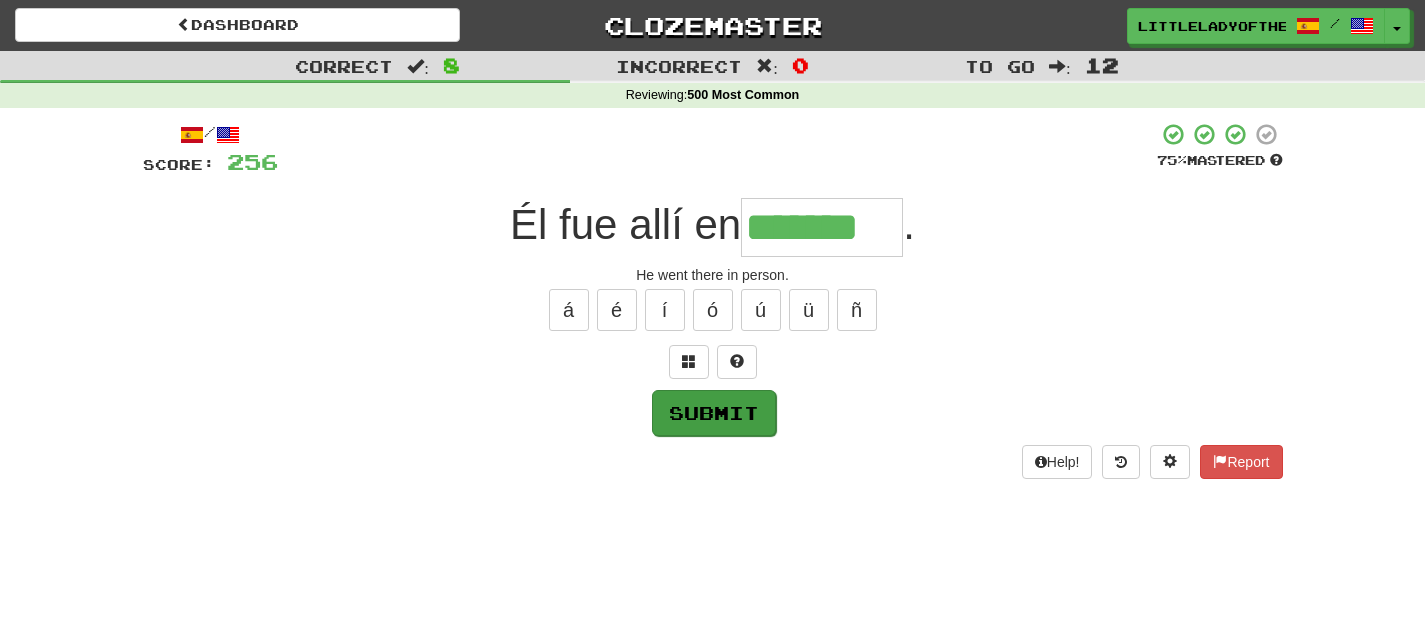 type on "*******" 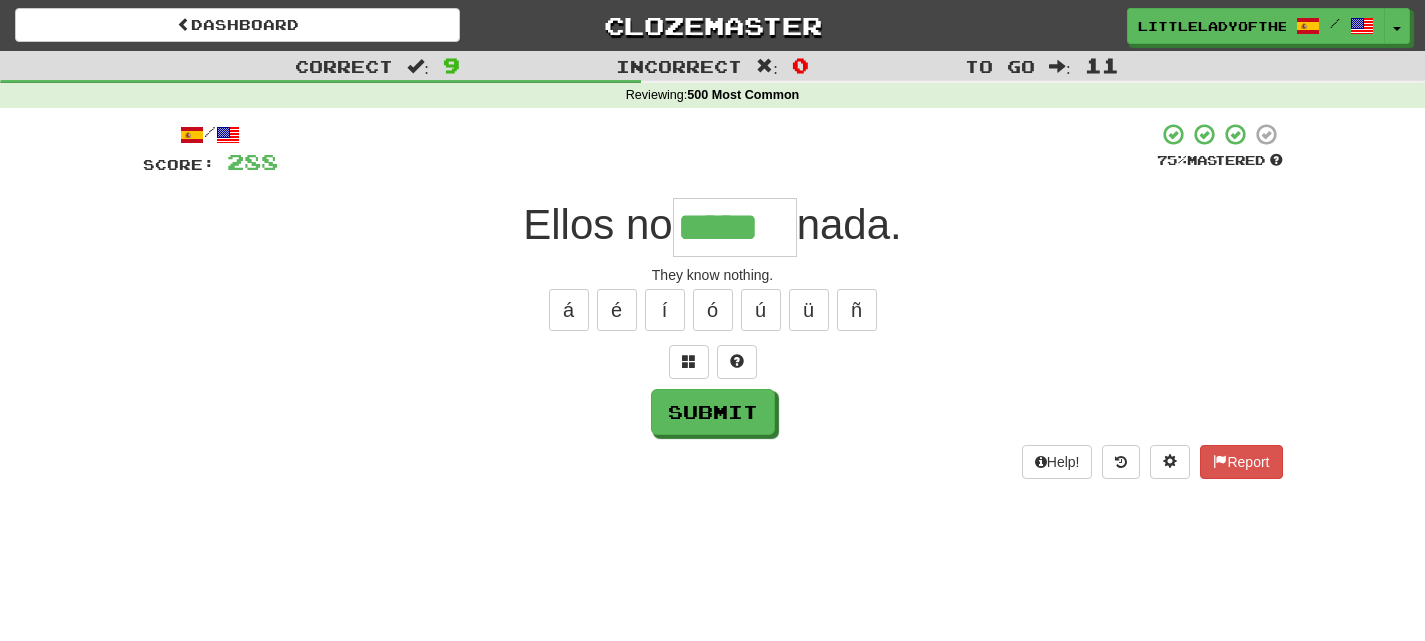 type on "*****" 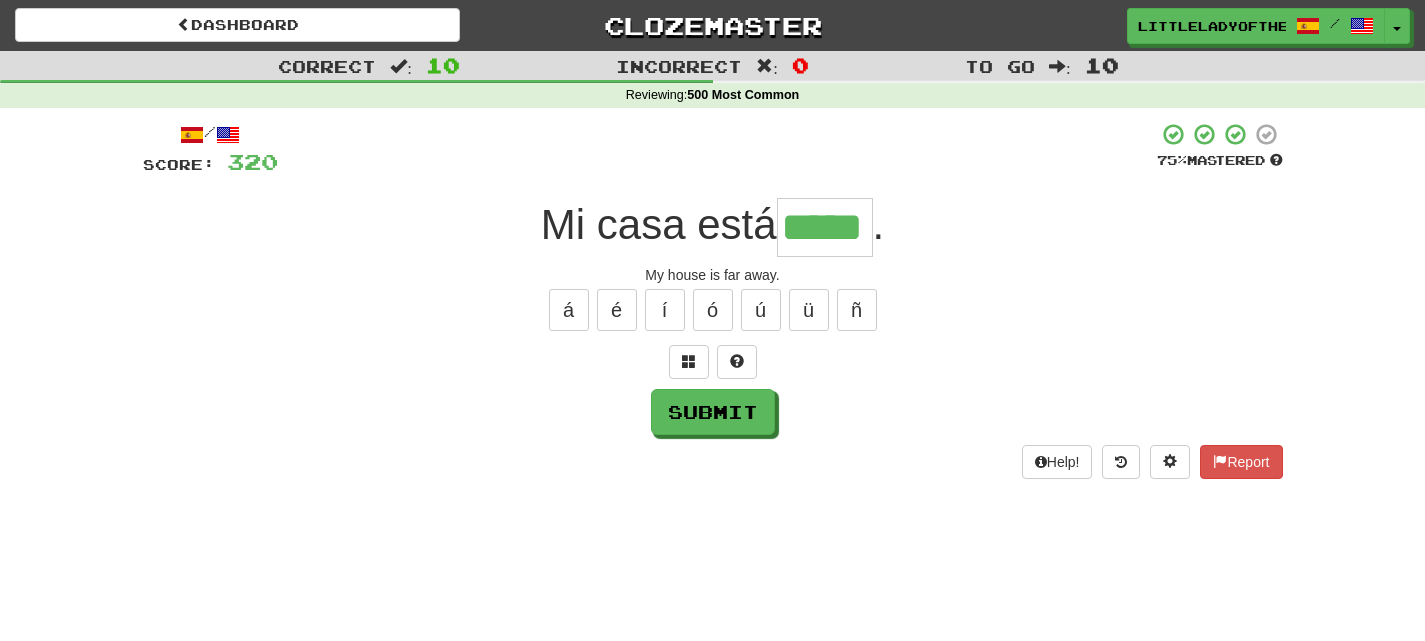 type on "*****" 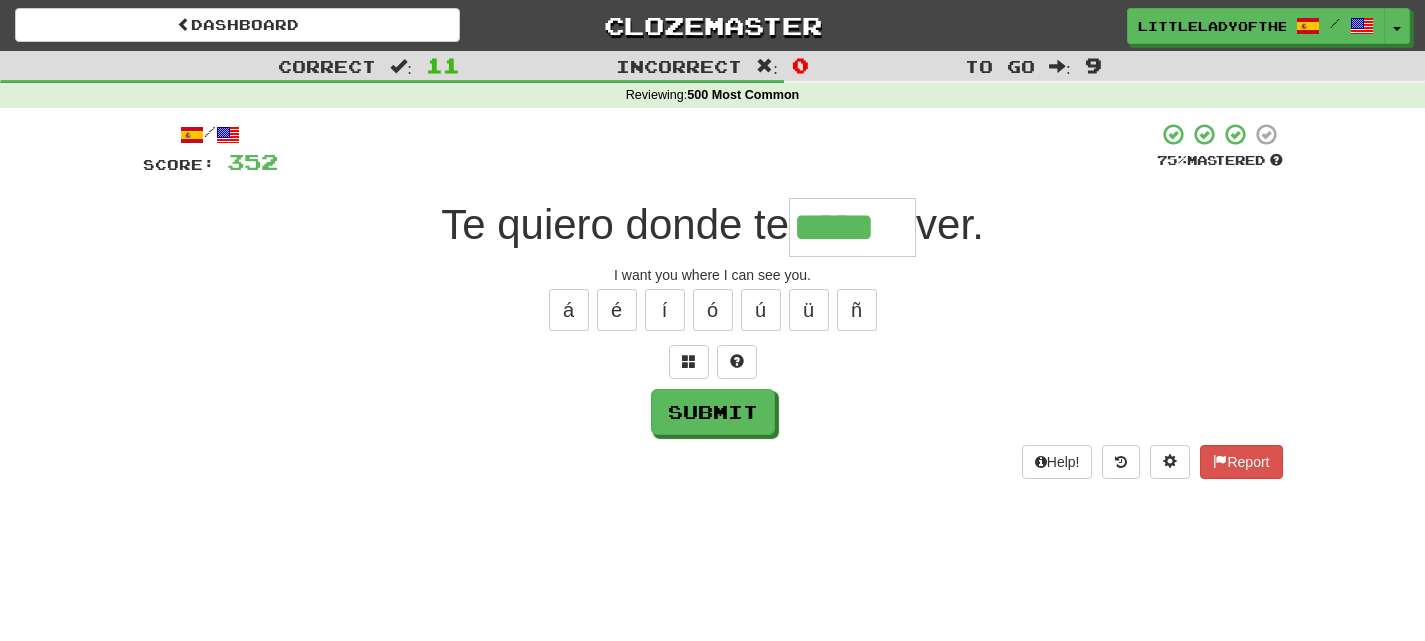 type on "*****" 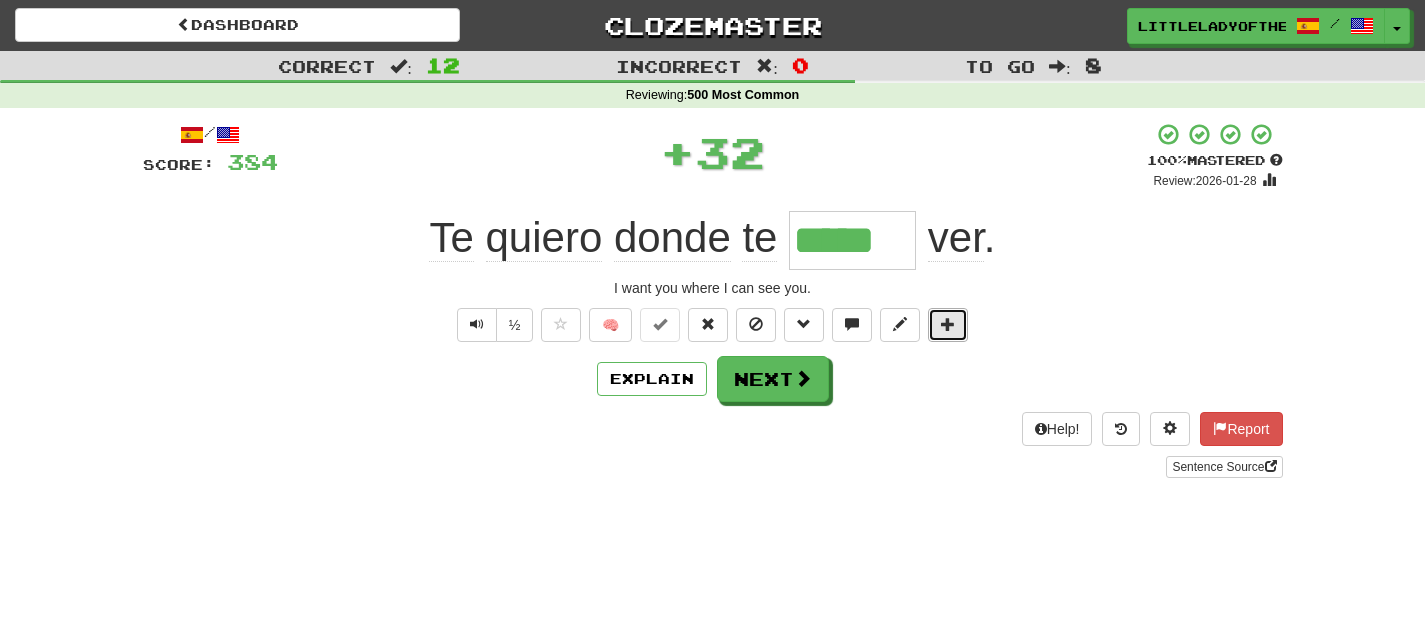 click at bounding box center (948, 324) 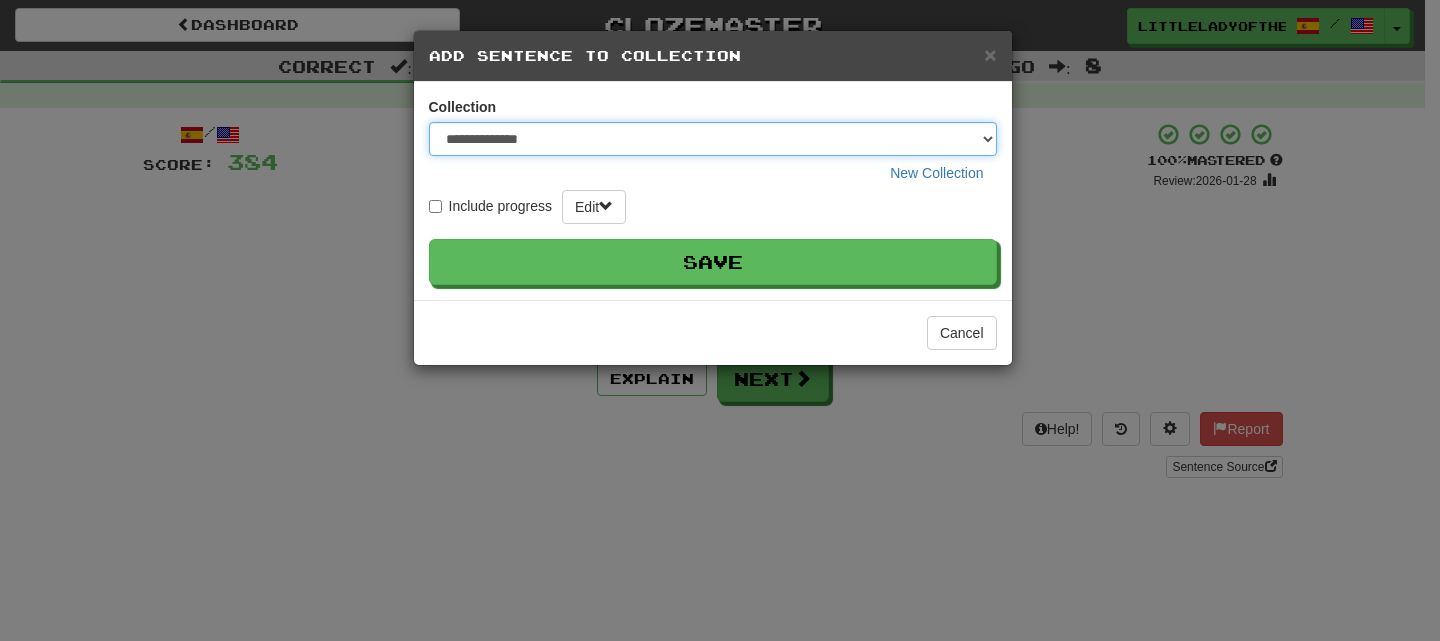 click on "**********" at bounding box center (713, 139) 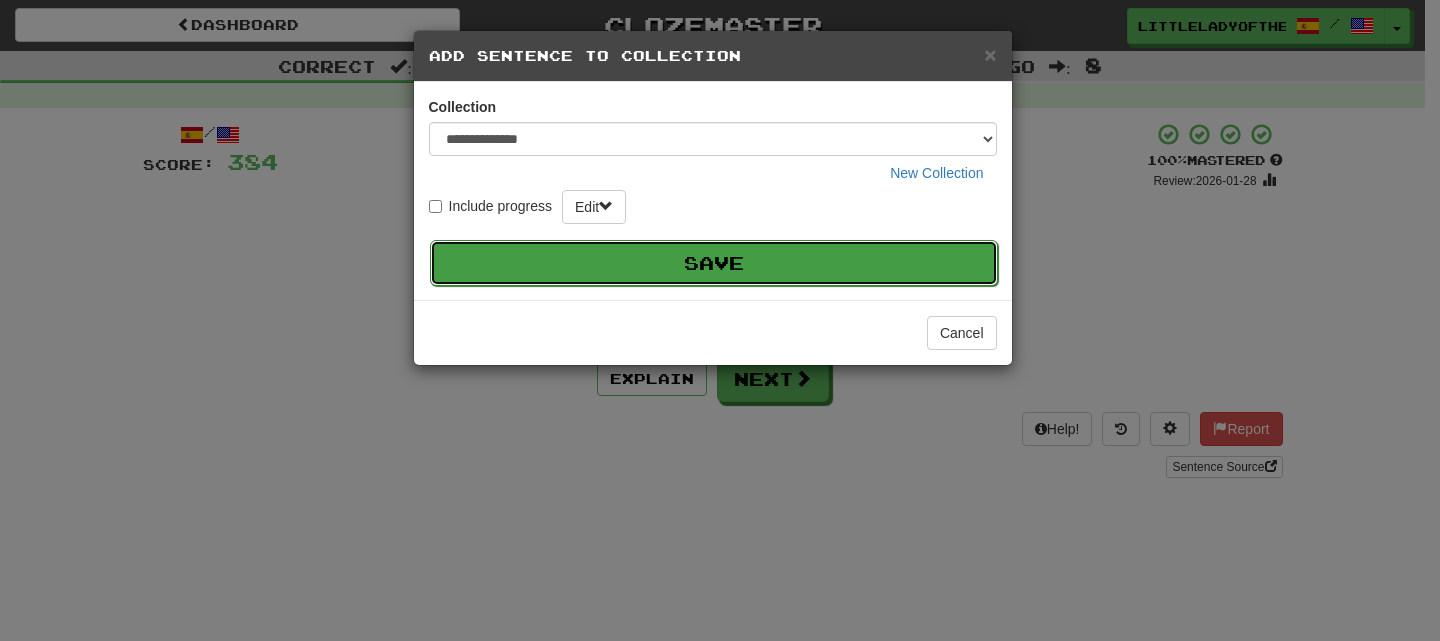 click on "Save" at bounding box center (714, 263) 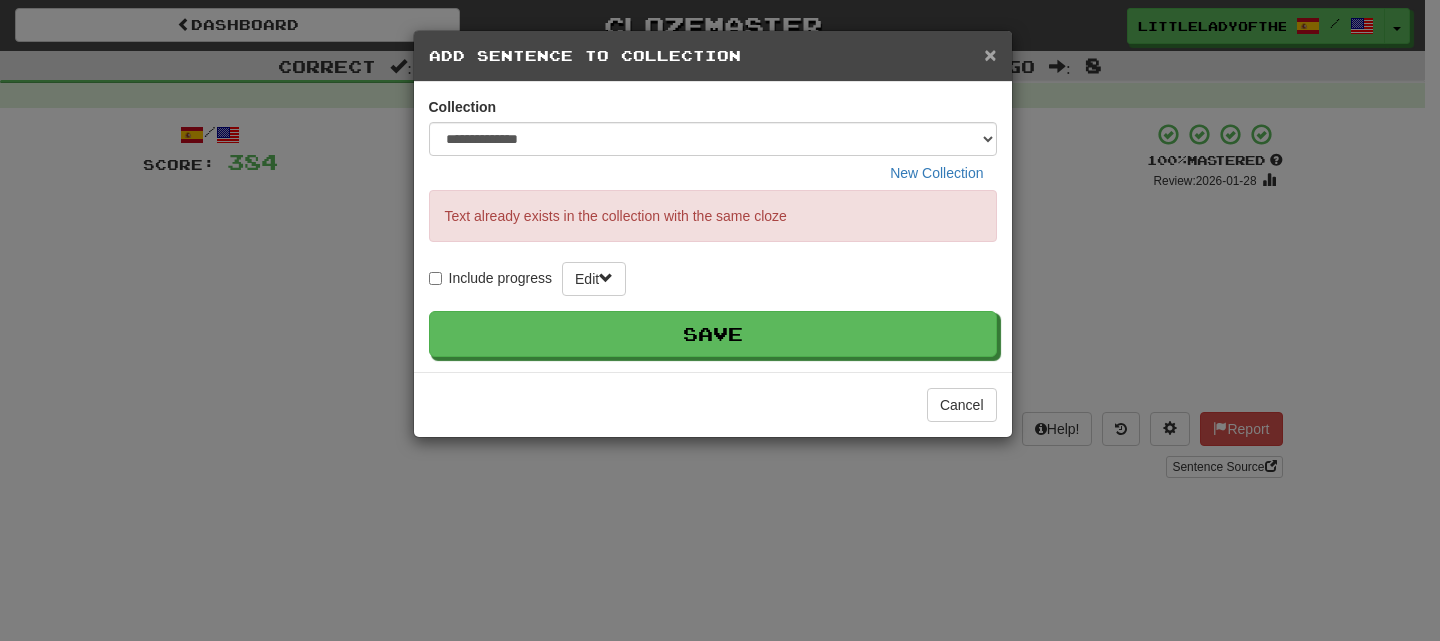 click on "×" at bounding box center (990, 54) 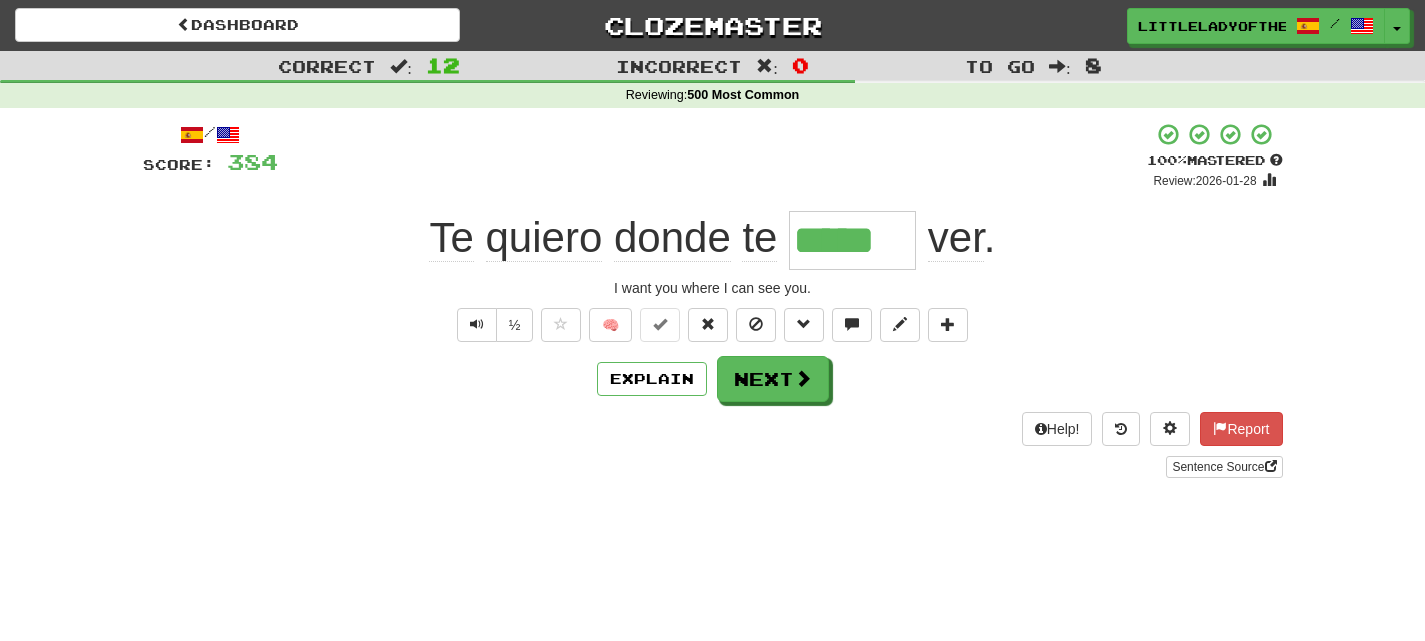 click on "/  Score:   384 + 32 100 %  Mastered Review:  2026-01-28 Te   quiero   donde   te   *****   ver . I want you where I can see you. ½ 🧠 Explain Next  Help!  Report Sentence Source" at bounding box center (713, 300) 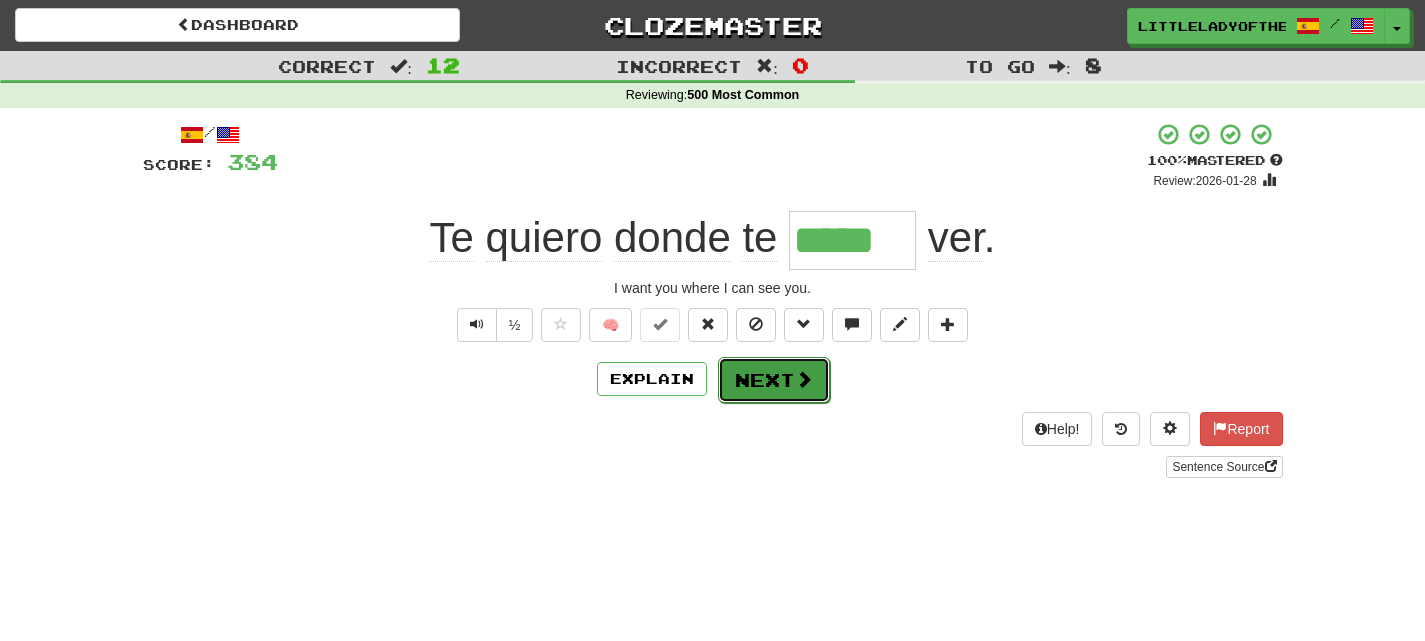 click on "Next" at bounding box center [774, 380] 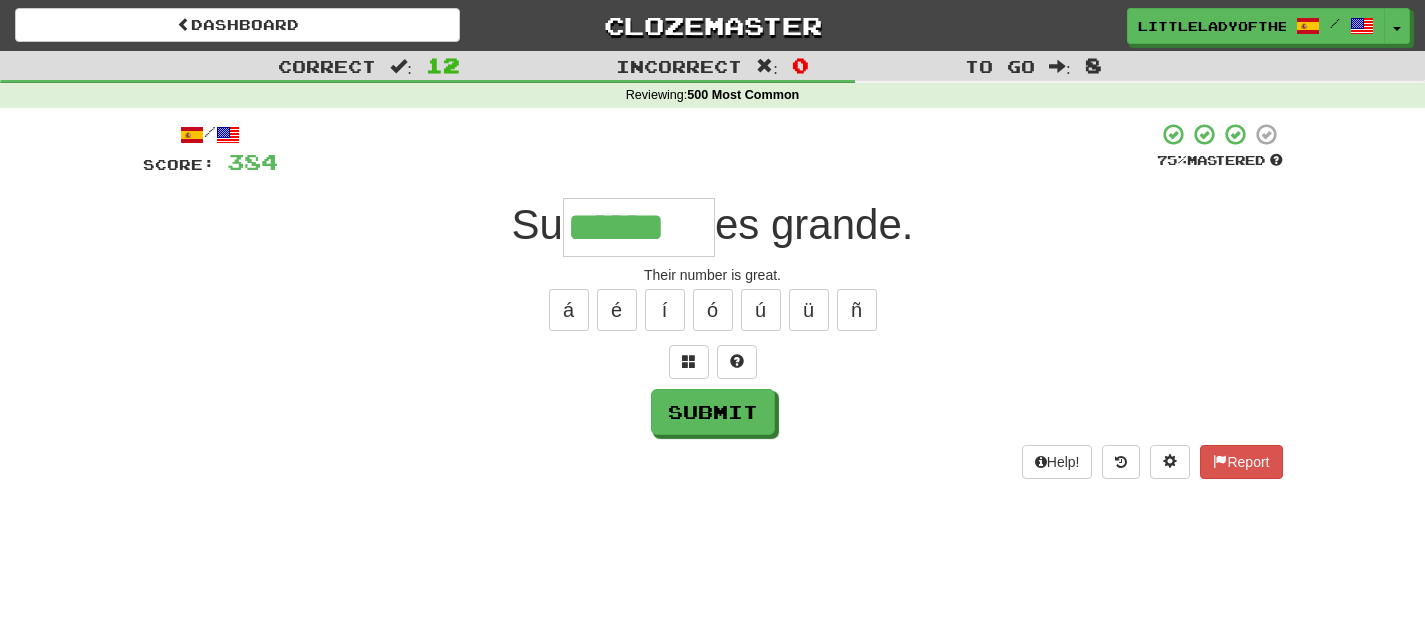 type on "******" 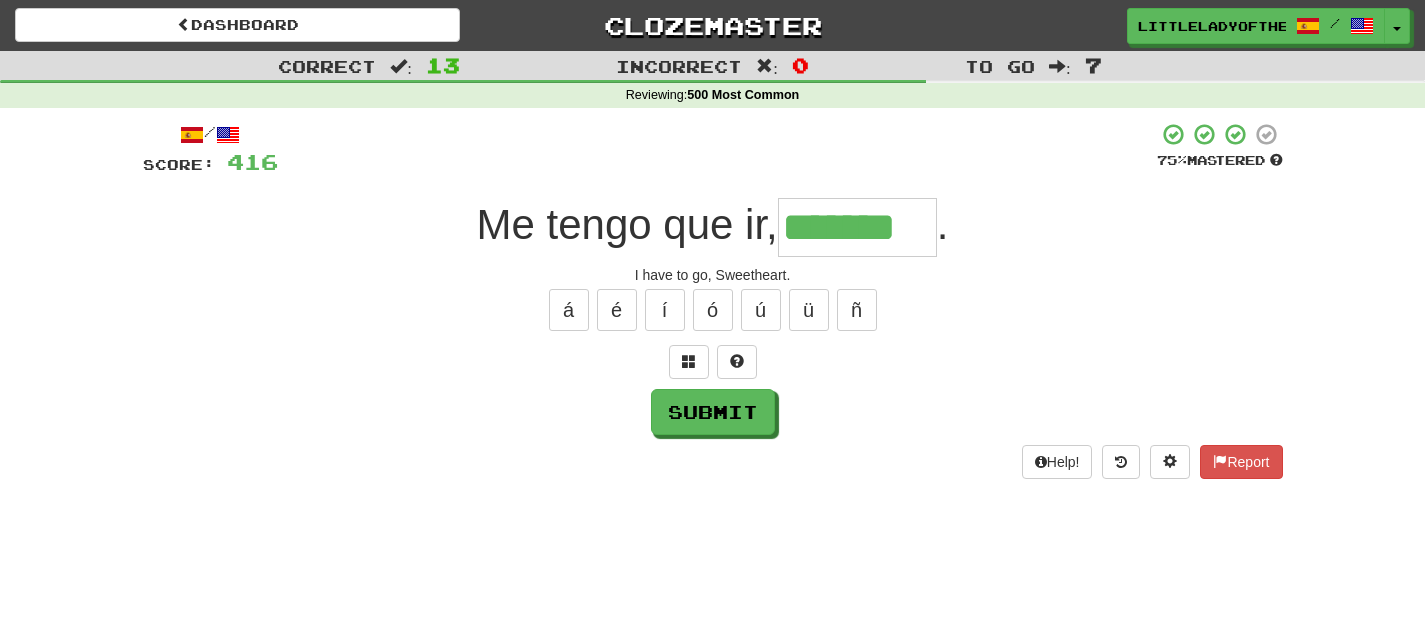 type on "*******" 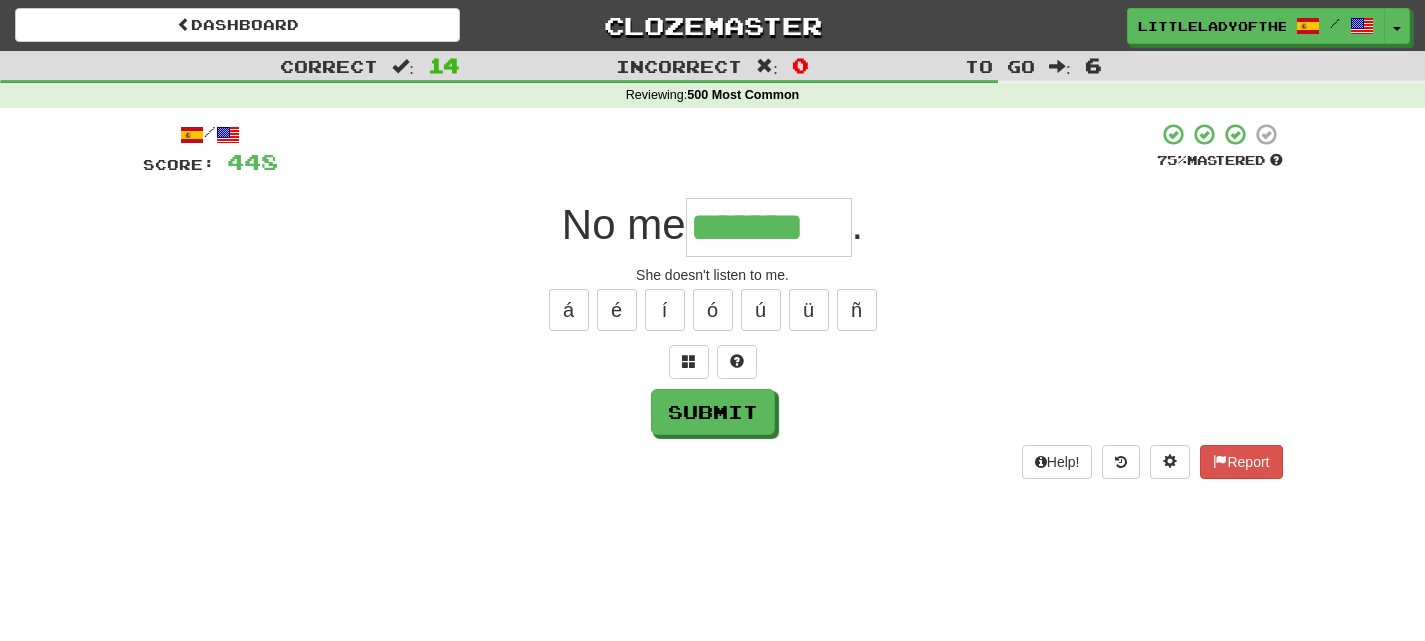 type on "*******" 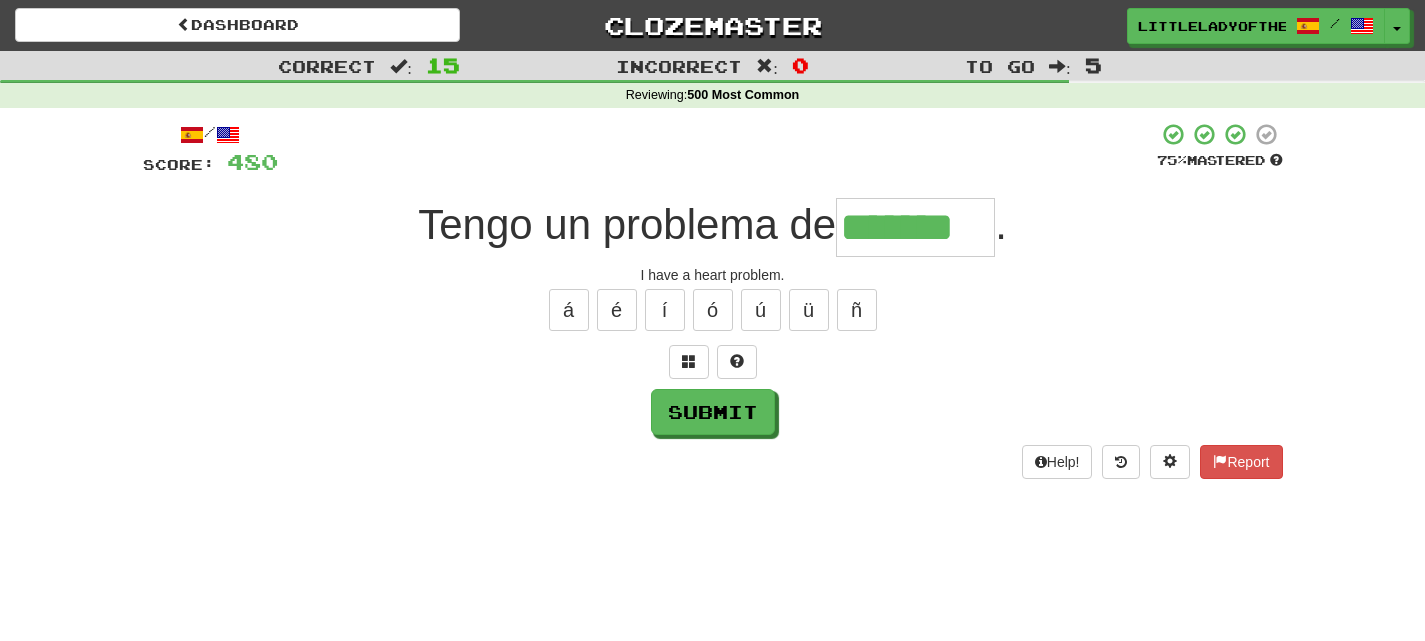 type on "*******" 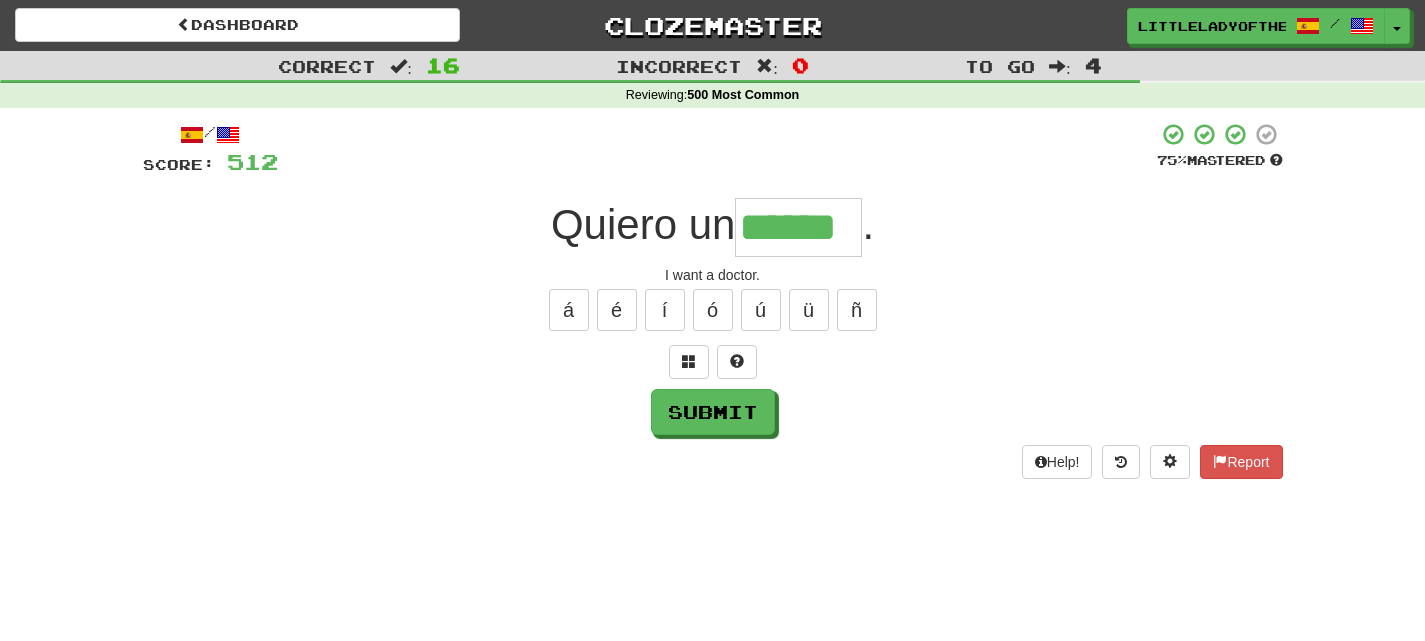 type on "******" 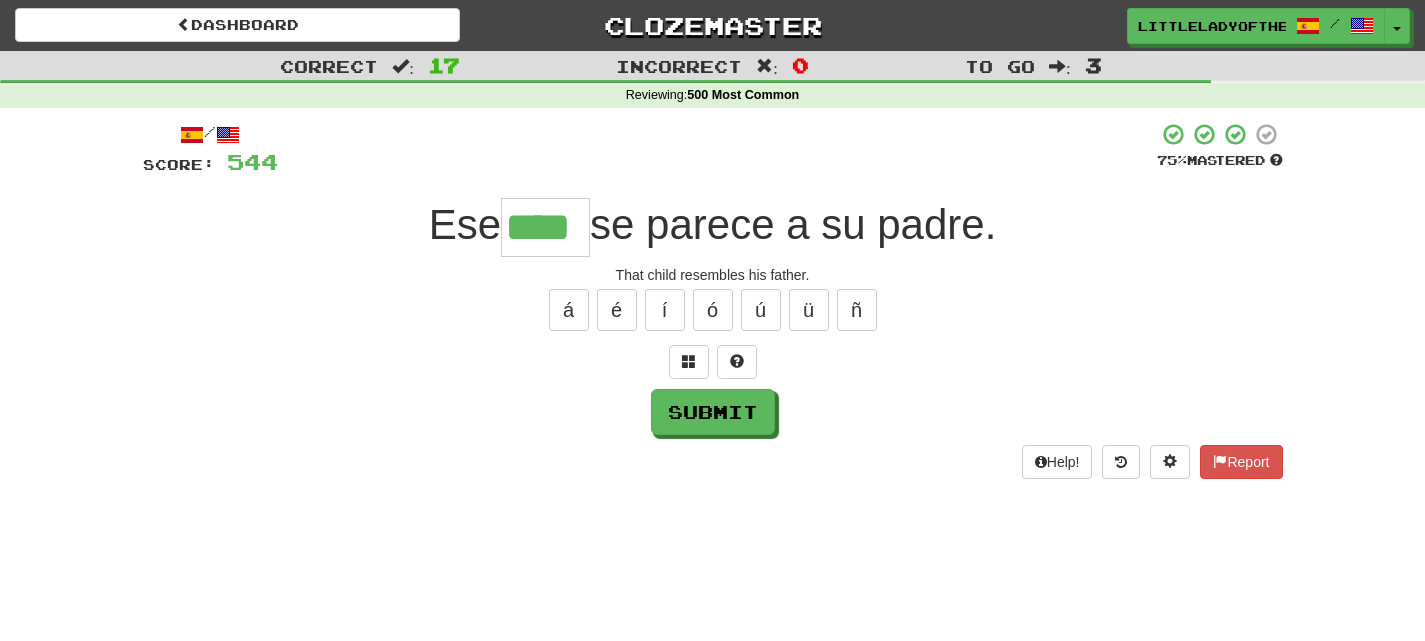 type on "****" 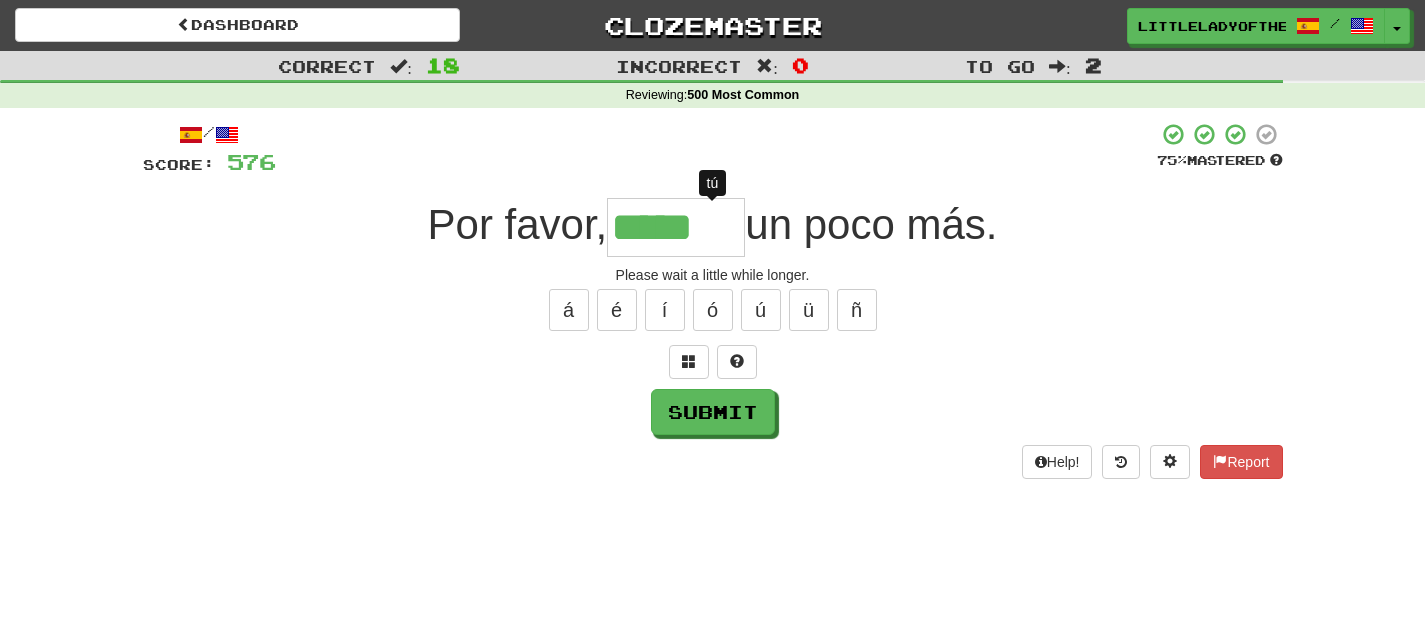 type on "******" 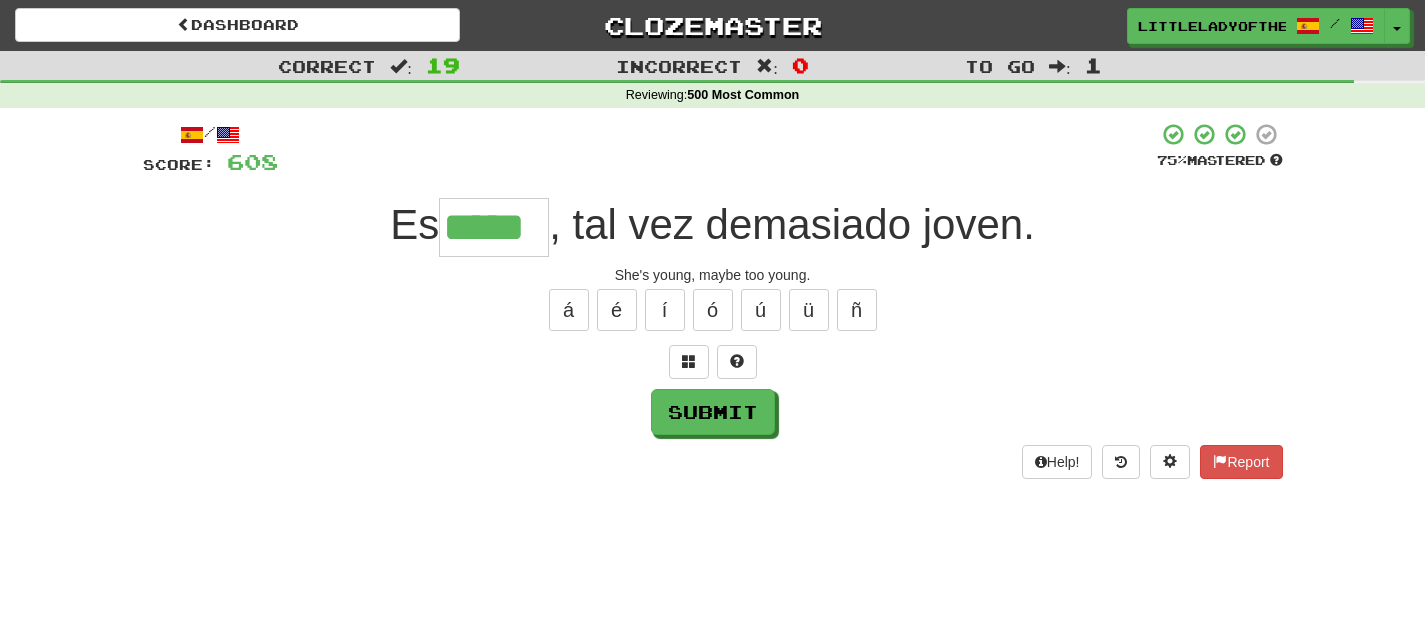 type on "*****" 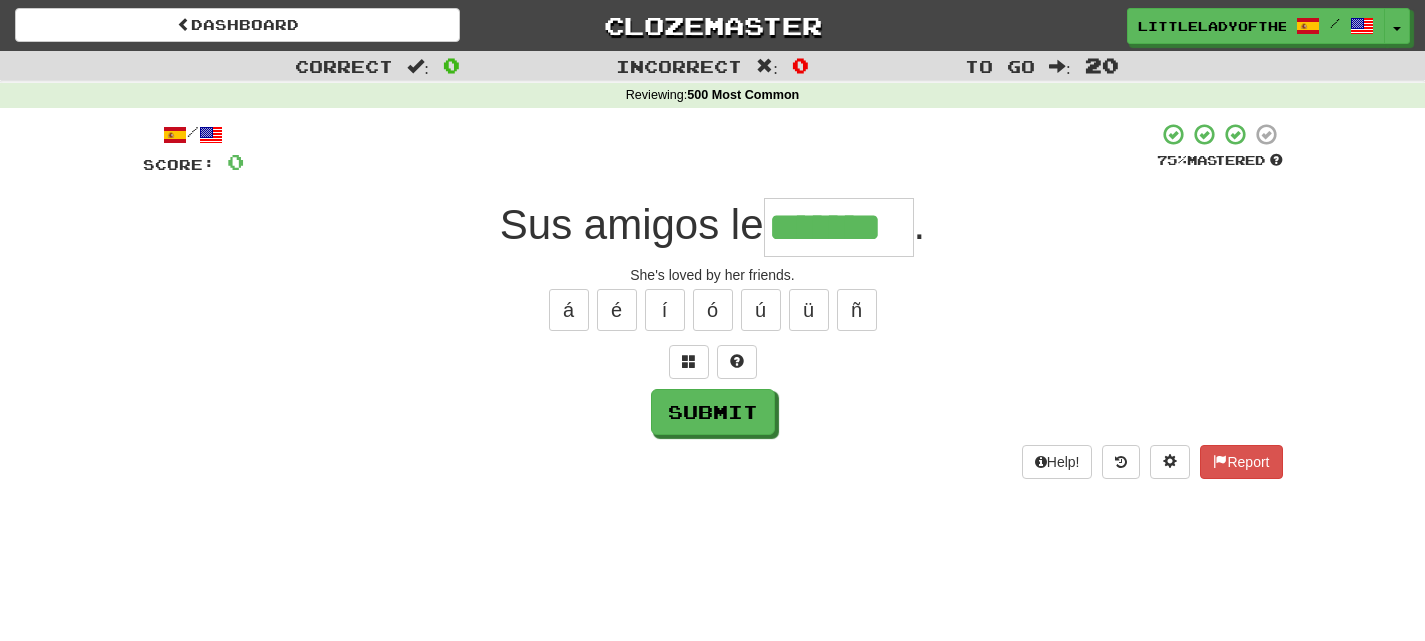type on "*******" 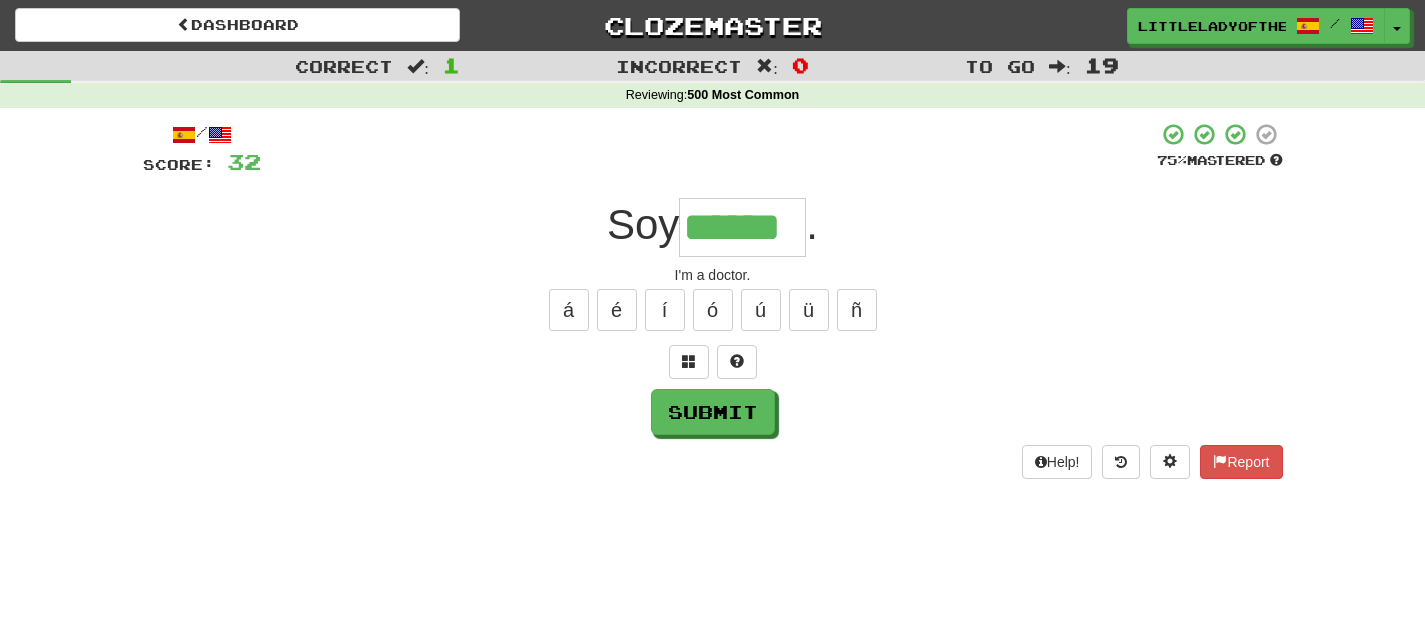 type on "******" 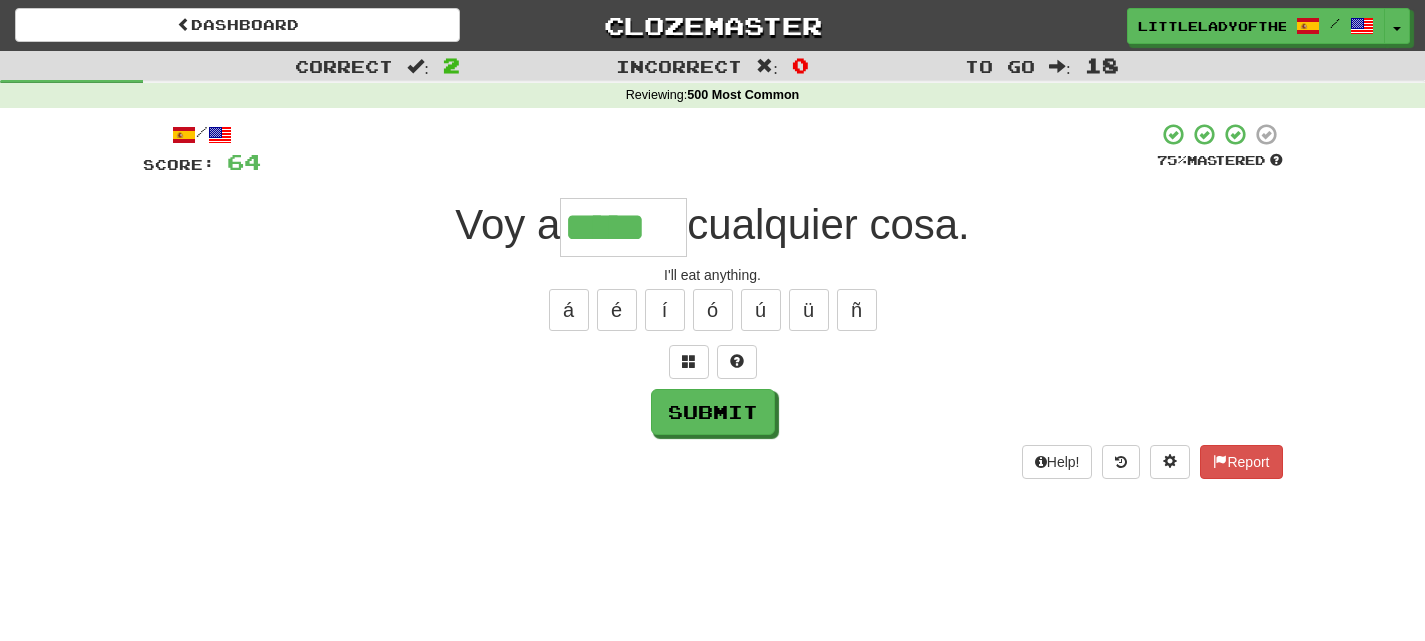 type on "*****" 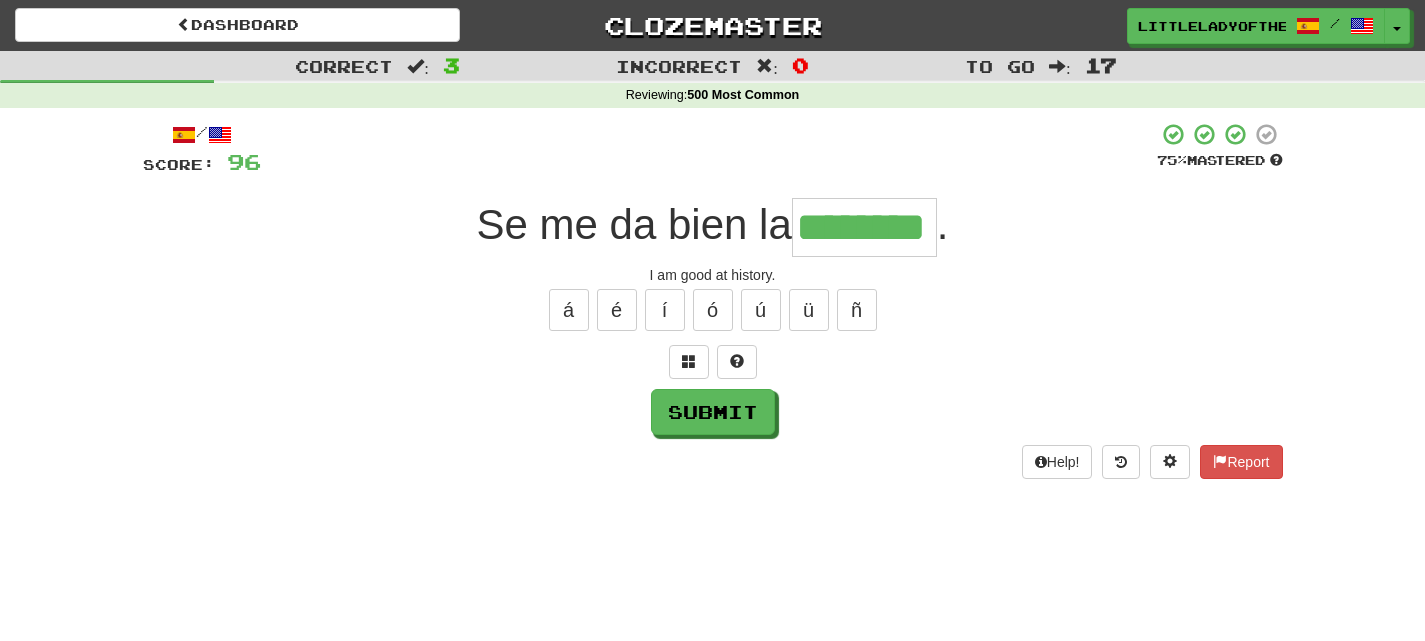 type on "********" 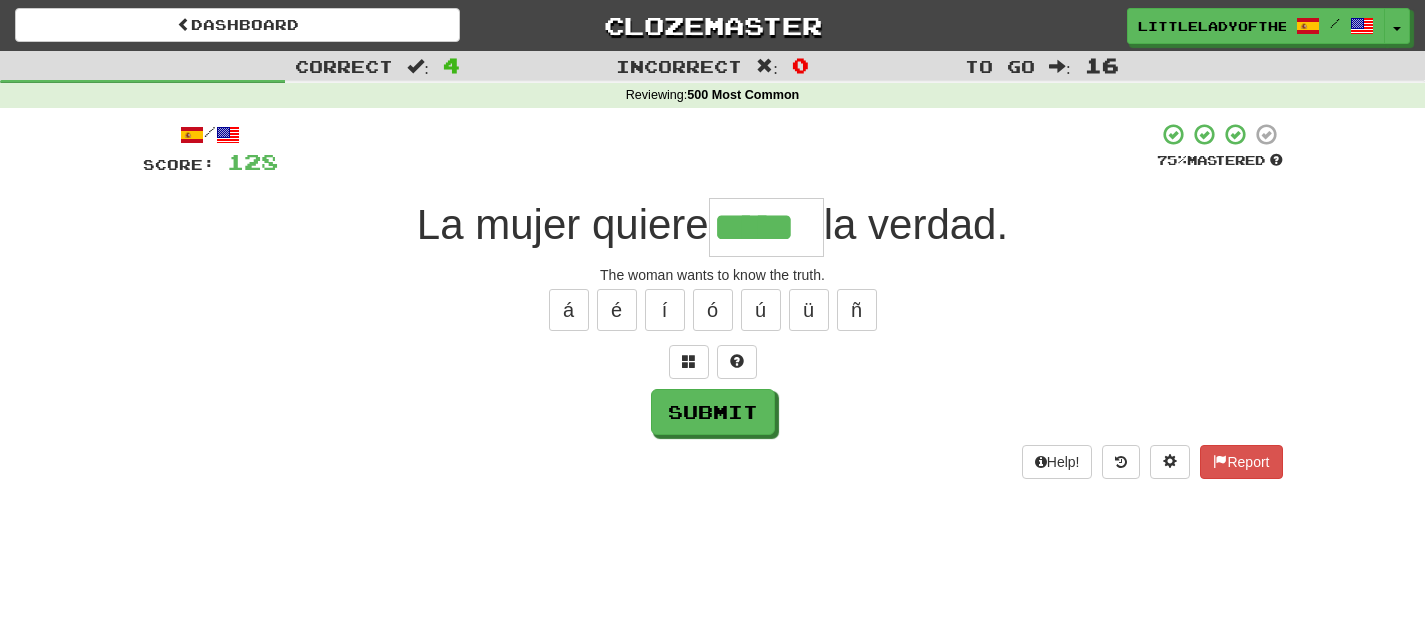 type on "*****" 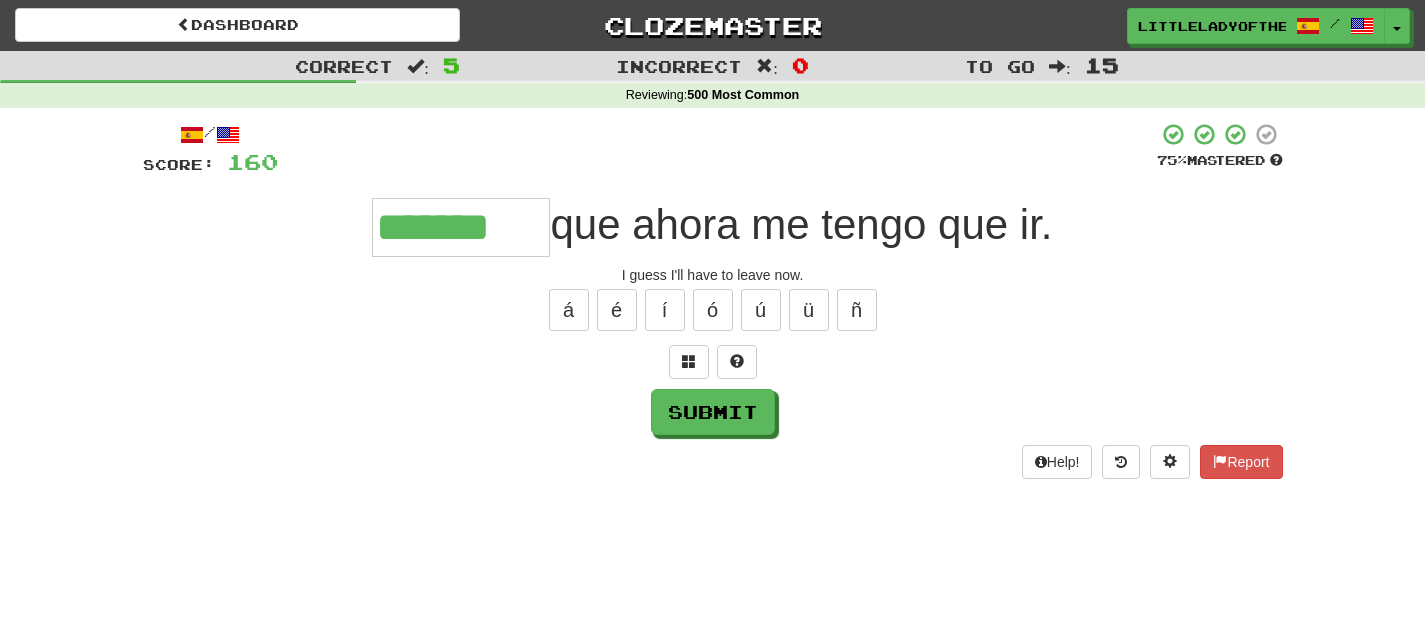 type on "*******" 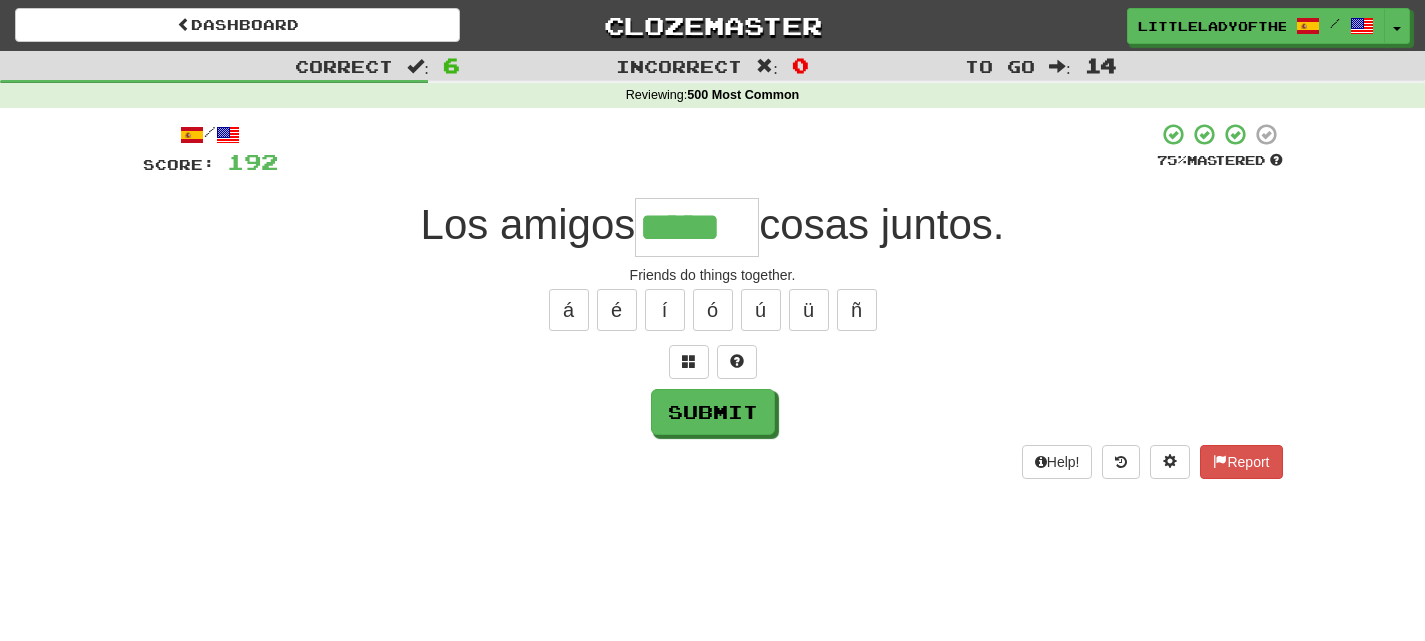 type on "*****" 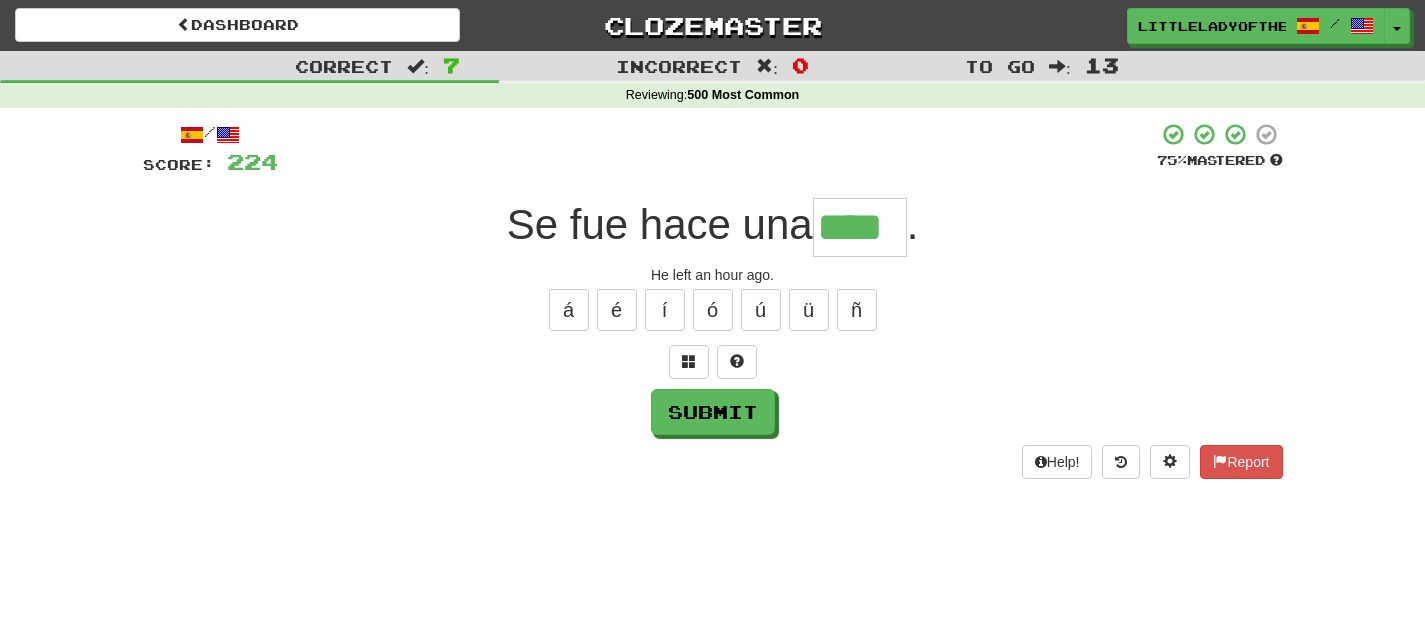 type on "****" 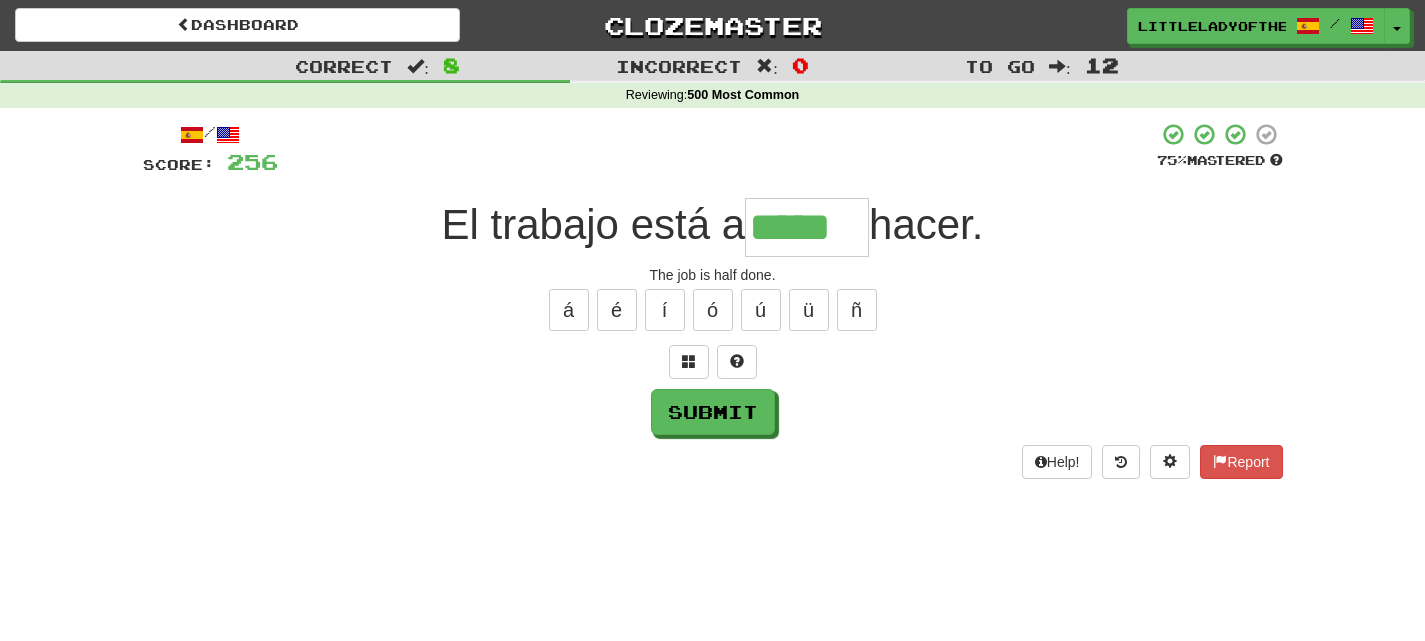 type on "*****" 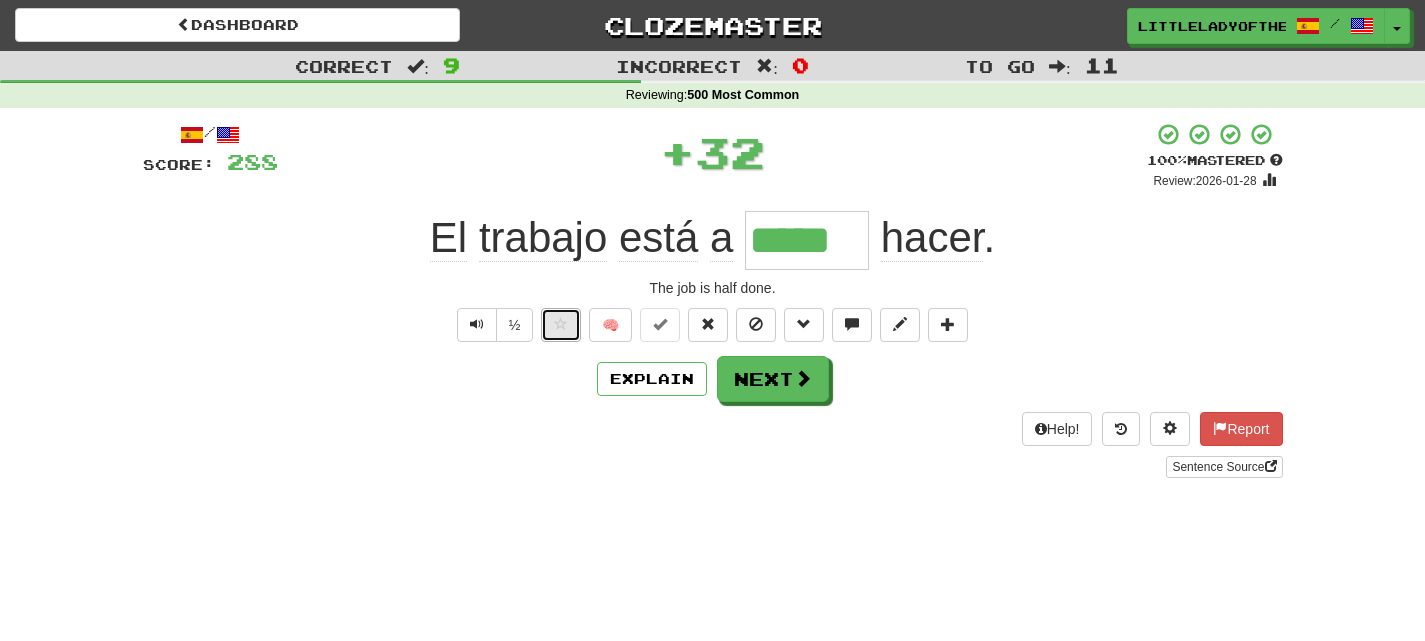 click at bounding box center [561, 324] 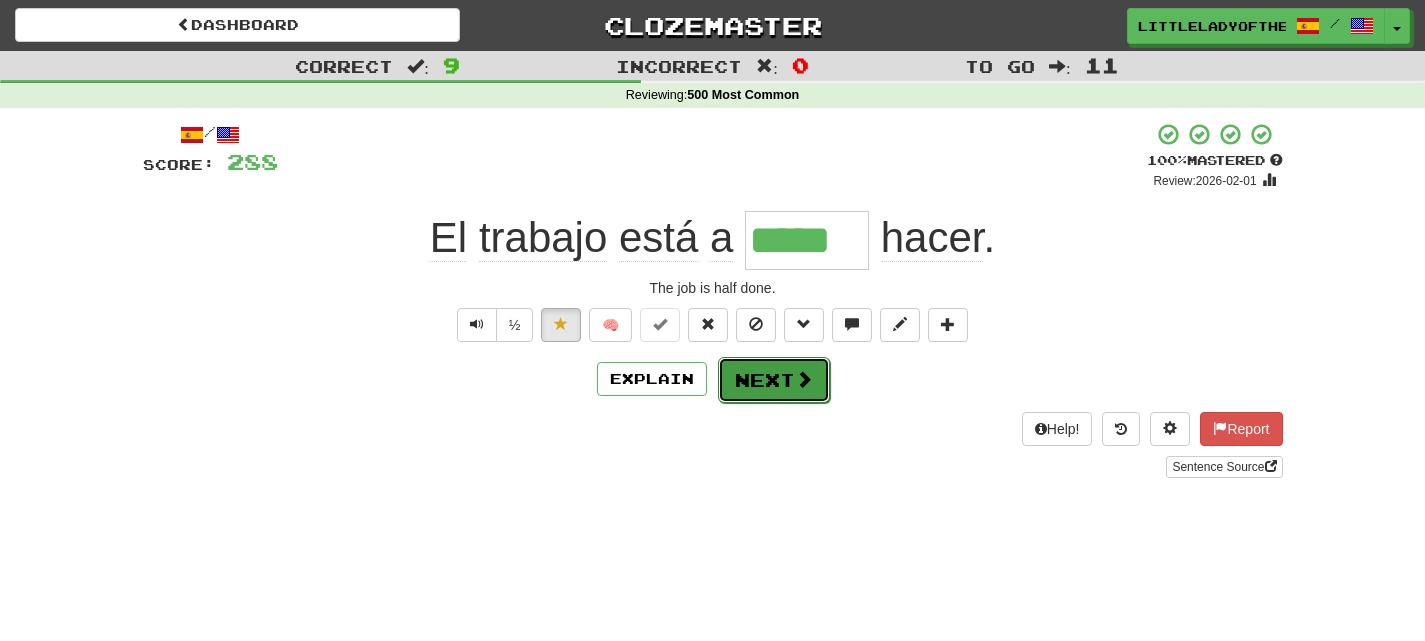 click on "Next" at bounding box center (774, 380) 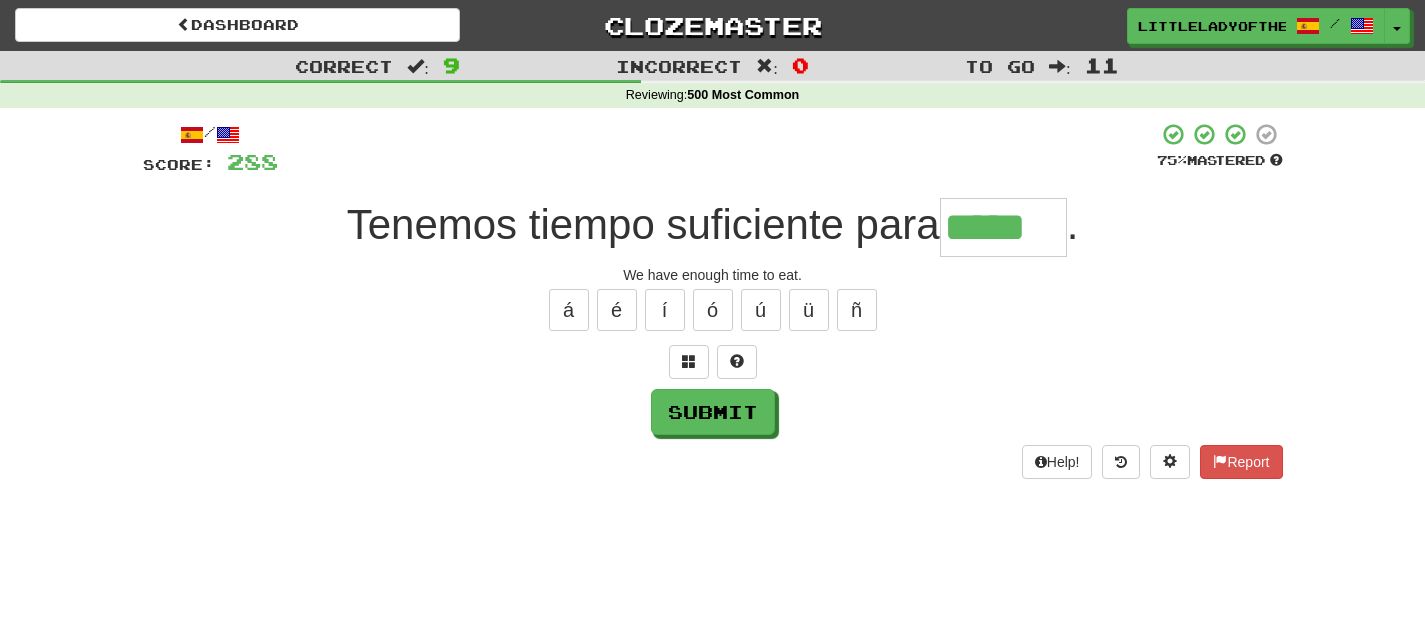 type on "*****" 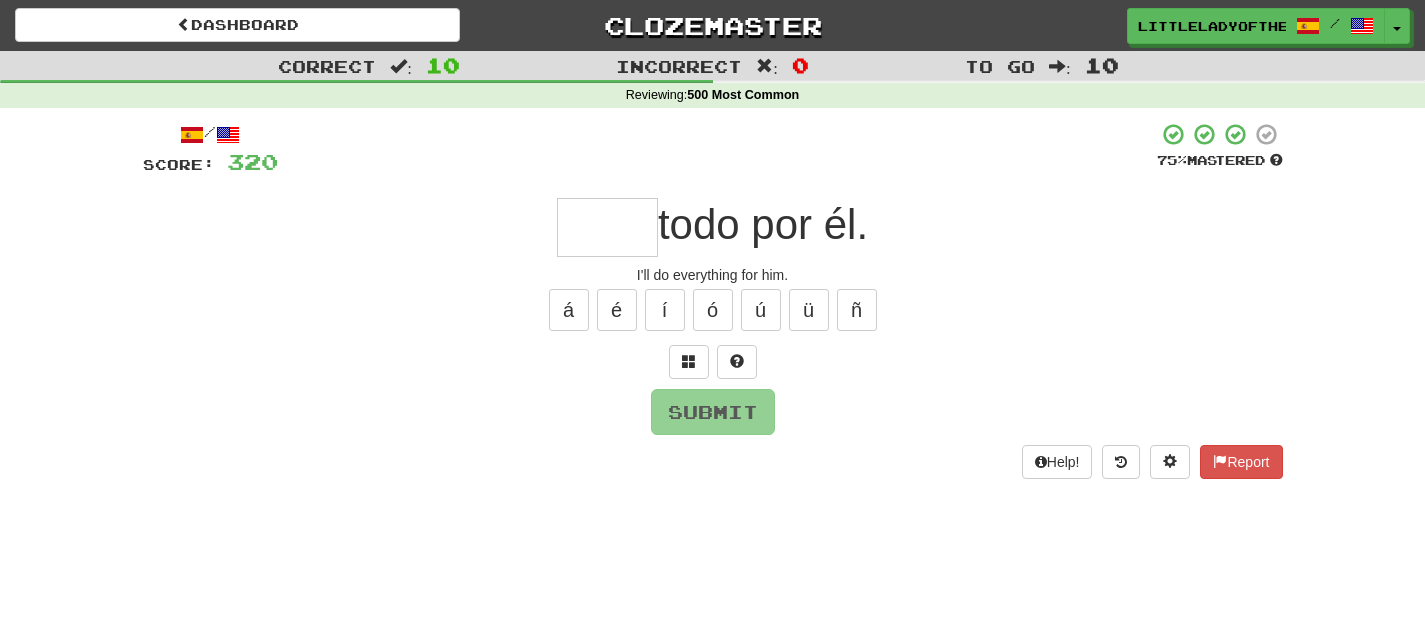type on "*" 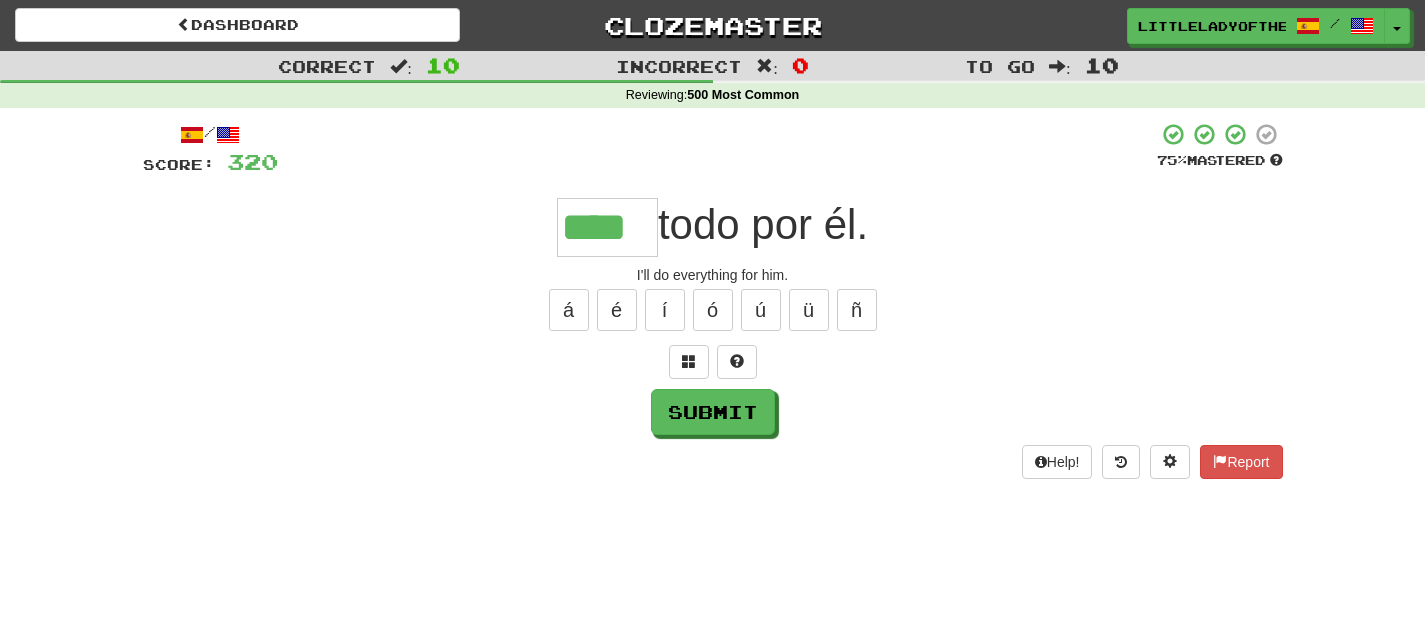 type on "****" 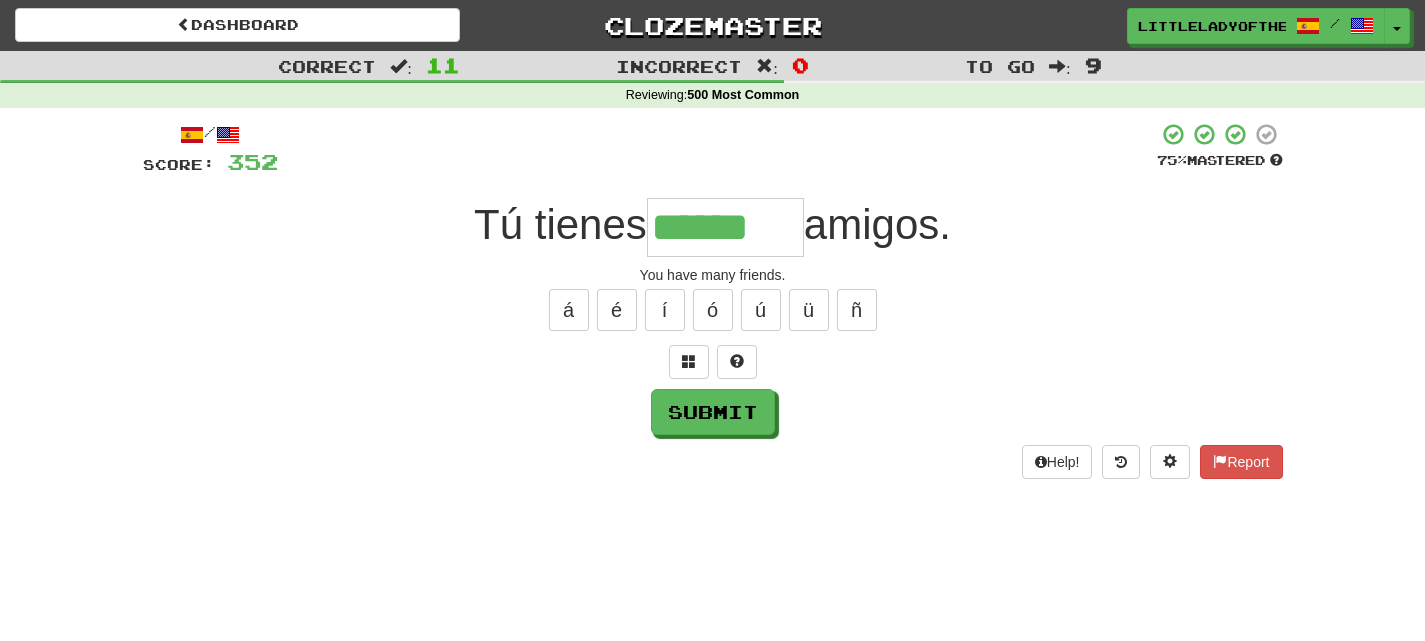 type on "******" 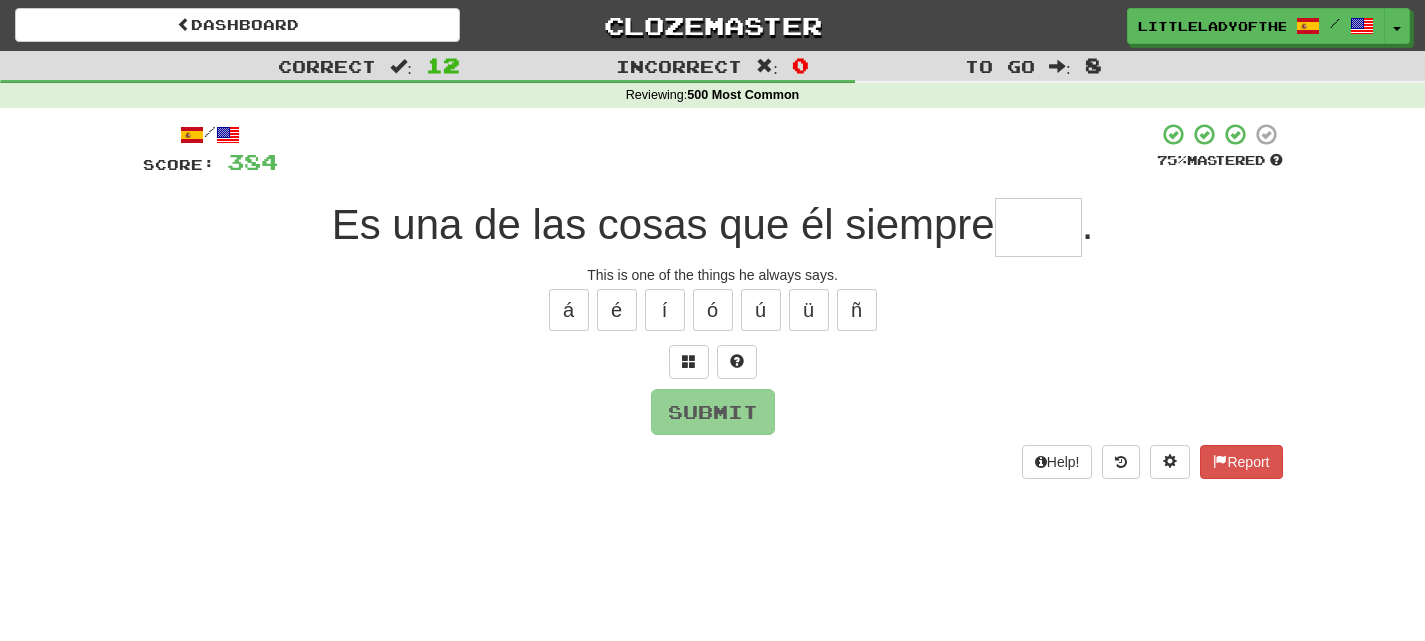 type on "*" 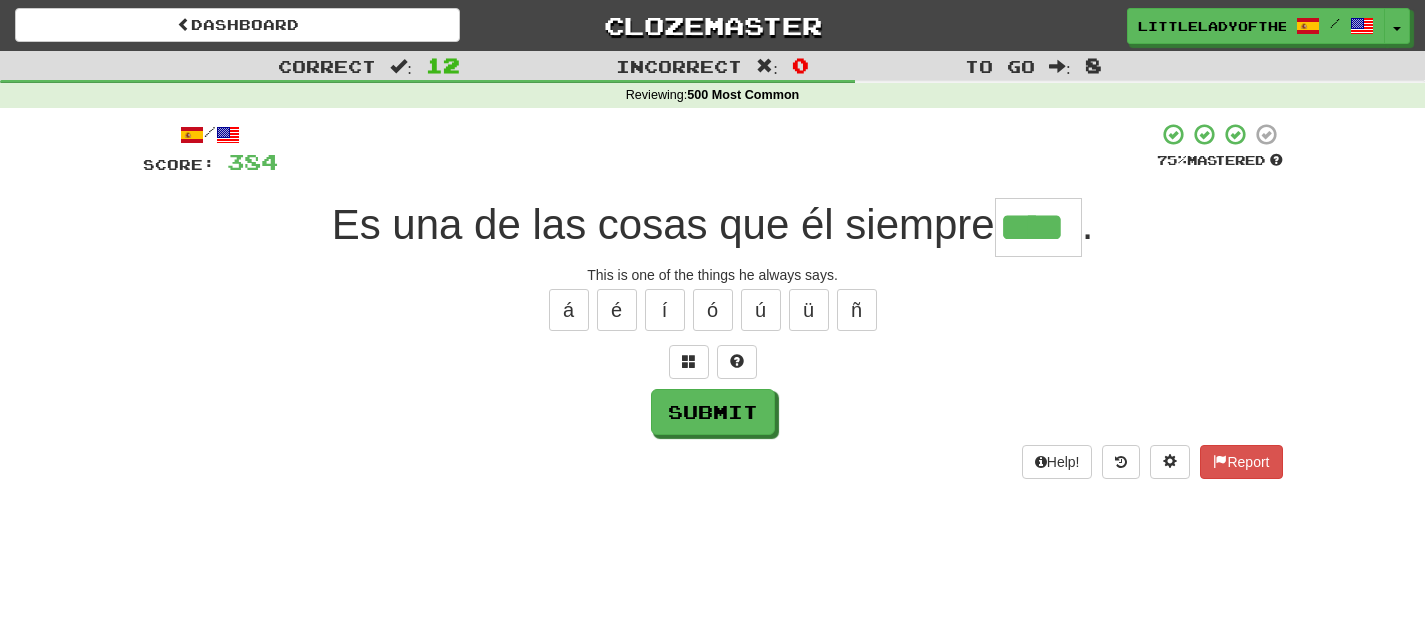 type on "****" 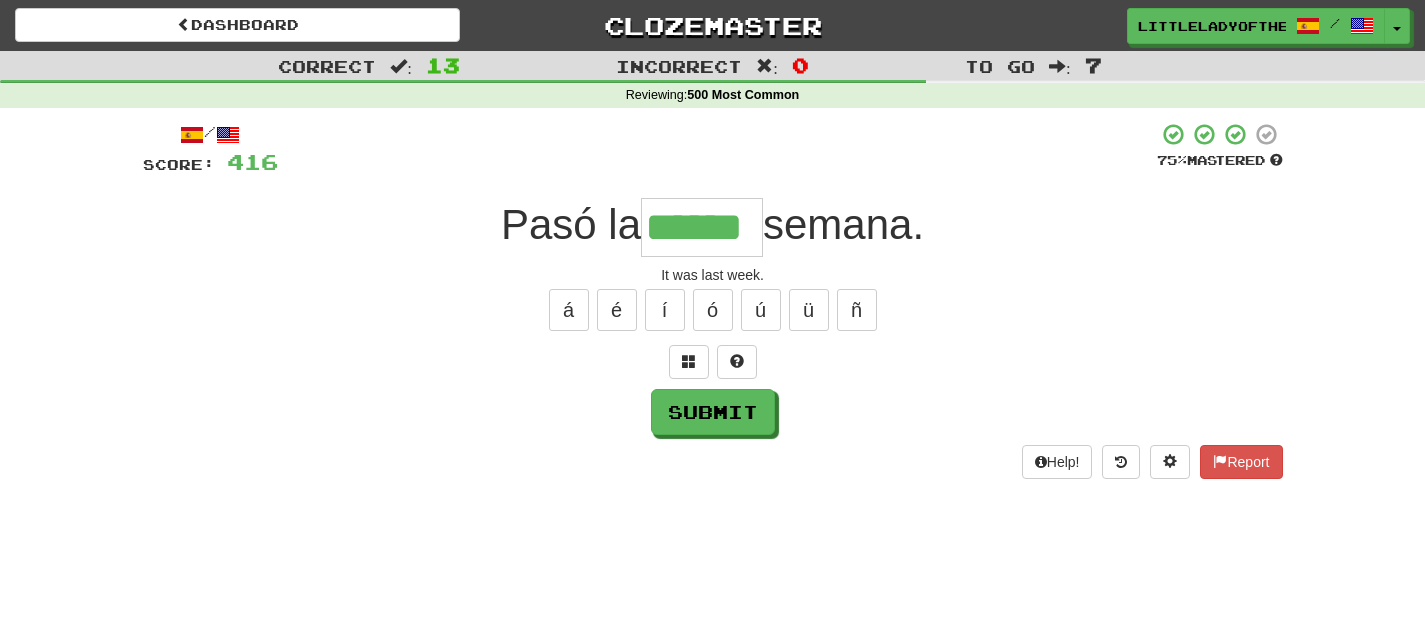 type on "******" 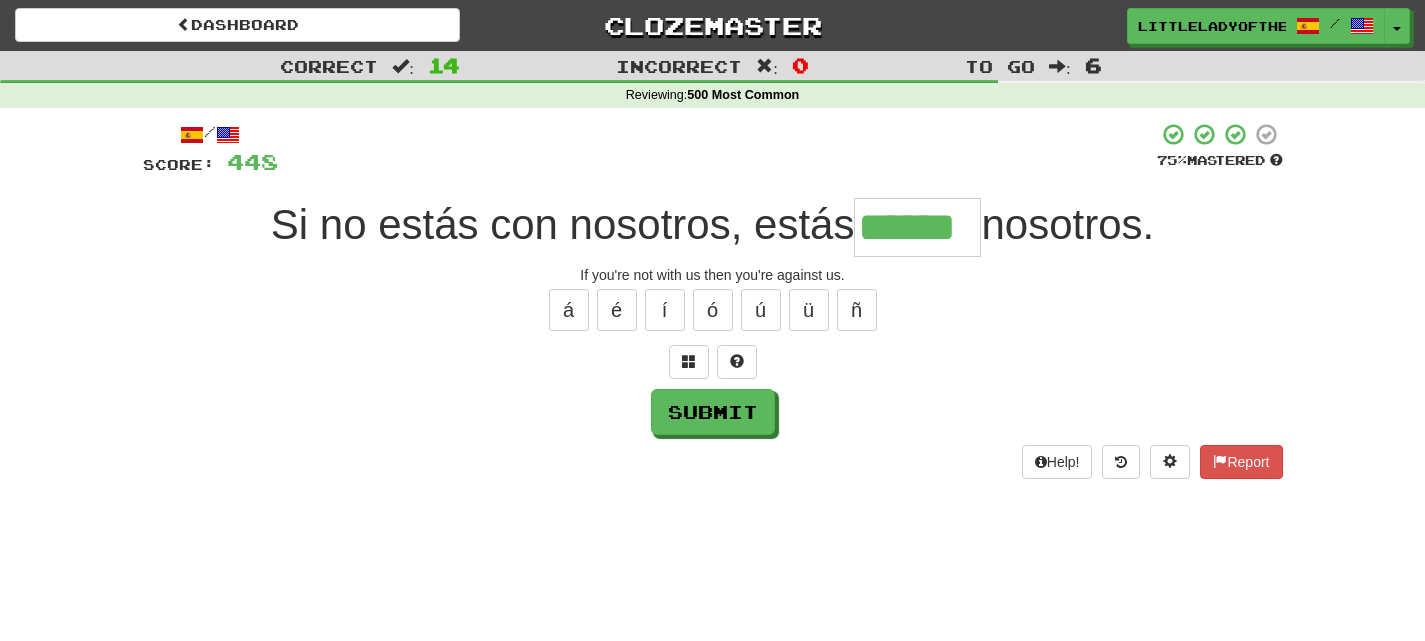 type on "******" 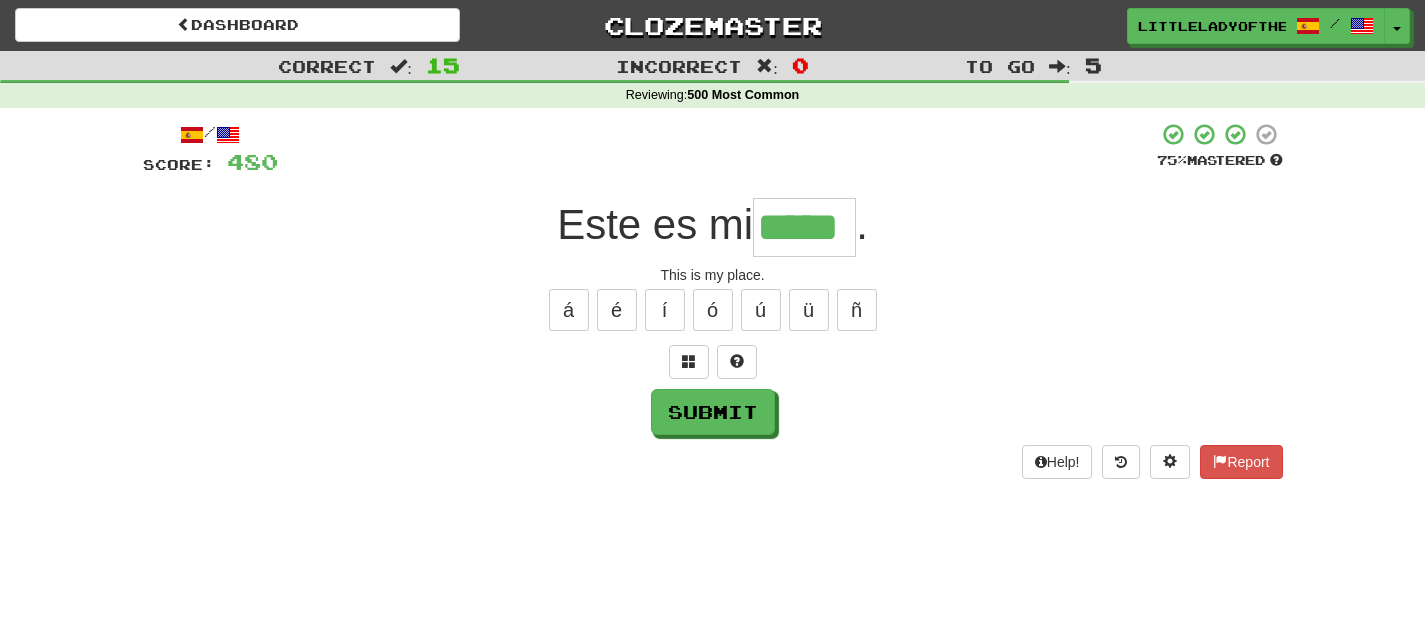 type on "*****" 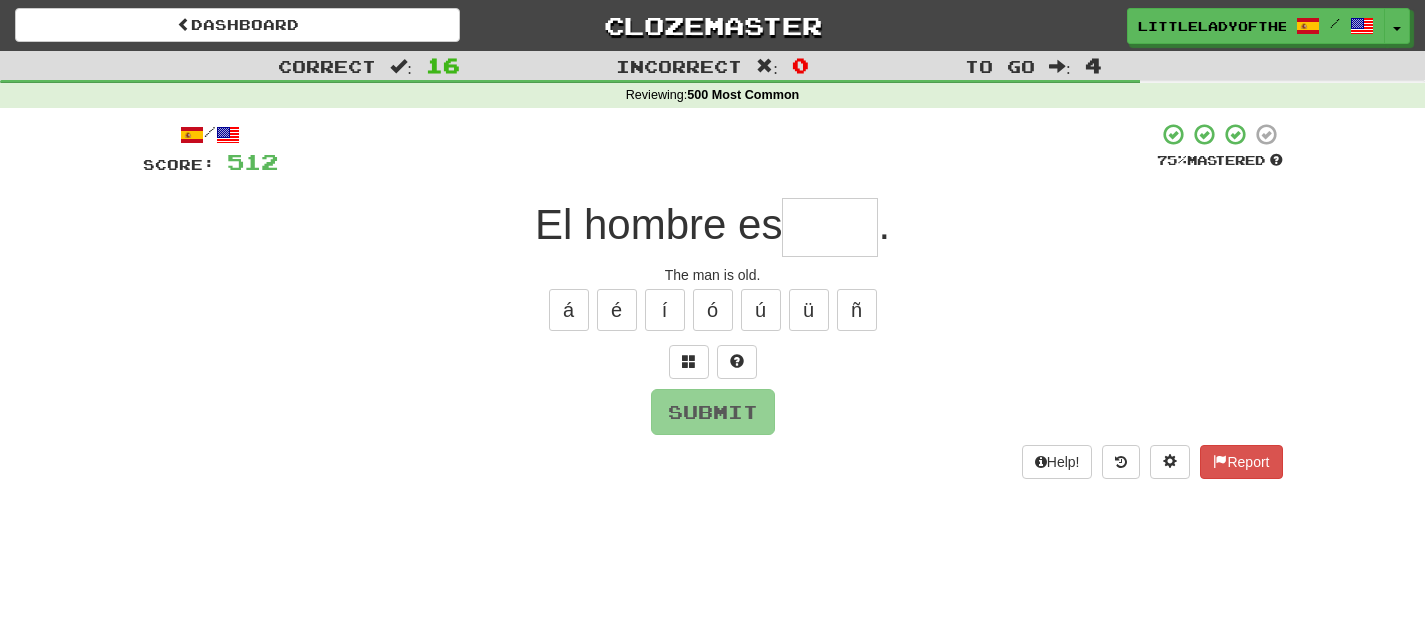 type on "*" 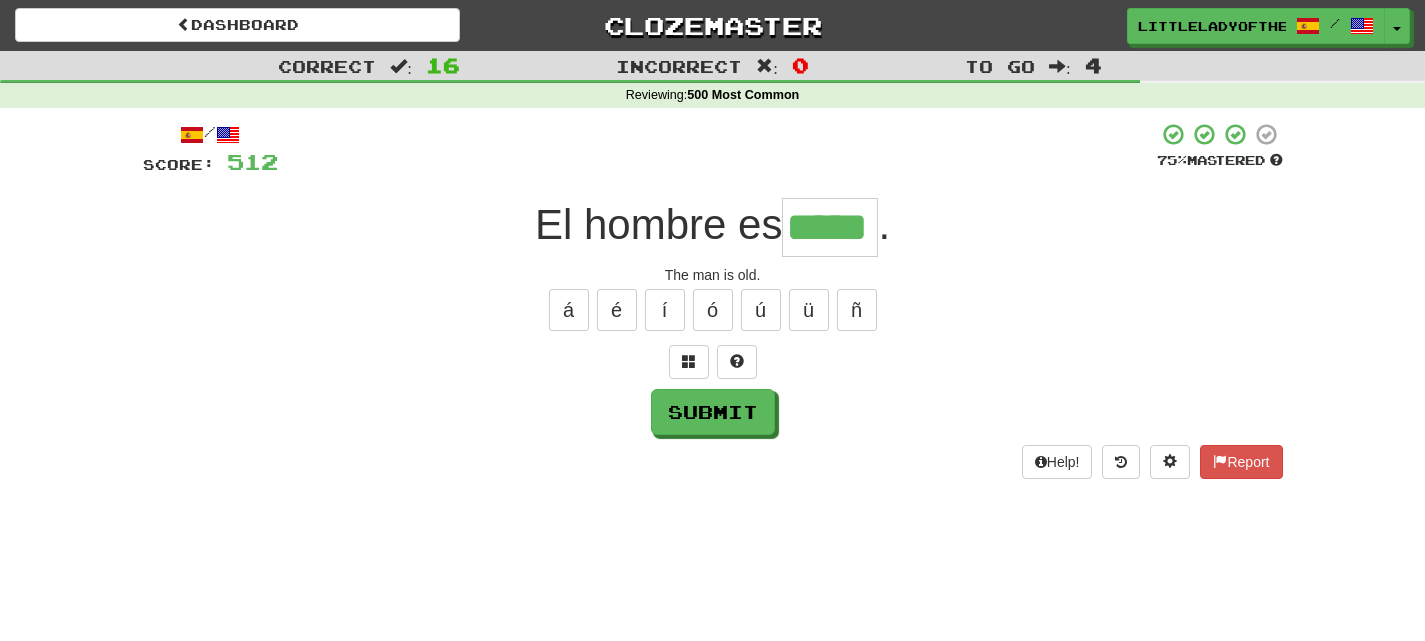 type on "*****" 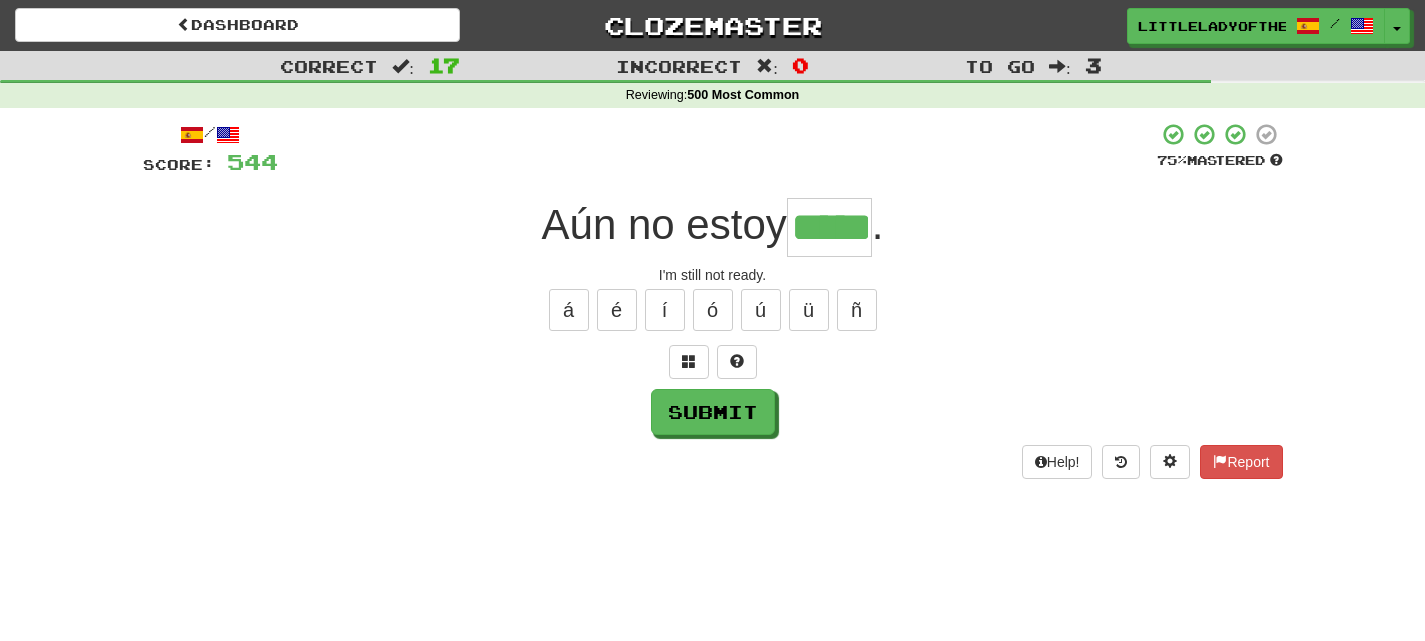 type on "*****" 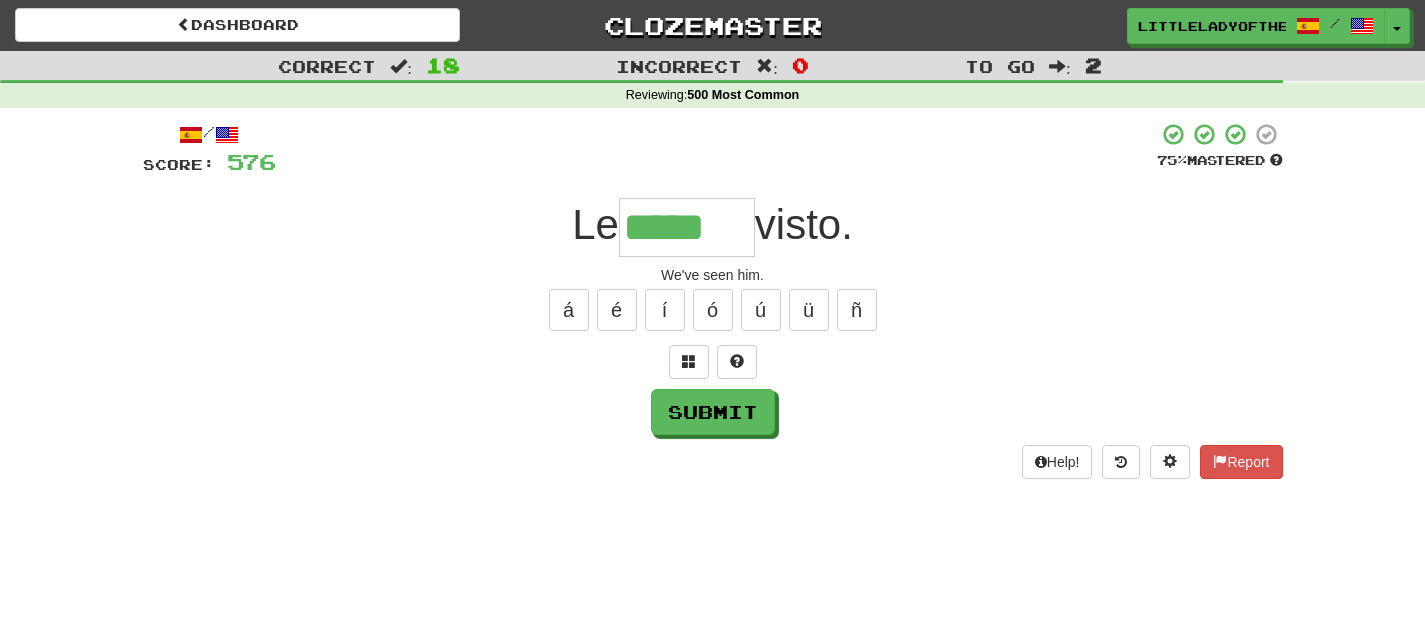 type on "*****" 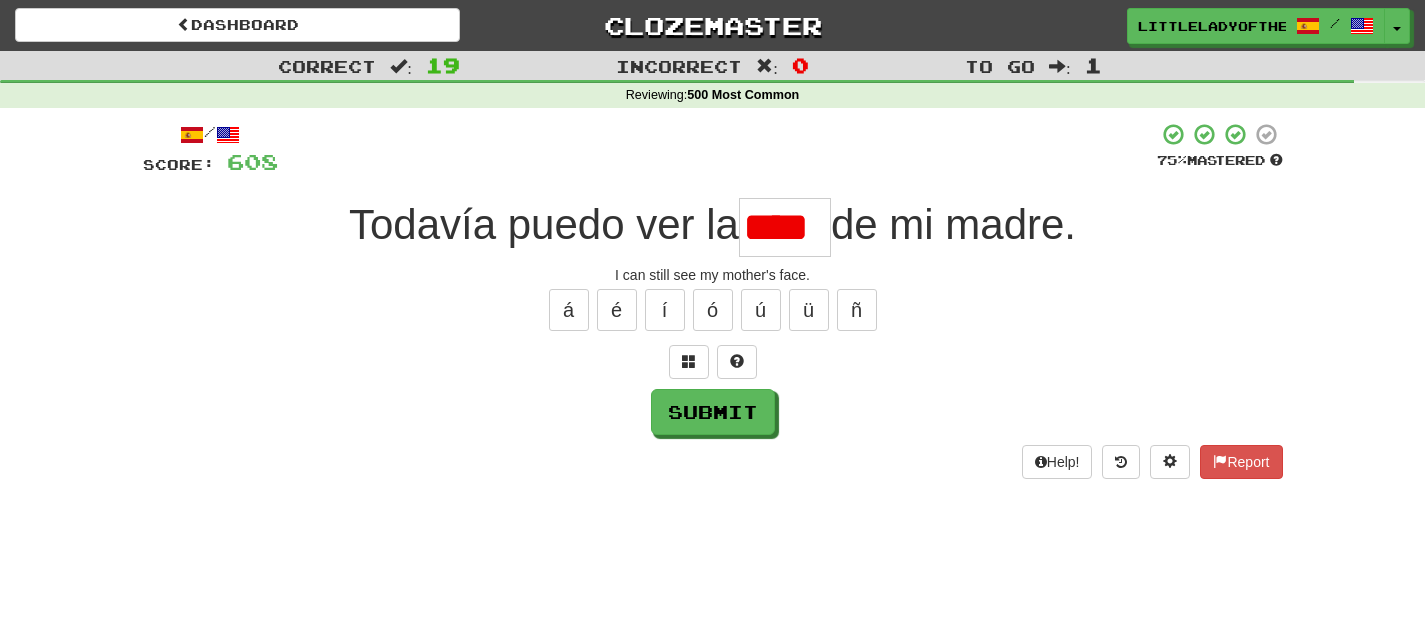 scroll, scrollTop: 0, scrollLeft: 0, axis: both 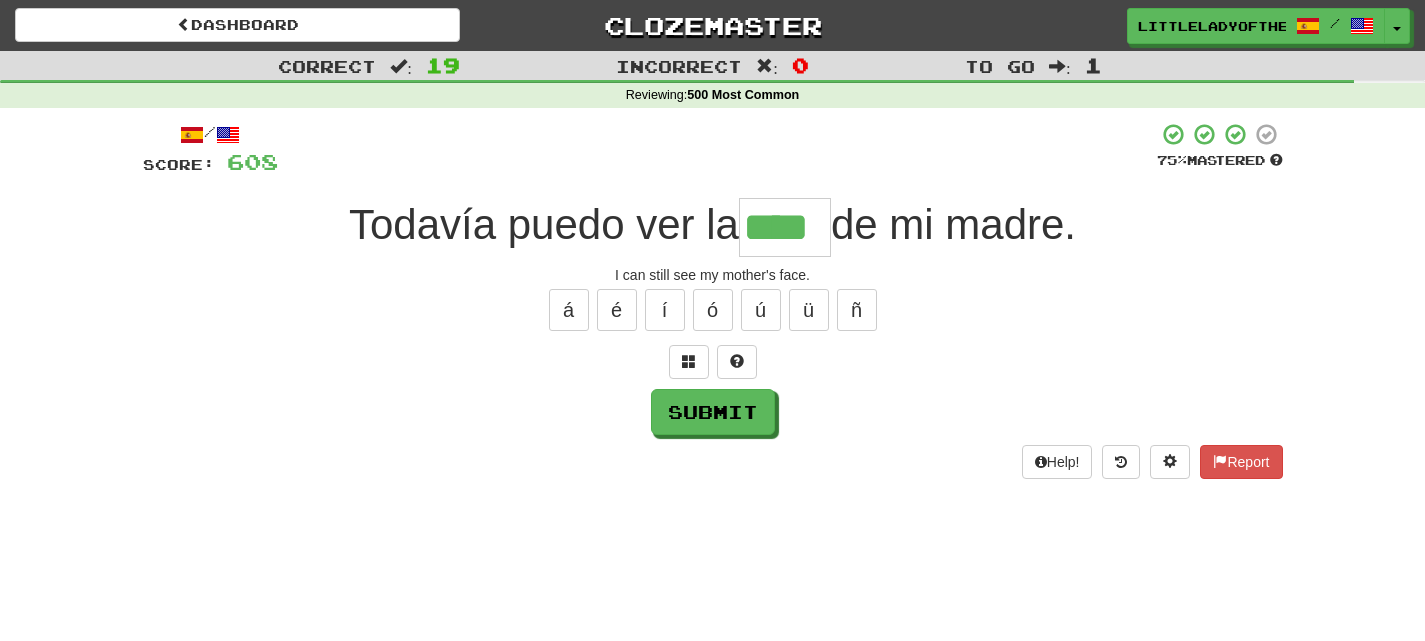 type on "****" 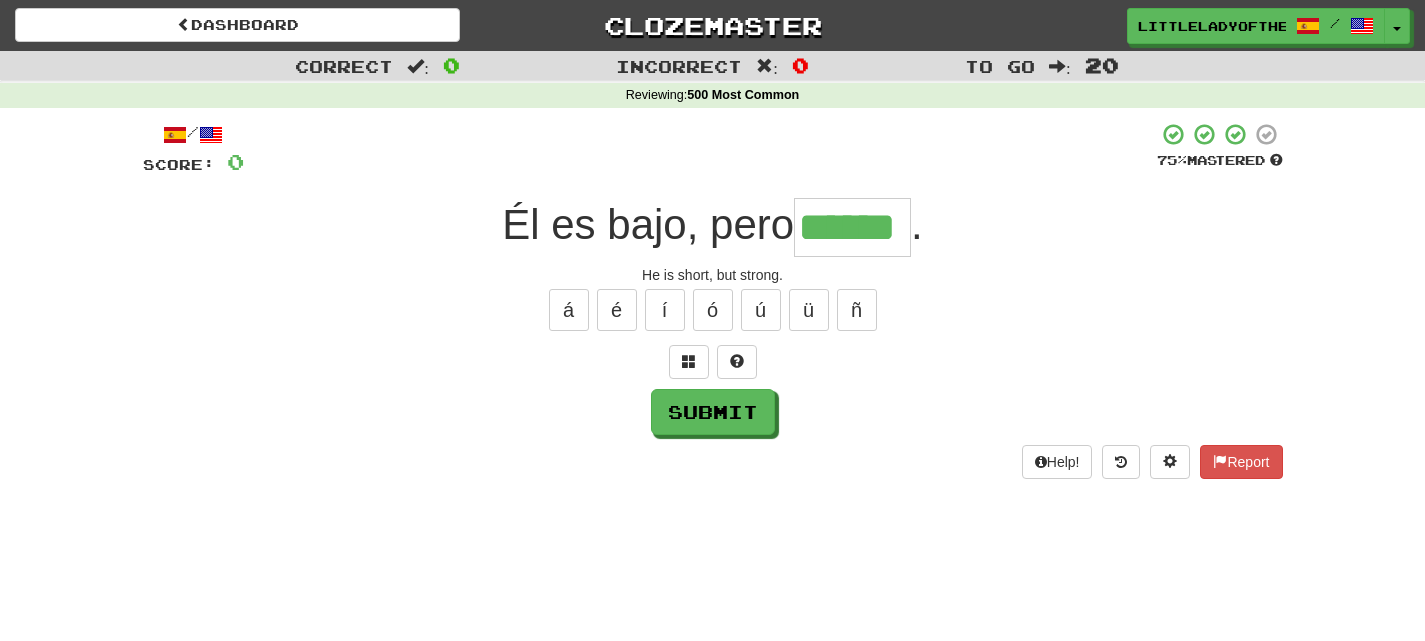 type on "******" 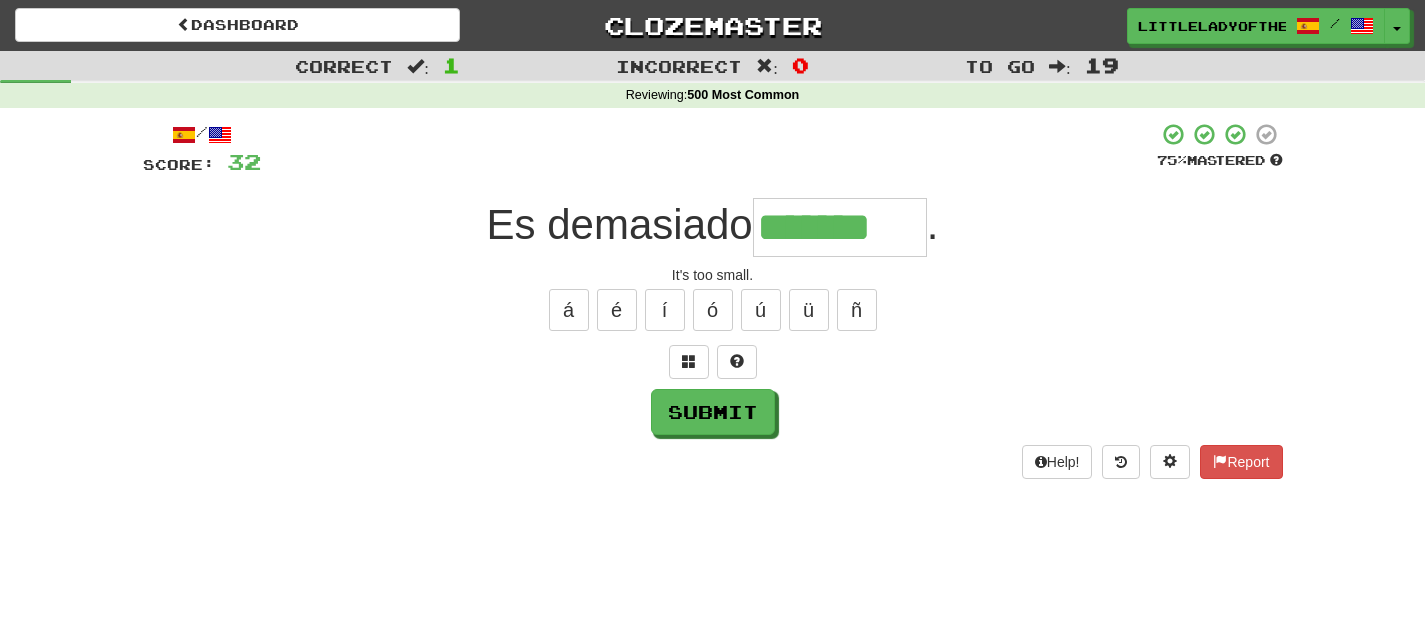 type on "*******" 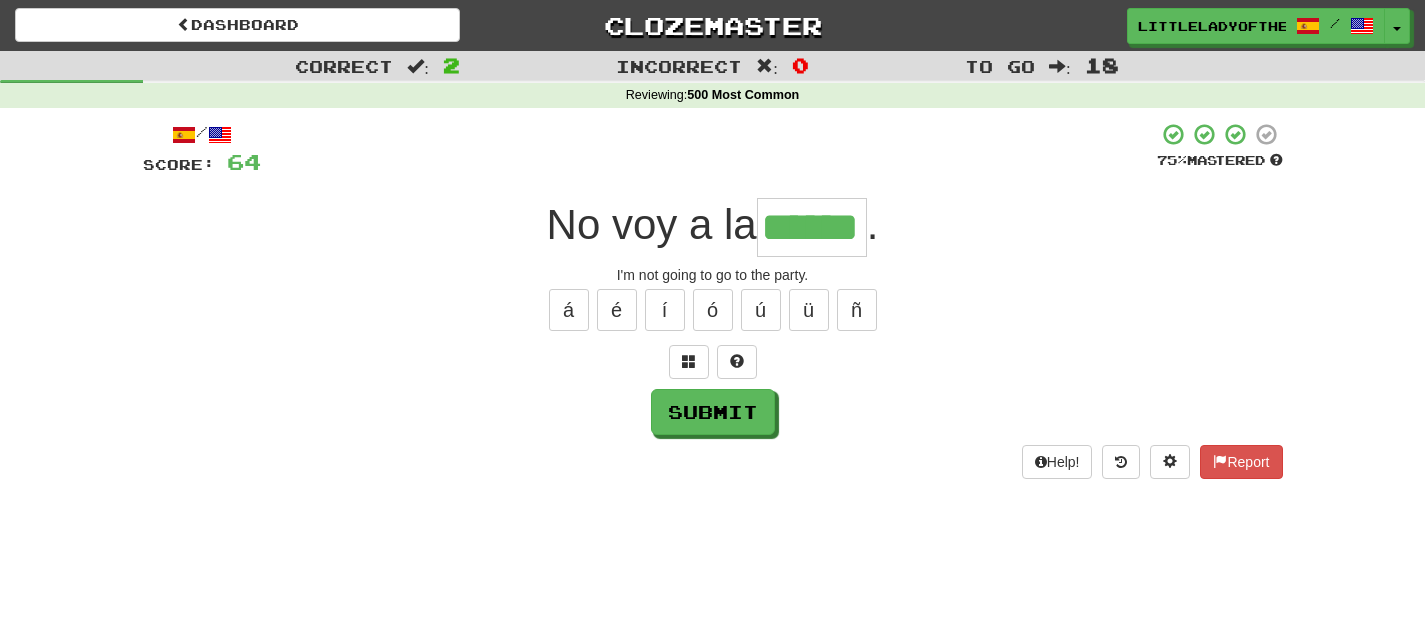 type on "******" 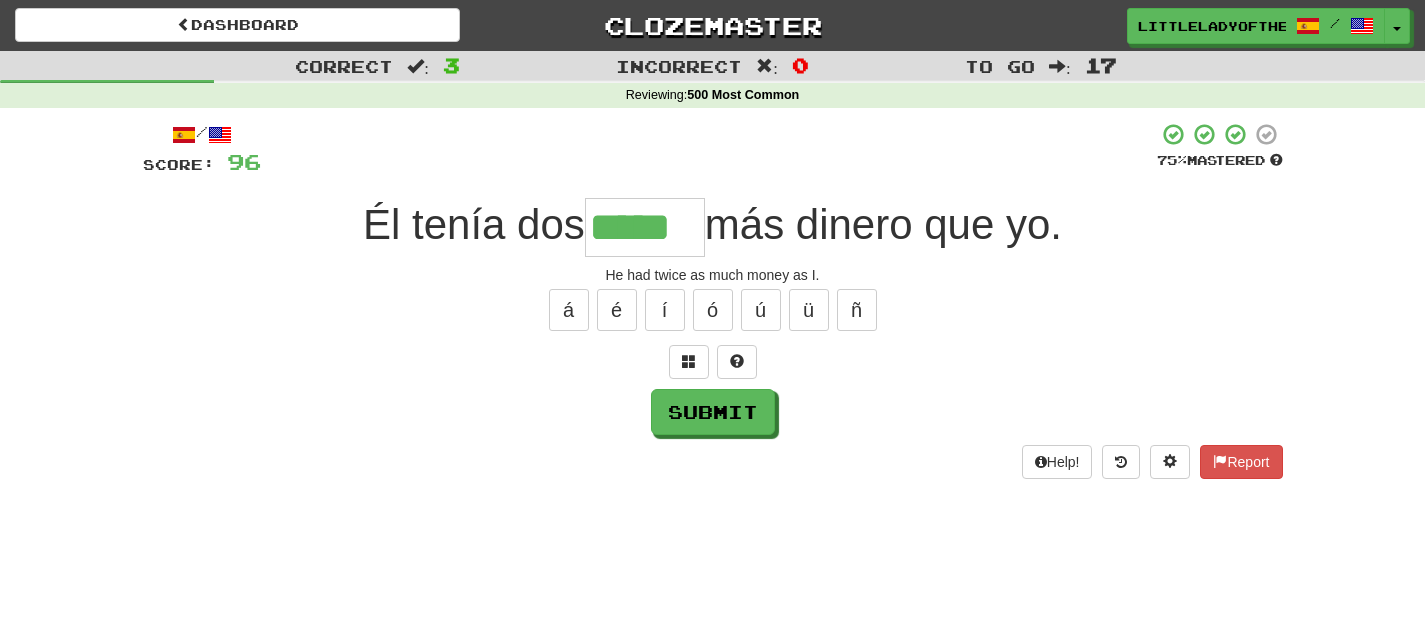 type on "*****" 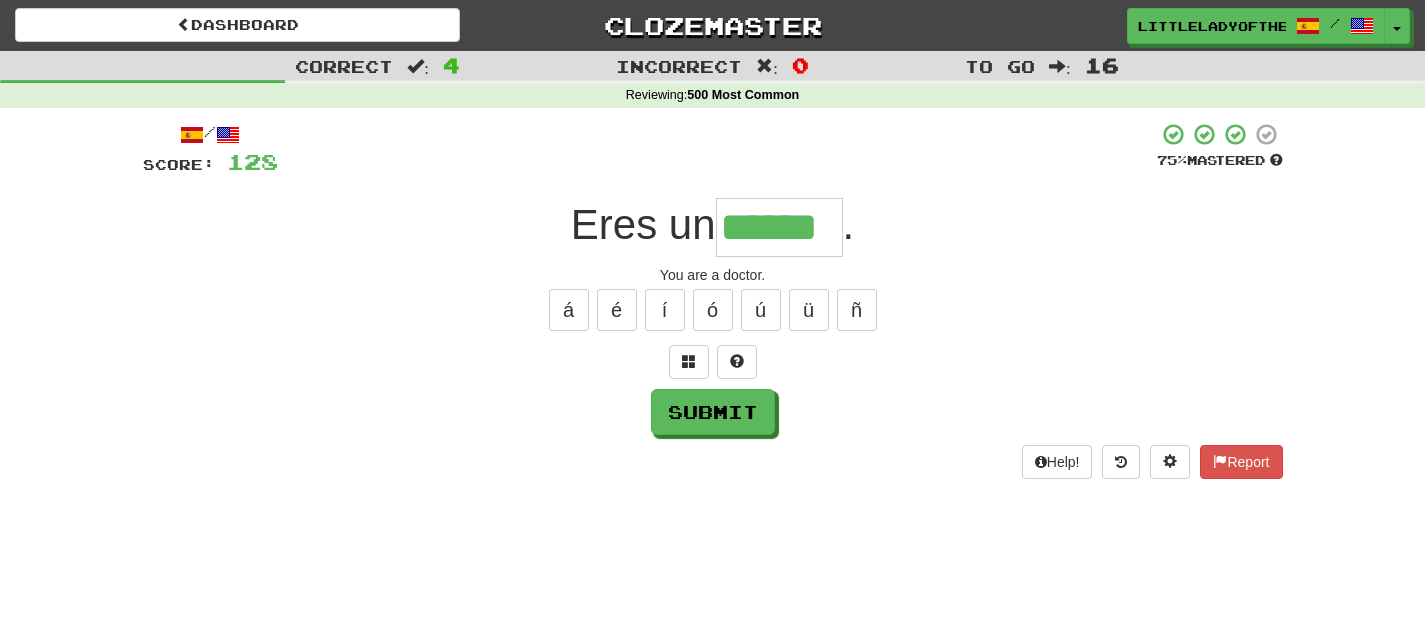 type on "******" 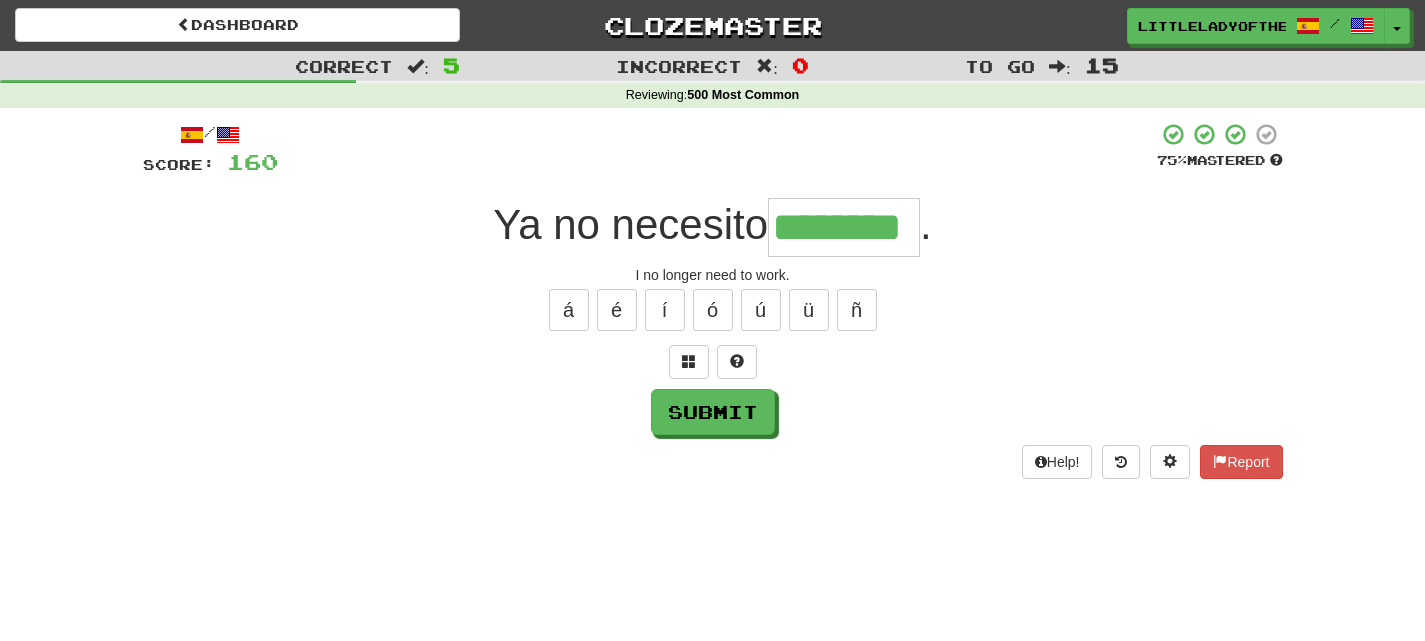 type on "********" 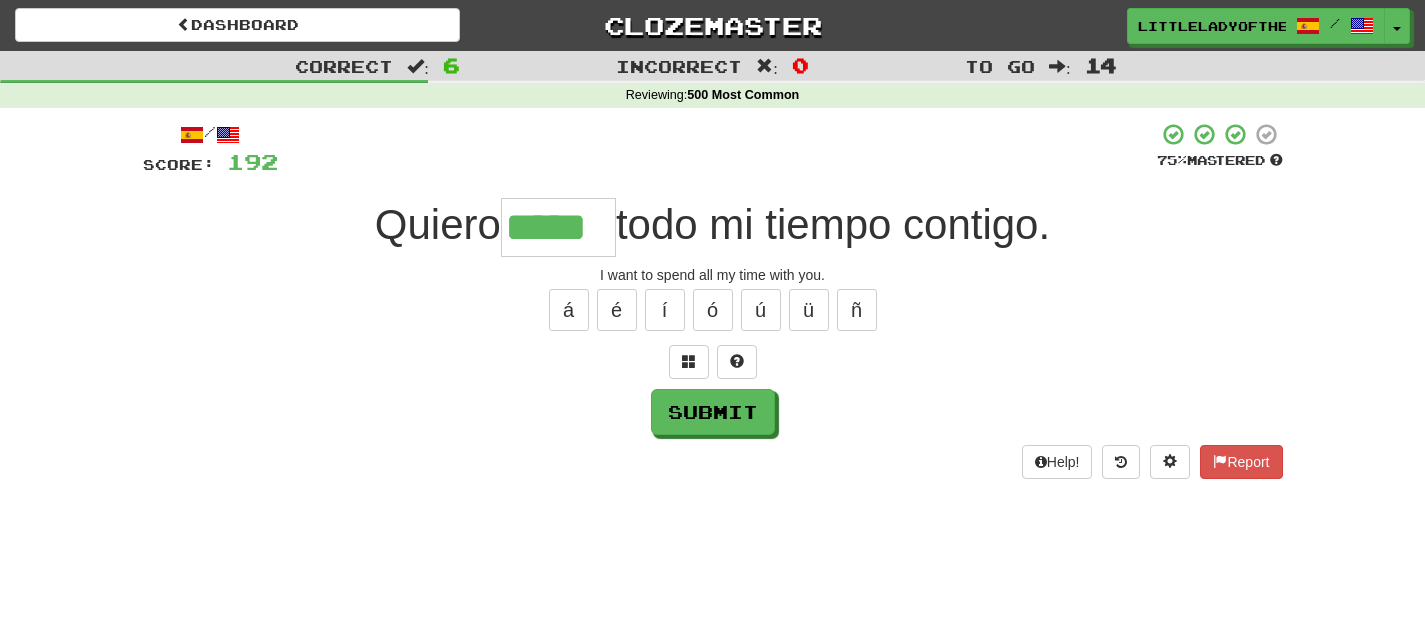 type on "*****" 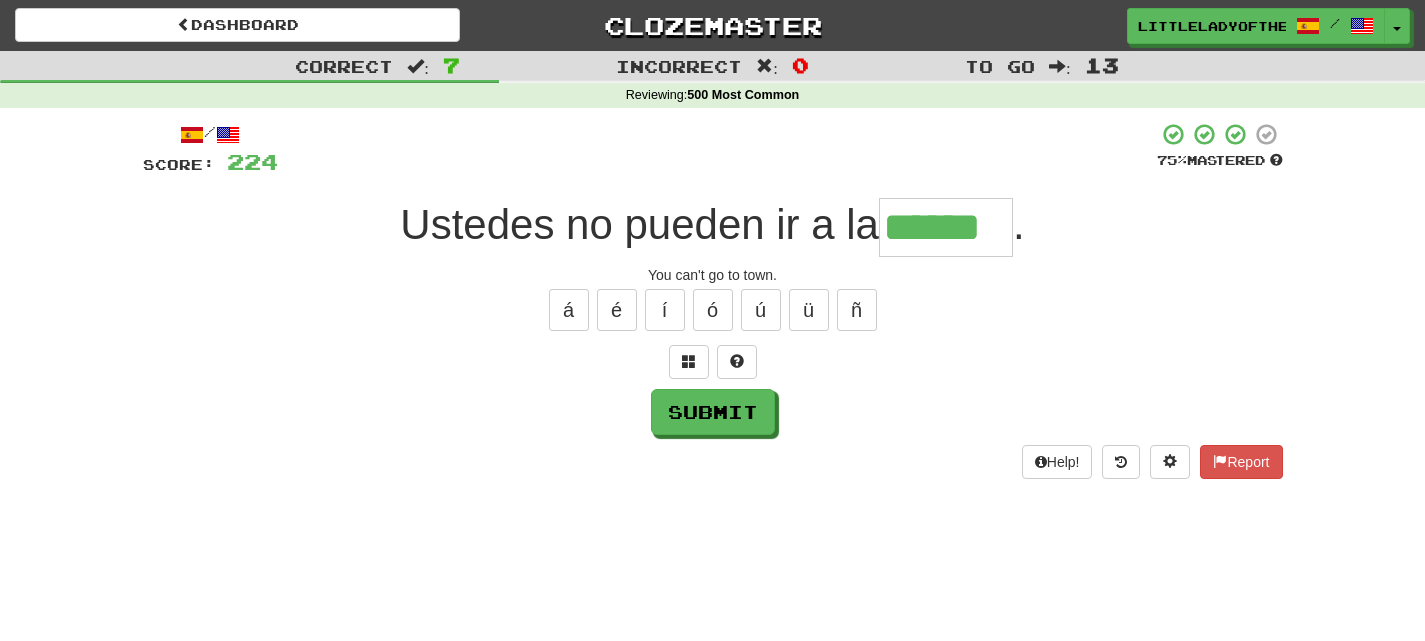 type on "******" 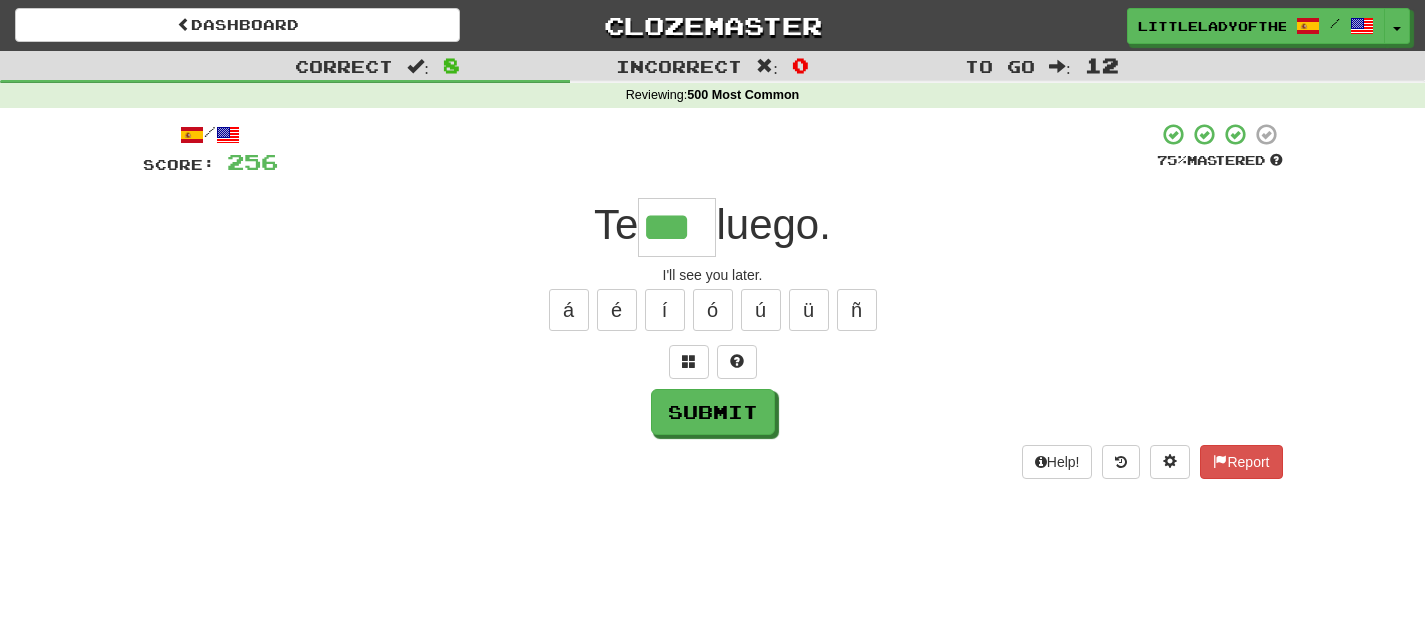type on "***" 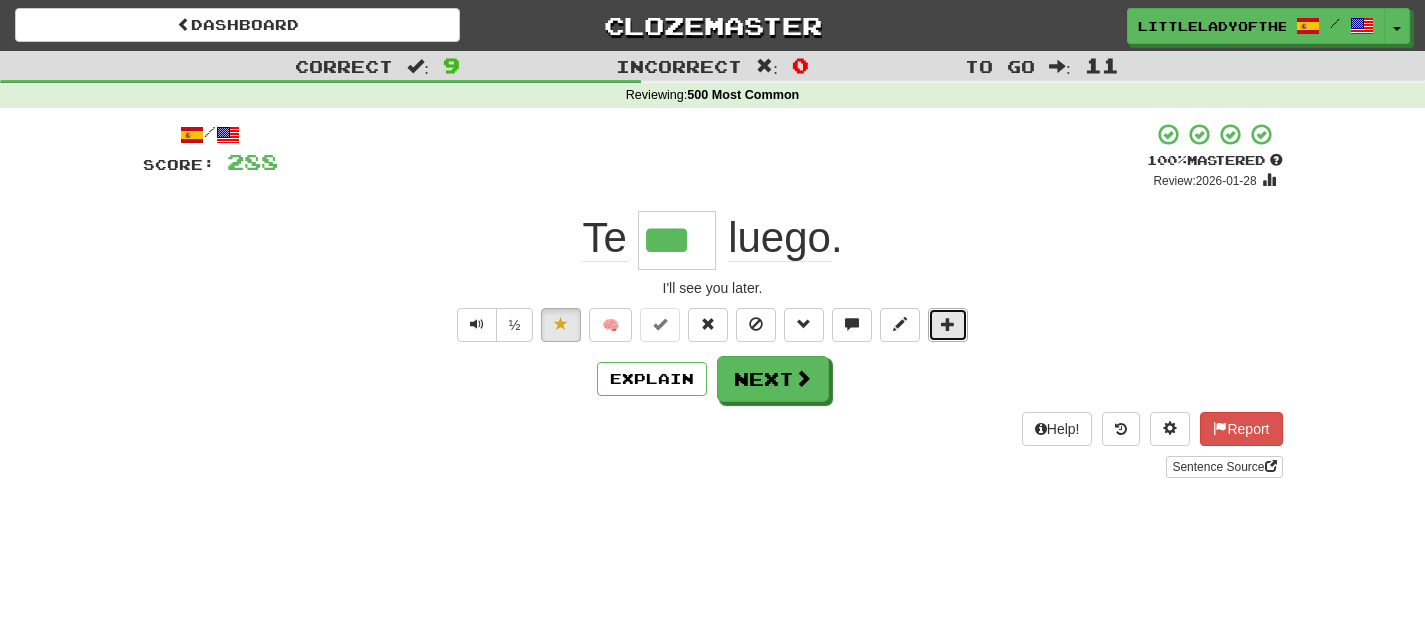 click at bounding box center [948, 325] 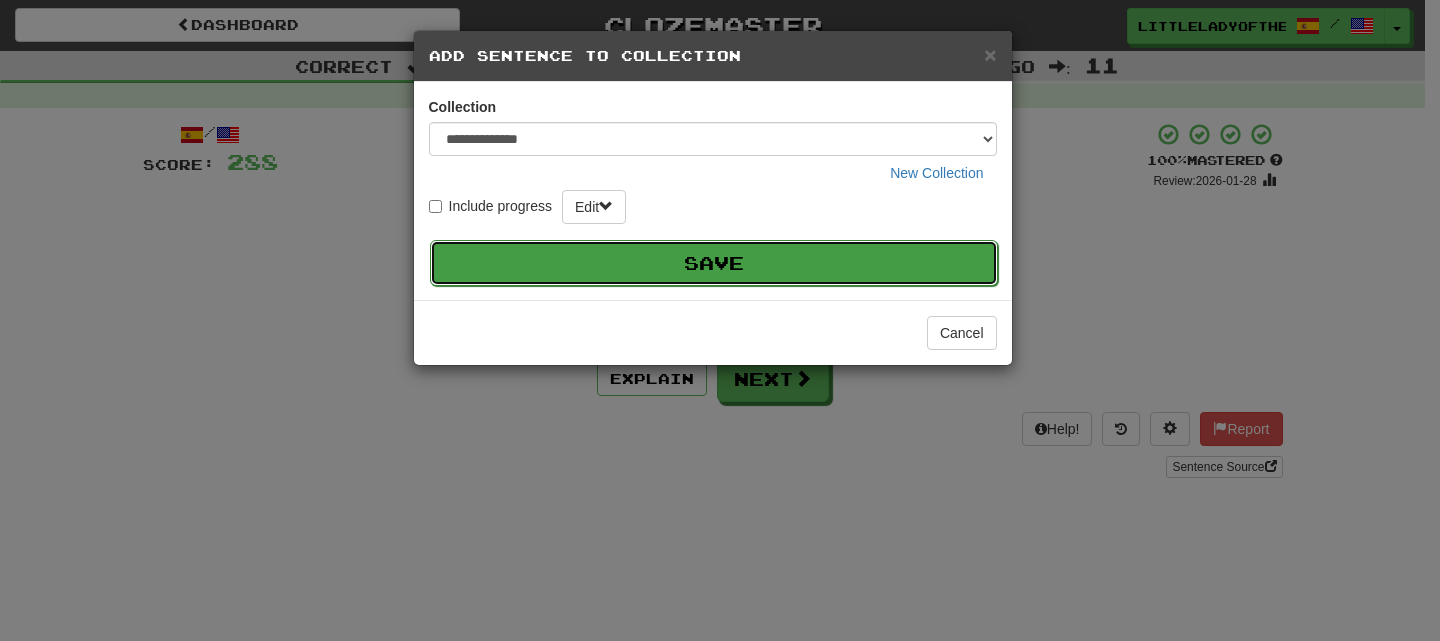click on "Save" at bounding box center [714, 263] 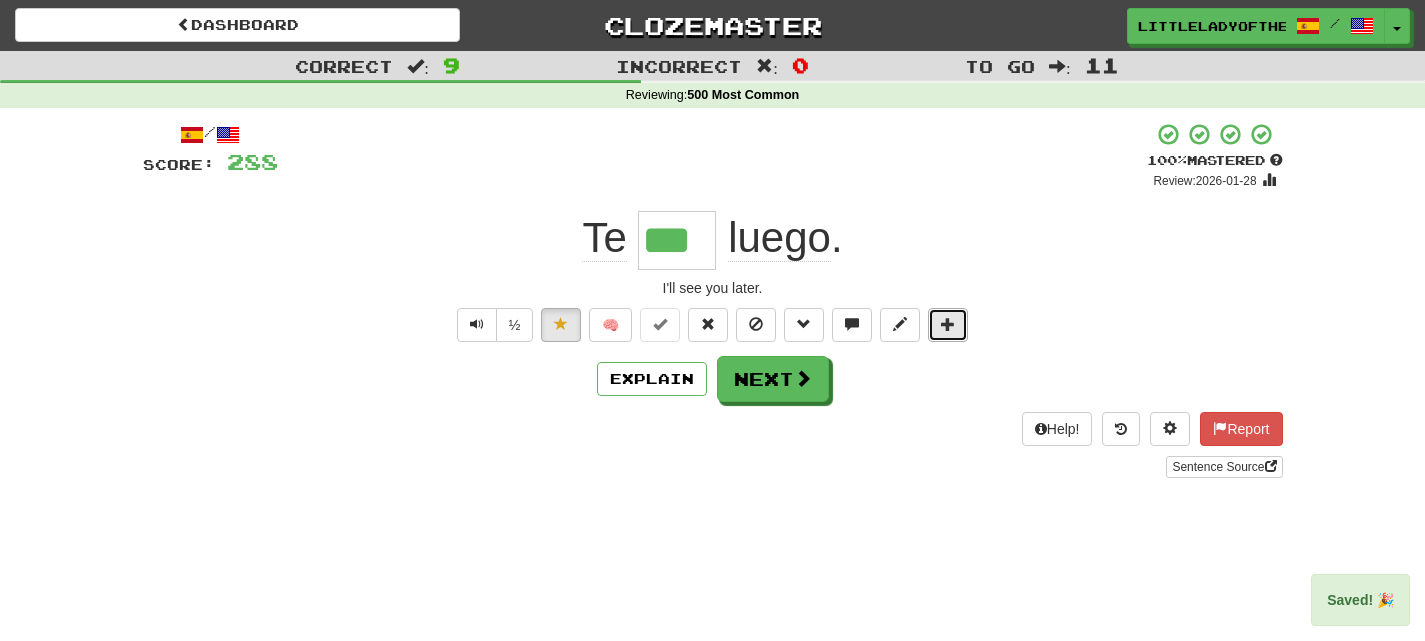 click at bounding box center [948, 325] 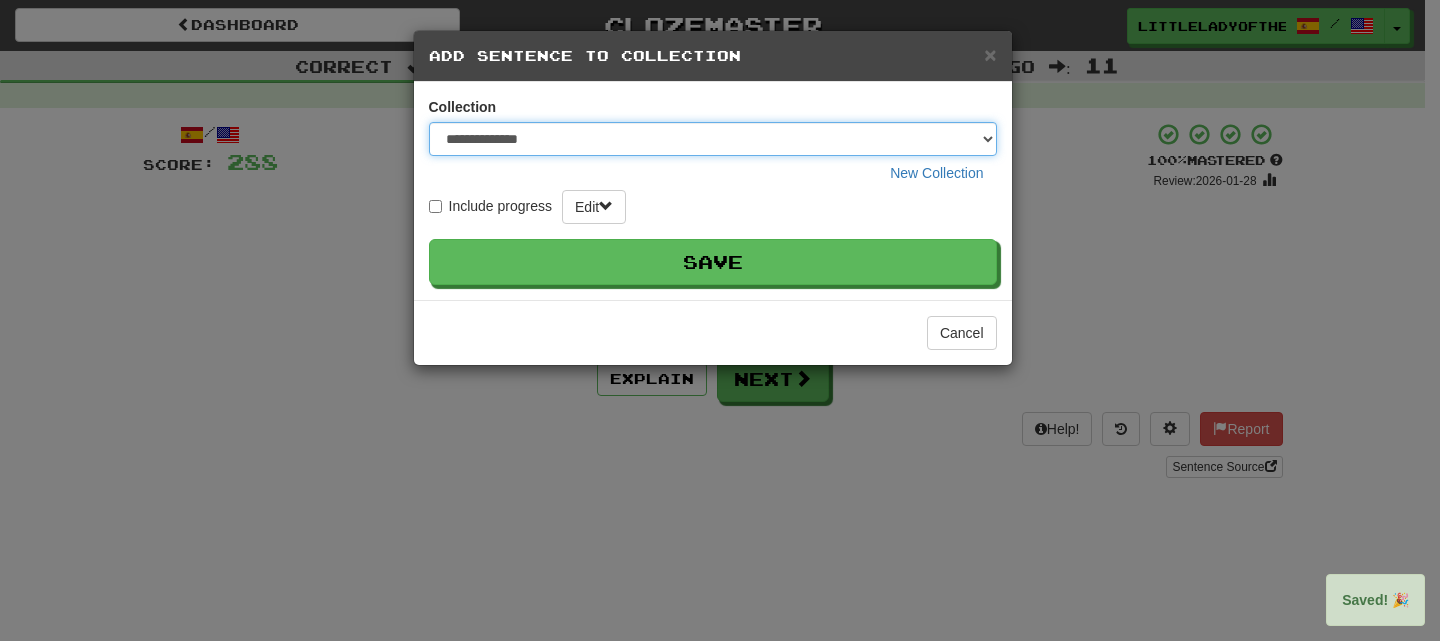 click on "**********" at bounding box center [713, 139] 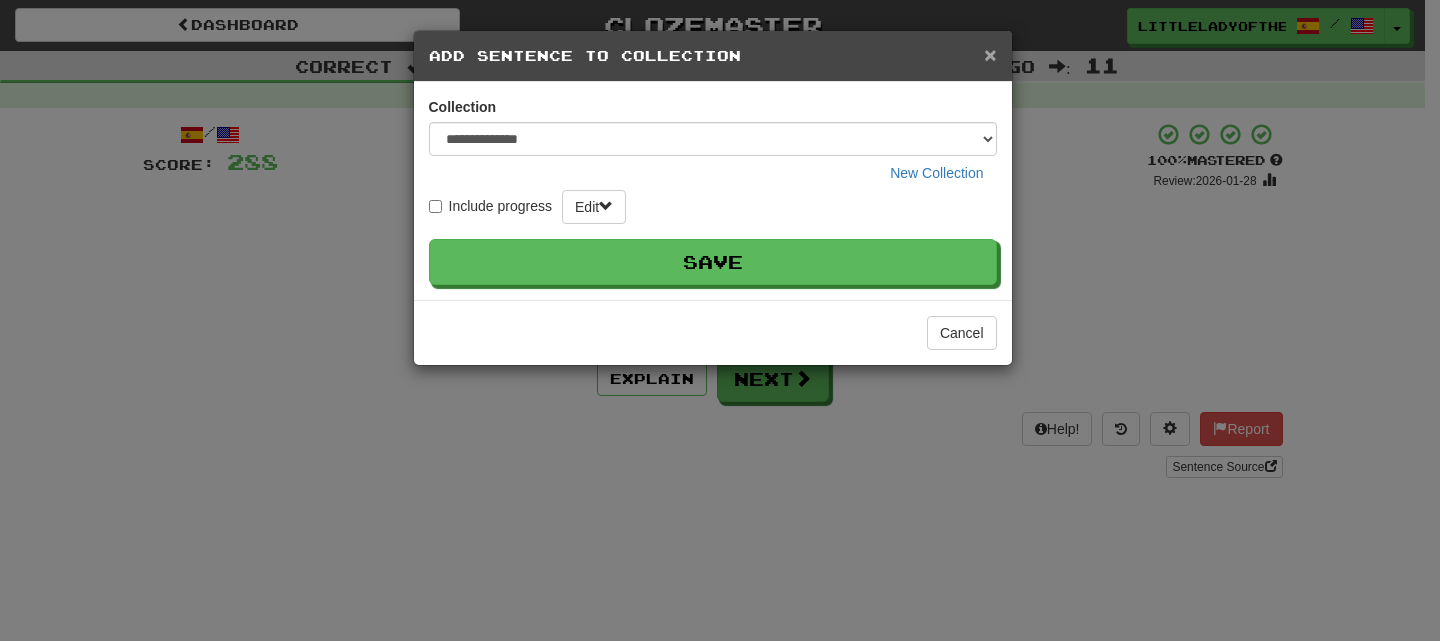 click on "×" at bounding box center (990, 54) 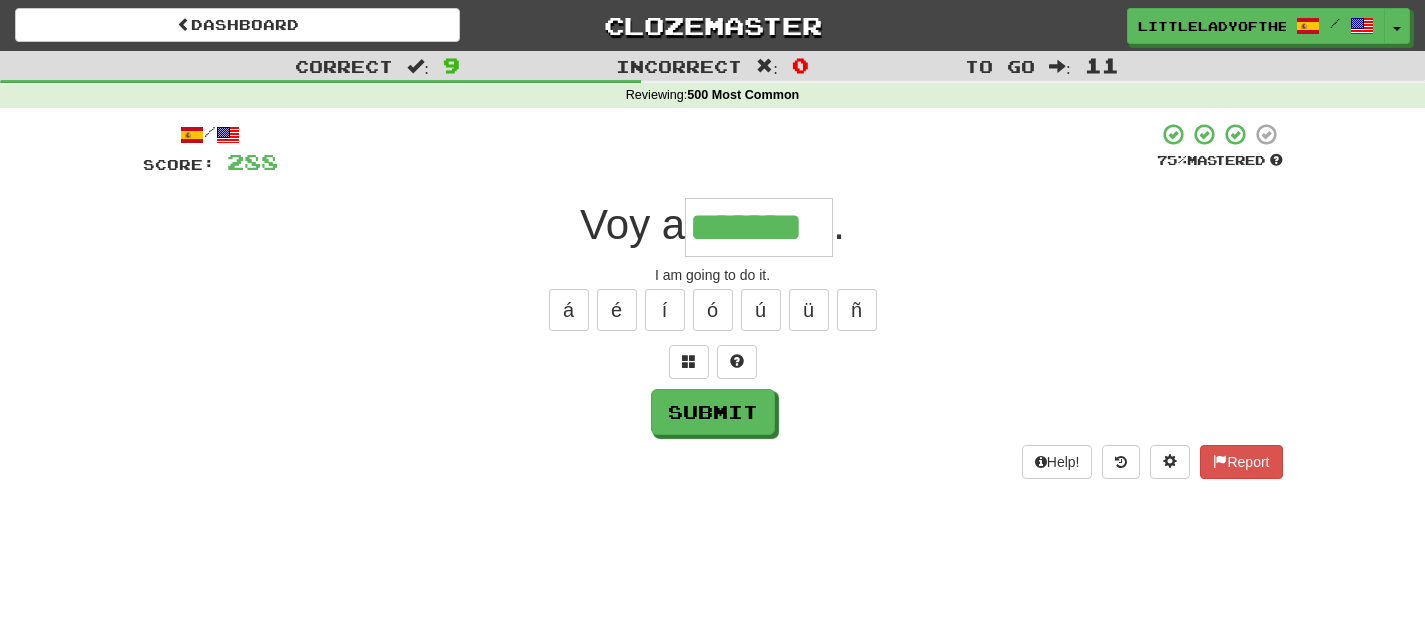 type on "*******" 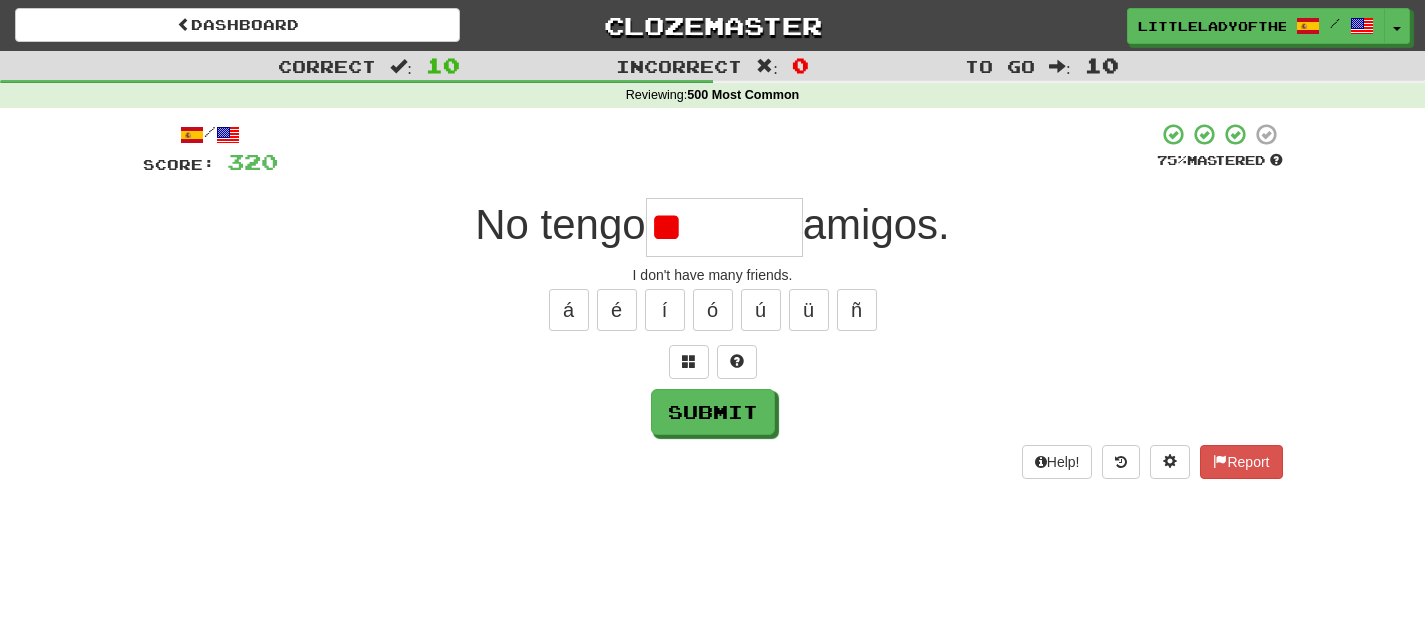 type on "*" 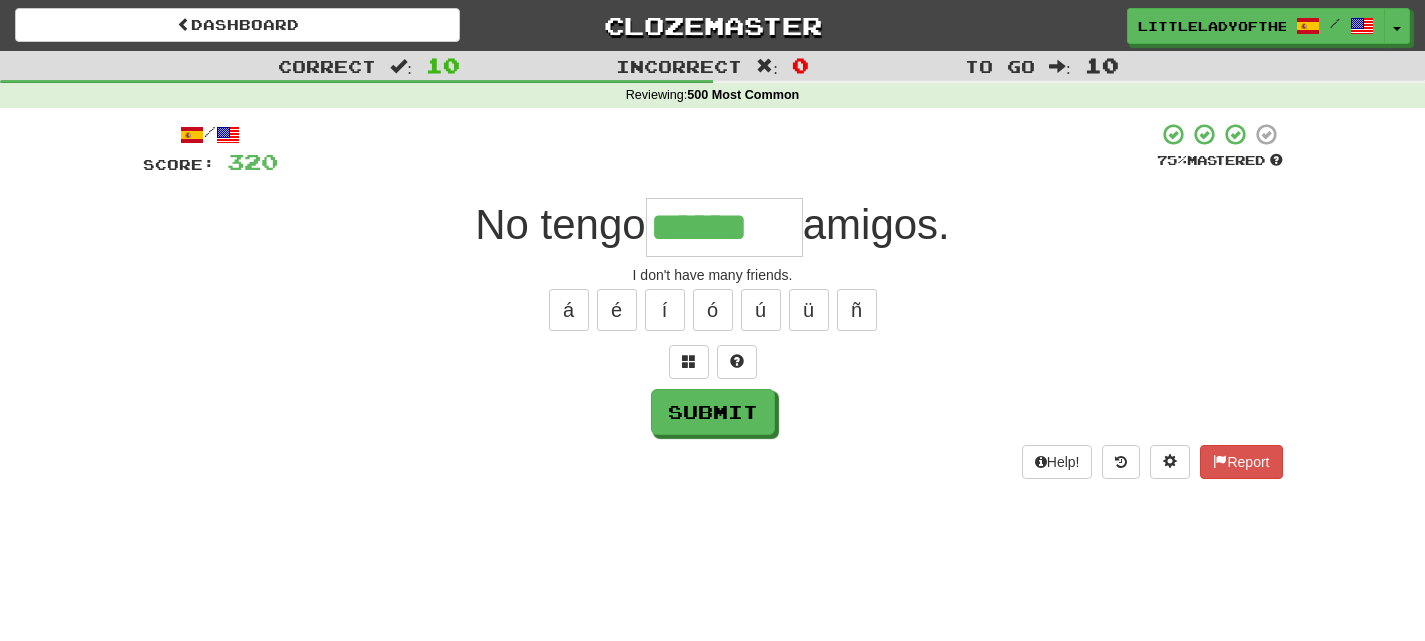 type on "******" 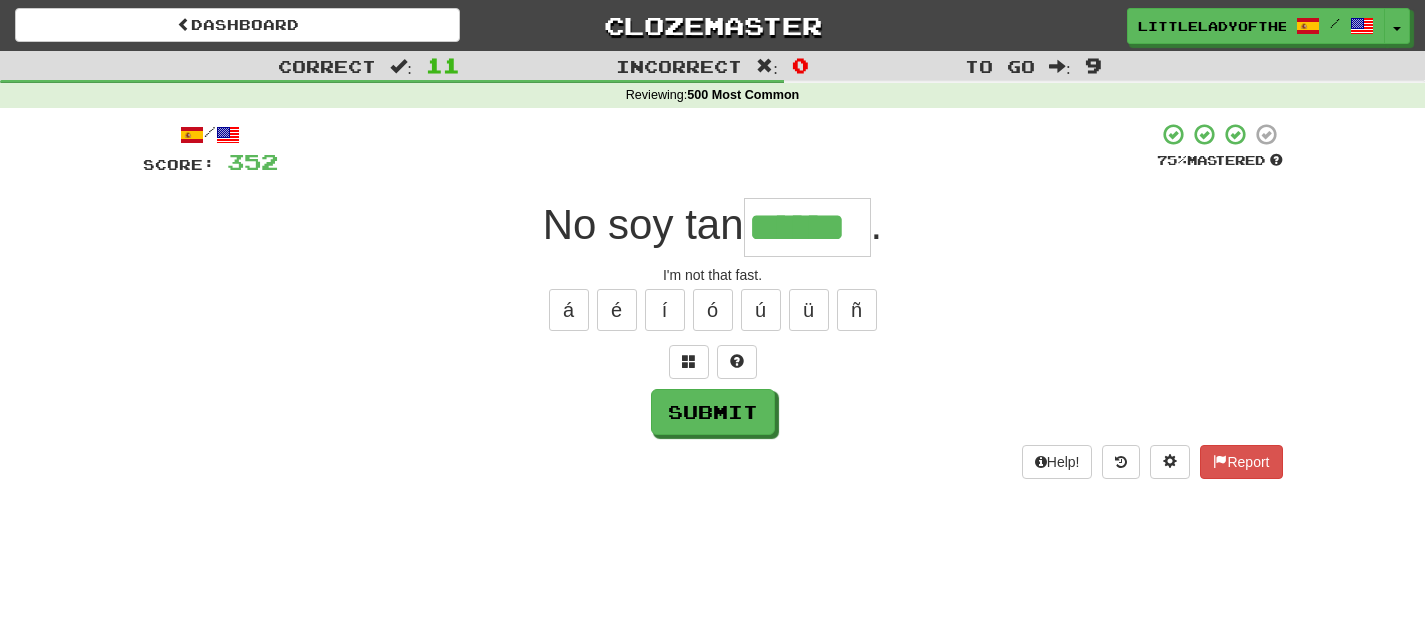 type on "******" 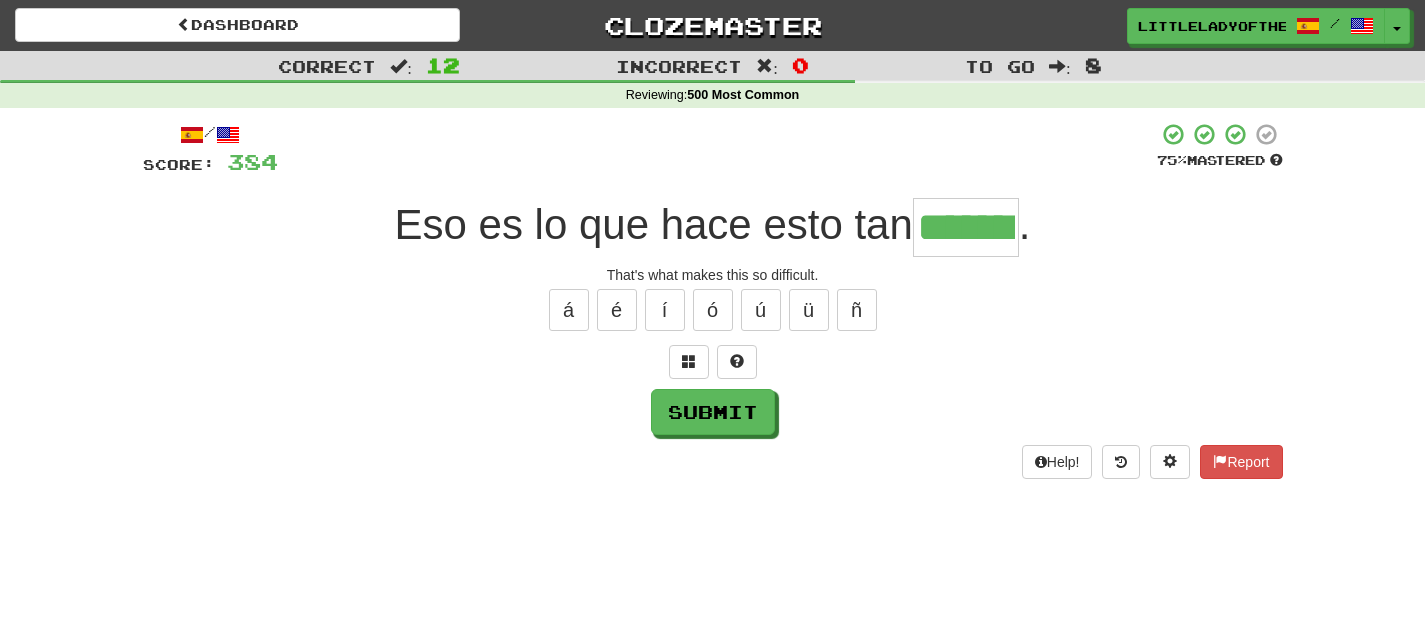 type on "*******" 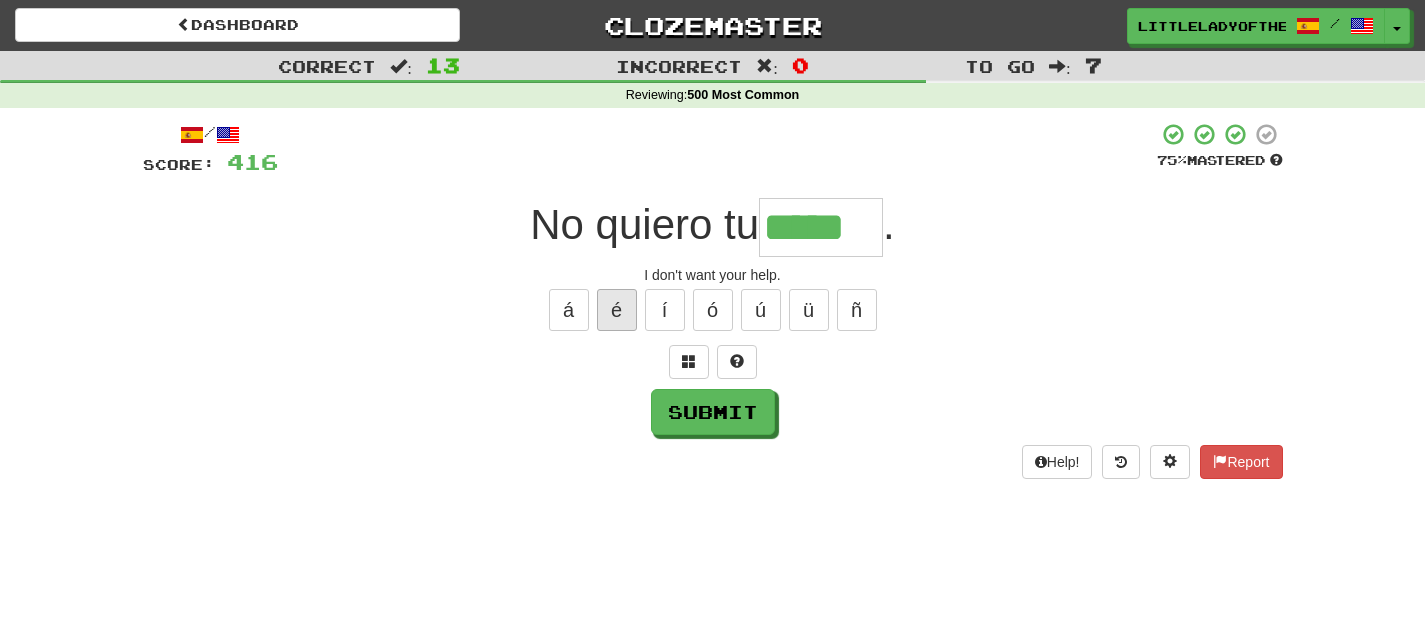type on "*****" 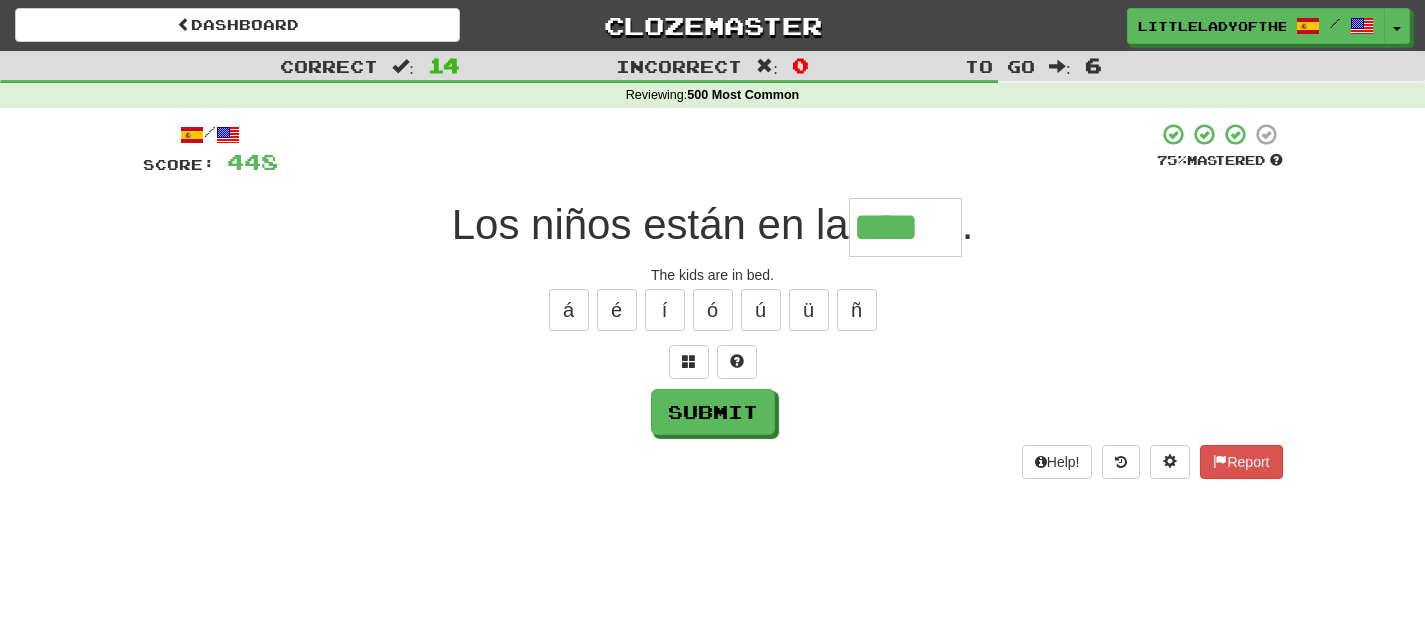 type on "****" 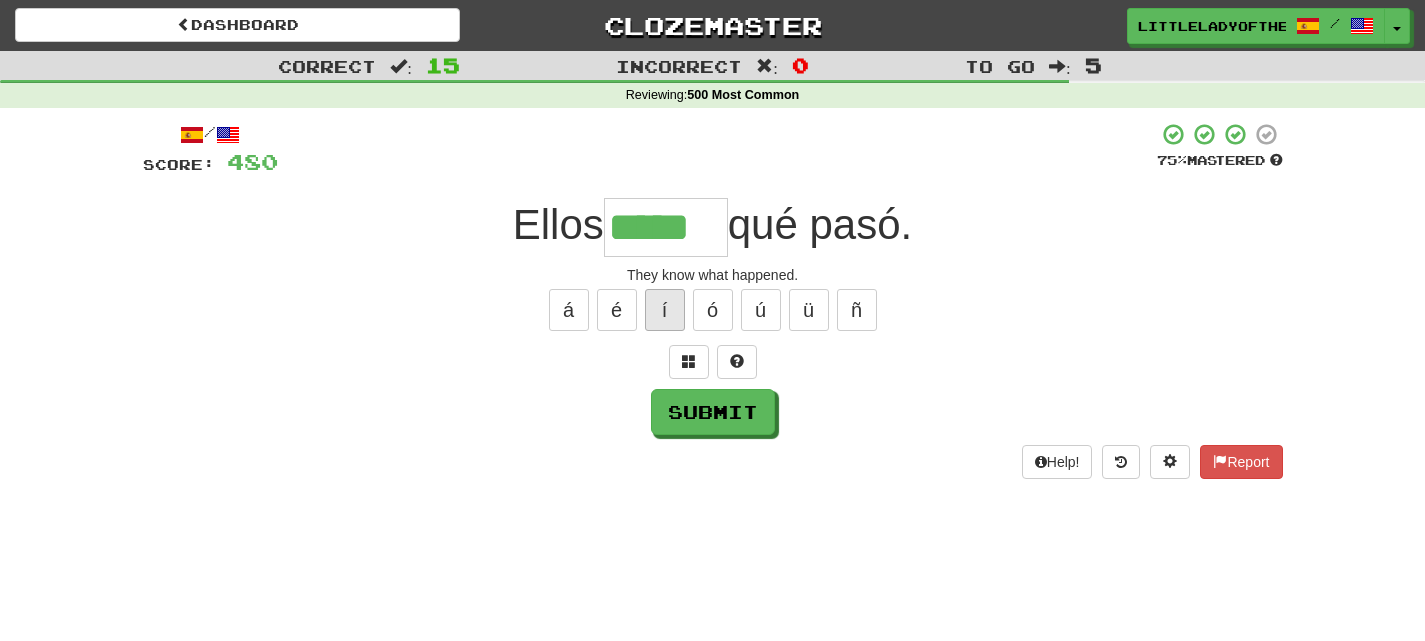 type on "*****" 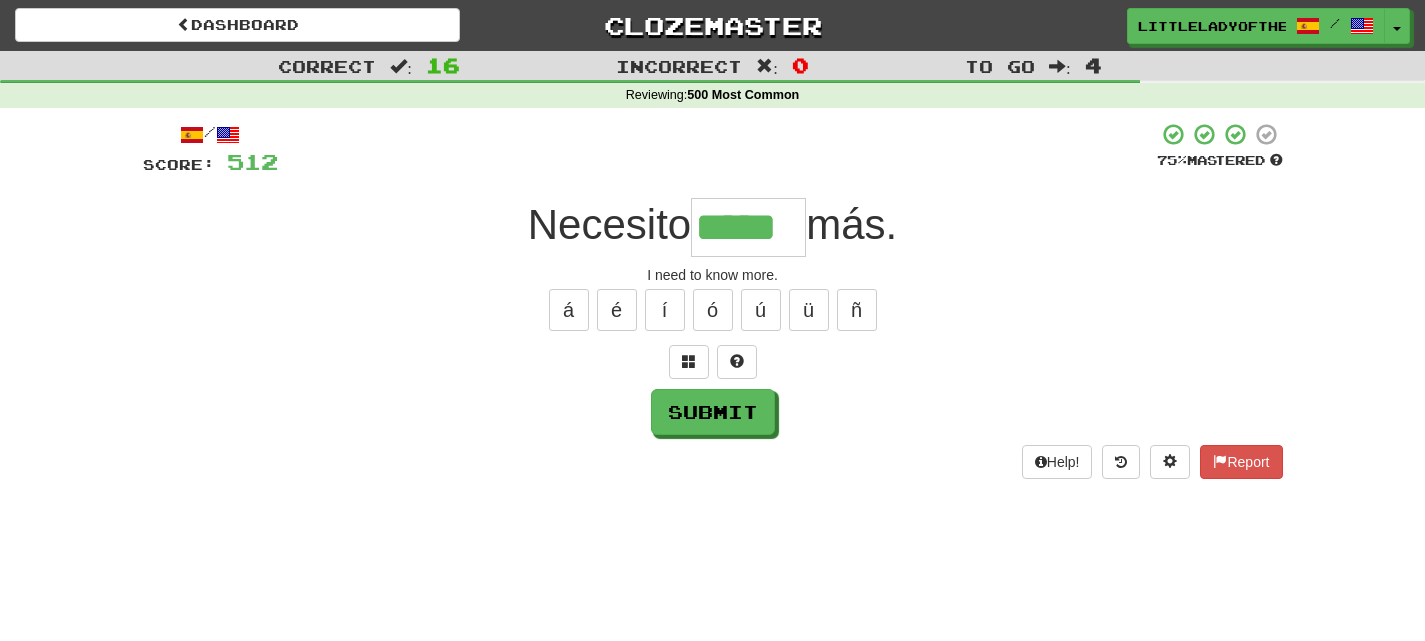 type on "*****" 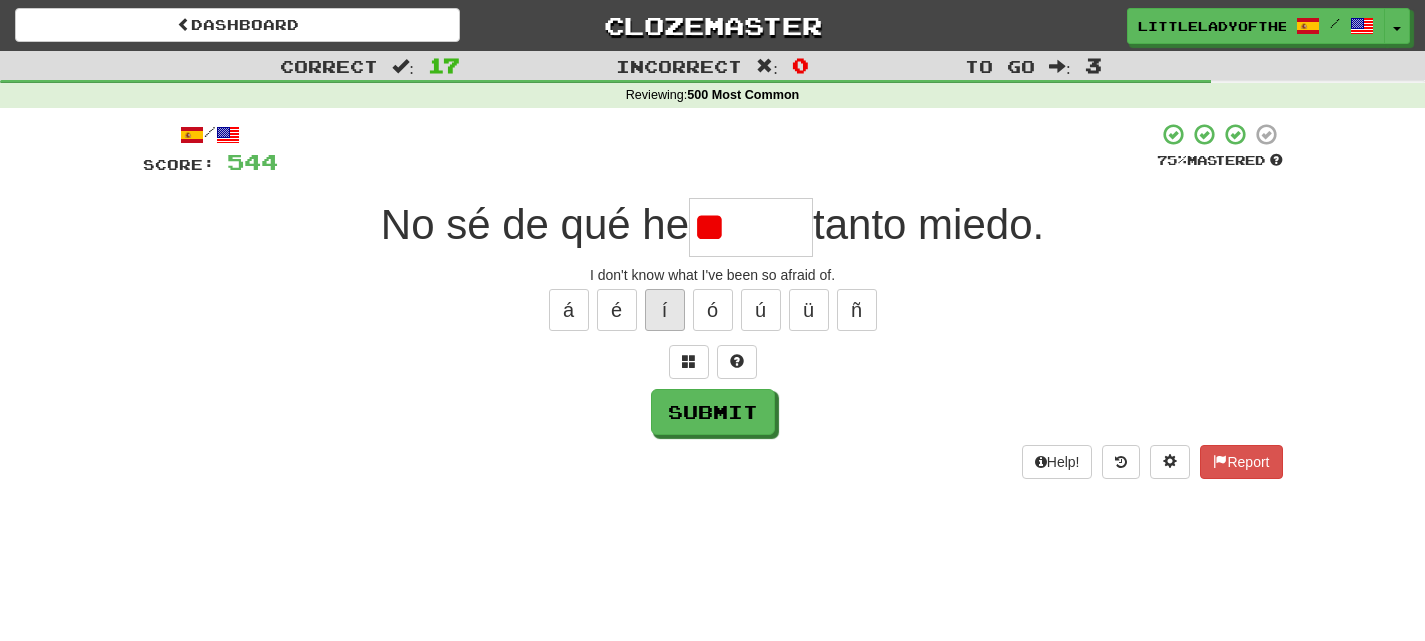 type on "*" 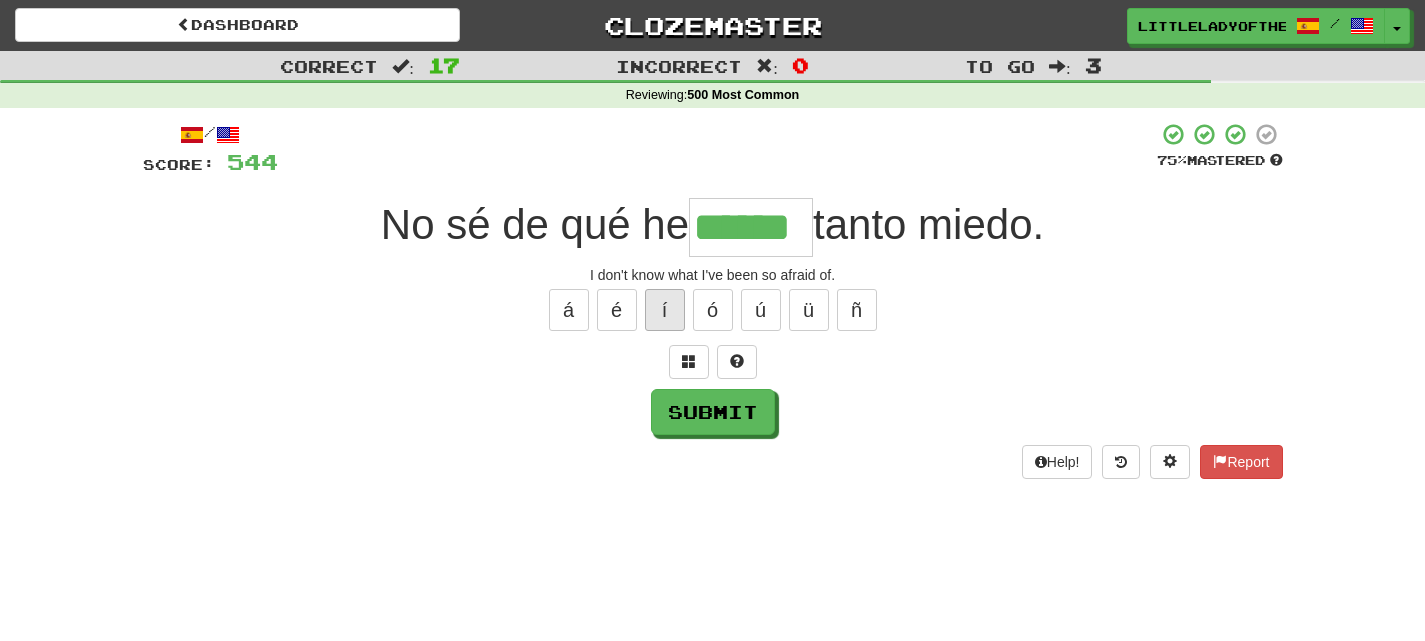 type on "******" 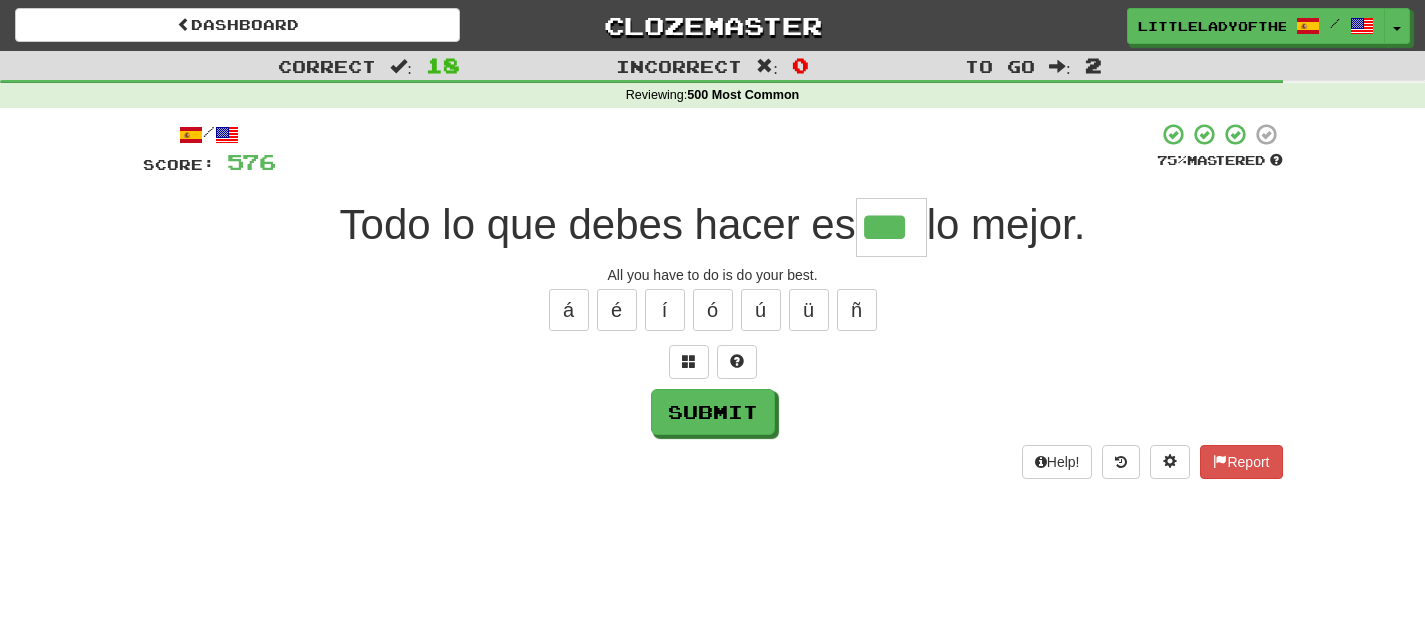 type on "***" 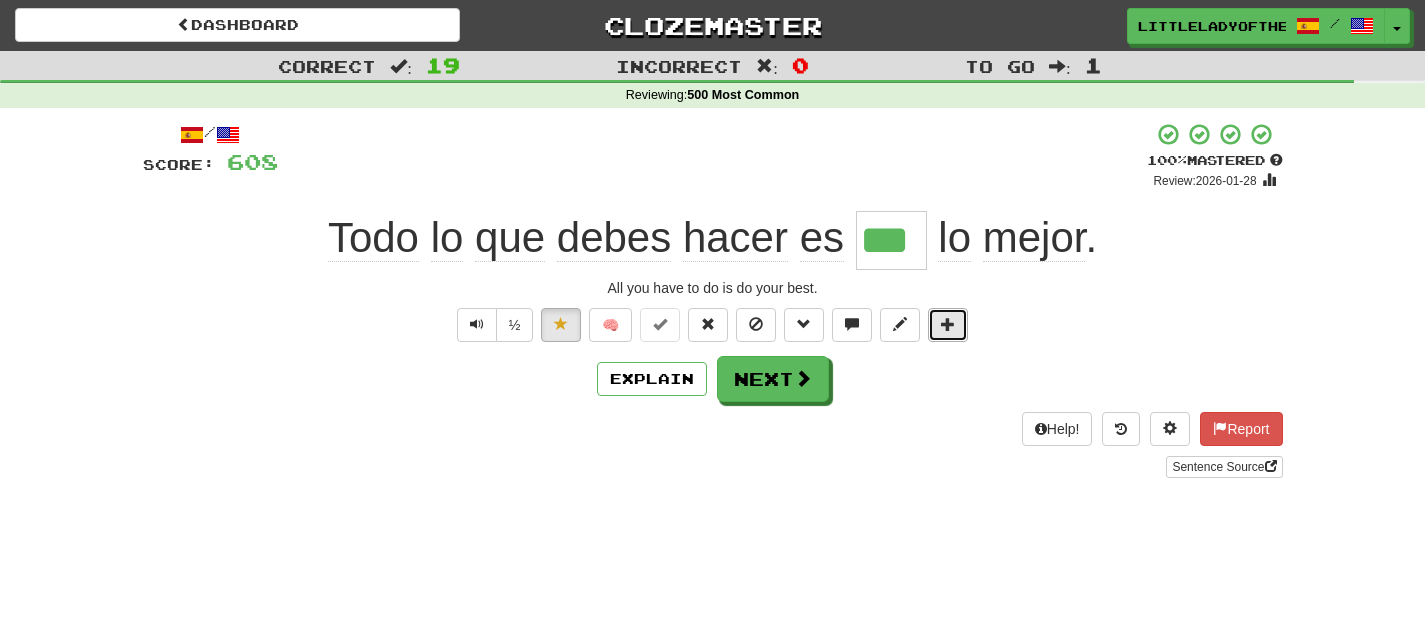 click at bounding box center (948, 324) 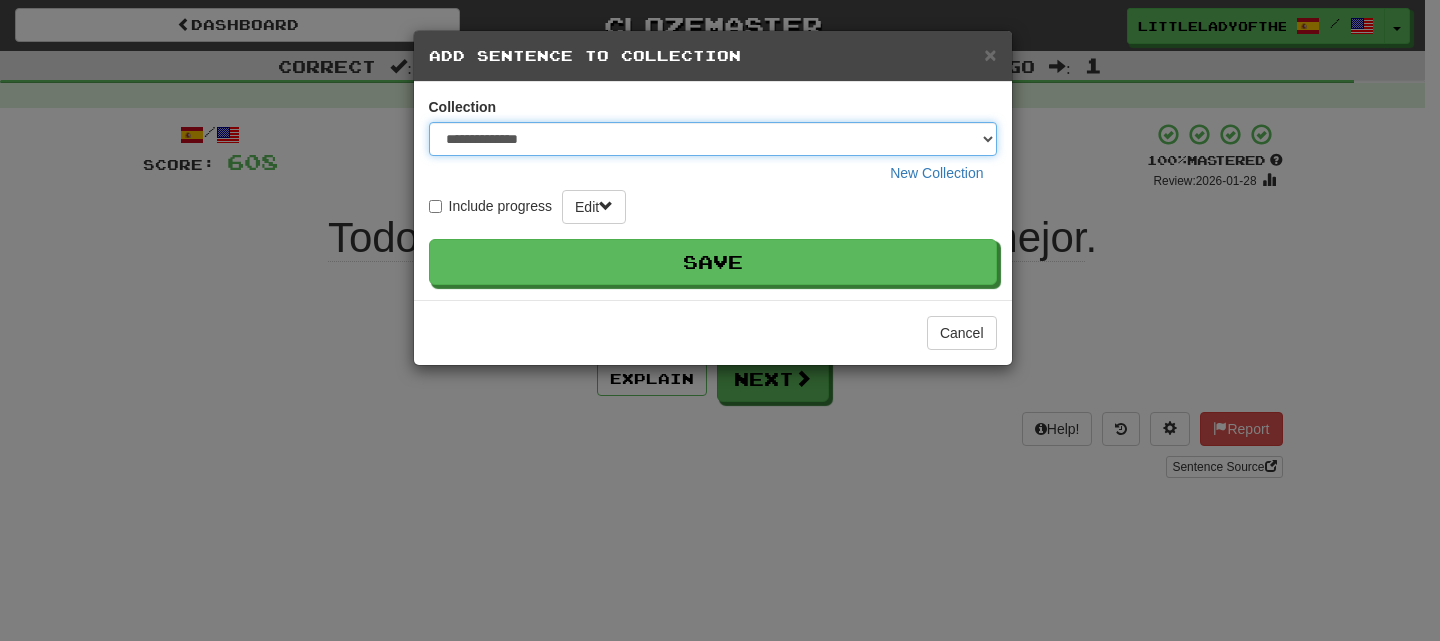 click on "**********" at bounding box center [713, 139] 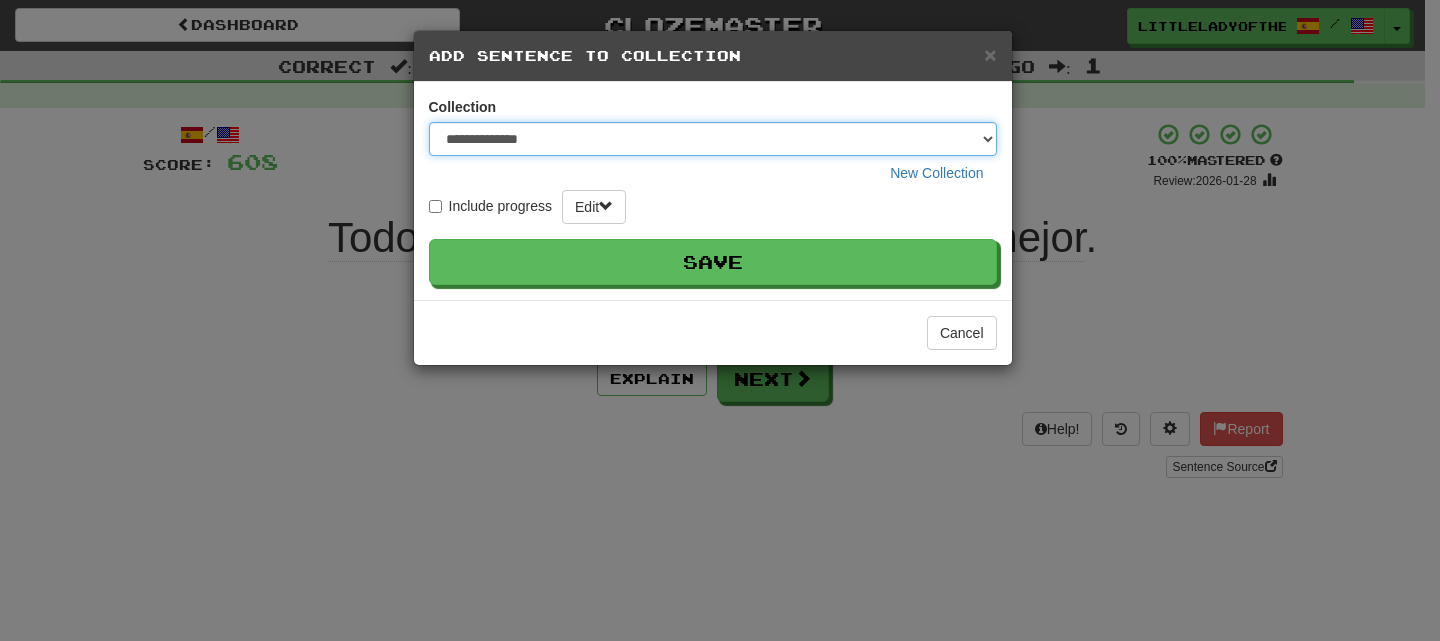 select on "*****" 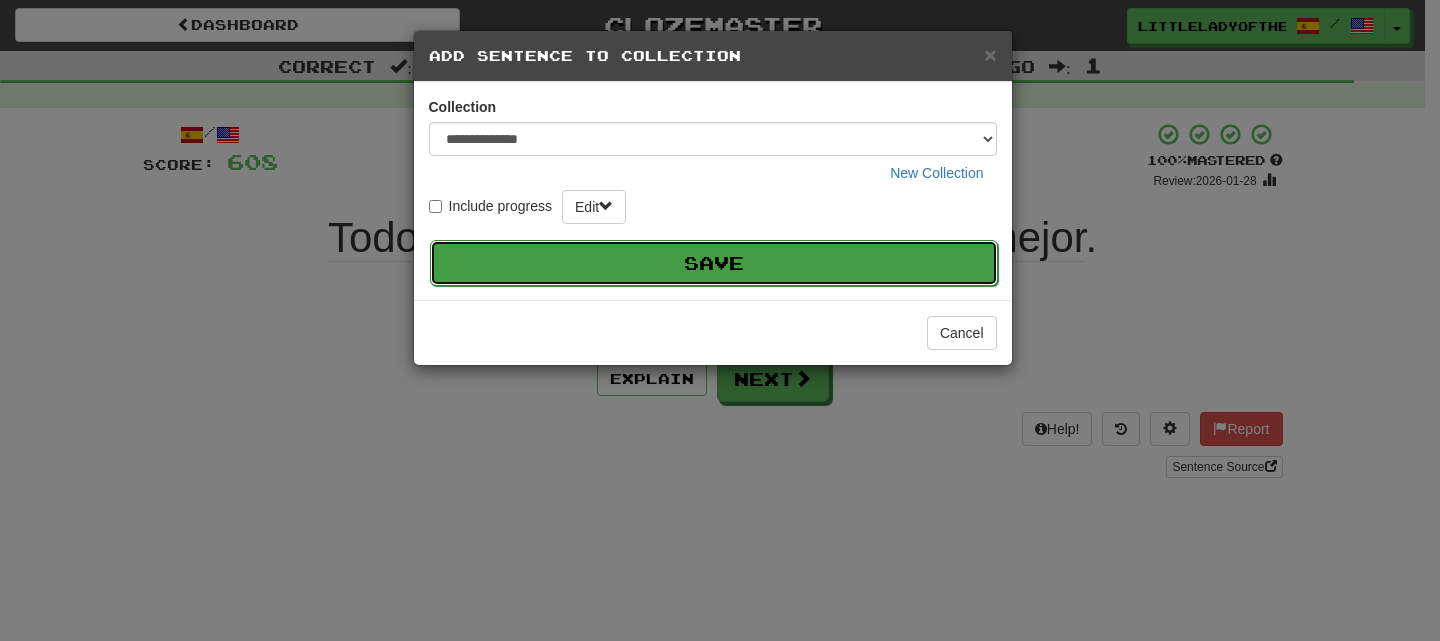 click on "Save" at bounding box center [714, 263] 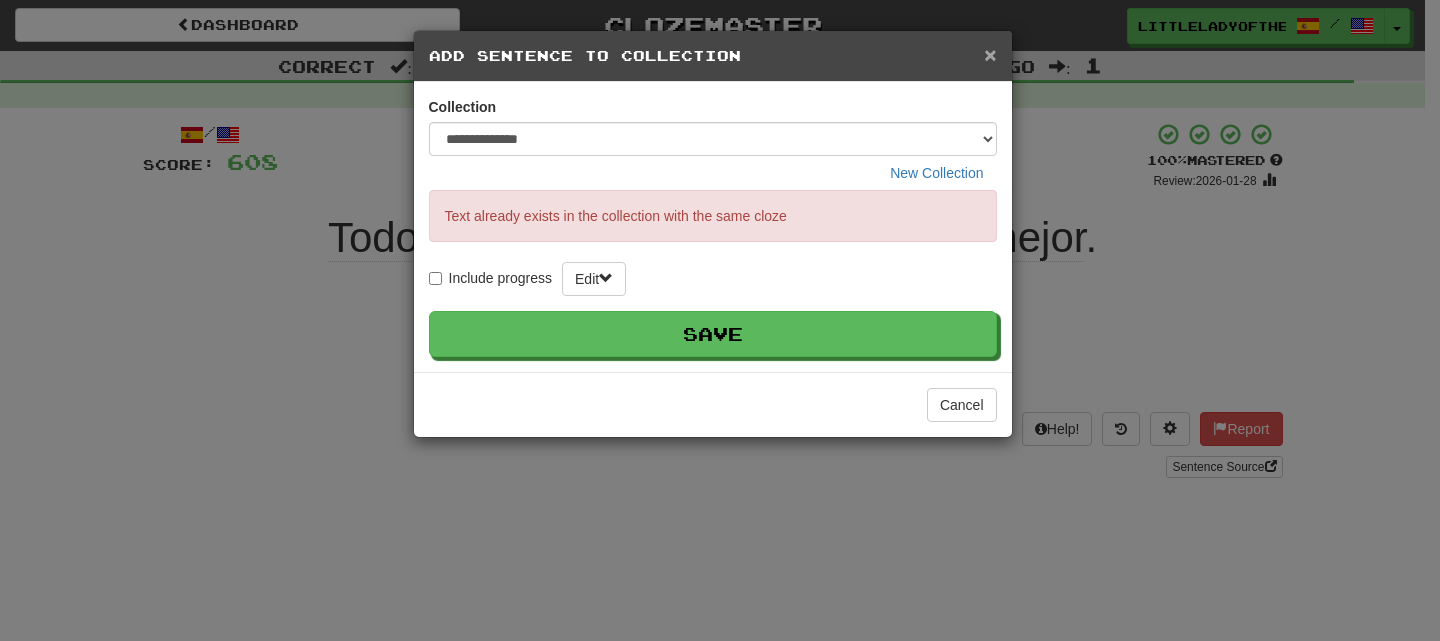 click on "×" at bounding box center (990, 54) 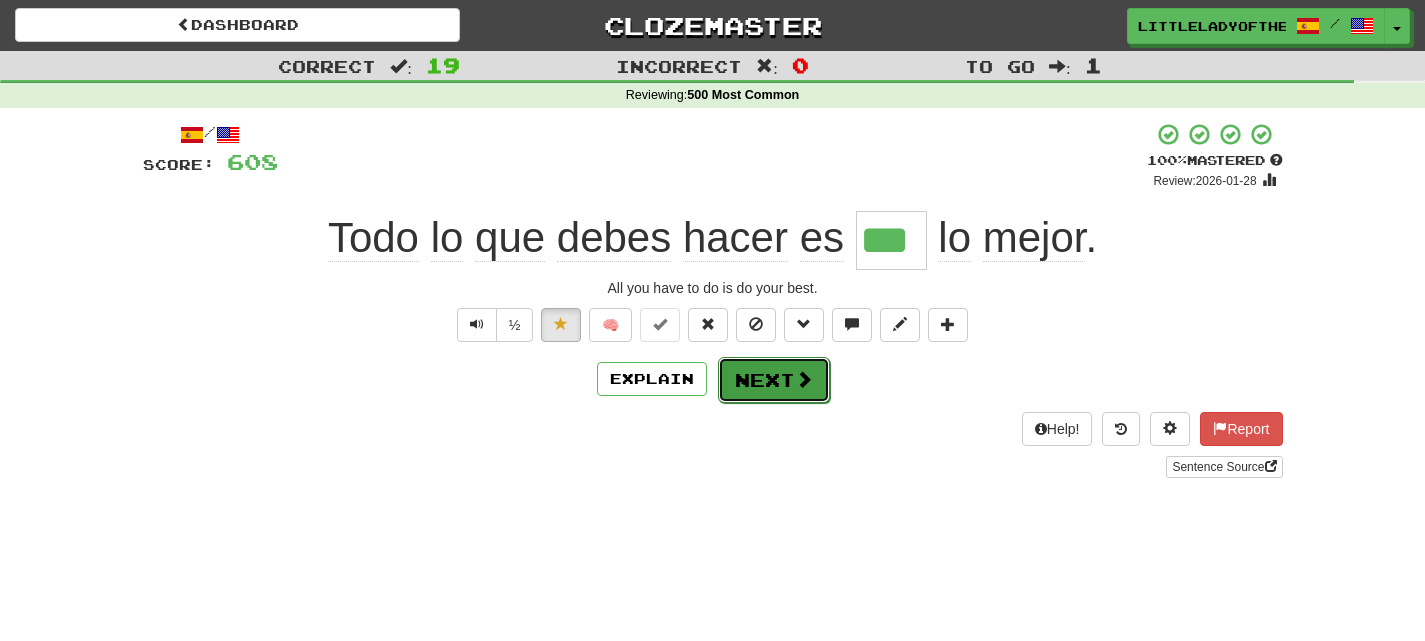 click on "Next" at bounding box center (774, 380) 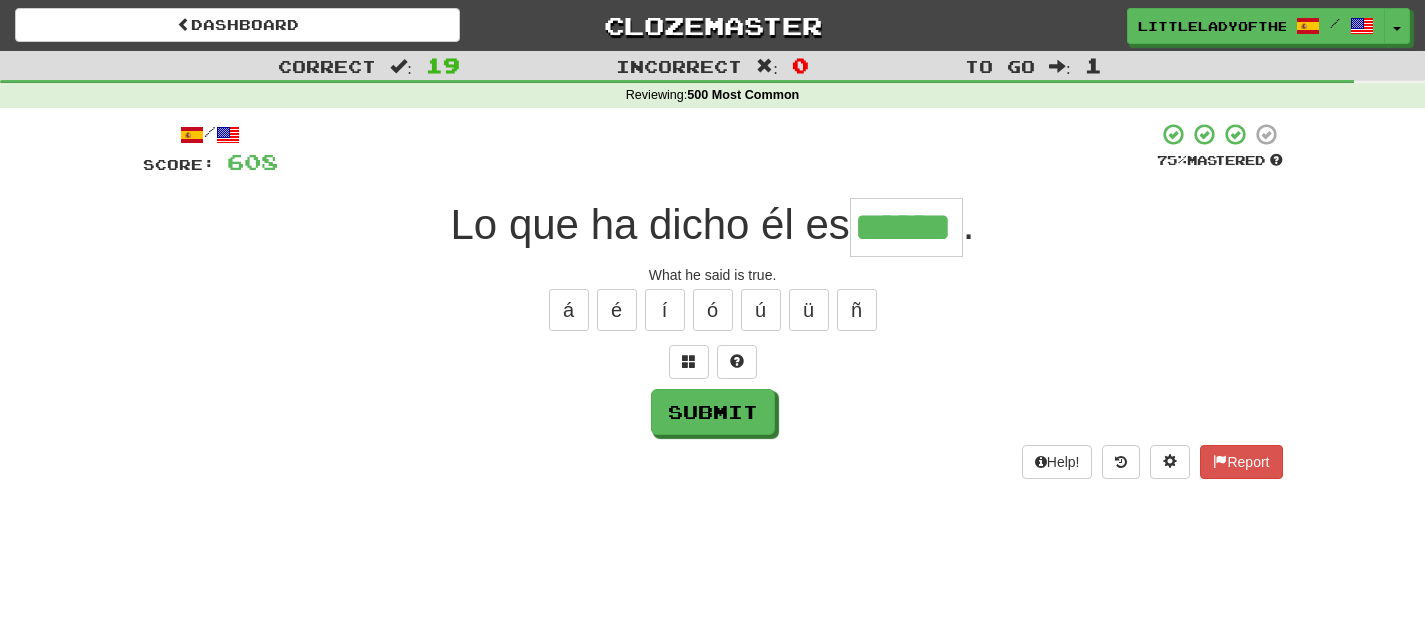 type on "******" 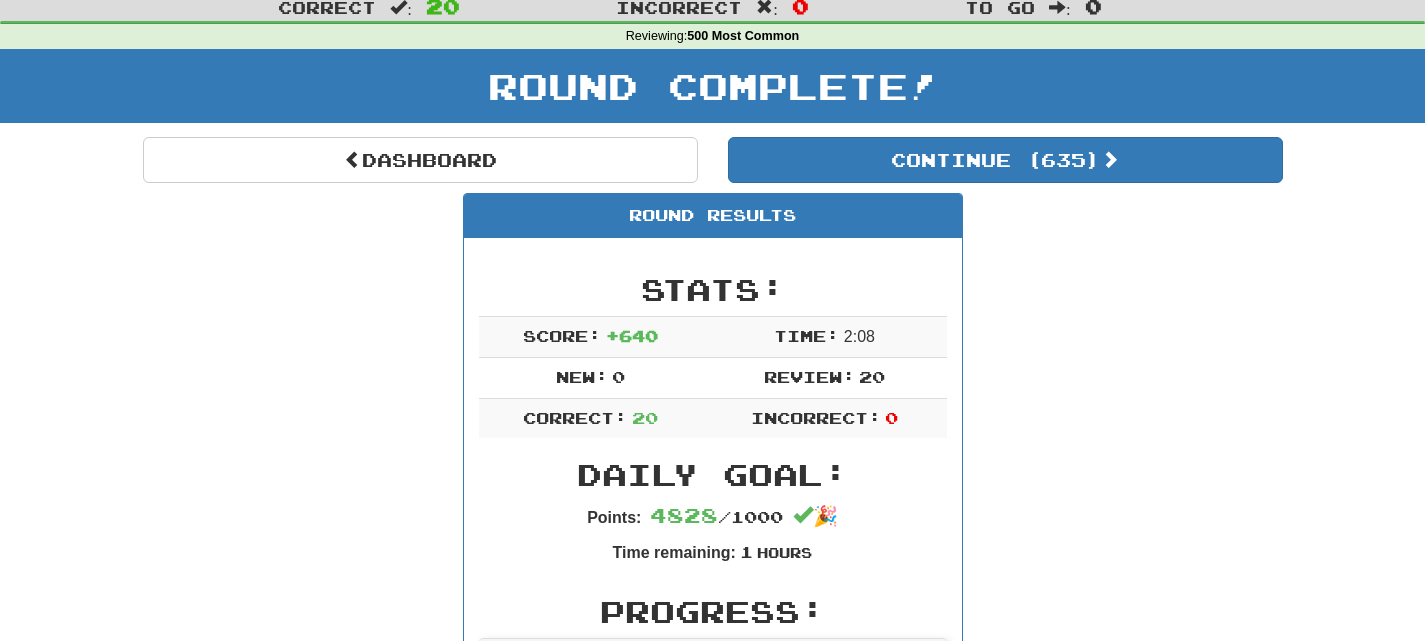 scroll, scrollTop: 60, scrollLeft: 0, axis: vertical 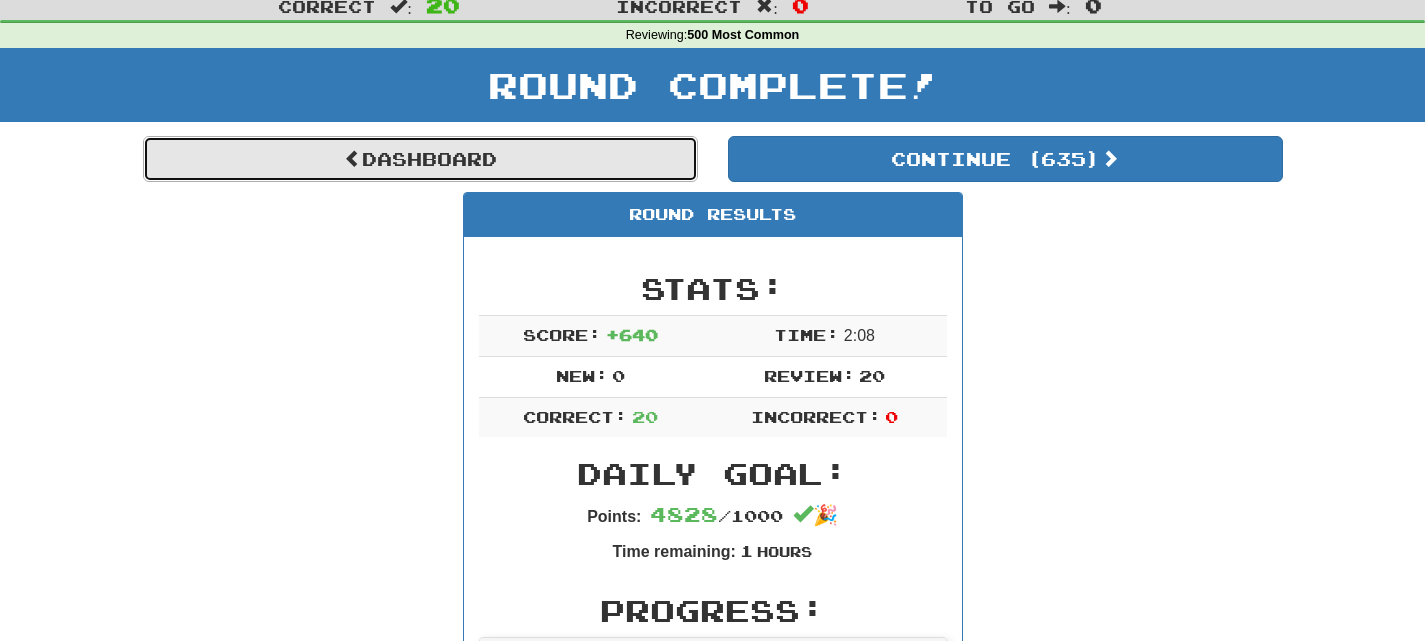 click on "Dashboard" at bounding box center [420, 159] 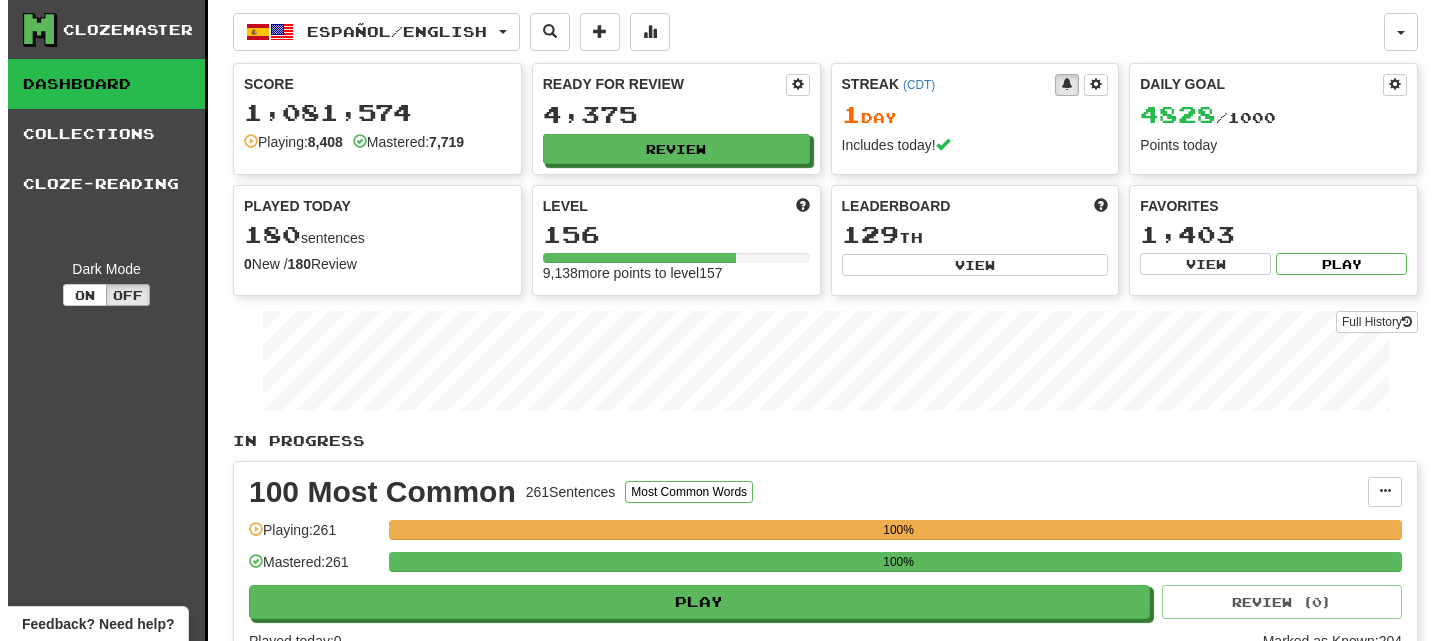 scroll, scrollTop: 1, scrollLeft: 0, axis: vertical 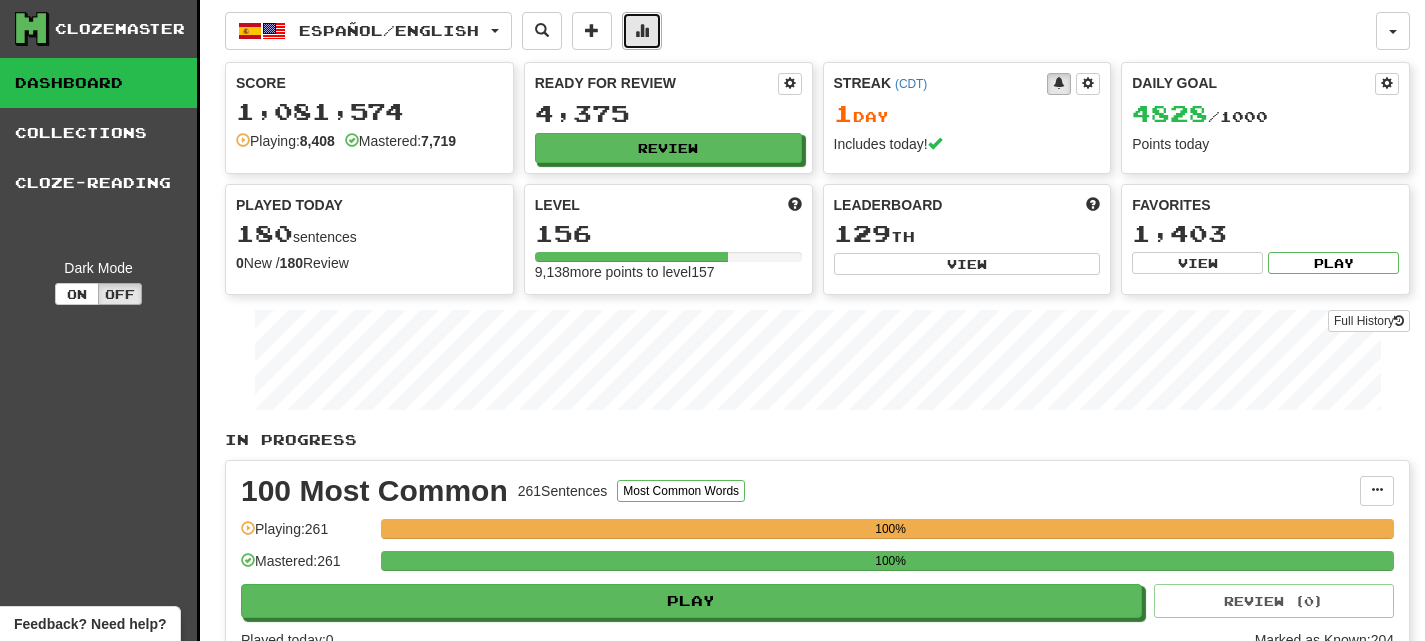 click at bounding box center (642, 31) 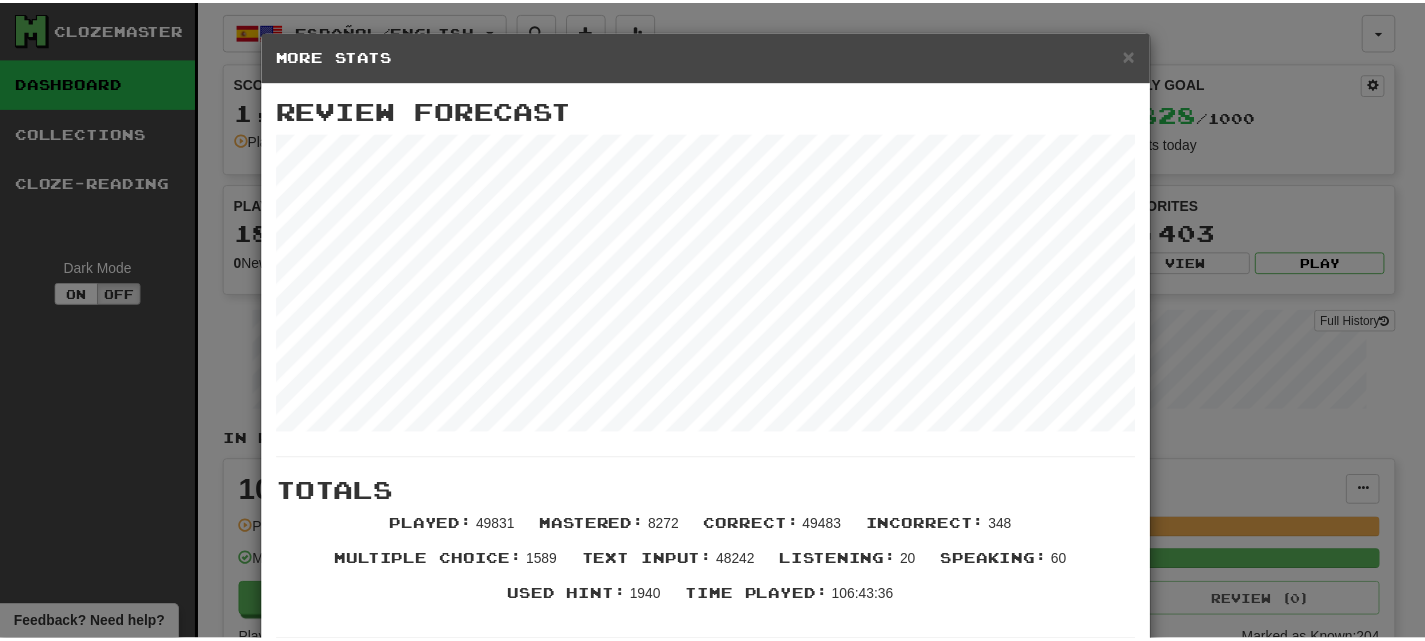 scroll, scrollTop: 0, scrollLeft: 0, axis: both 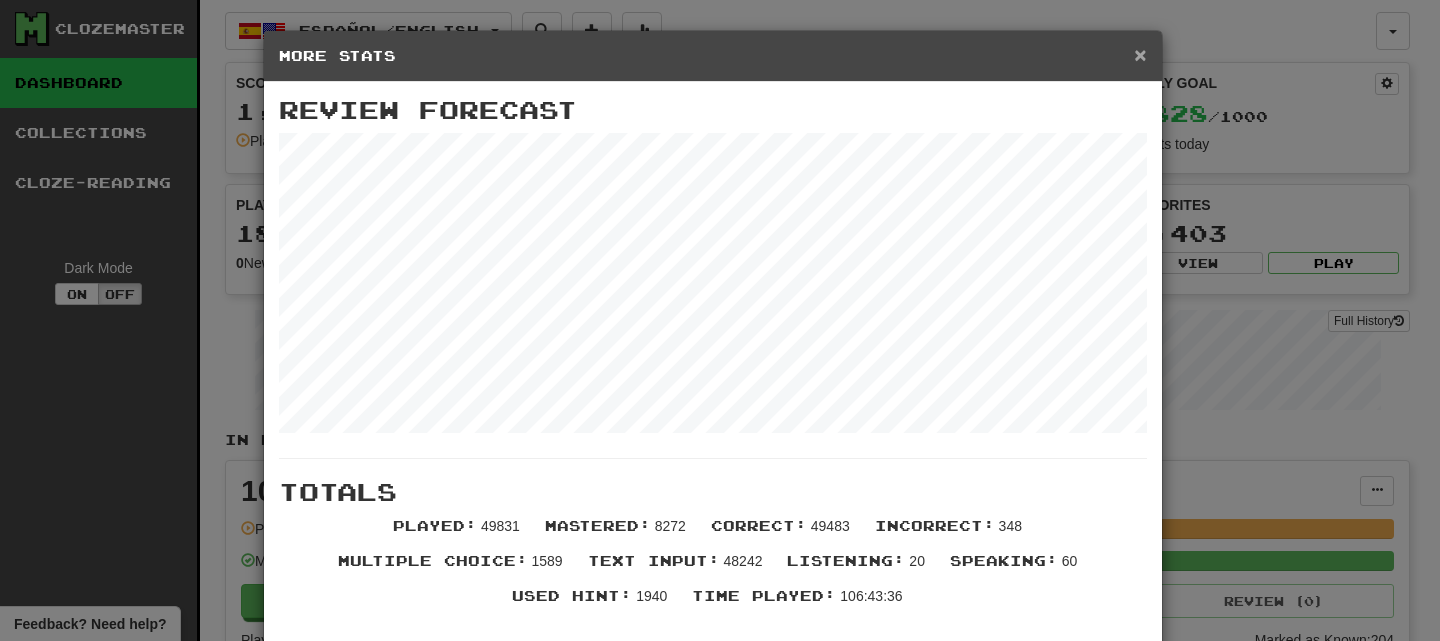 click on "×" at bounding box center (1140, 54) 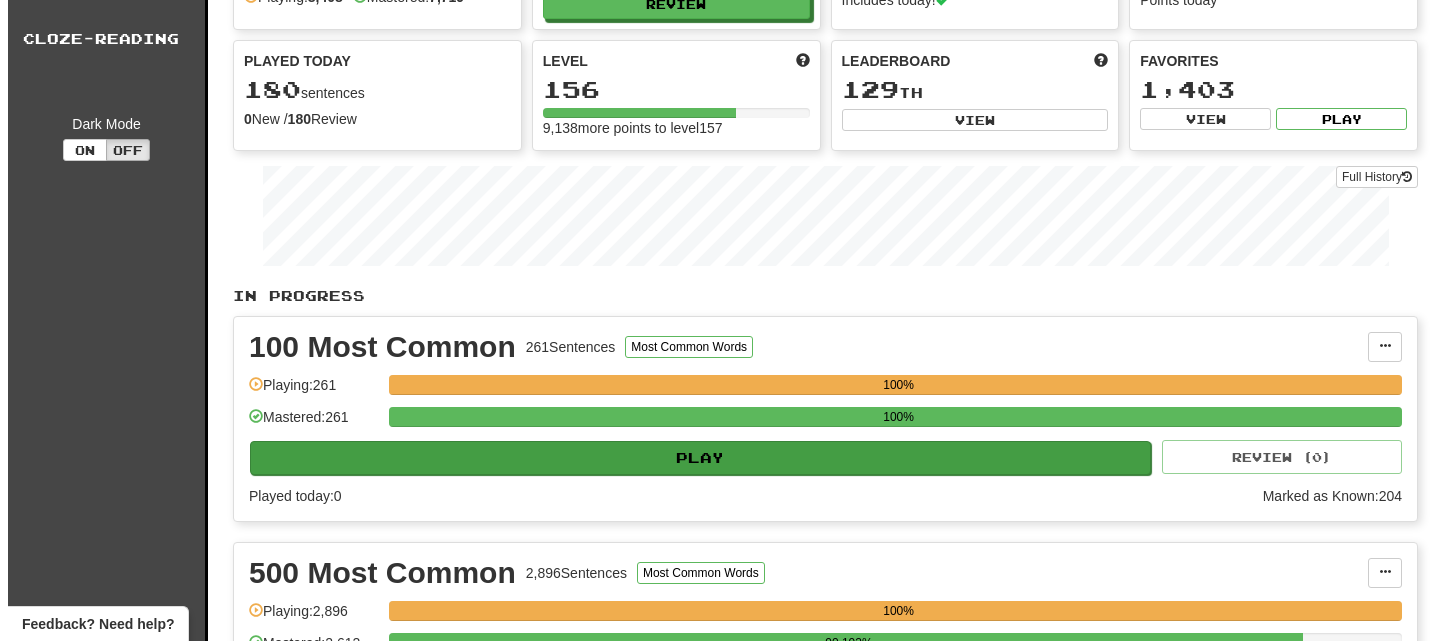 scroll, scrollTop: 380, scrollLeft: 0, axis: vertical 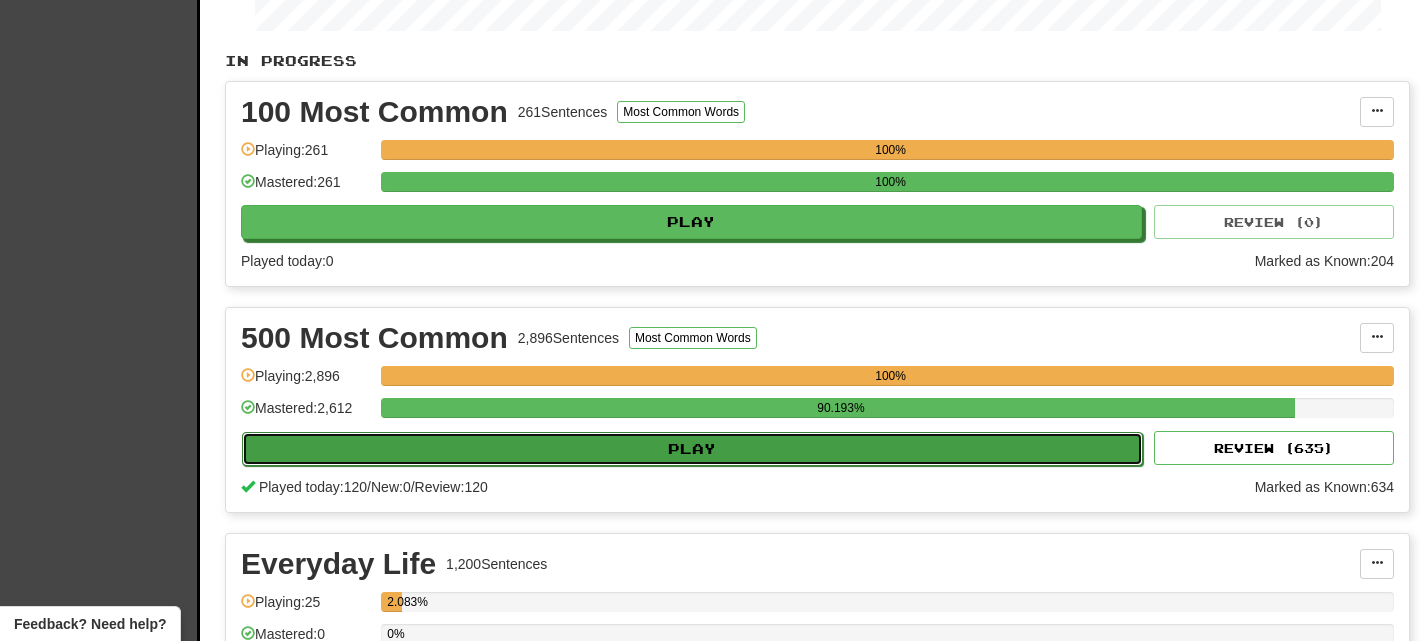 click on "Play" at bounding box center [692, 449] 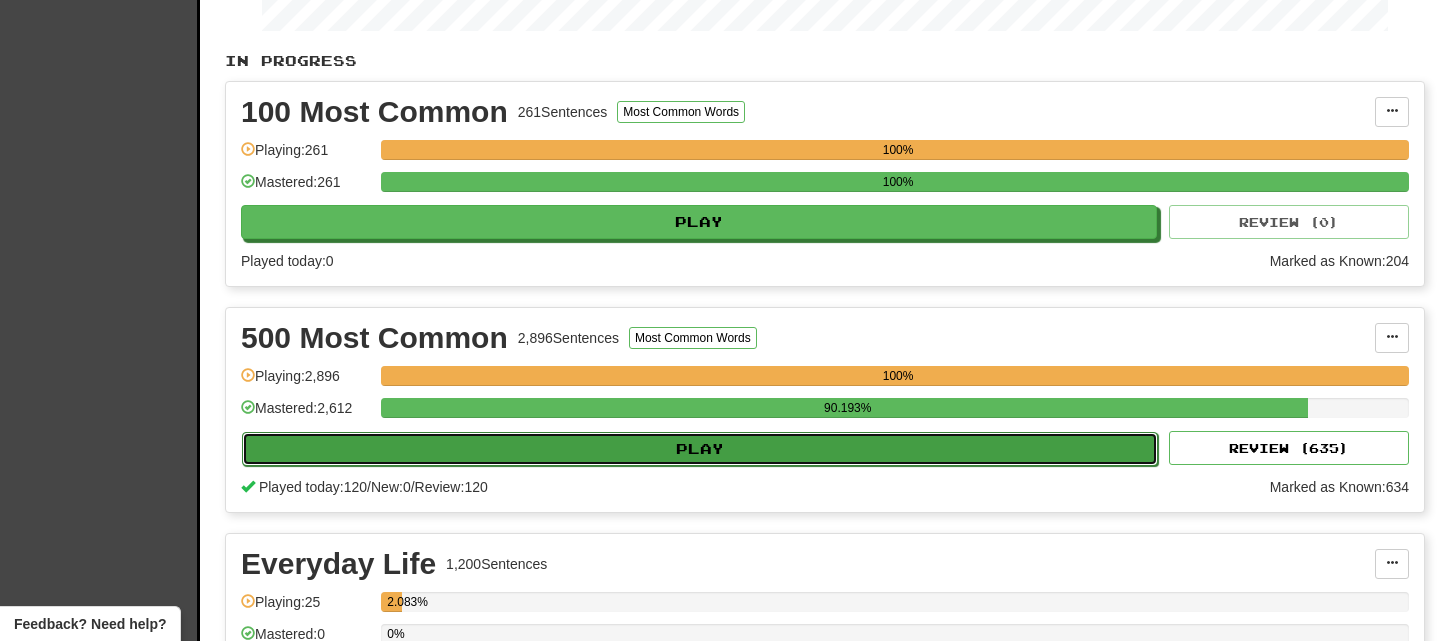 select on "**" 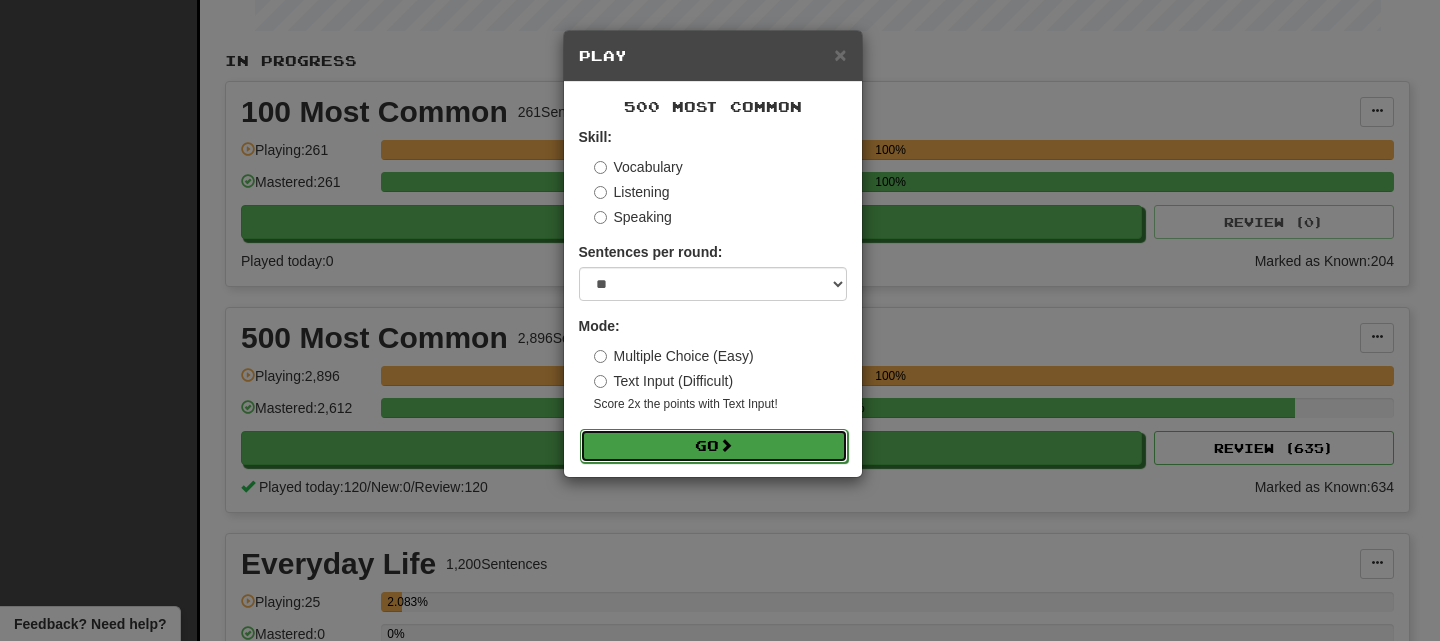 click on "Go" at bounding box center [714, 446] 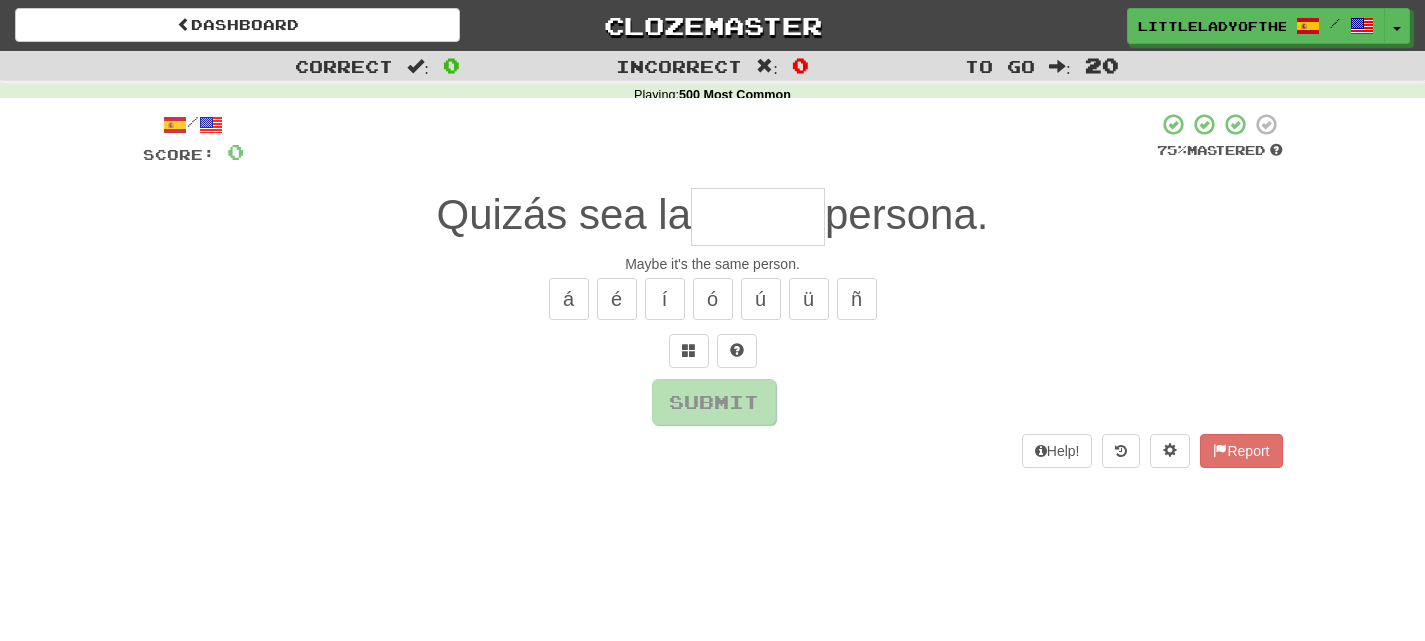 scroll, scrollTop: 0, scrollLeft: 0, axis: both 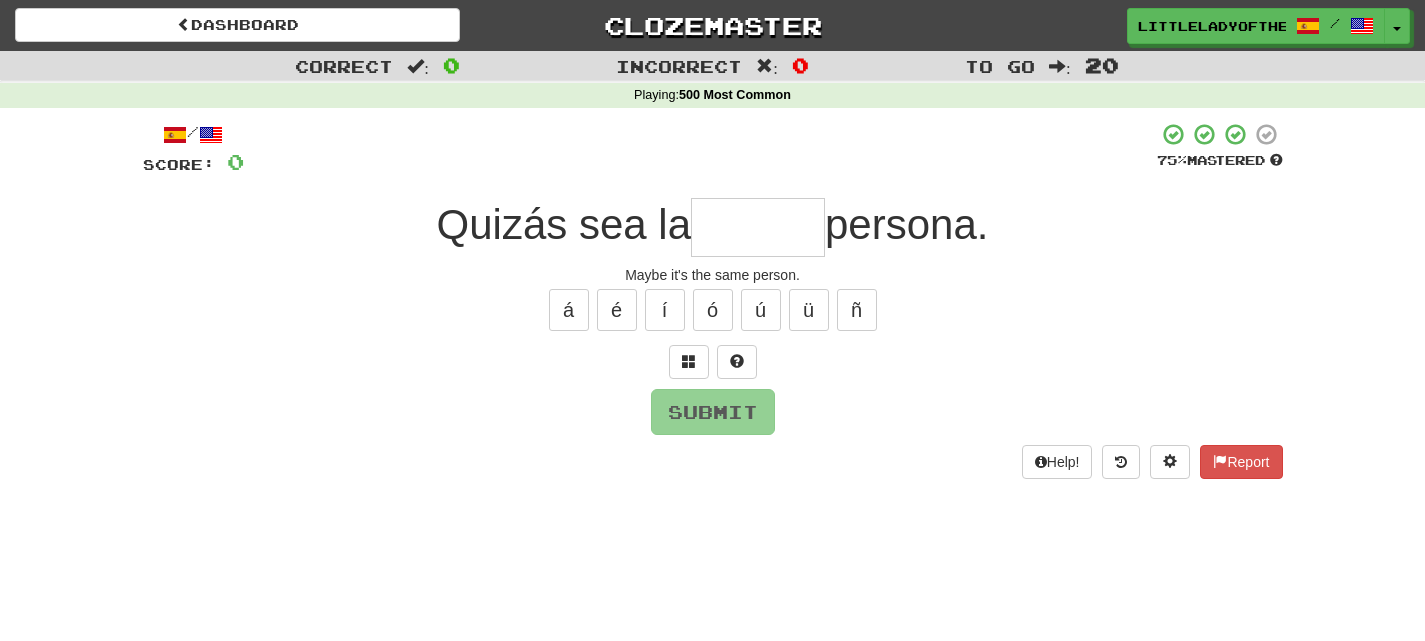 click at bounding box center [758, 227] 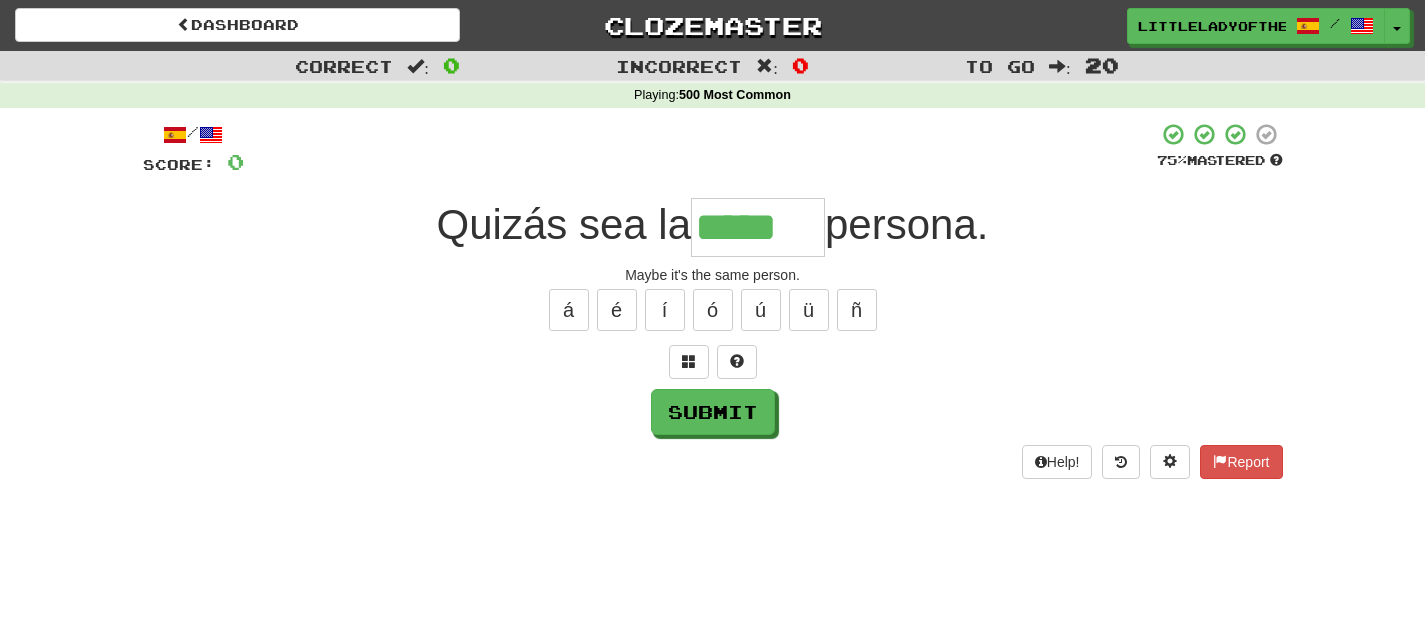 type on "*****" 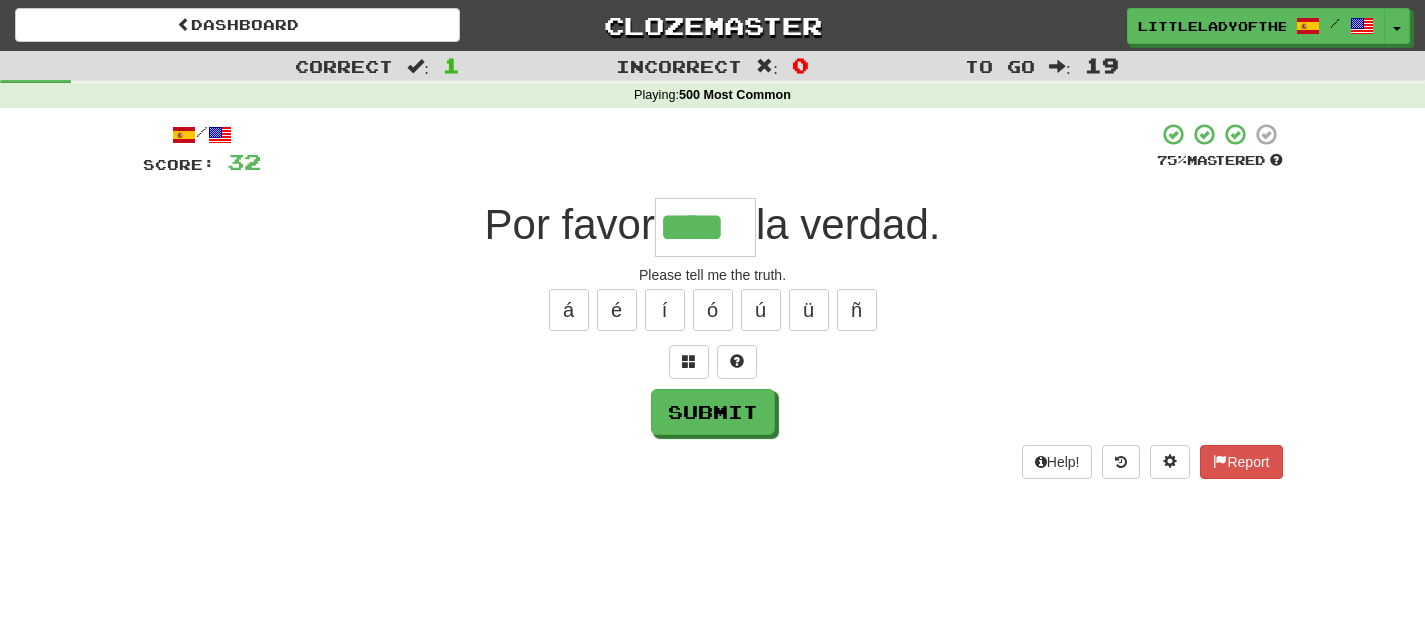 type on "****" 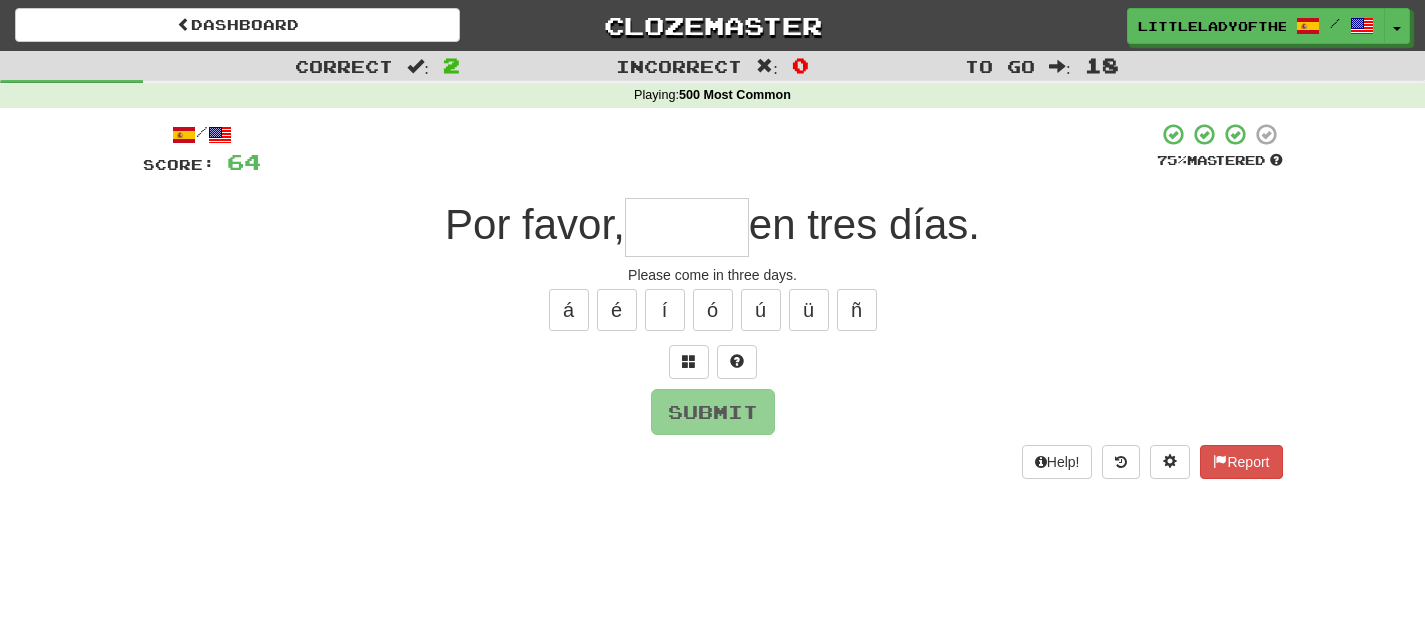 type on "*" 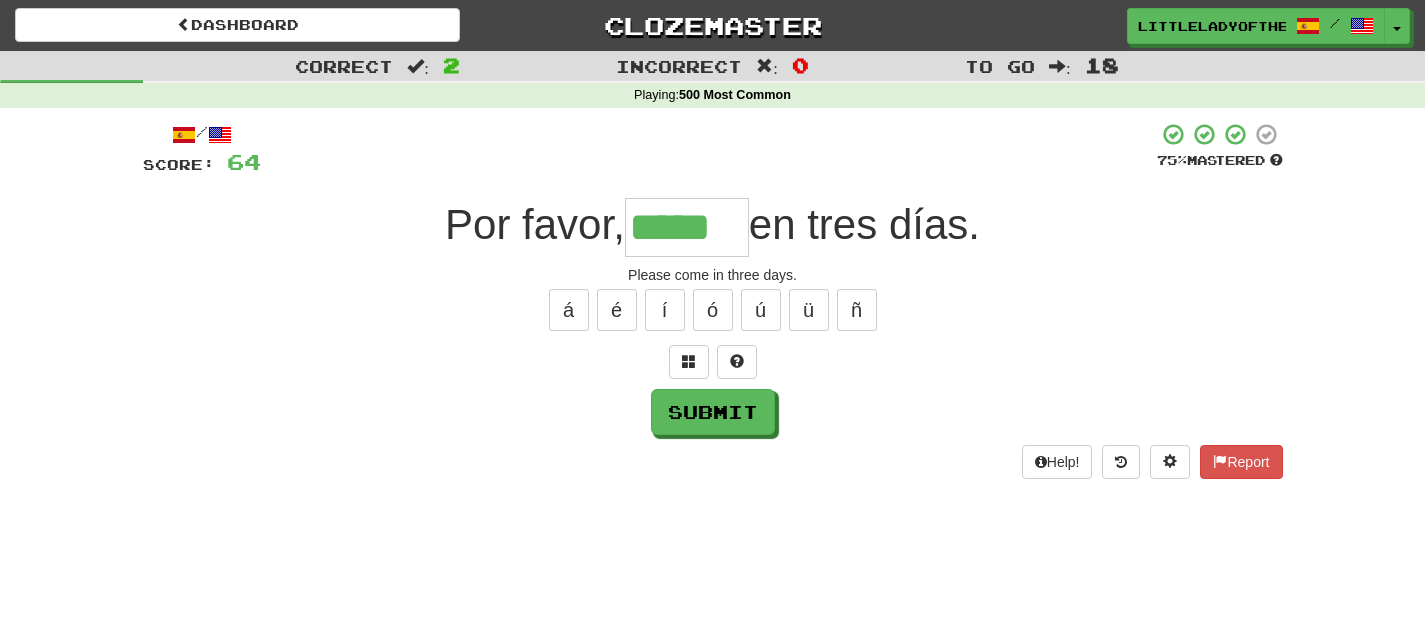 type on "*****" 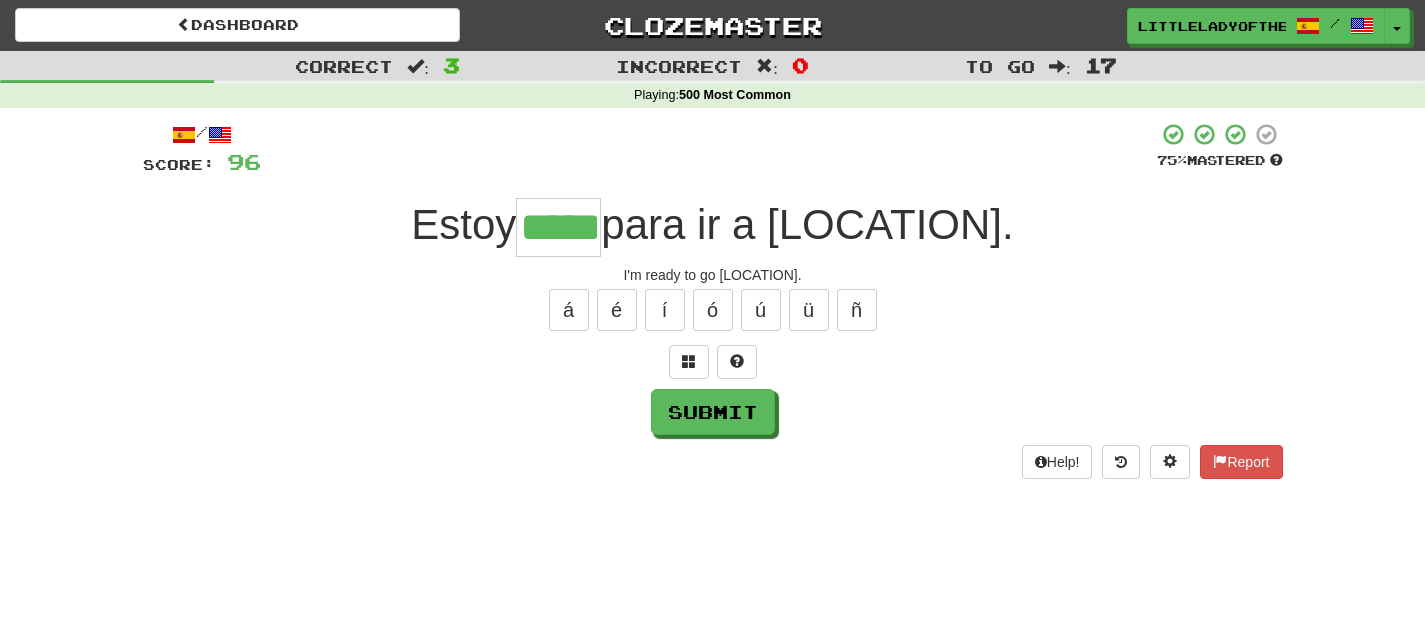type on "*****" 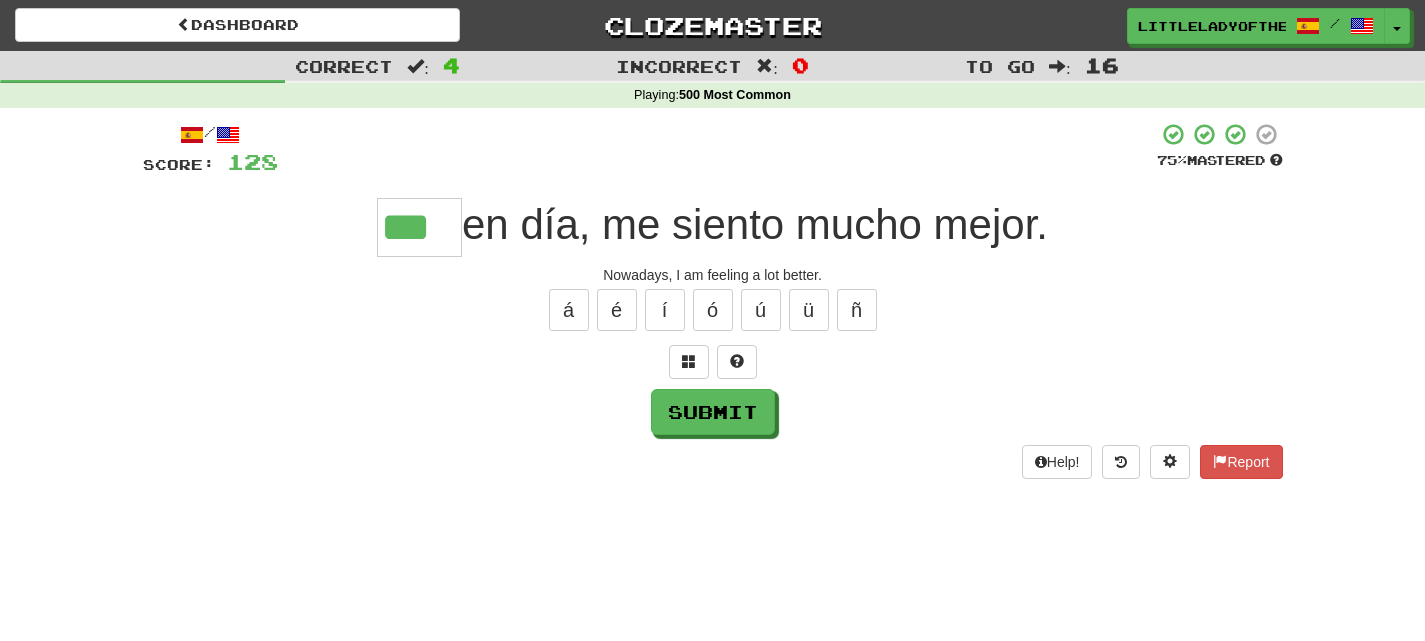 type on "***" 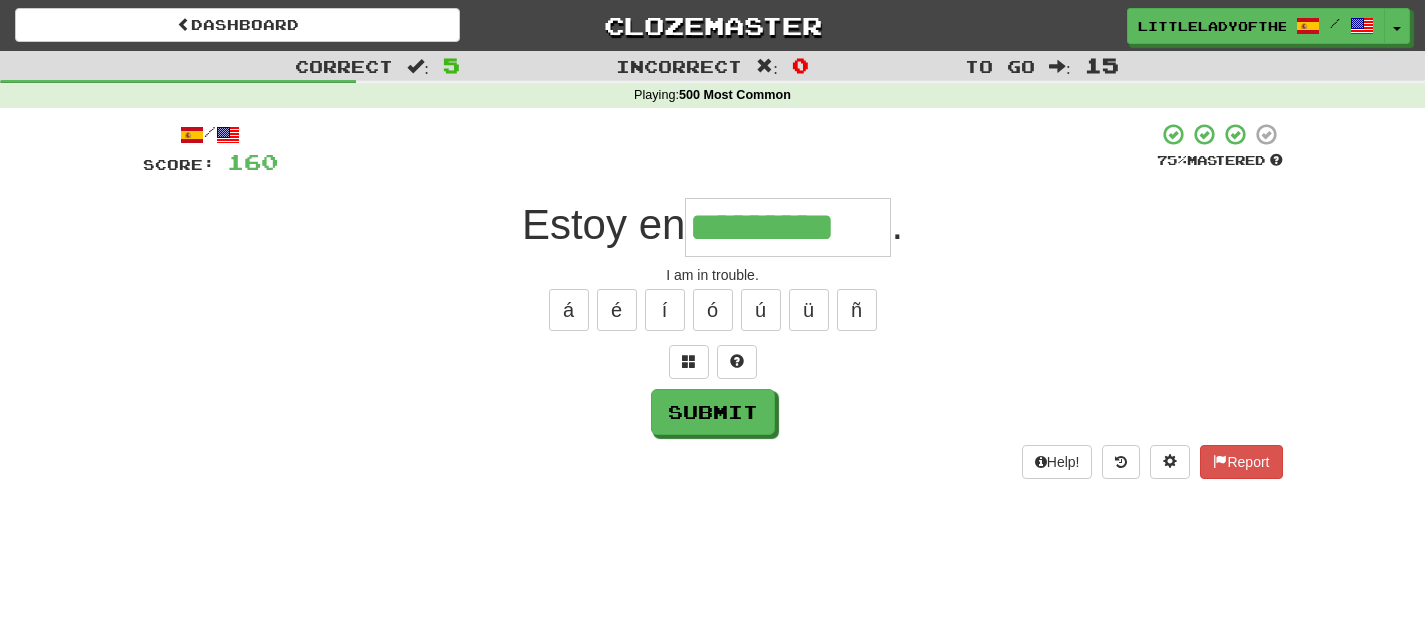 type on "*********" 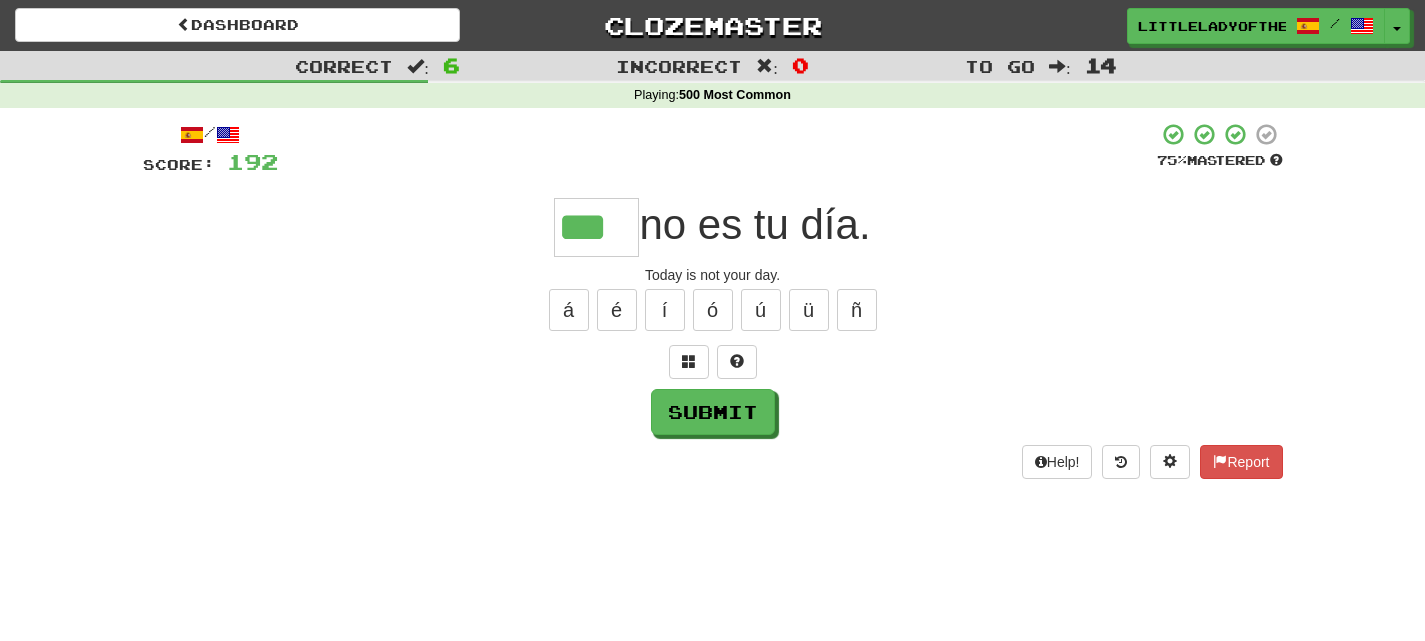 type on "***" 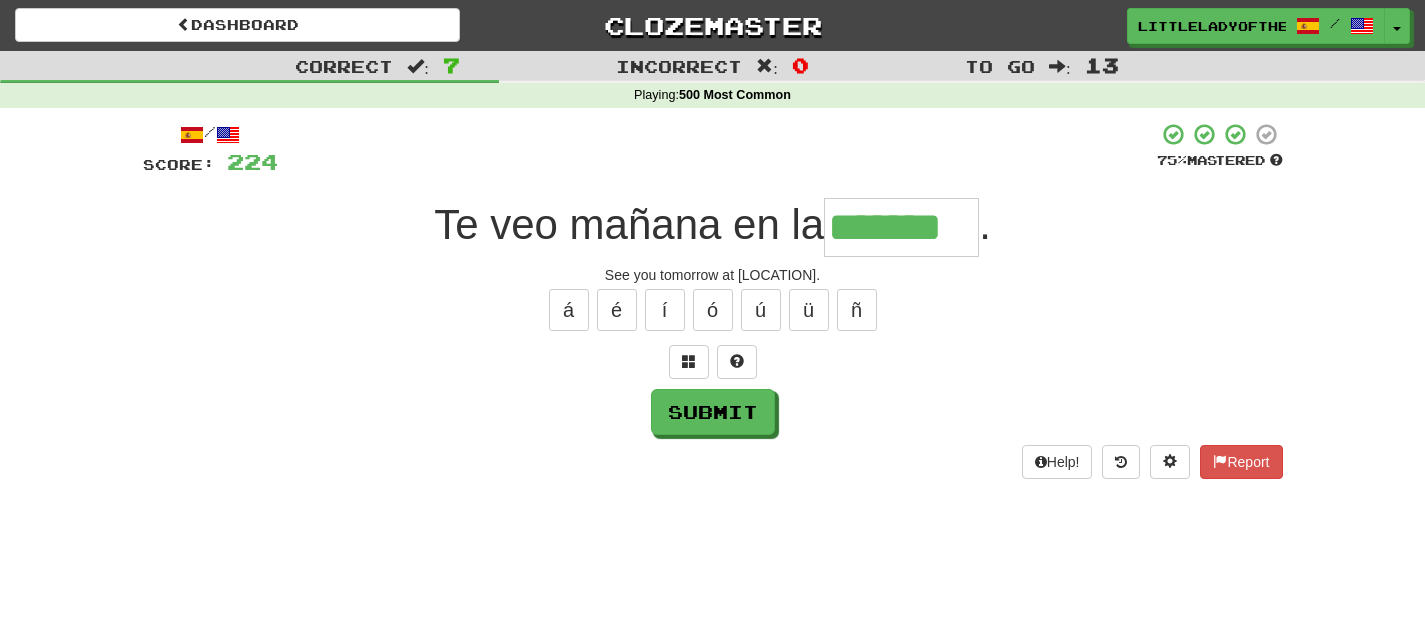 type on "*******" 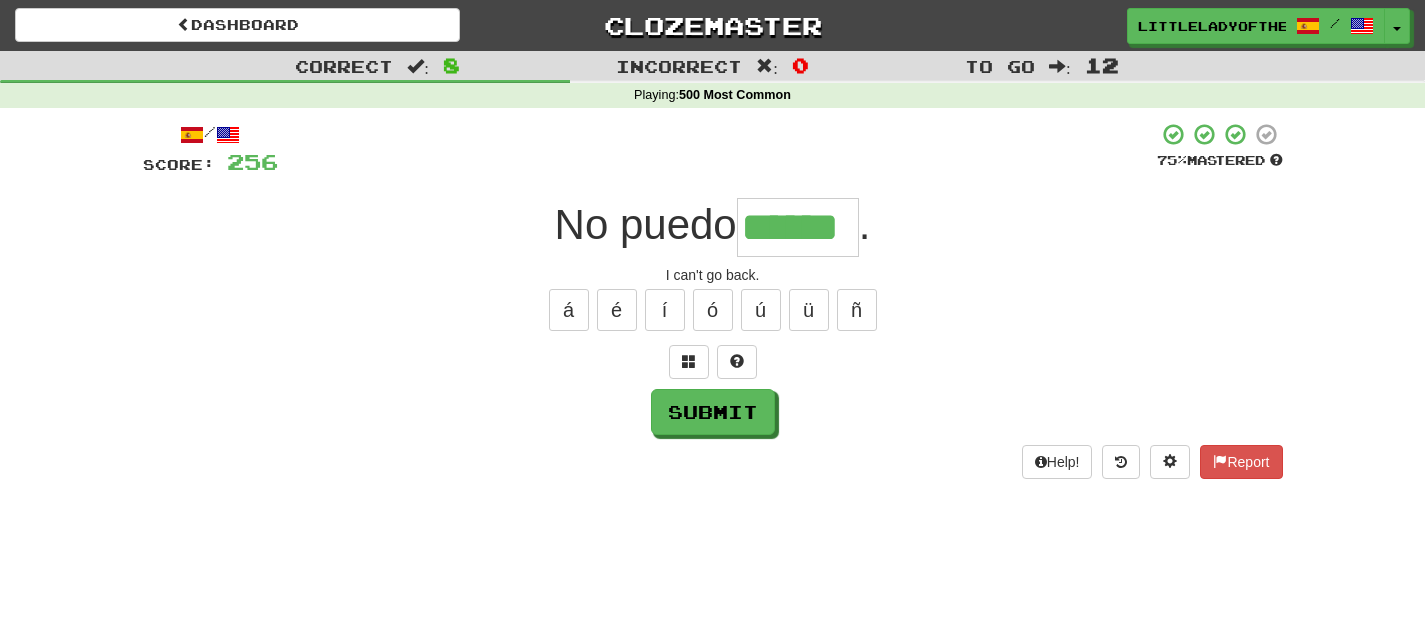 type on "******" 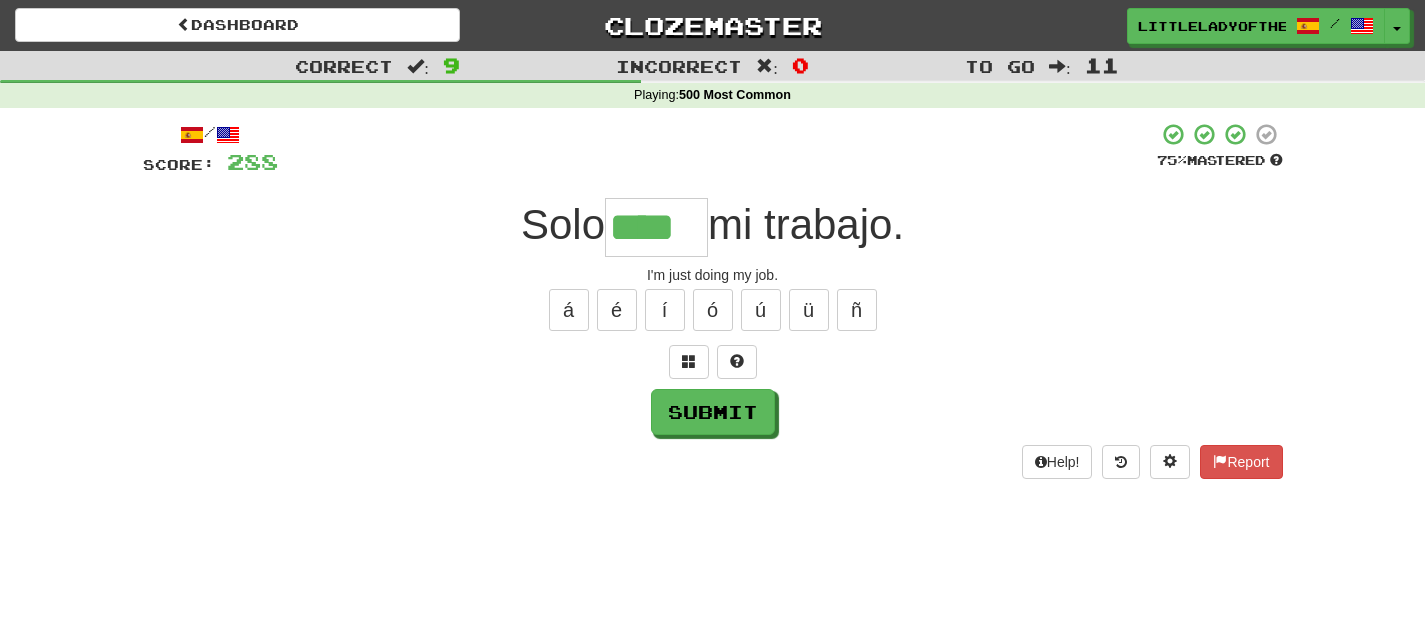 type on "****" 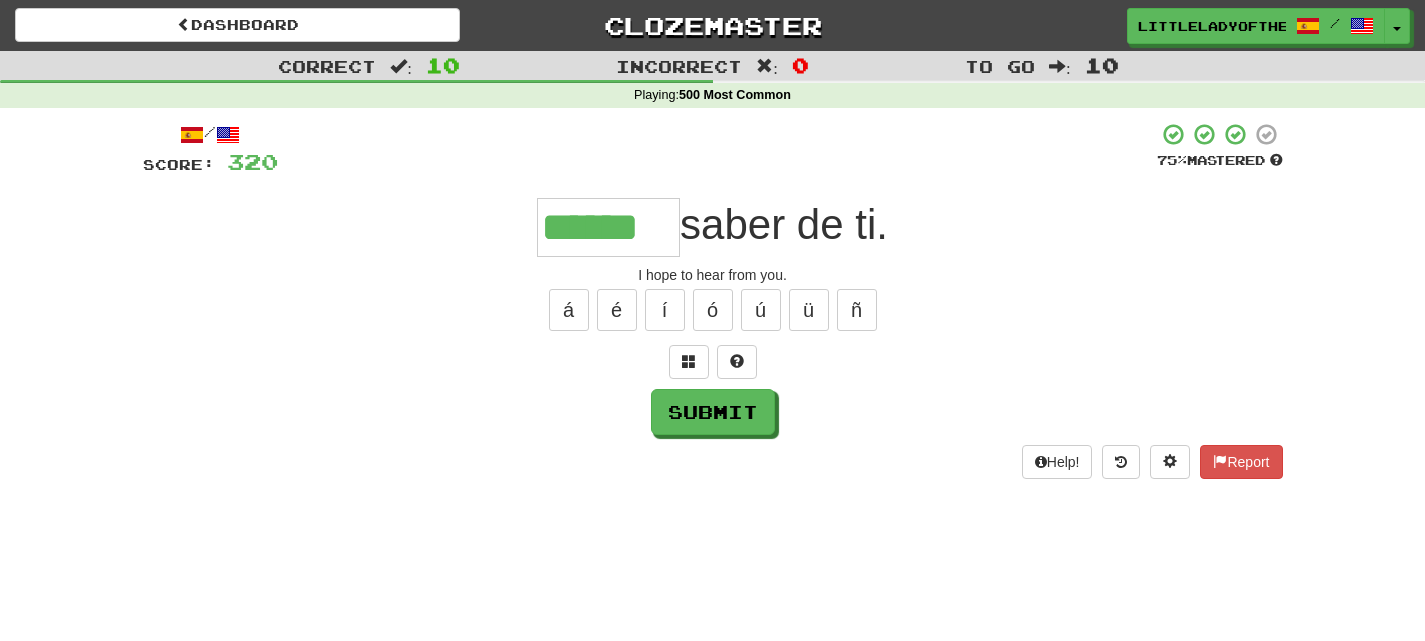 type on "******" 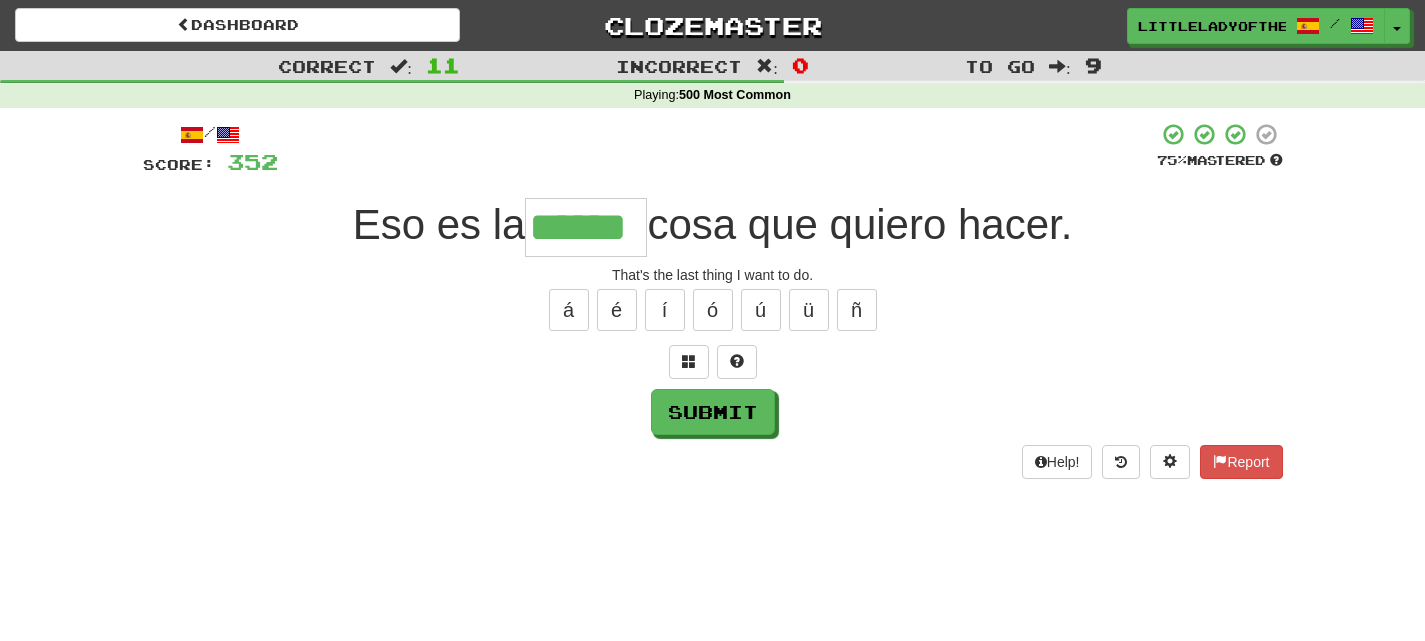 type on "******" 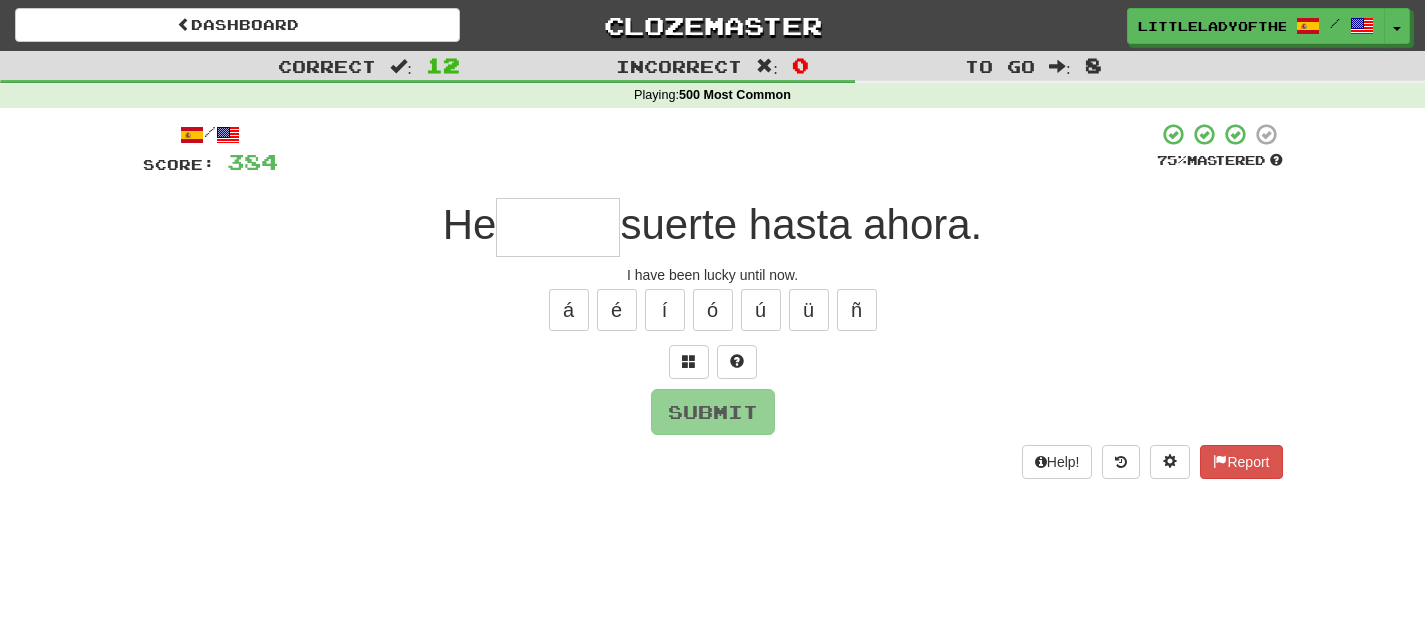 type on "*" 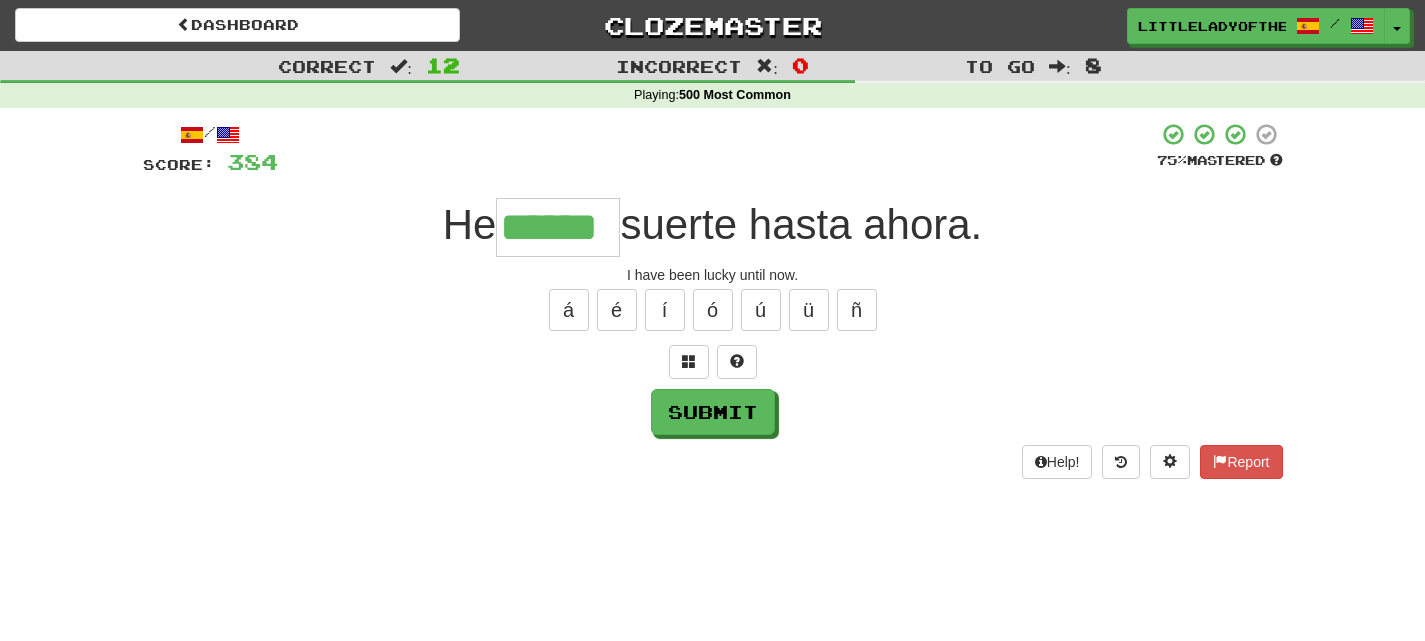 type on "******" 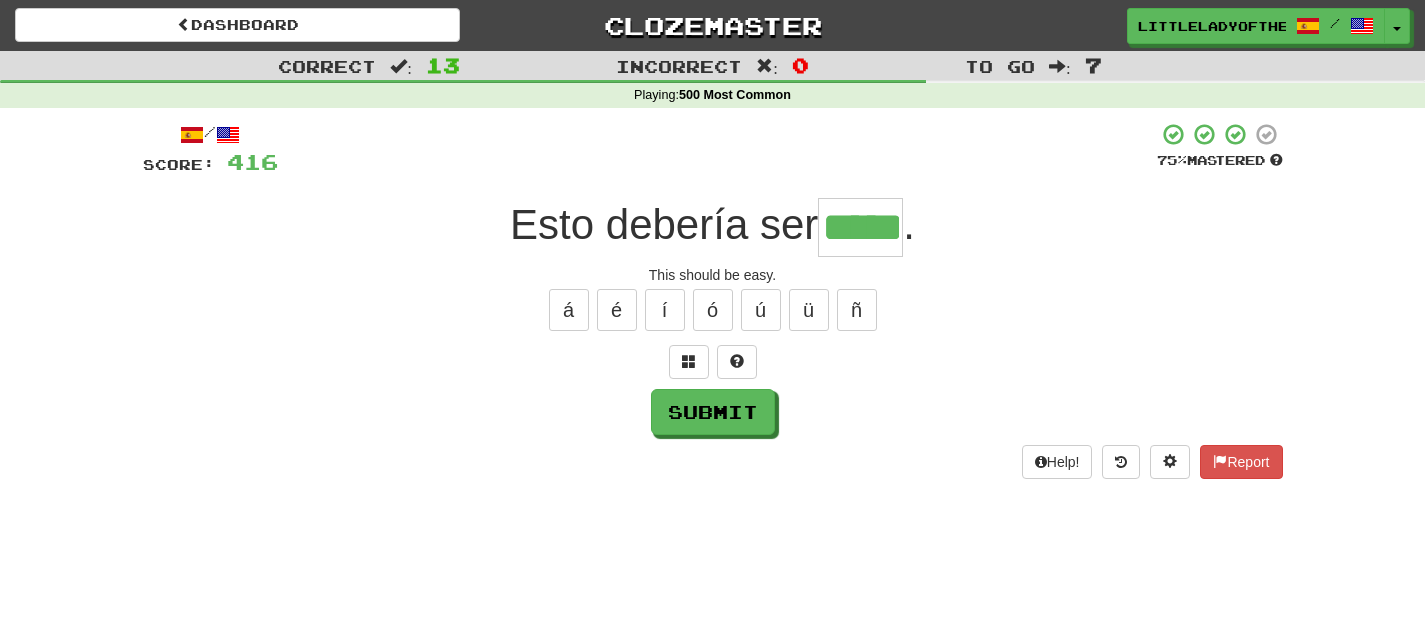 type on "*****" 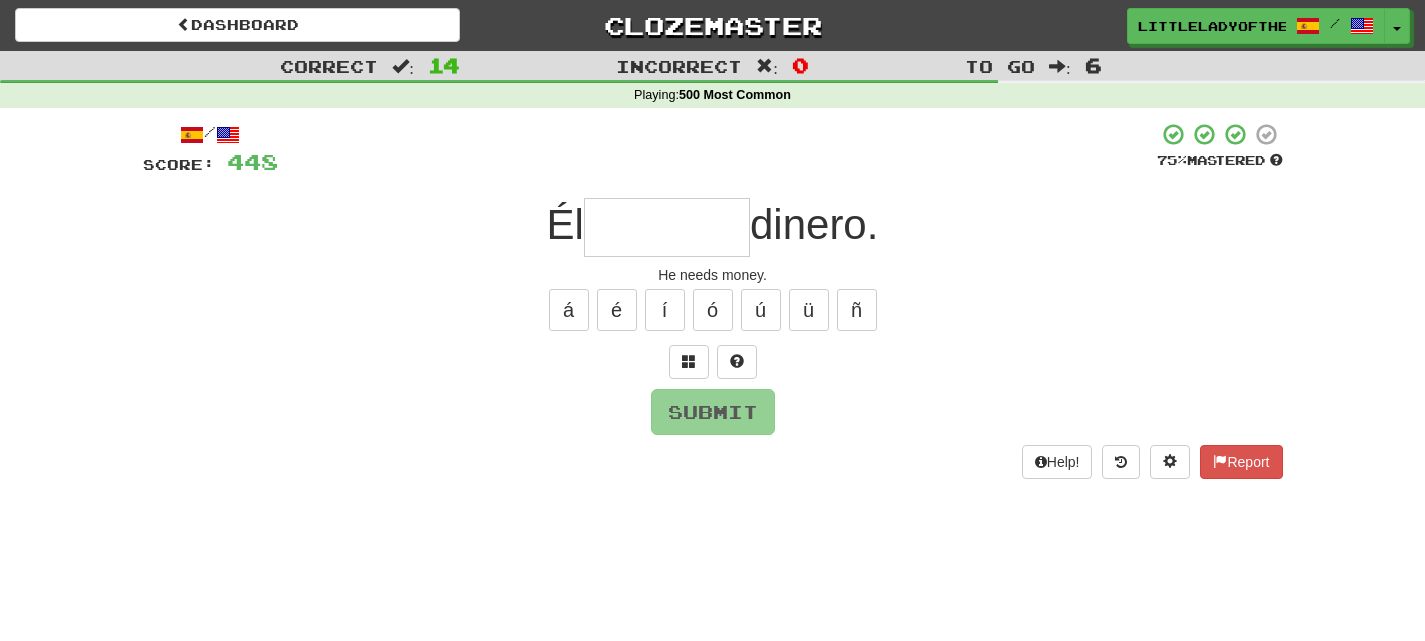 type on "*" 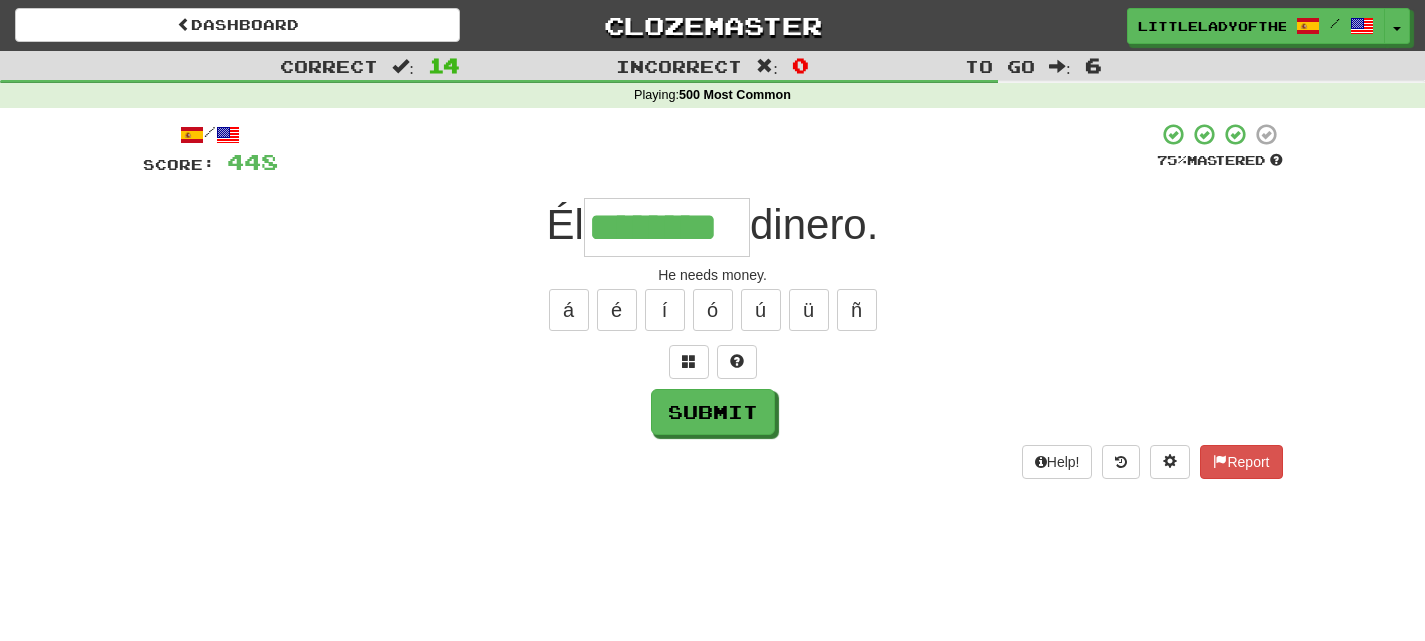 type on "********" 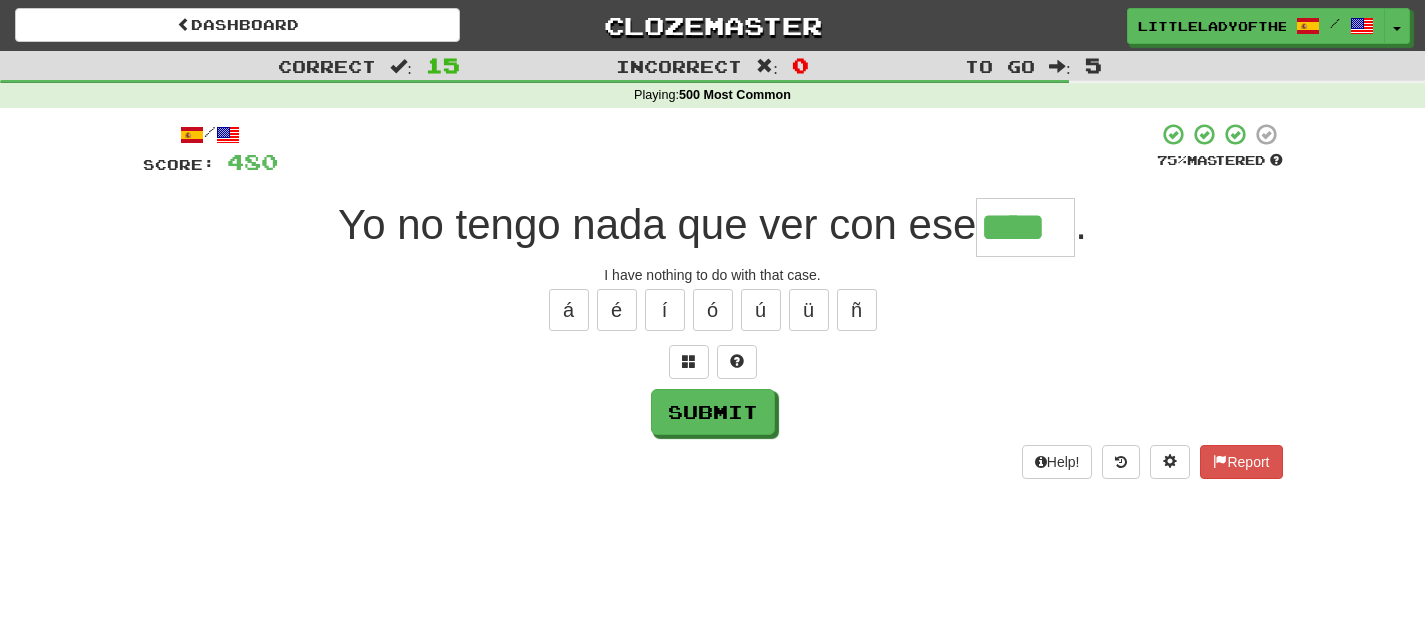 type on "****" 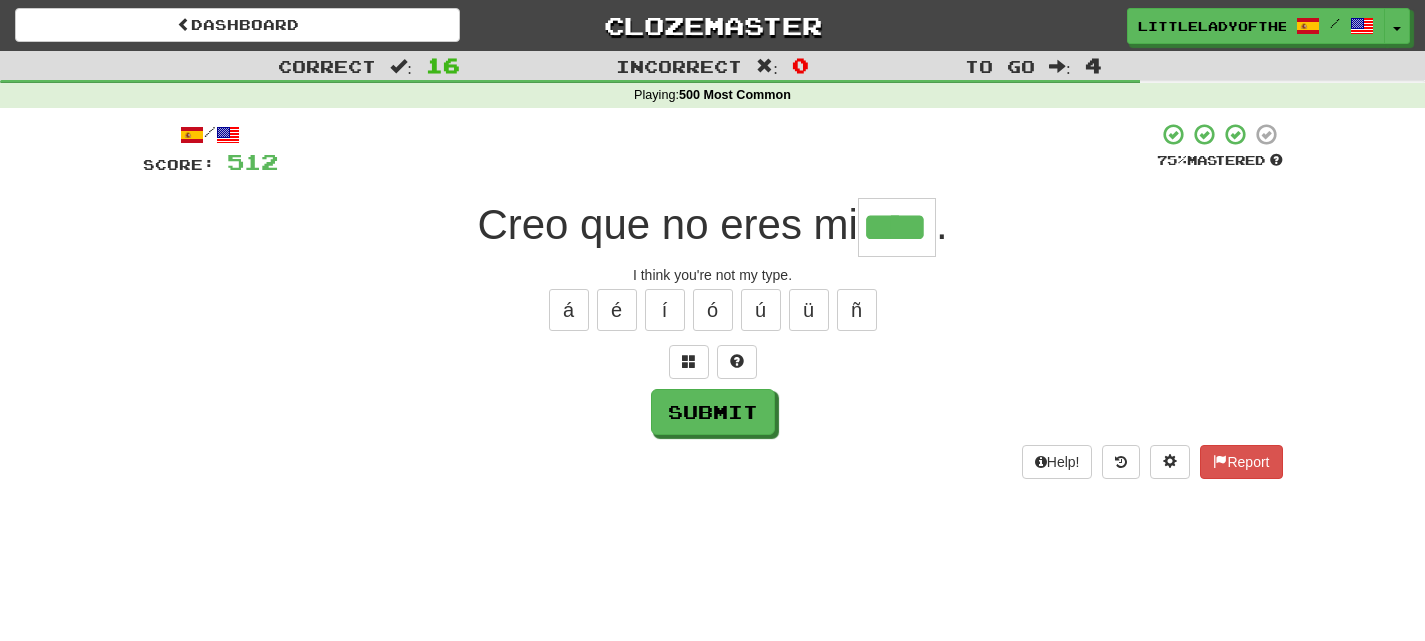 type on "****" 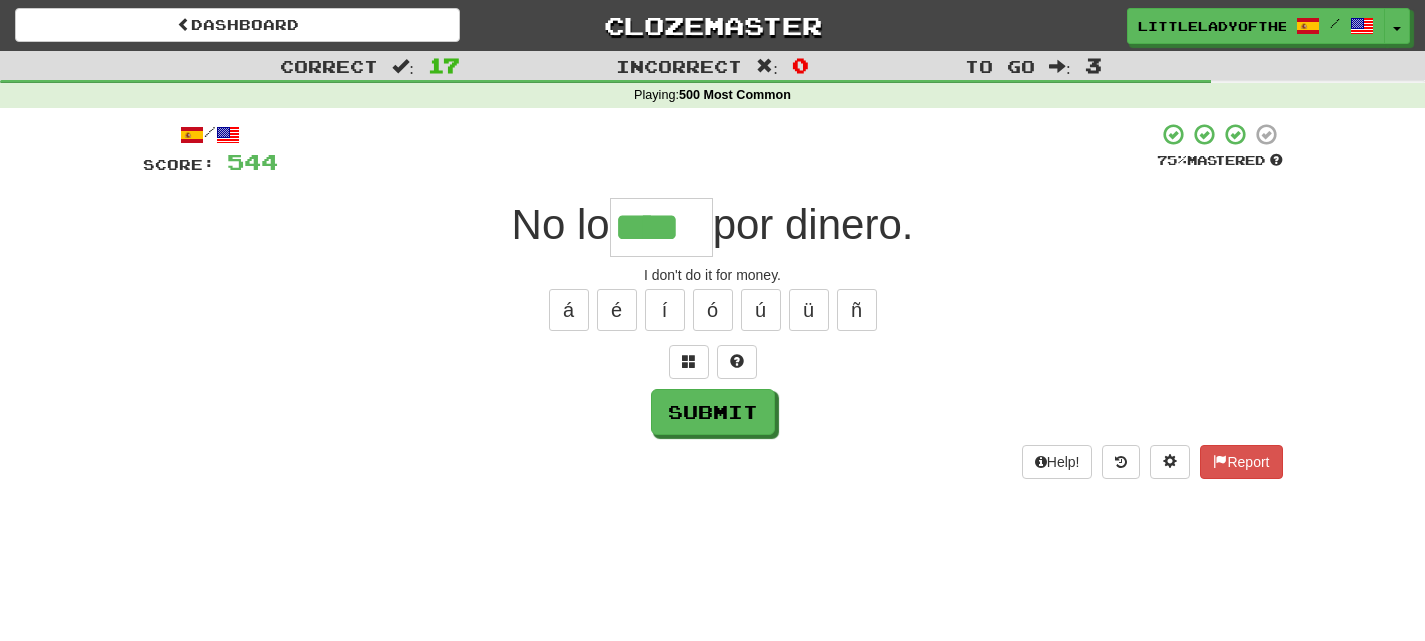 type on "****" 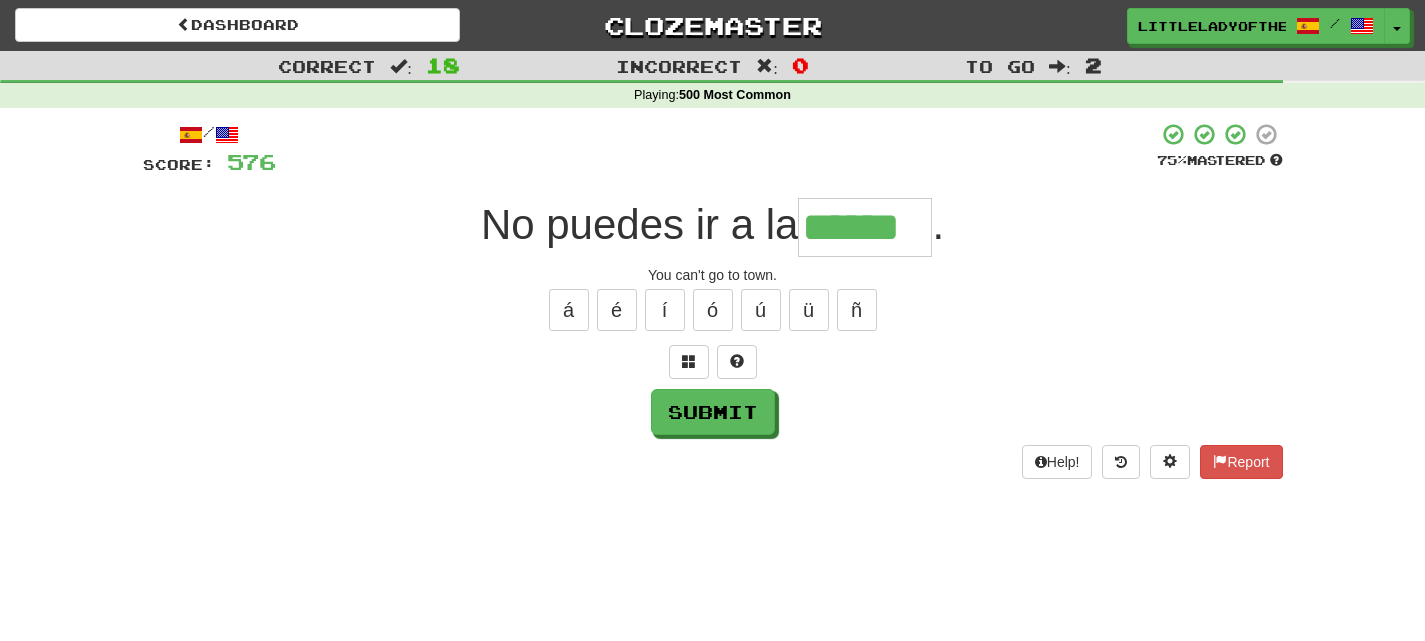 type on "******" 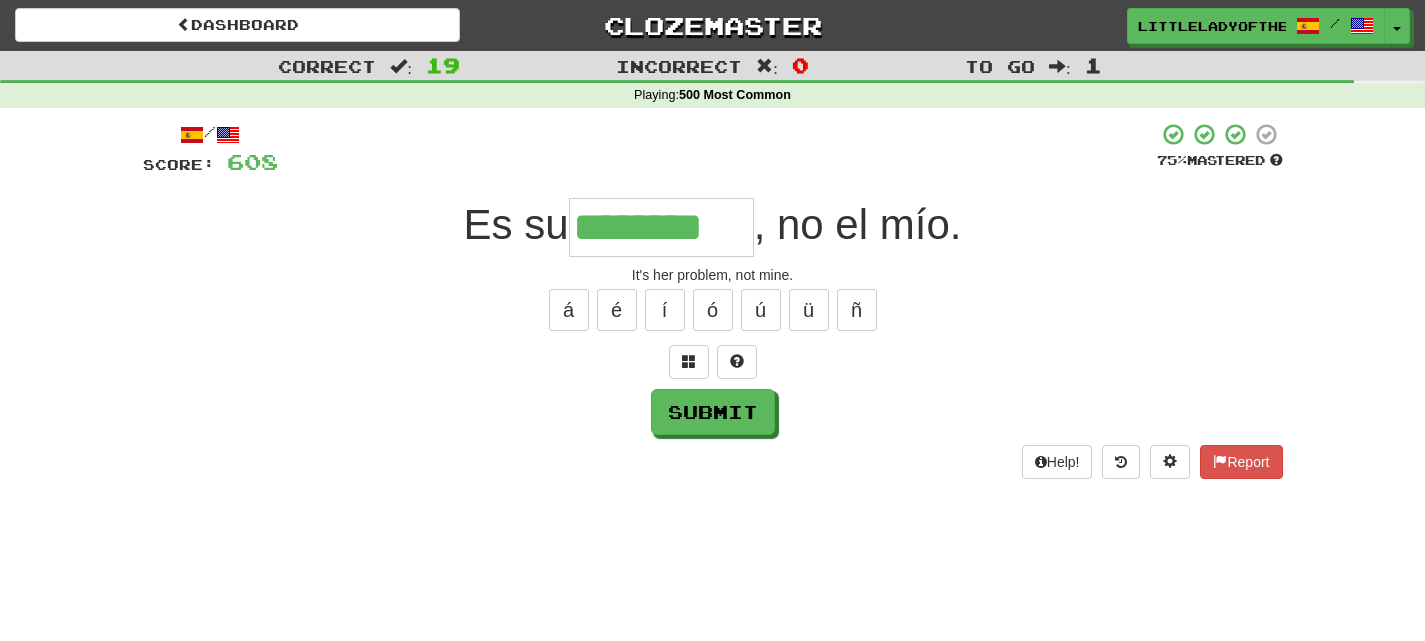 type on "********" 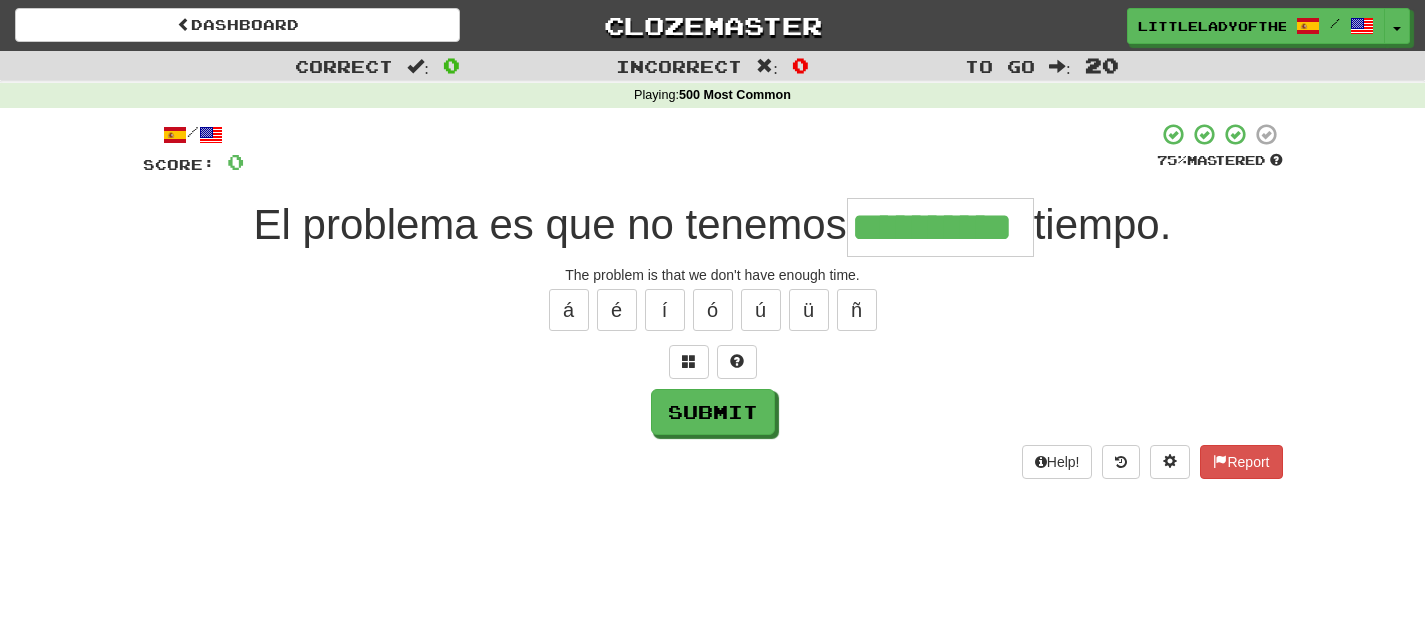 type on "**********" 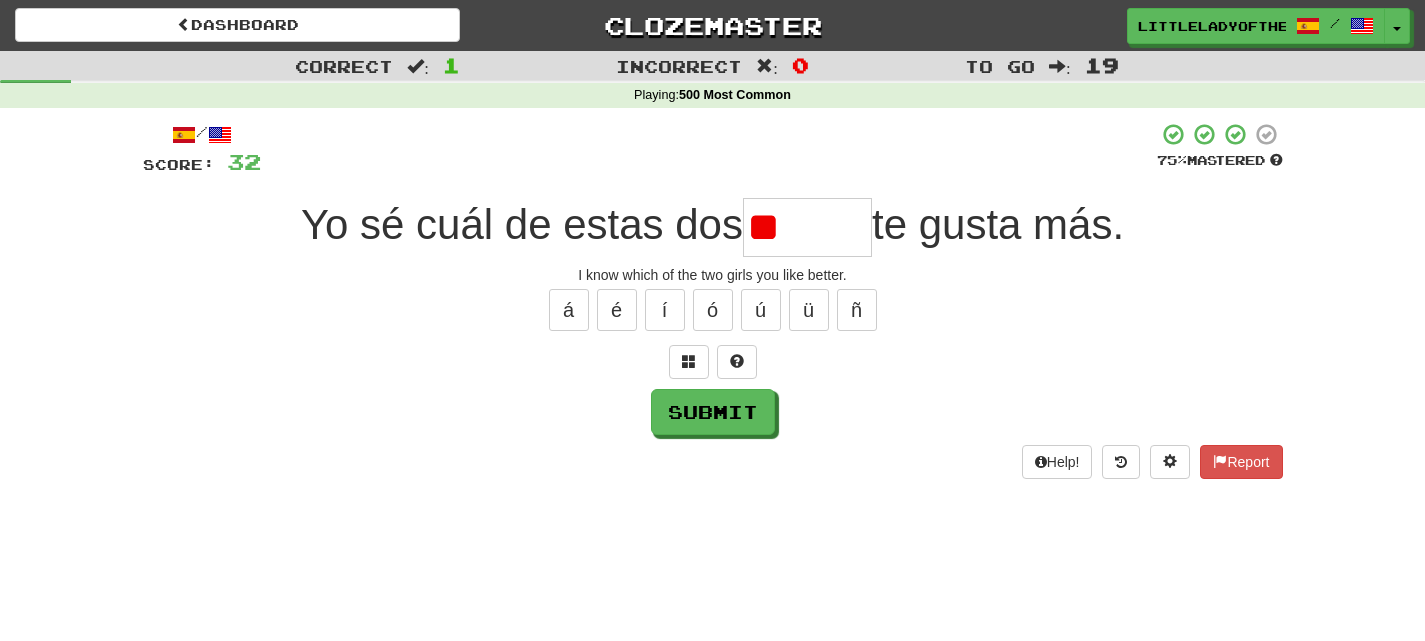 type on "*" 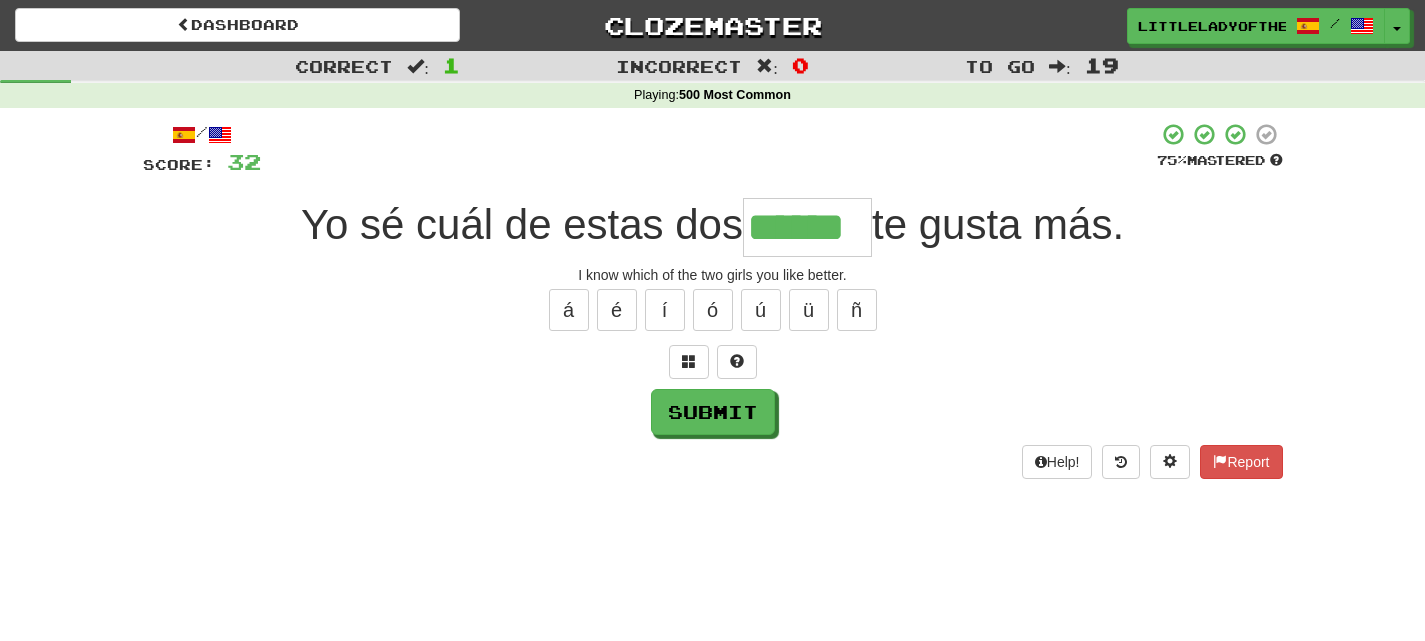 type on "******" 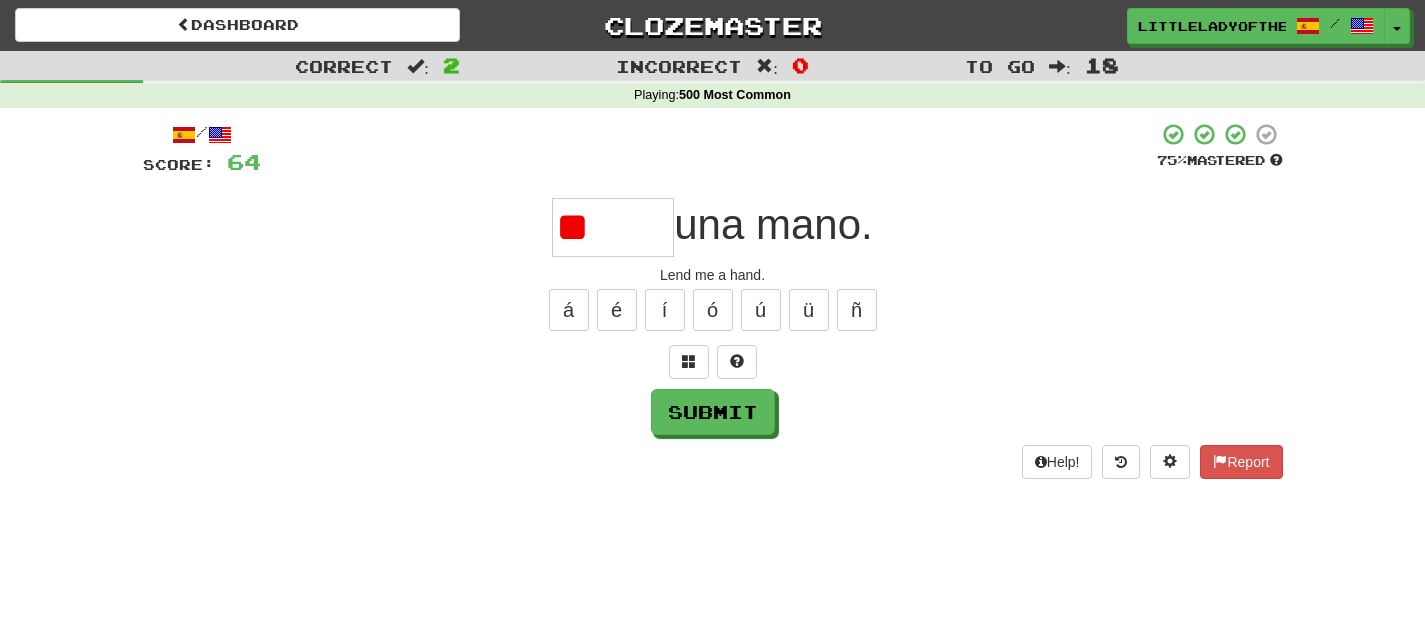 type on "*" 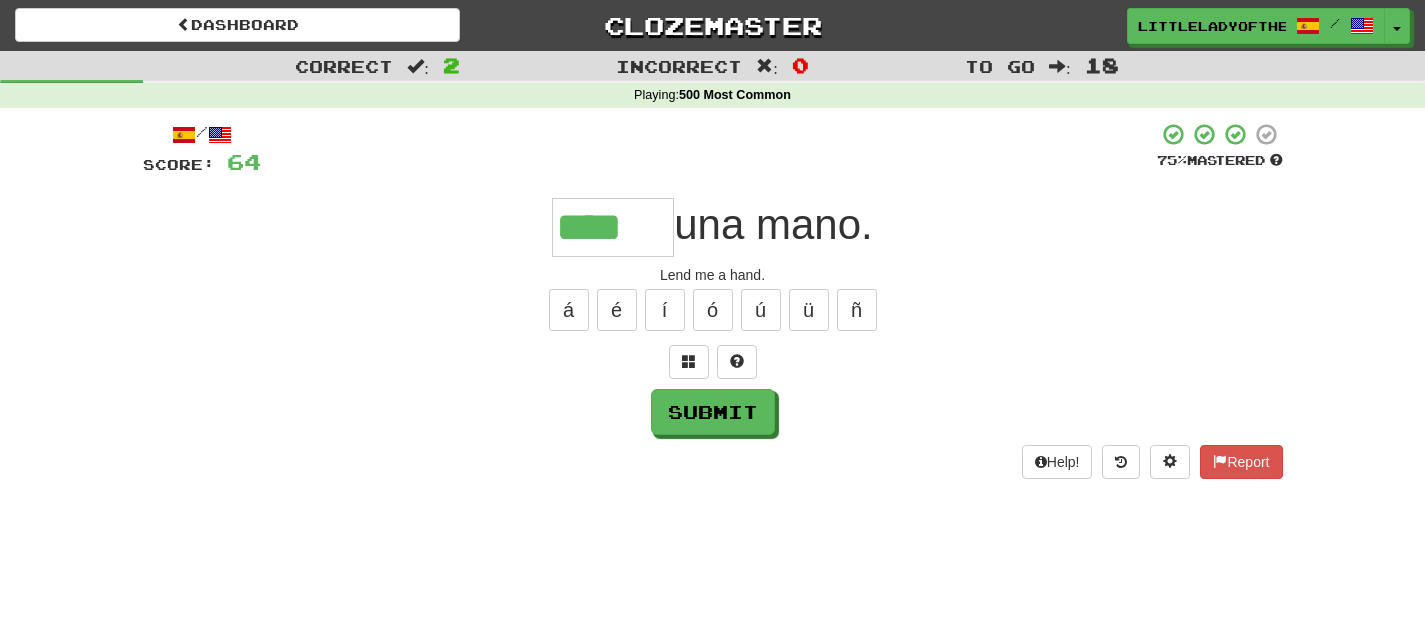 type on "****" 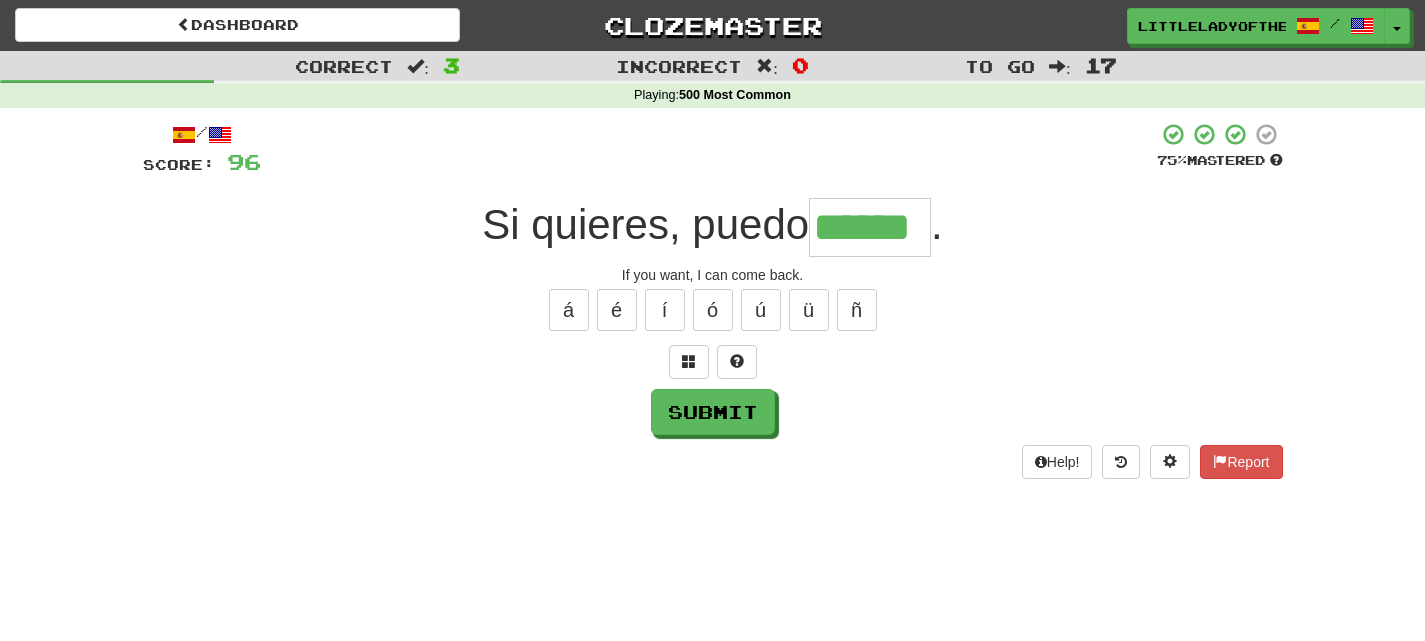 type on "******" 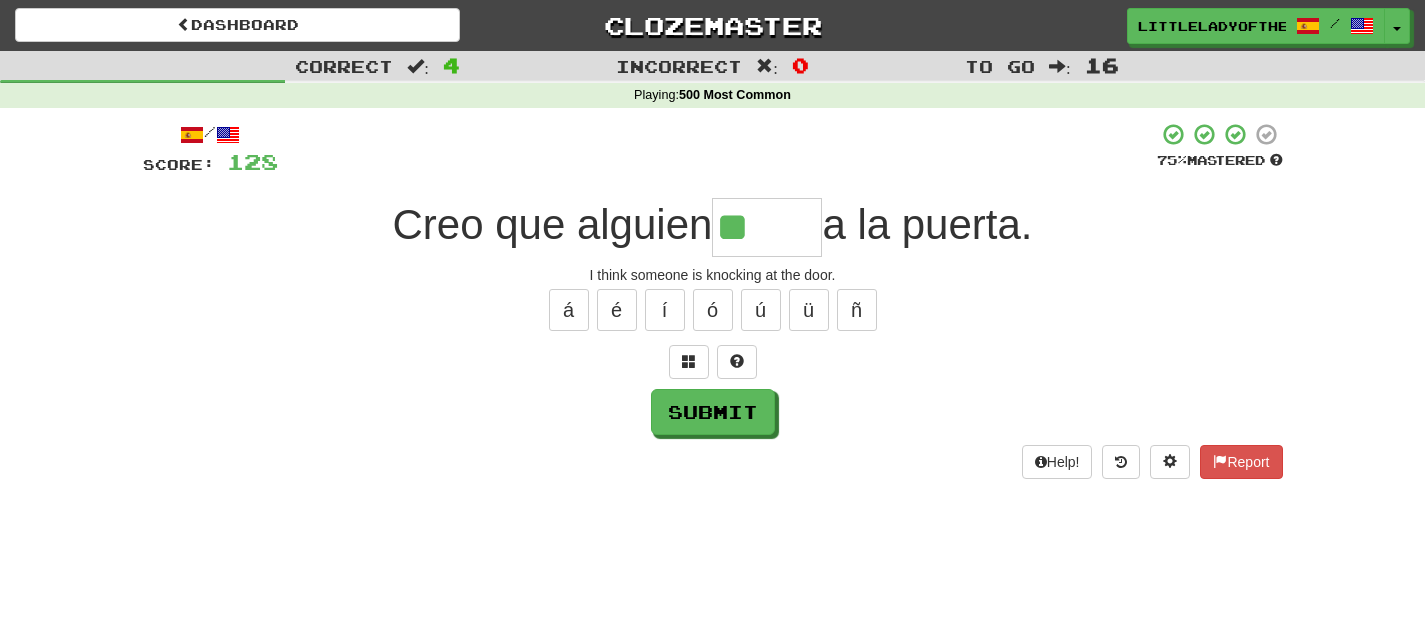 type on "*" 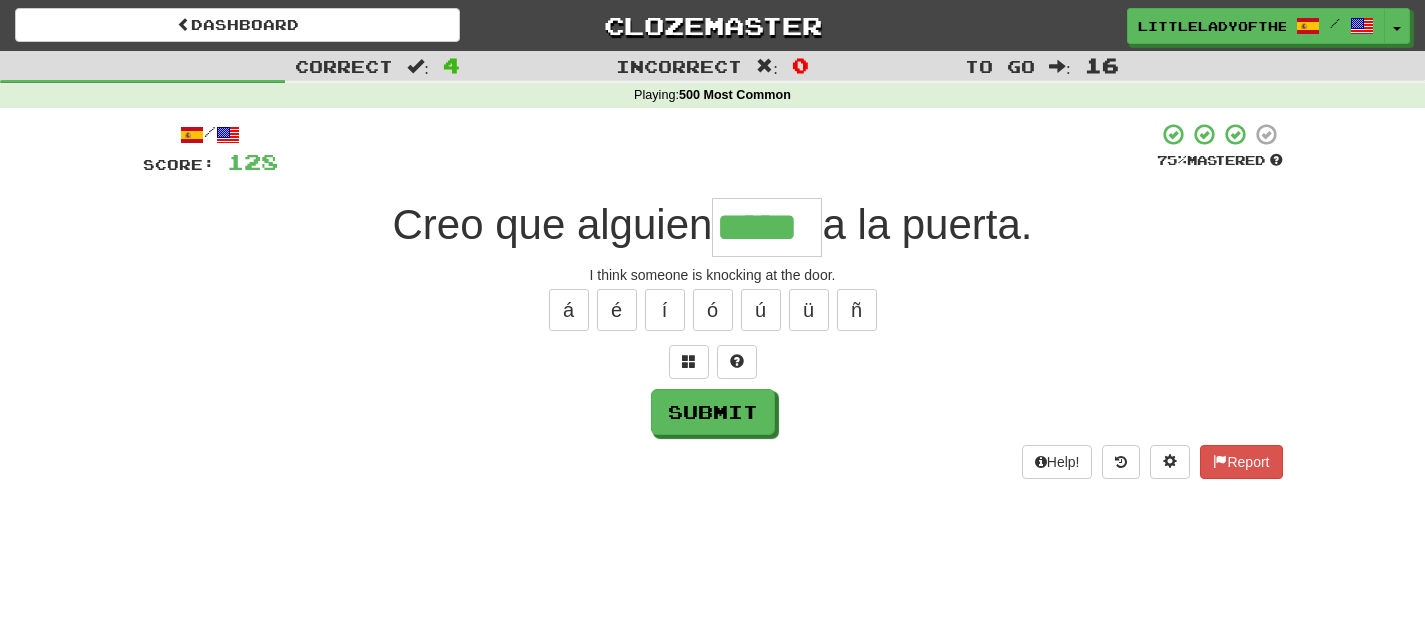 type on "*****" 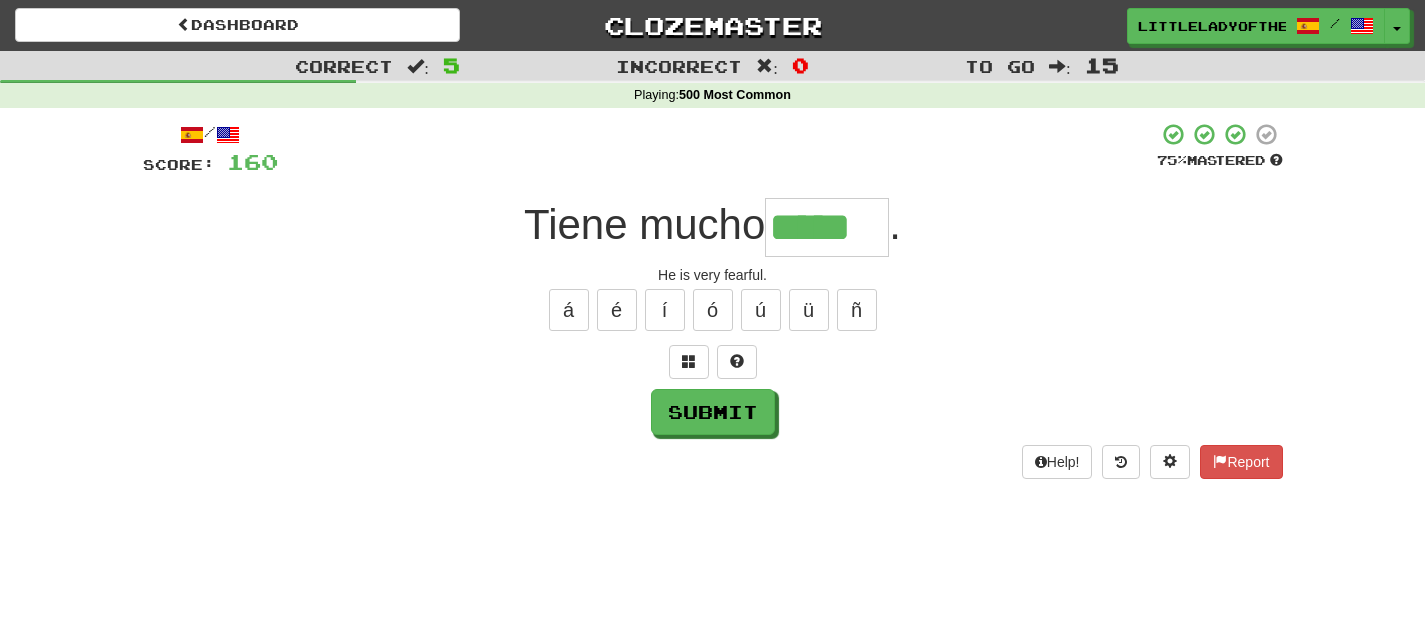 type on "*****" 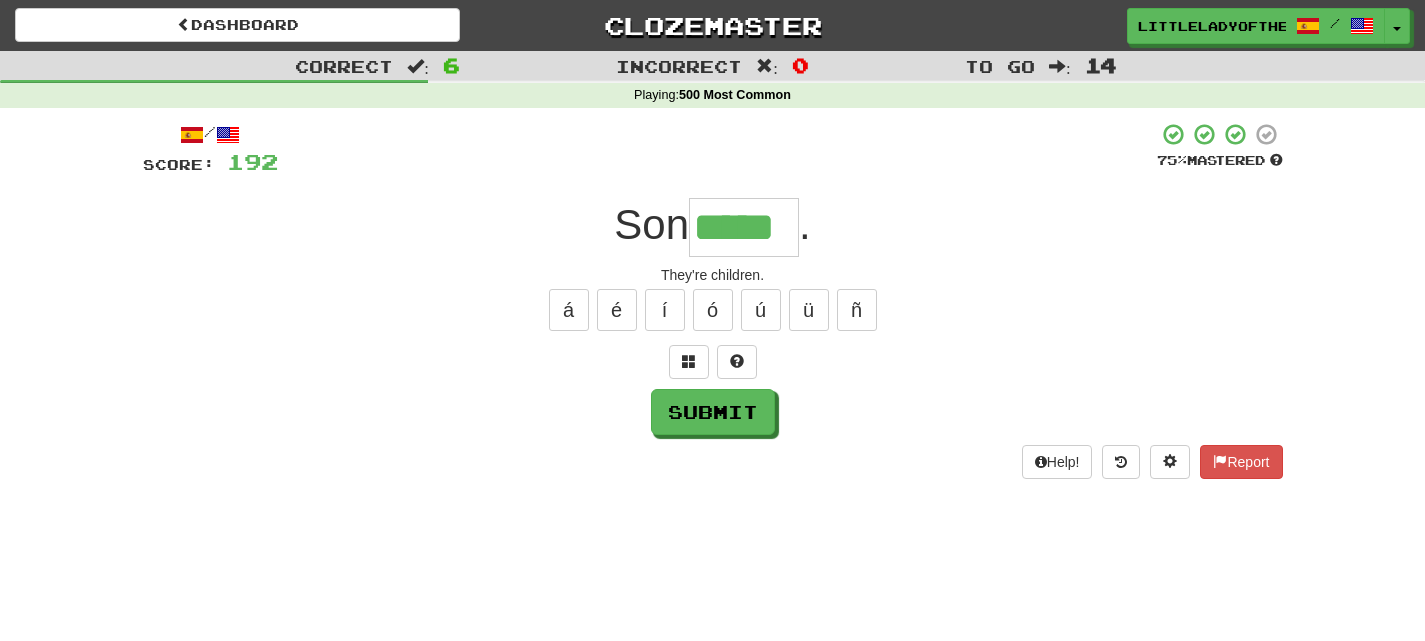 type on "*****" 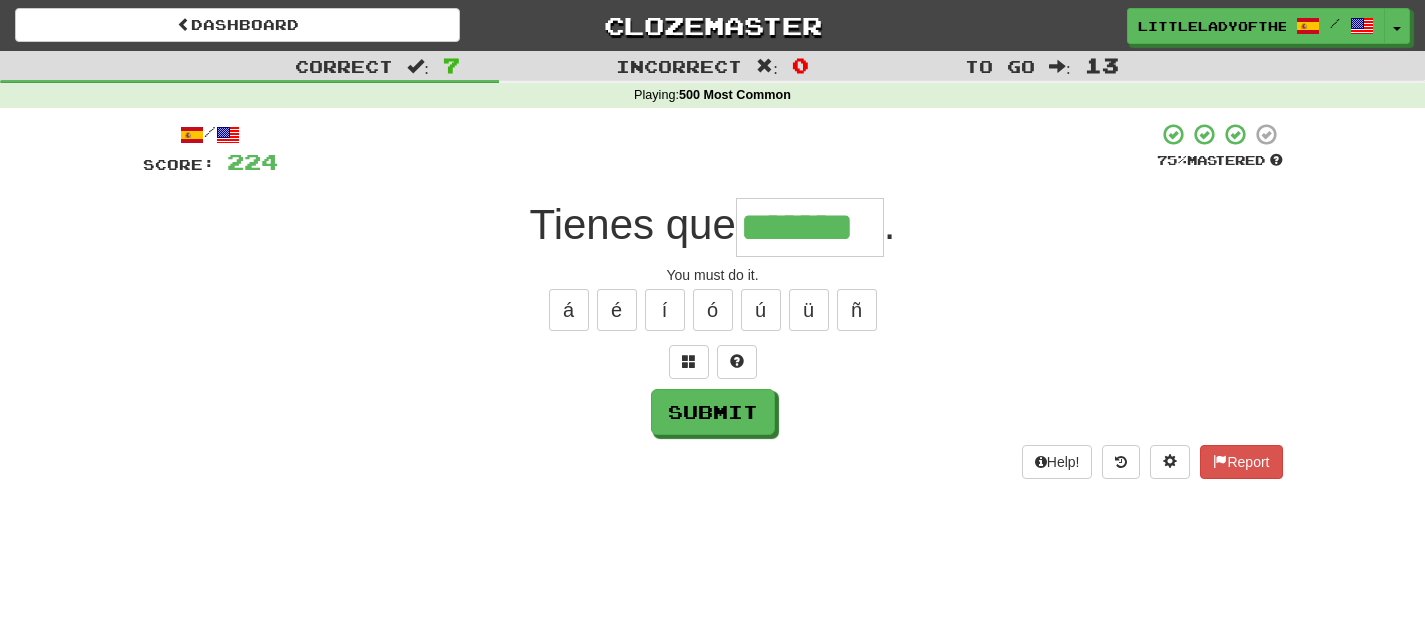 type on "*******" 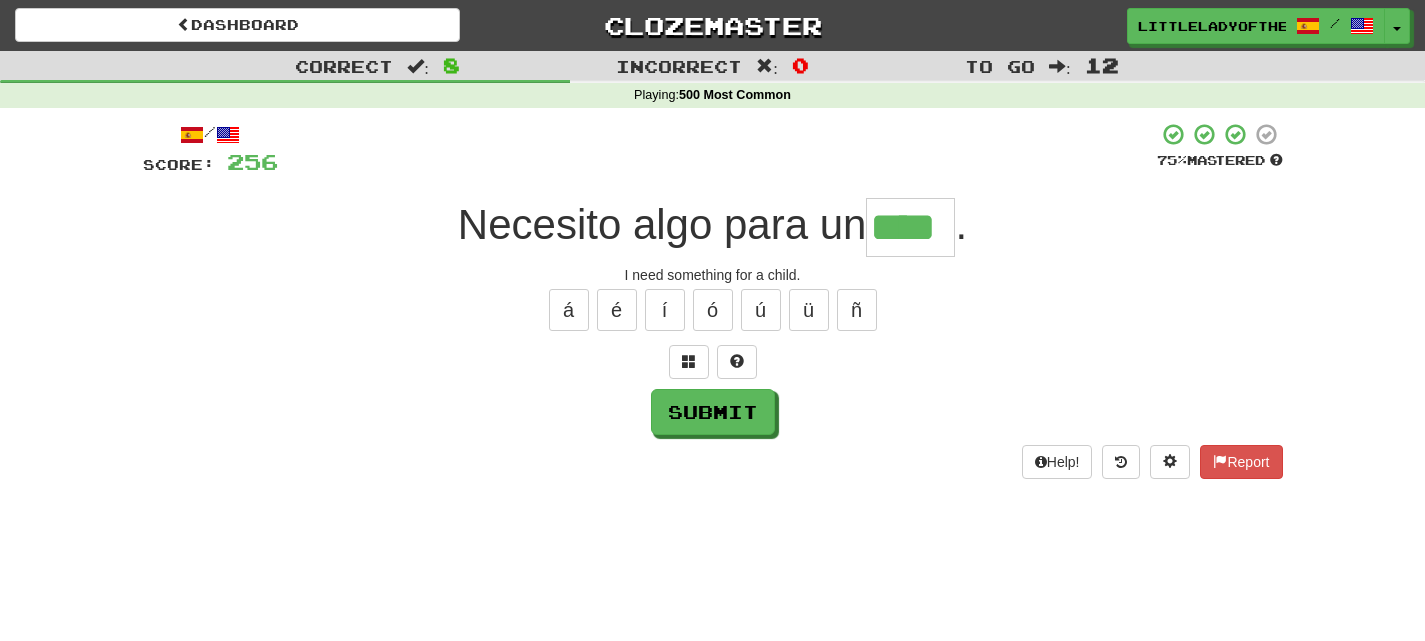 type on "****" 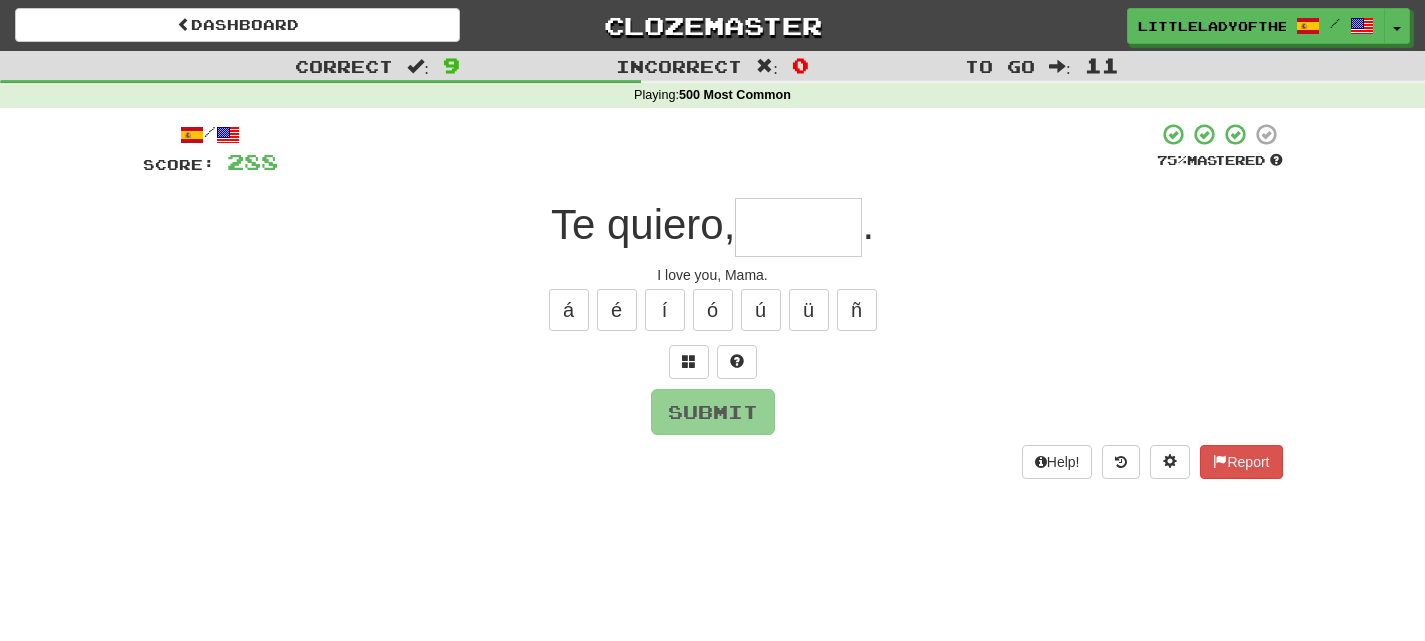 type on "*" 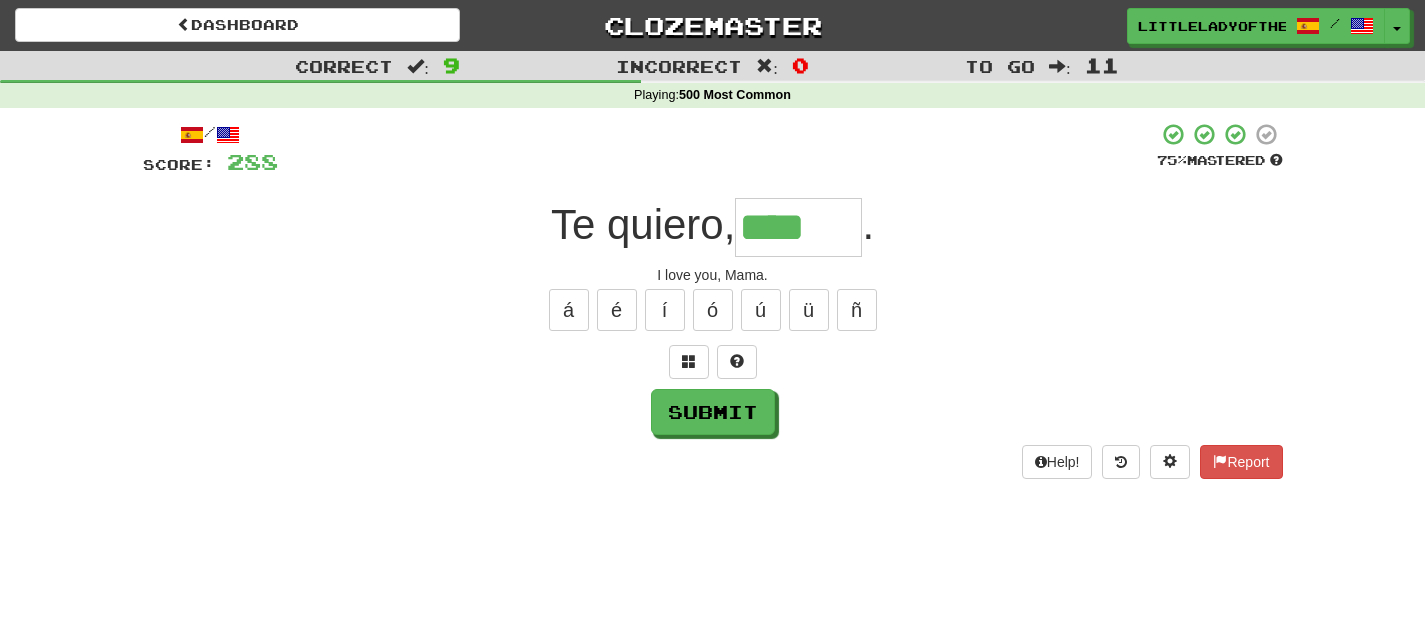 type on "****" 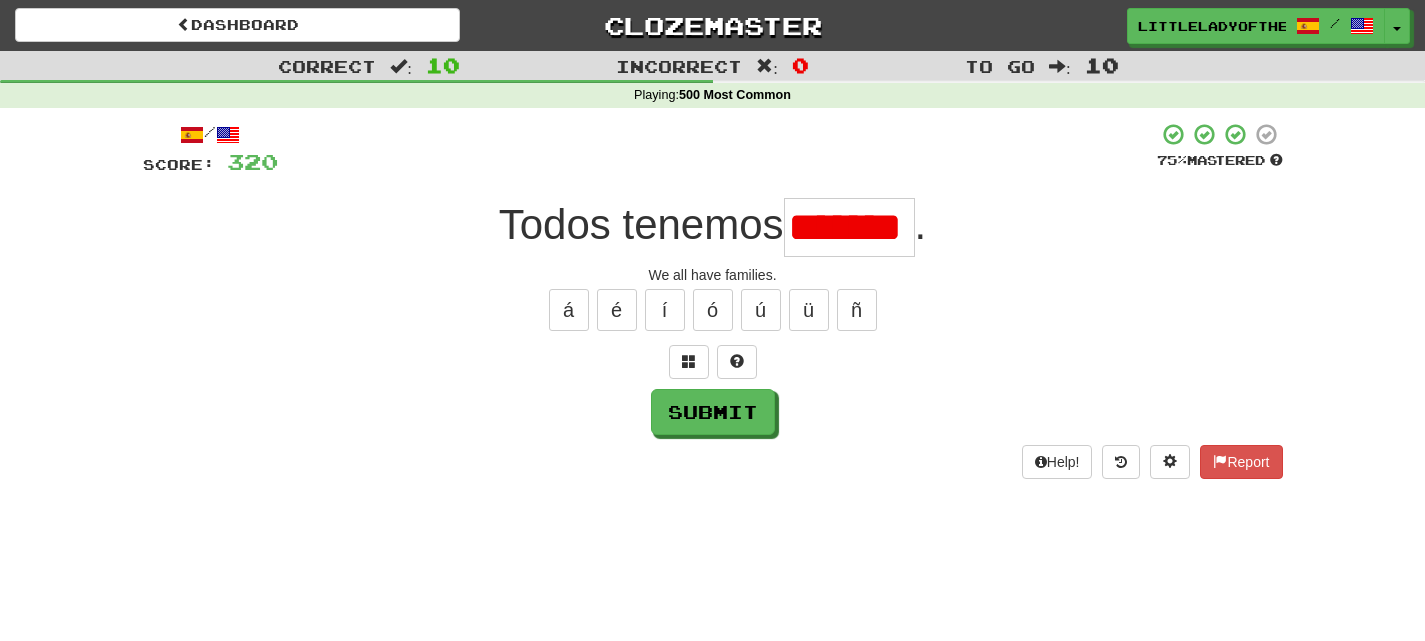 scroll, scrollTop: 0, scrollLeft: 0, axis: both 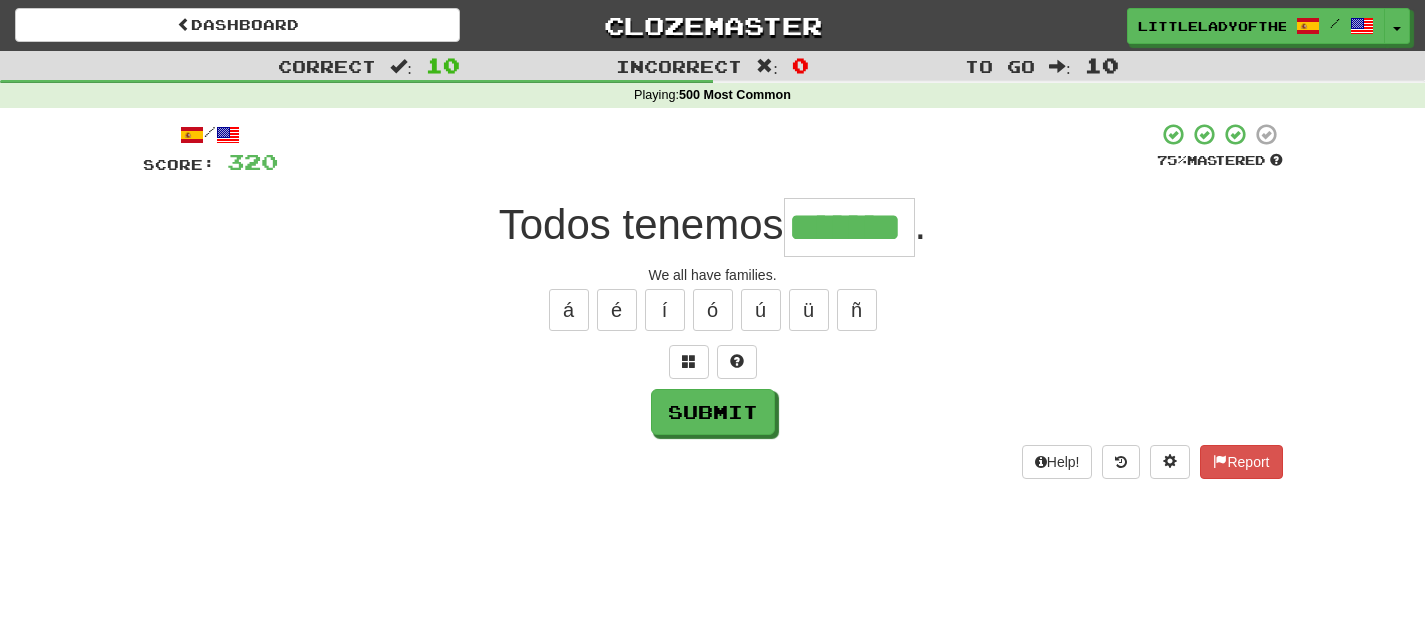 type on "*******" 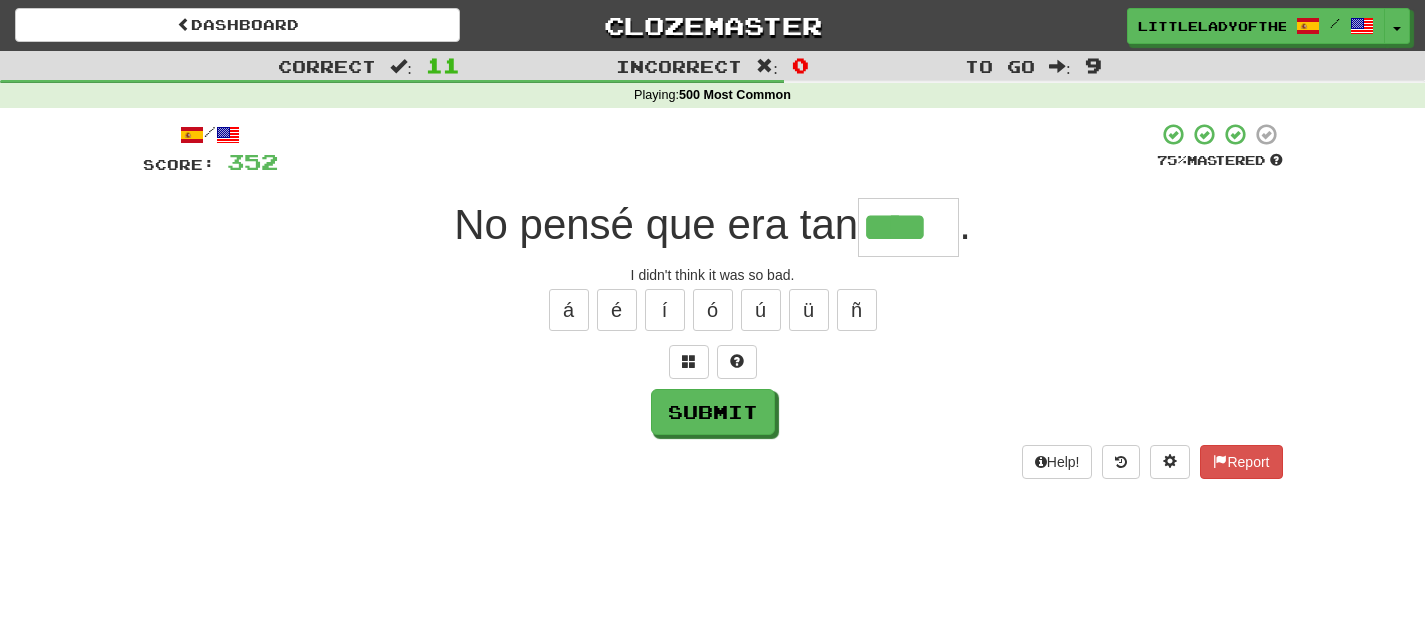 type on "****" 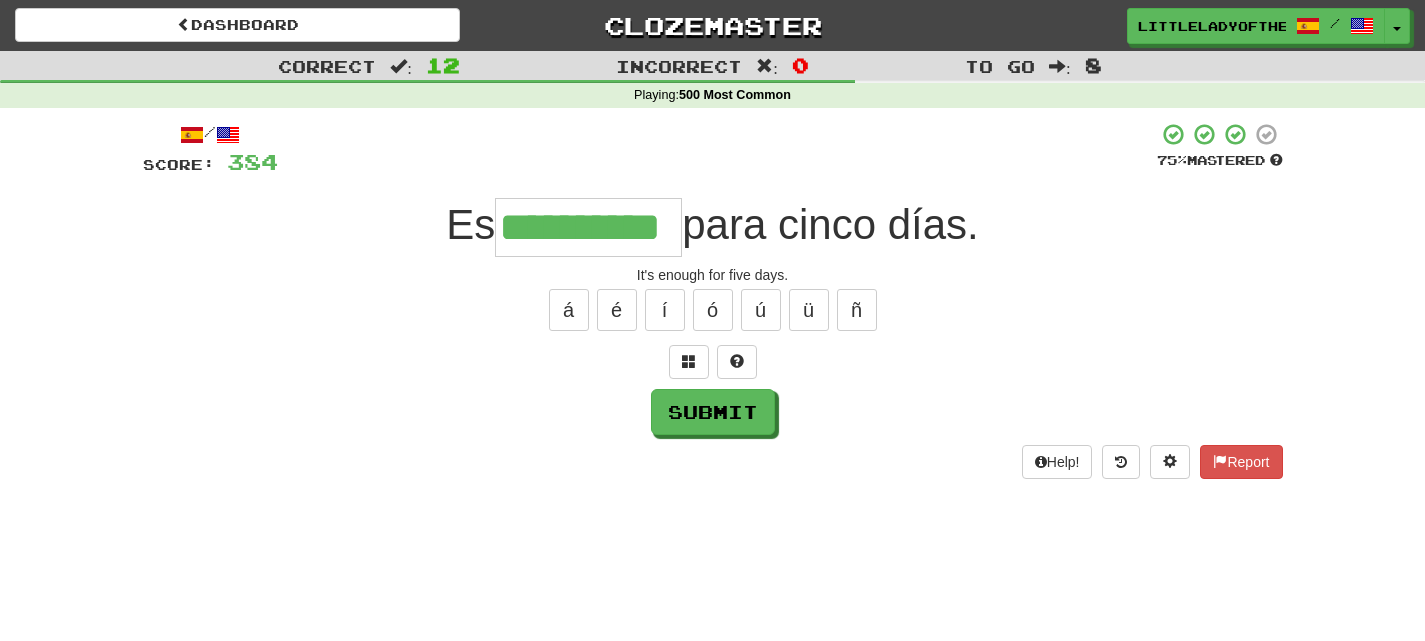 type on "**********" 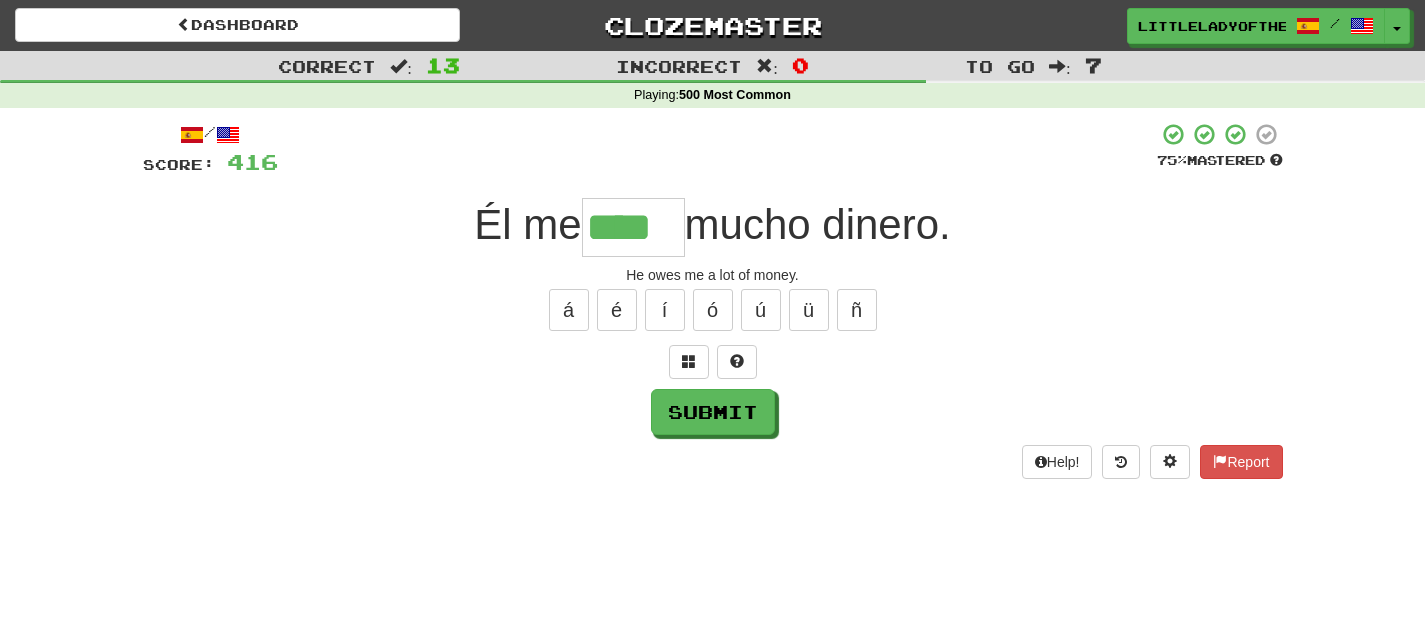 type on "****" 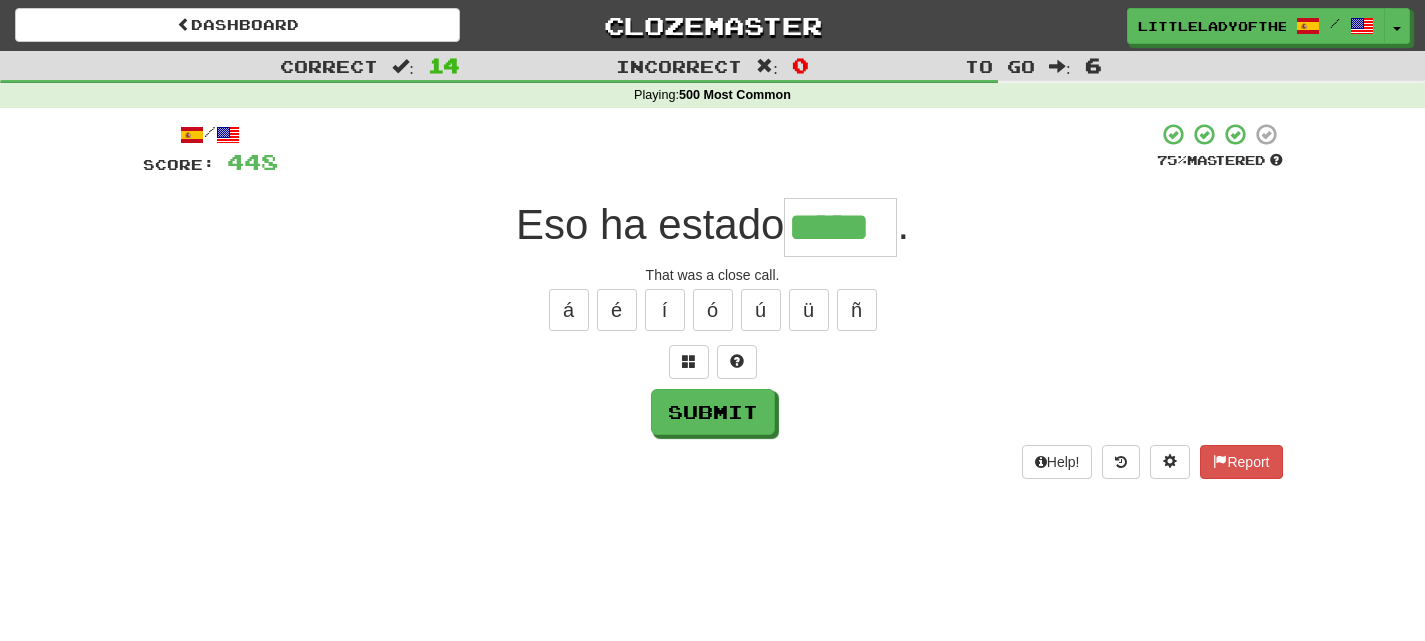 type on "*****" 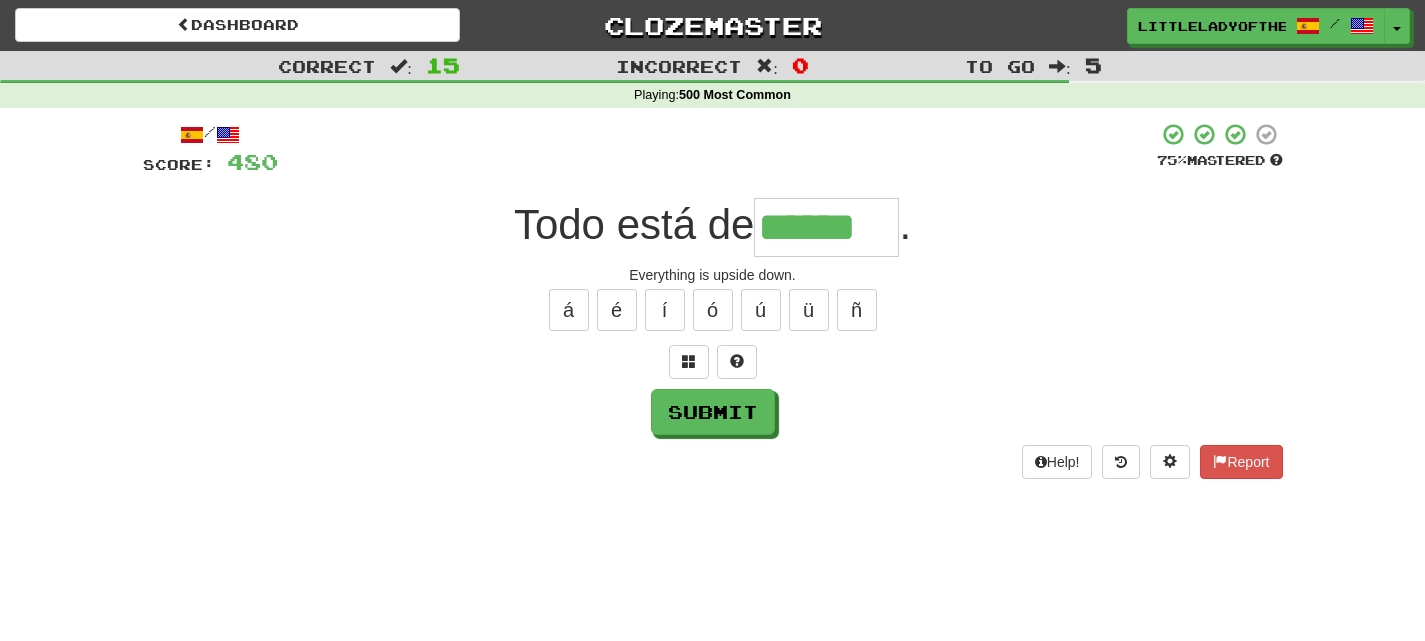 type on "******" 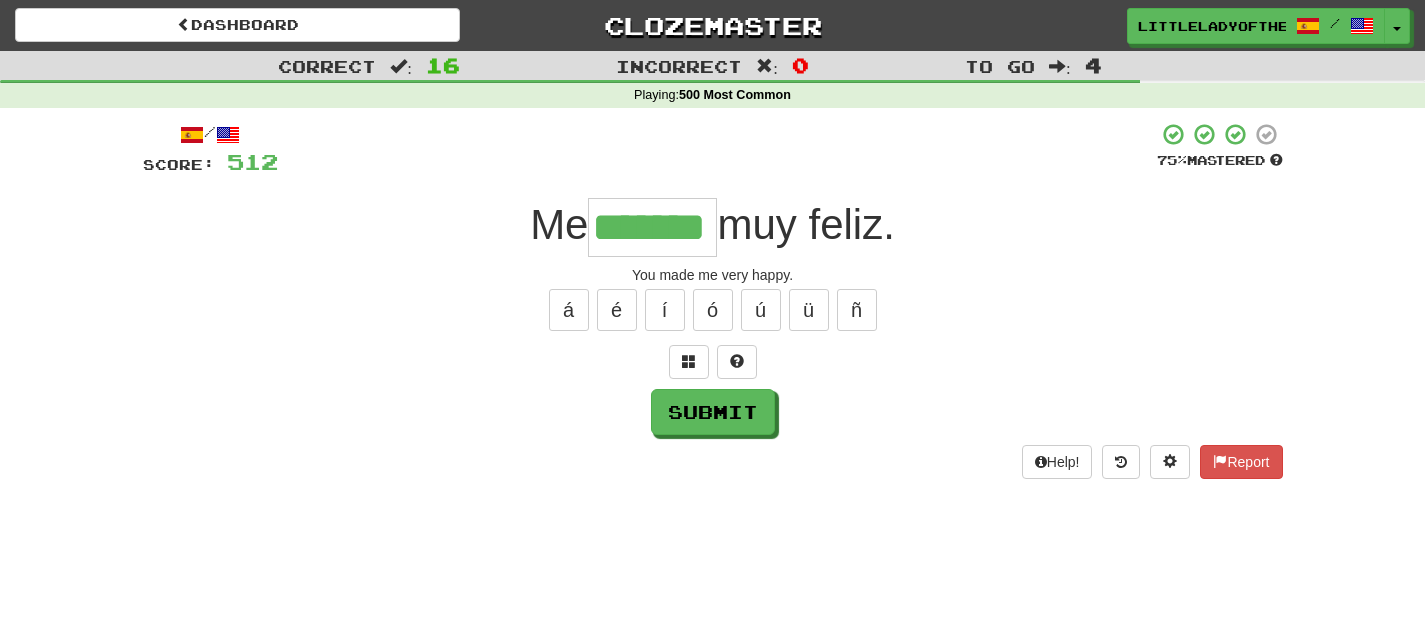 type on "*******" 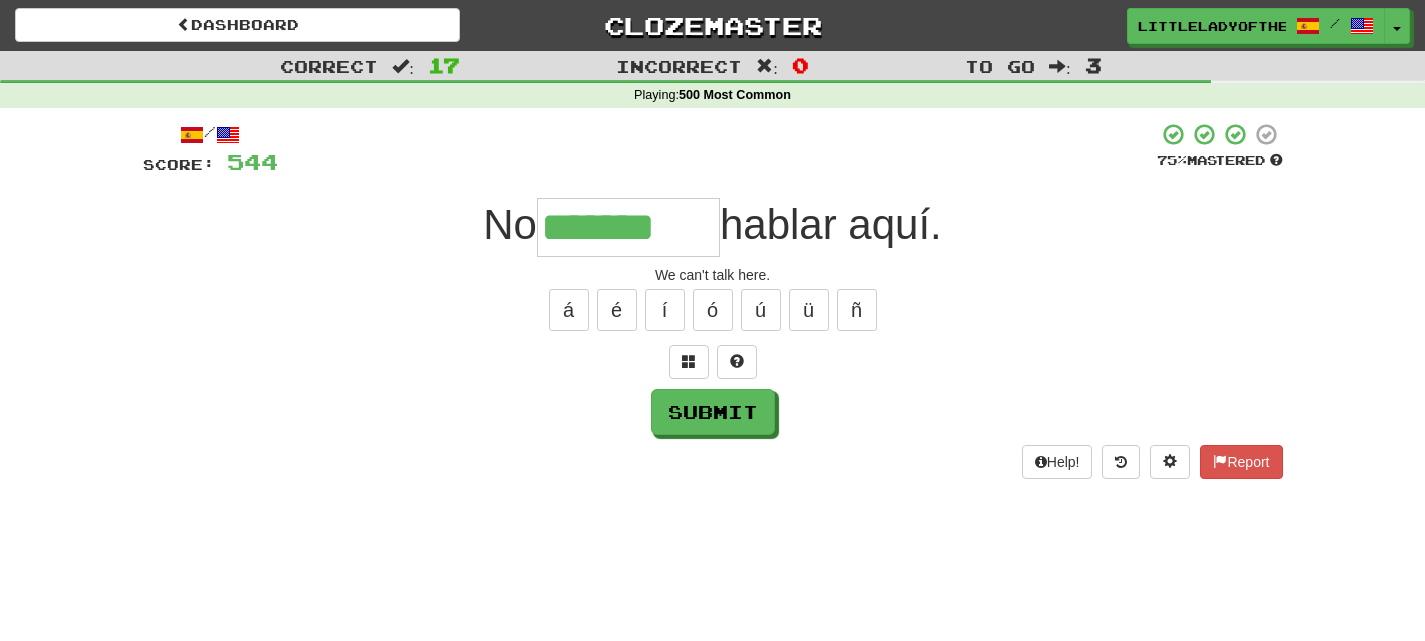 type on "*******" 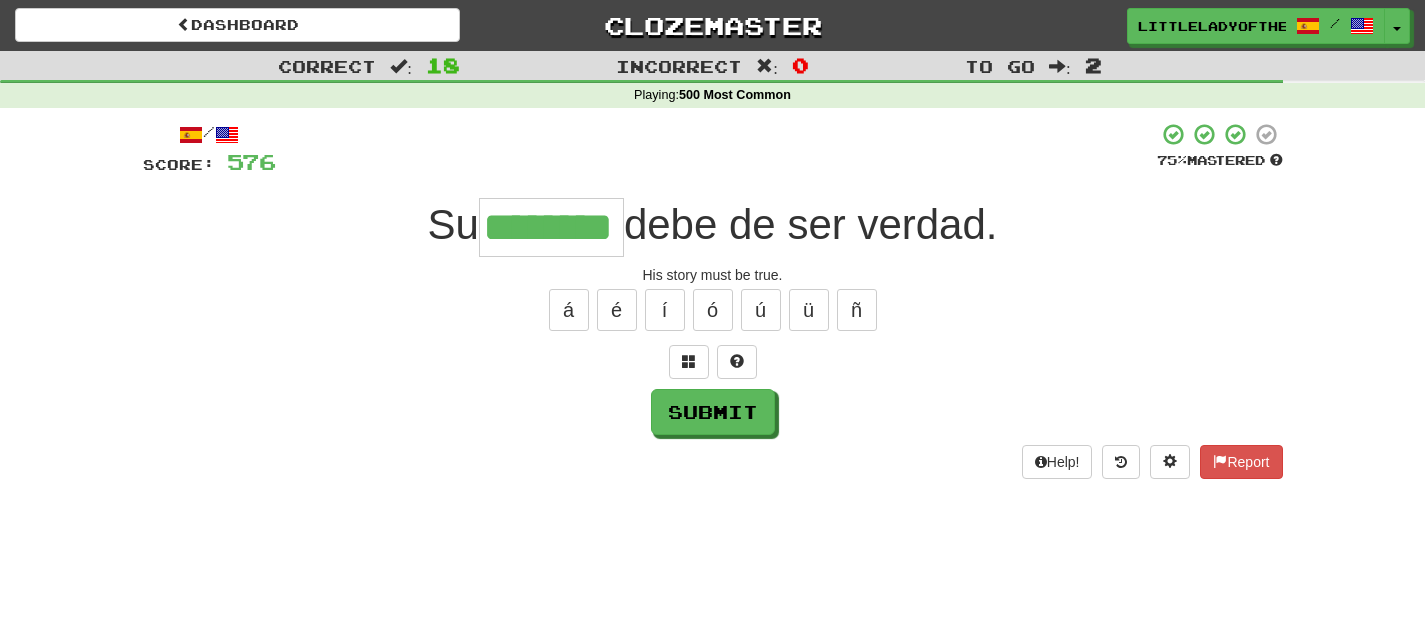 type on "********" 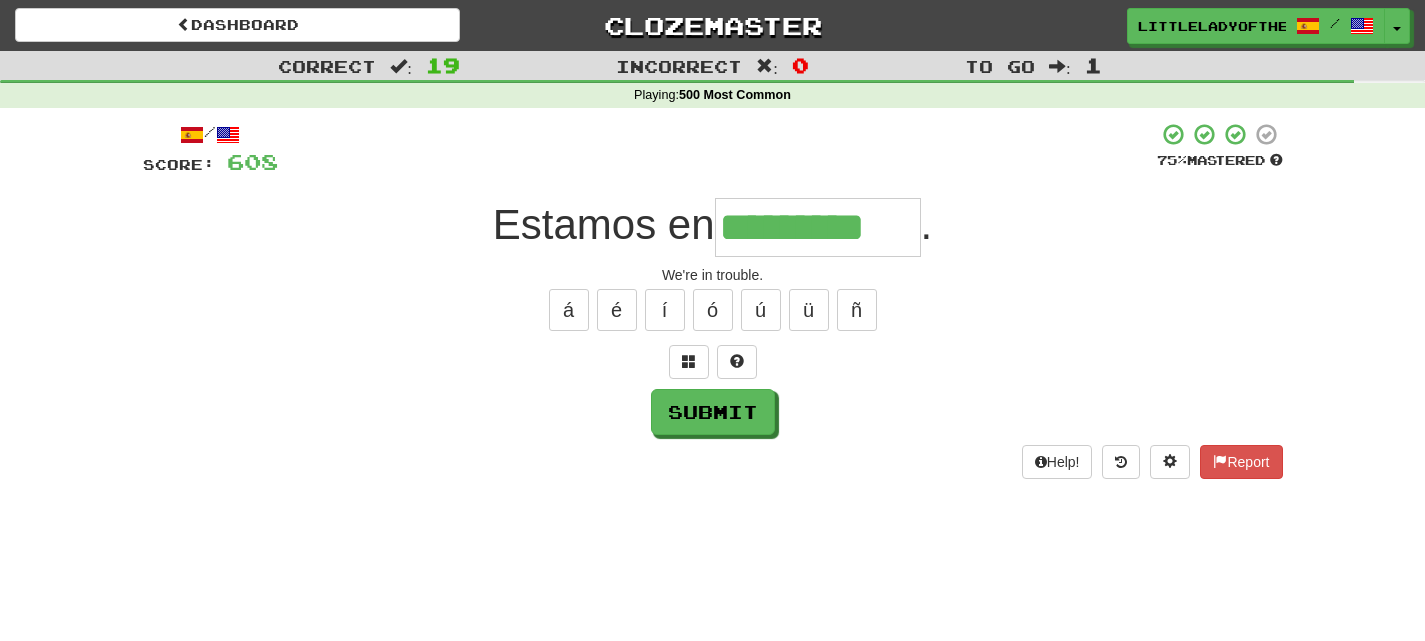 type on "*********" 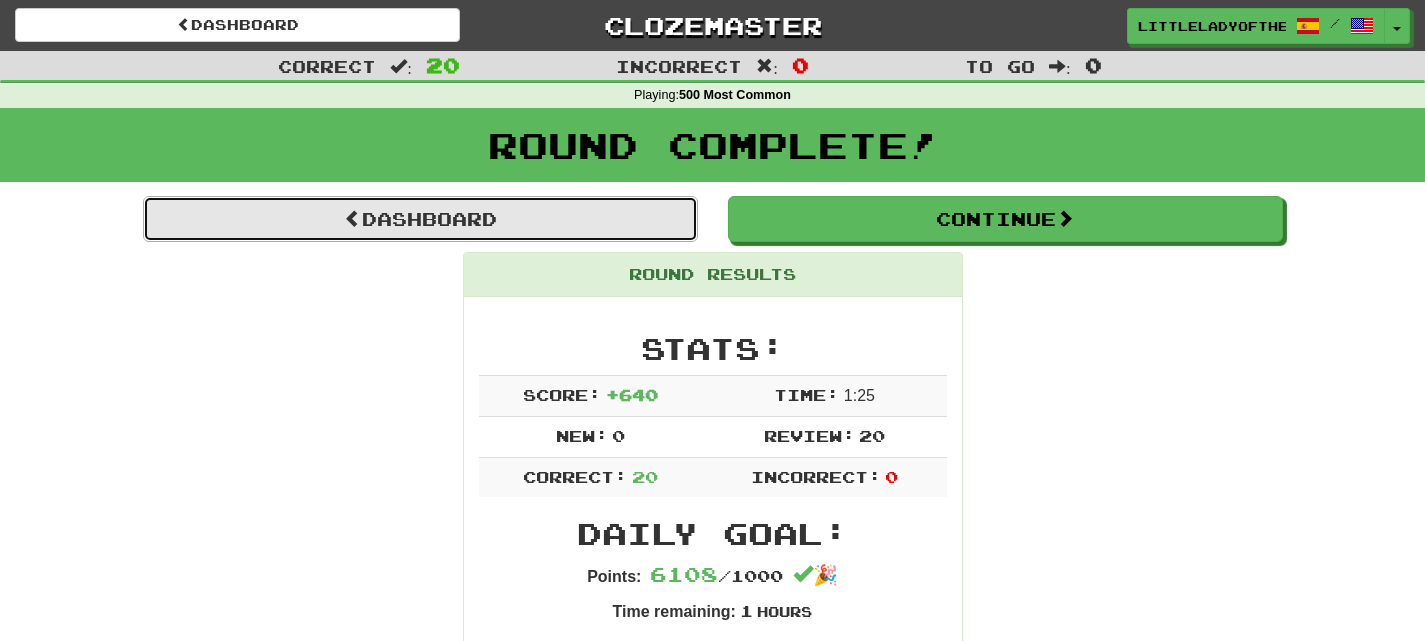 click on "Dashboard" at bounding box center [420, 219] 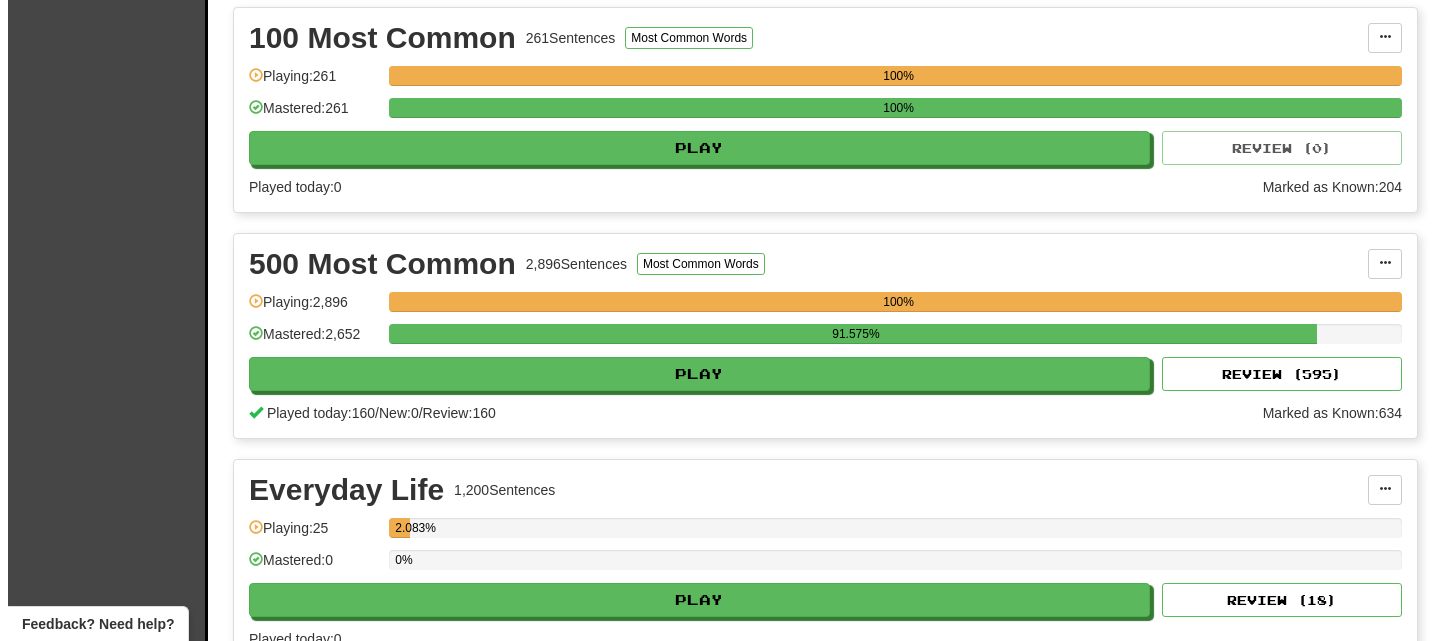 scroll, scrollTop: 629, scrollLeft: 0, axis: vertical 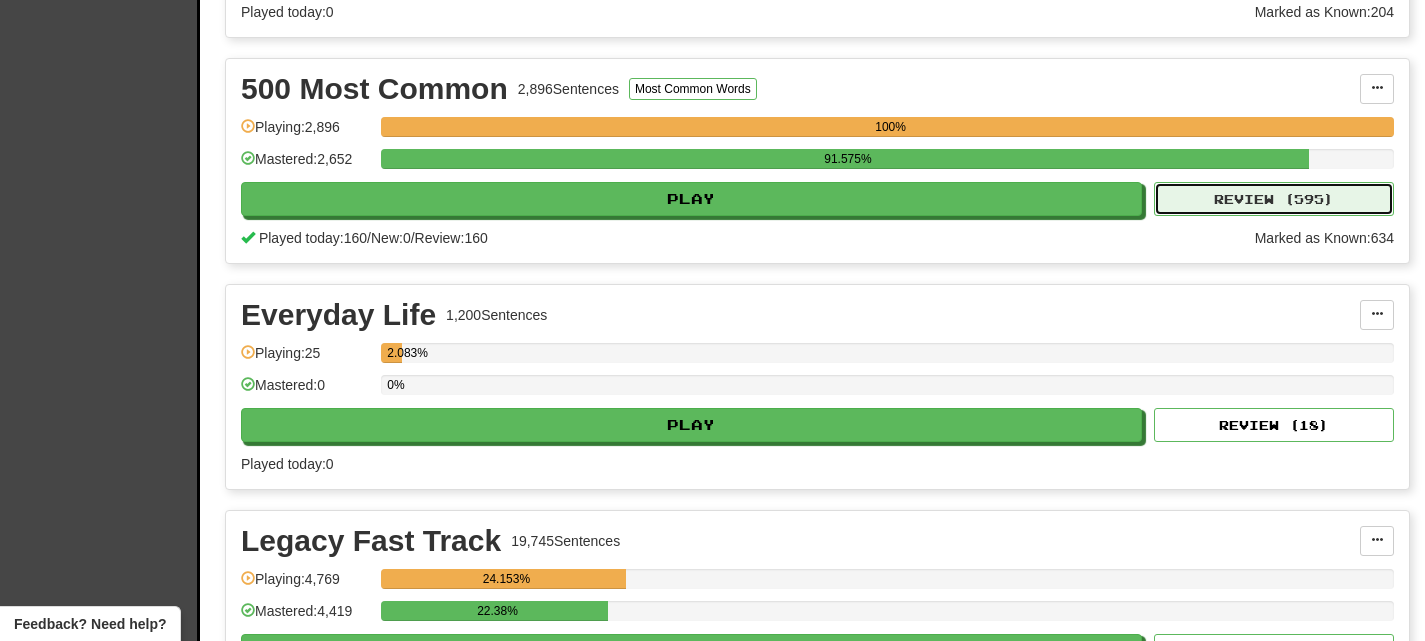 click on "Review ( 595 )" at bounding box center (1274, 199) 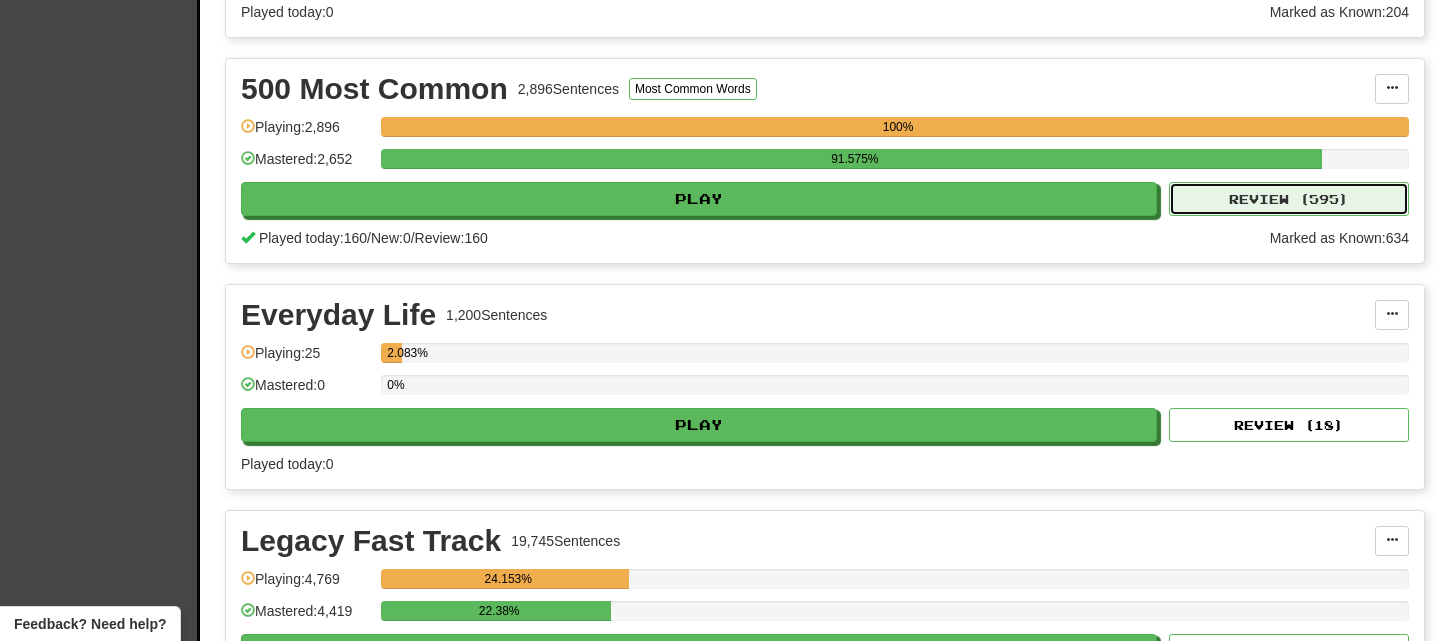 select on "**" 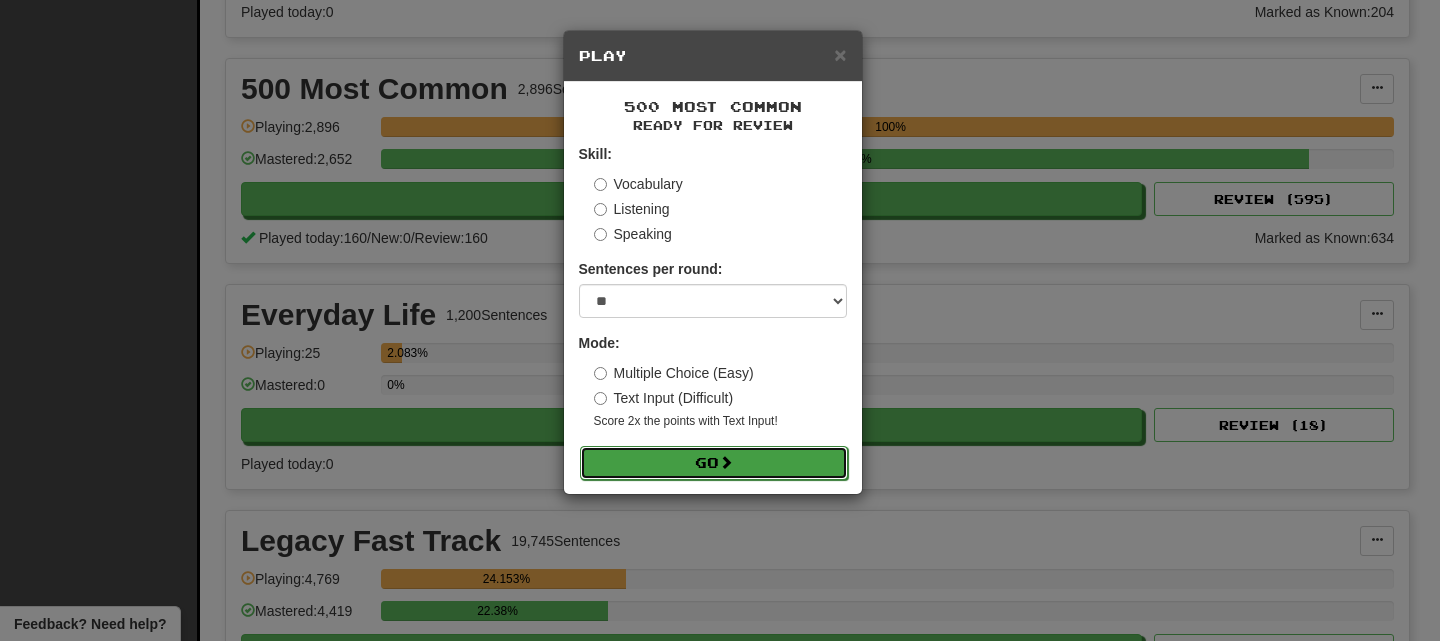 click on "Go" at bounding box center (714, 463) 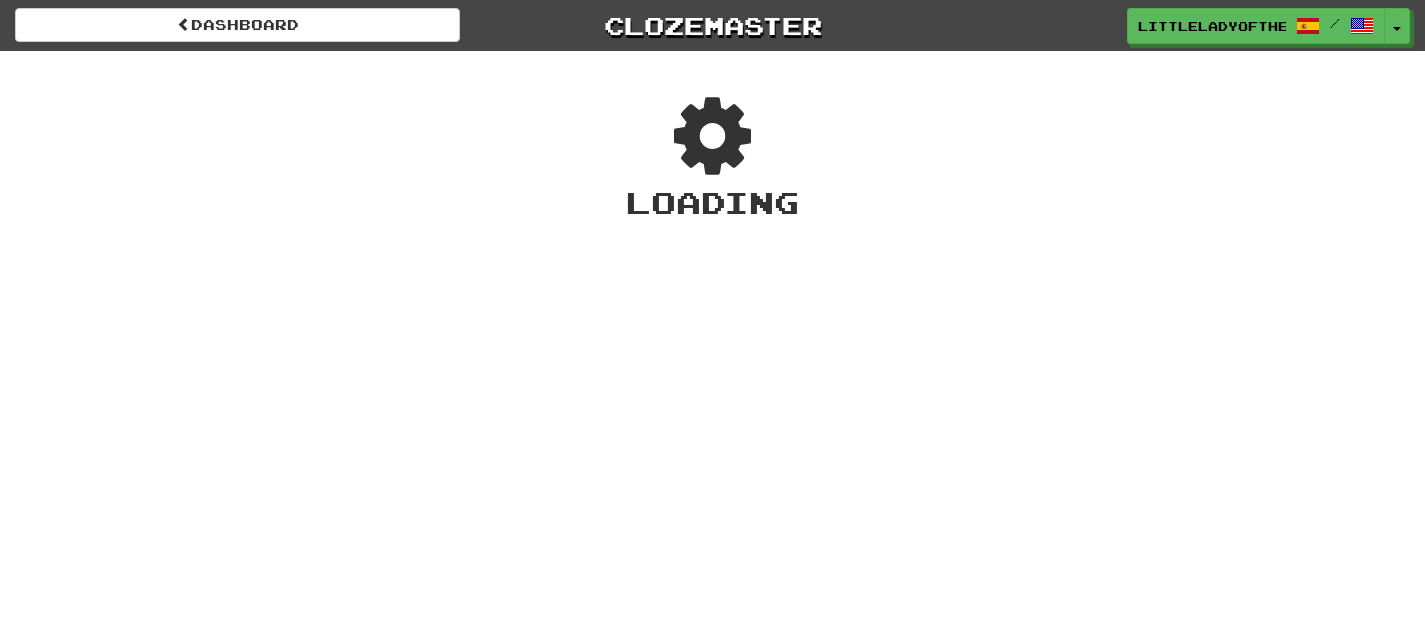 scroll, scrollTop: 0, scrollLeft: 0, axis: both 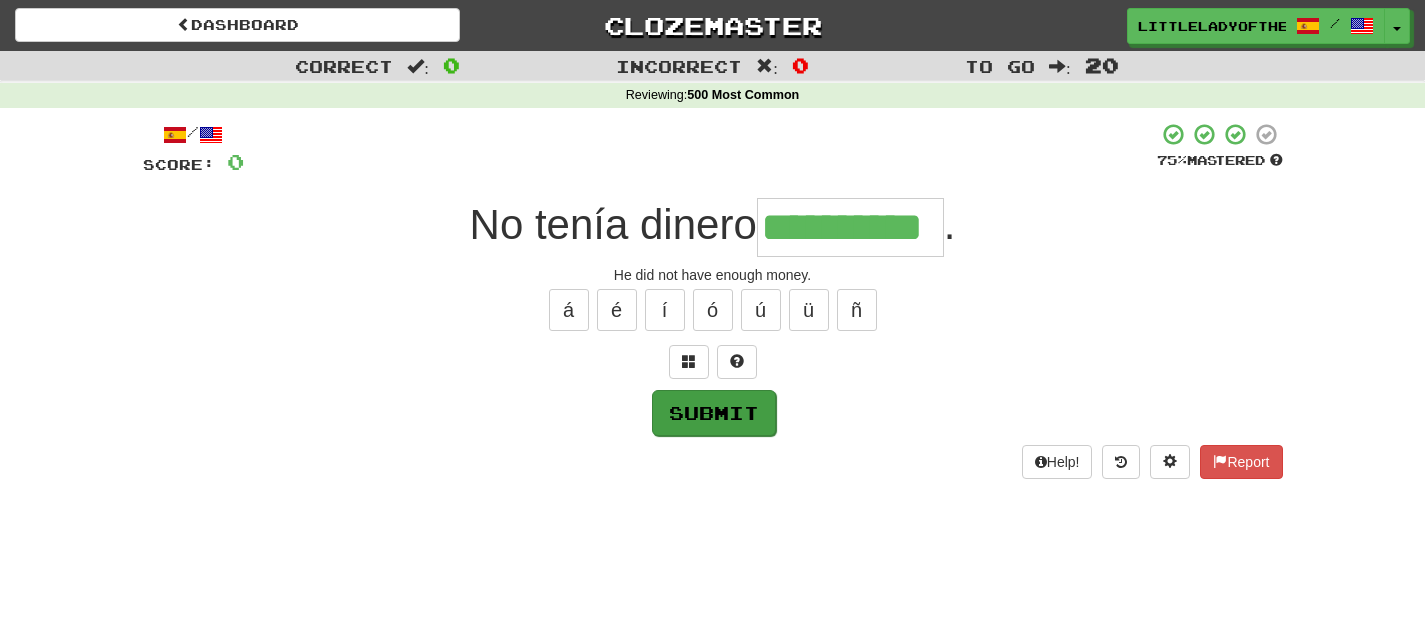 type on "**********" 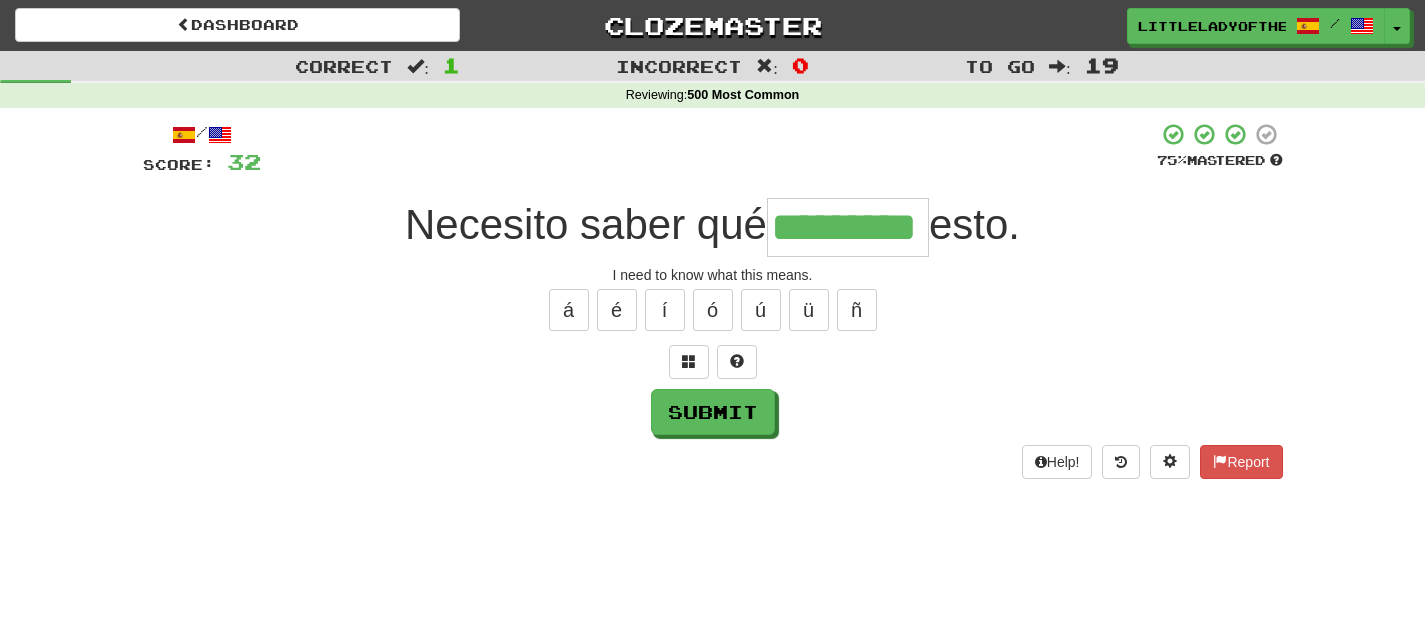 type on "*********" 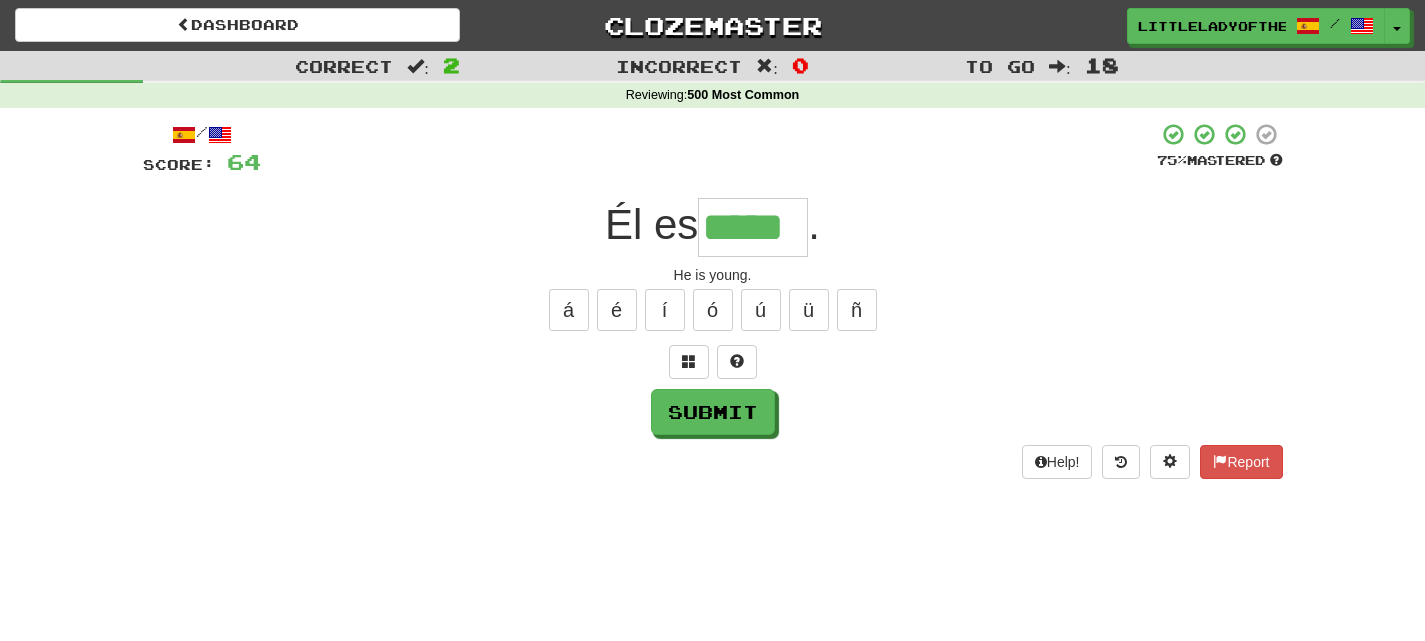 type on "*****" 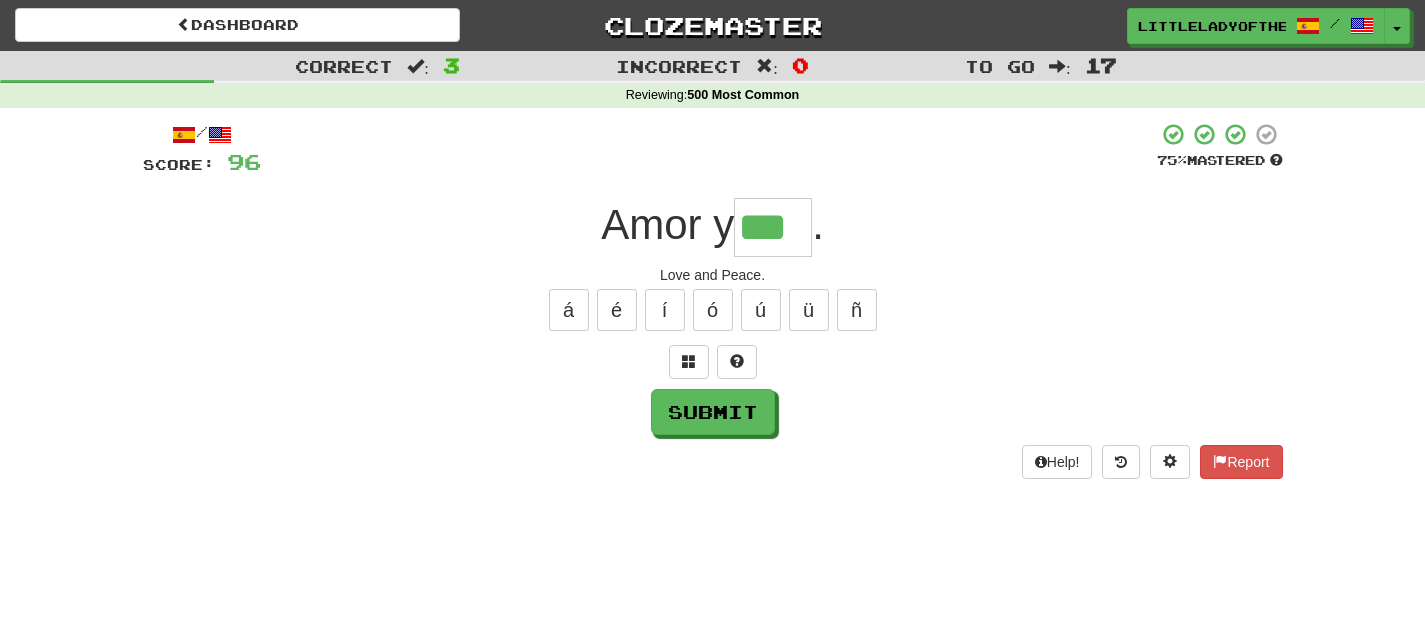 type on "***" 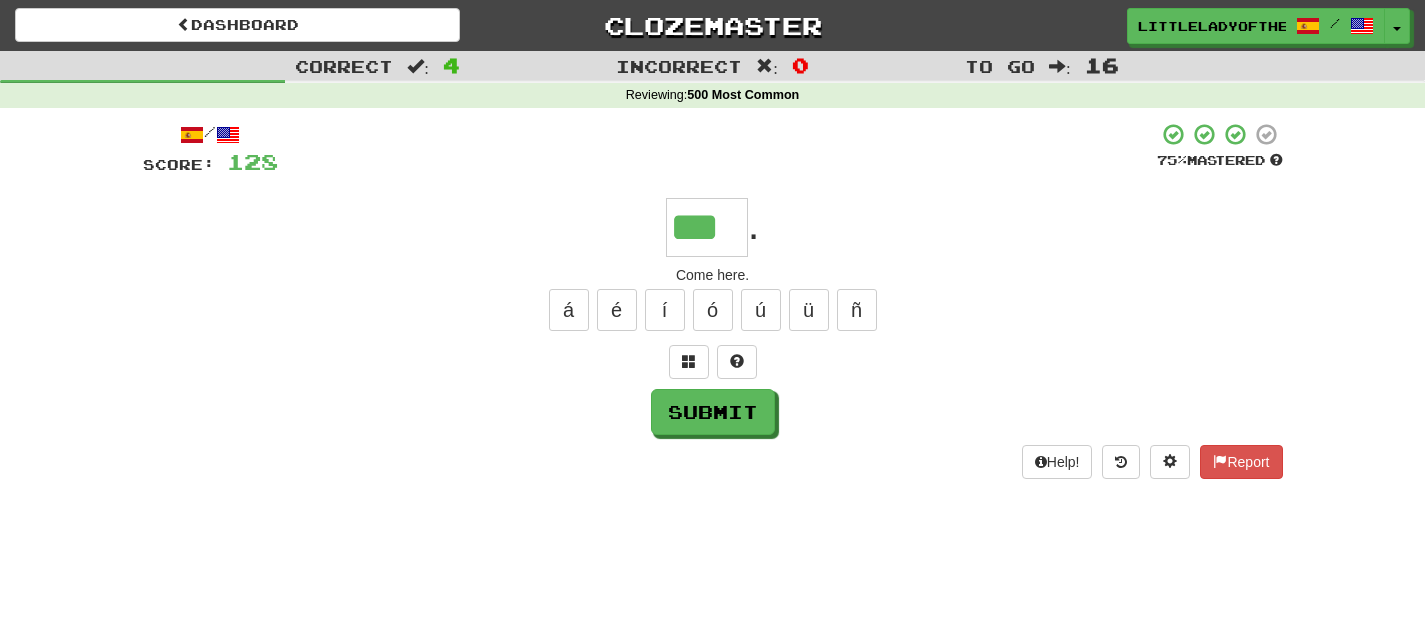 type on "***" 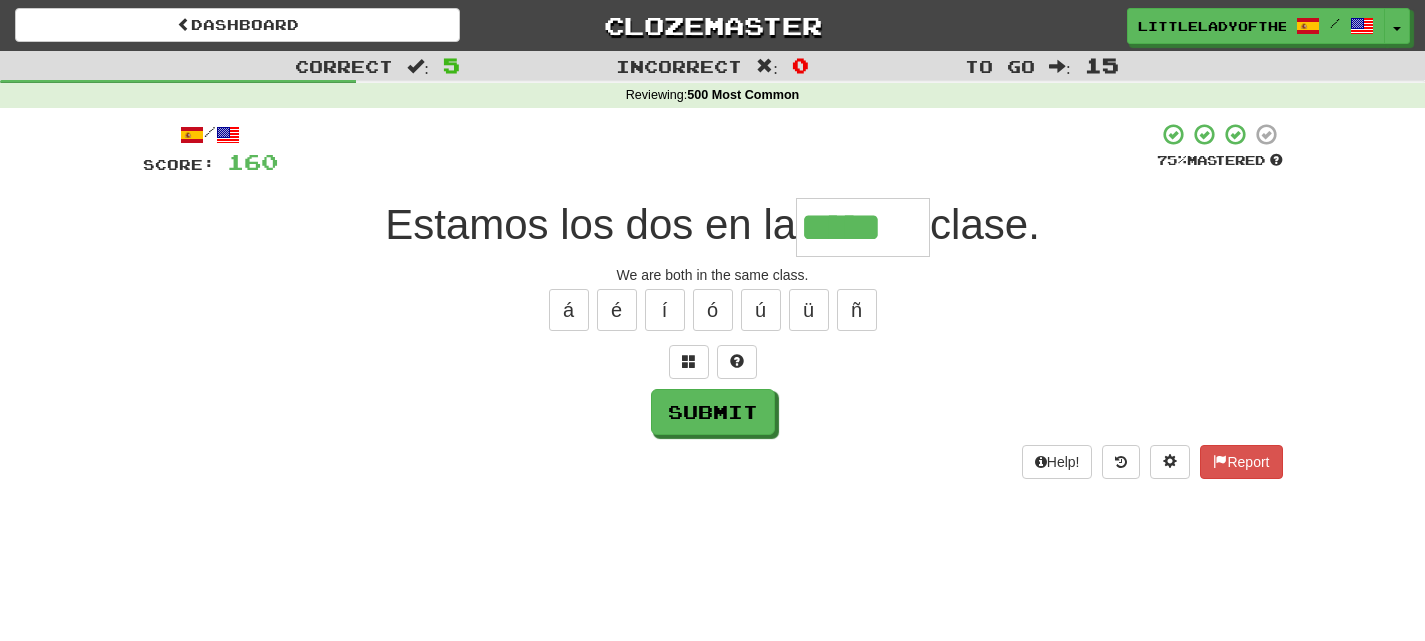 type on "*****" 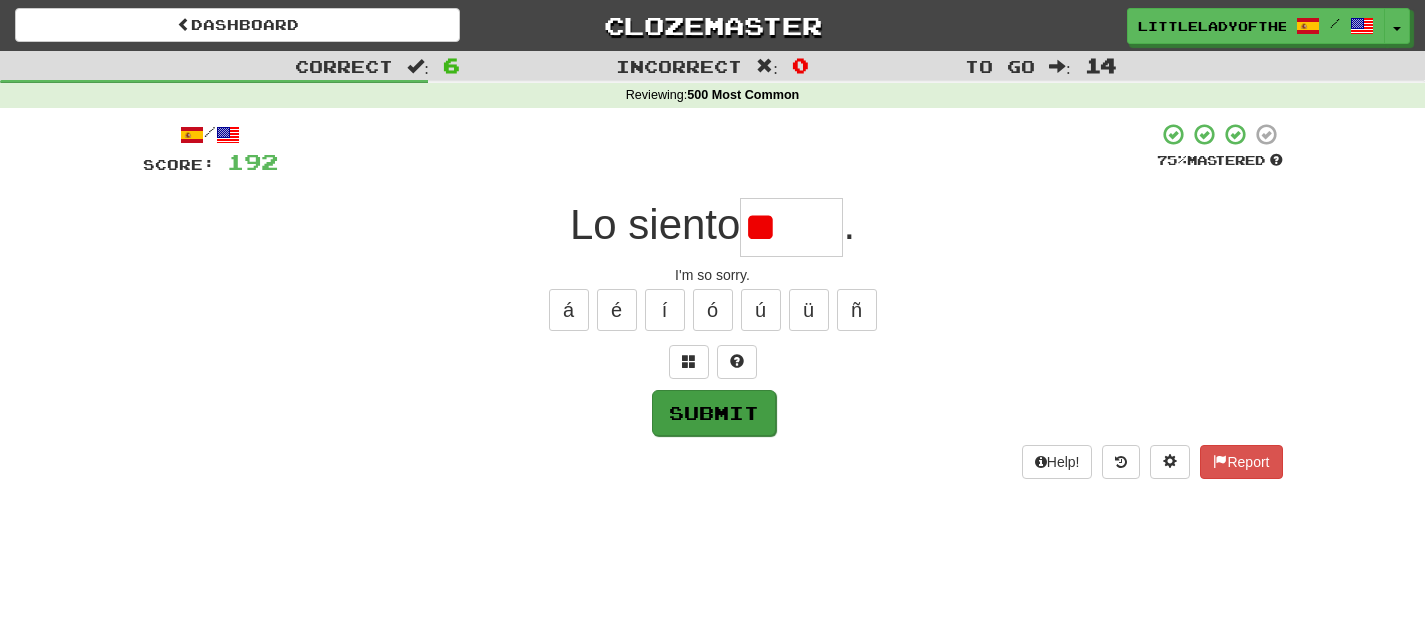 type on "*" 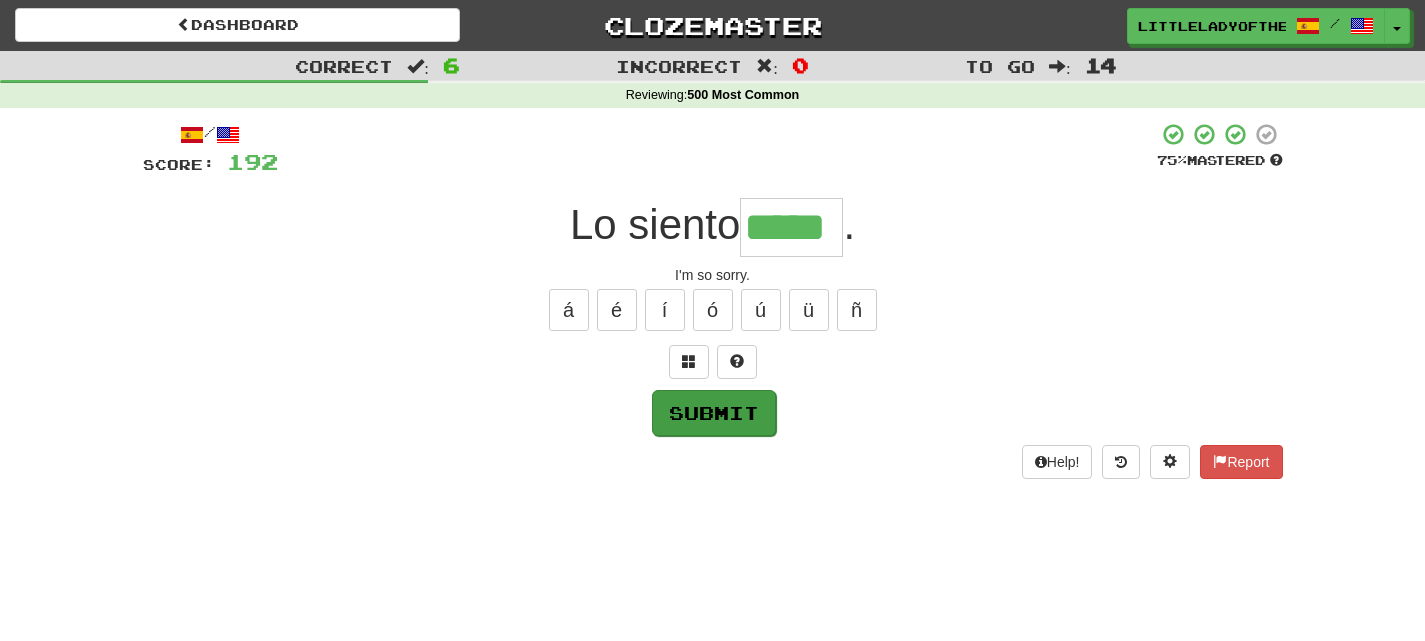 type on "*****" 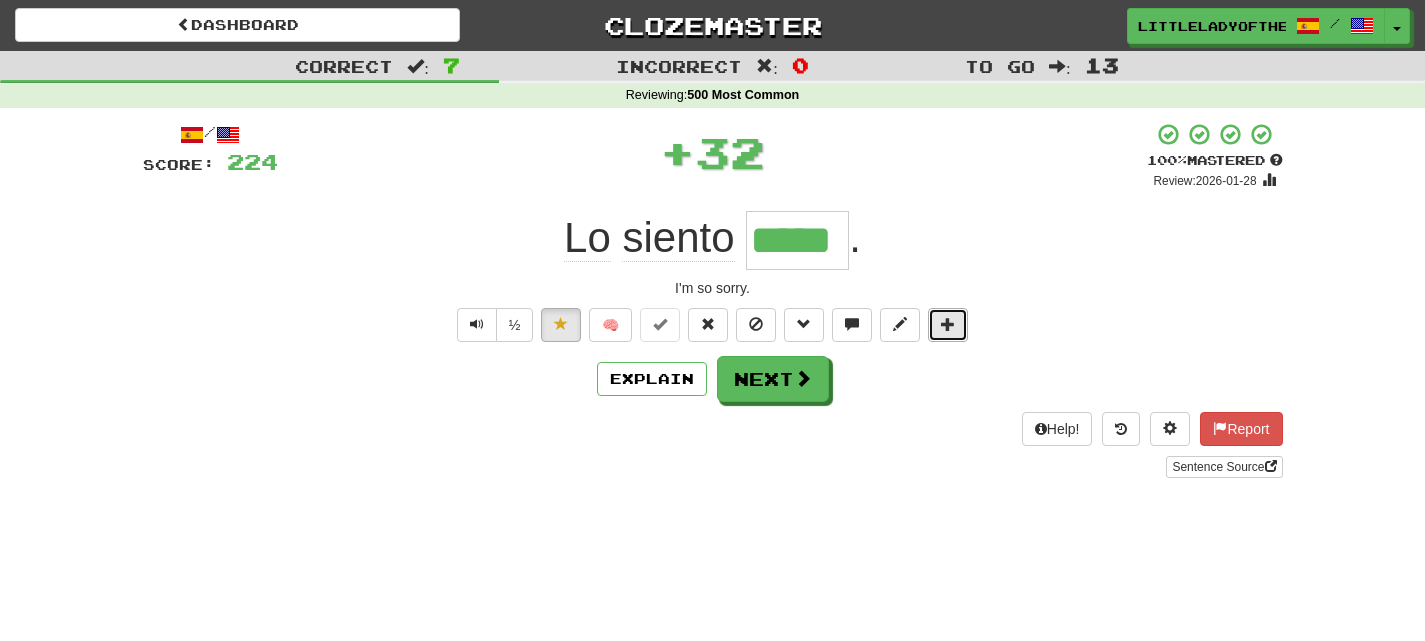 click at bounding box center (948, 325) 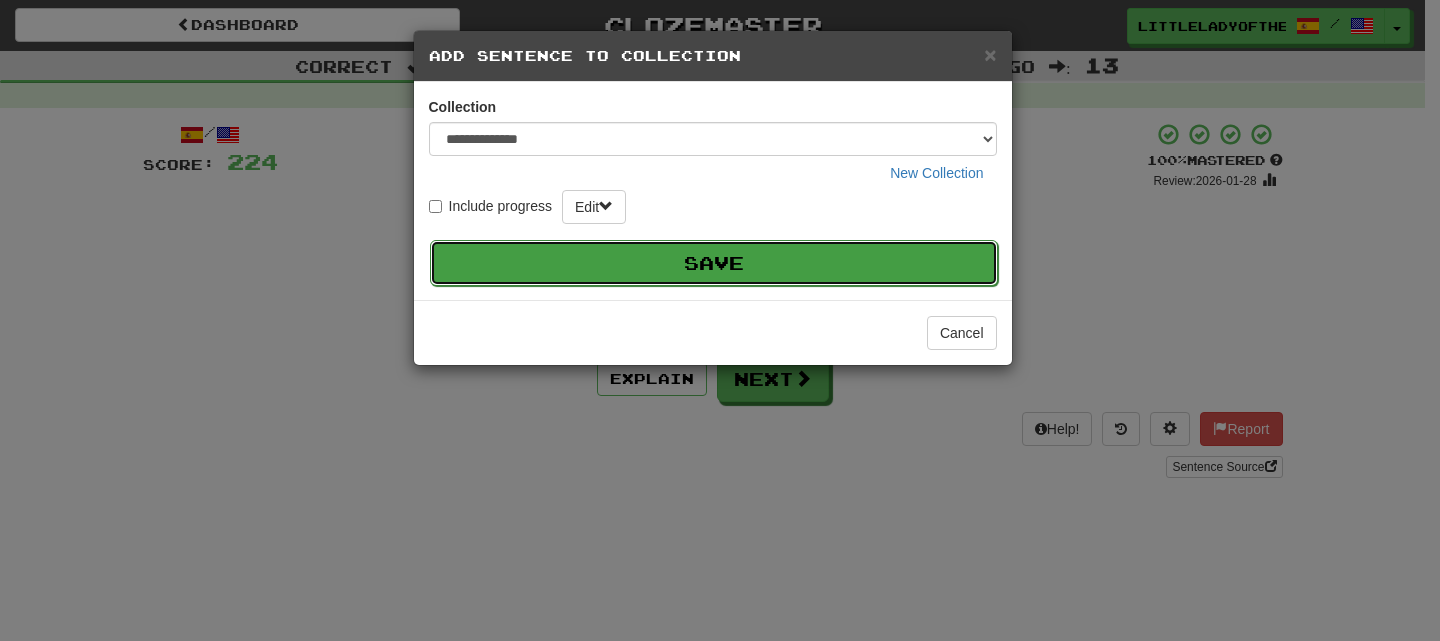 click on "Save" at bounding box center (714, 263) 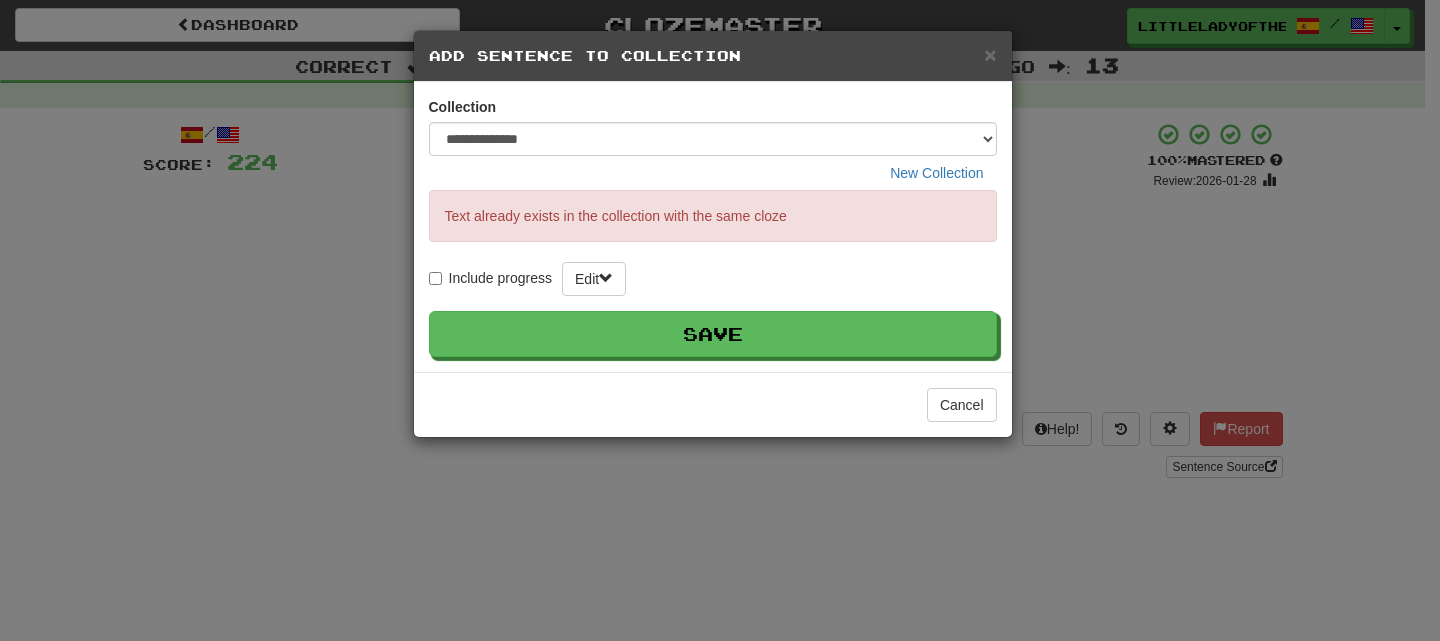 drag, startPoint x: 984, startPoint y: 56, endPoint x: 773, endPoint y: 516, distance: 506.08398 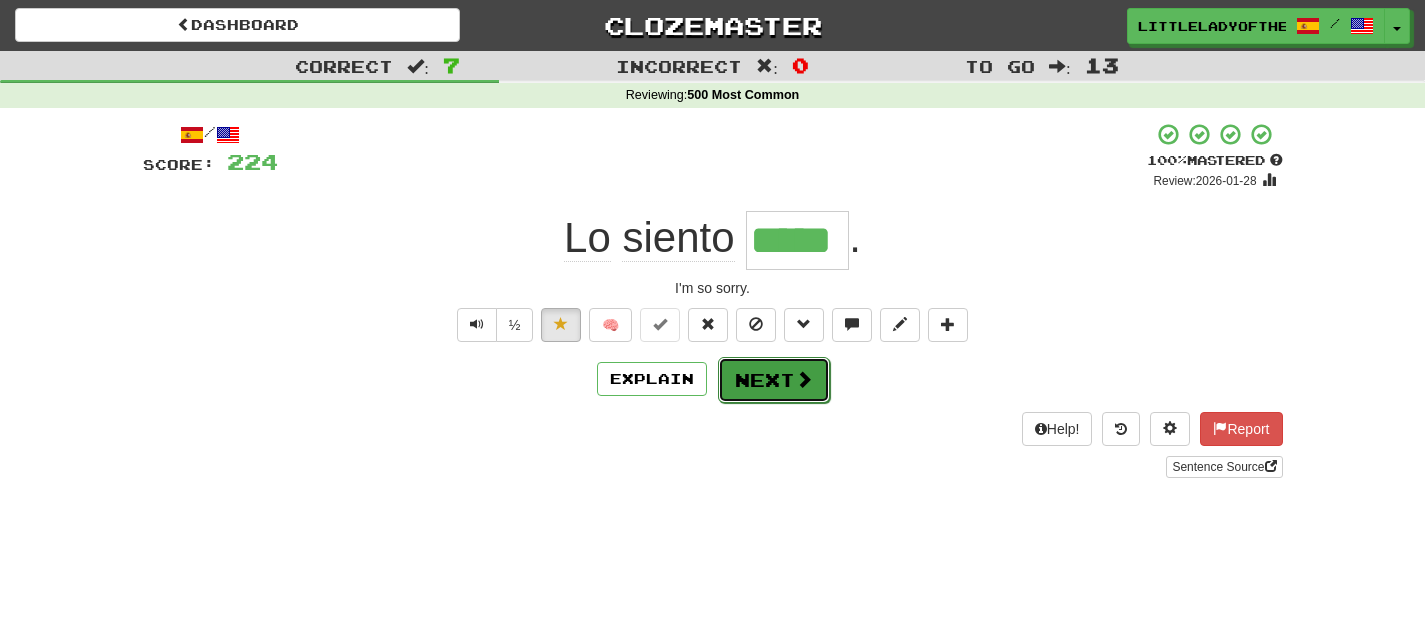 click on "Next" at bounding box center [774, 380] 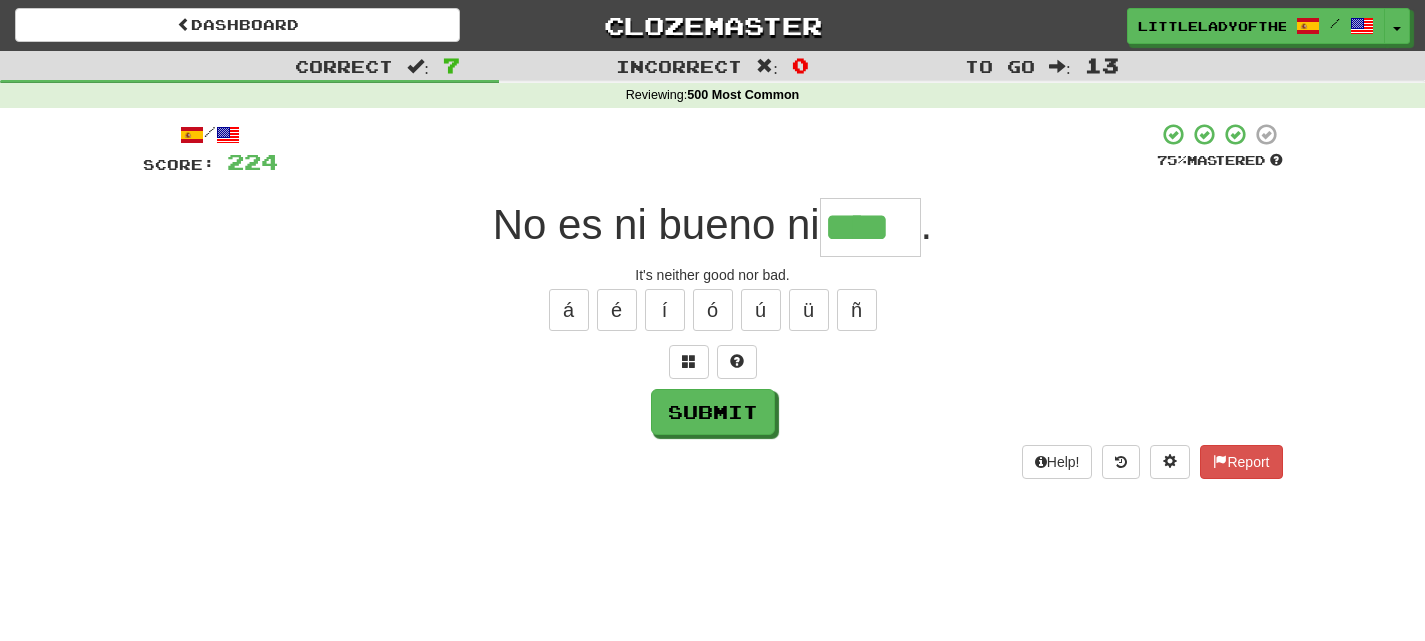 type on "****" 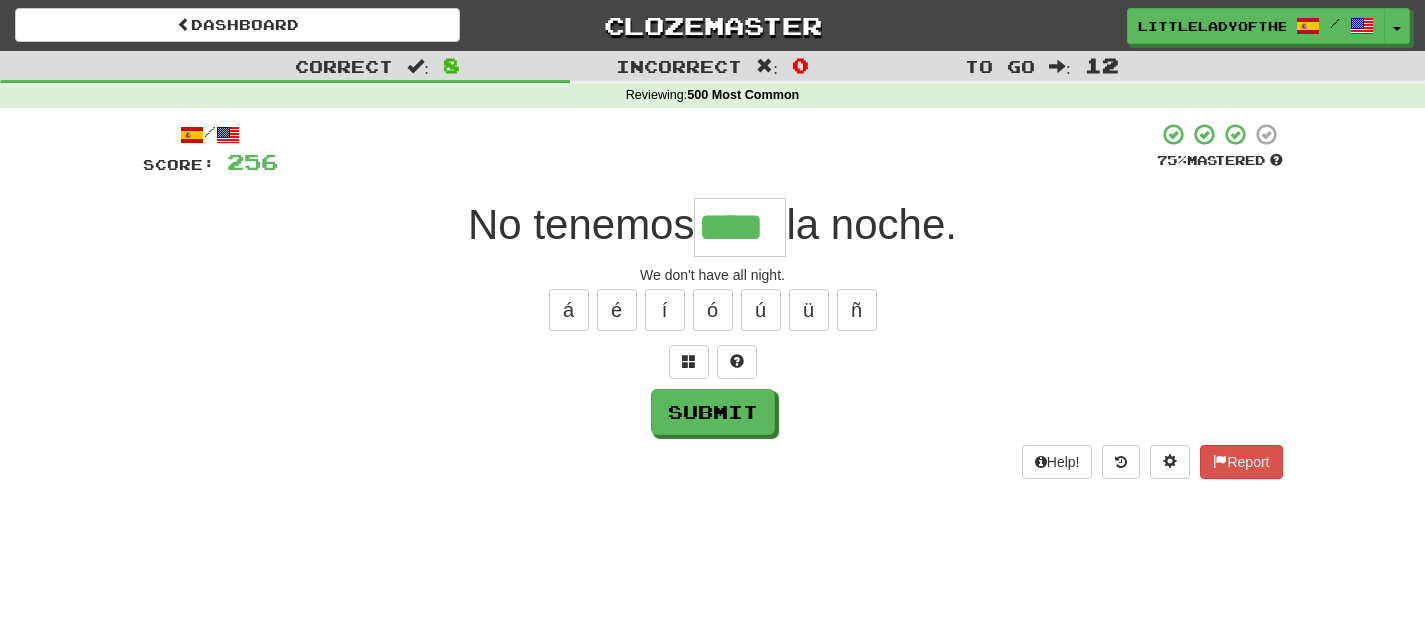 type on "****" 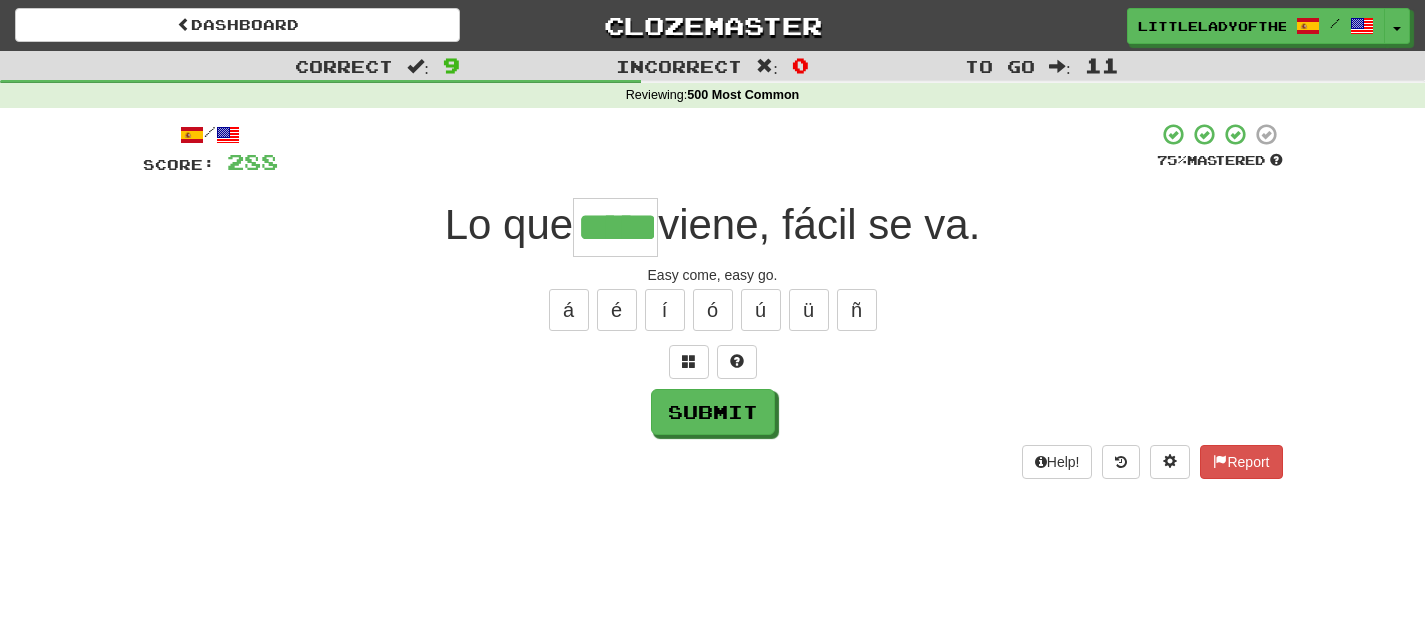 type on "*****" 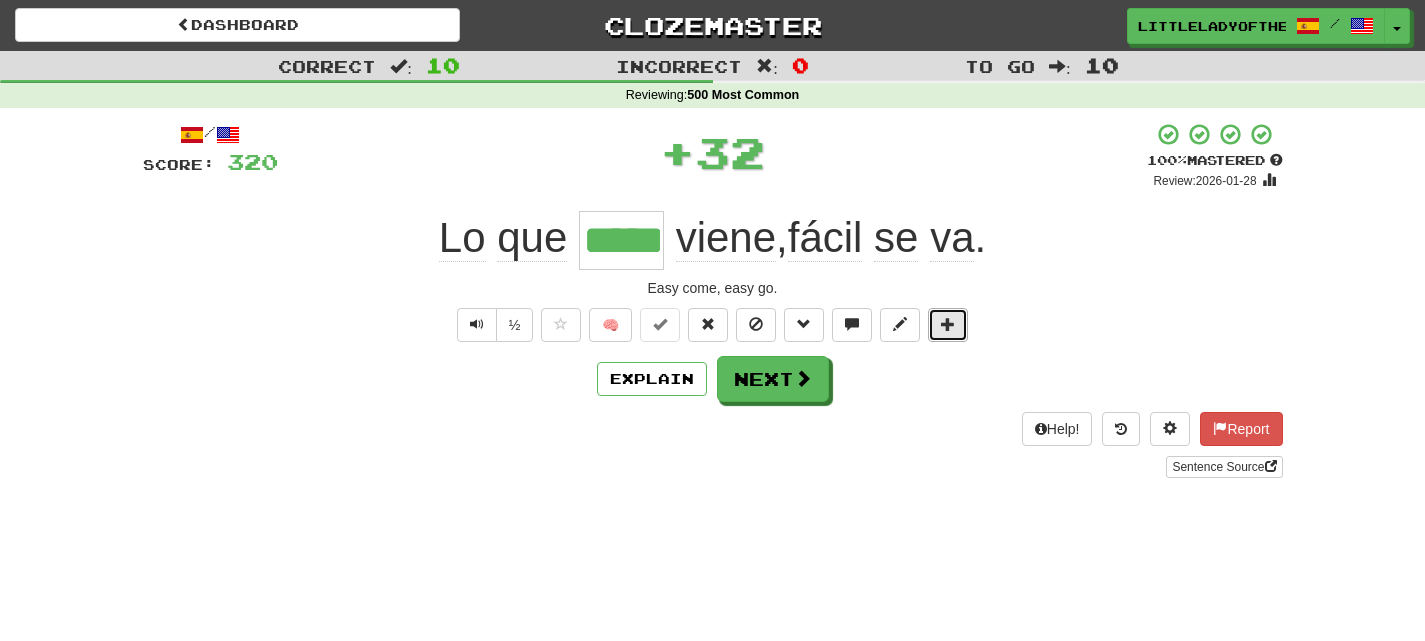 click at bounding box center [948, 325] 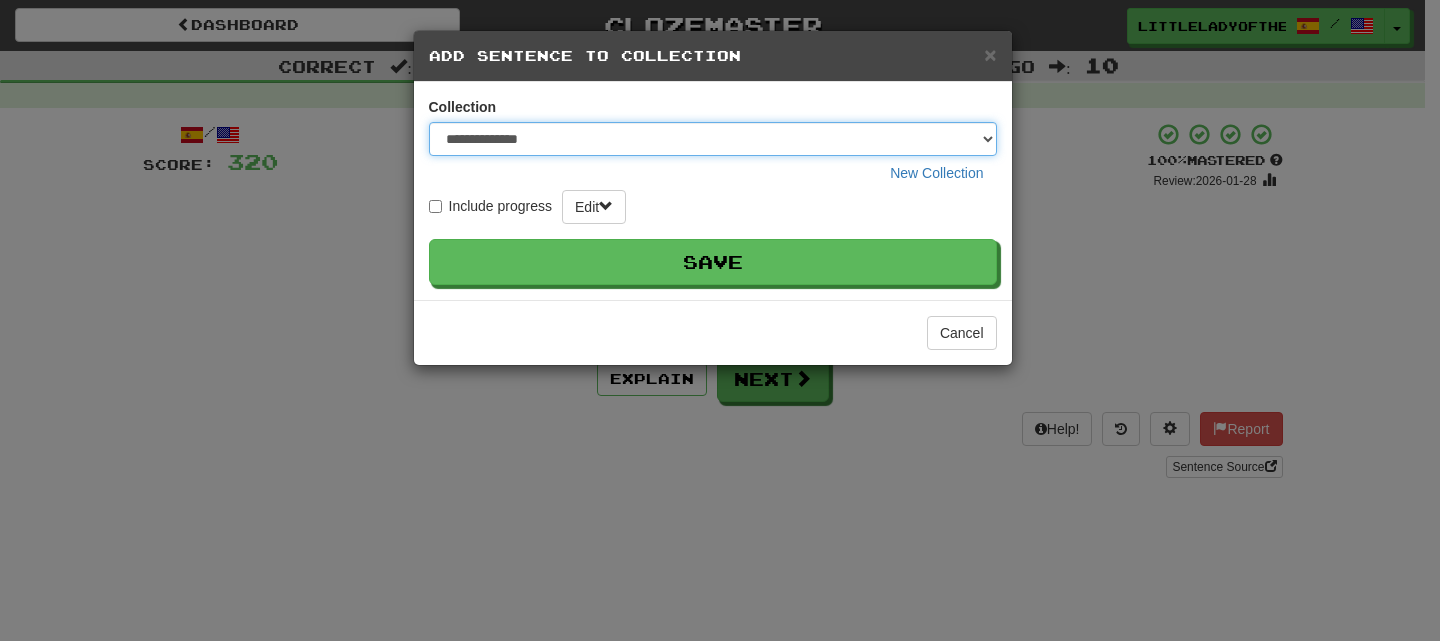 click on "**********" at bounding box center (713, 139) 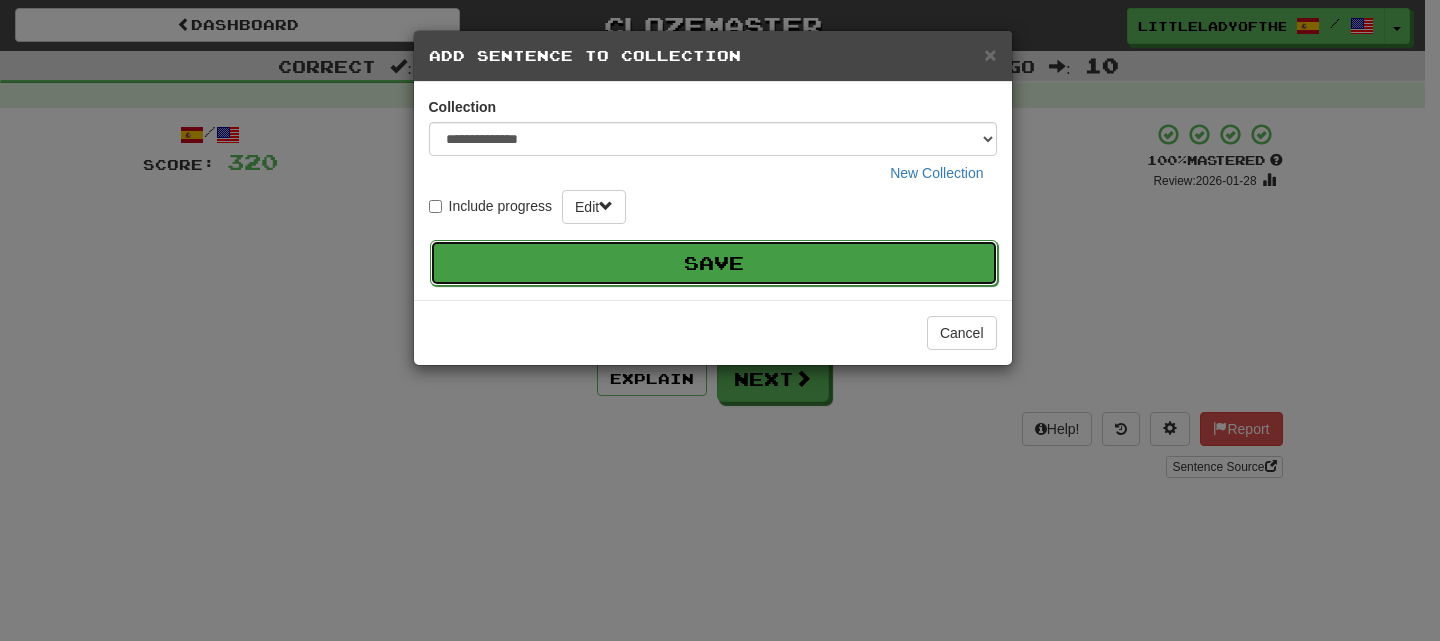 click on "Save" at bounding box center (714, 263) 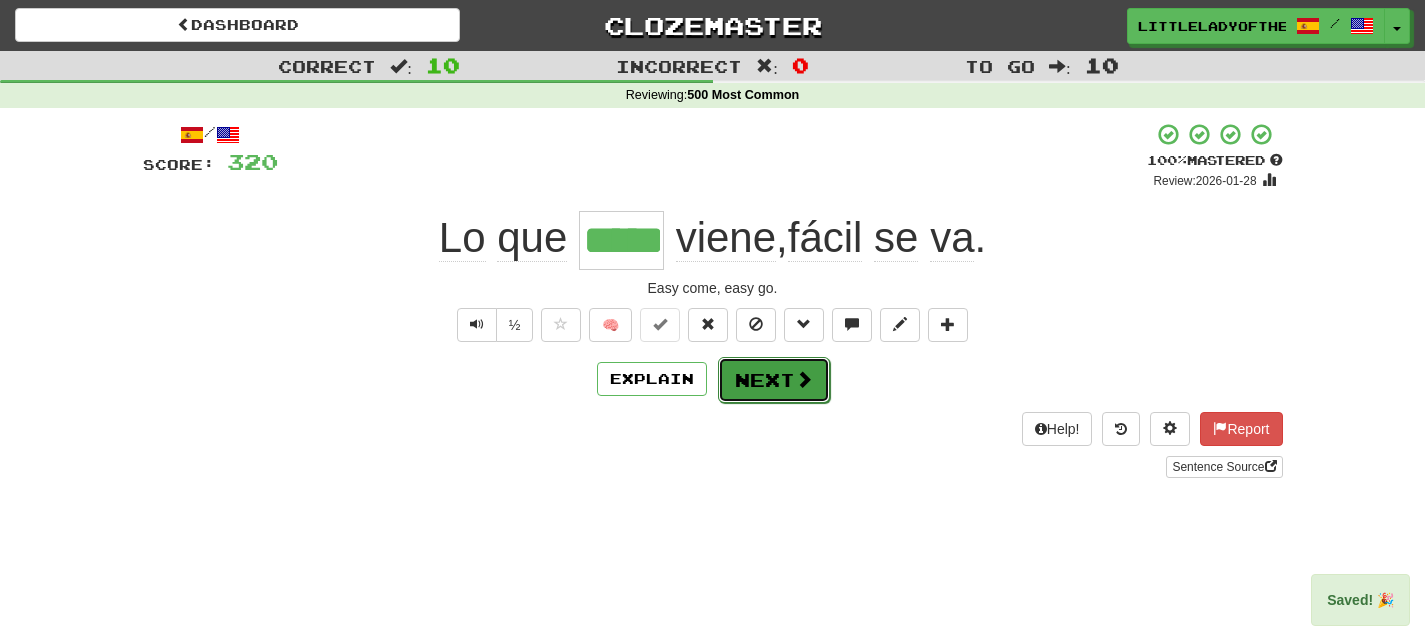 click on "Next" at bounding box center [774, 380] 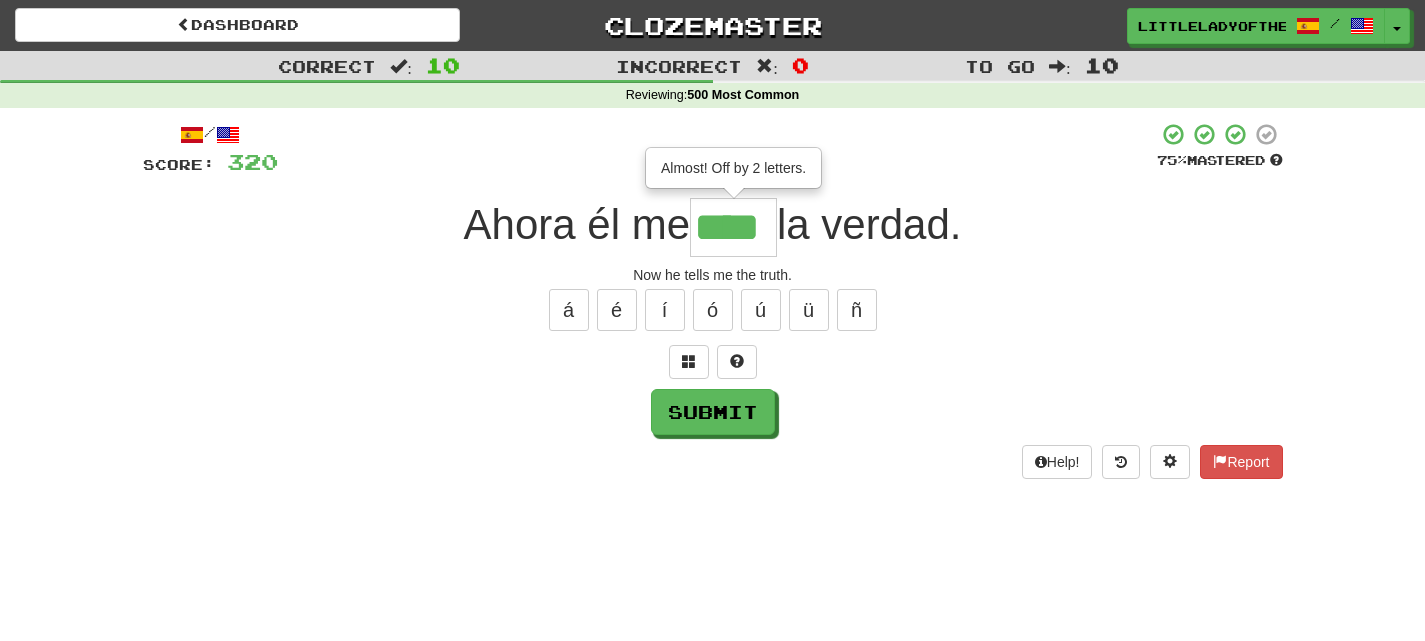 type on "****" 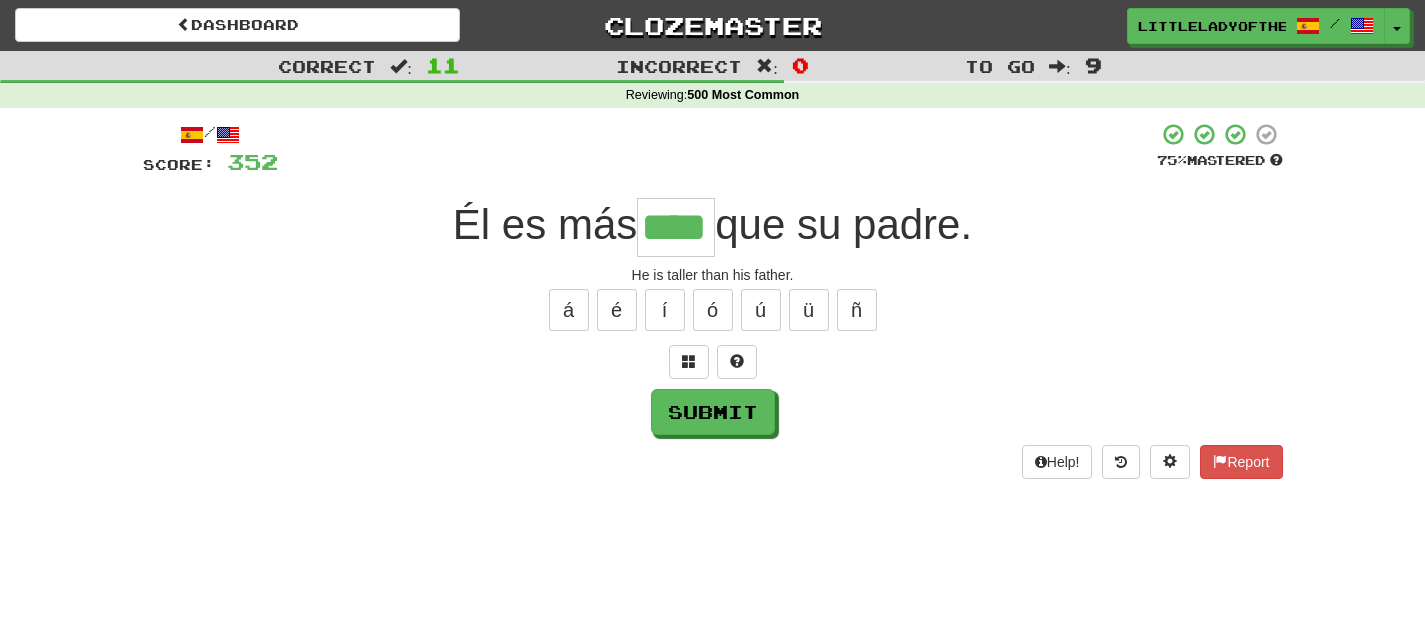 type on "****" 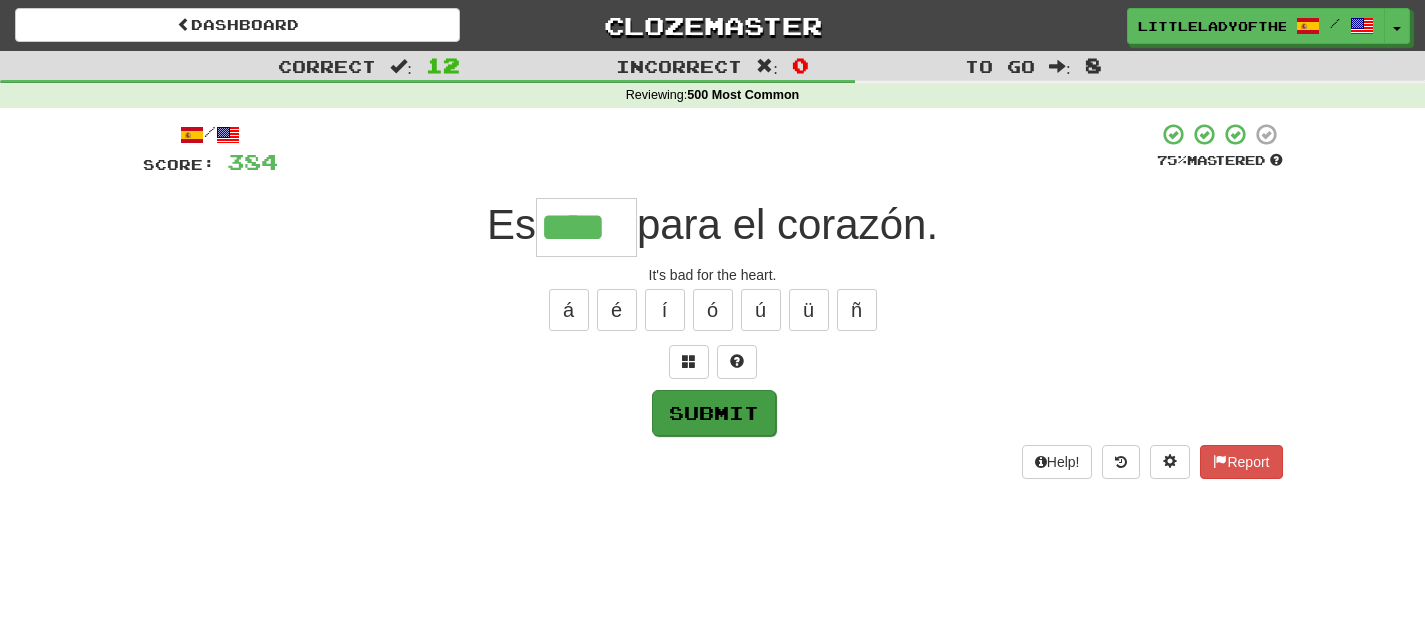 type on "****" 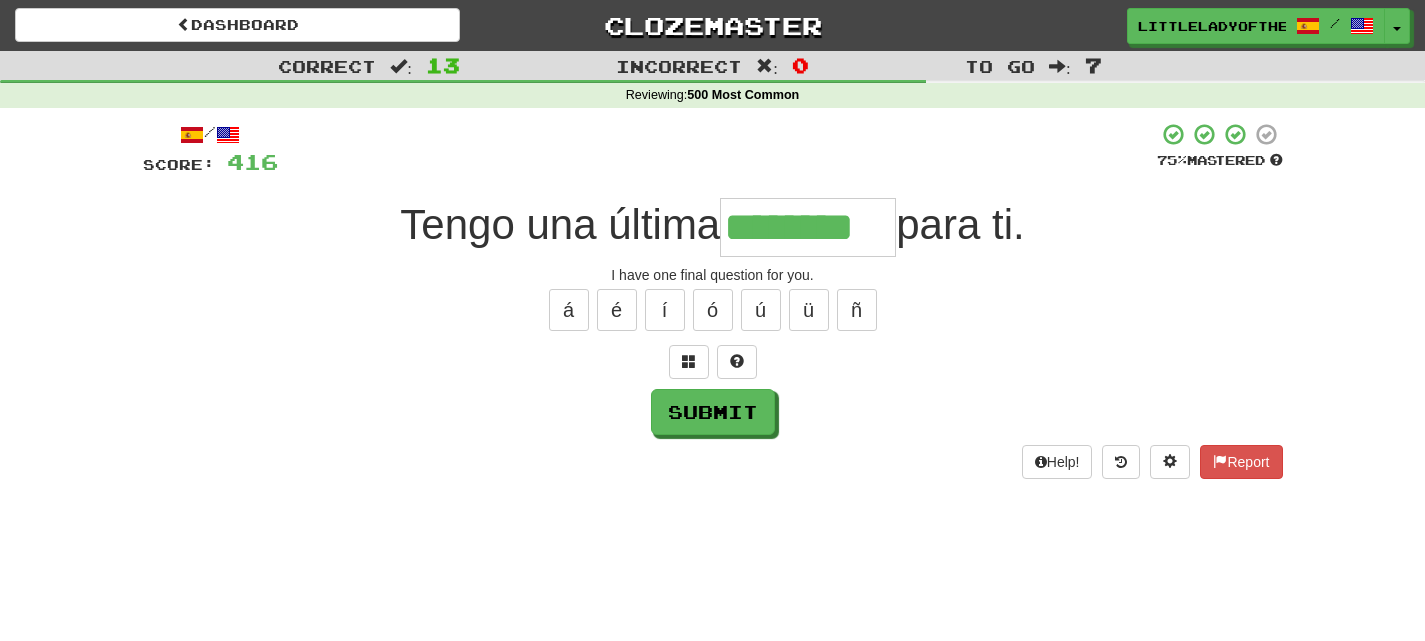 type on "********" 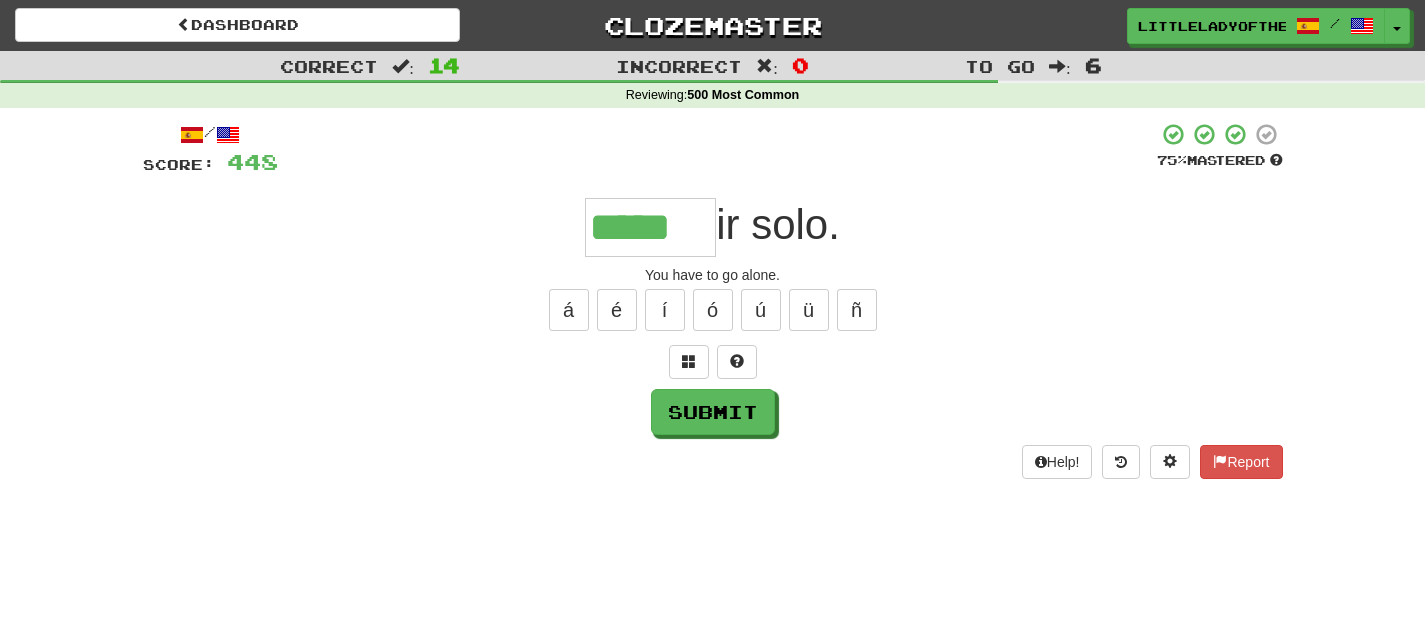 type on "*****" 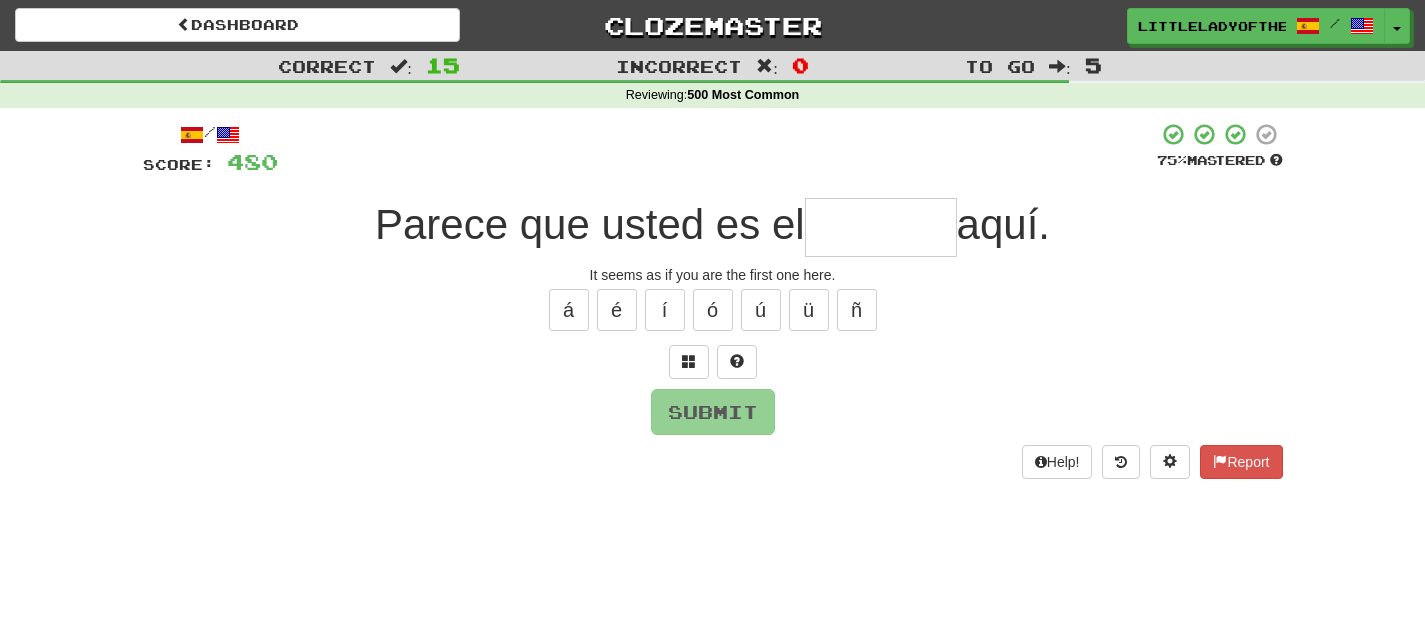 type on "*" 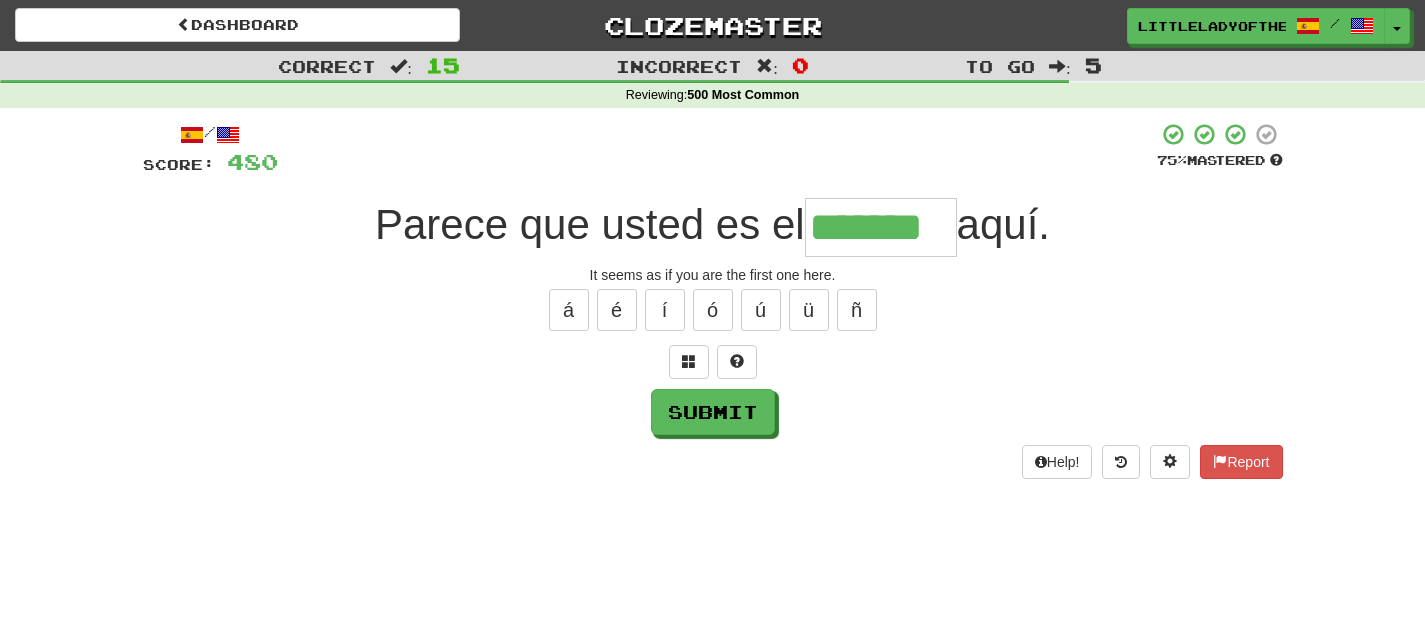 type on "*******" 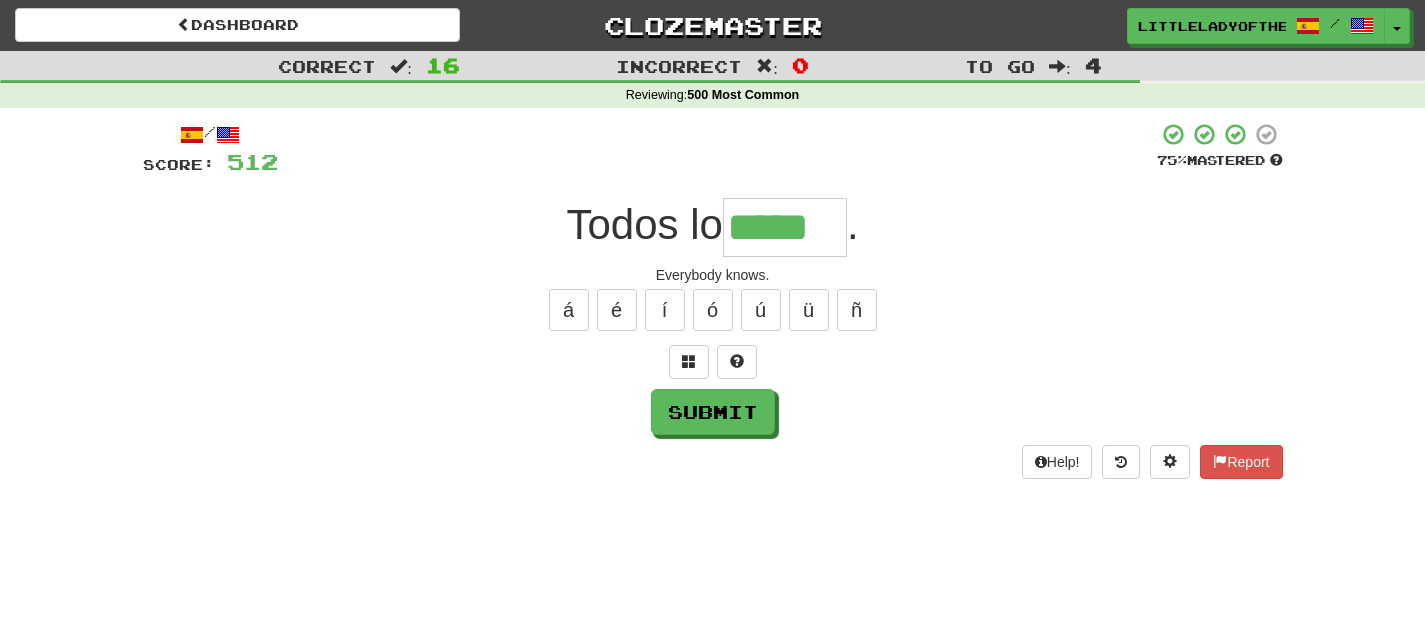 type on "*****" 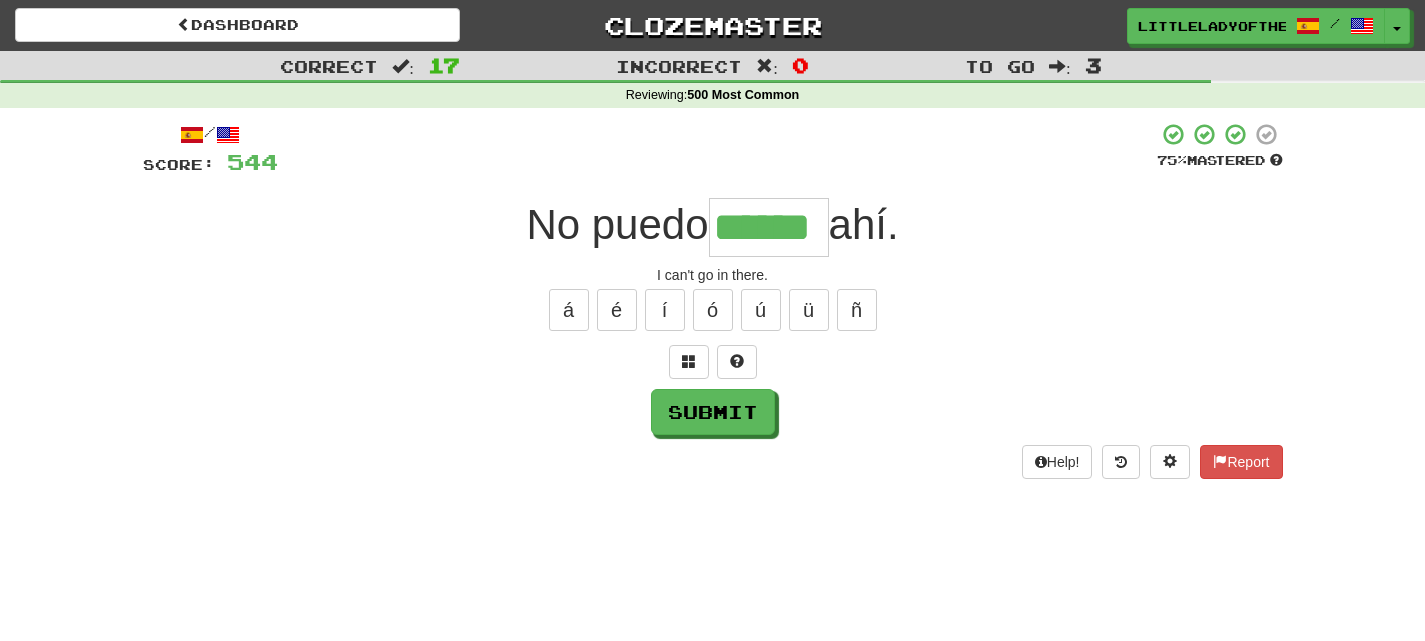 type on "******" 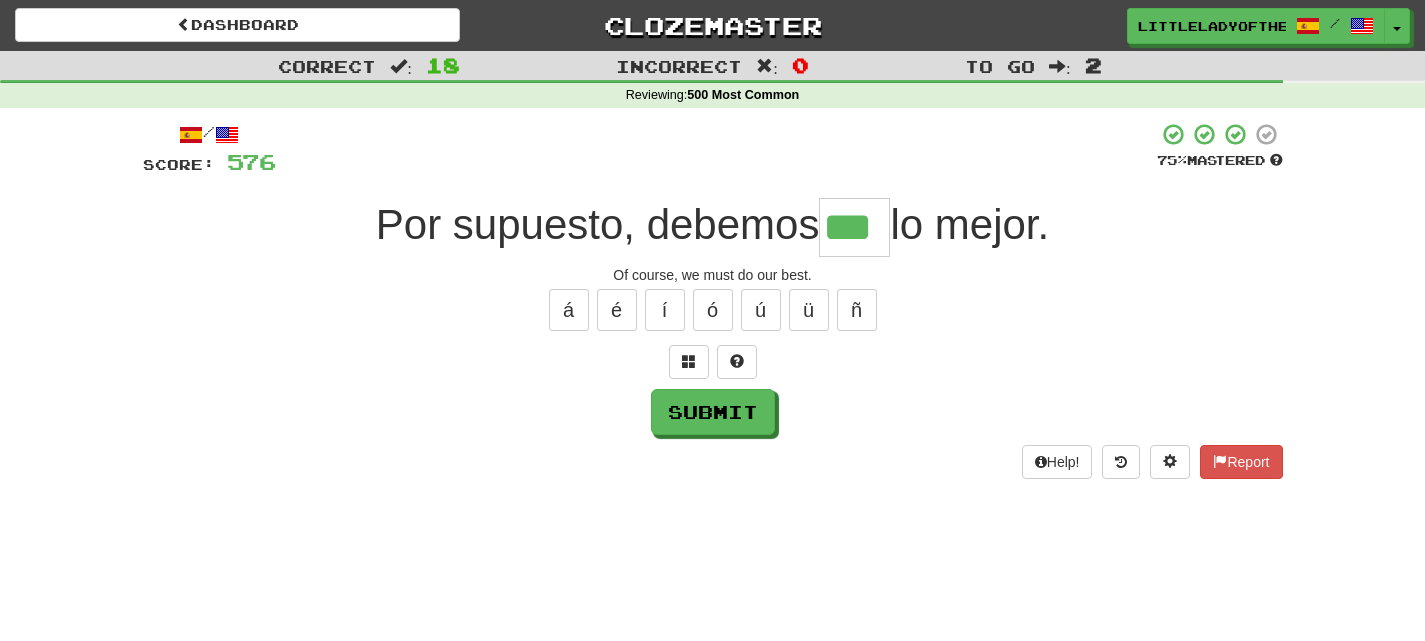 type on "***" 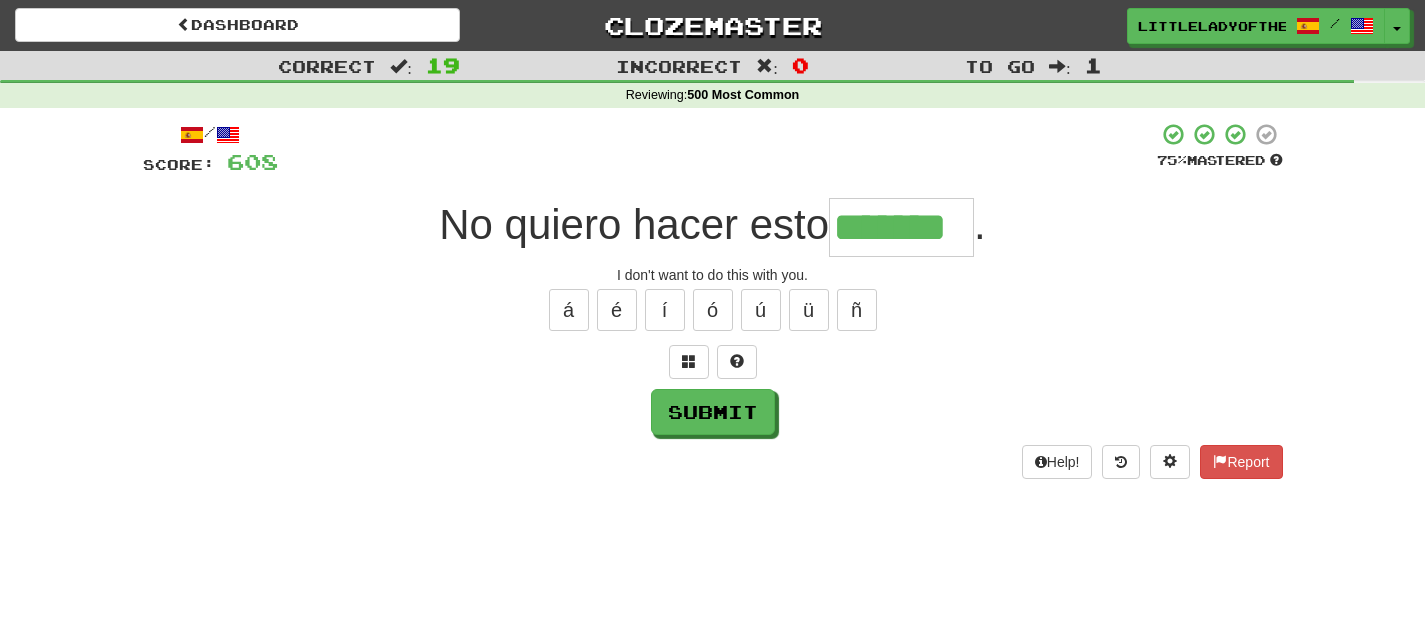 type on "*******" 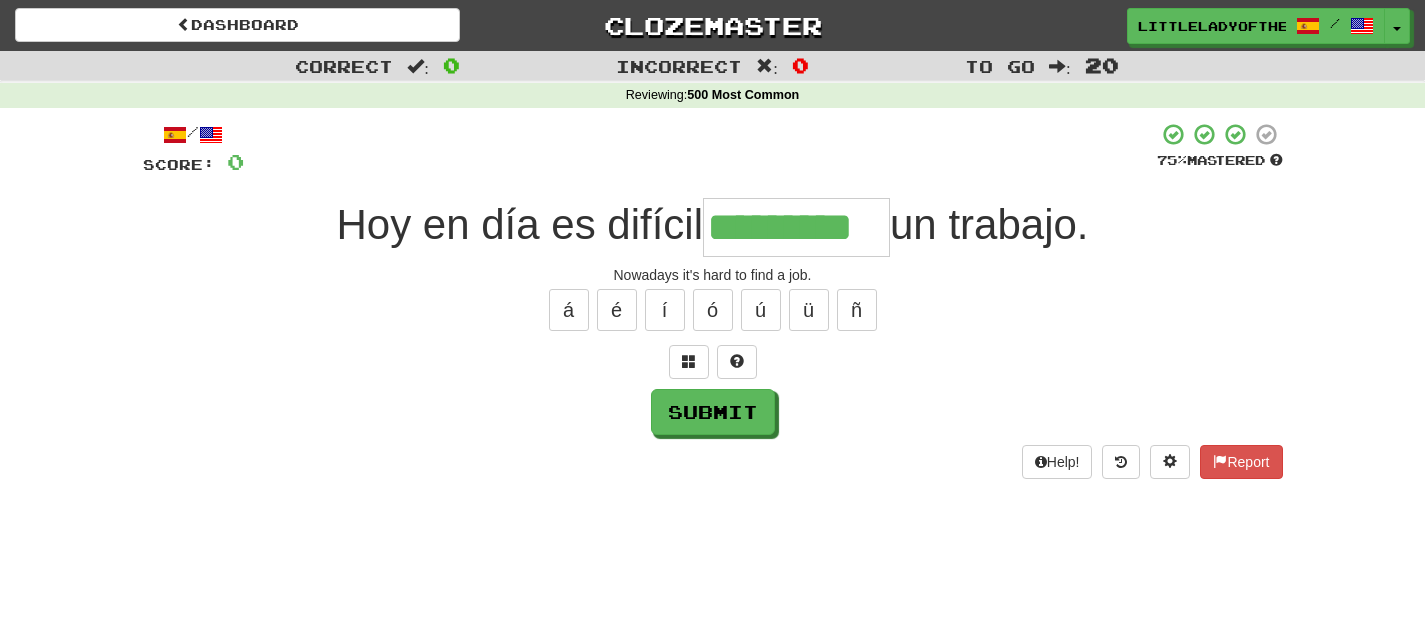 type on "*********" 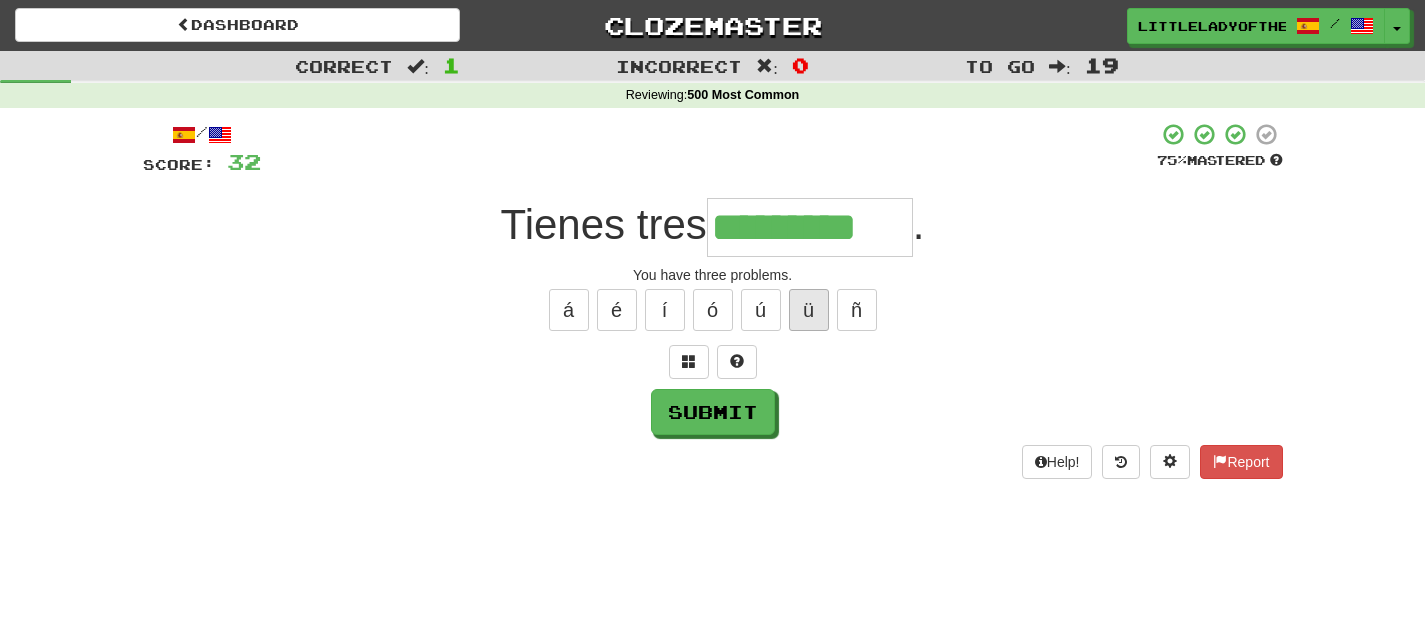 type on "*********" 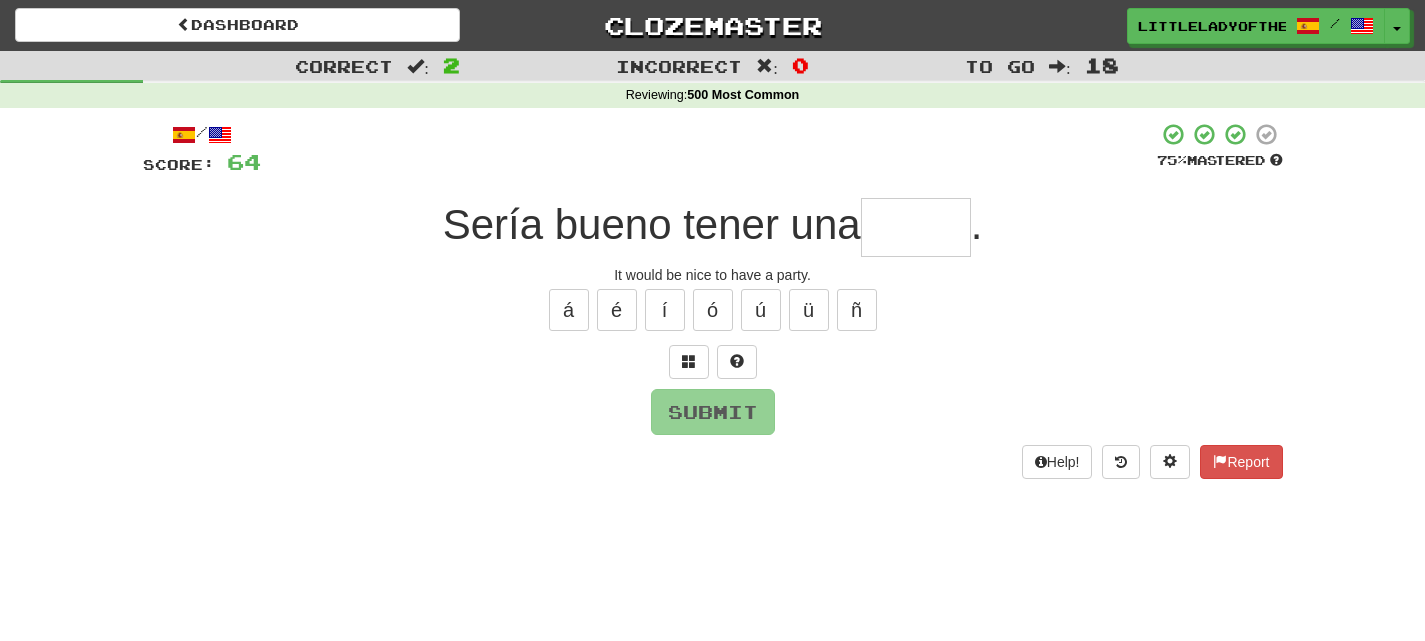 type on "*" 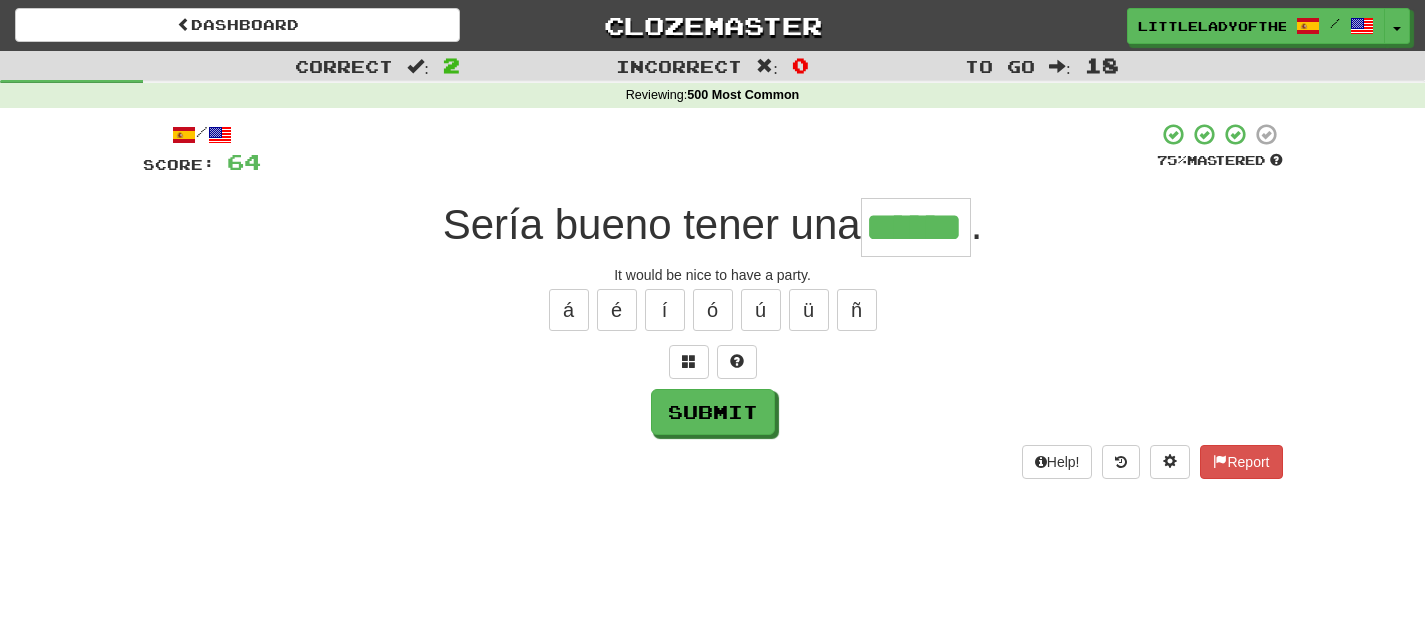 type on "******" 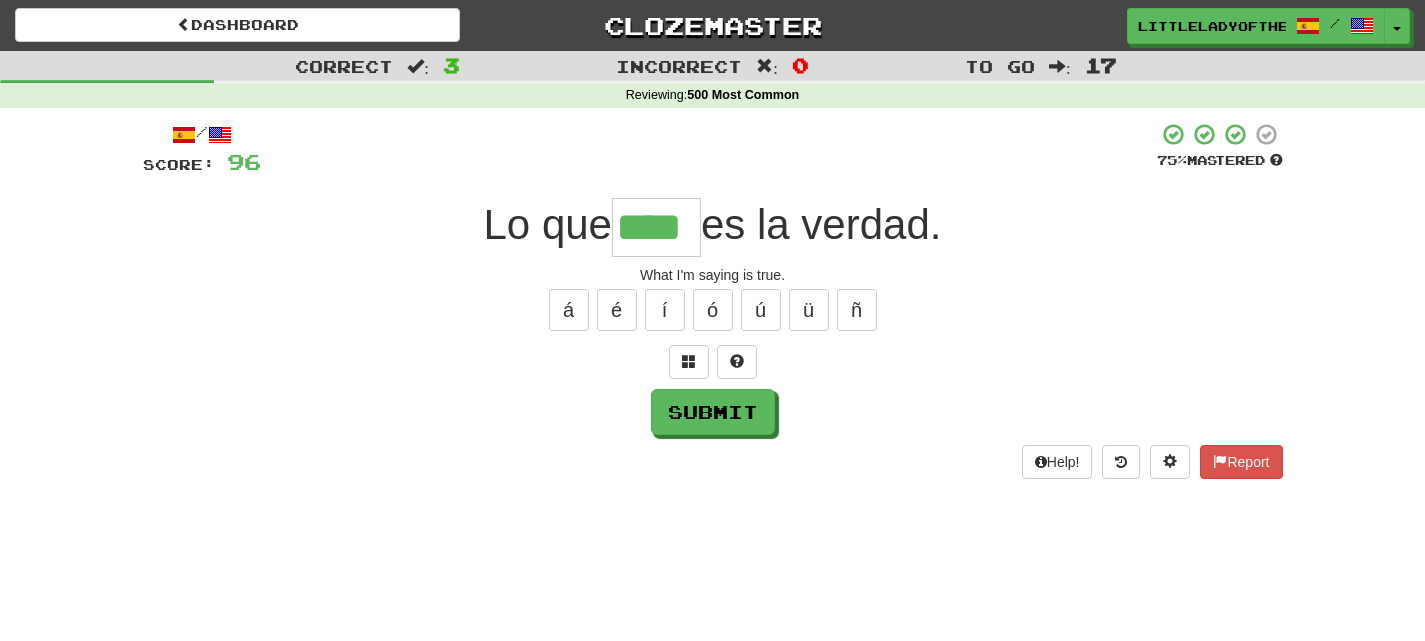 type on "****" 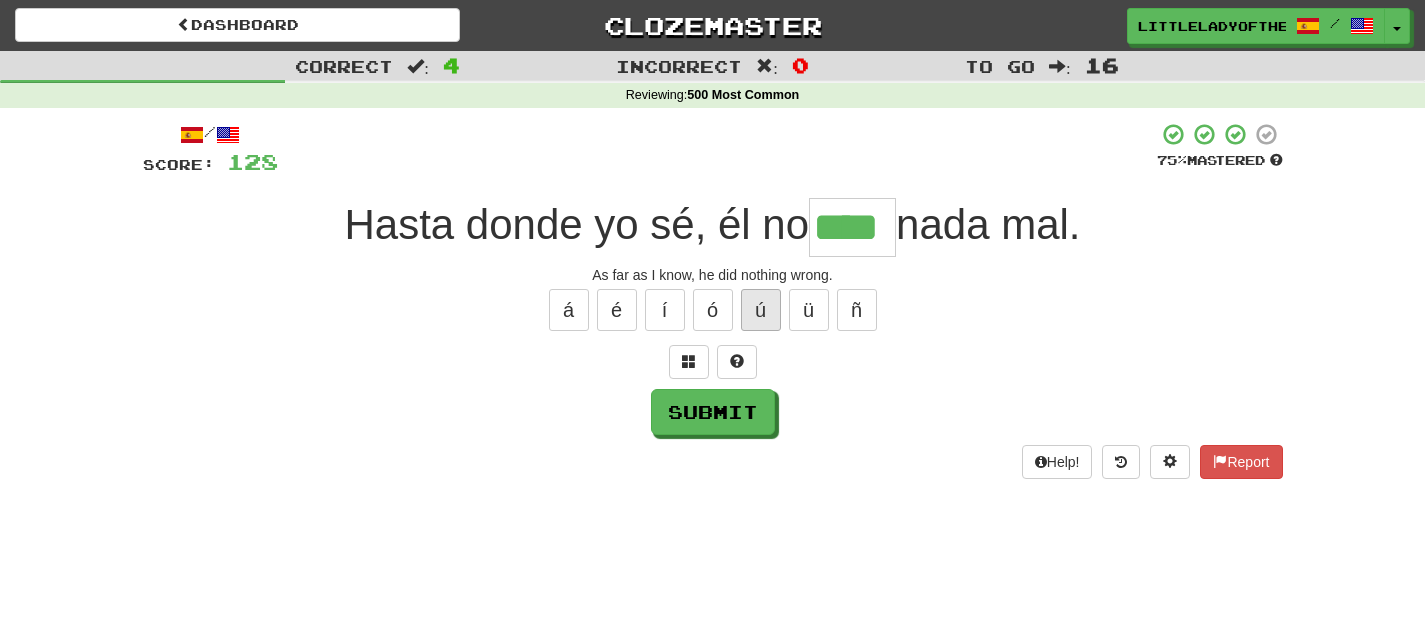 type on "****" 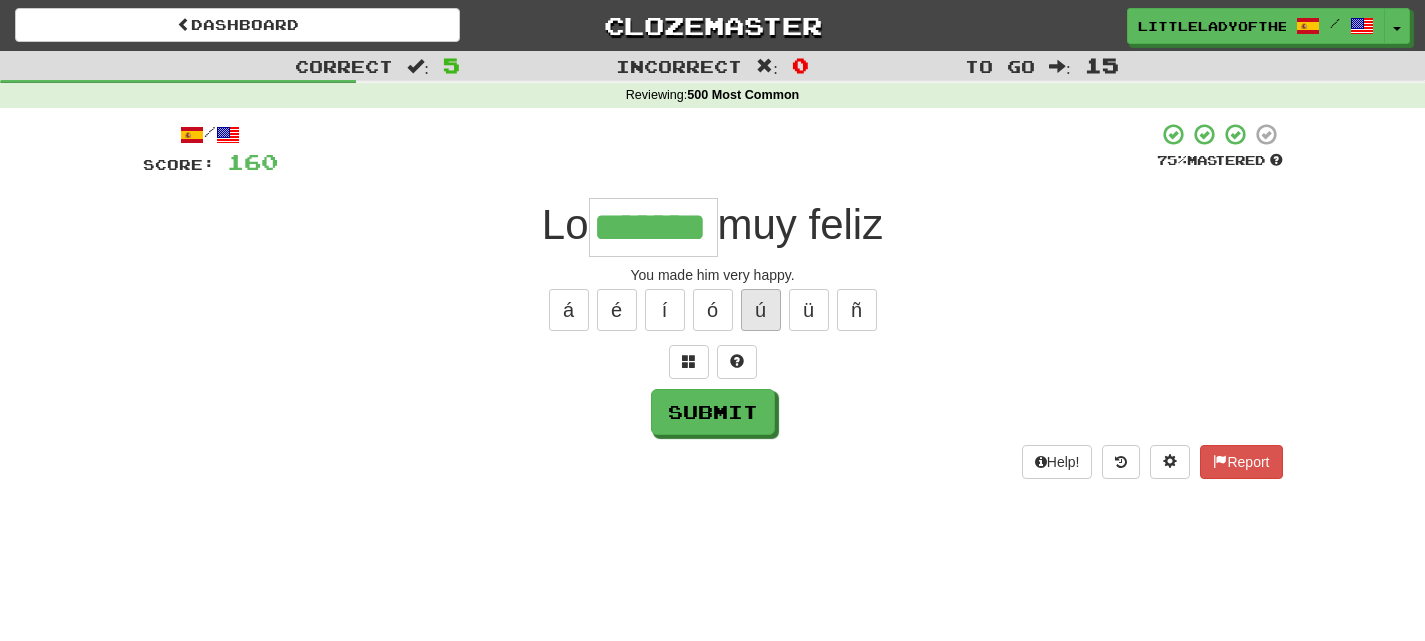 type on "*******" 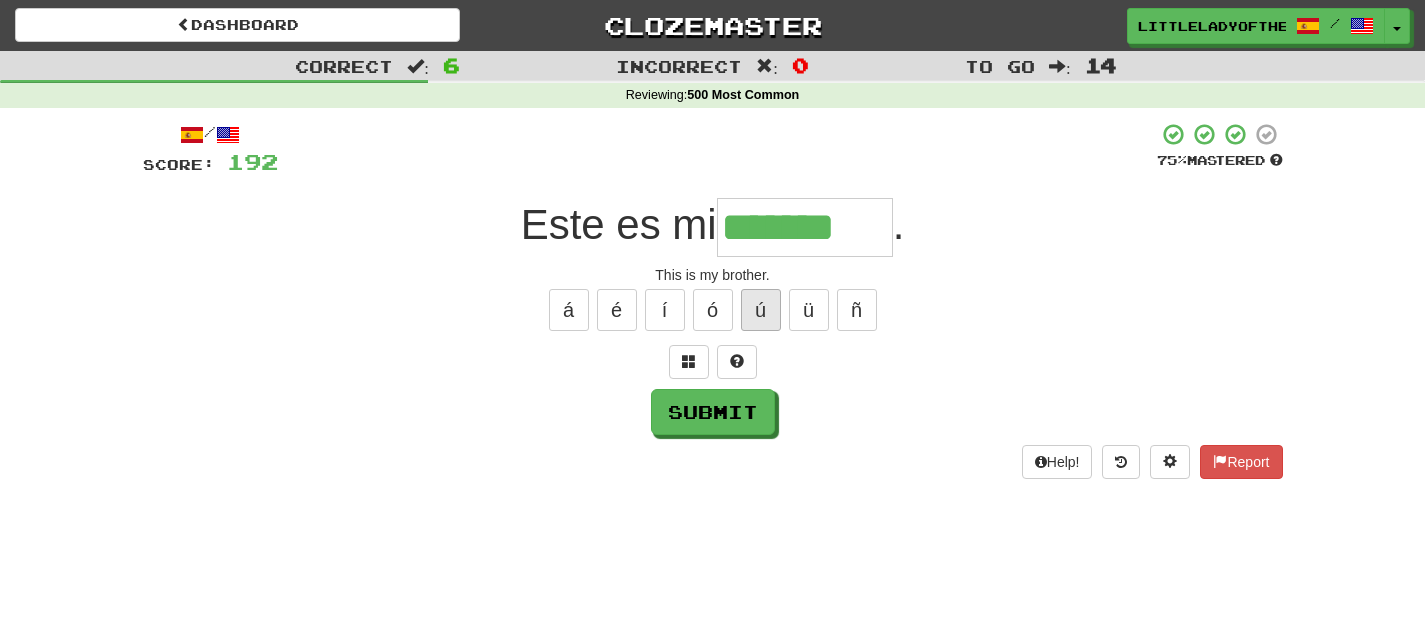type on "*******" 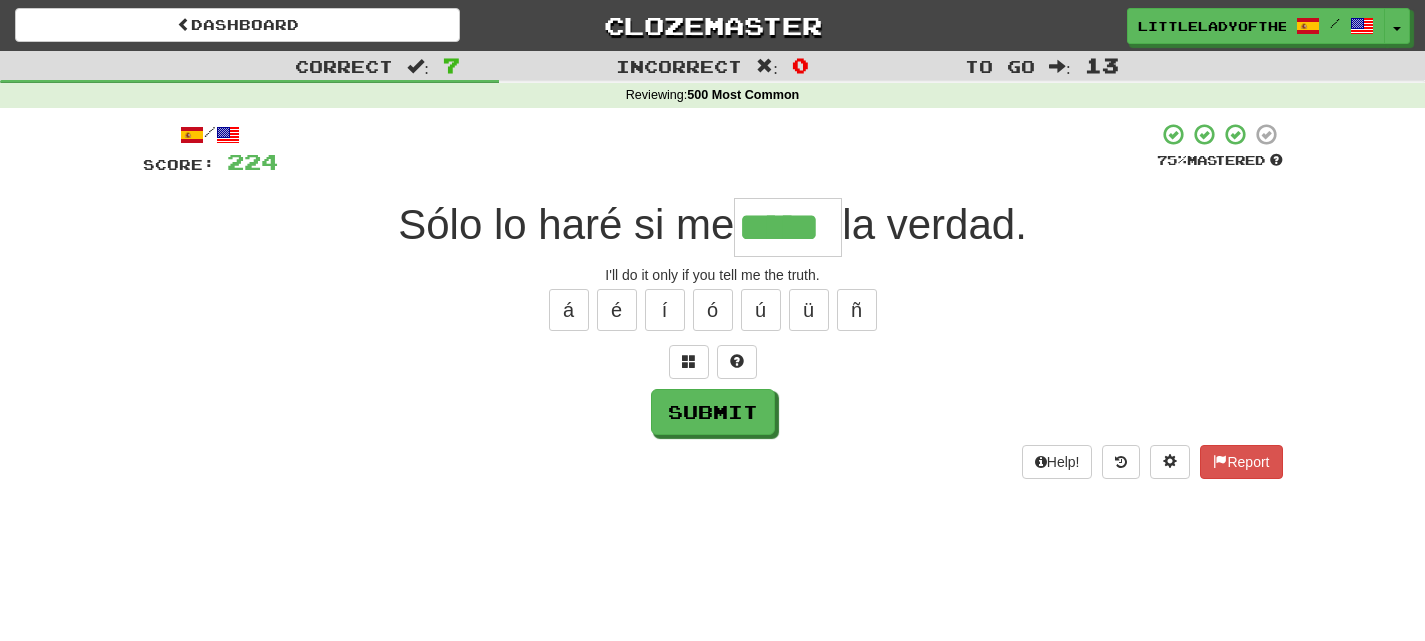 type on "*****" 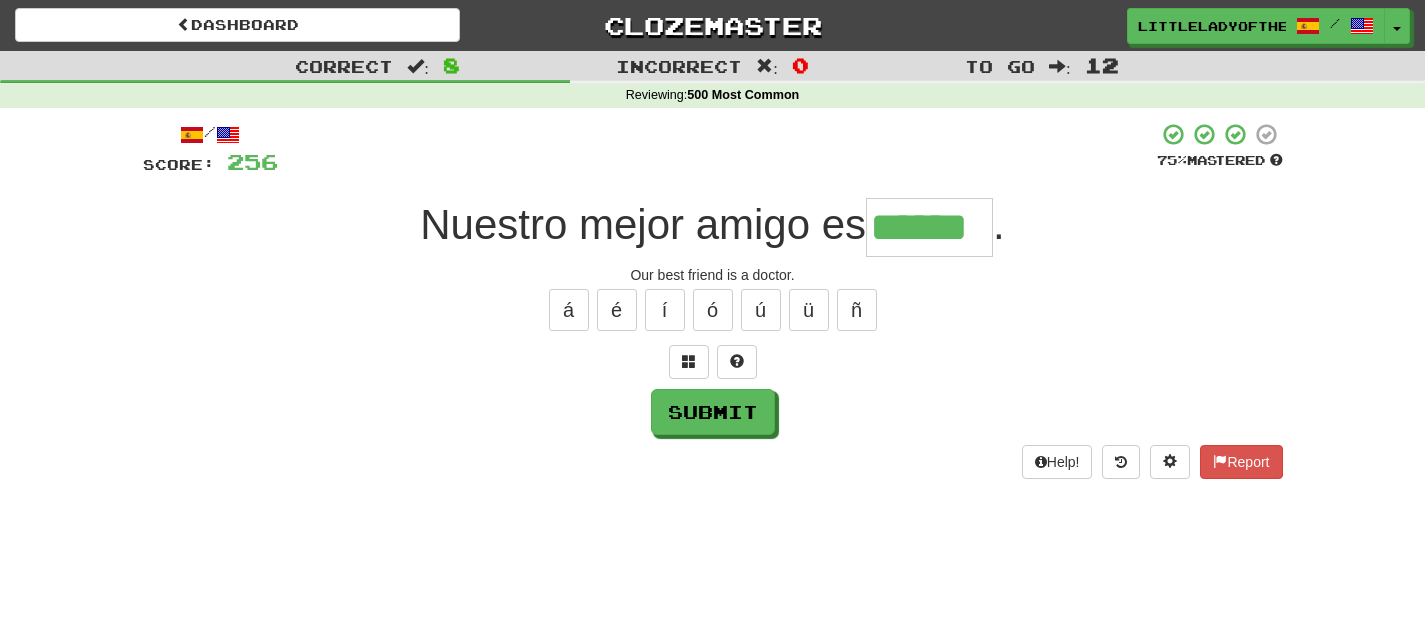 type on "******" 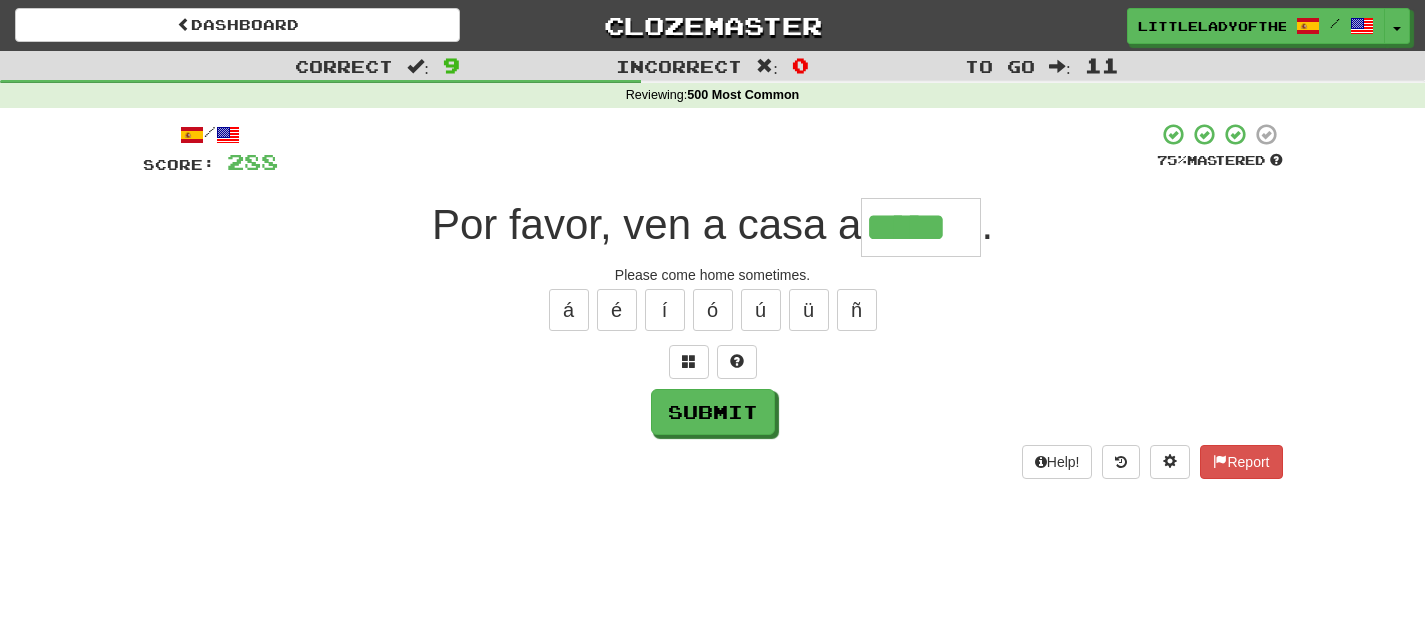 type on "*****" 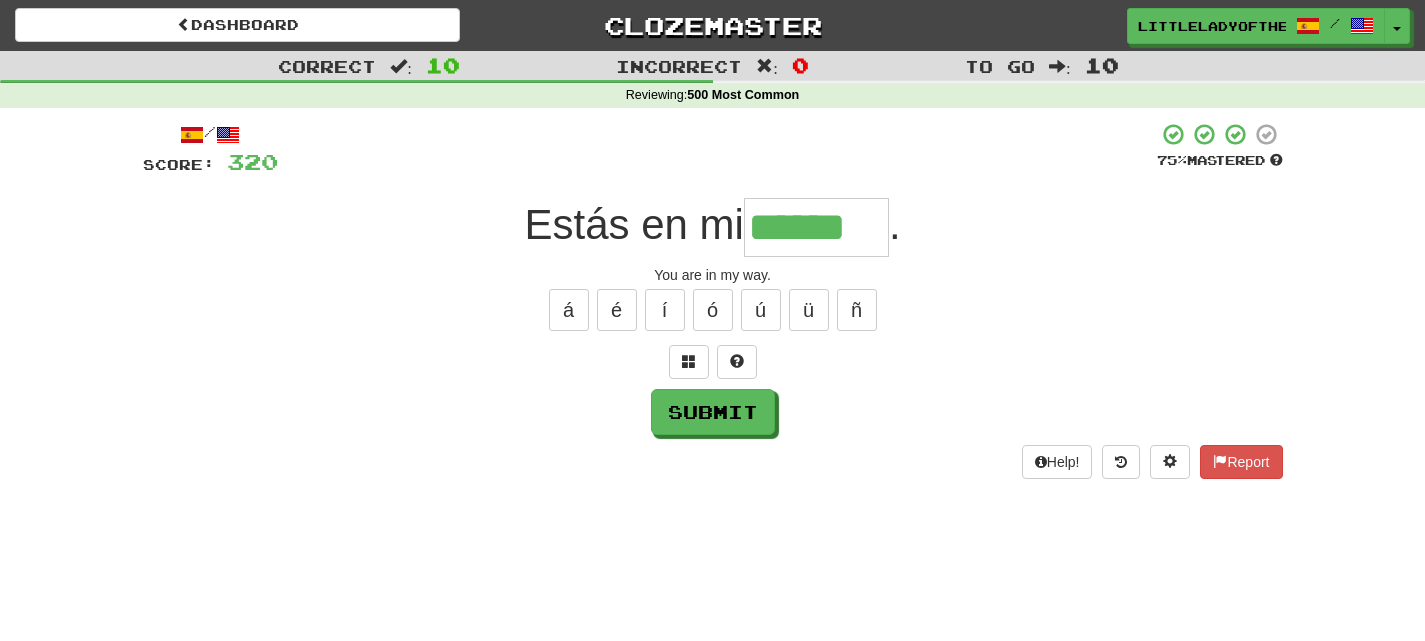 type on "******" 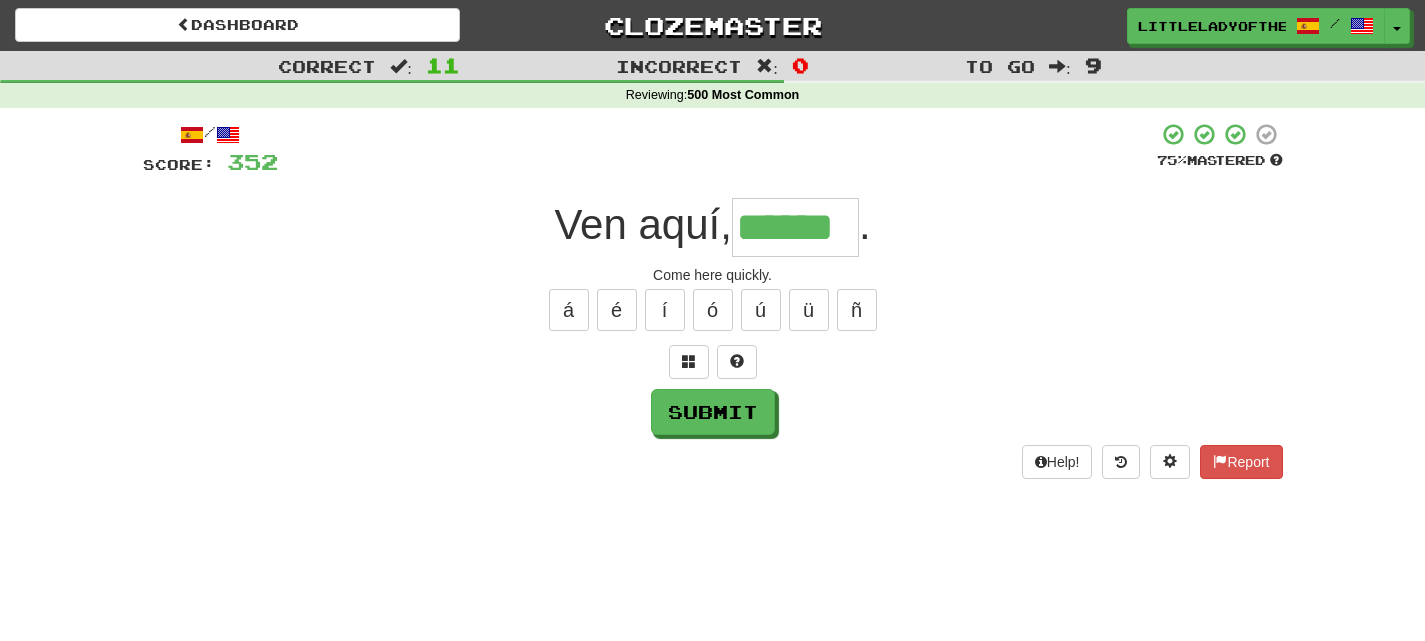 type on "******" 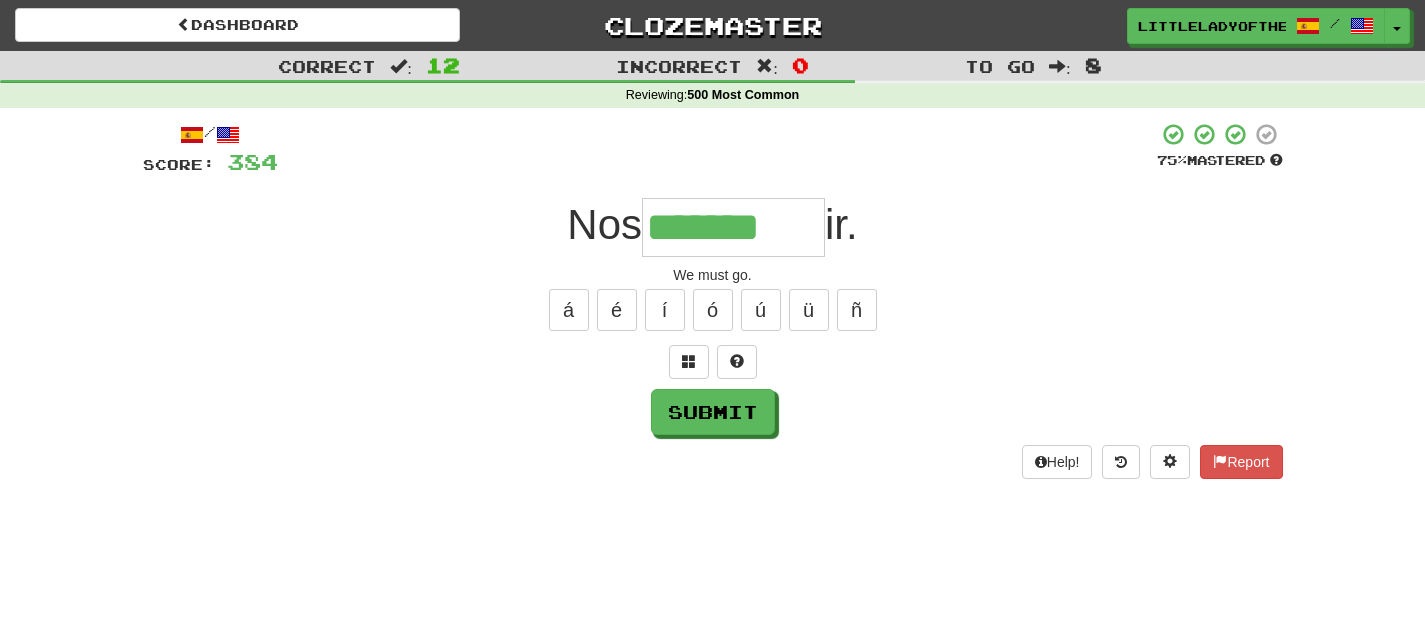 type on "*******" 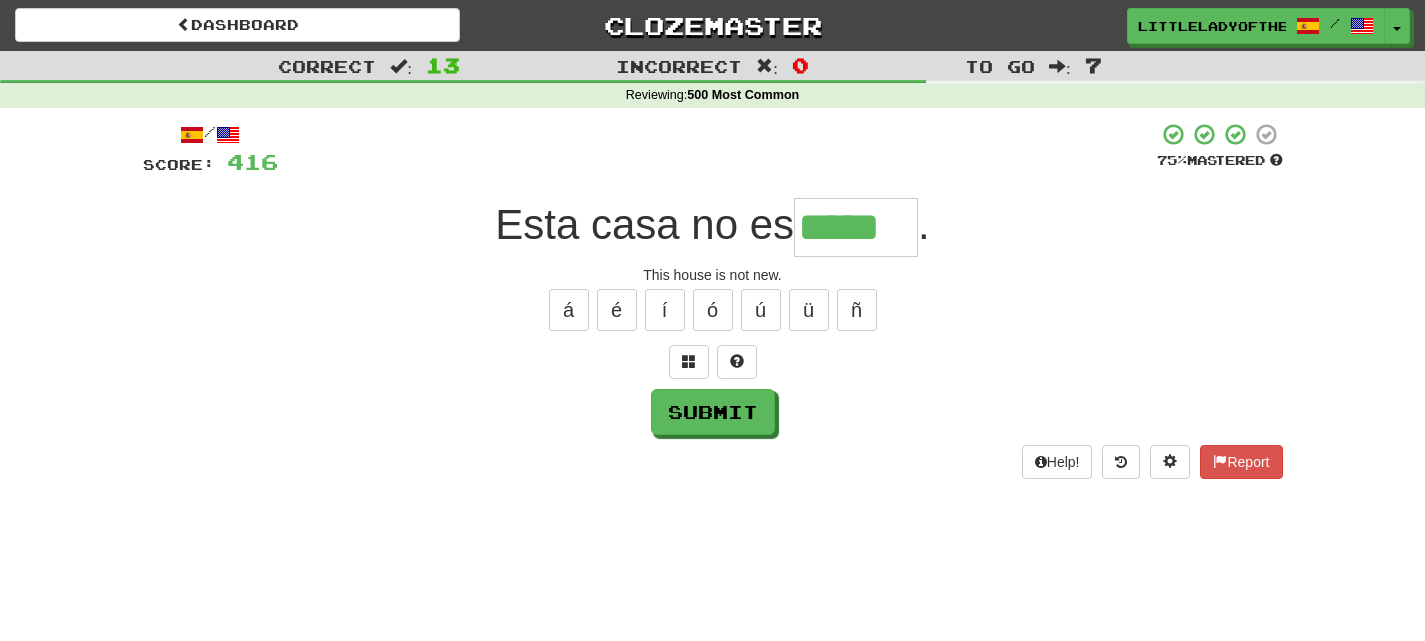 type on "*****" 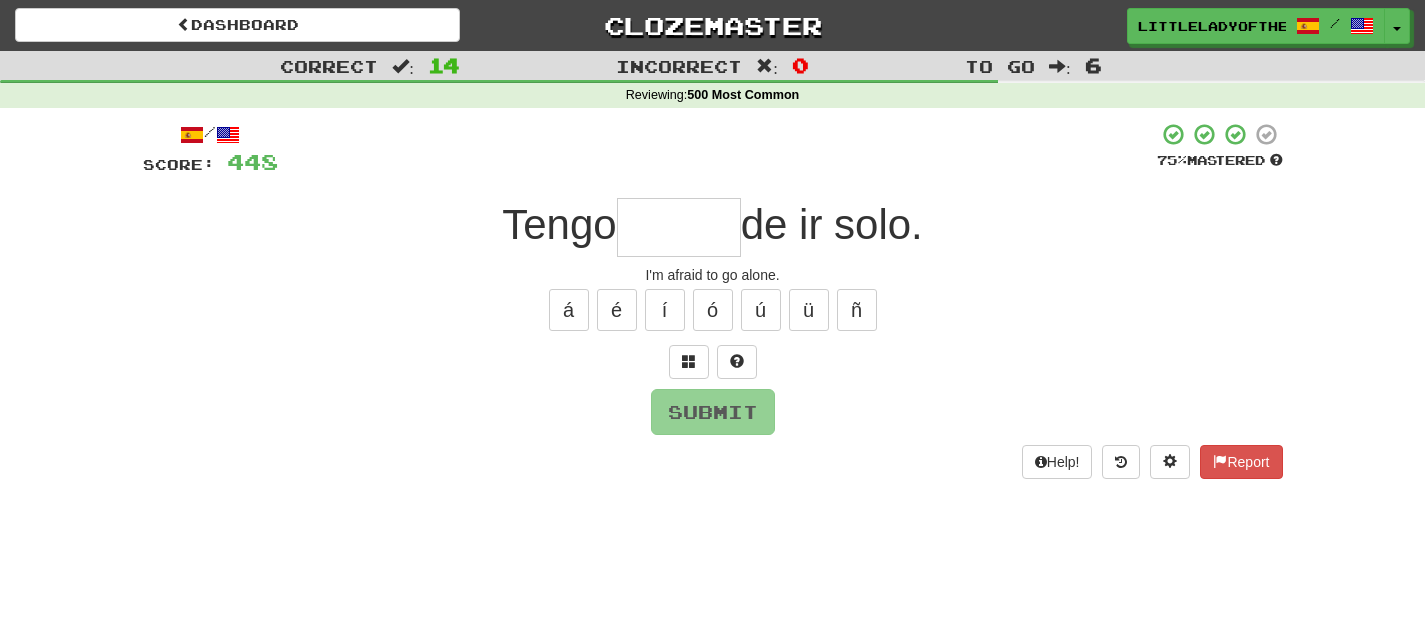 type on "*" 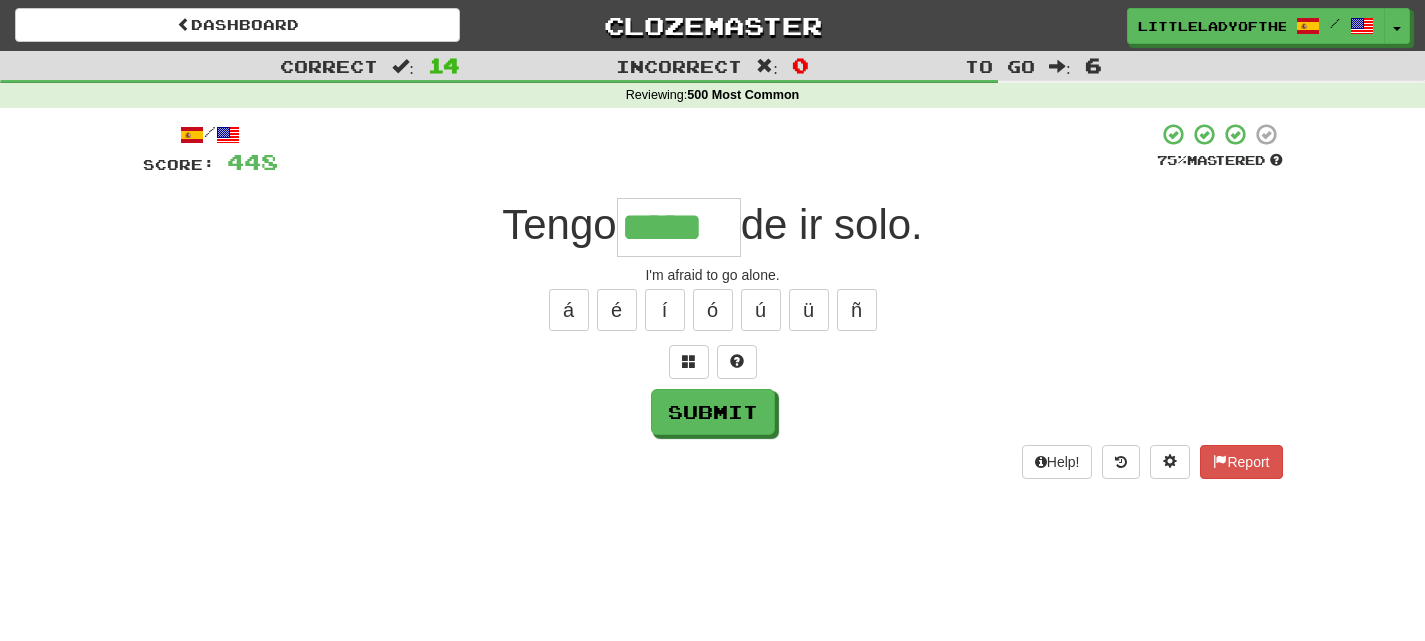 type on "*****" 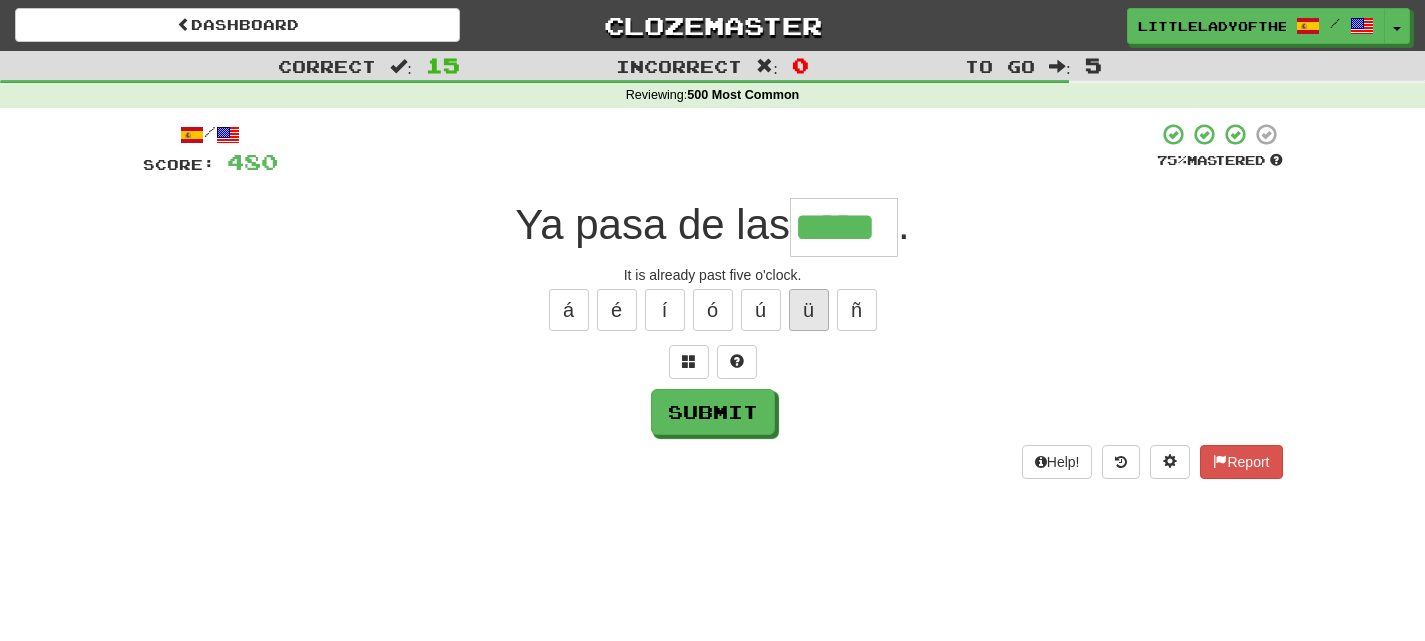 type on "*****" 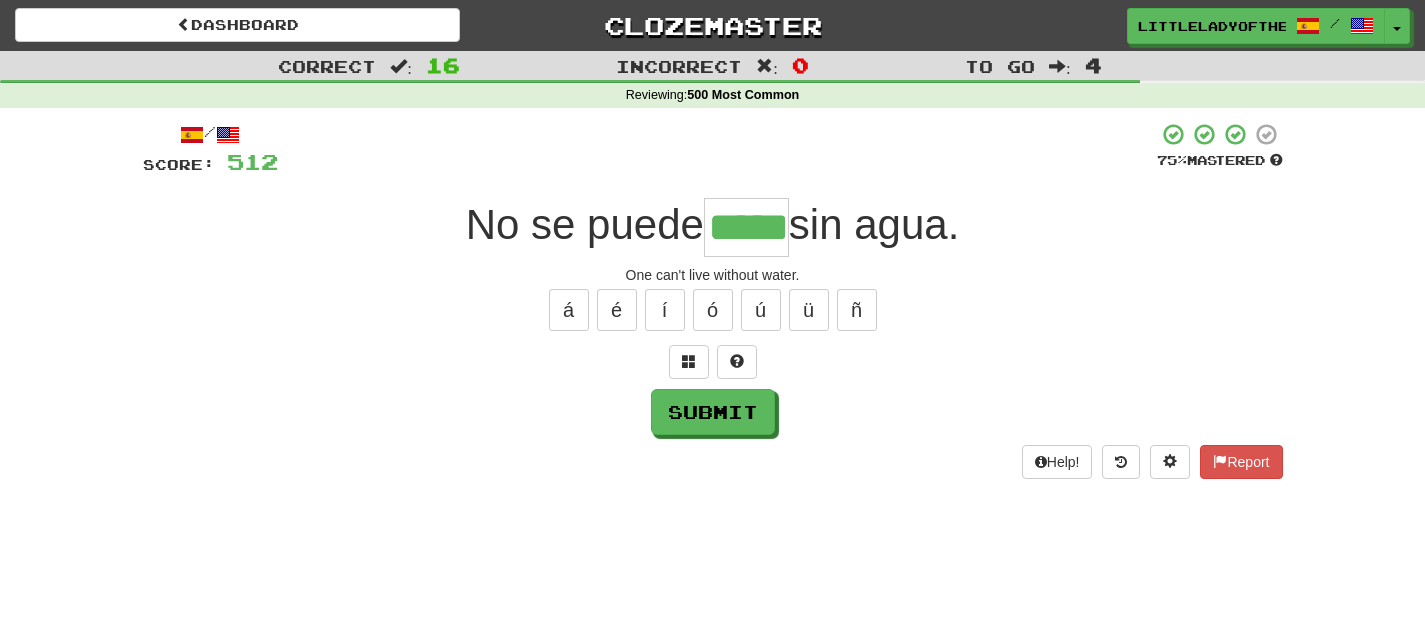 type on "*****" 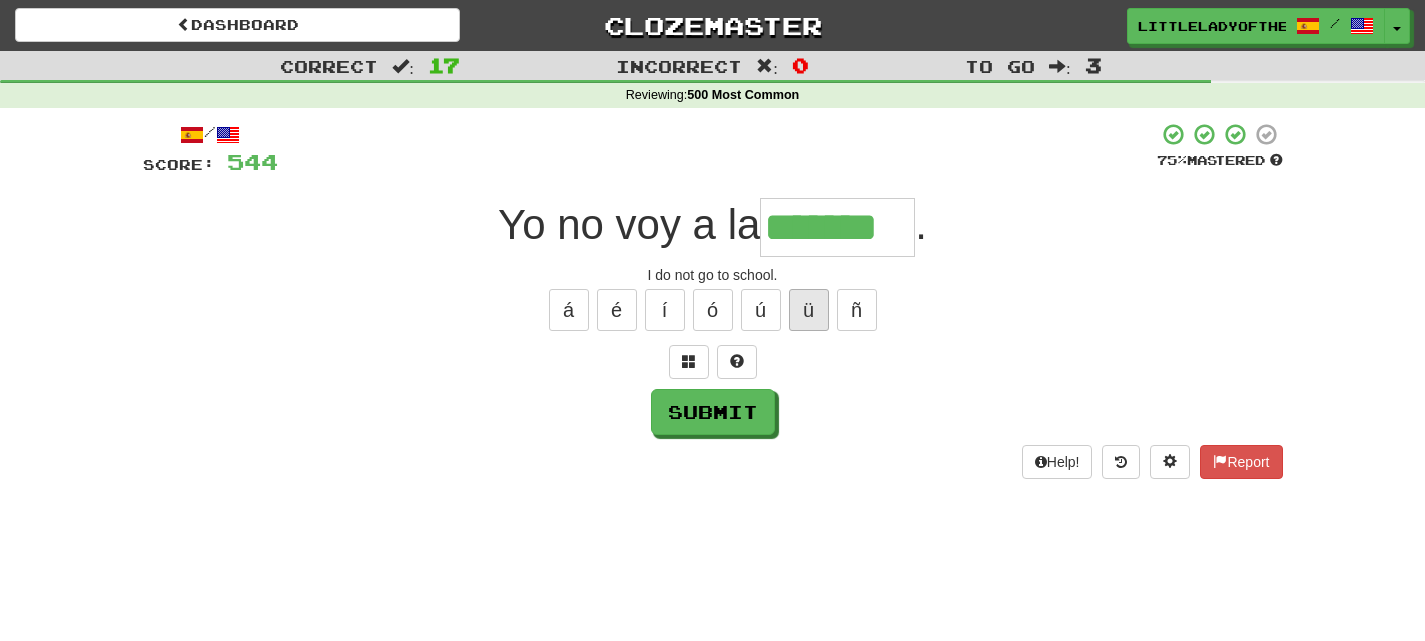 type on "*******" 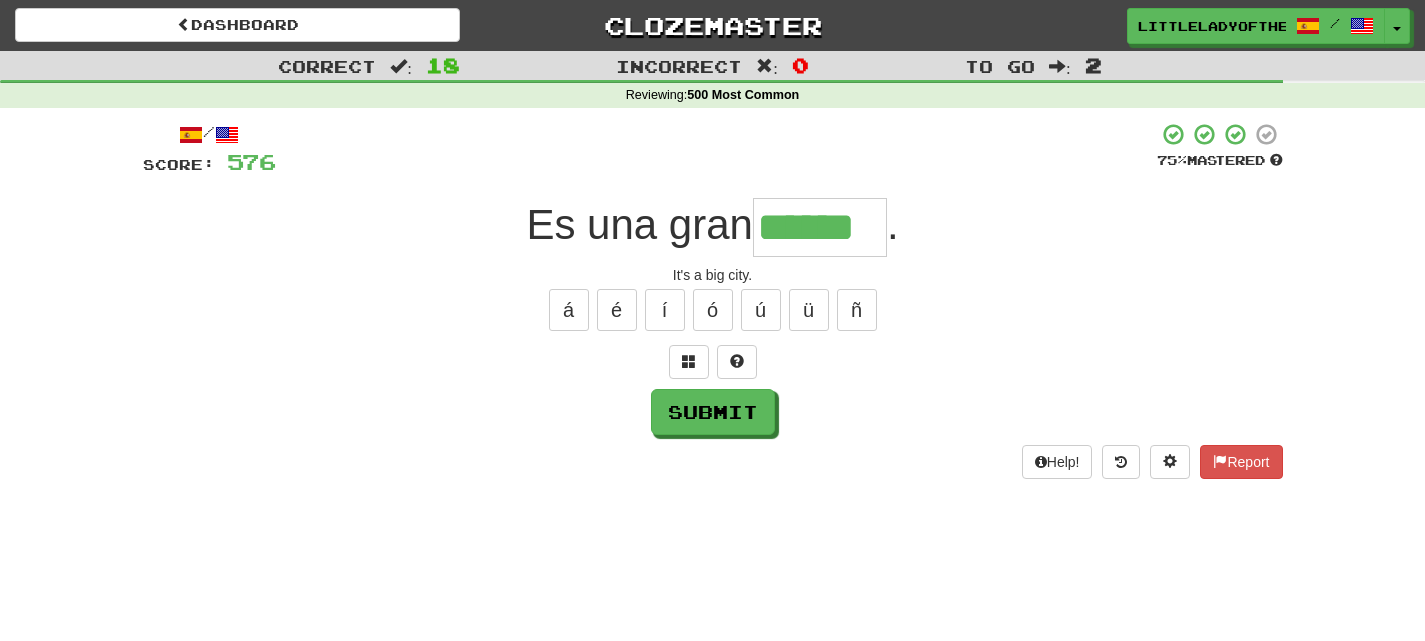 type on "******" 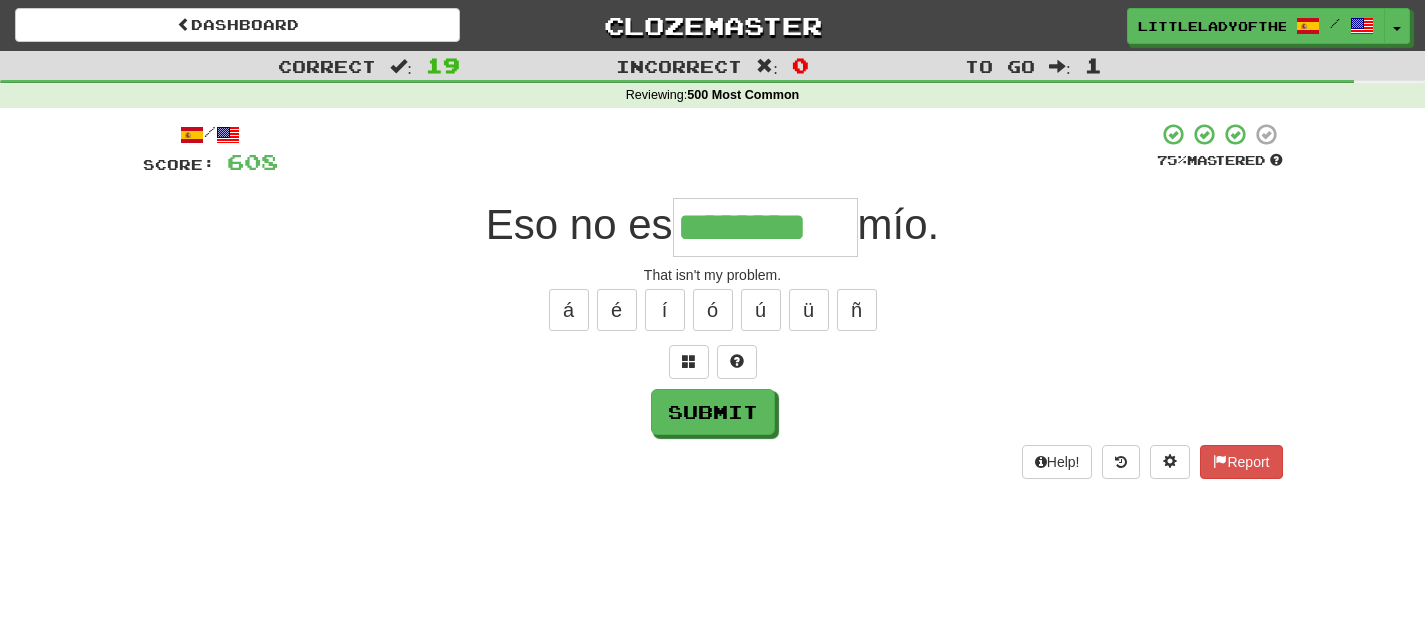 type on "********" 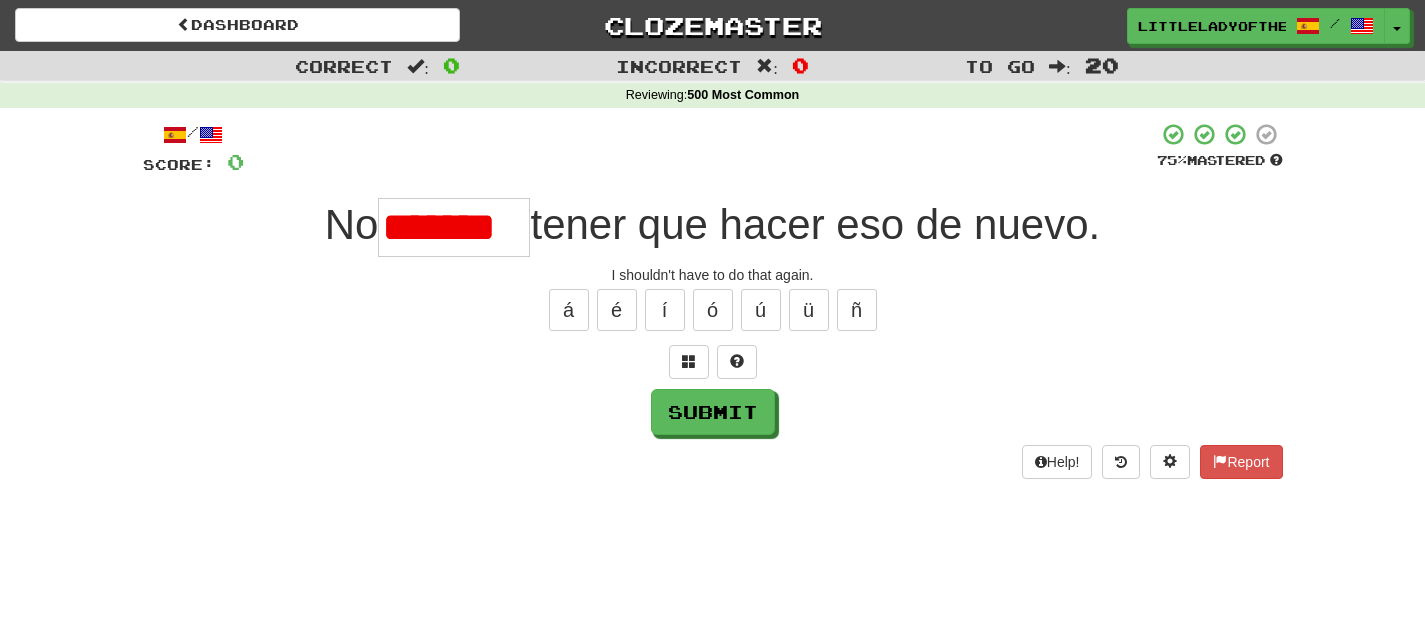 scroll, scrollTop: 0, scrollLeft: 0, axis: both 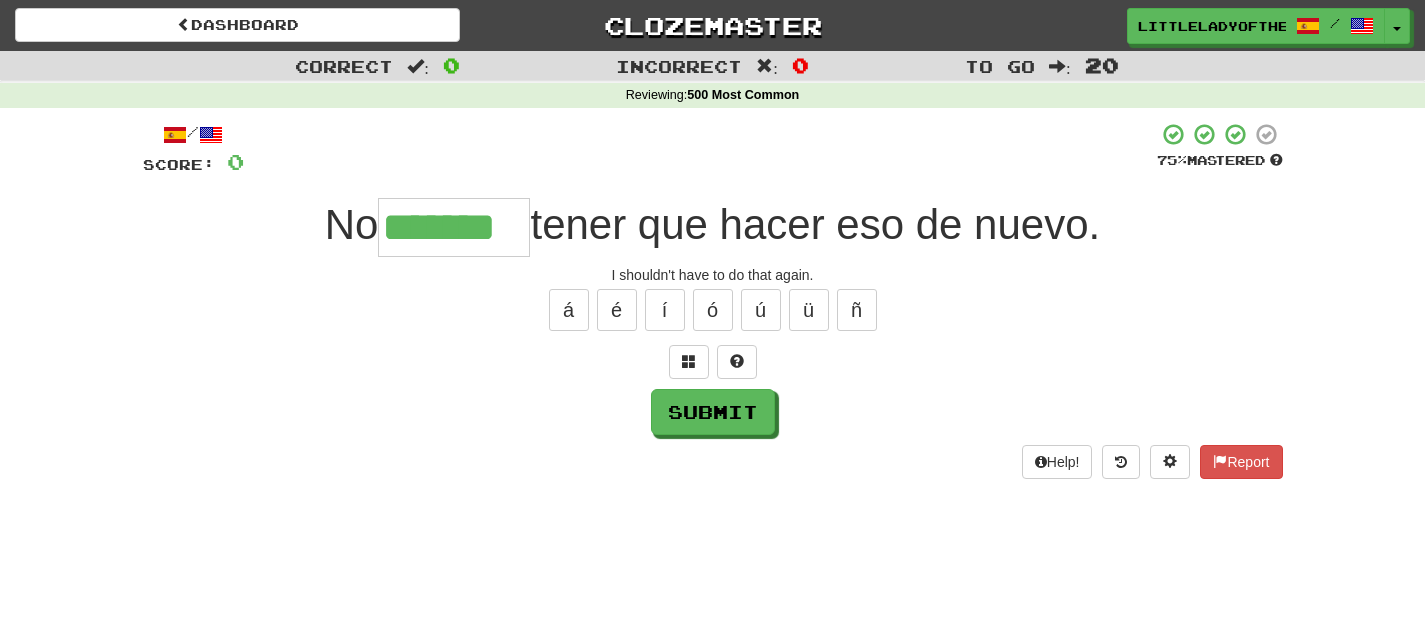 type on "*******" 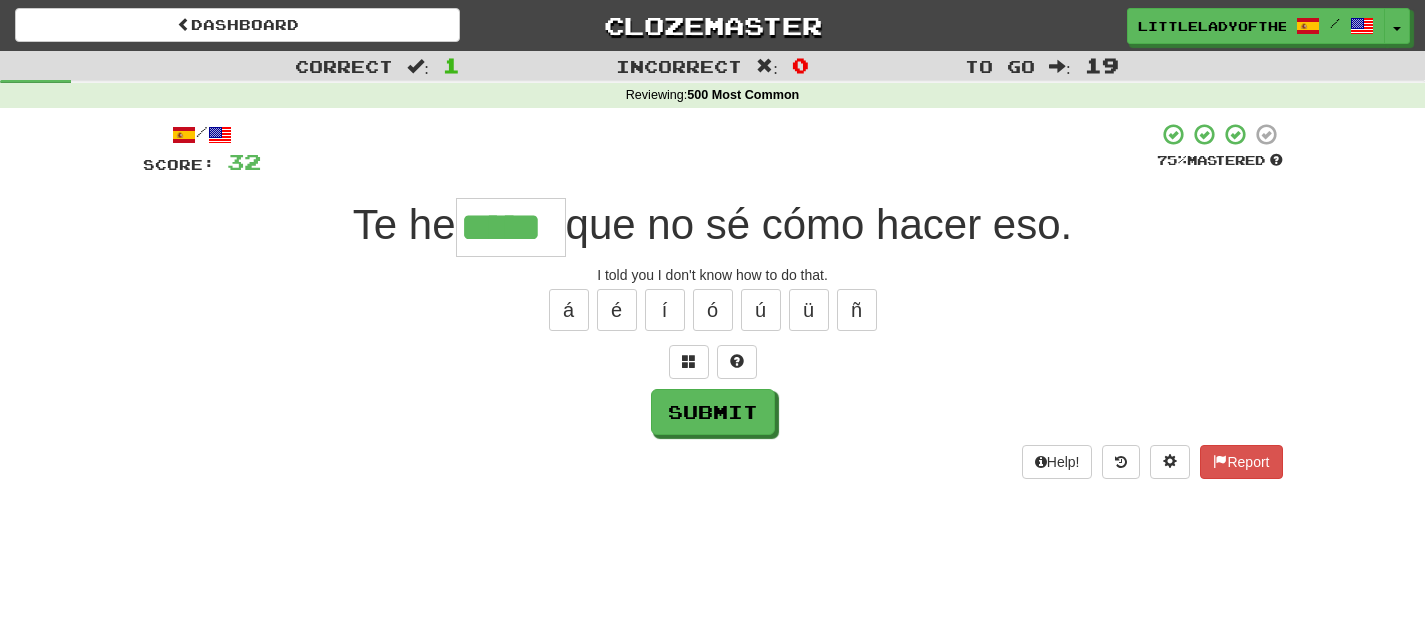 type on "*****" 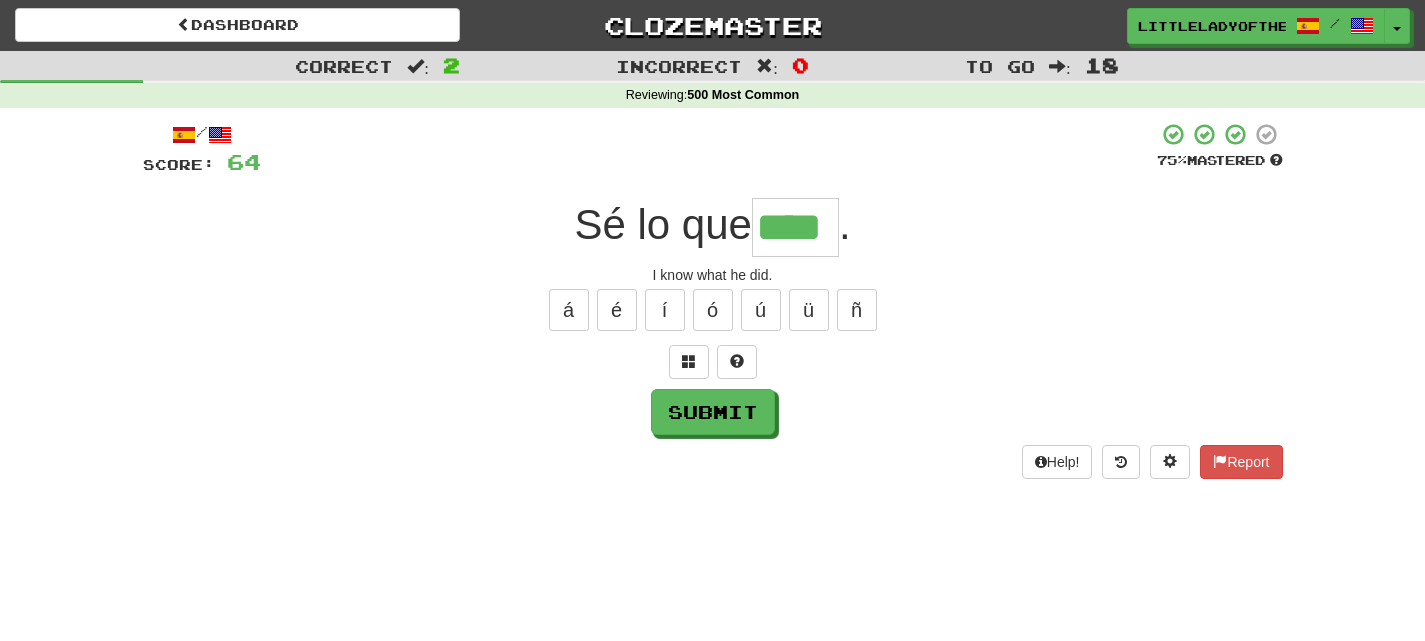 type on "****" 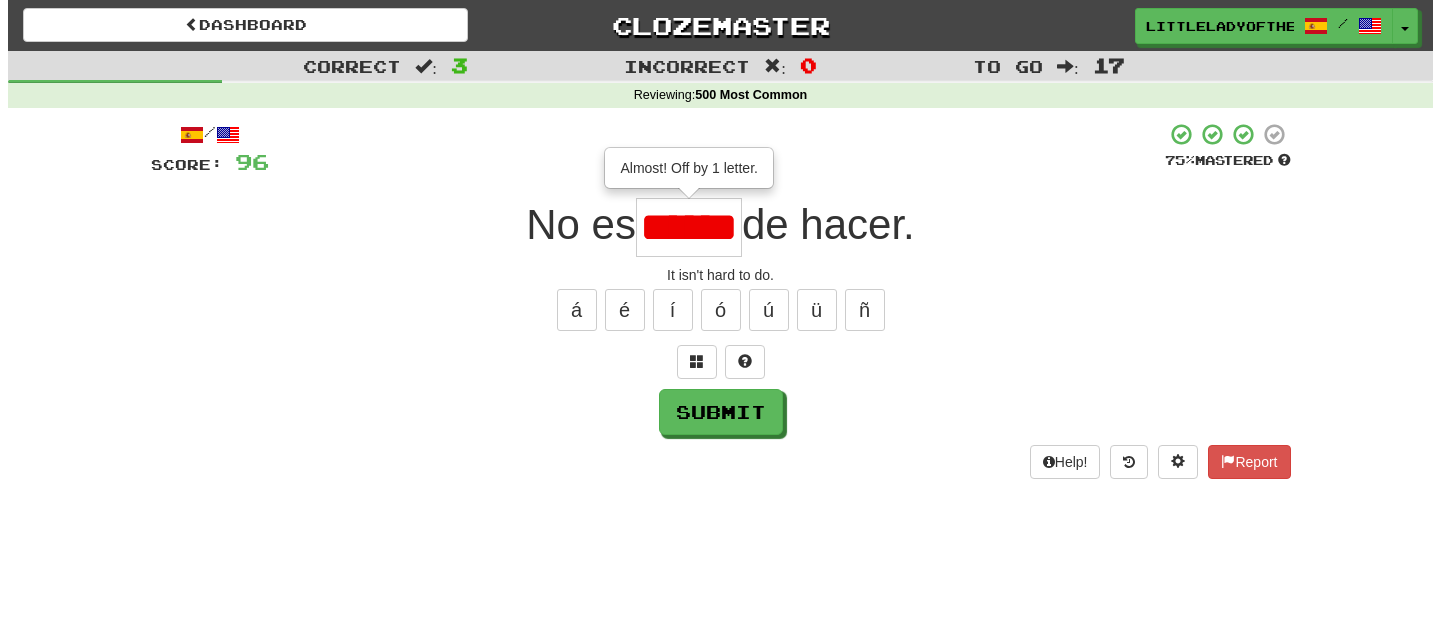scroll, scrollTop: 0, scrollLeft: 0, axis: both 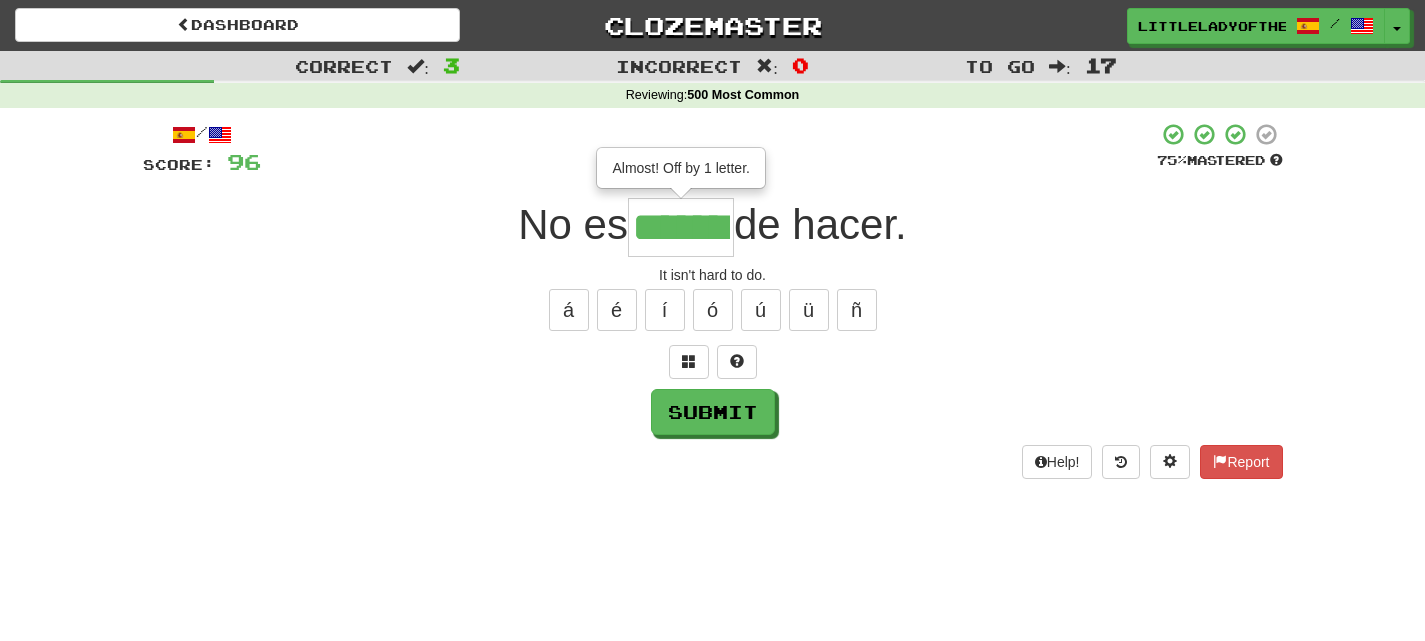 type on "*******" 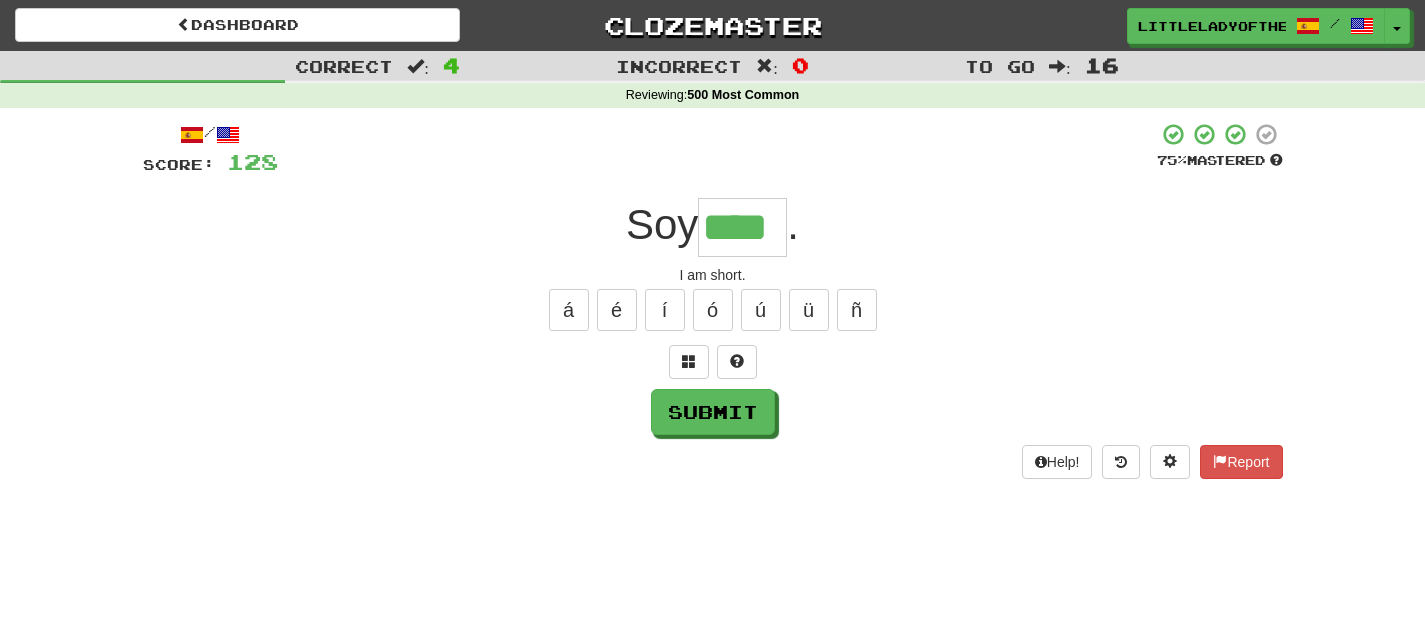 type on "****" 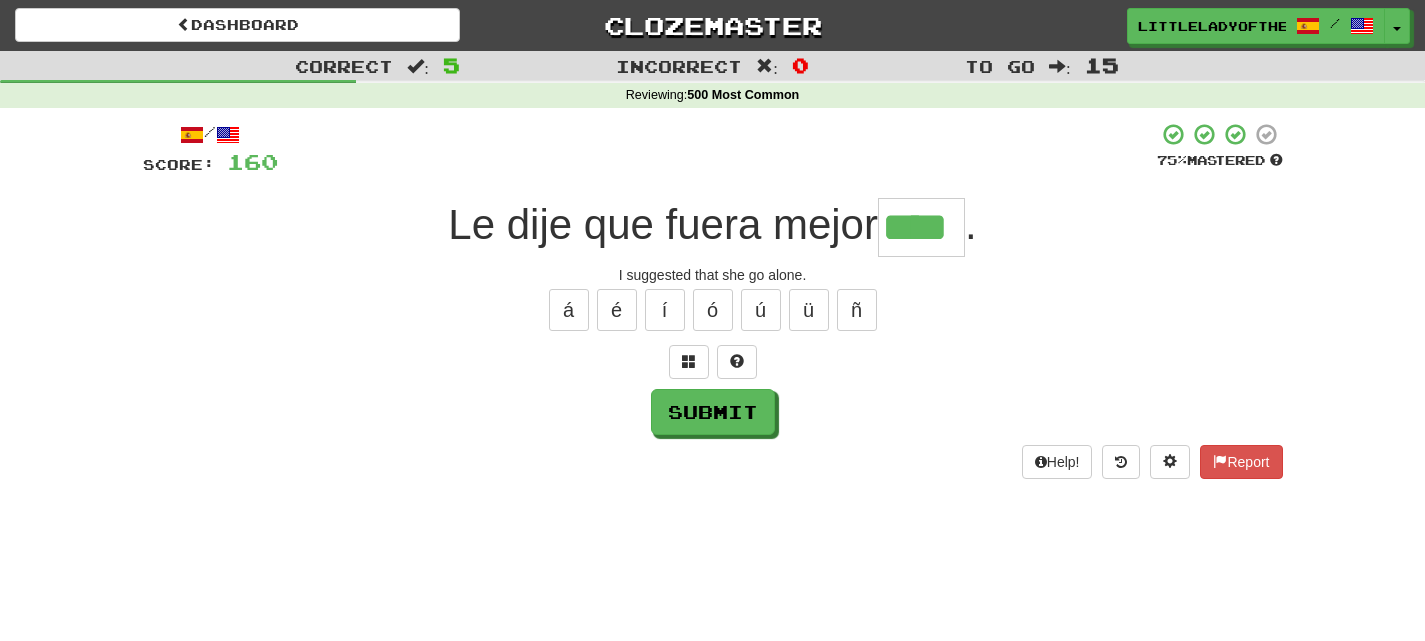 type on "****" 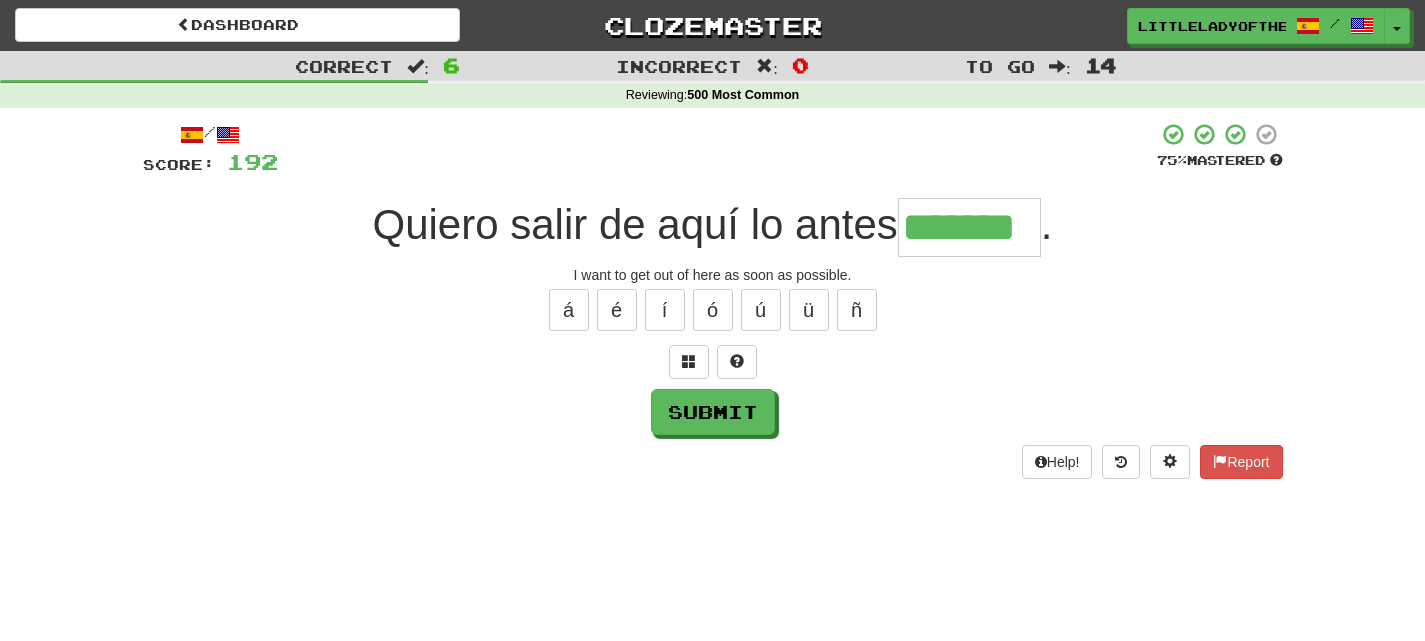 type on "*******" 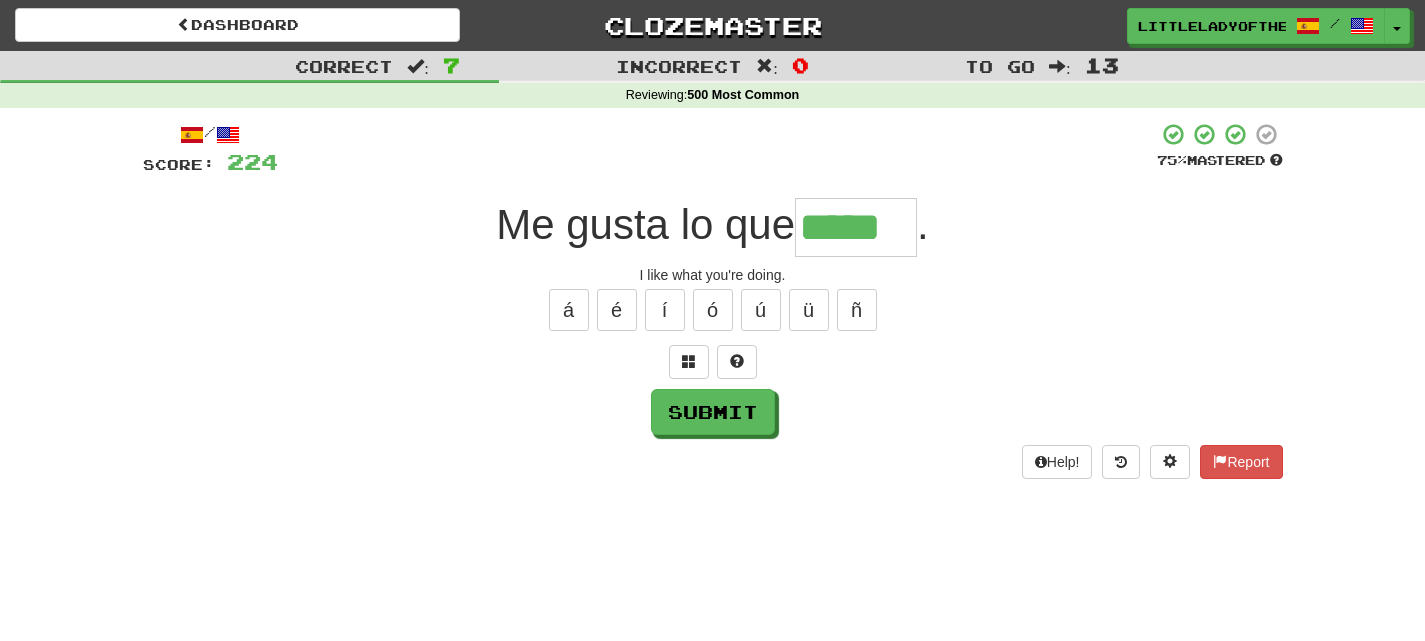type on "*****" 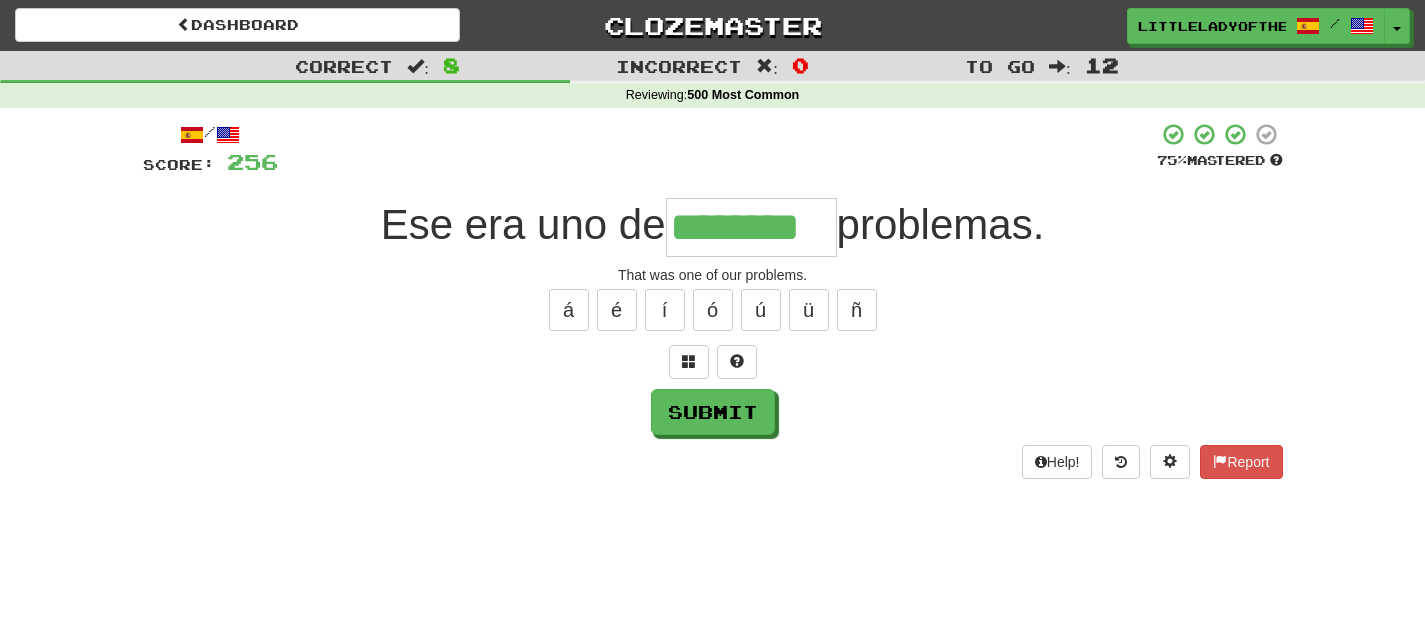 type on "********" 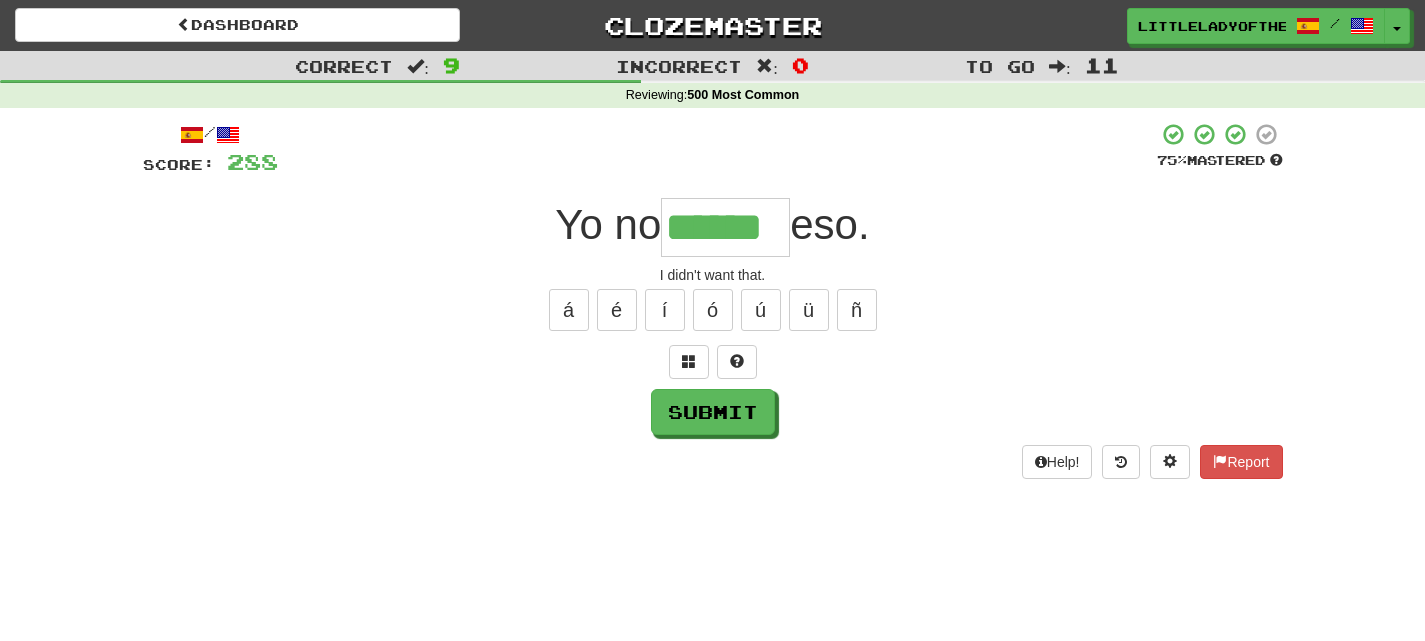 type on "******" 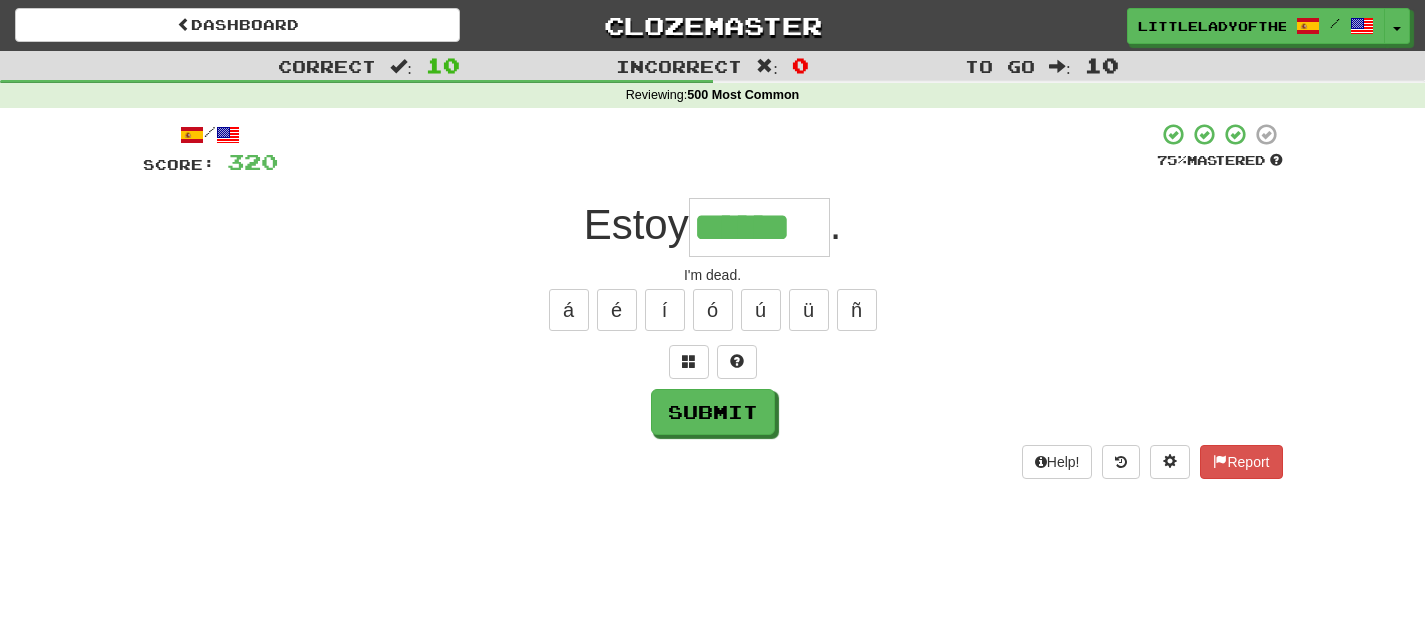 type on "******" 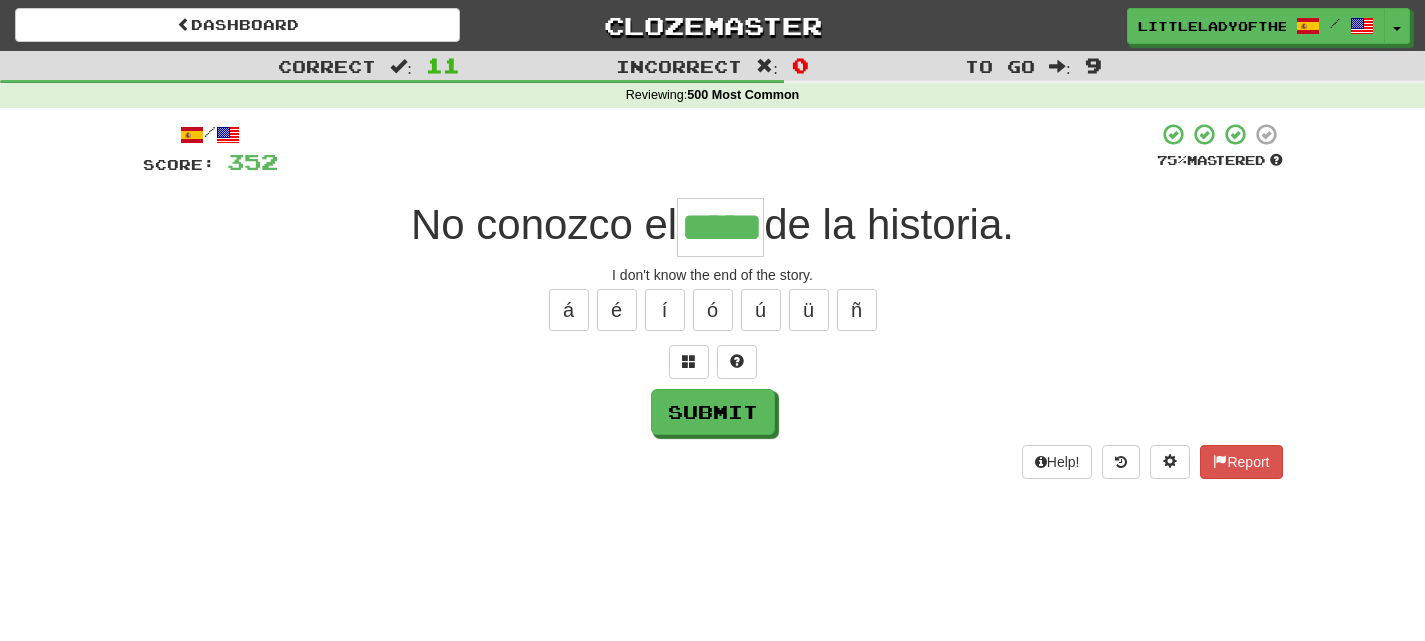 type on "*****" 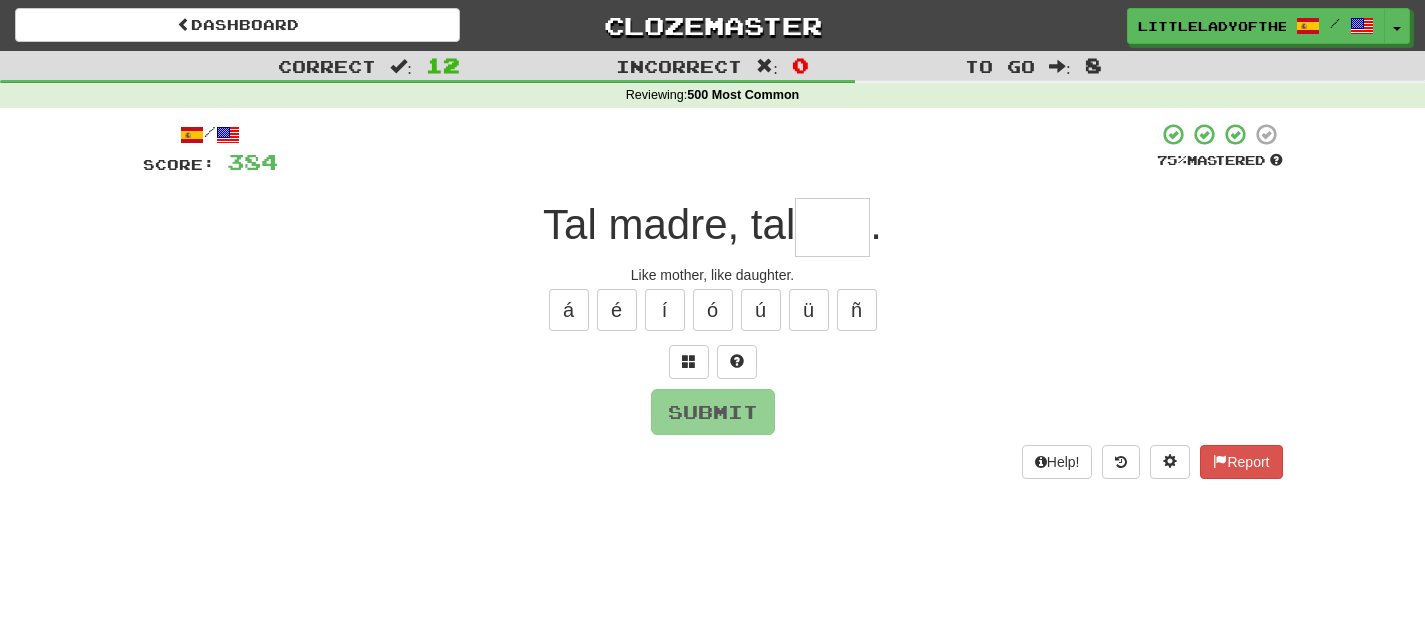 type on "*" 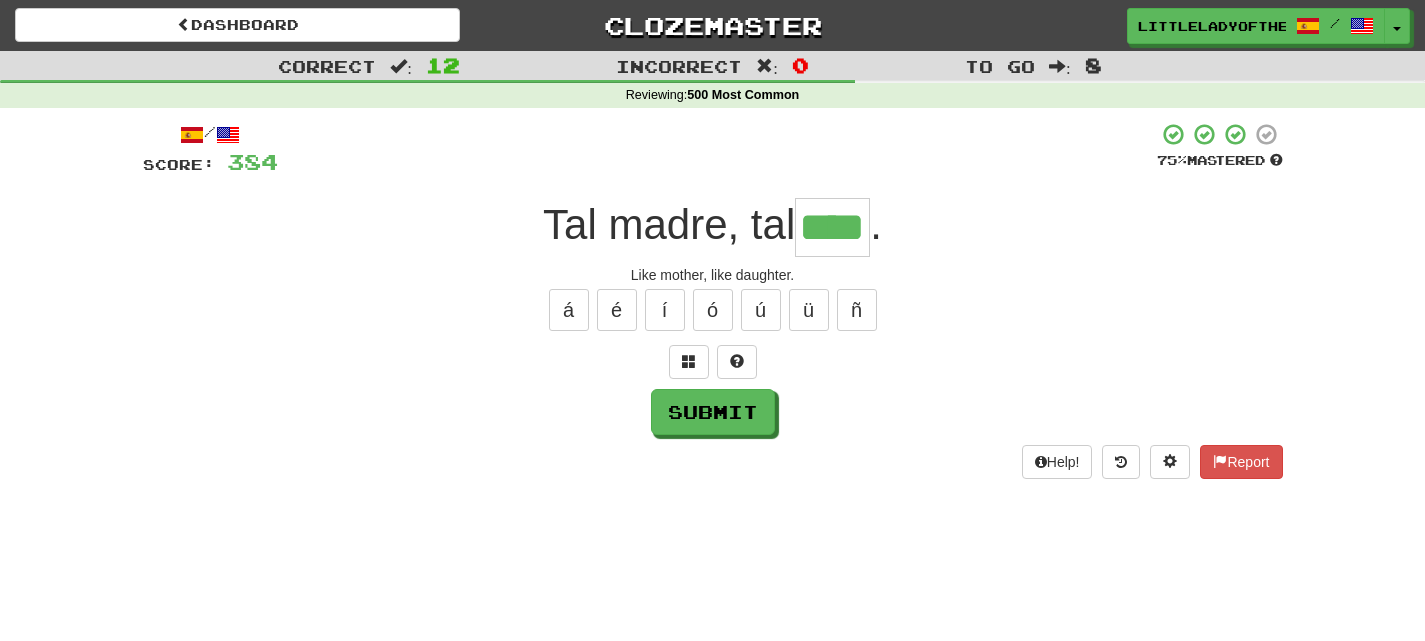 type on "****" 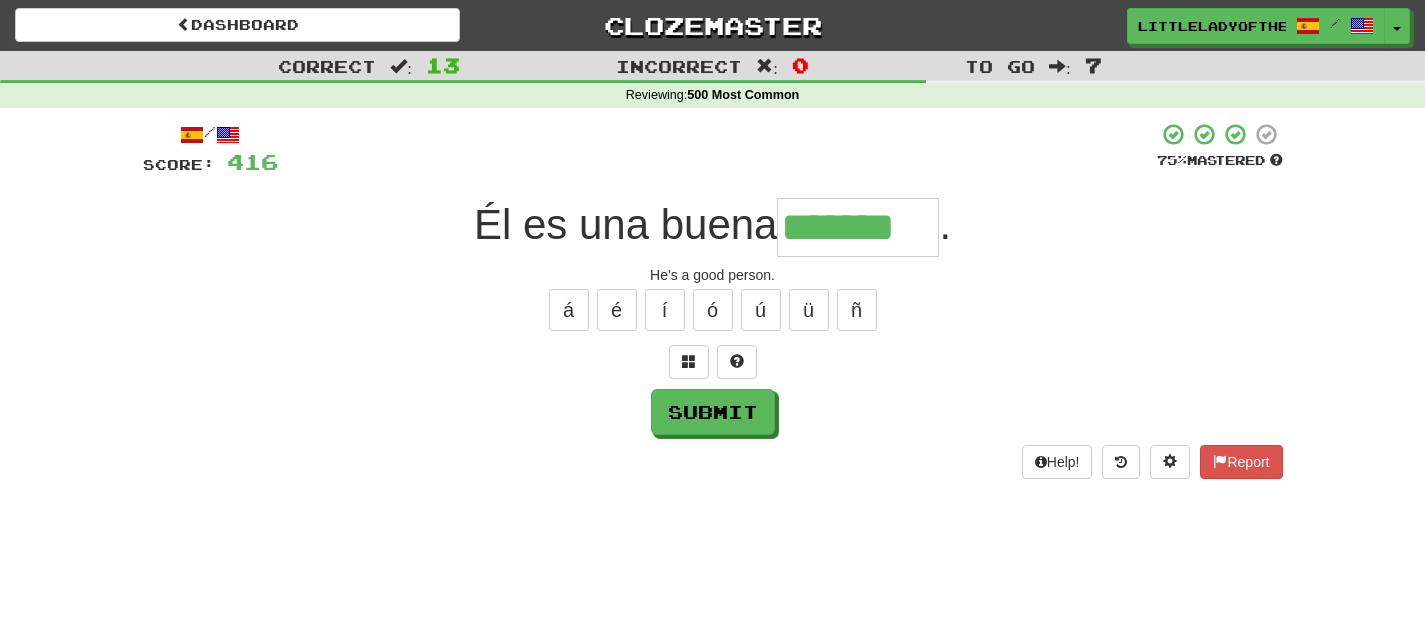 type on "*******" 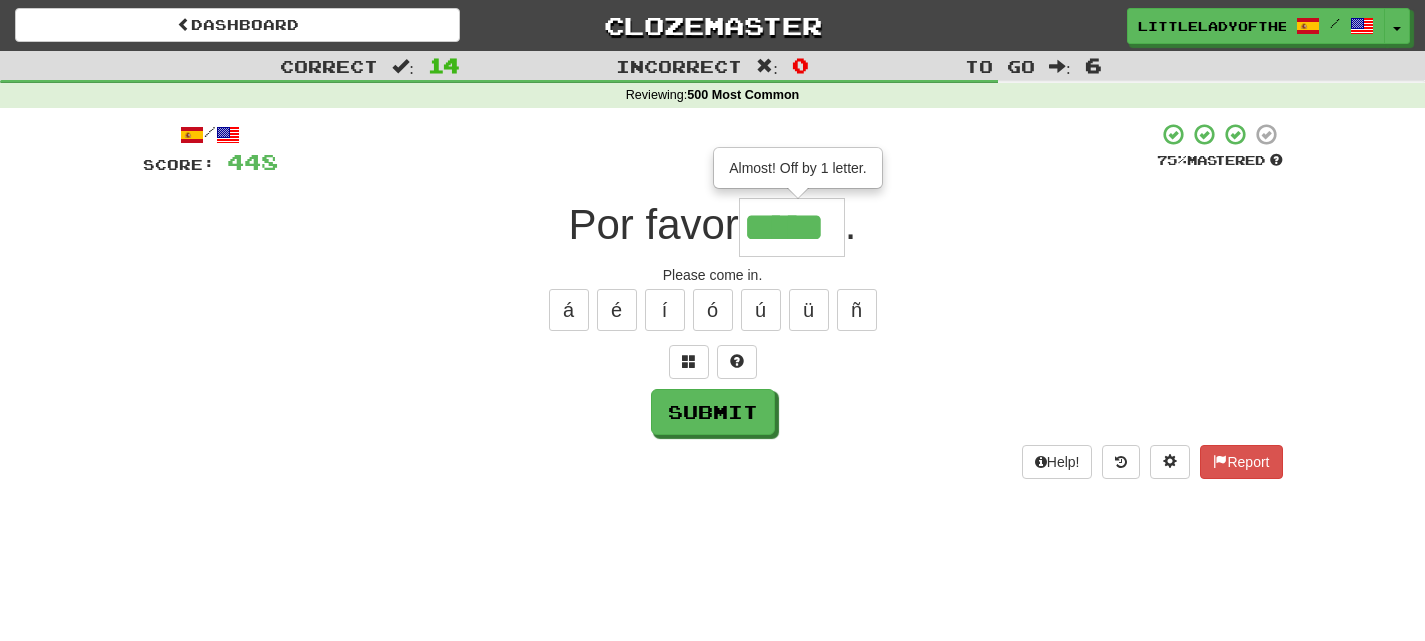 type on "*****" 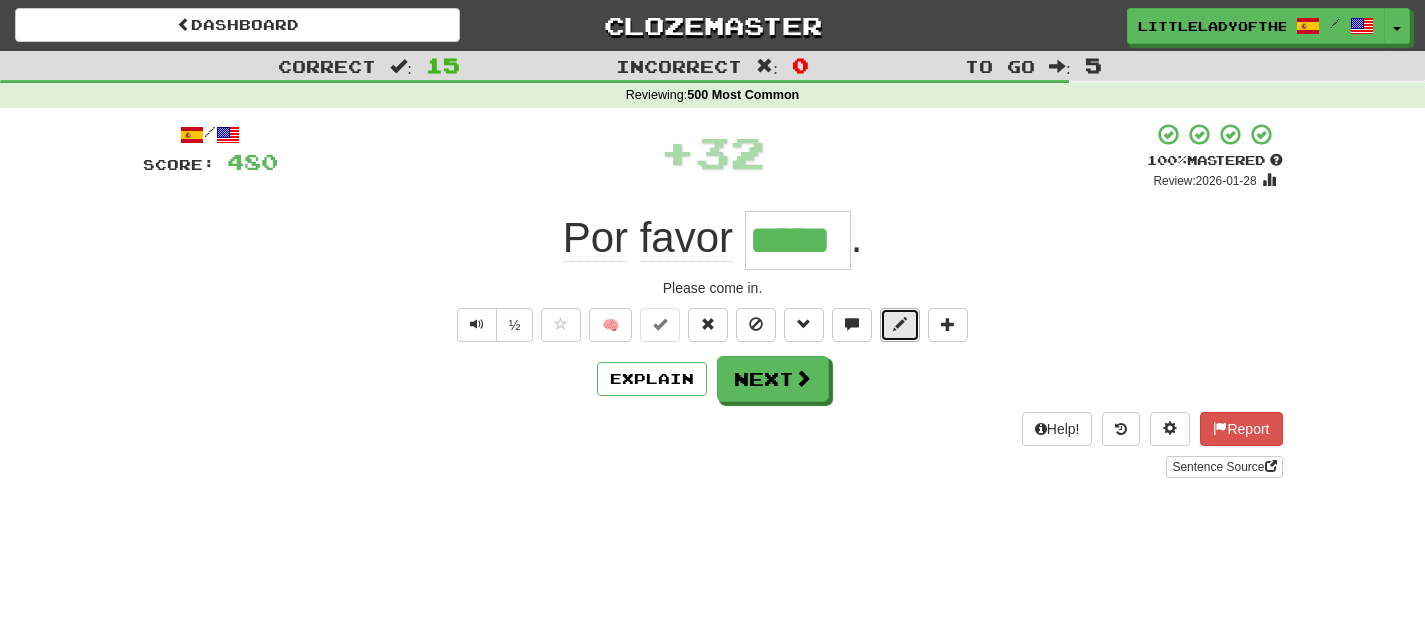 click at bounding box center [900, 324] 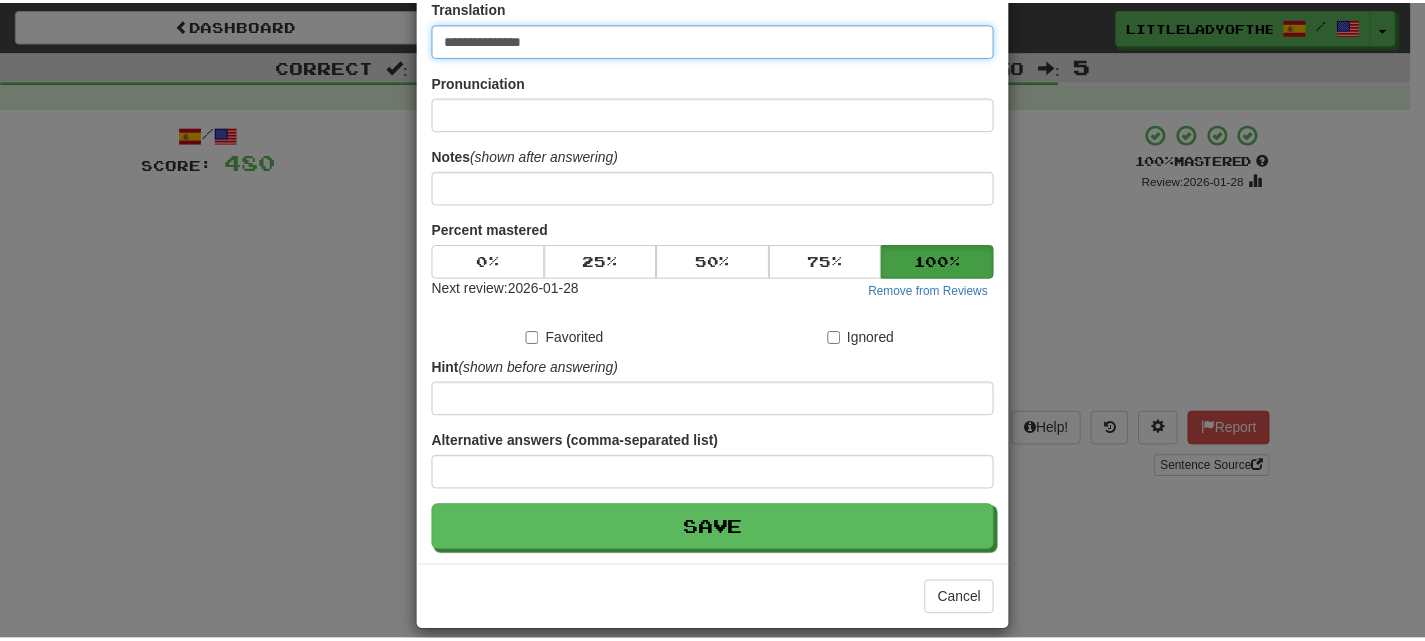 scroll, scrollTop: 141, scrollLeft: 0, axis: vertical 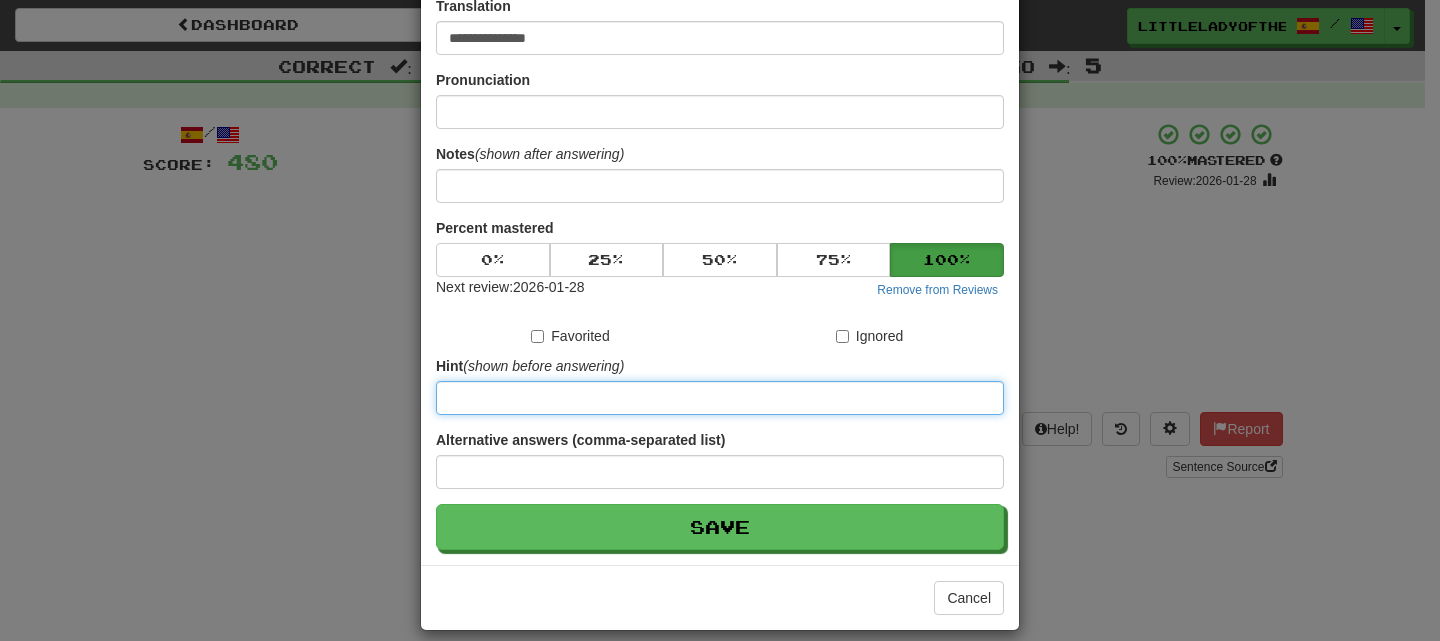 click at bounding box center [720, 398] 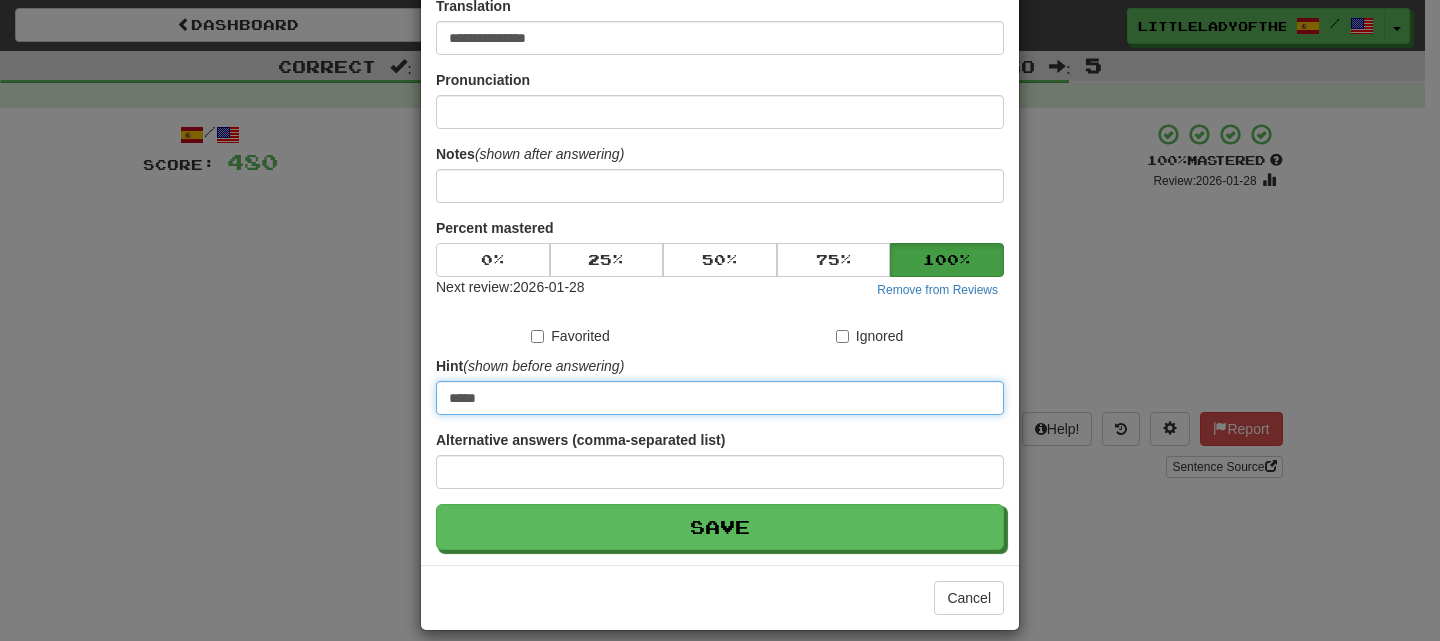 type on "*****" 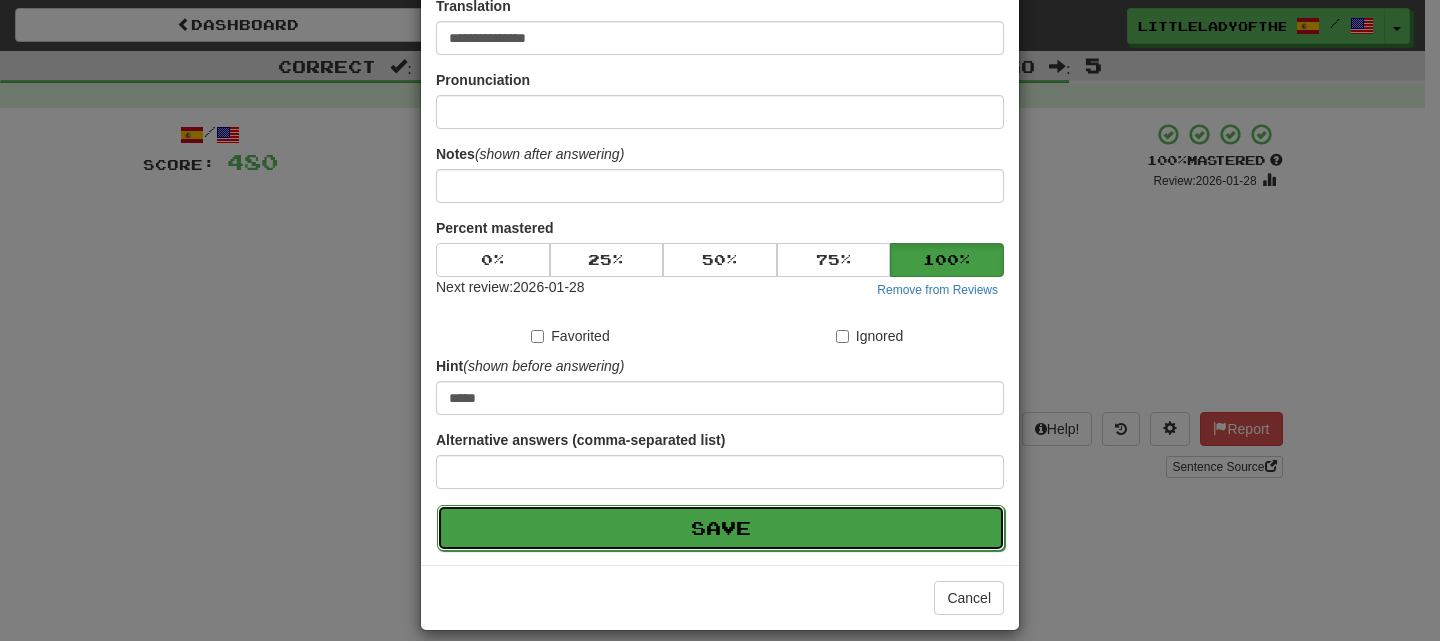 click on "Save" at bounding box center [721, 528] 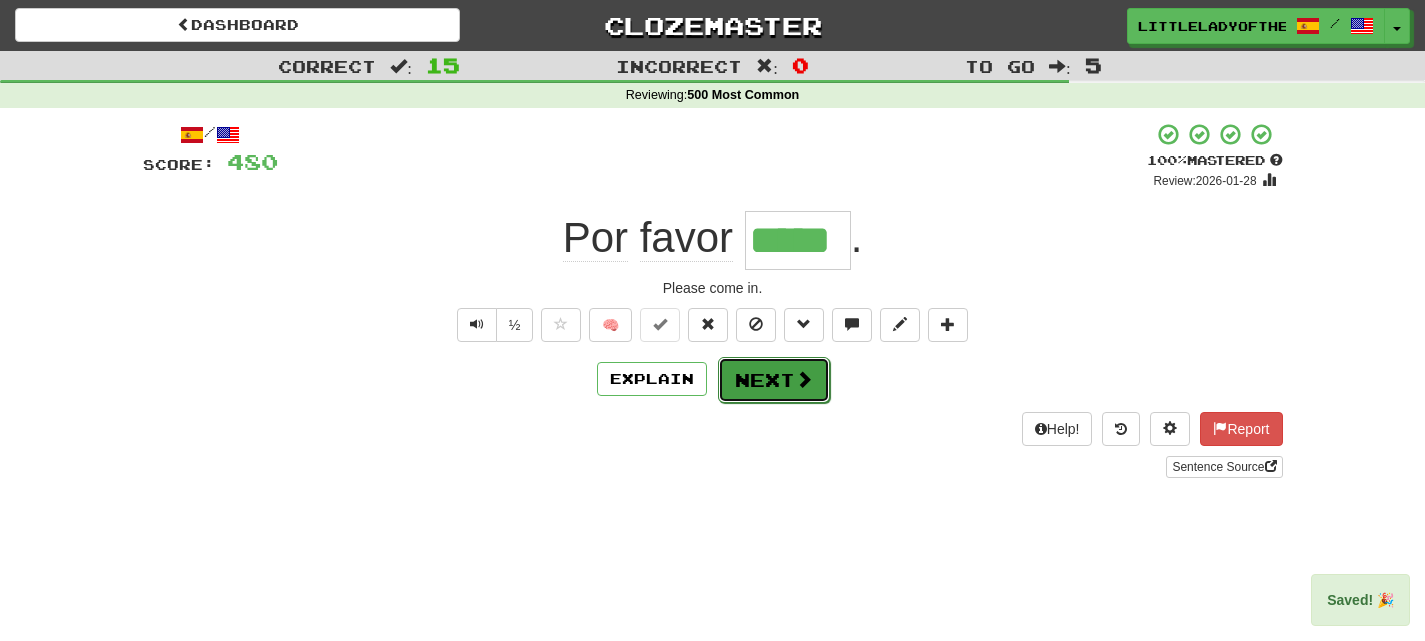click on "Next" at bounding box center [774, 380] 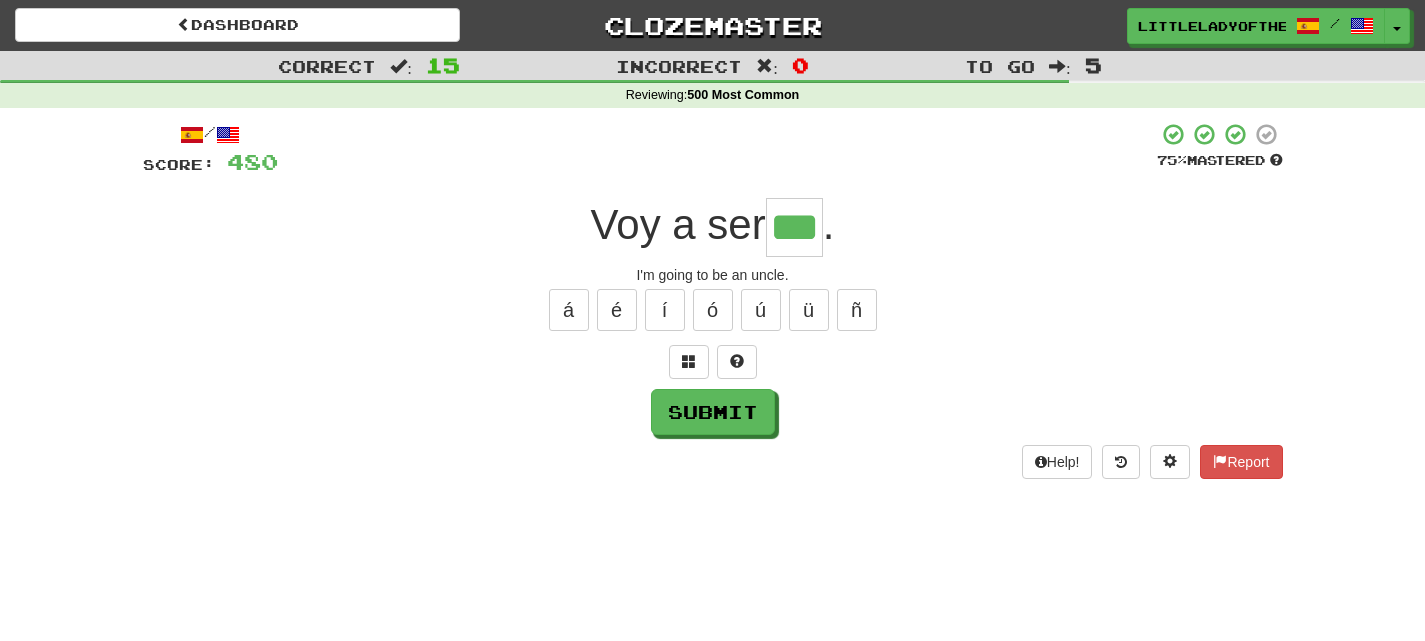 type on "***" 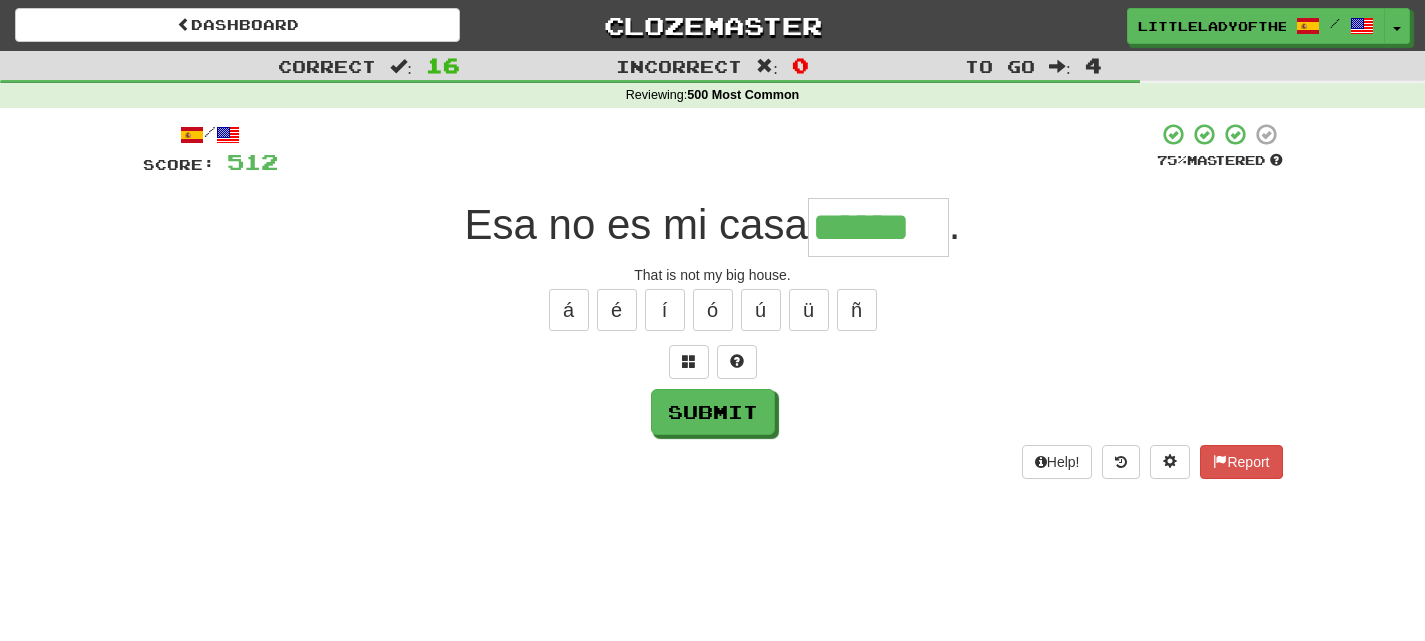 type on "******" 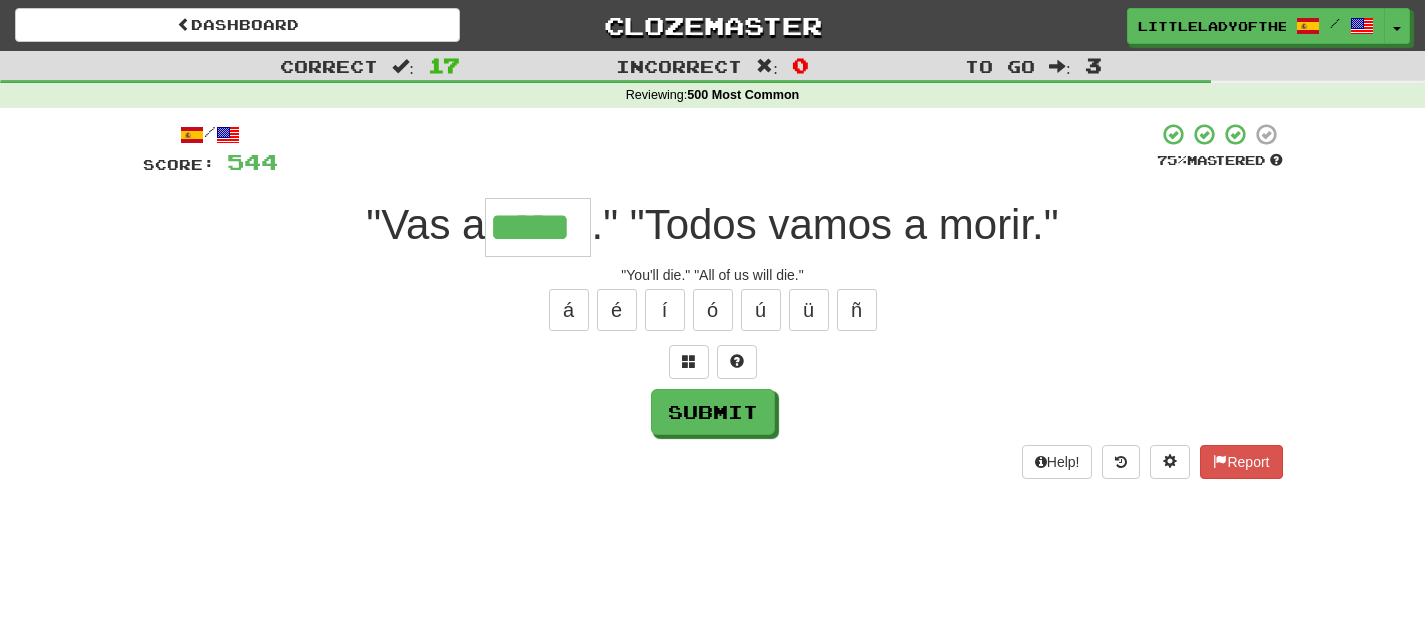 type on "*****" 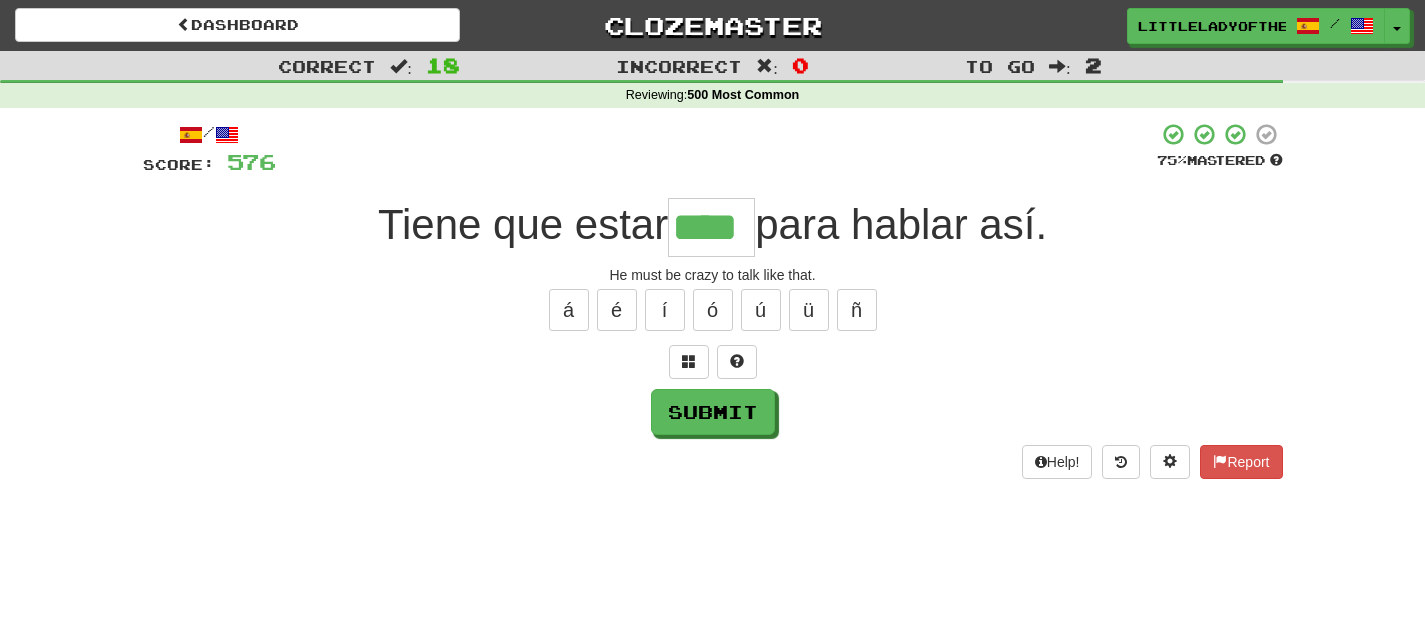 type on "****" 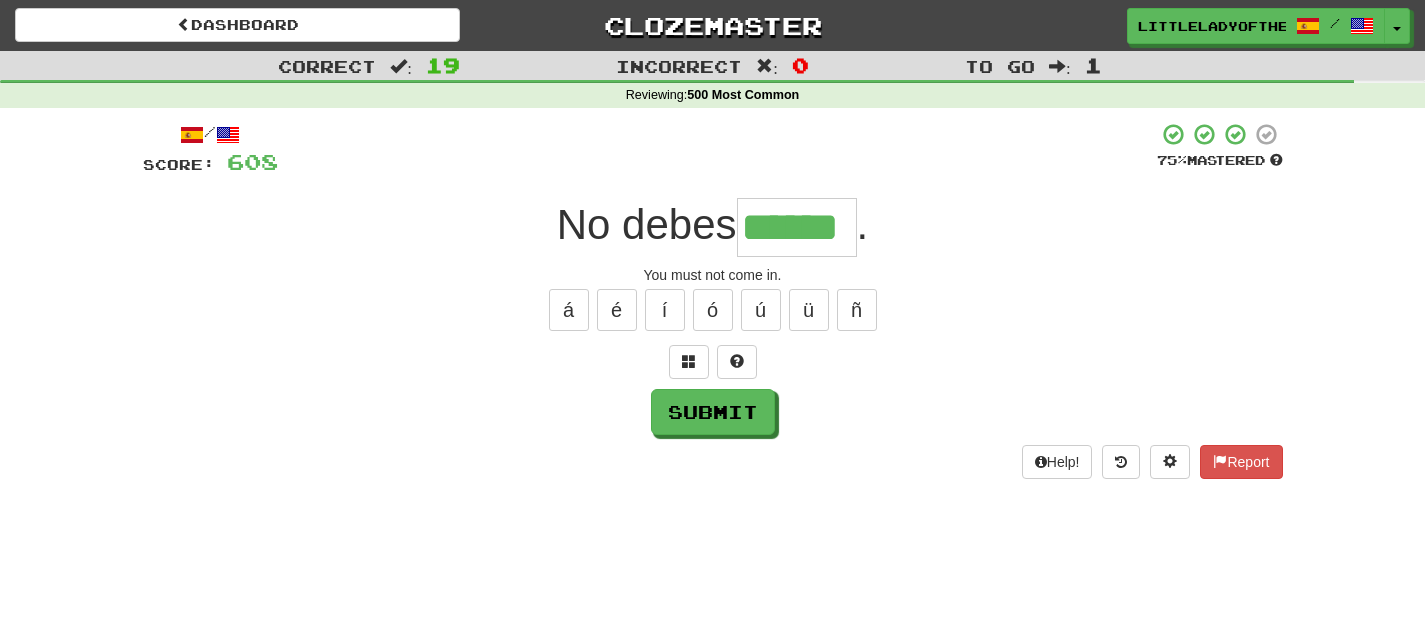 type on "******" 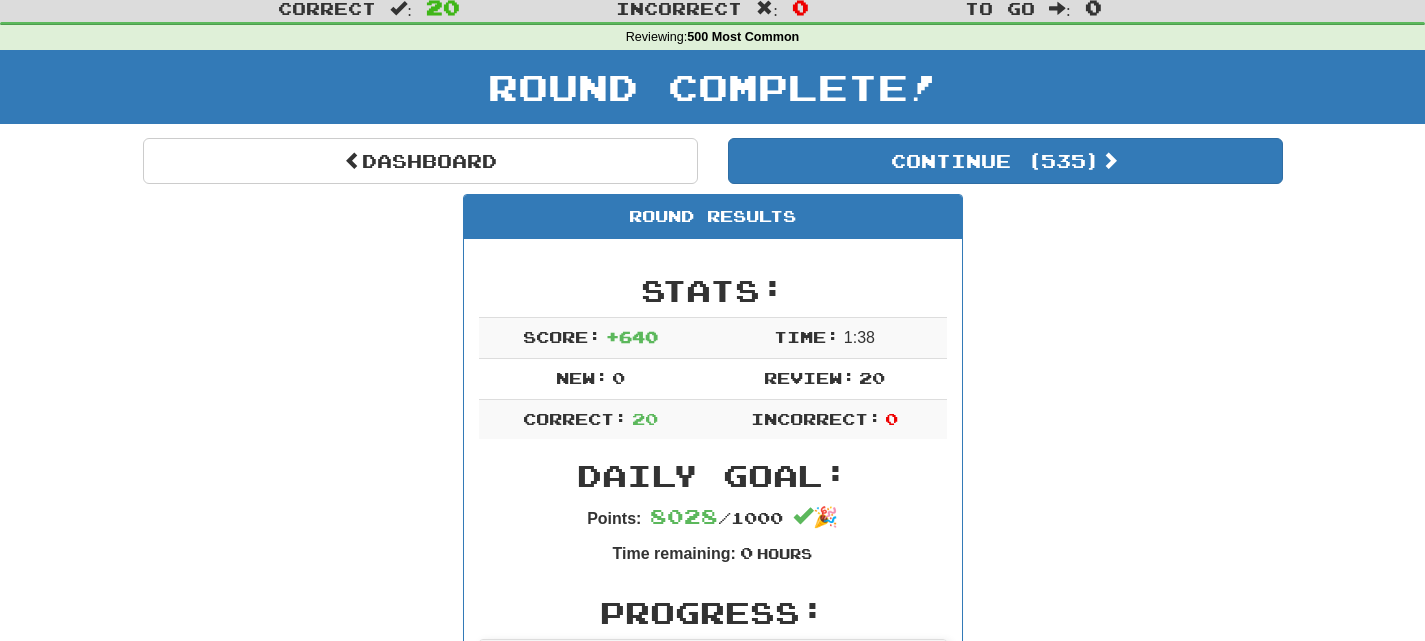scroll, scrollTop: 59, scrollLeft: 0, axis: vertical 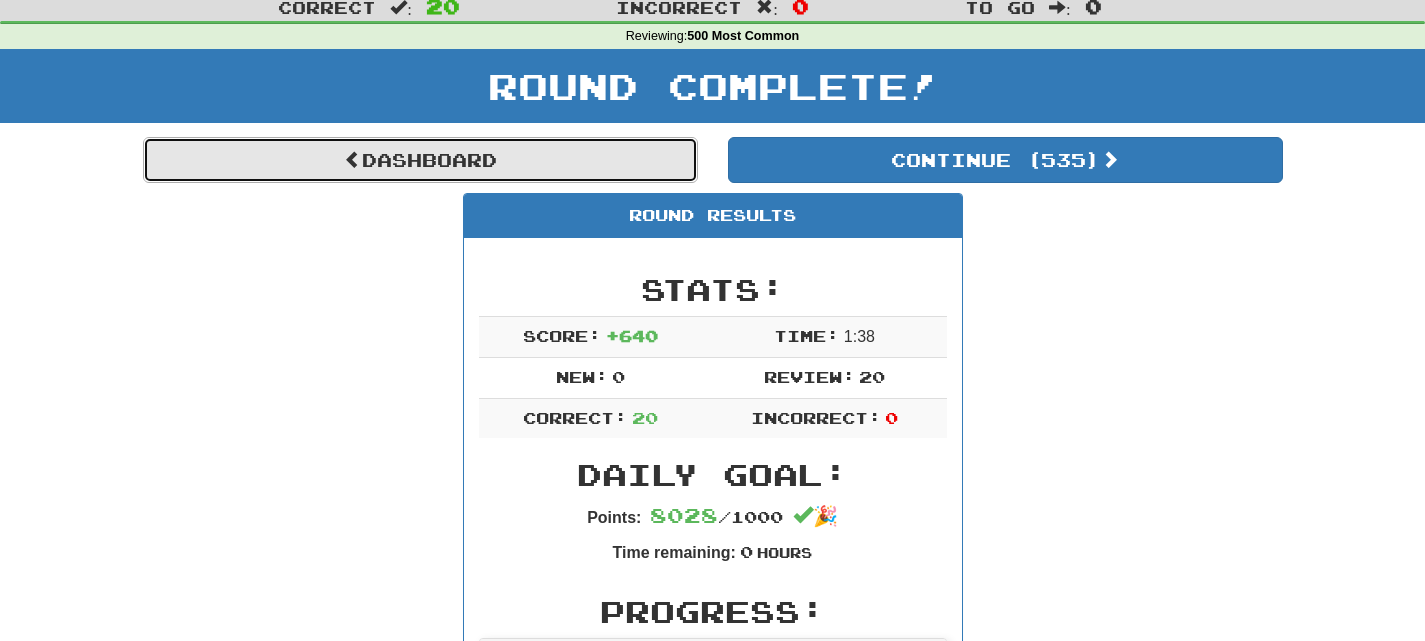 click on "Dashboard" at bounding box center [420, 160] 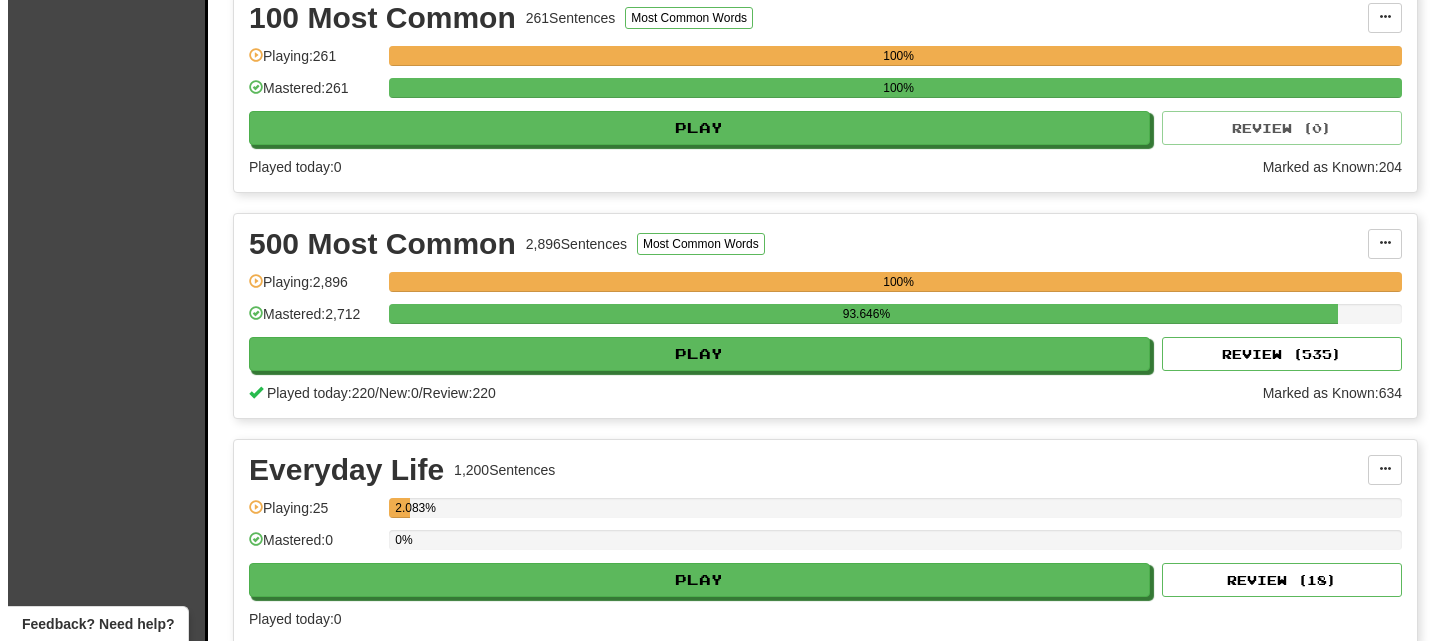 scroll, scrollTop: 0, scrollLeft: 0, axis: both 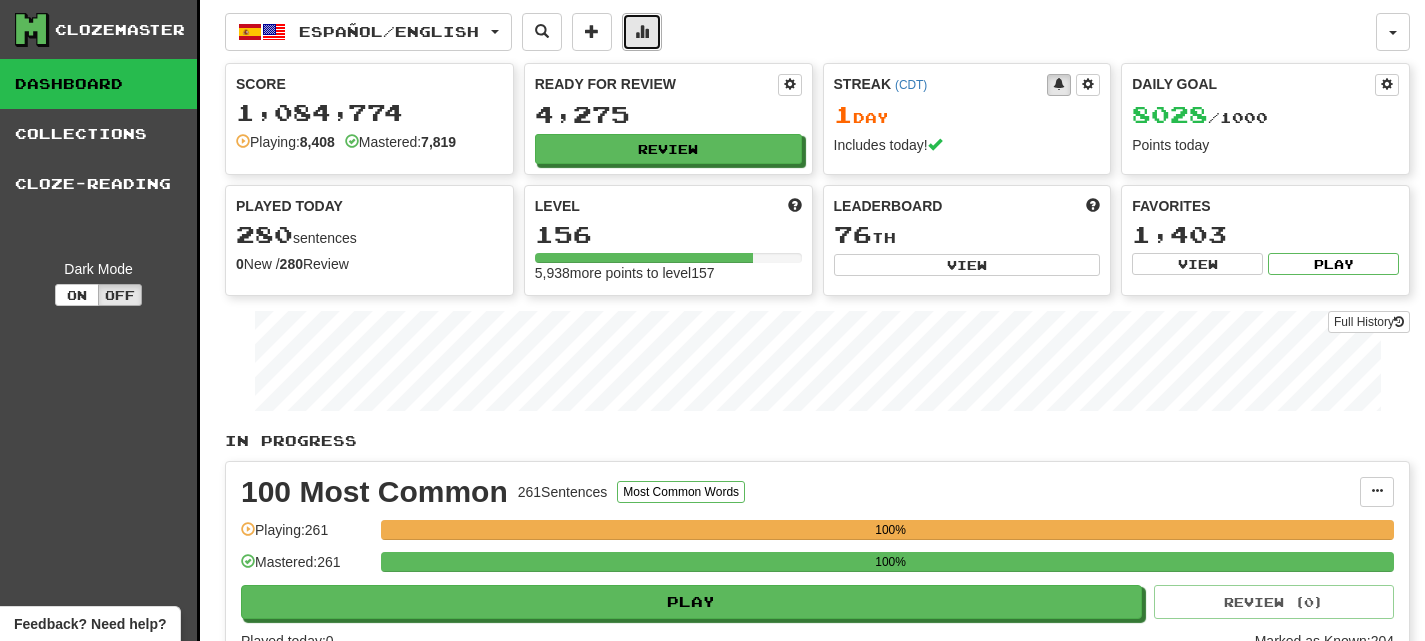 click at bounding box center [642, 31] 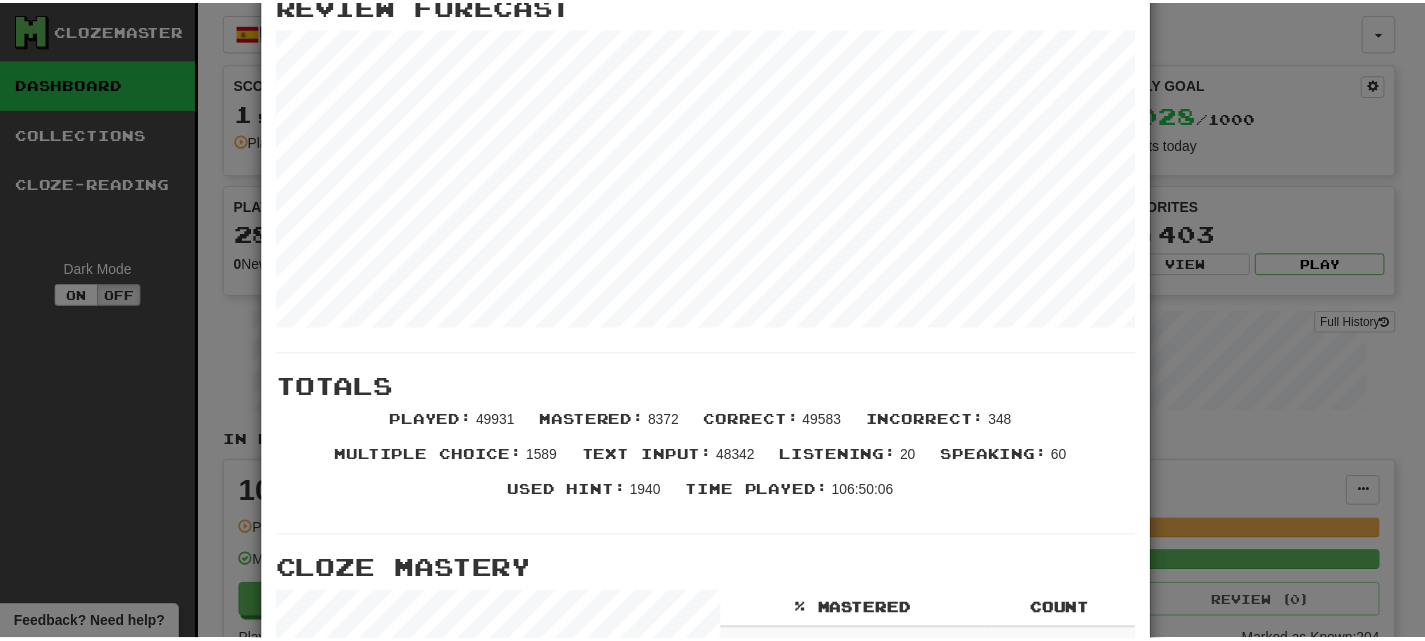 scroll, scrollTop: 0, scrollLeft: 0, axis: both 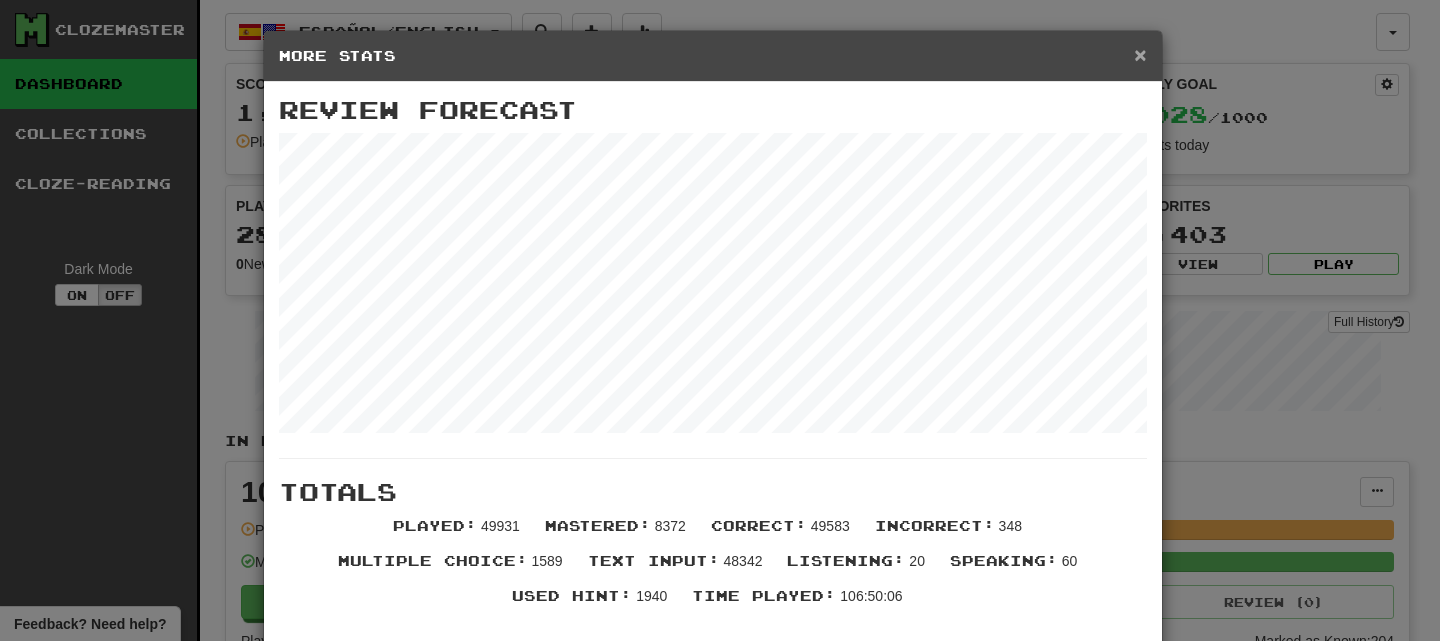 click on "×" at bounding box center [1140, 54] 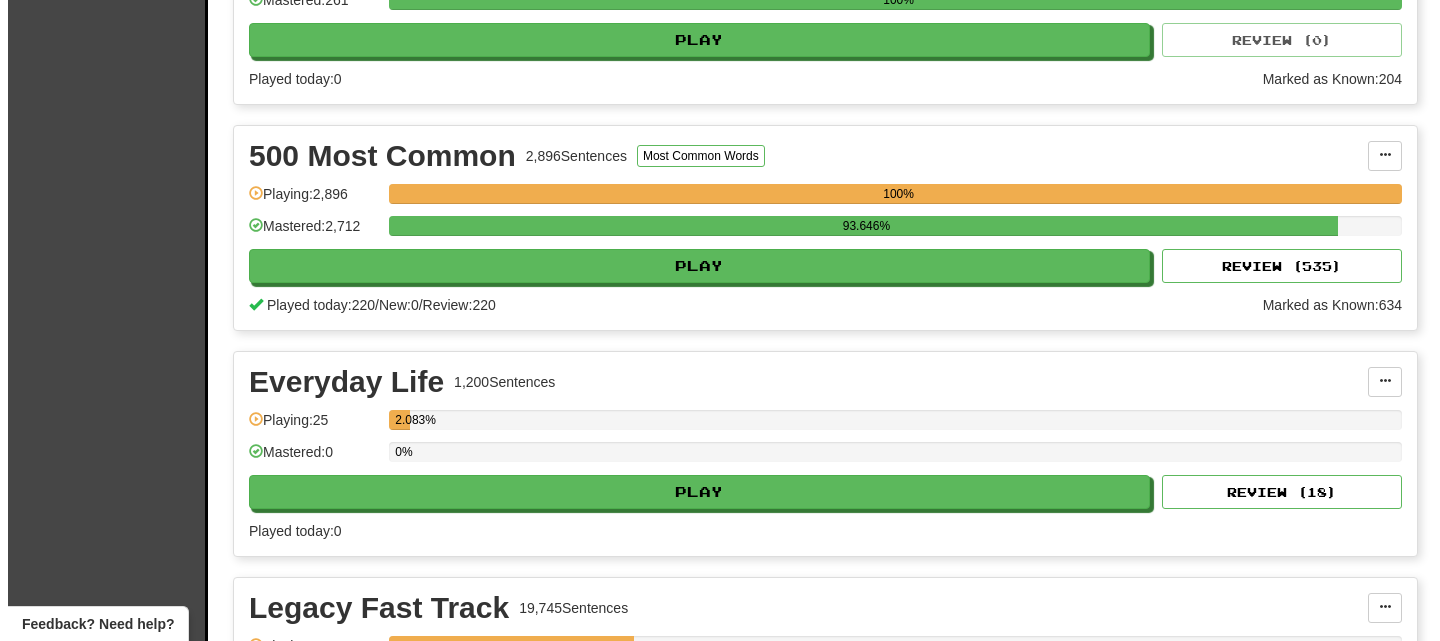 scroll, scrollTop: 563, scrollLeft: 0, axis: vertical 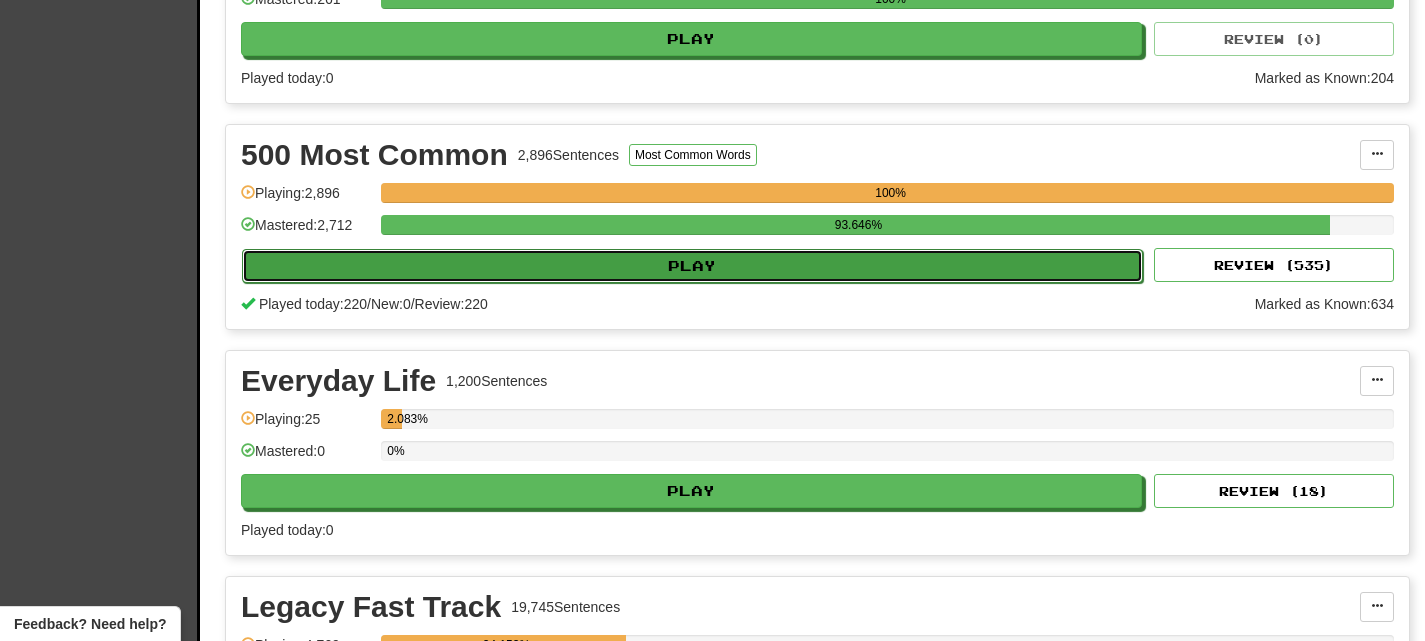 click on "Play" at bounding box center [692, 266] 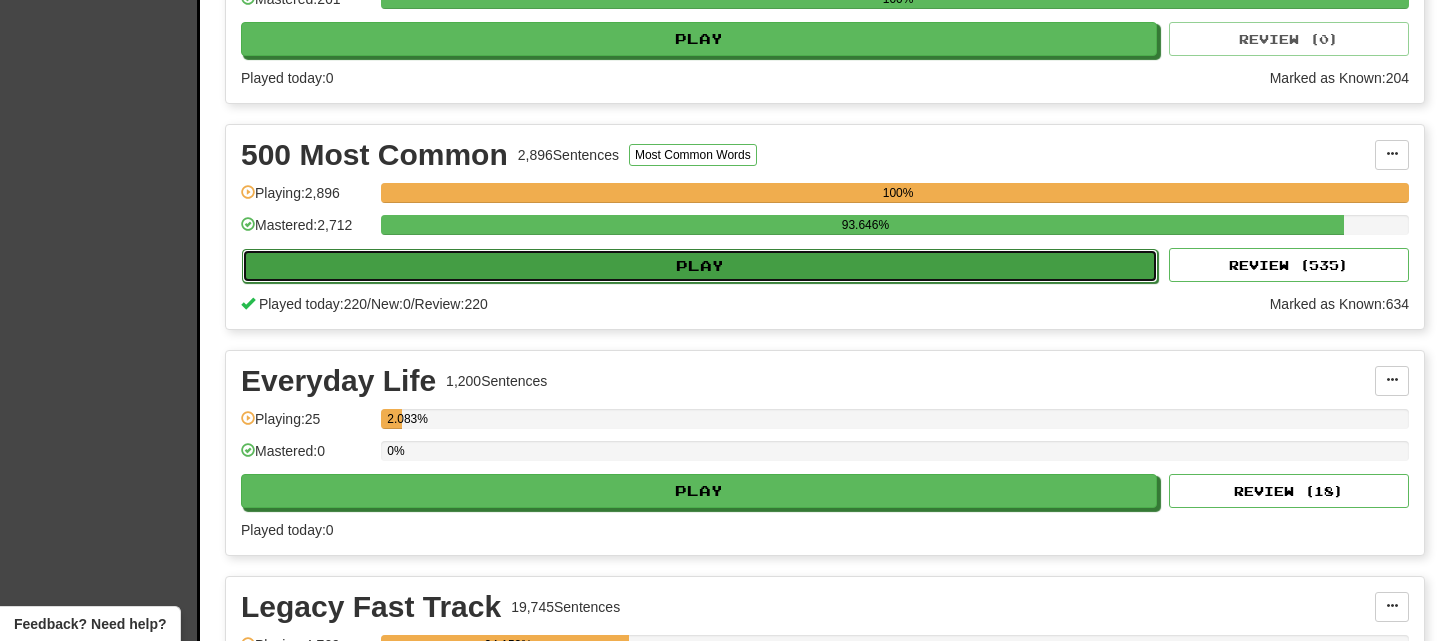 select on "**" 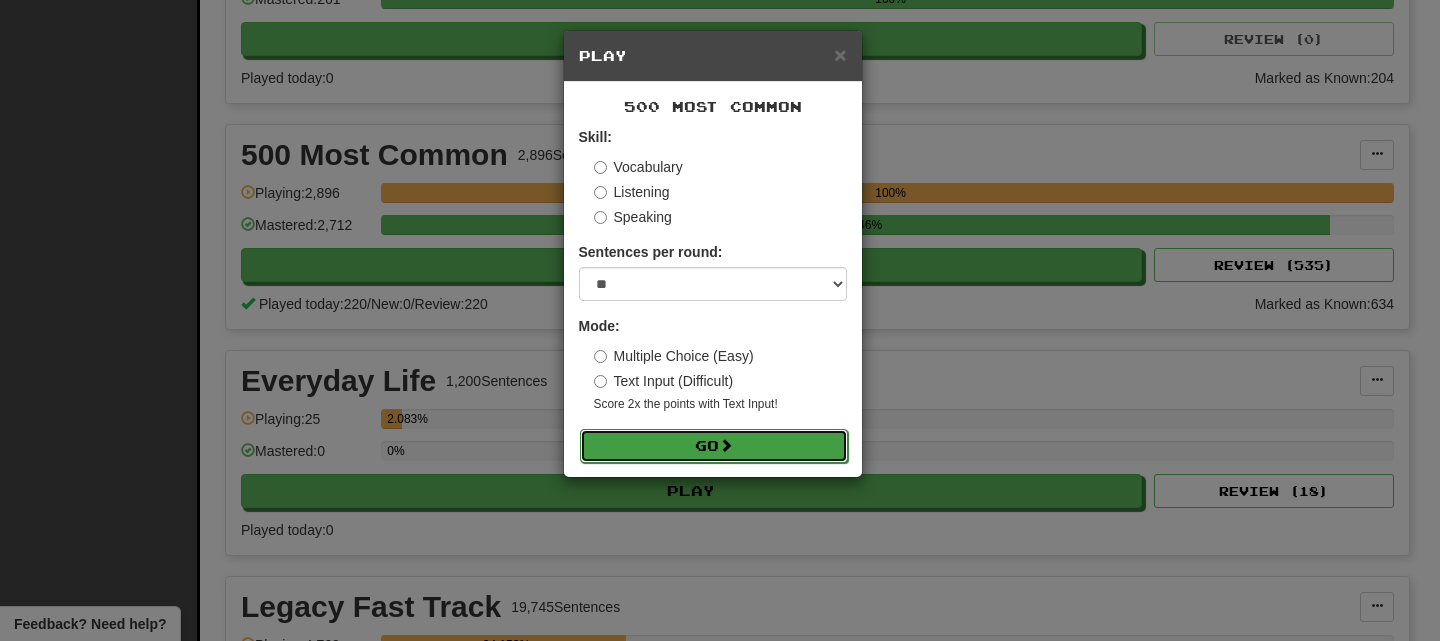 click on "Go" at bounding box center [714, 446] 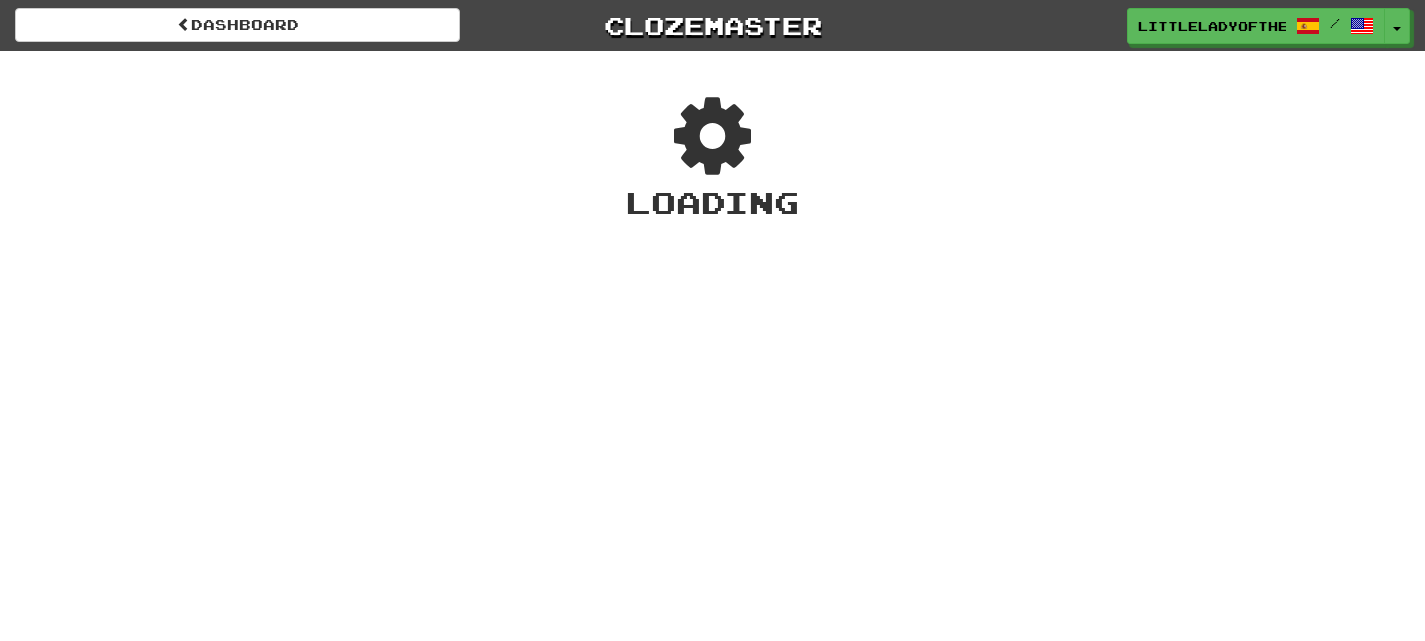 scroll, scrollTop: 0, scrollLeft: 0, axis: both 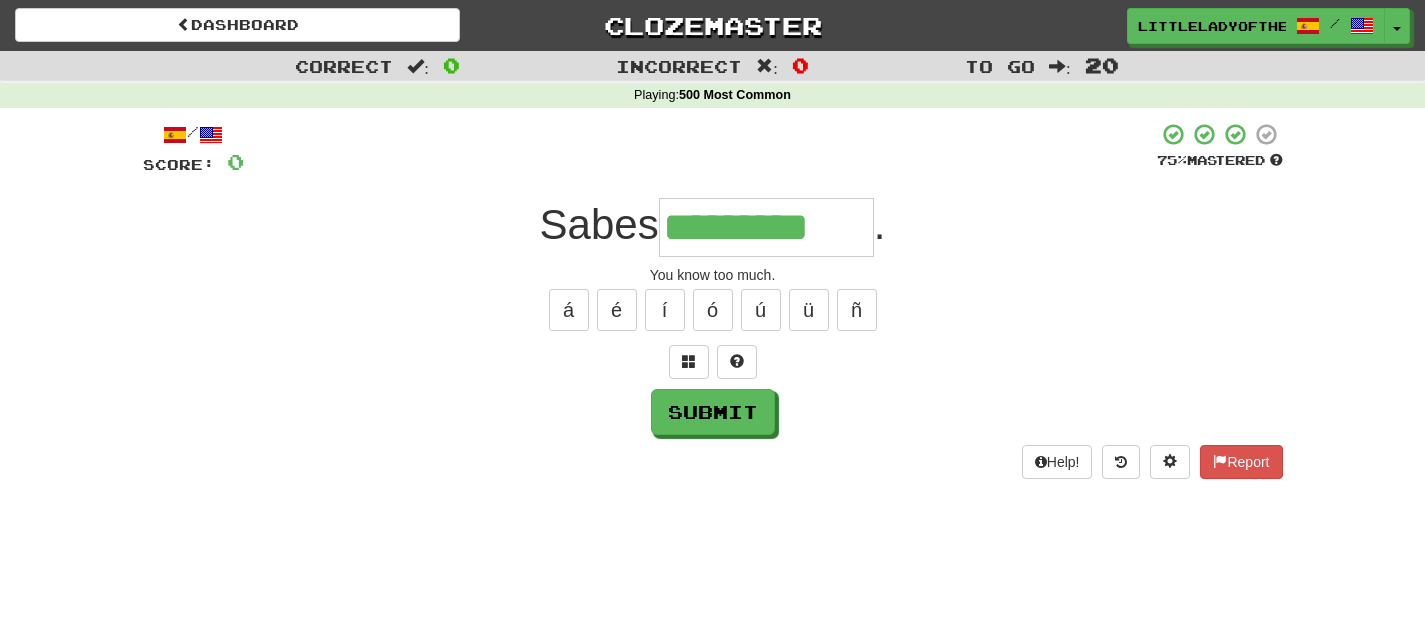 type on "*********" 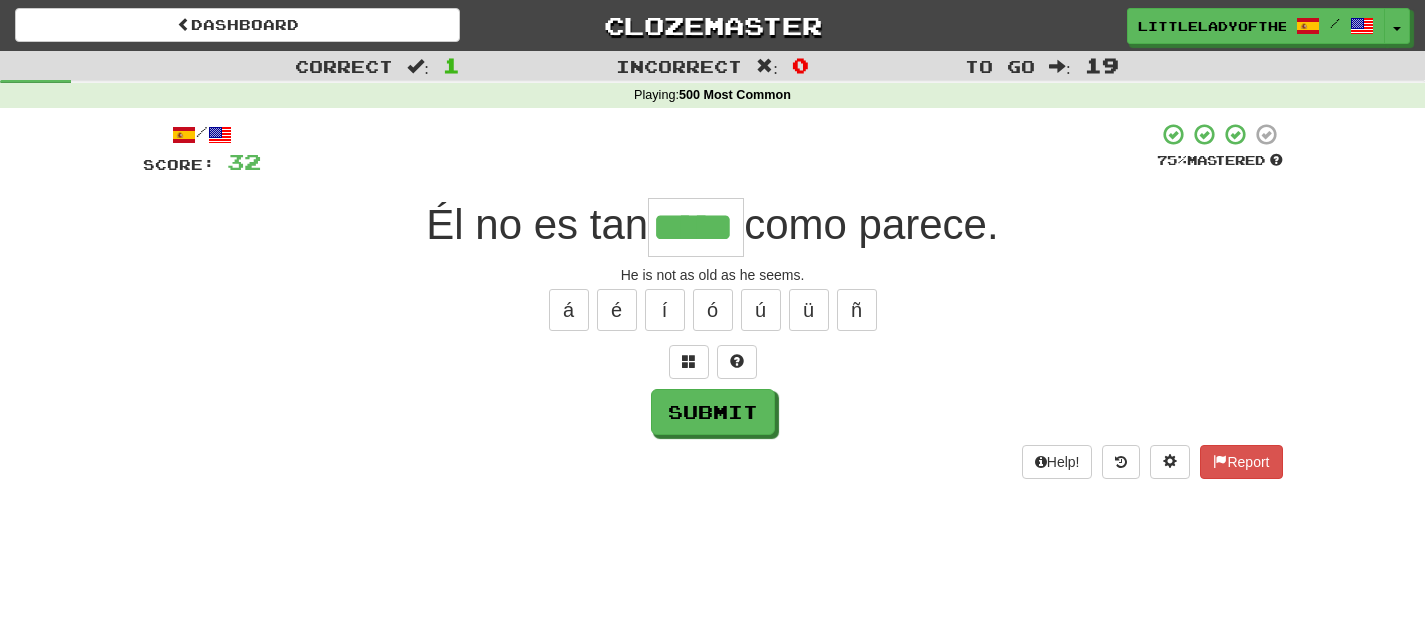 type on "*****" 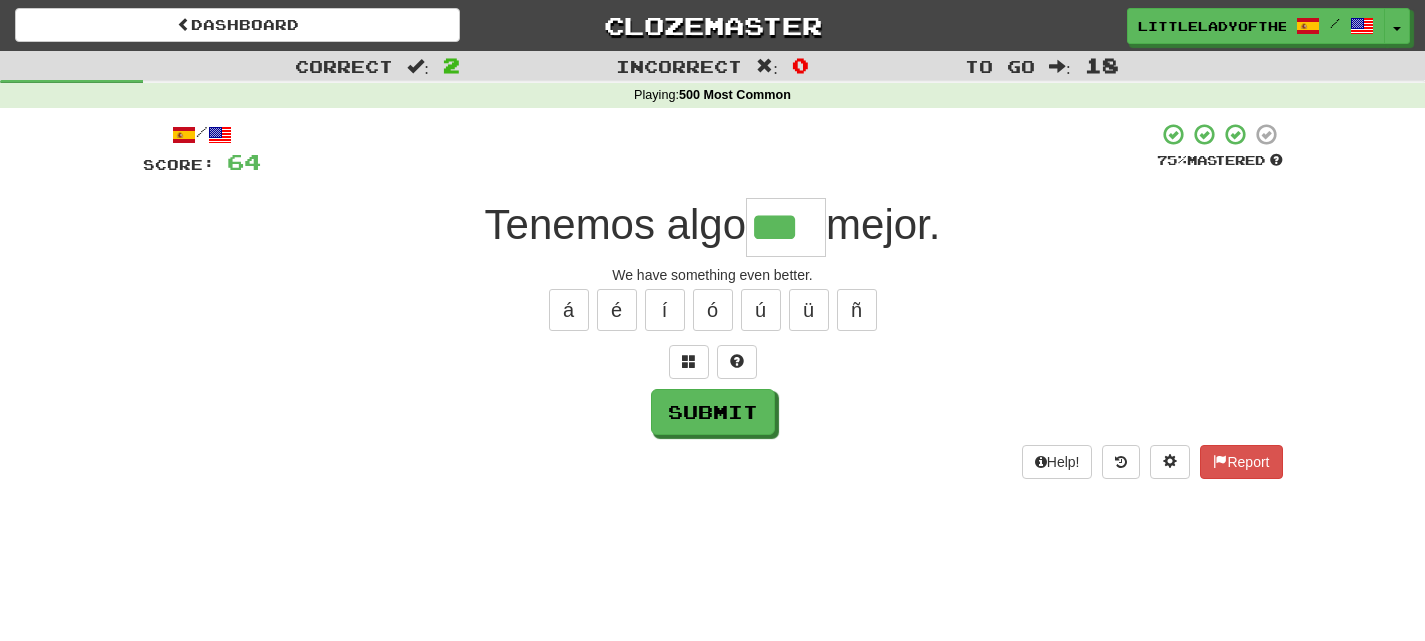 type on "***" 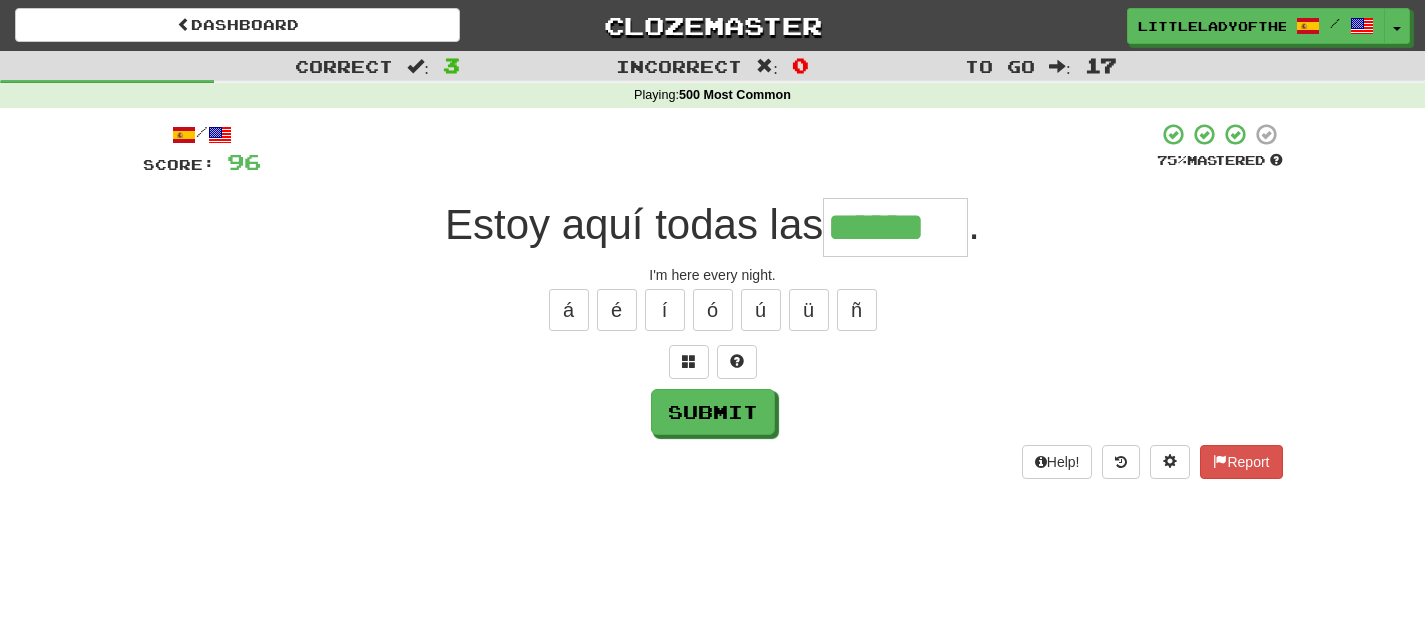 type on "******" 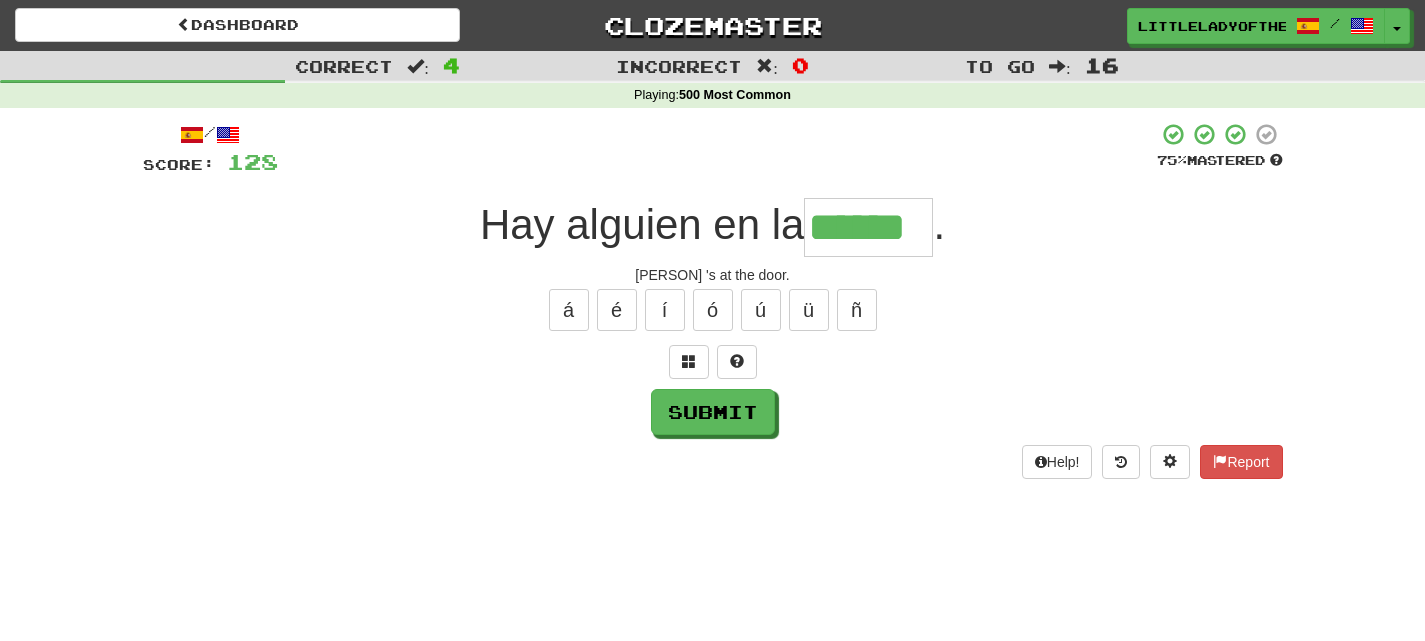 type on "******" 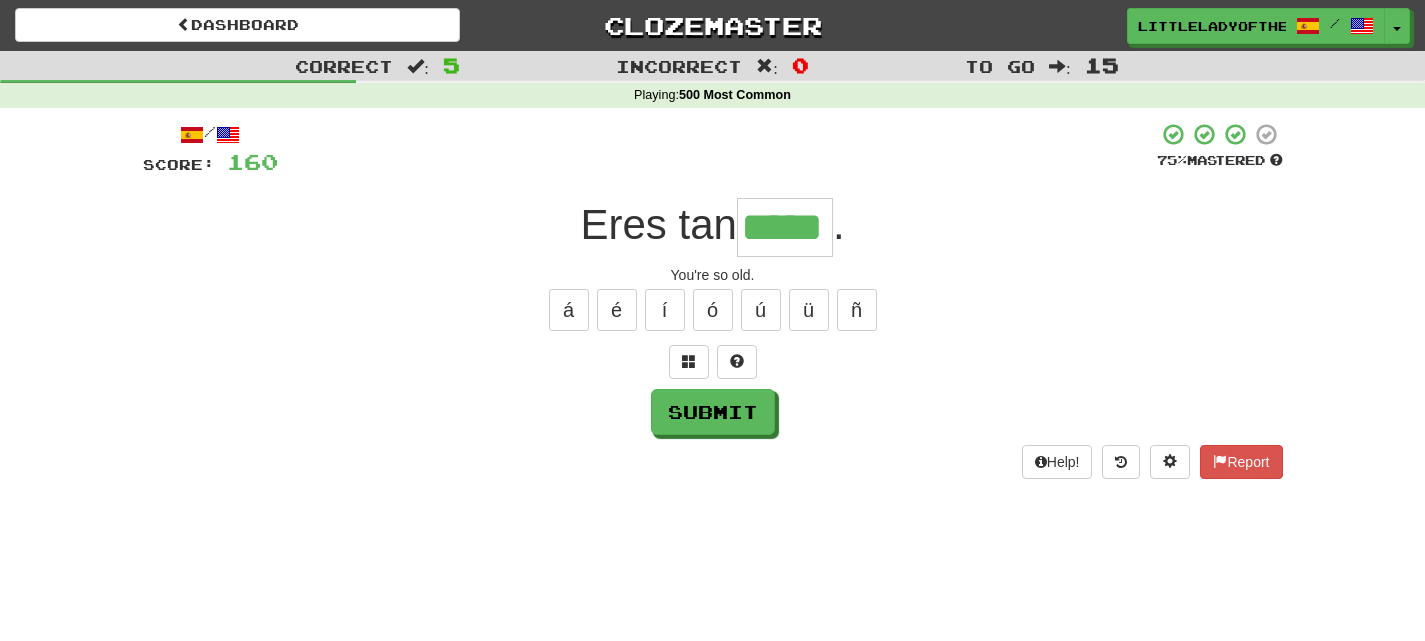 type on "*****" 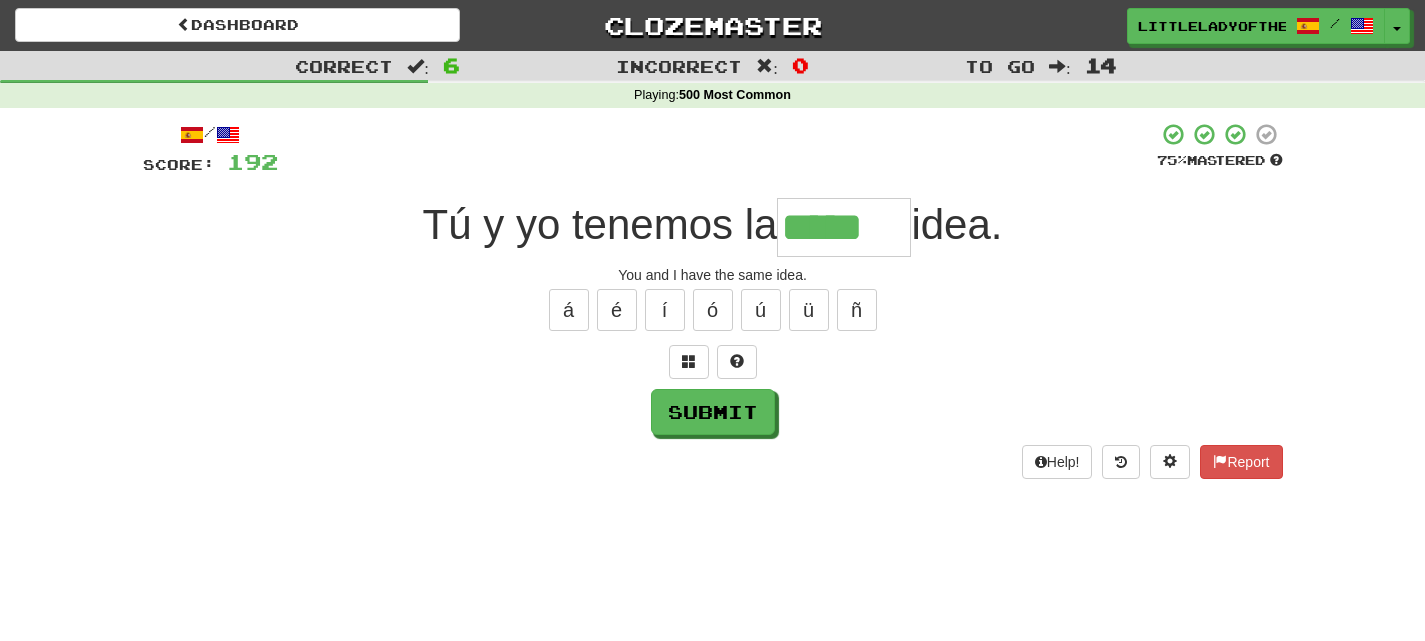 type on "*****" 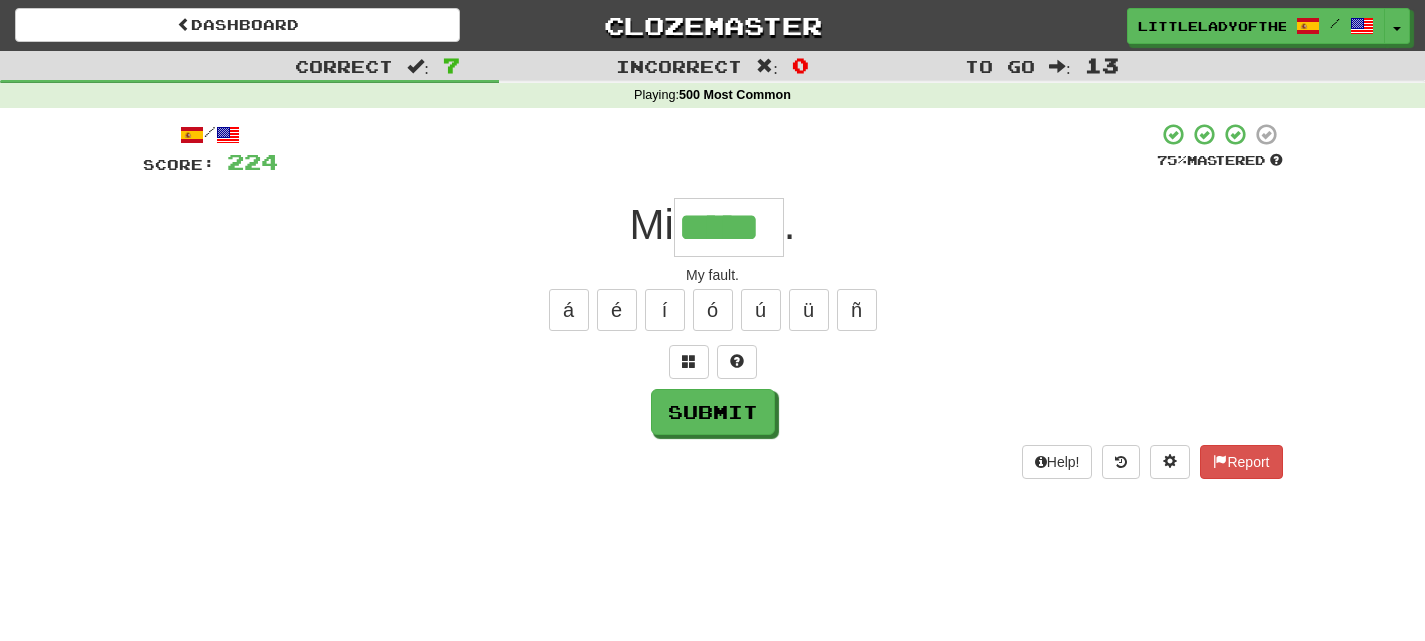 type on "*****" 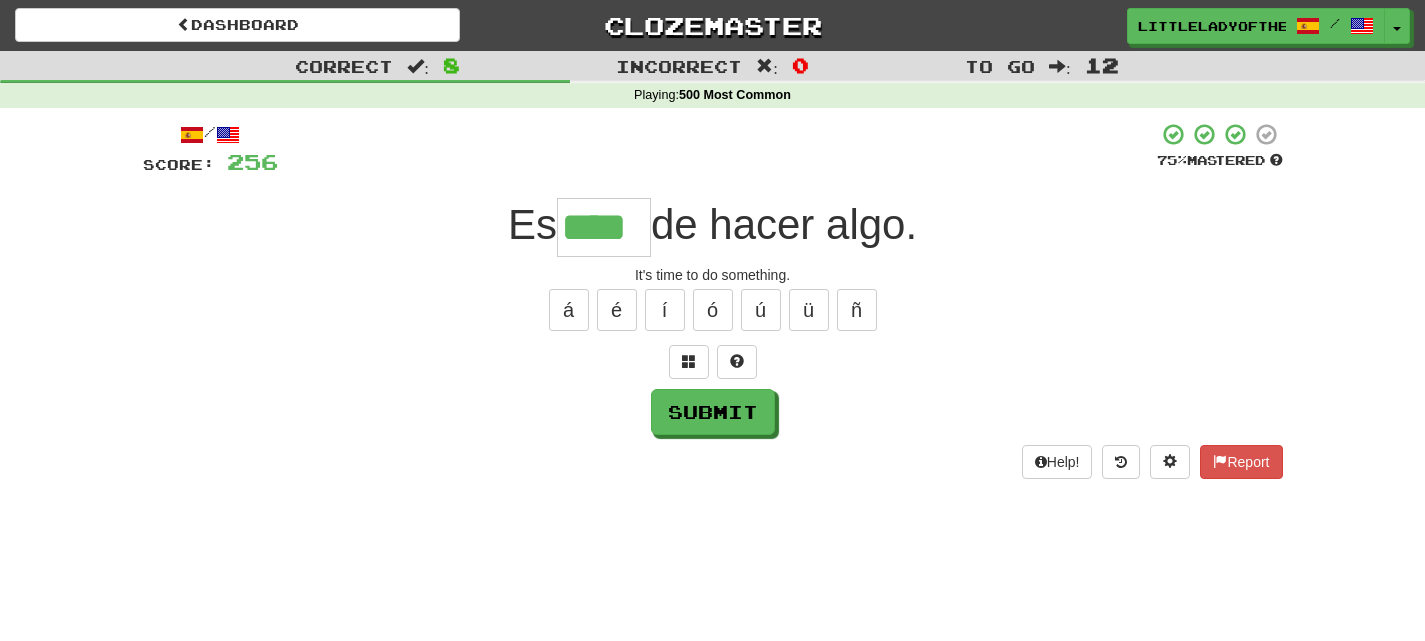 type on "****" 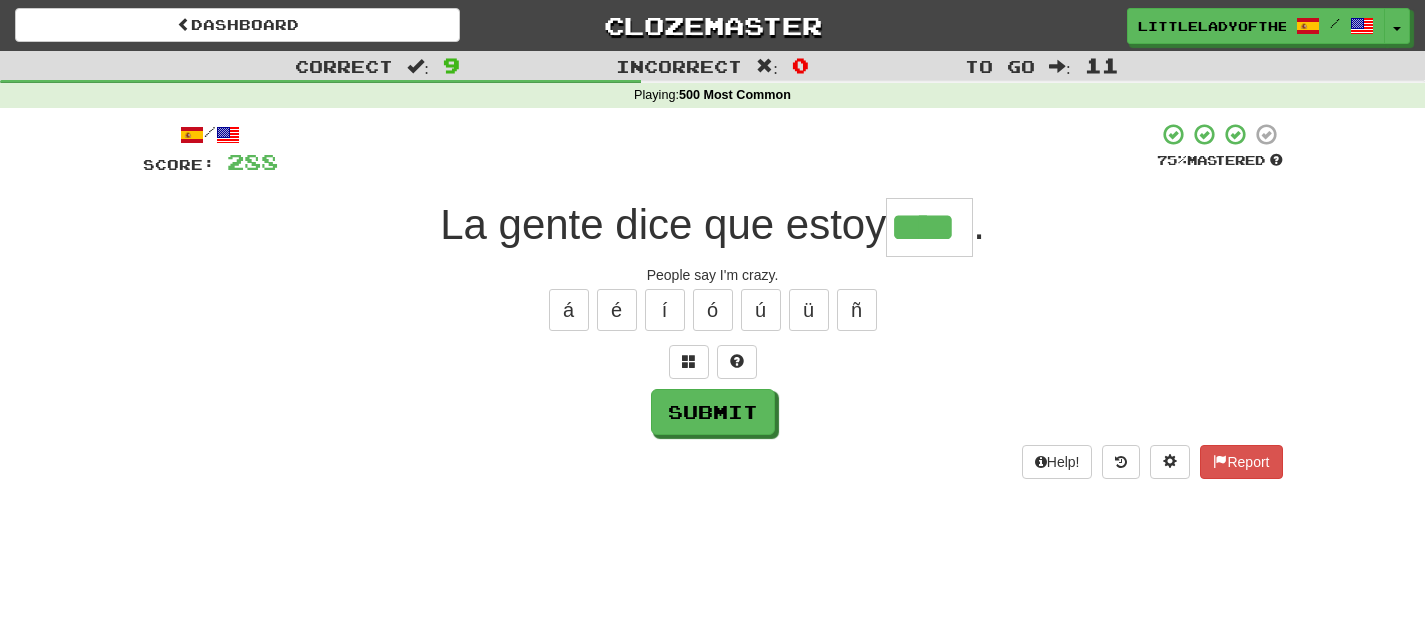 type on "****" 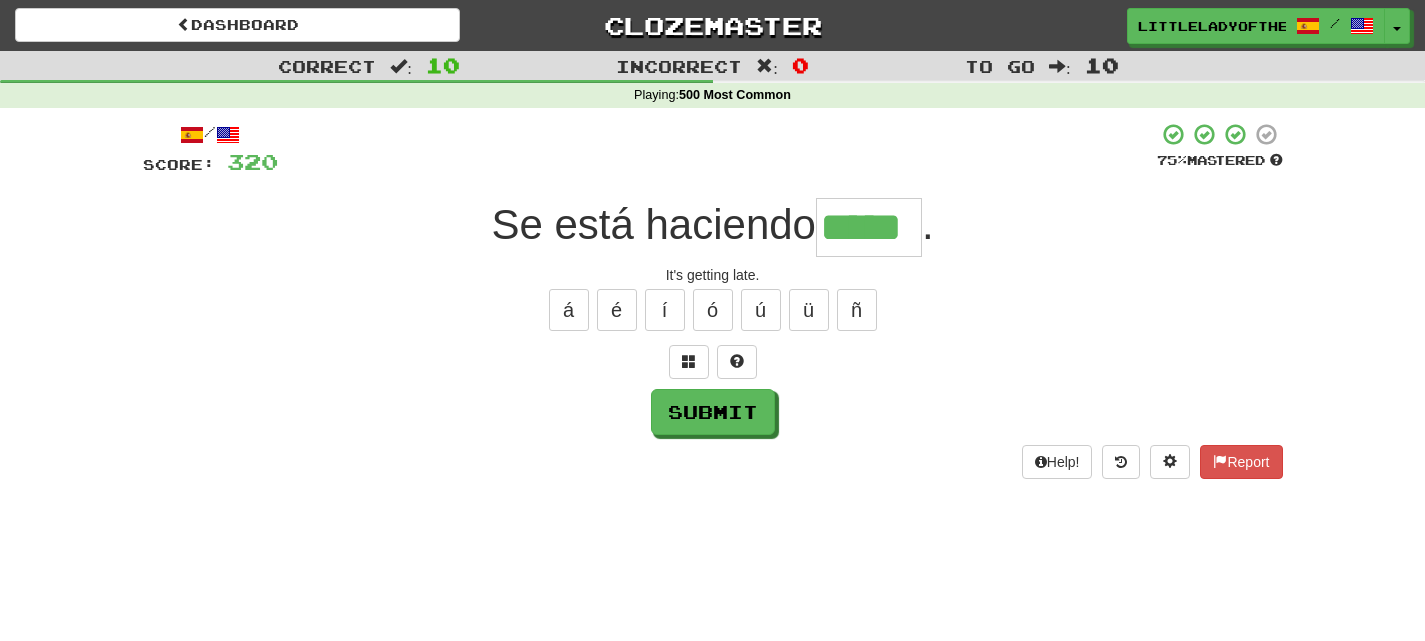 type on "*****" 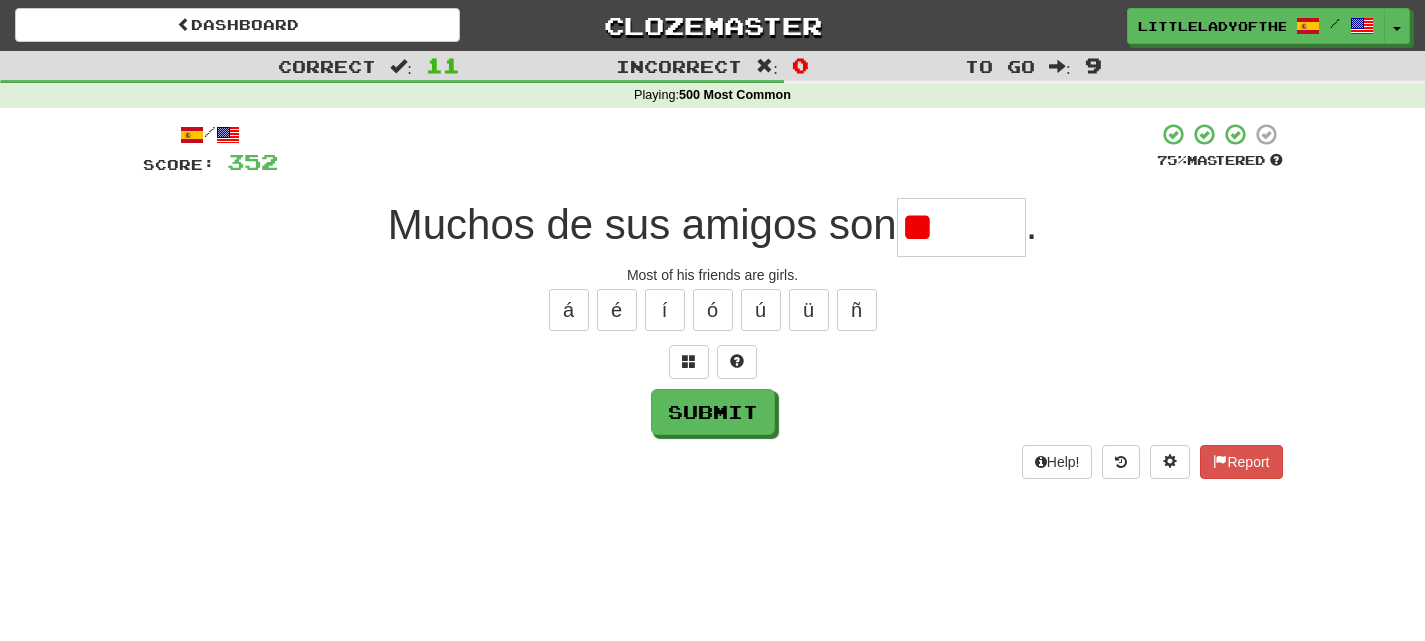 type on "*" 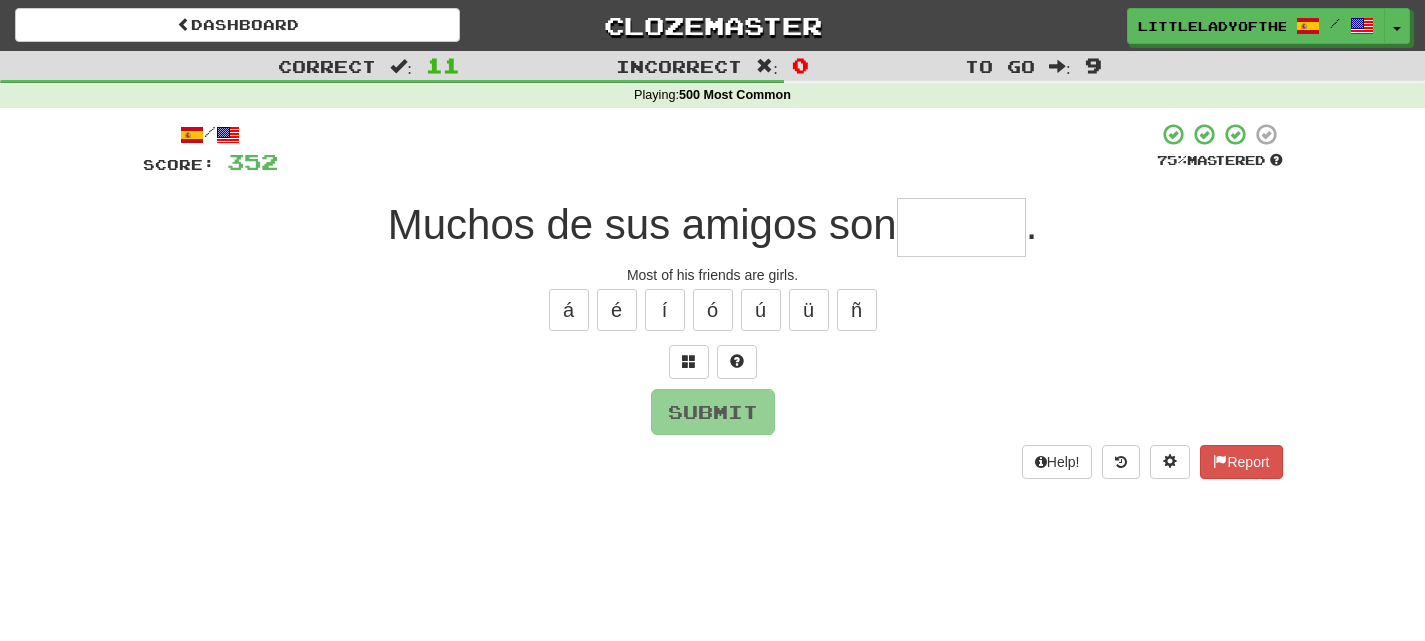 type on "*" 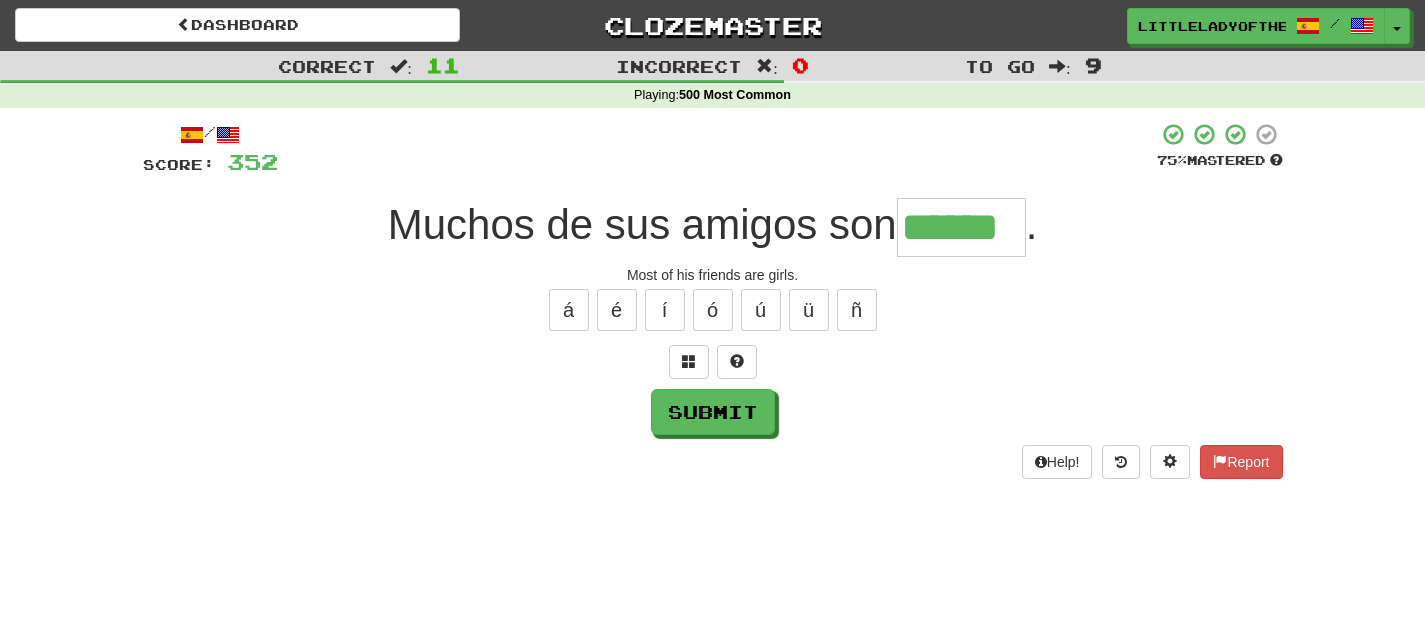 type on "******" 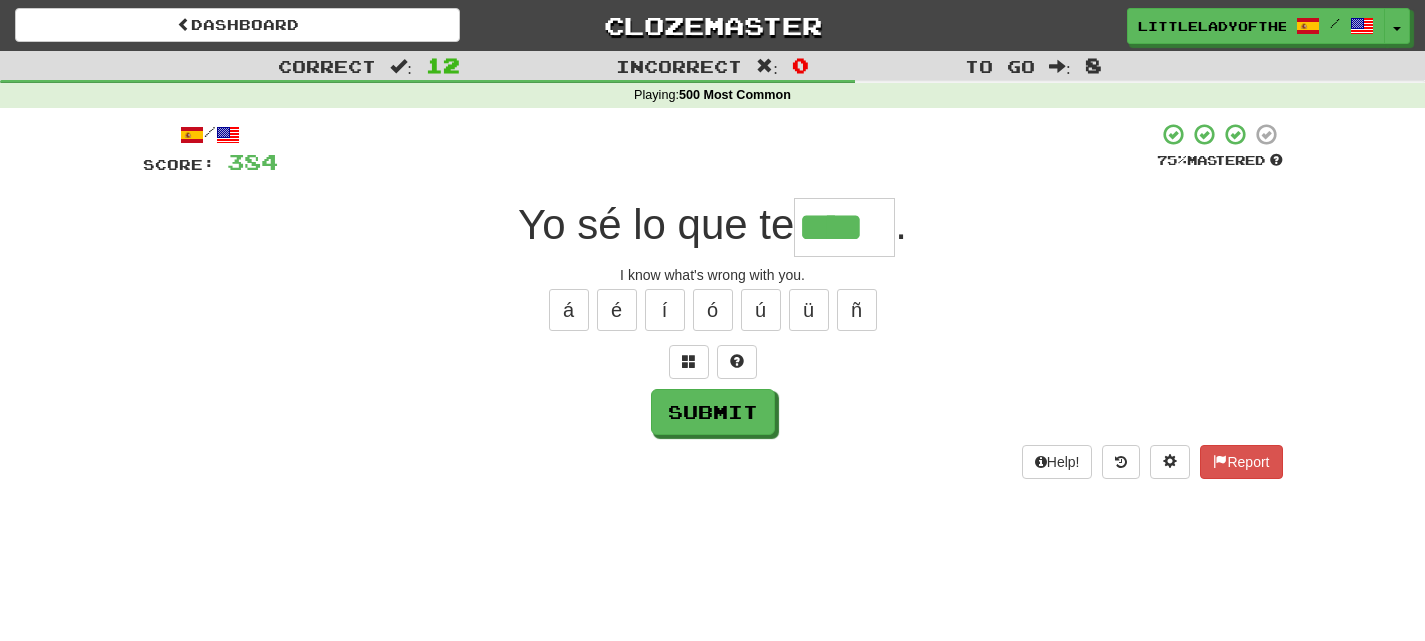 type on "****" 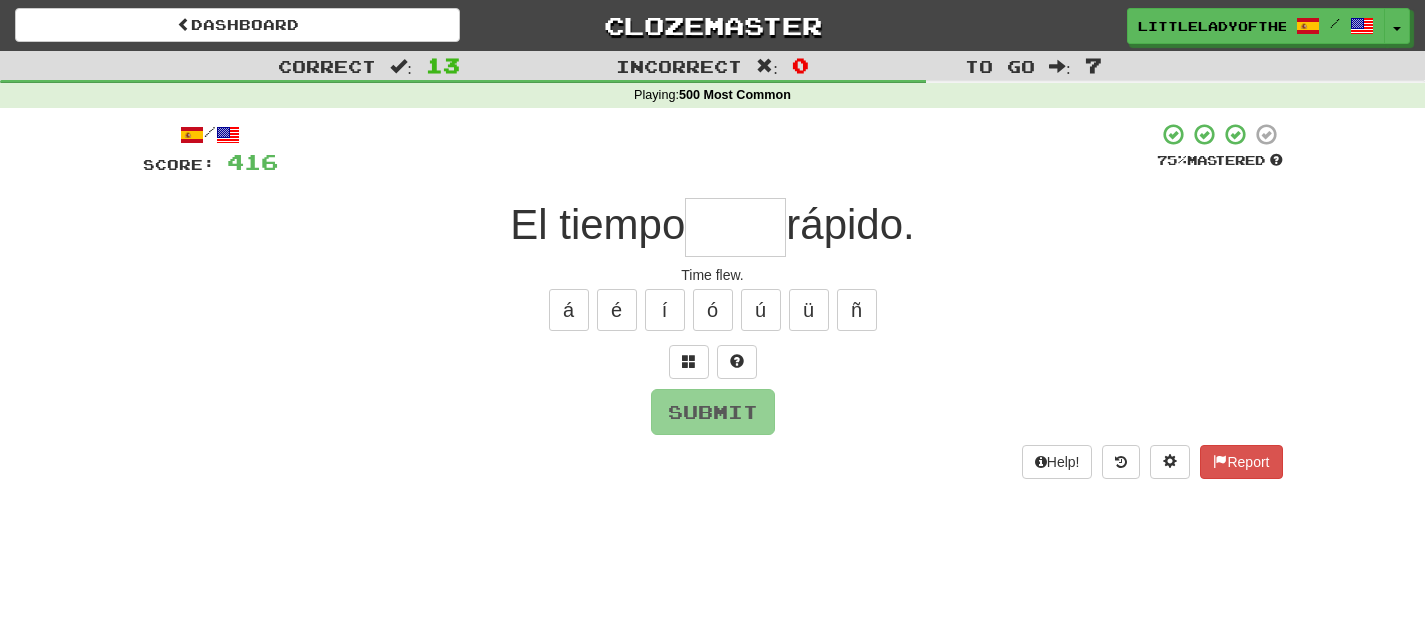 type on "*" 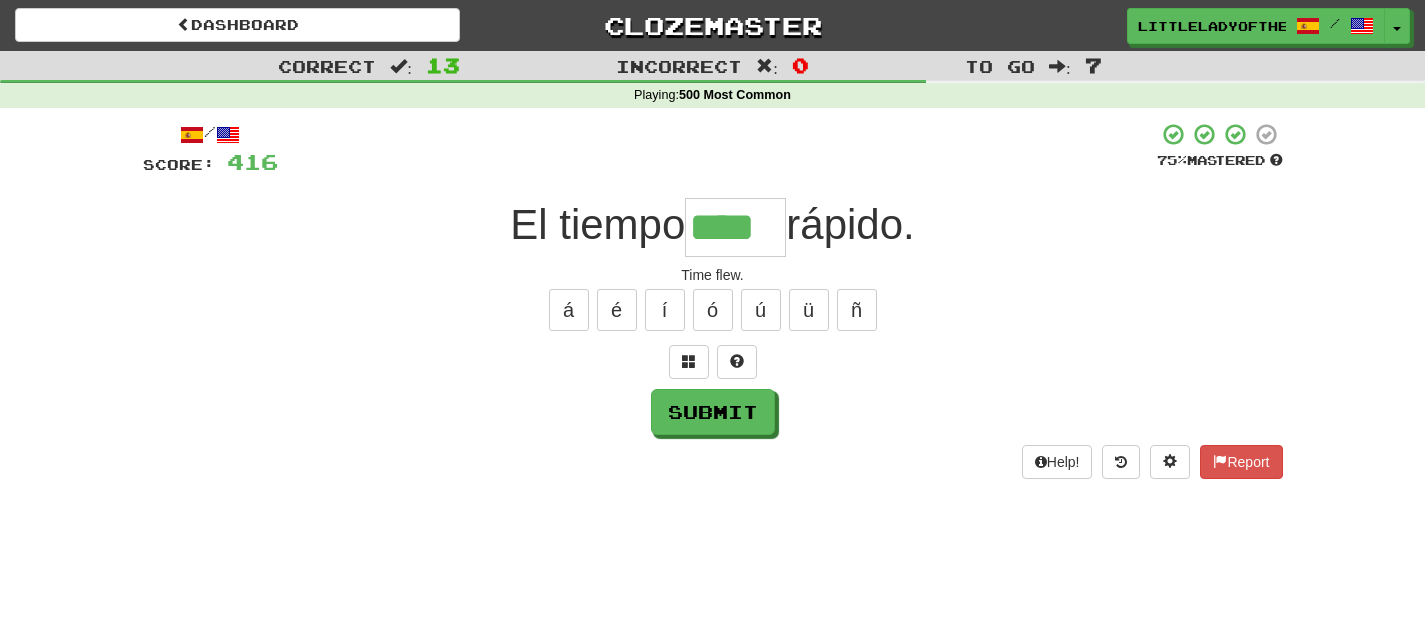 type on "****" 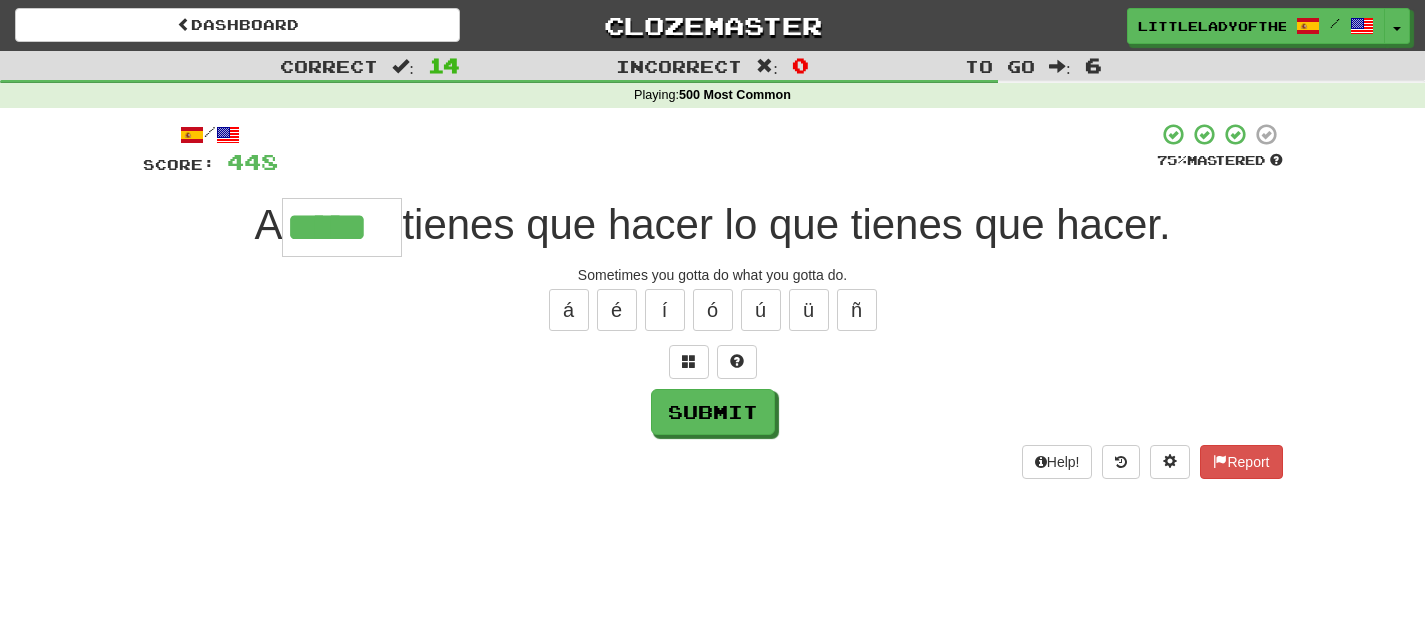 type on "*****" 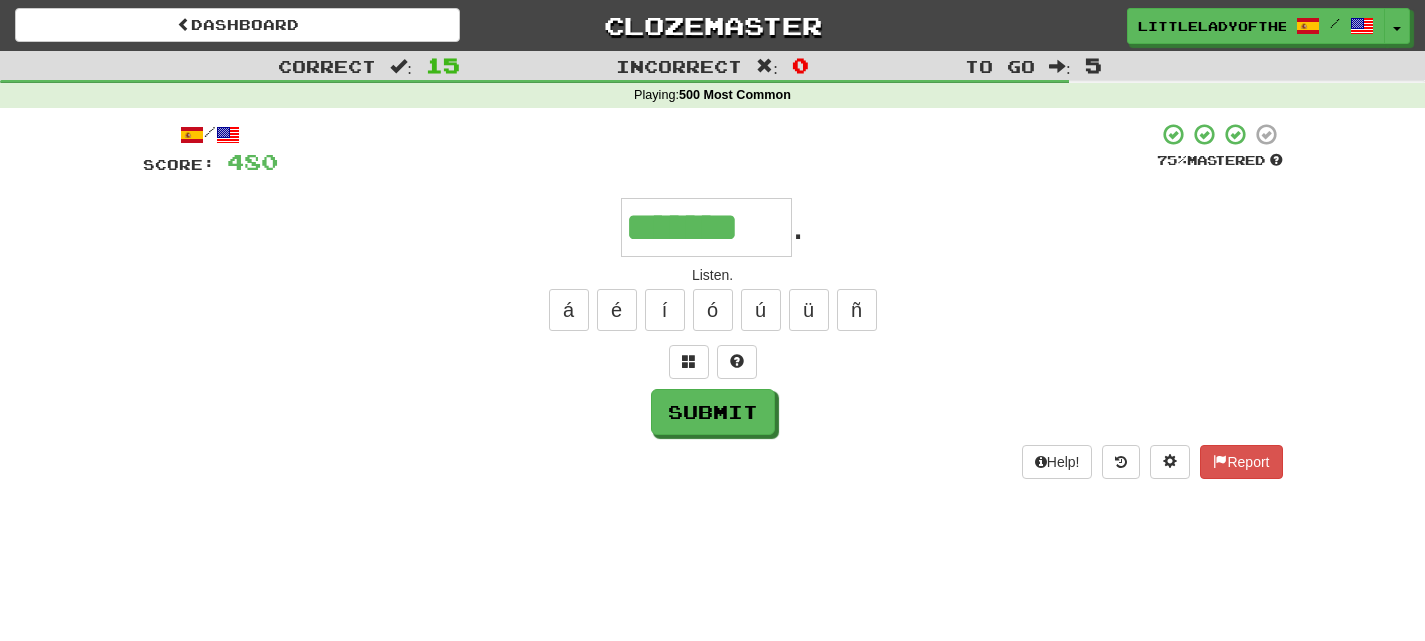 type on "*******" 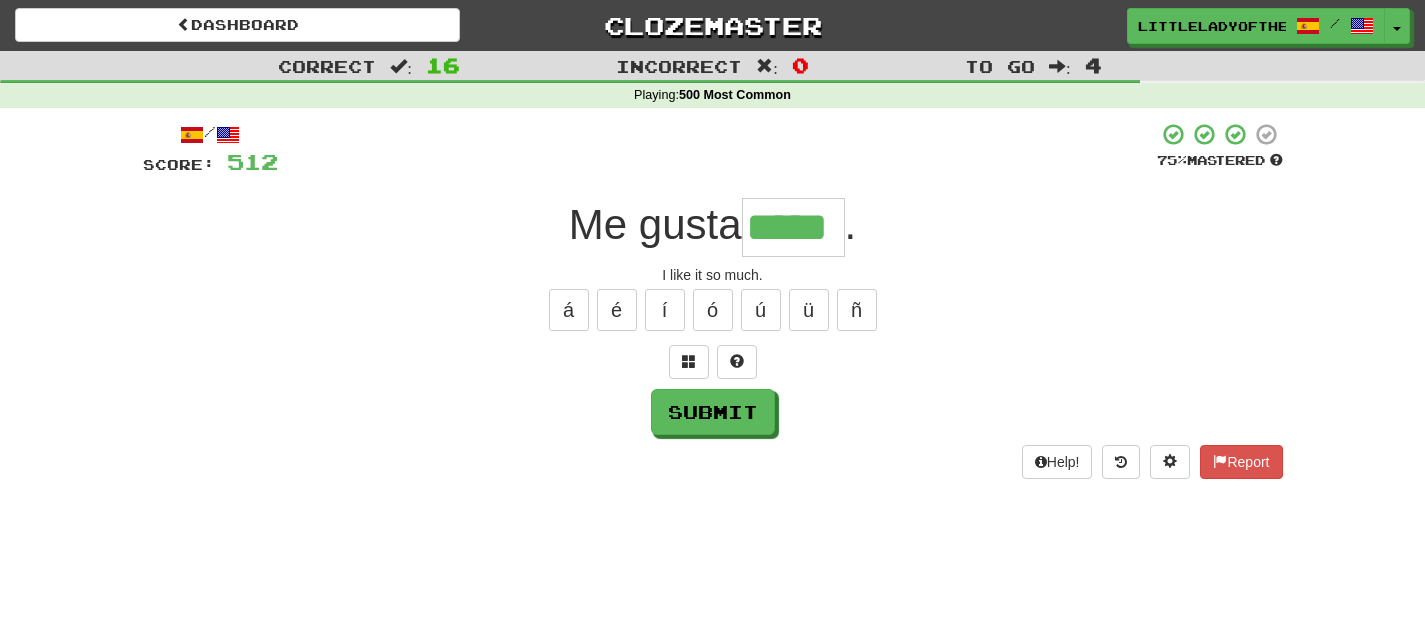 type on "*****" 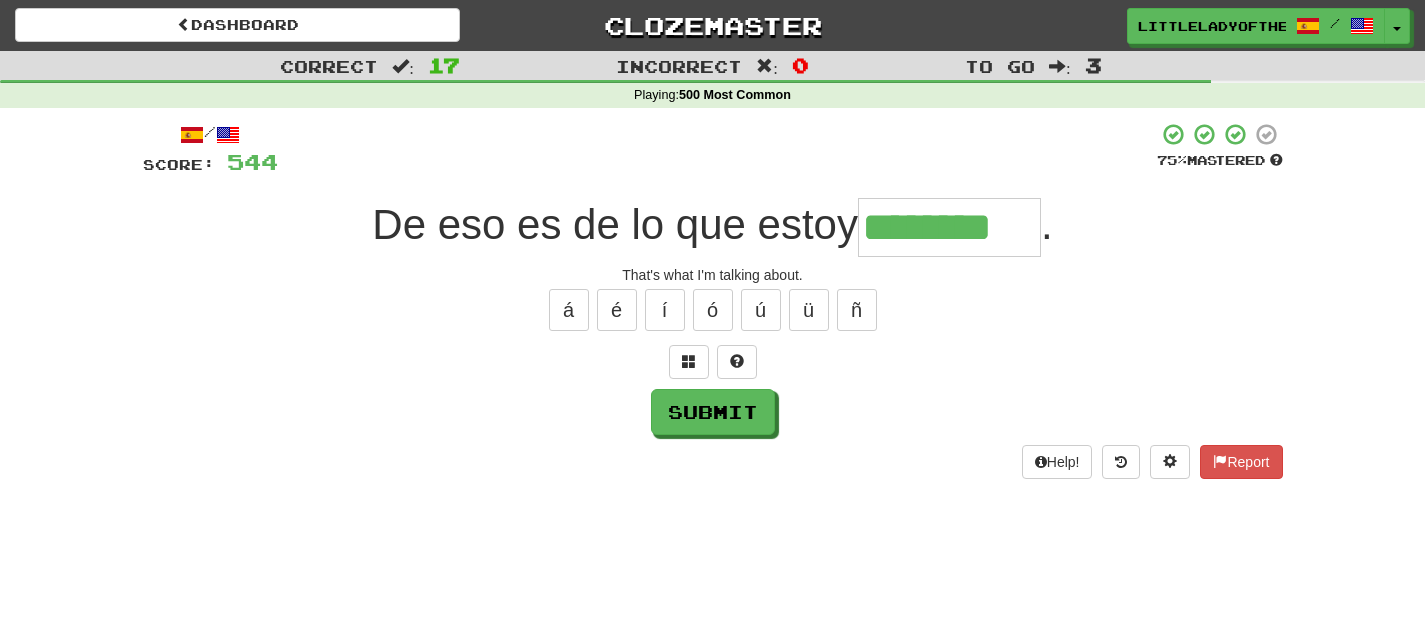 type on "********" 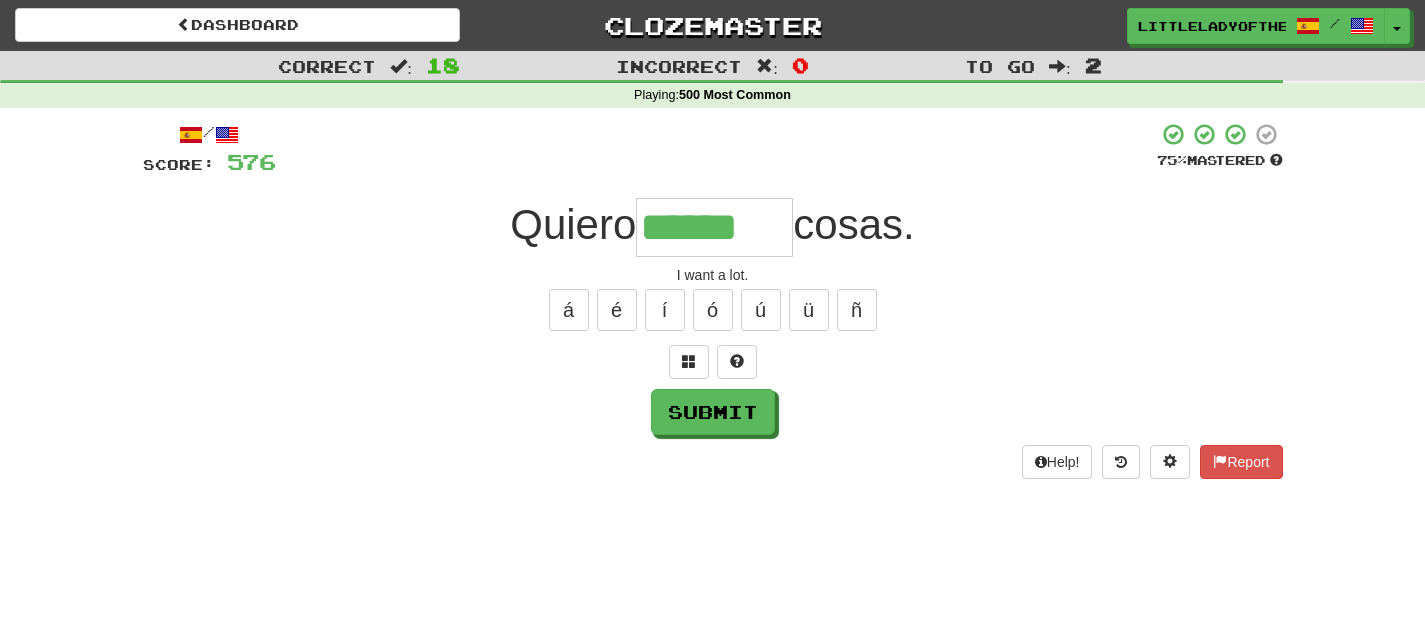 type on "******" 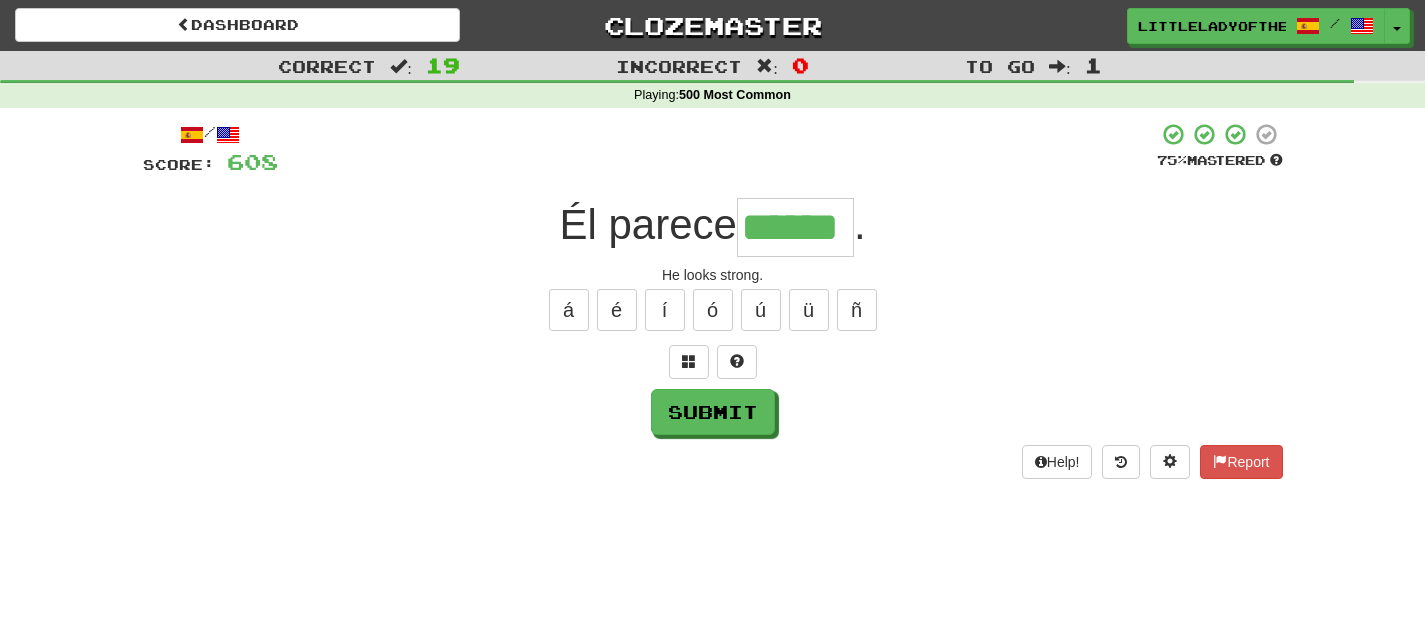 type on "******" 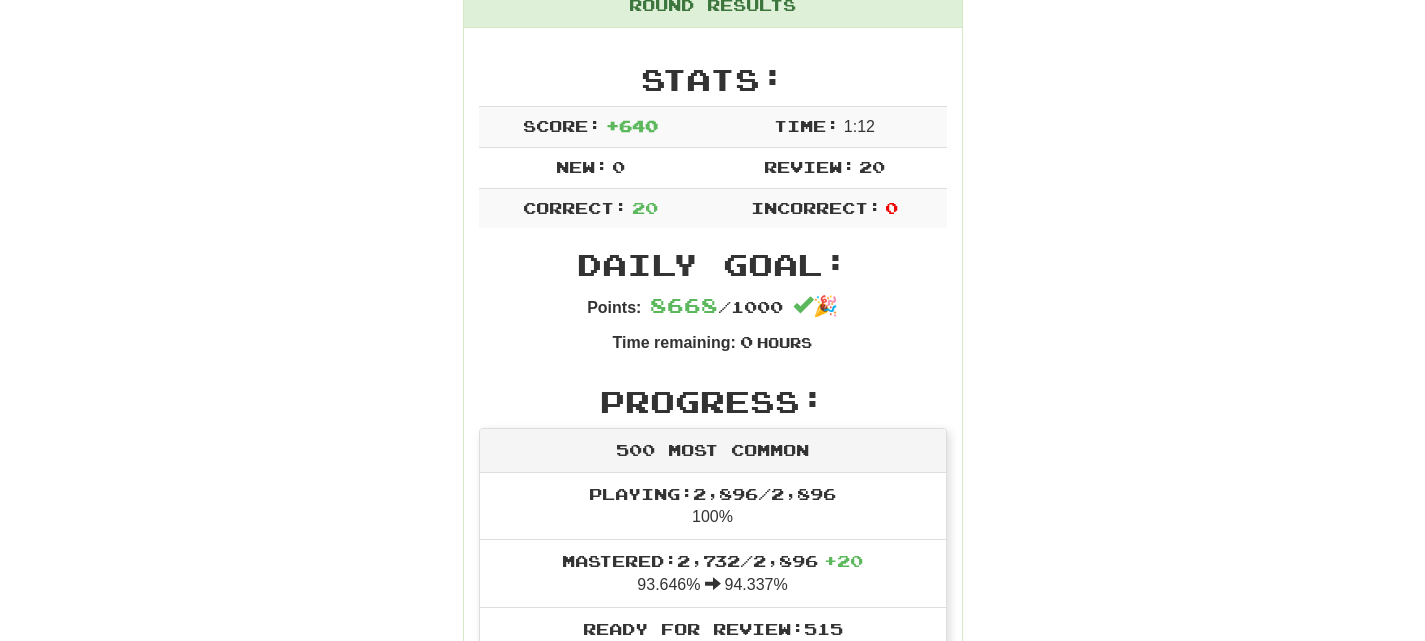 scroll, scrollTop: 0, scrollLeft: 0, axis: both 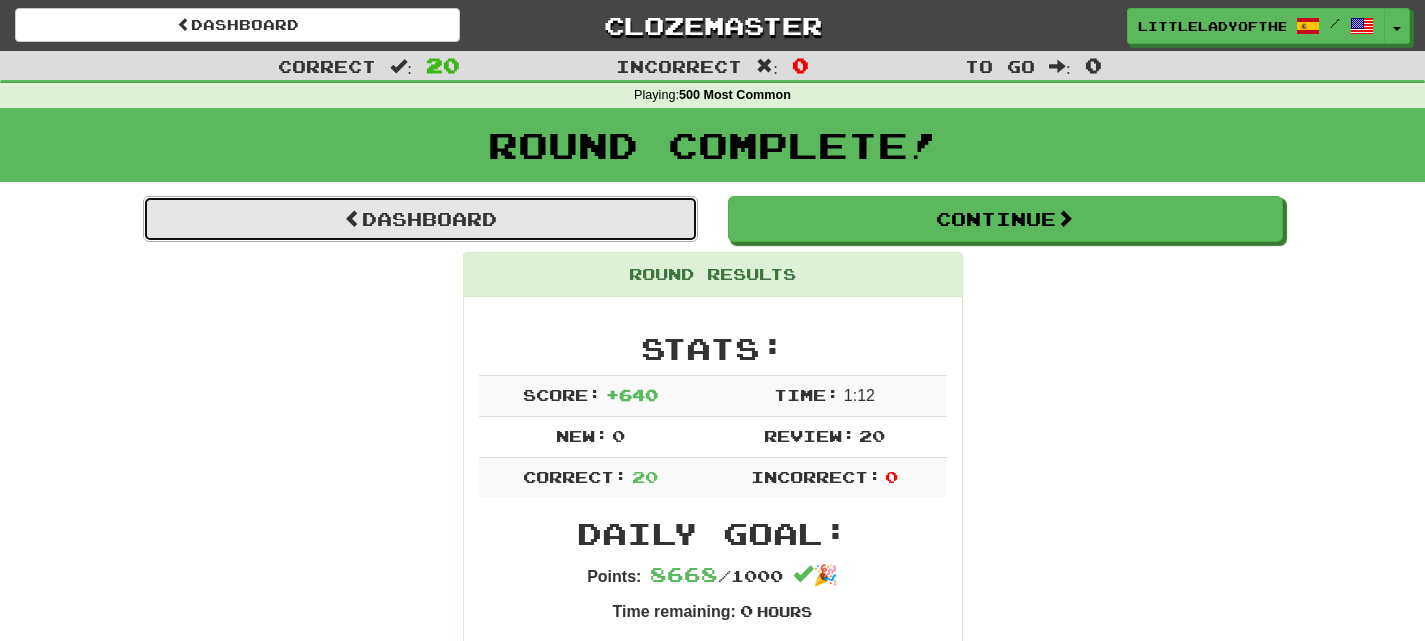 click on "Dashboard" at bounding box center (420, 219) 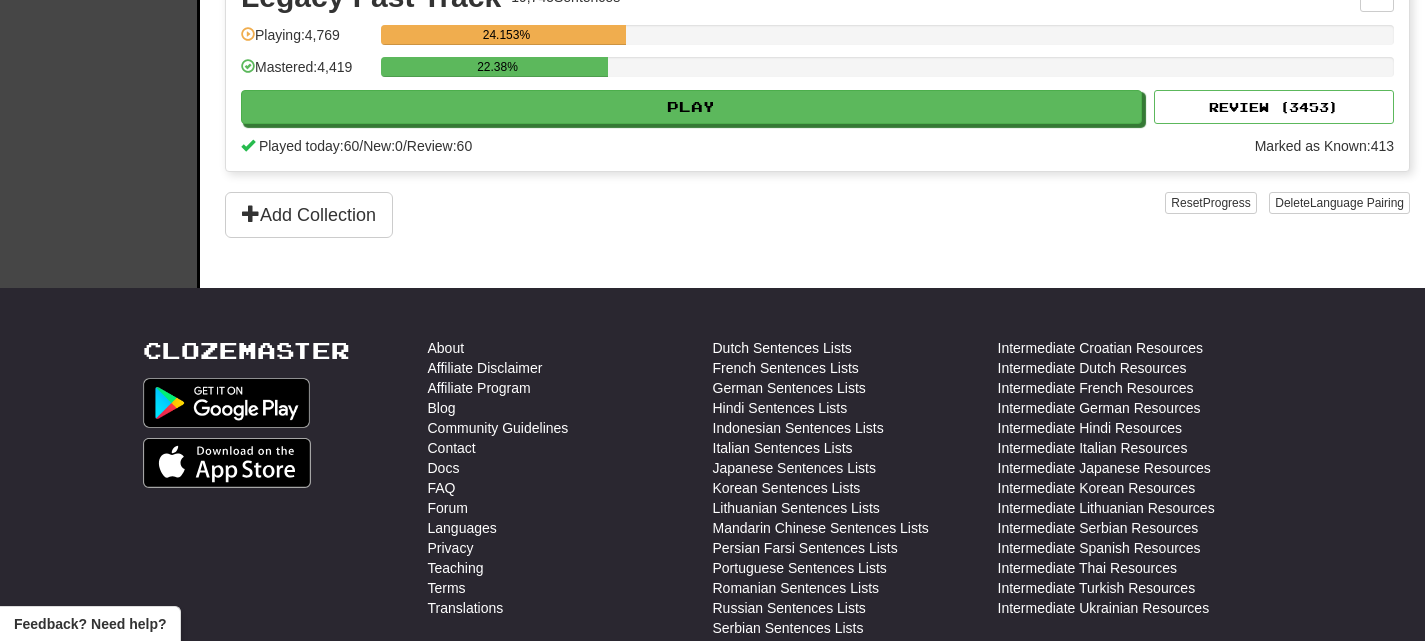 scroll, scrollTop: 1230, scrollLeft: 0, axis: vertical 